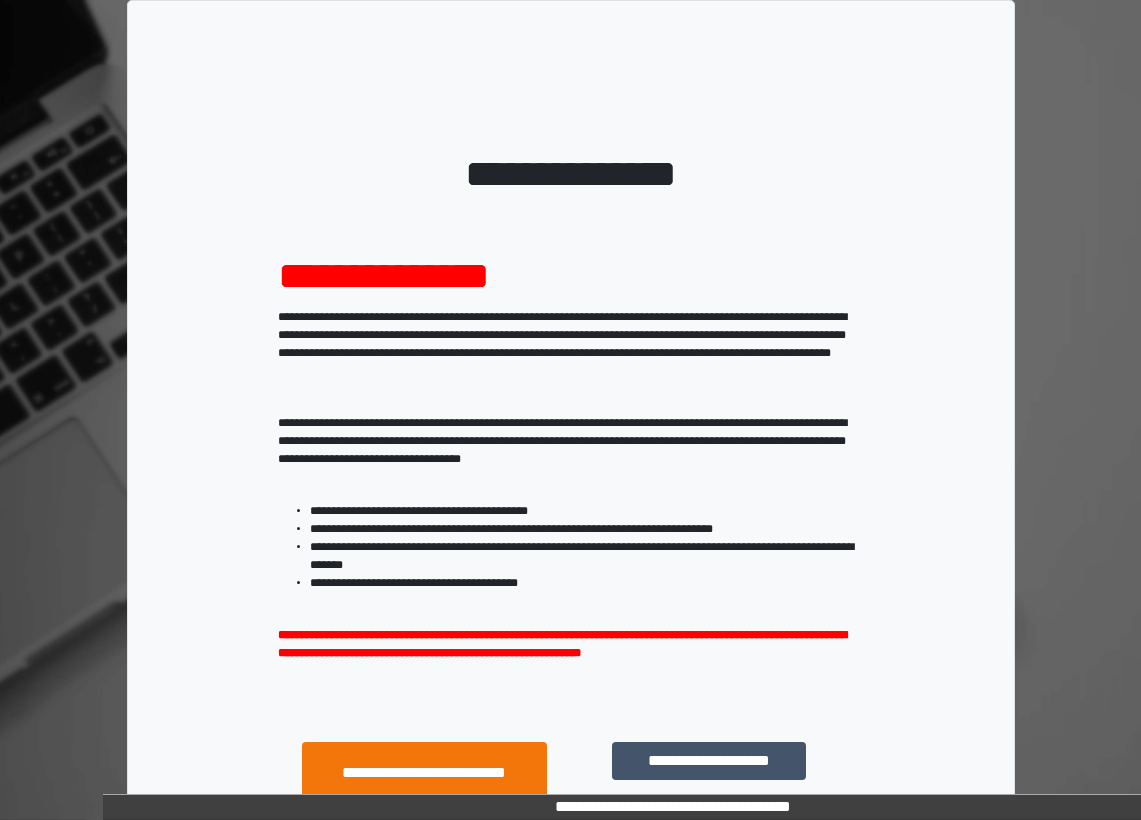 scroll, scrollTop: 0, scrollLeft: 0, axis: both 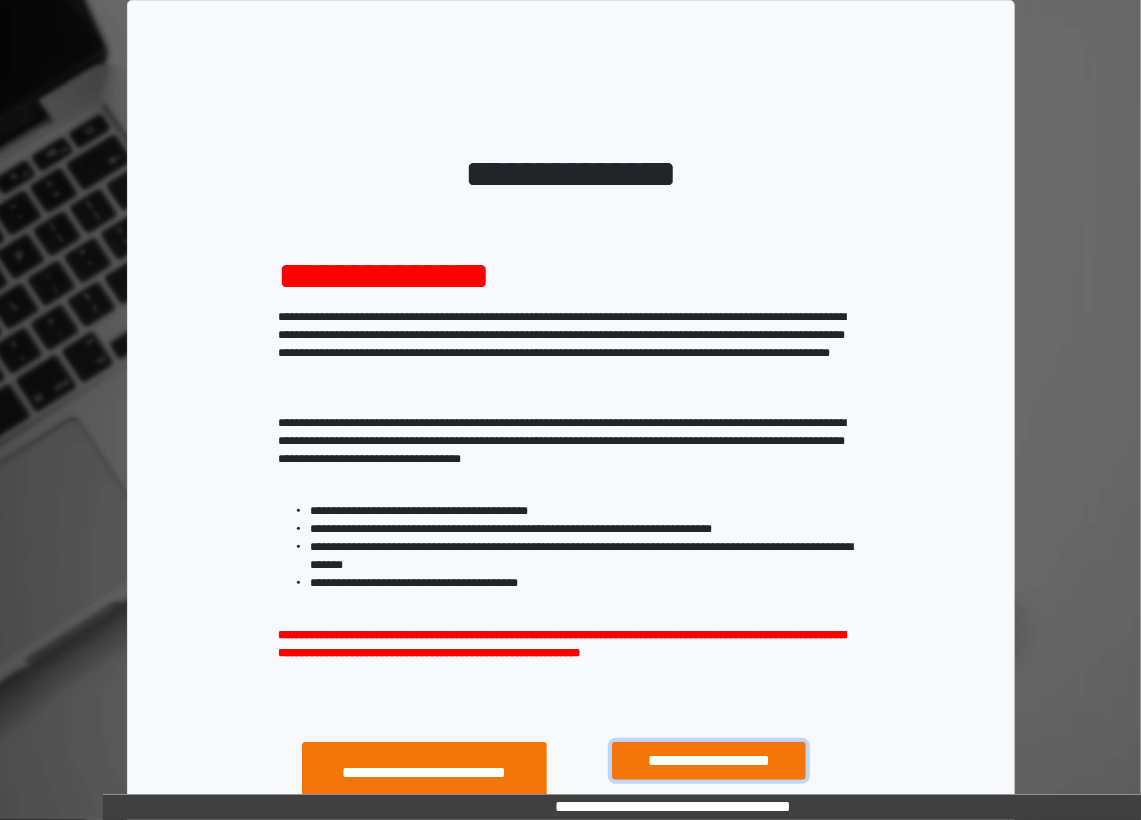click on "**********" at bounding box center [709, 761] 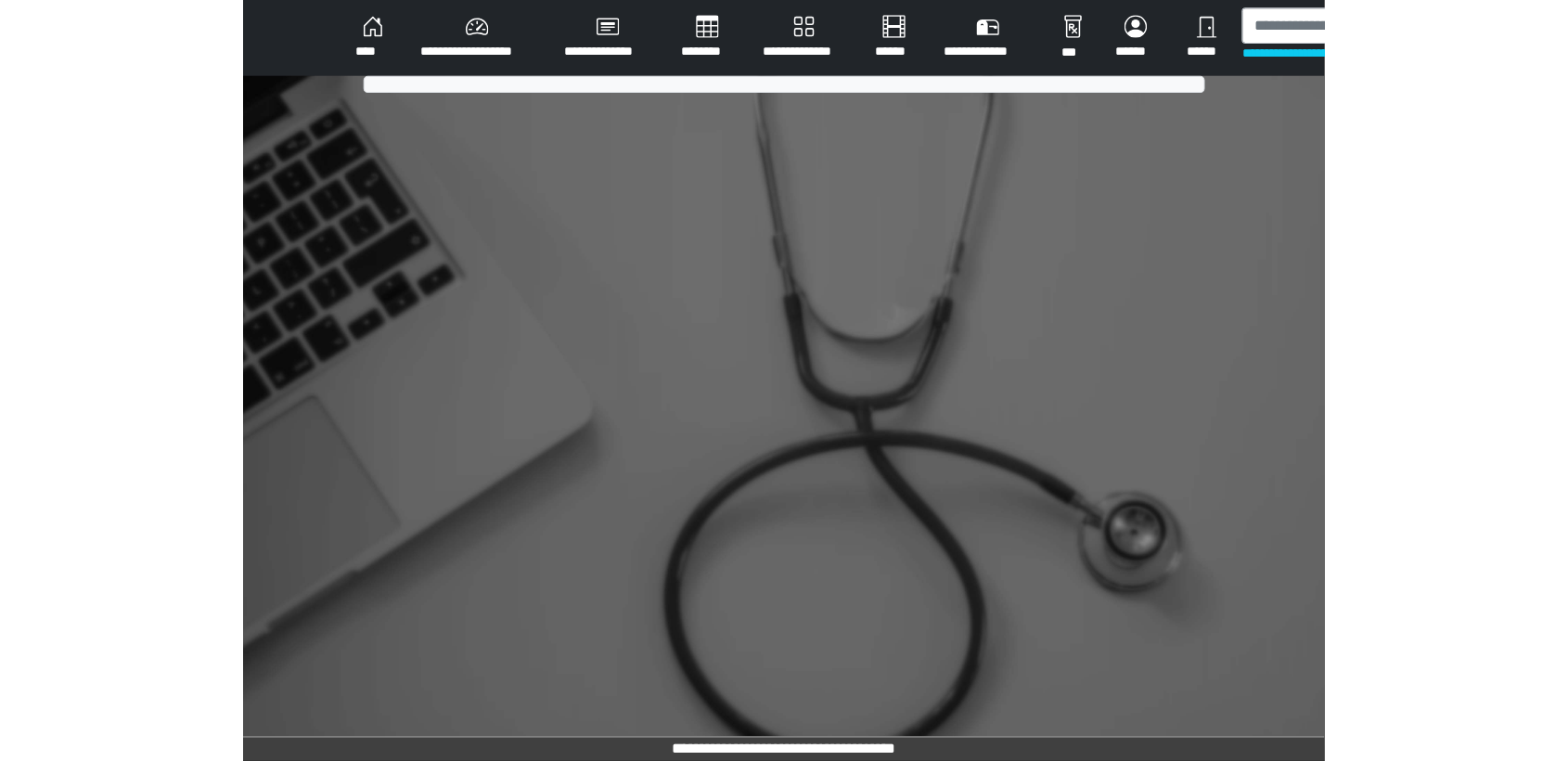 scroll, scrollTop: 0, scrollLeft: 0, axis: both 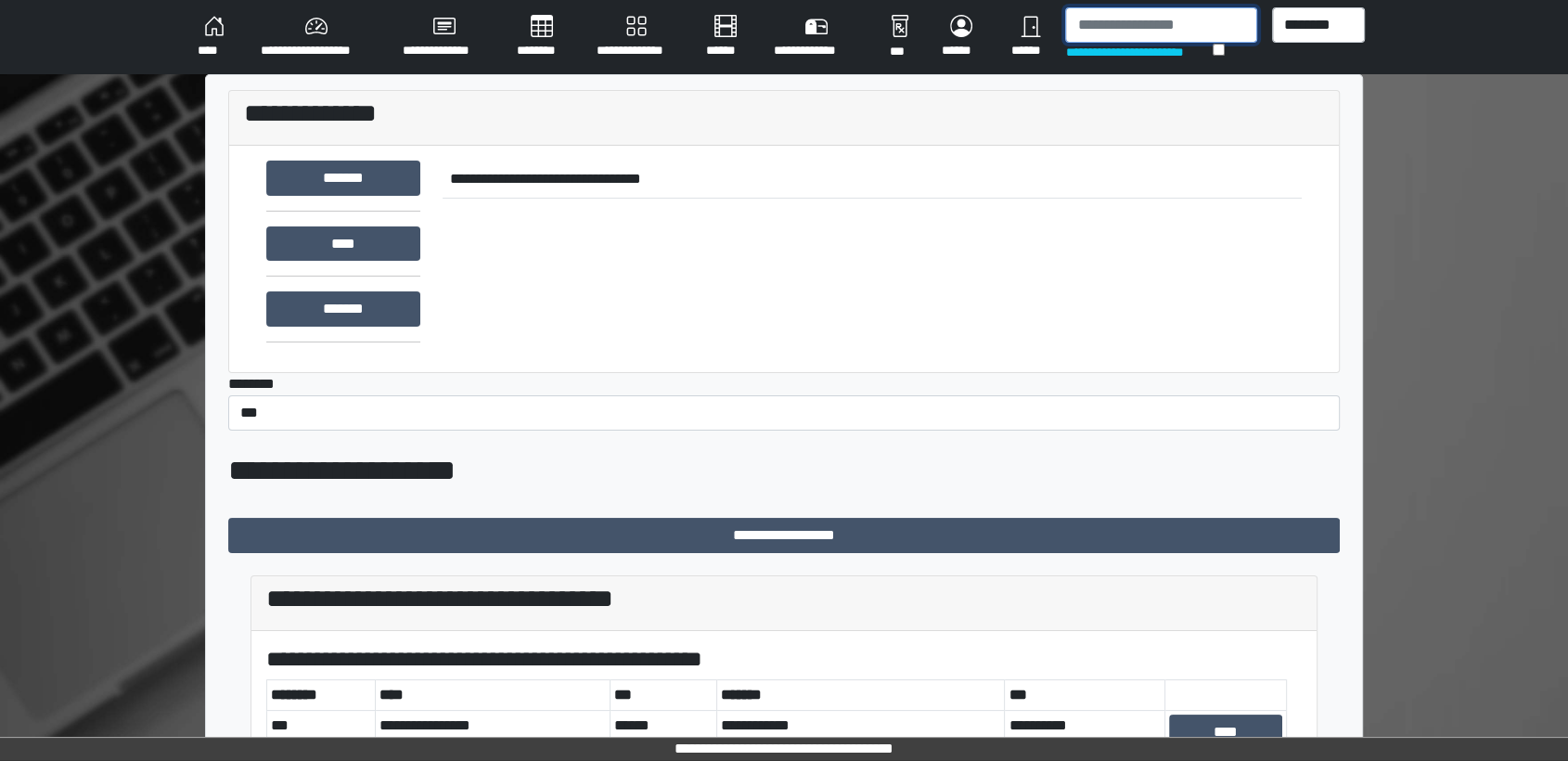 click at bounding box center [1161, 25] 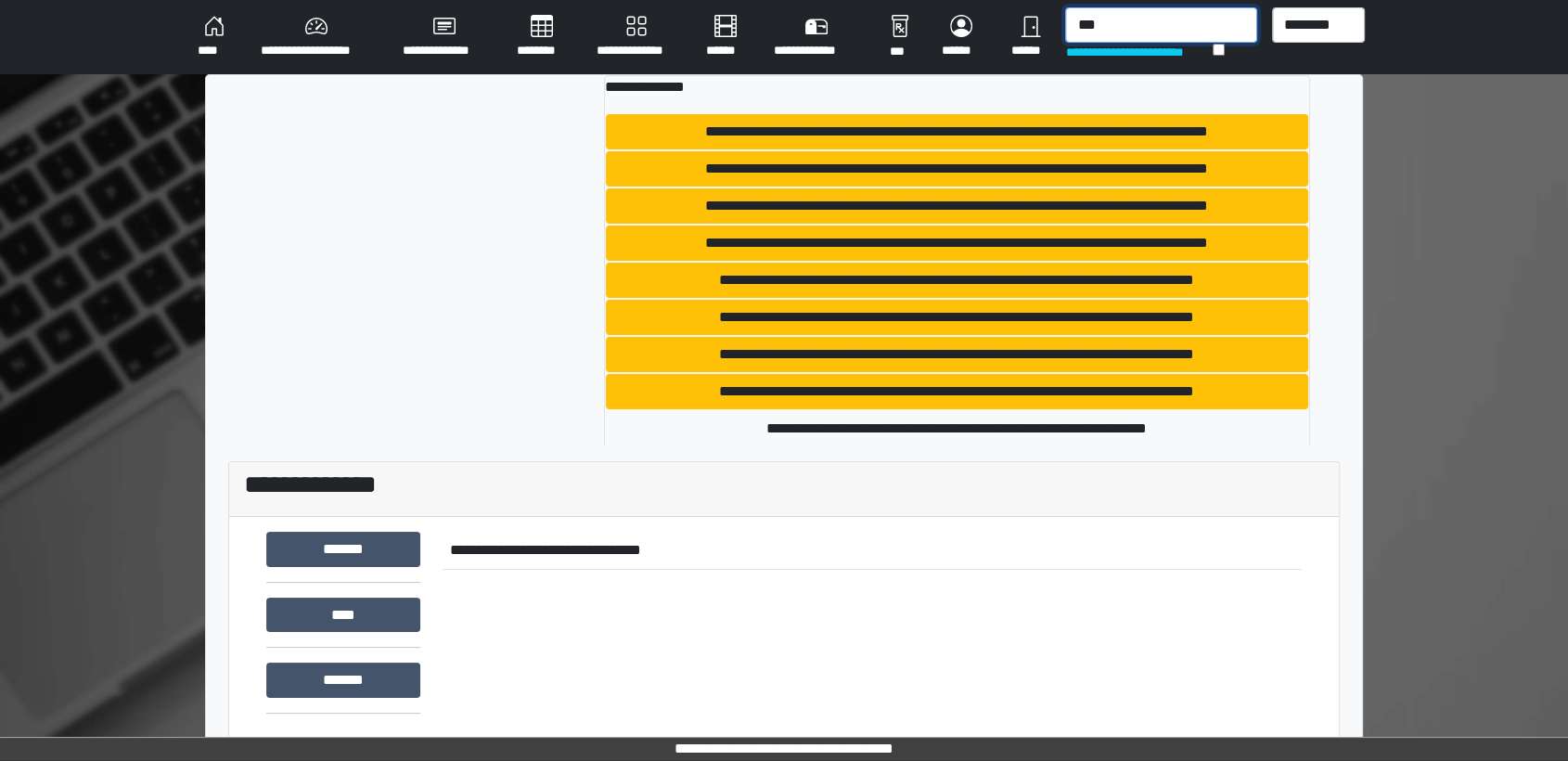 click on "***" at bounding box center [1161, 25] 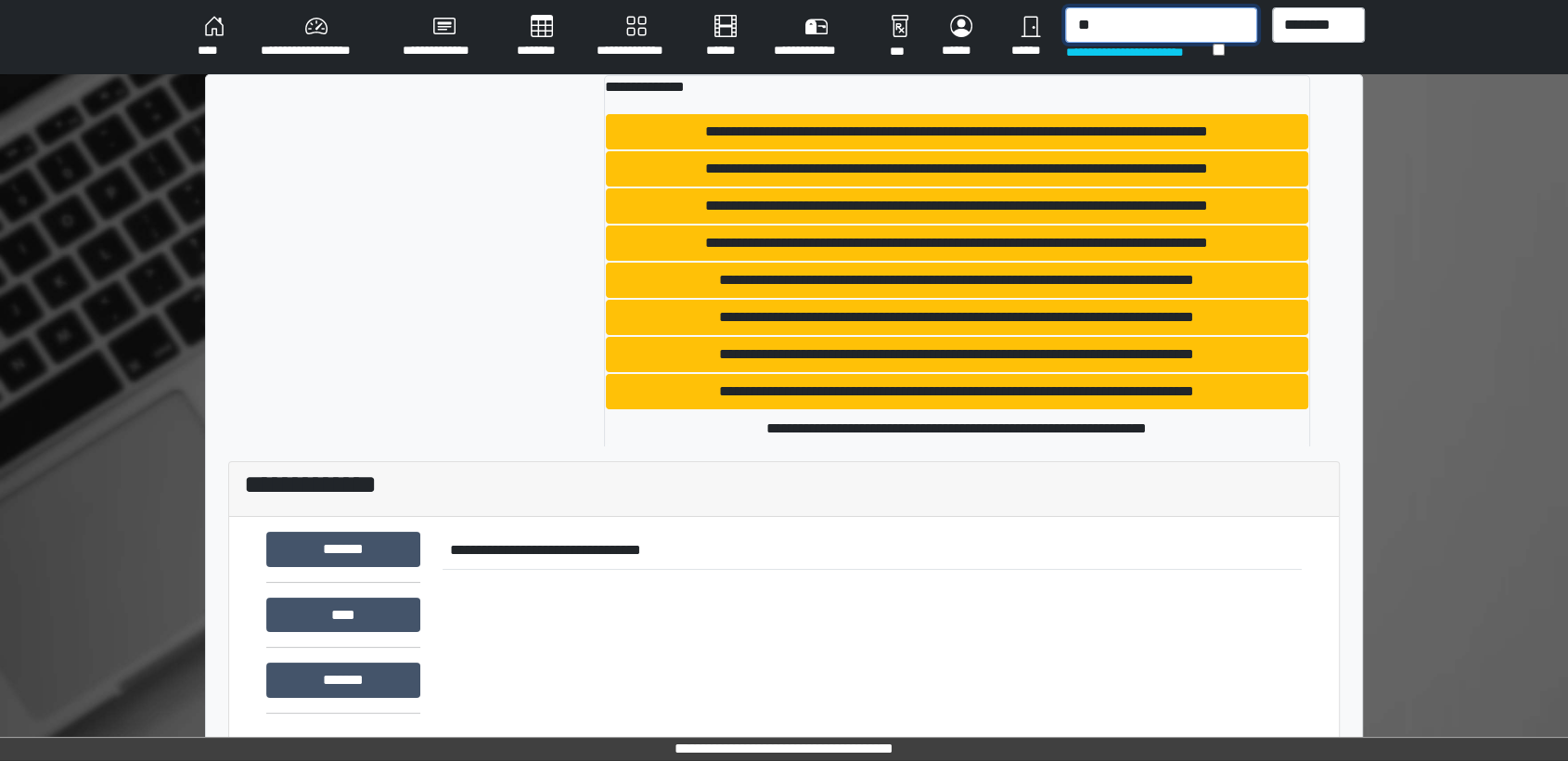 type on "*" 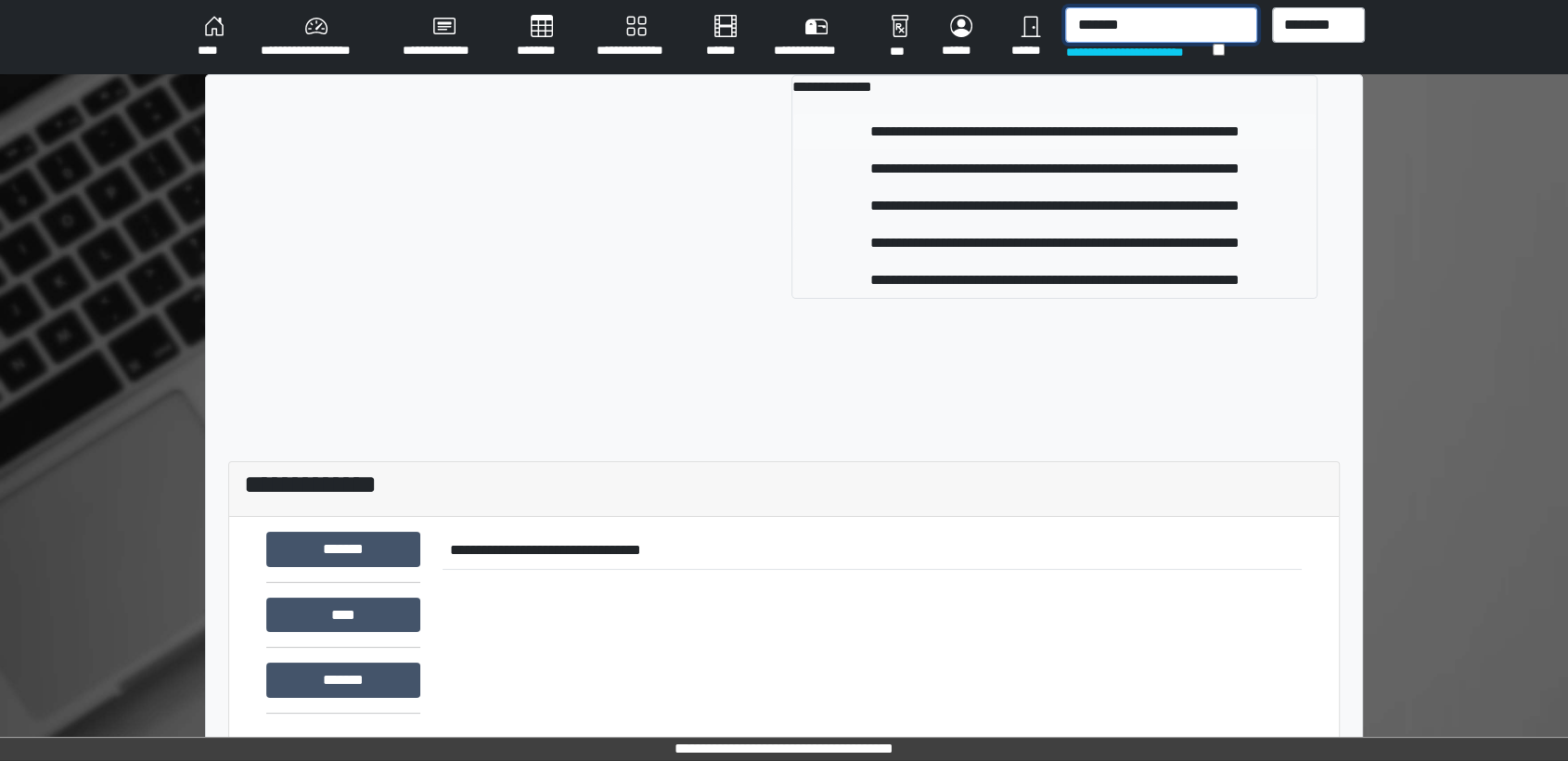 type on "*******" 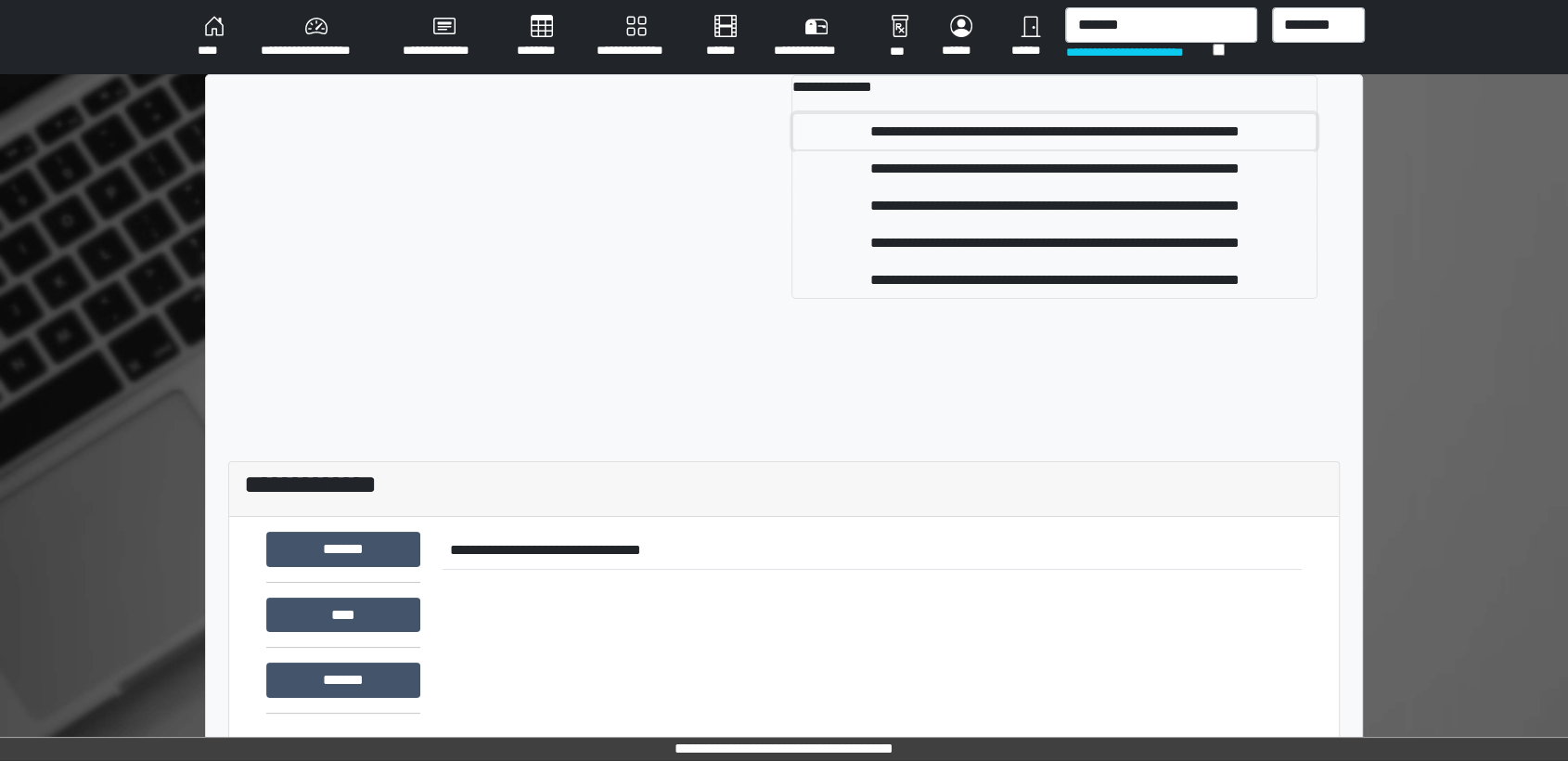 click on "**********" at bounding box center [1054, 132] 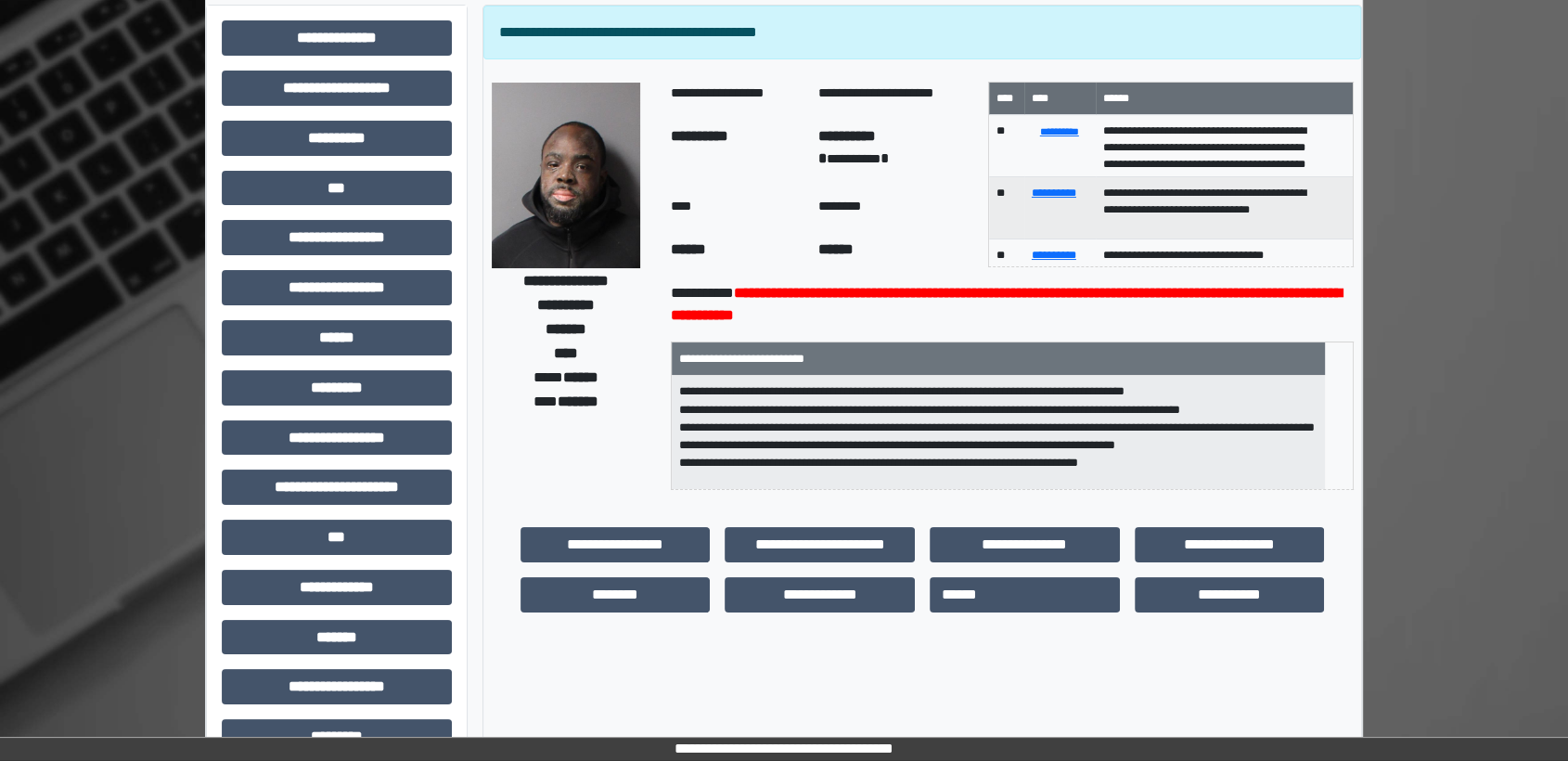 scroll, scrollTop: 0, scrollLeft: 0, axis: both 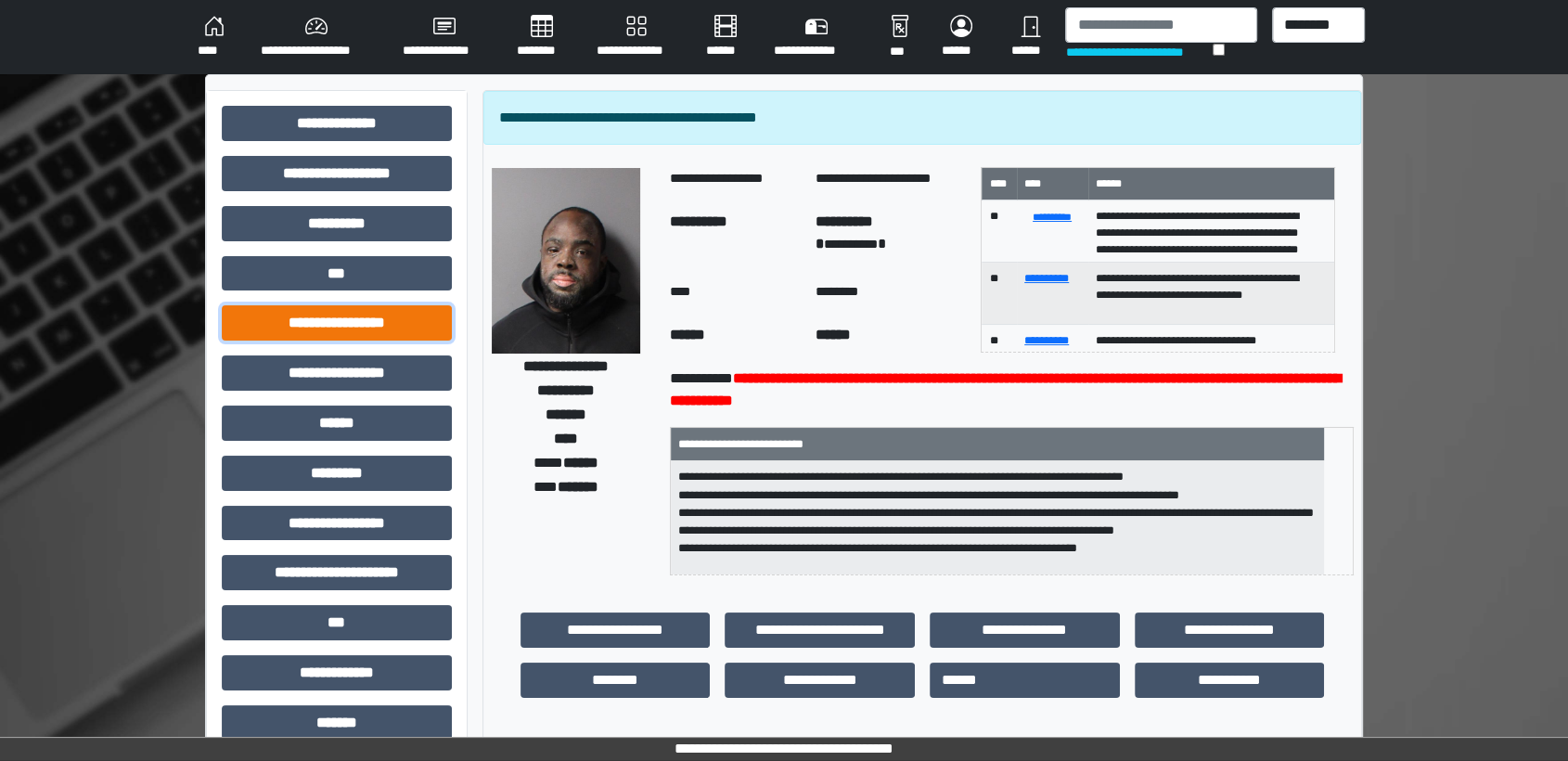 click on "**********" at bounding box center (337, 323) 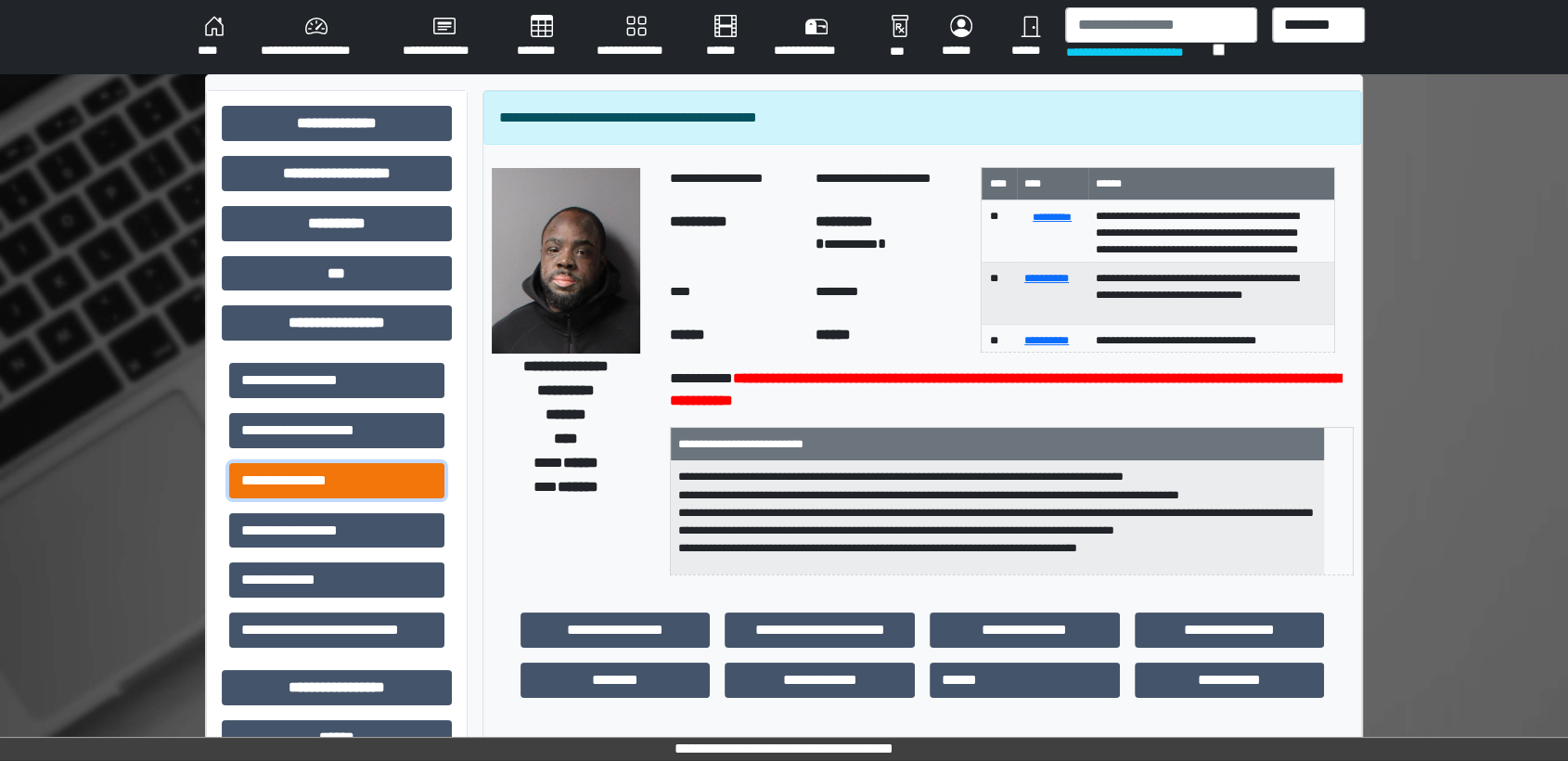 click on "**********" at bounding box center [337, 481] 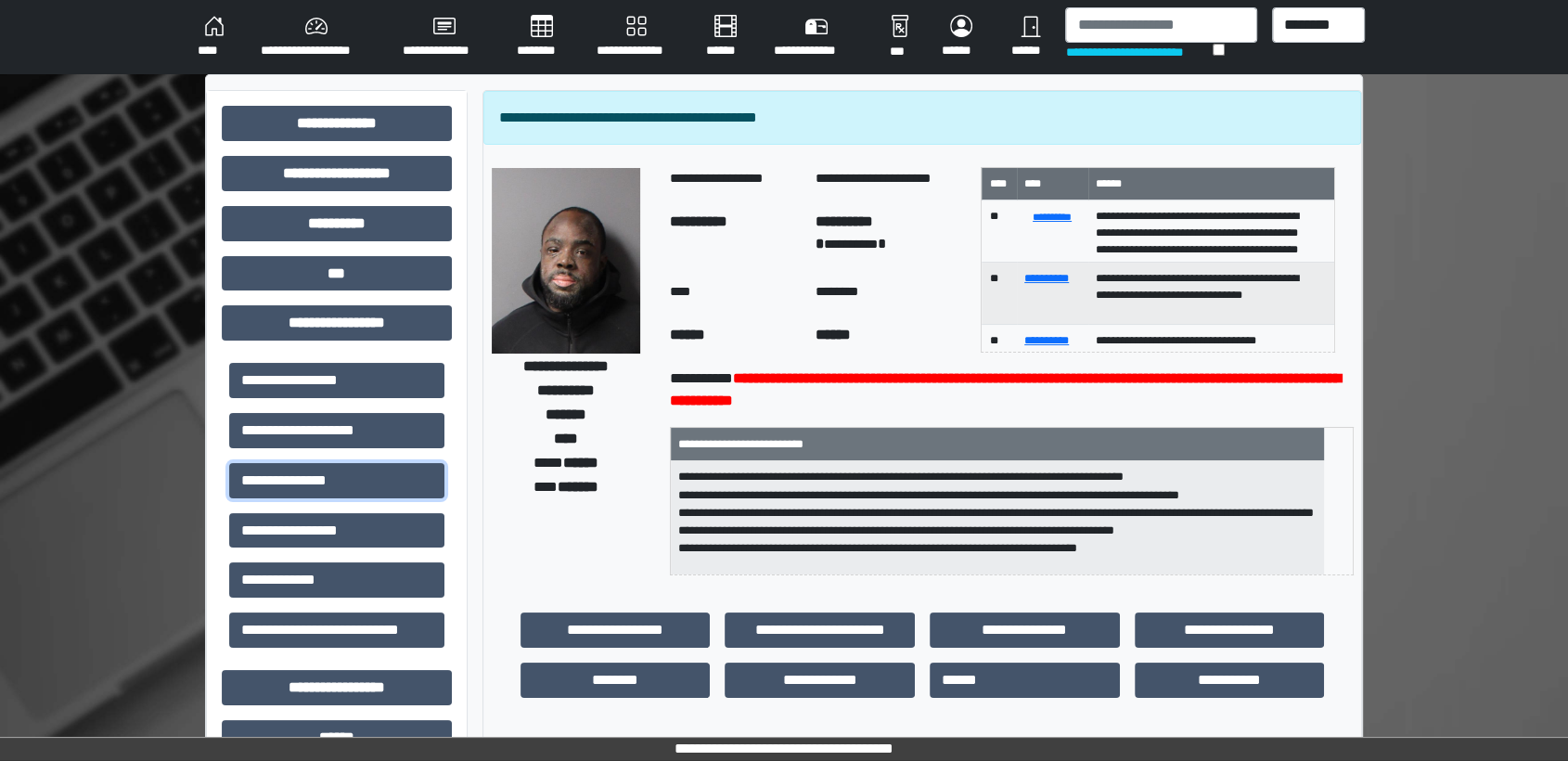 scroll, scrollTop: 6, scrollLeft: 0, axis: vertical 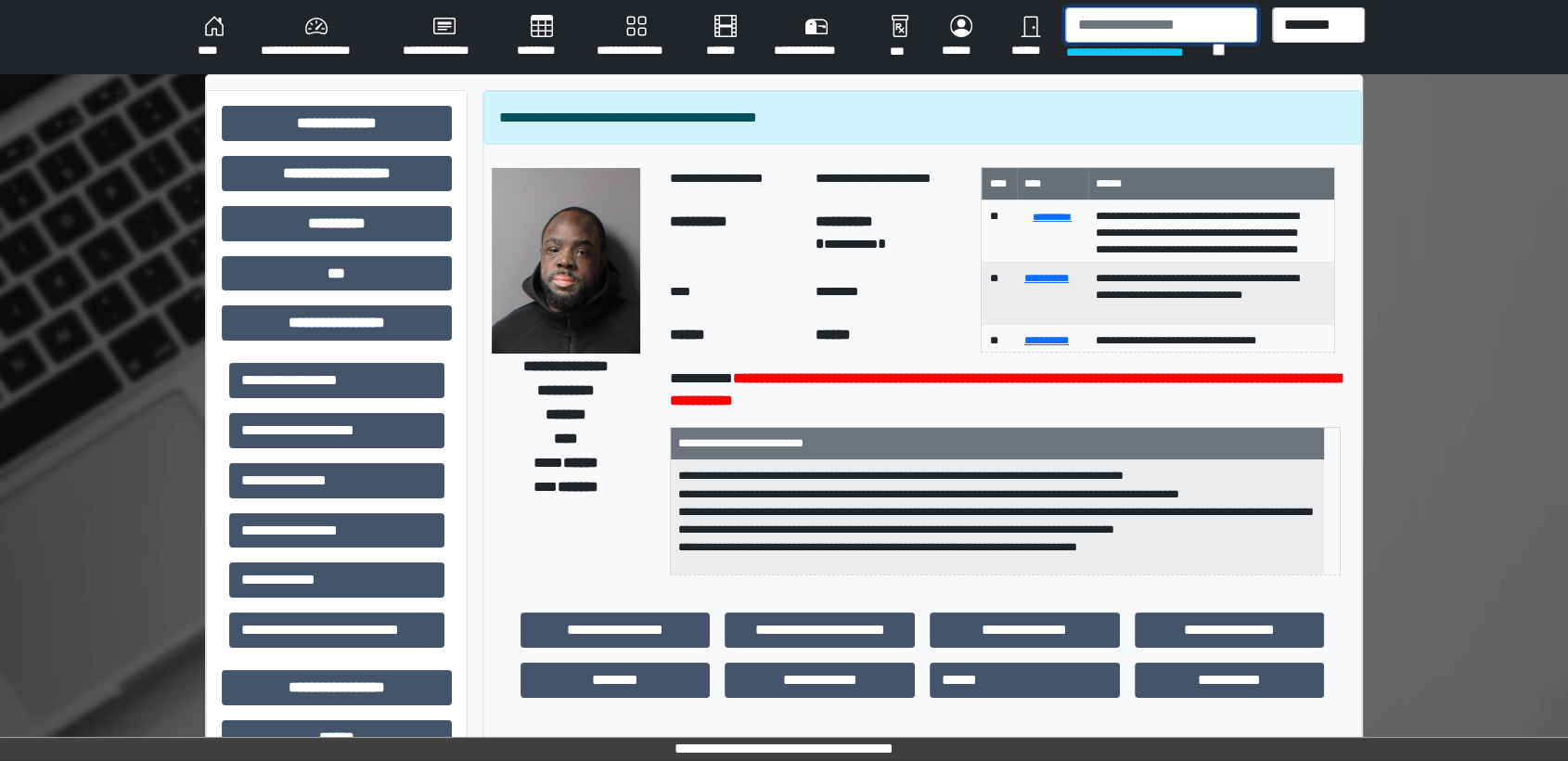 click at bounding box center [1161, 25] 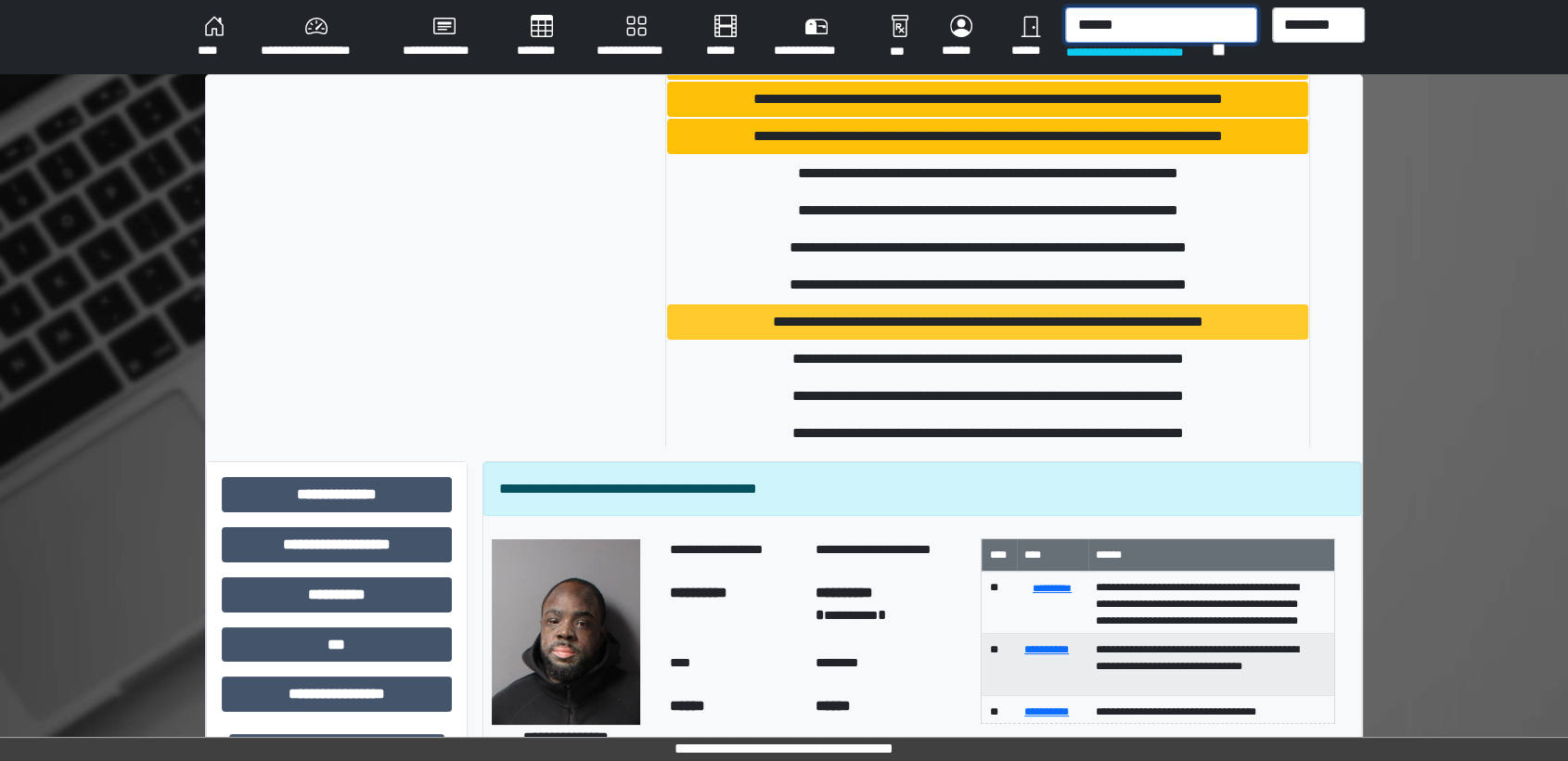 scroll, scrollTop: 412, scrollLeft: 0, axis: vertical 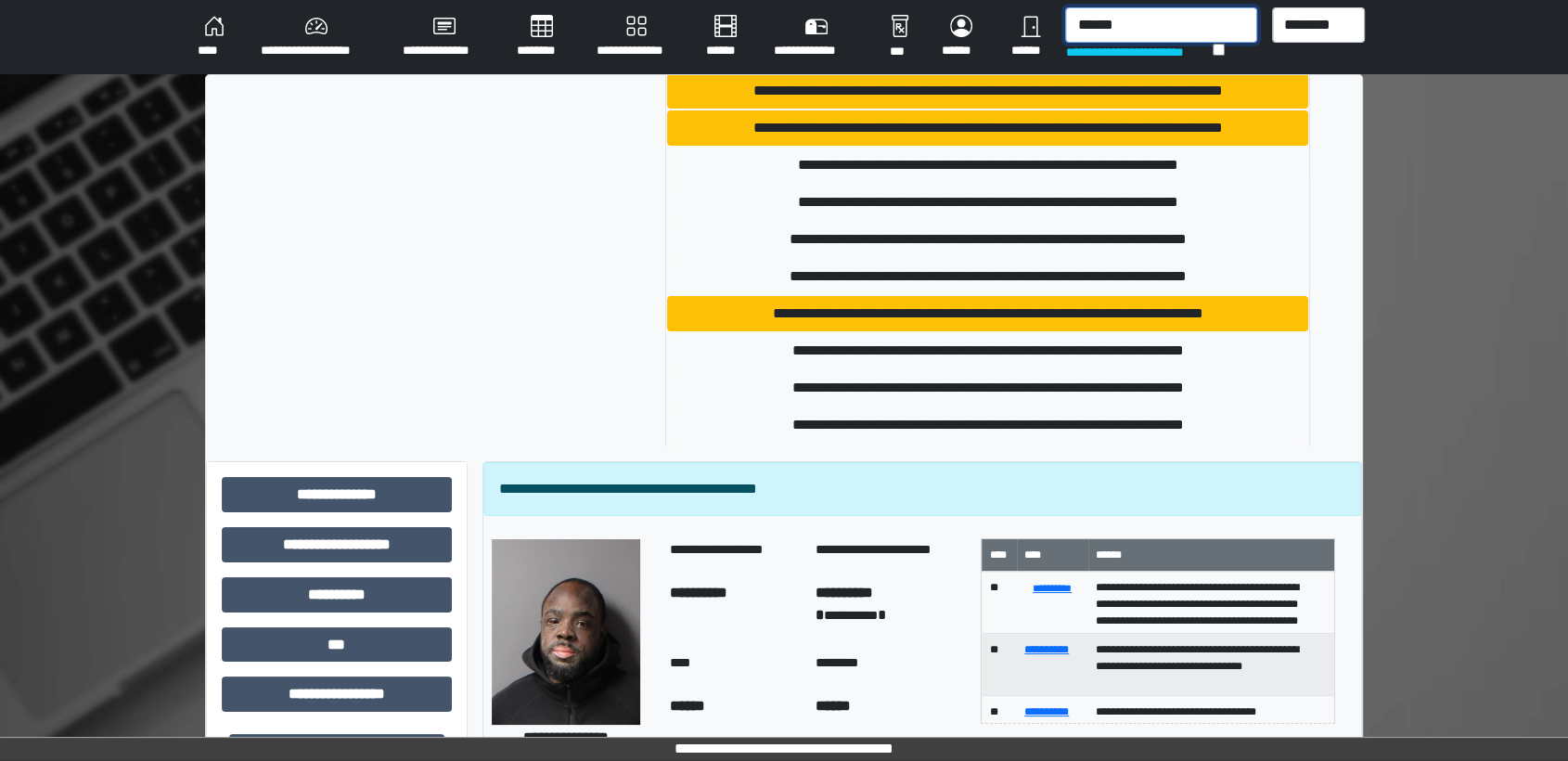 type on "******" 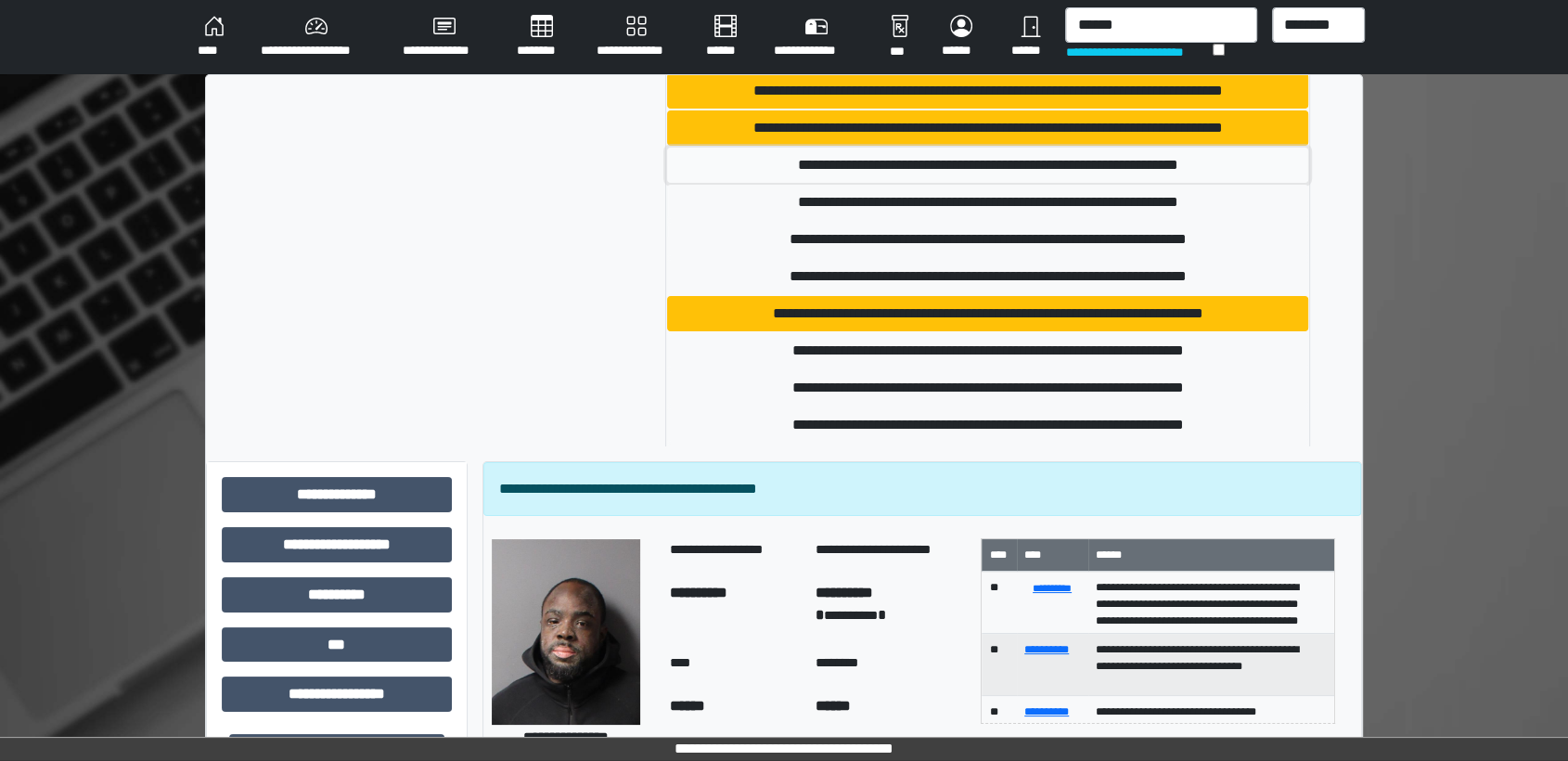 click on "**********" at bounding box center (987, 165) 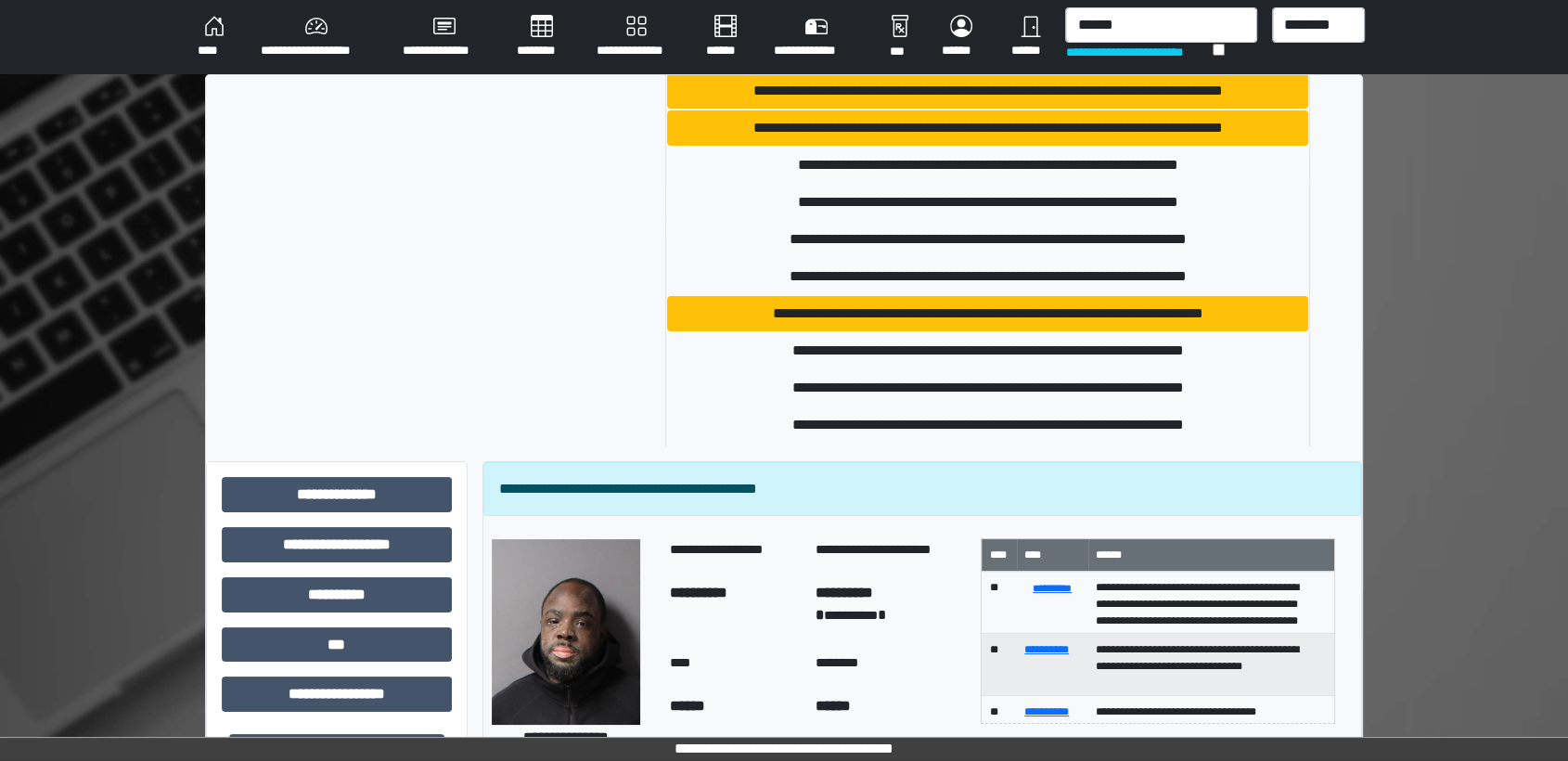 type 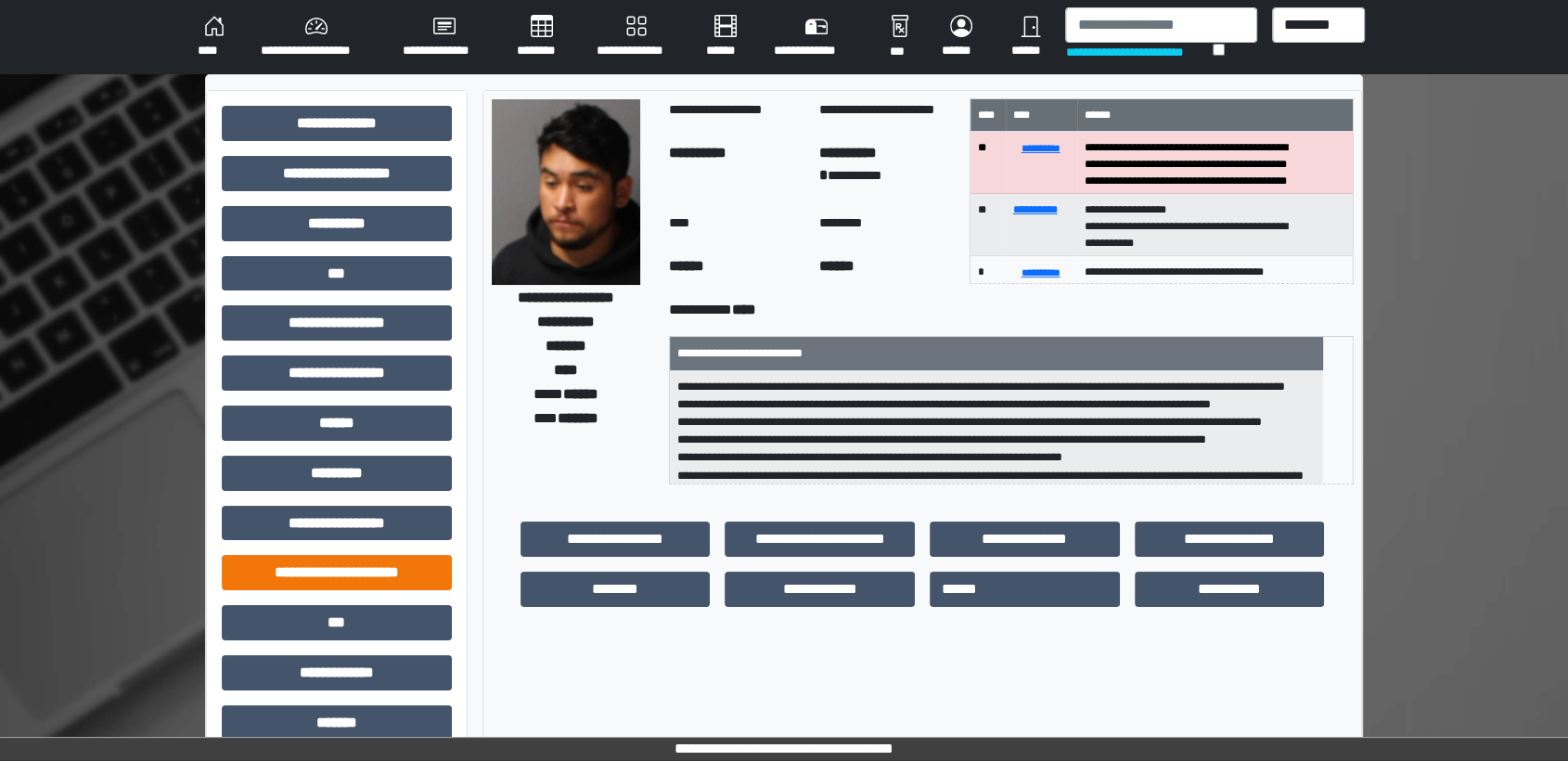scroll, scrollTop: 325, scrollLeft: 0, axis: vertical 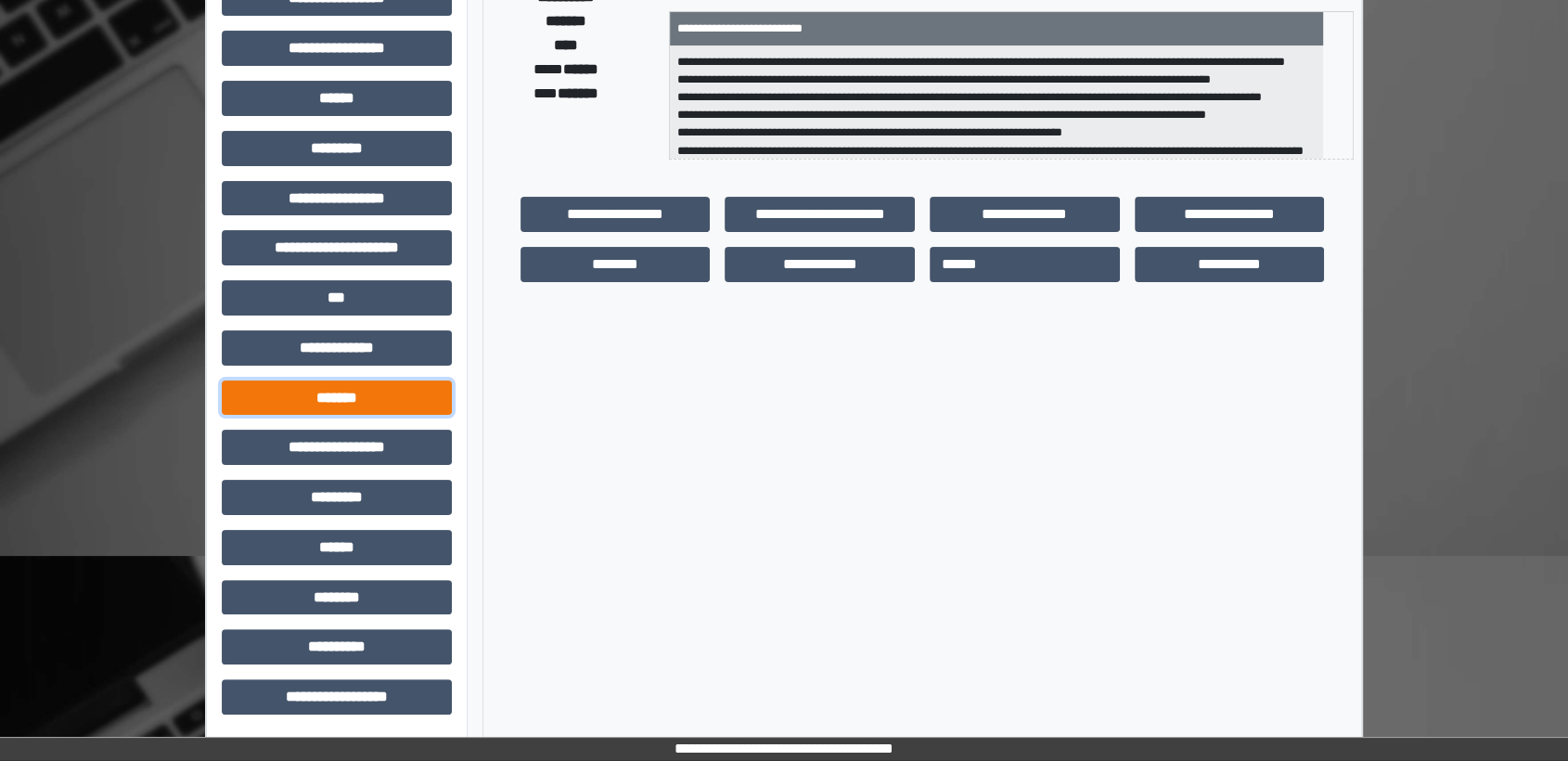 click on "*******" at bounding box center (337, 398) 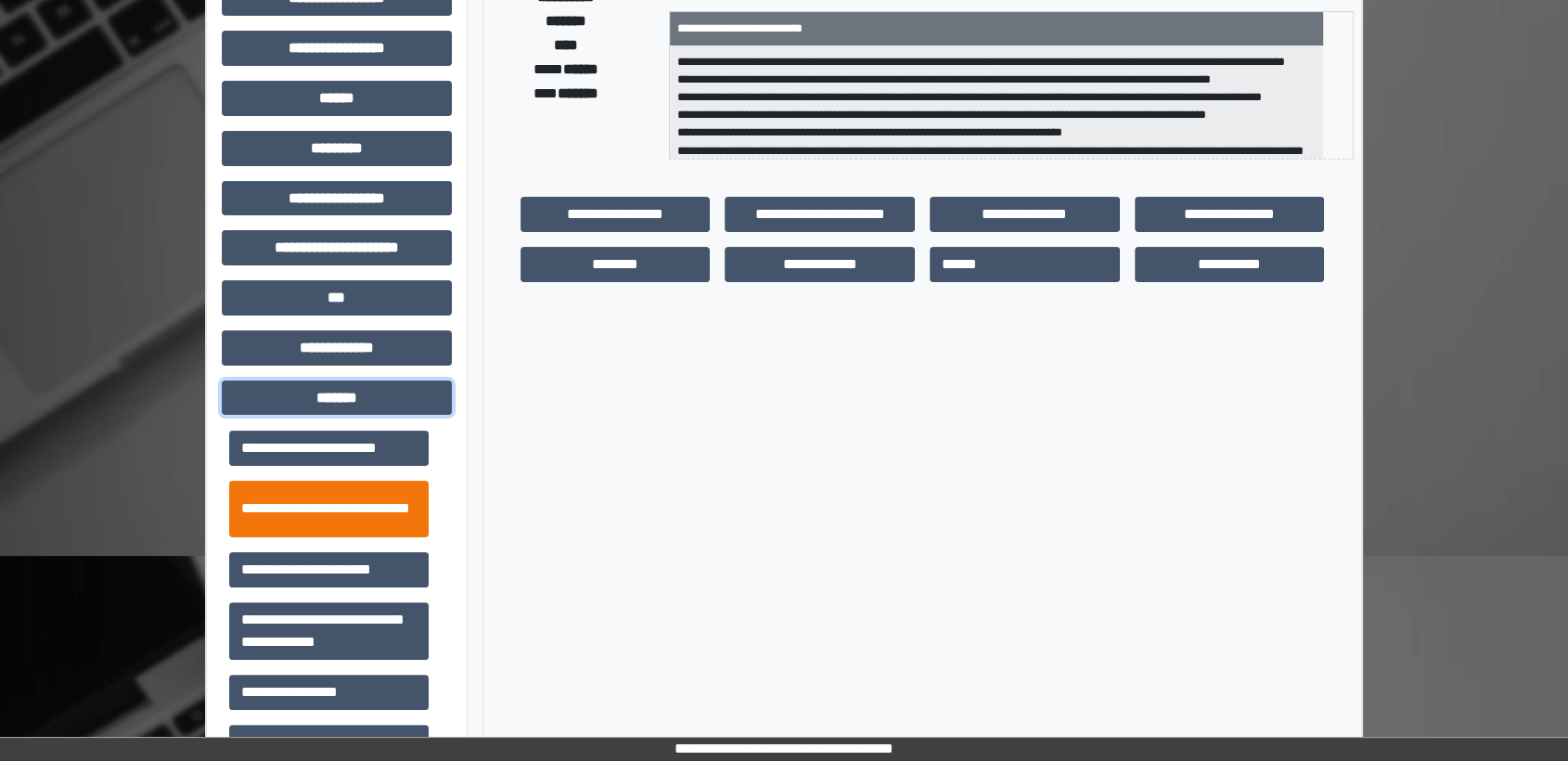 scroll, scrollTop: 850, scrollLeft: 0, axis: vertical 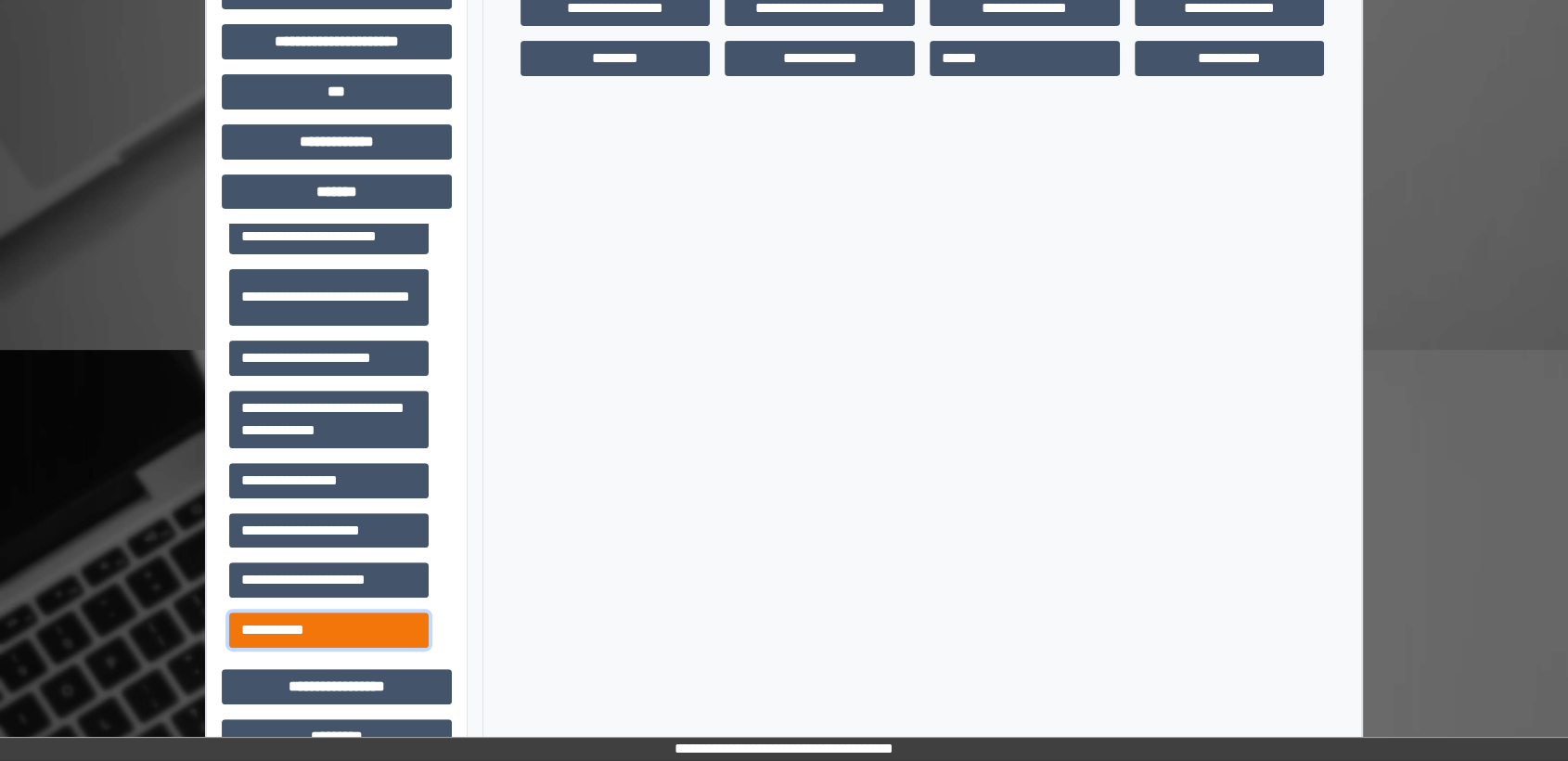 click on "**********" at bounding box center [328, 630] 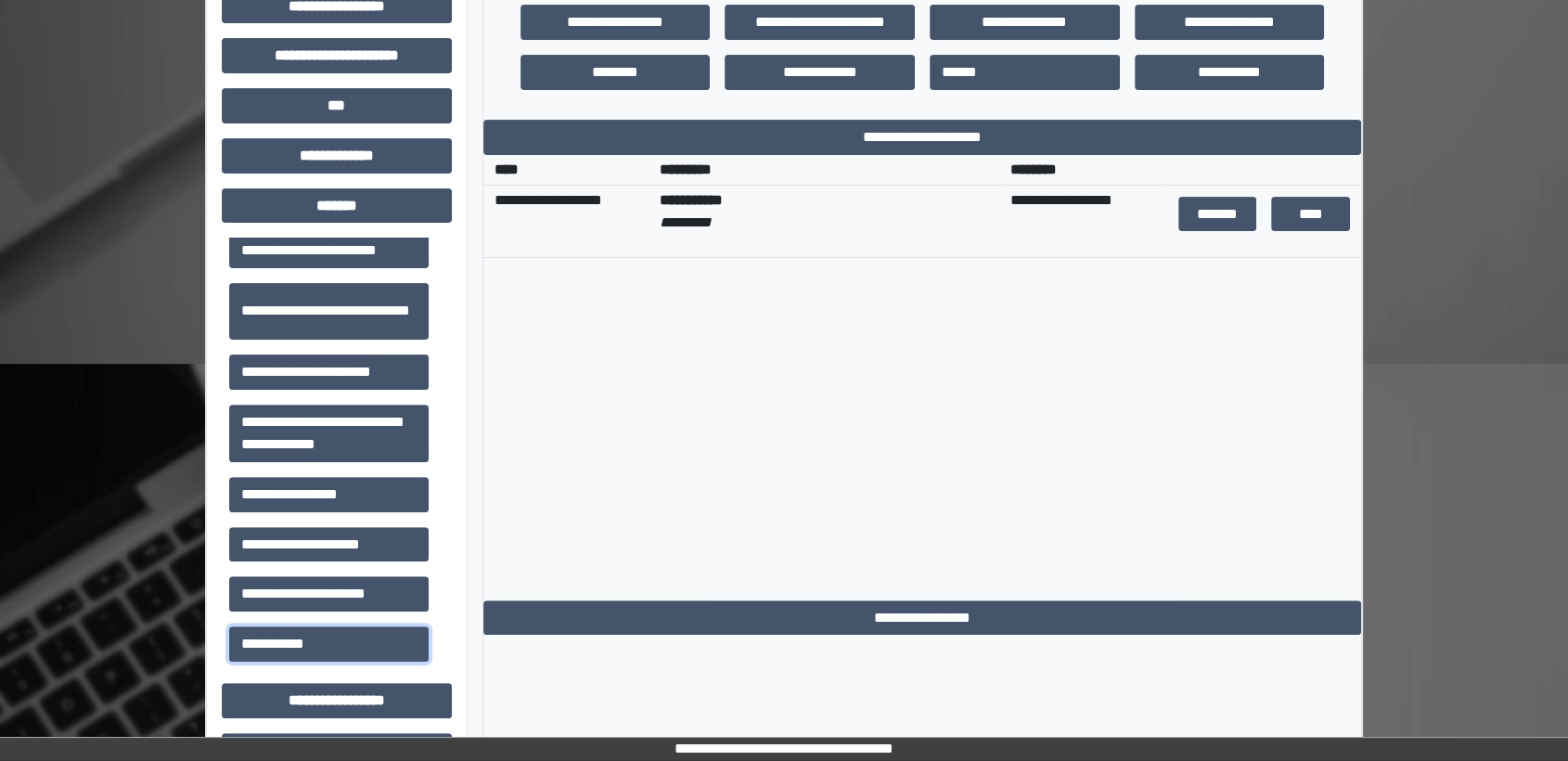 scroll, scrollTop: 428, scrollLeft: 0, axis: vertical 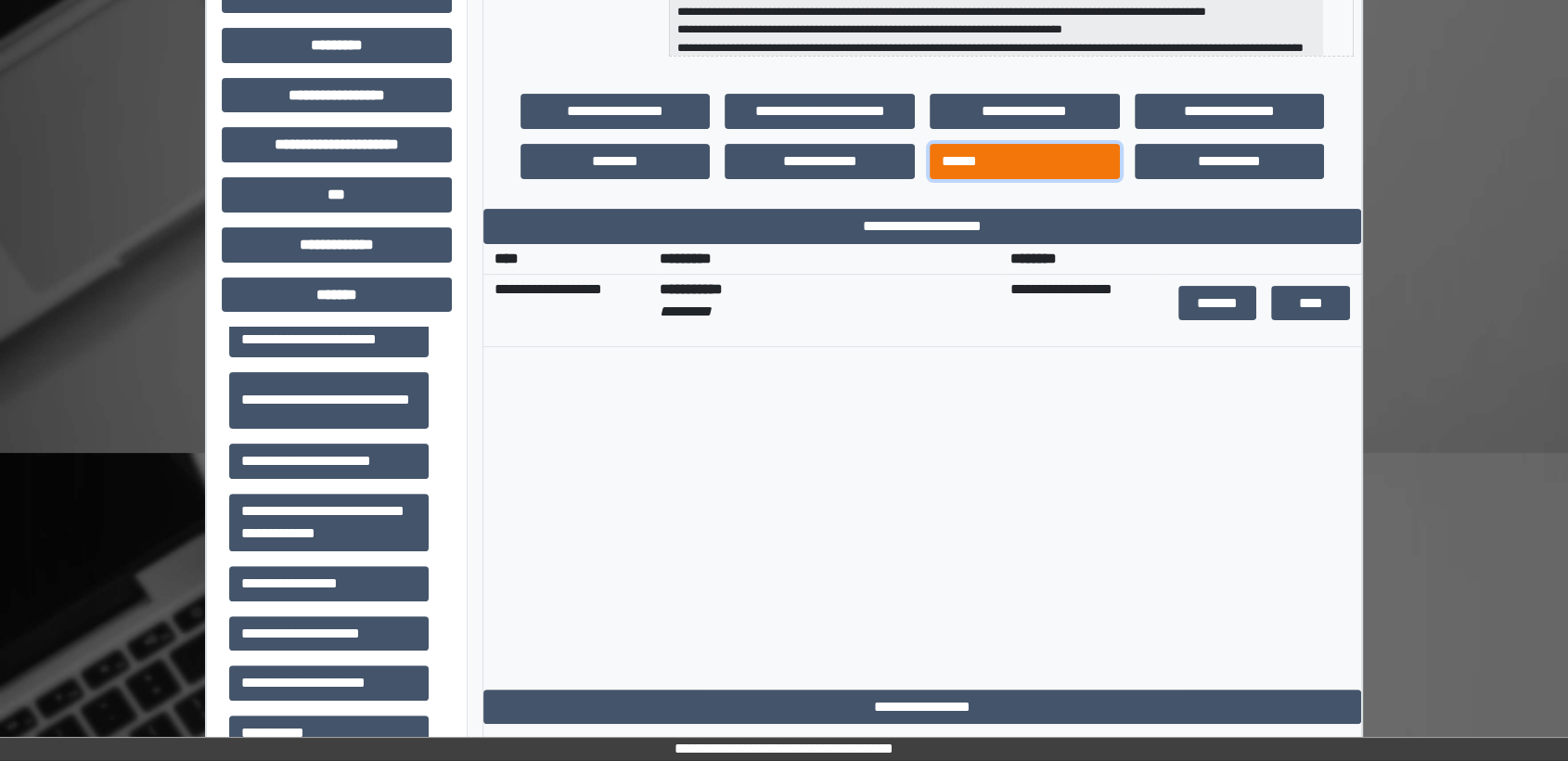 click on "******" at bounding box center (1024, 161) 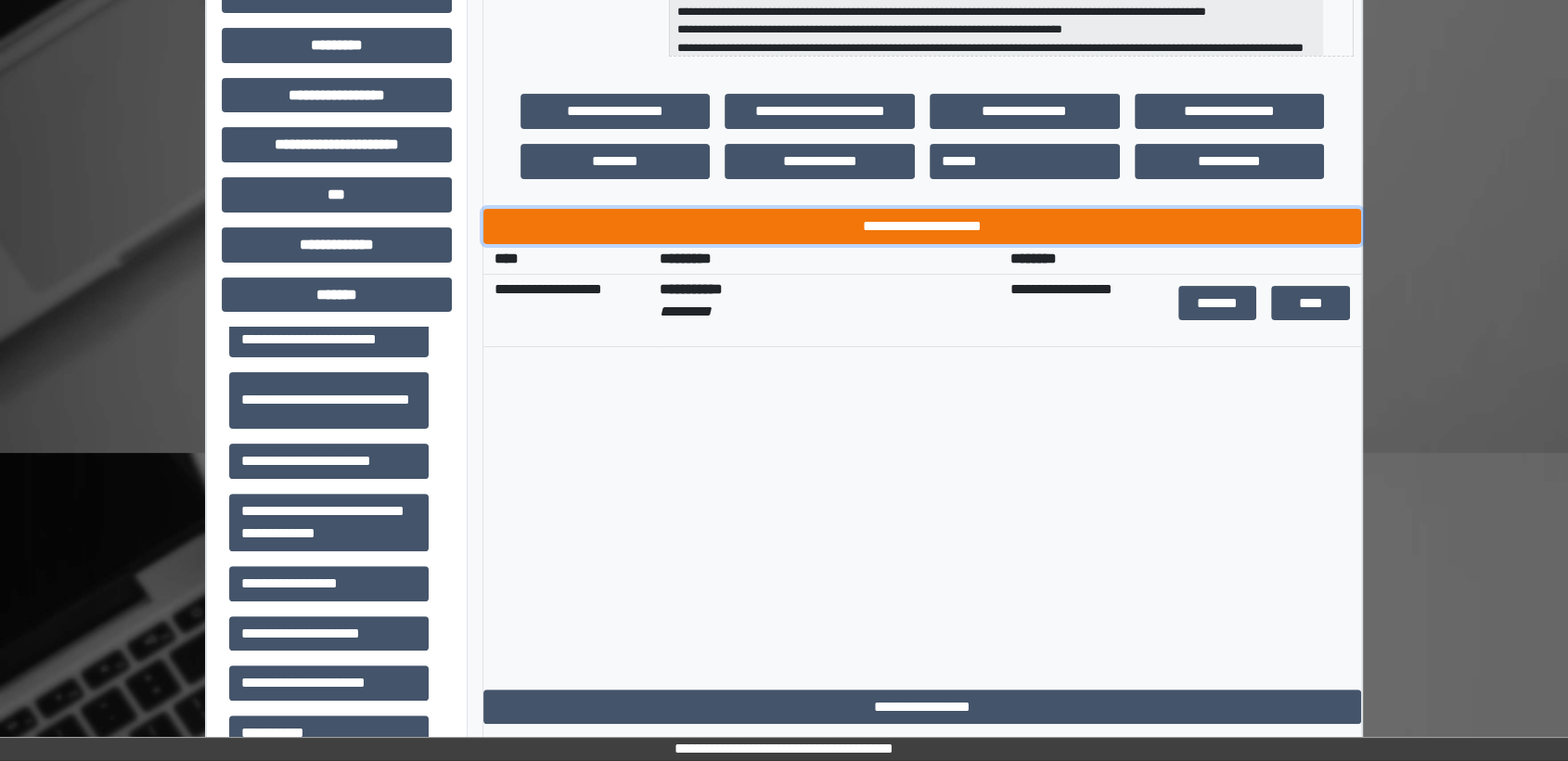 click on "**********" at bounding box center (922, 226) 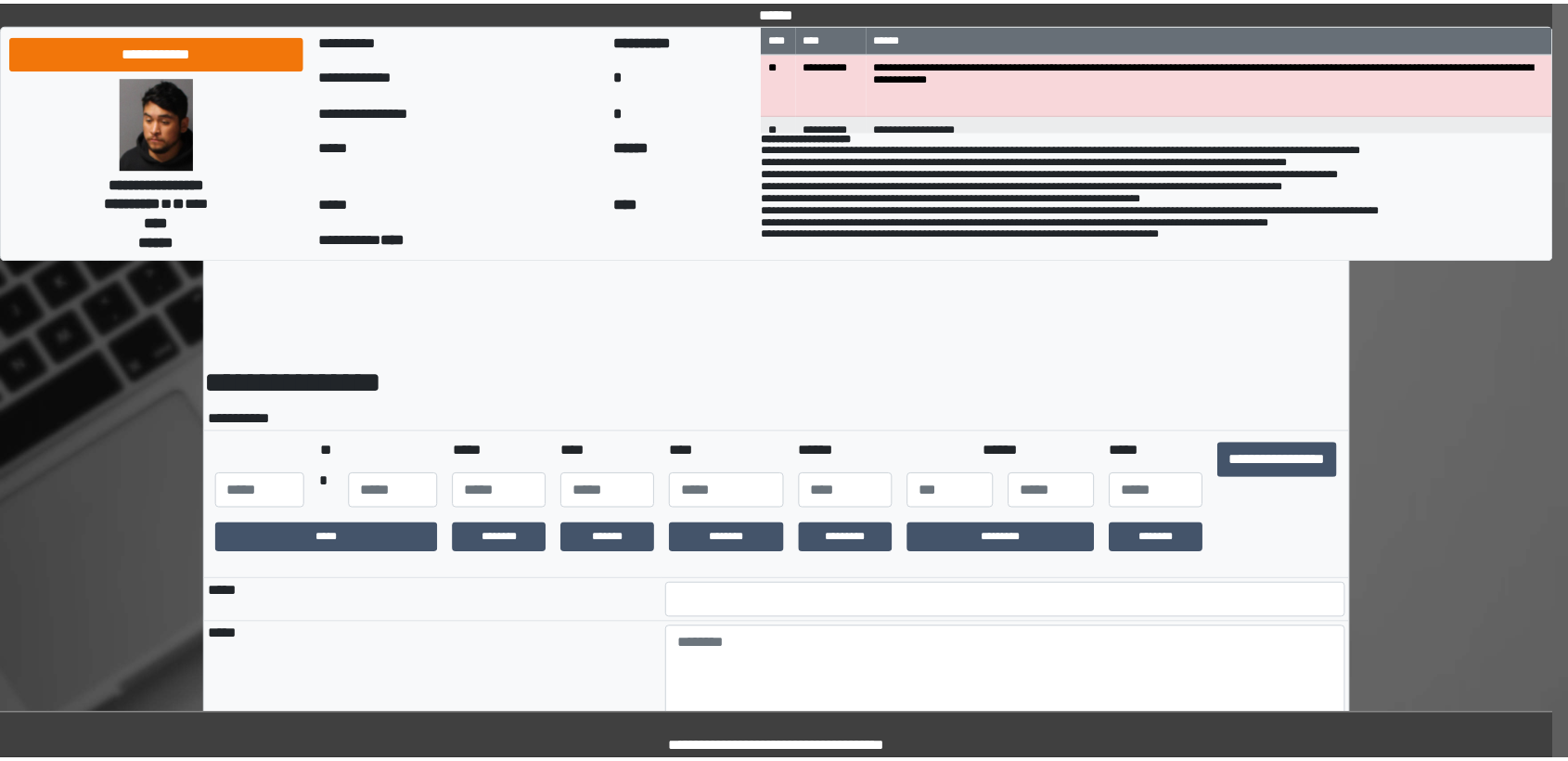 scroll, scrollTop: 0, scrollLeft: 0, axis: both 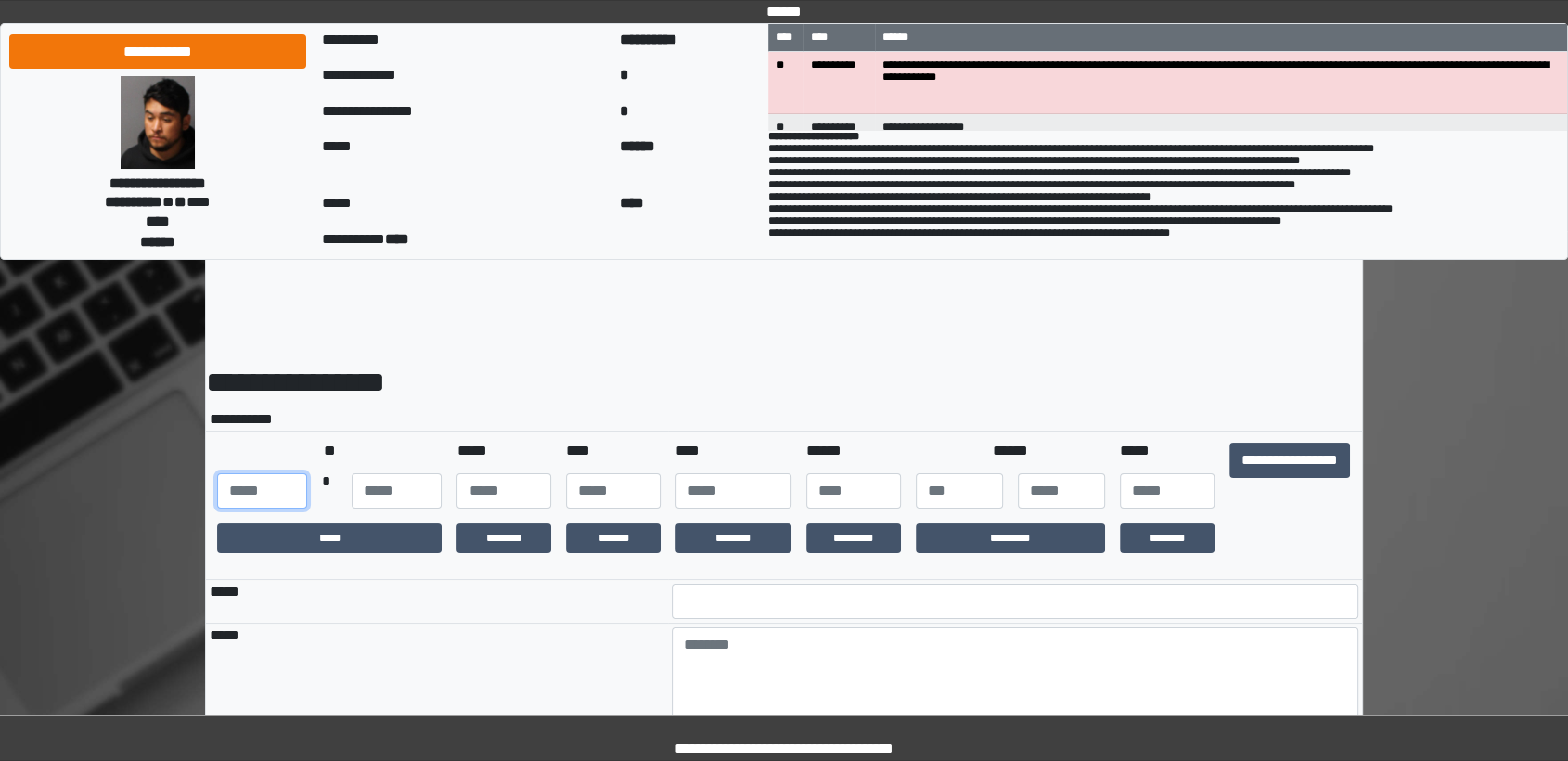 click at bounding box center (262, 491) 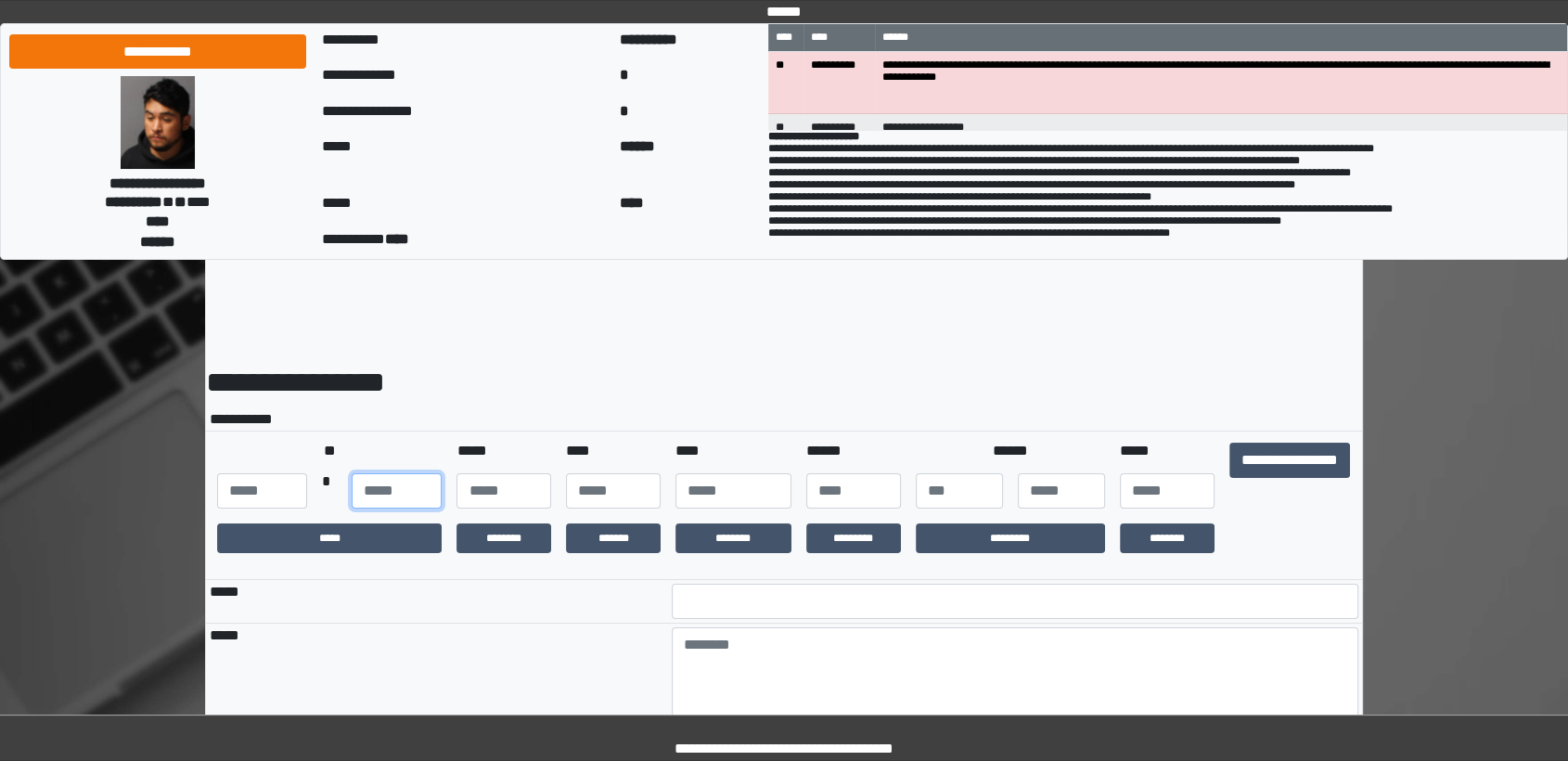 click at bounding box center [396, 491] 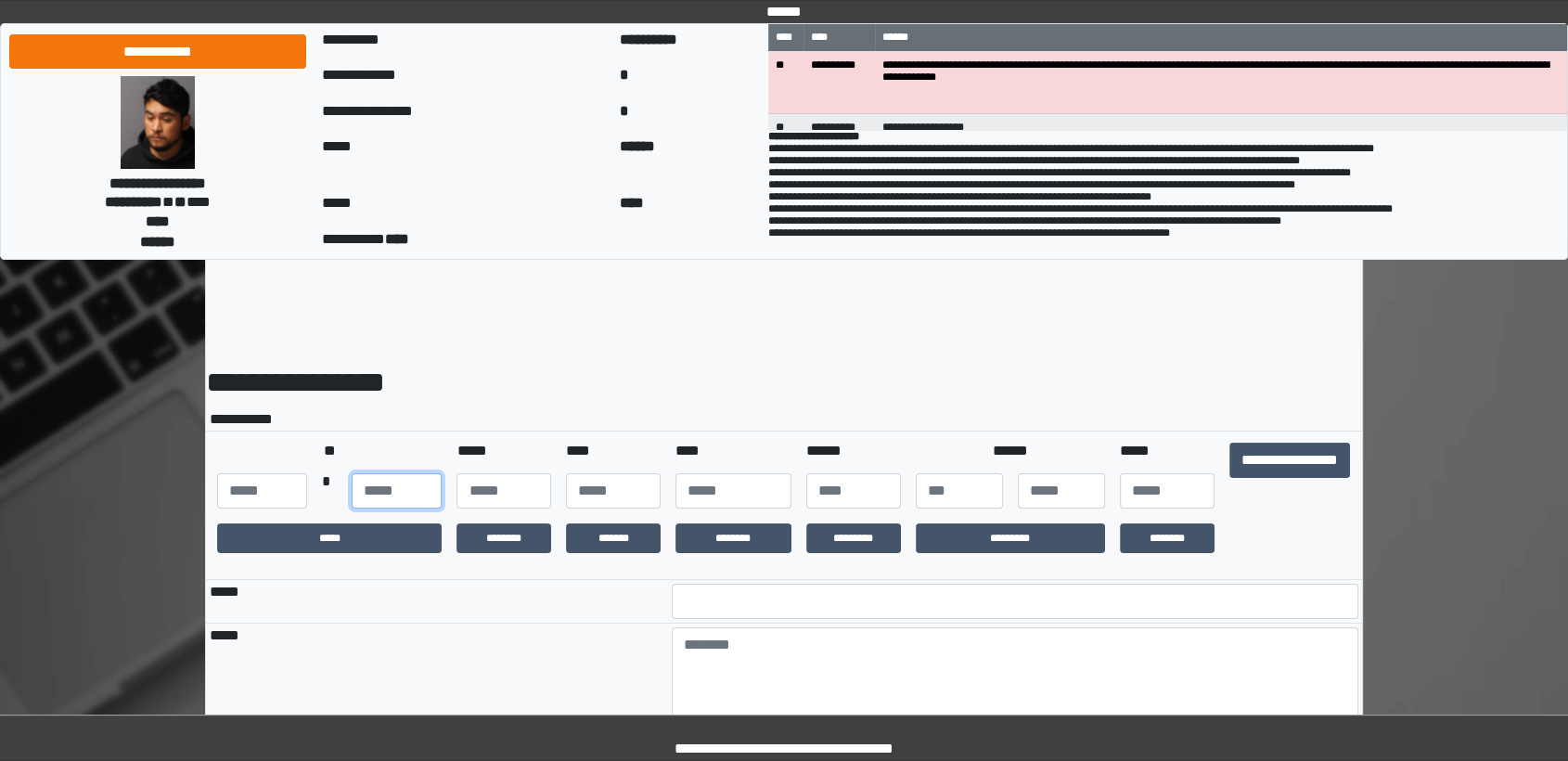 type on "**" 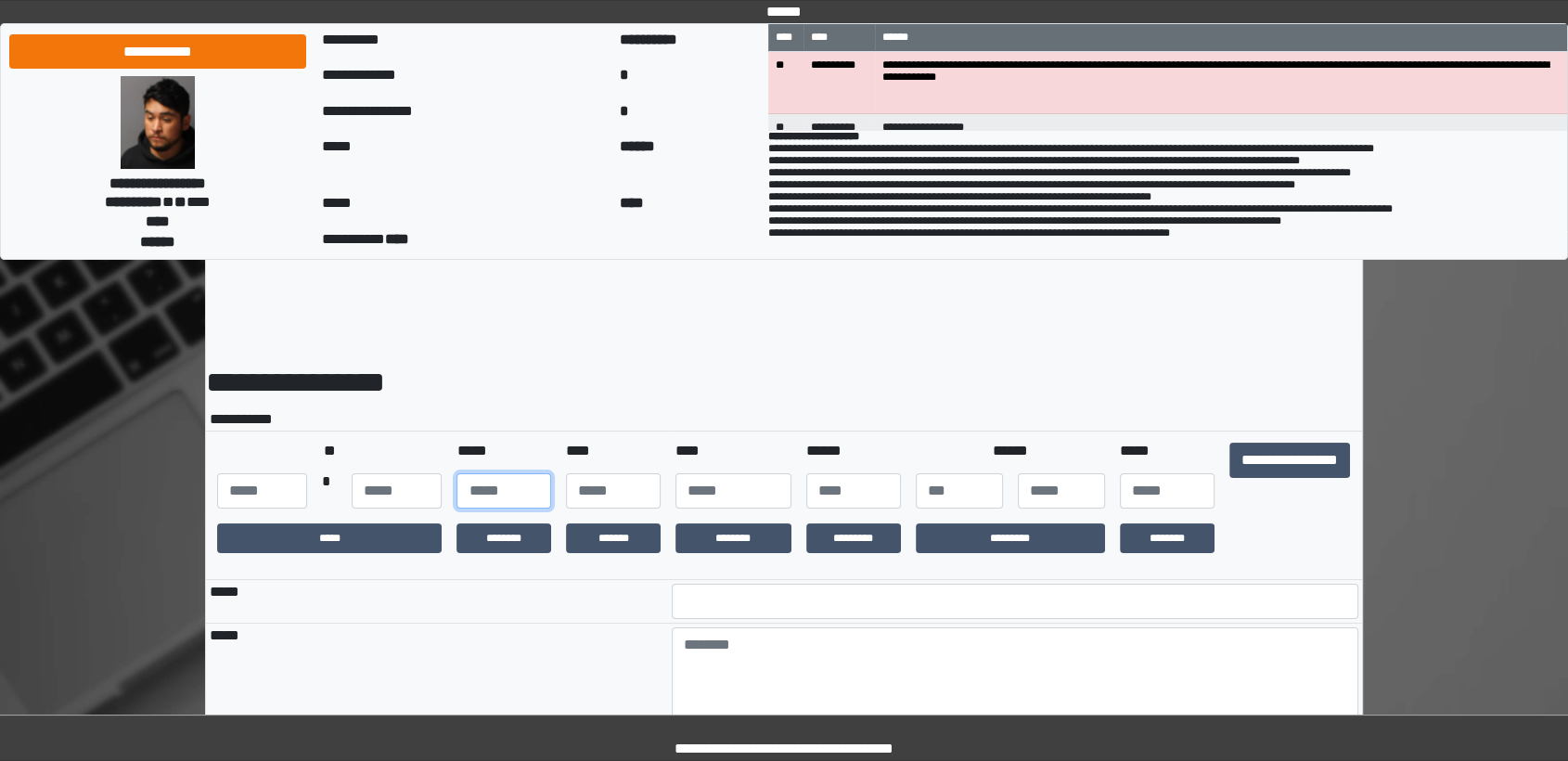 click at bounding box center (504, 491) 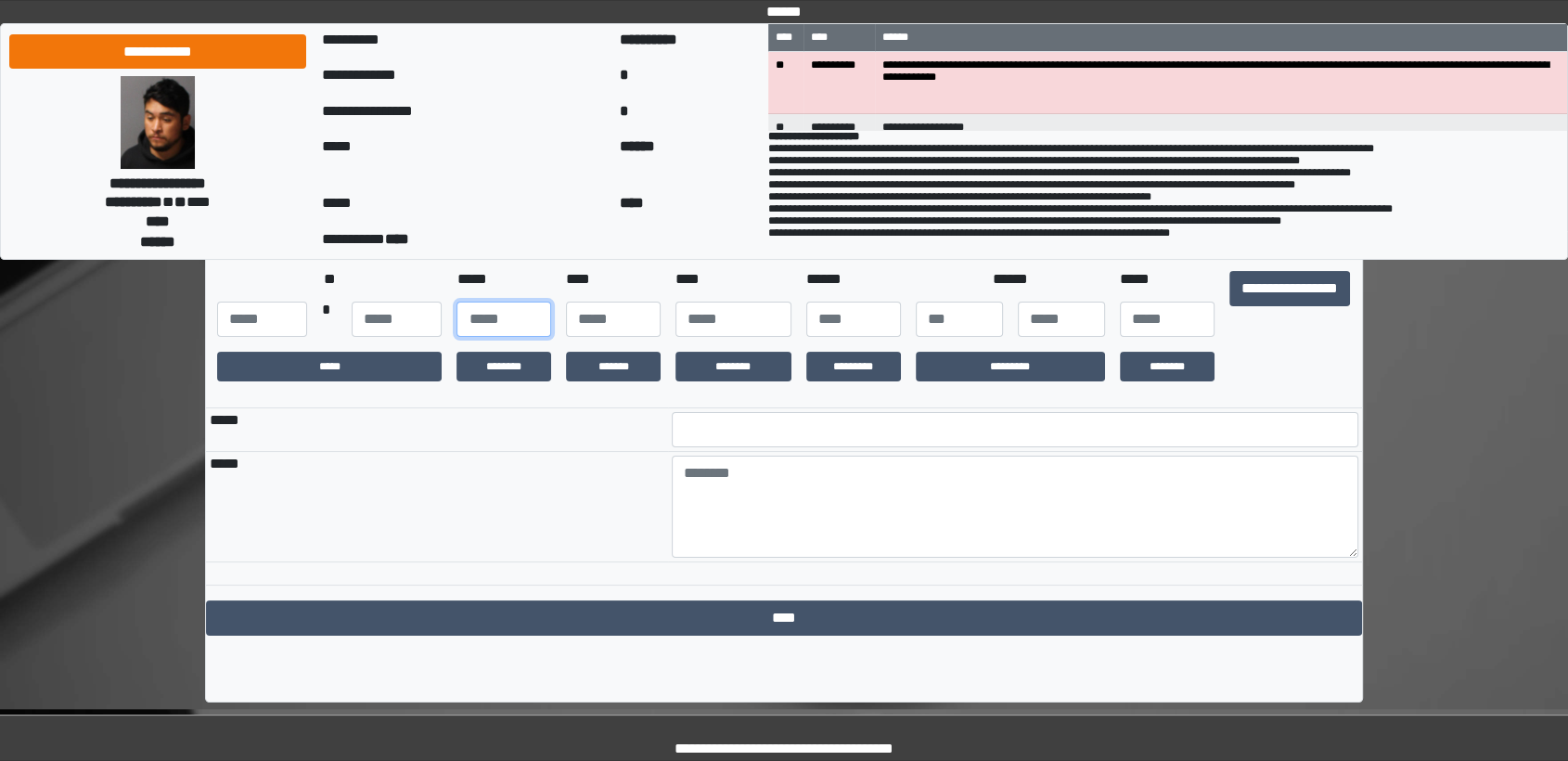 scroll, scrollTop: 173, scrollLeft: 0, axis: vertical 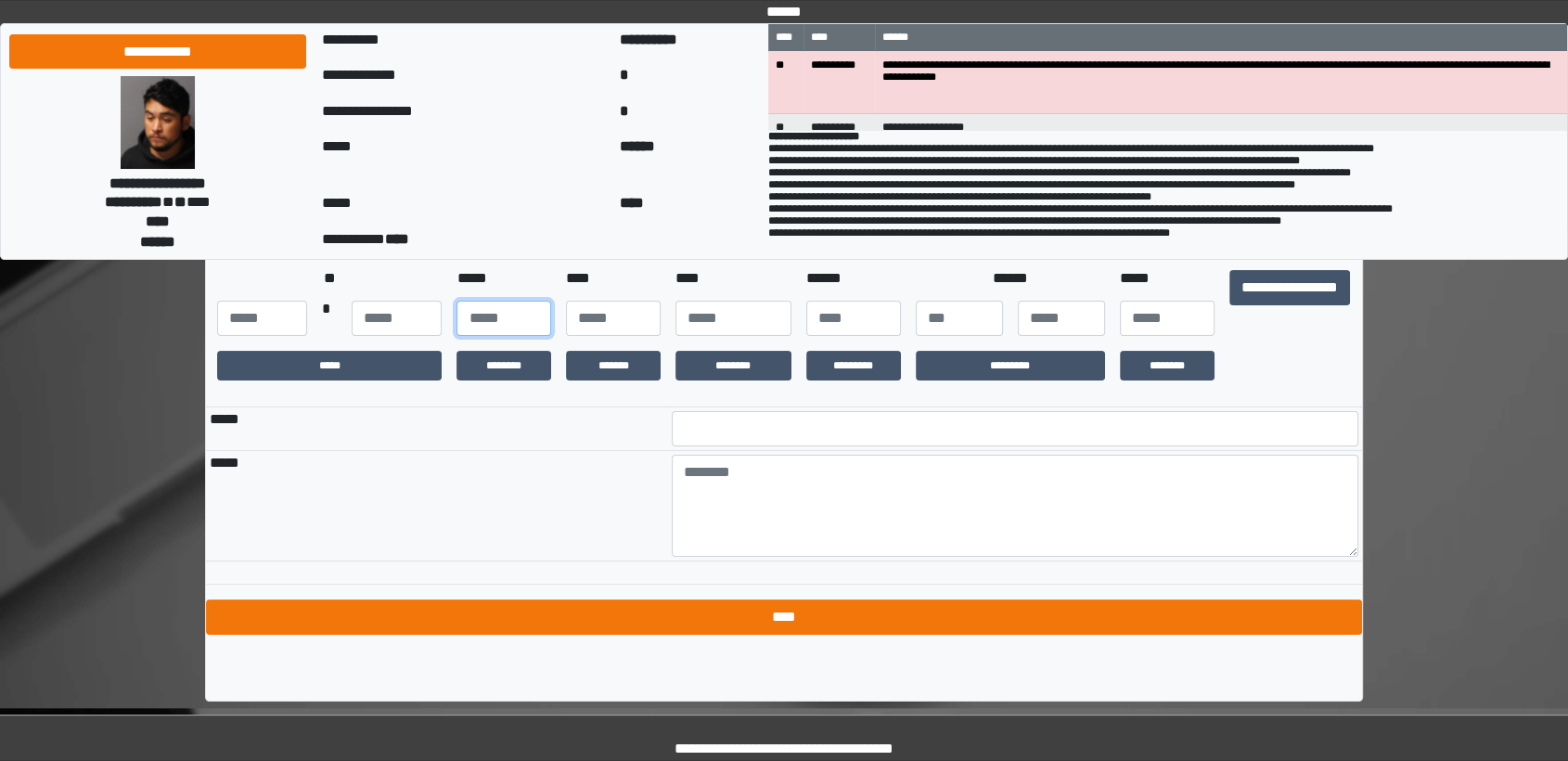 type on "**" 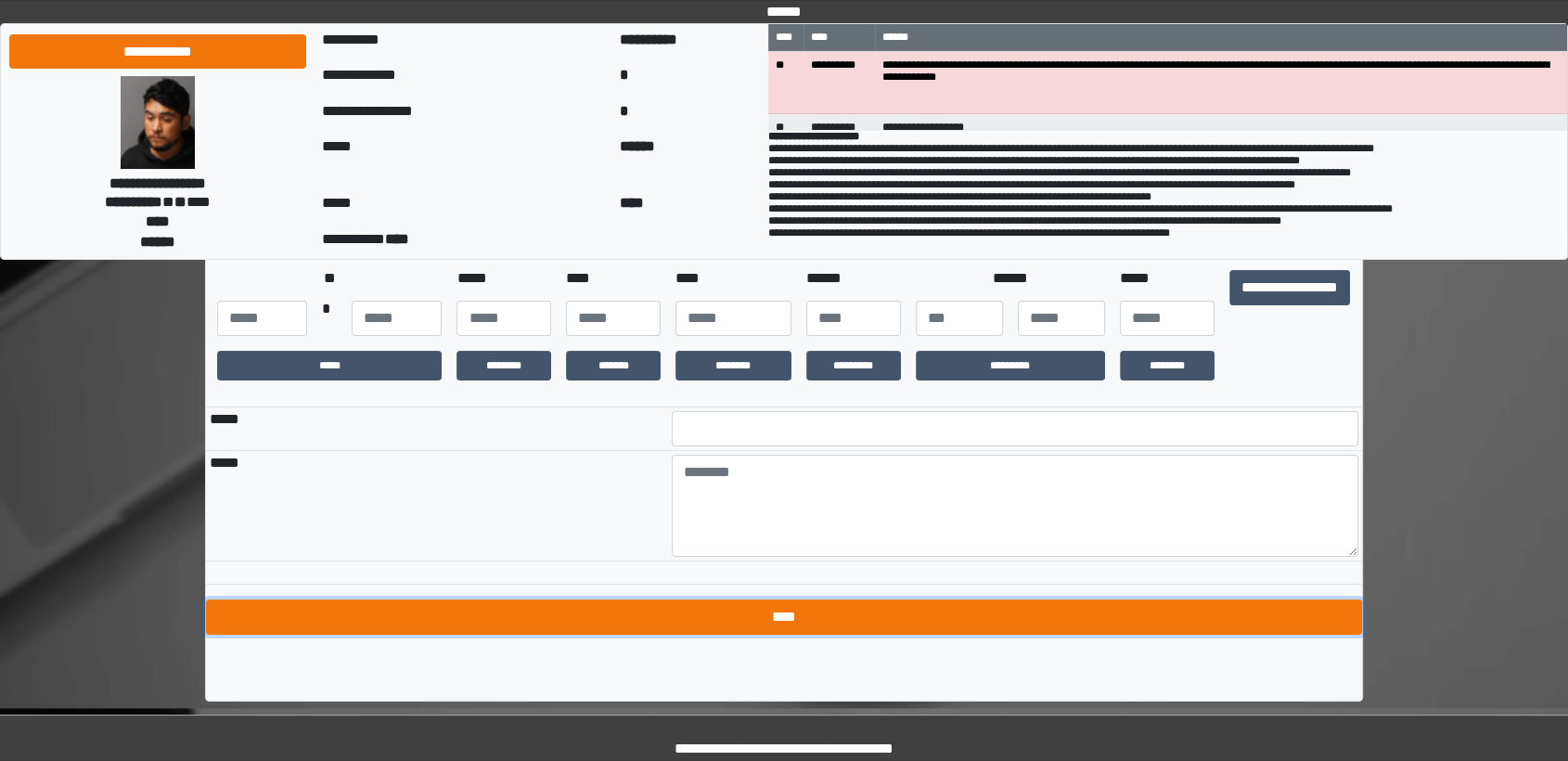 click on "****" at bounding box center (784, 617) 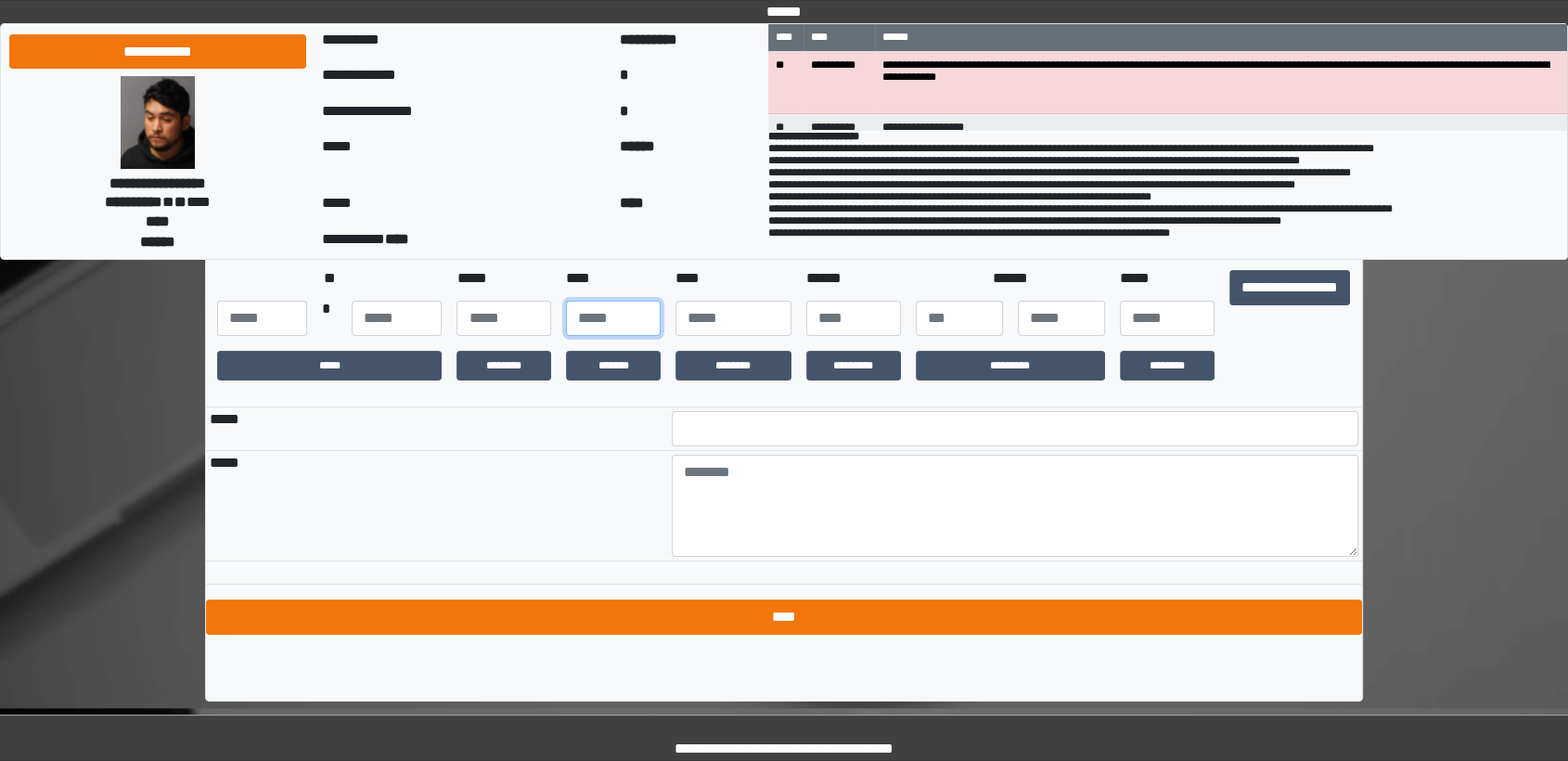 type on "**" 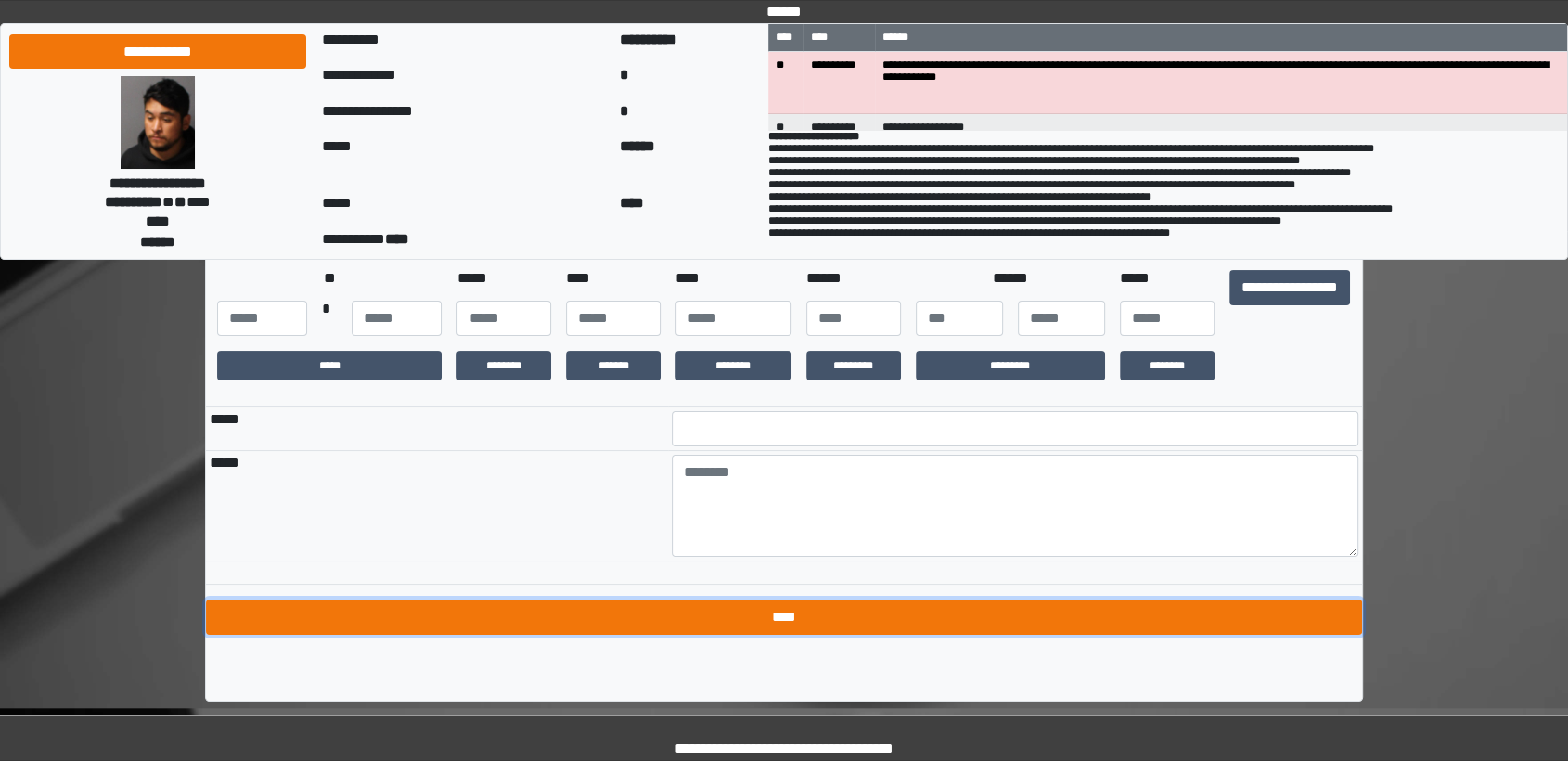 click on "****" at bounding box center (784, 617) 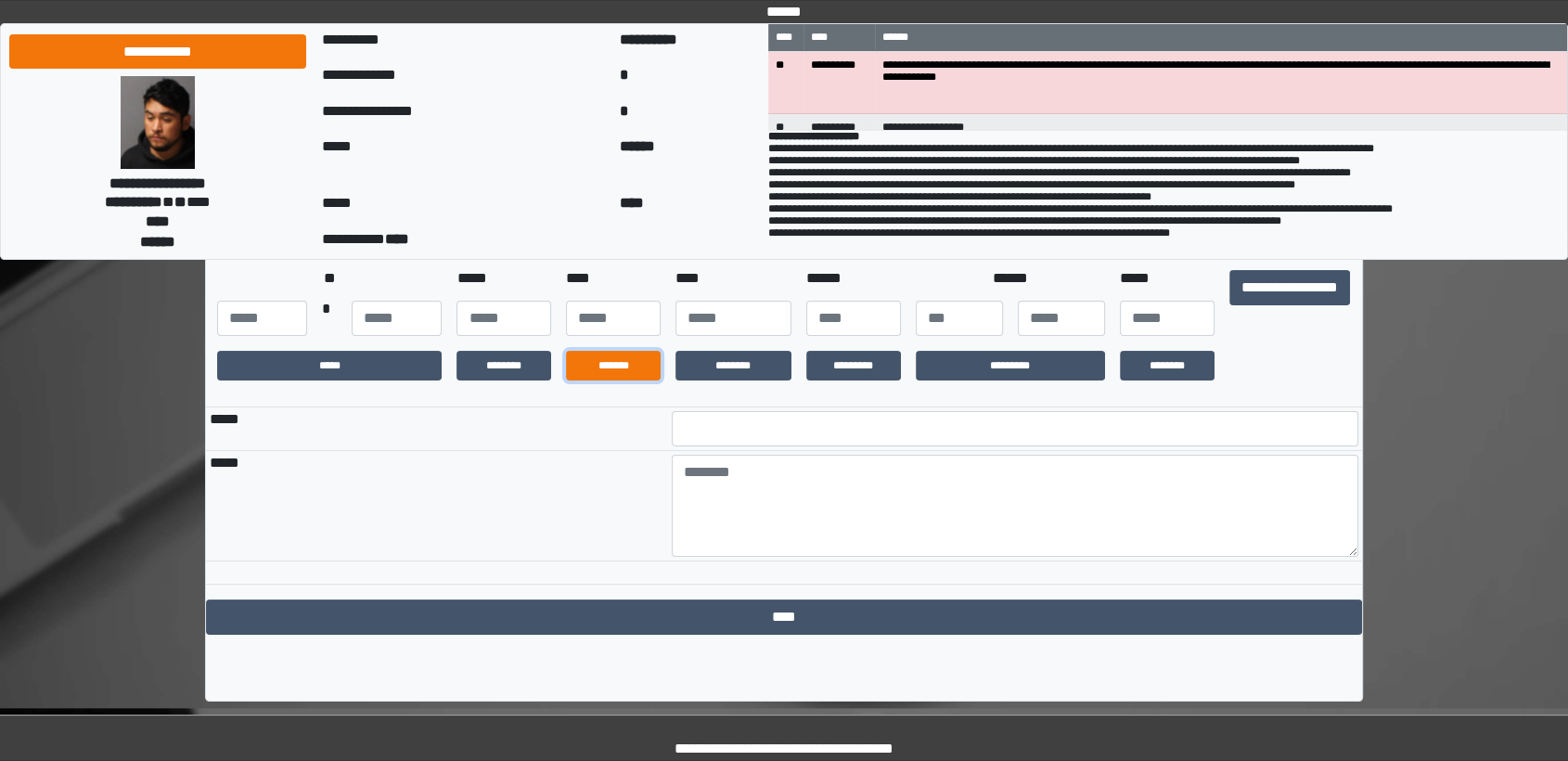 click on "*******" at bounding box center (613, 366) 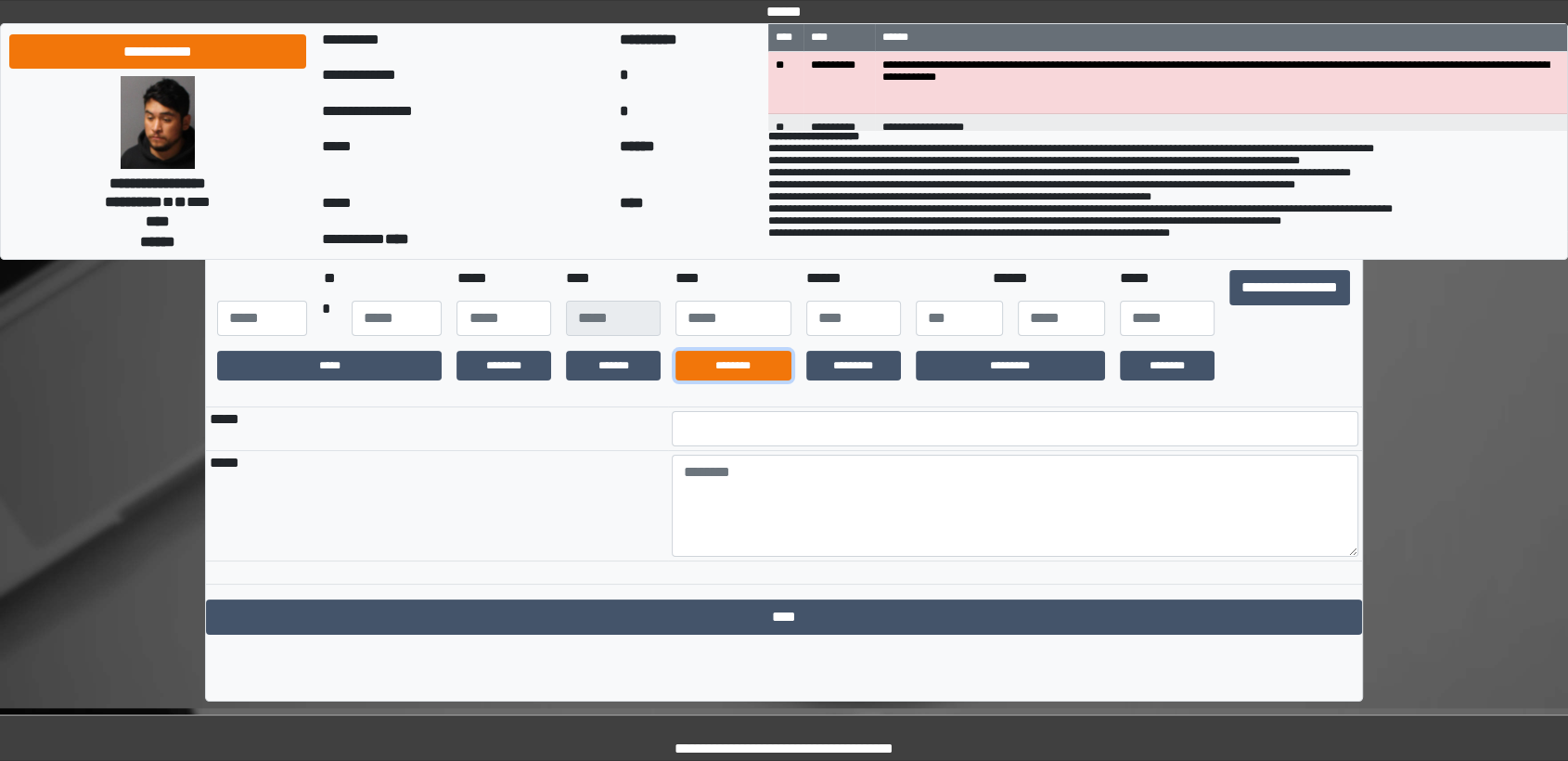 click on "********" at bounding box center [733, 366] 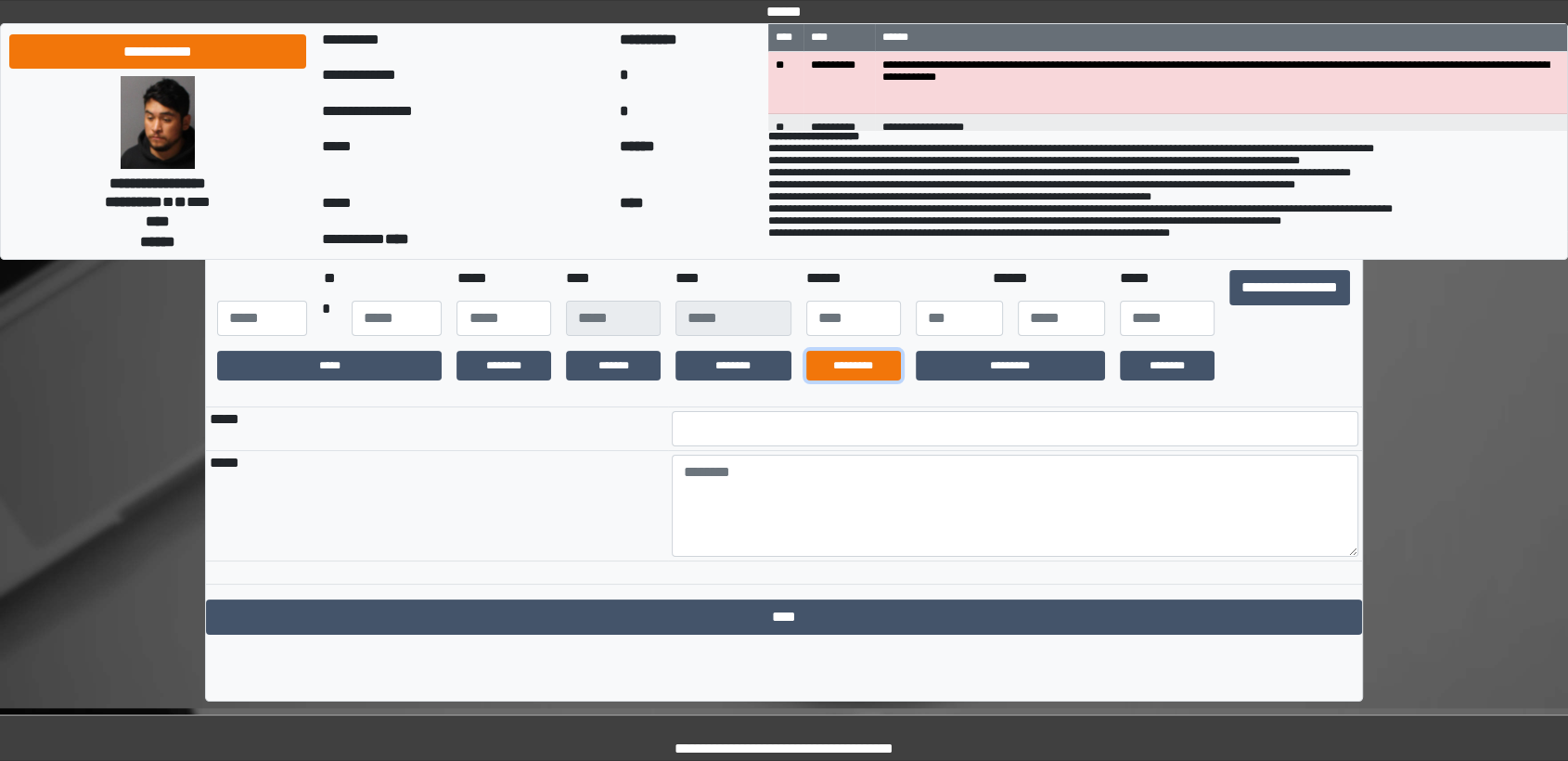 click on "*********" at bounding box center (854, 366) 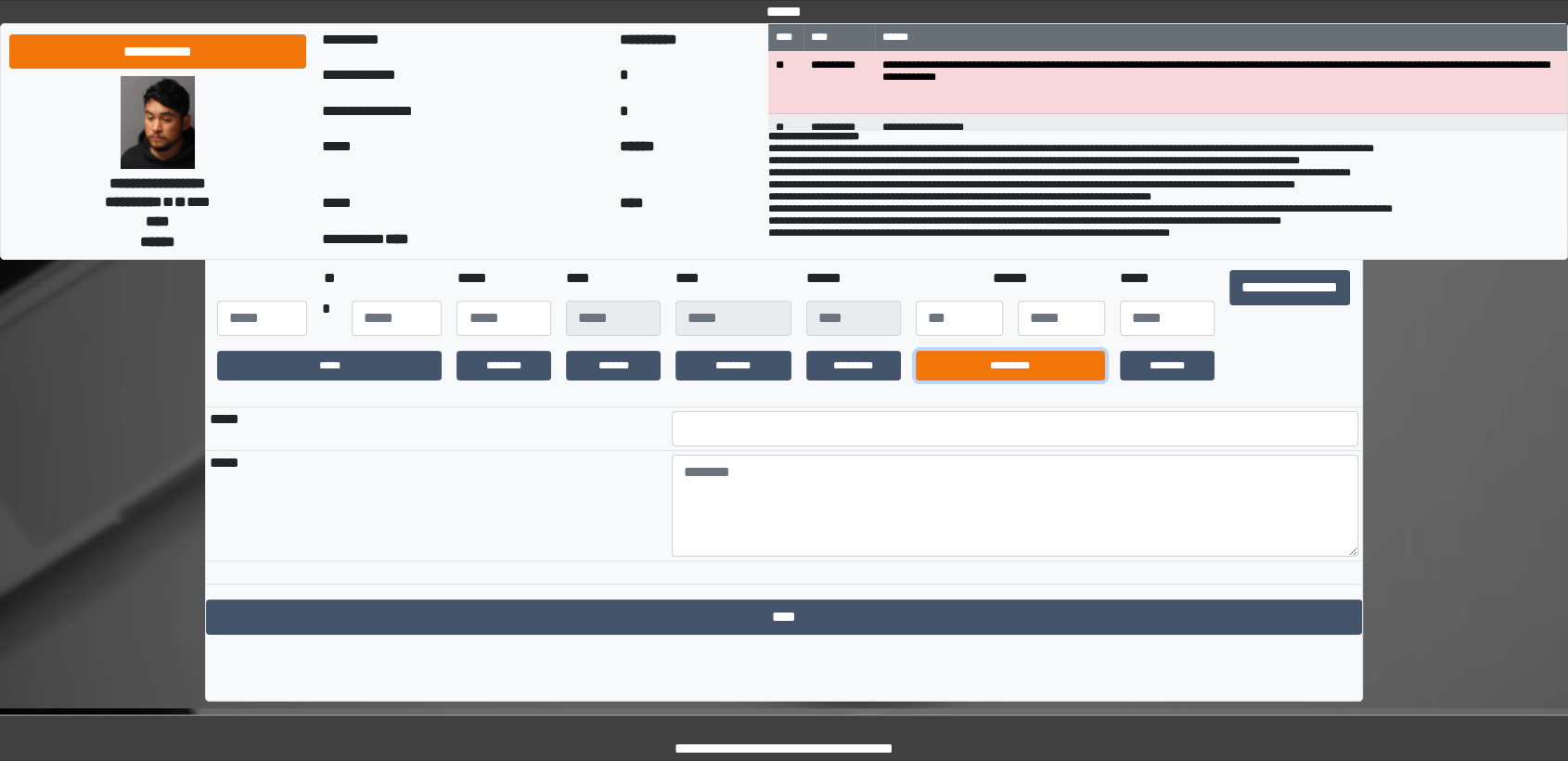 click on "*********" at bounding box center (1010, 366) 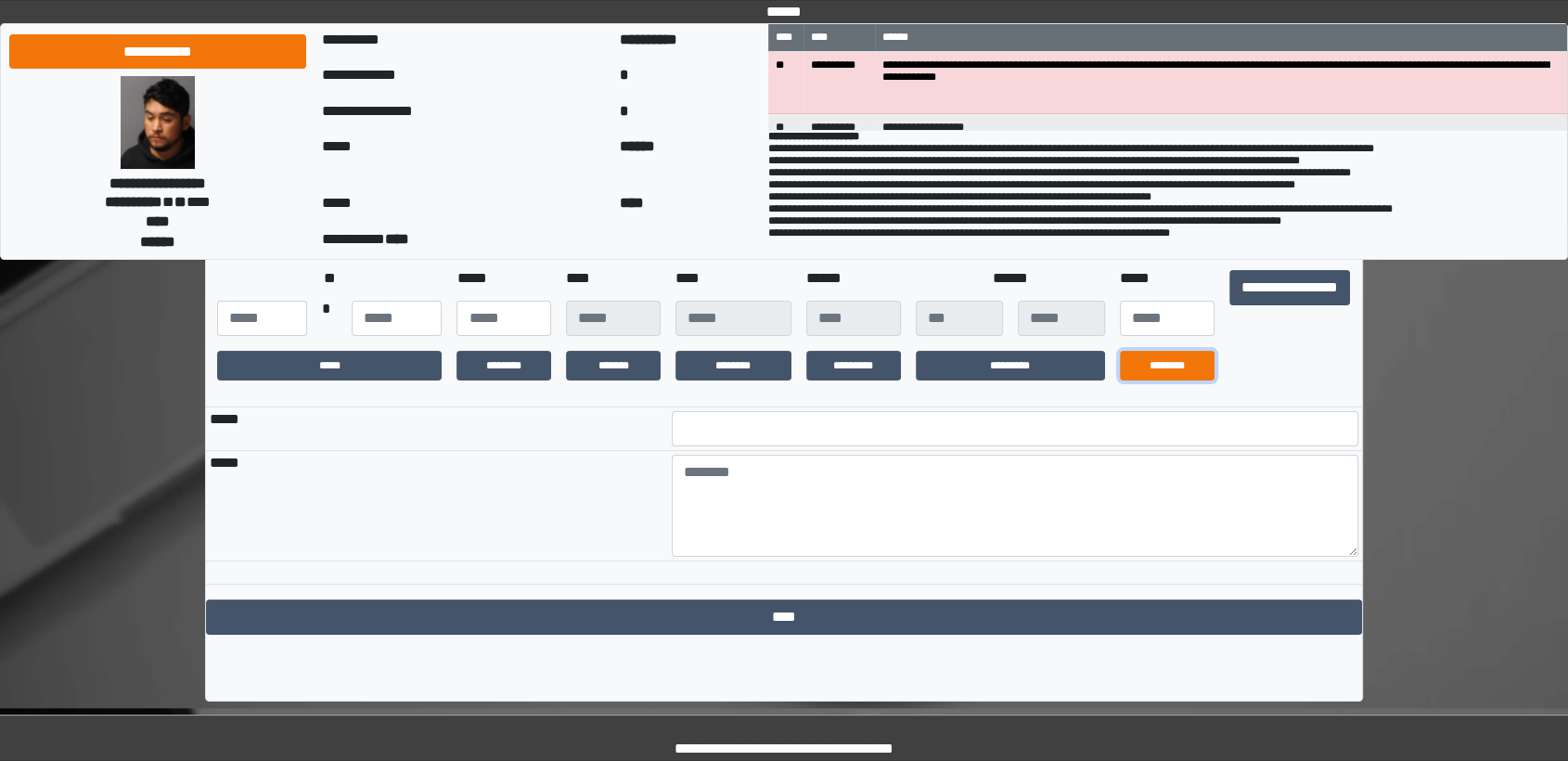 click on "********" at bounding box center [1167, 366] 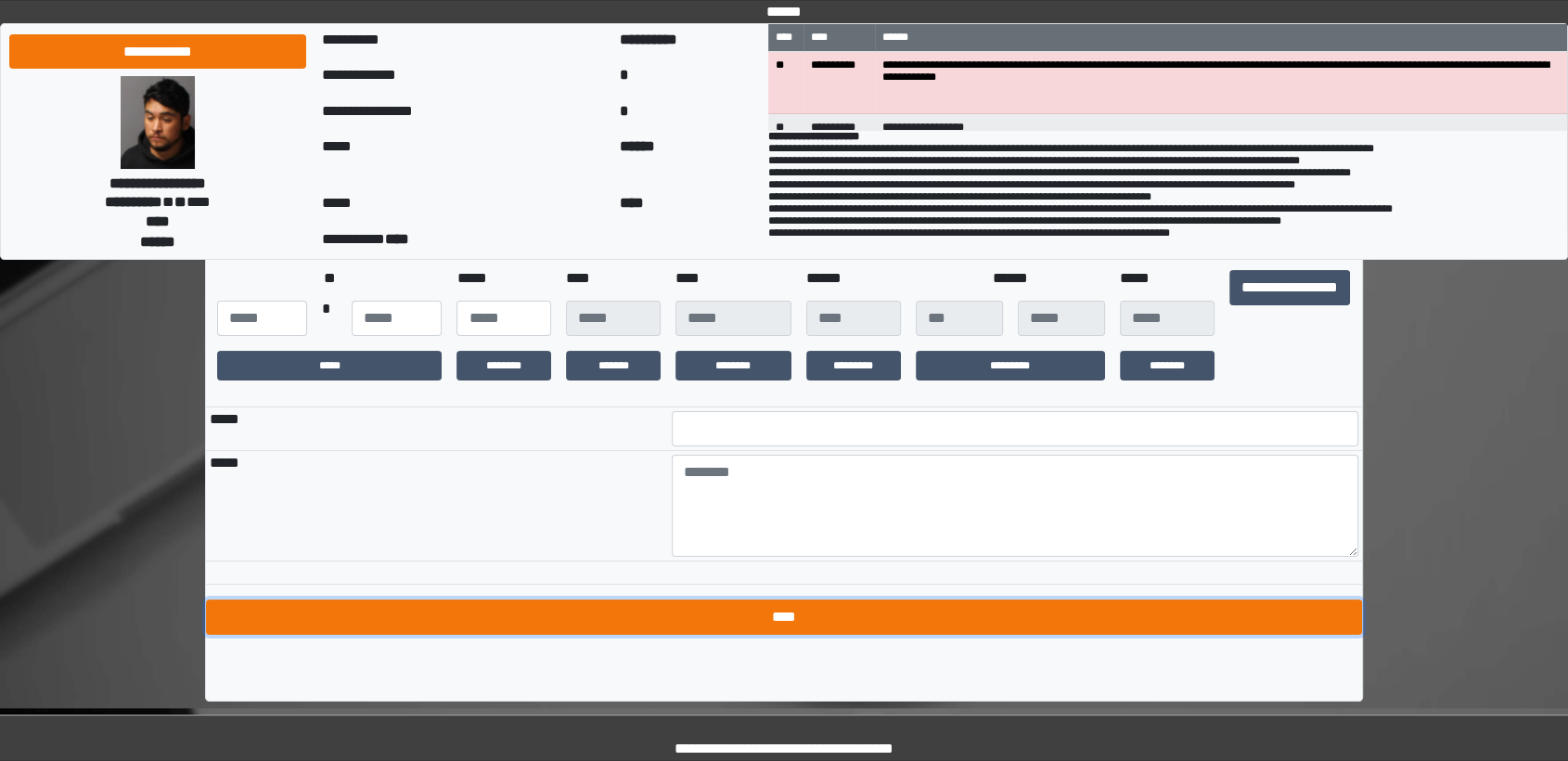 click on "****" at bounding box center (784, 617) 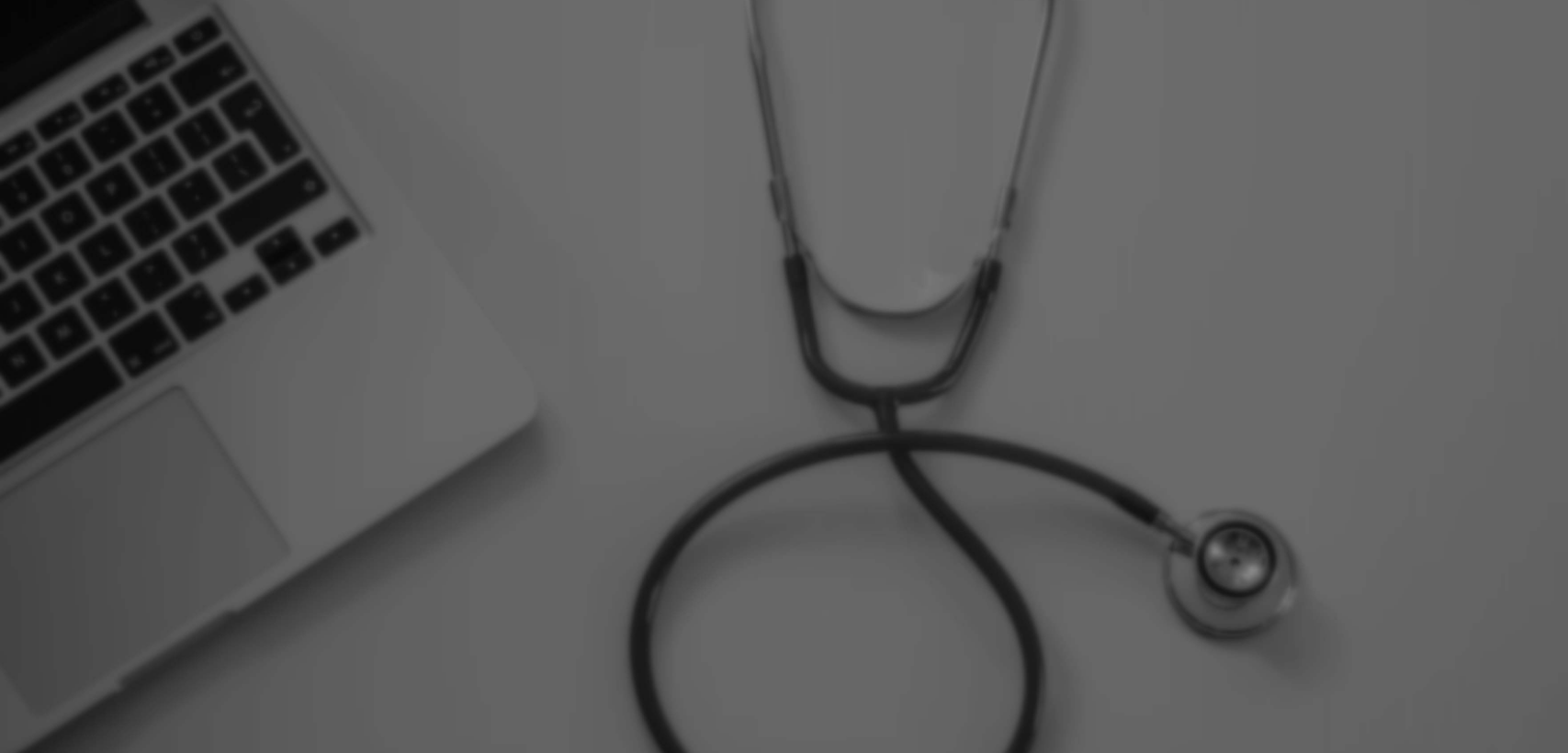 scroll, scrollTop: 0, scrollLeft: 0, axis: both 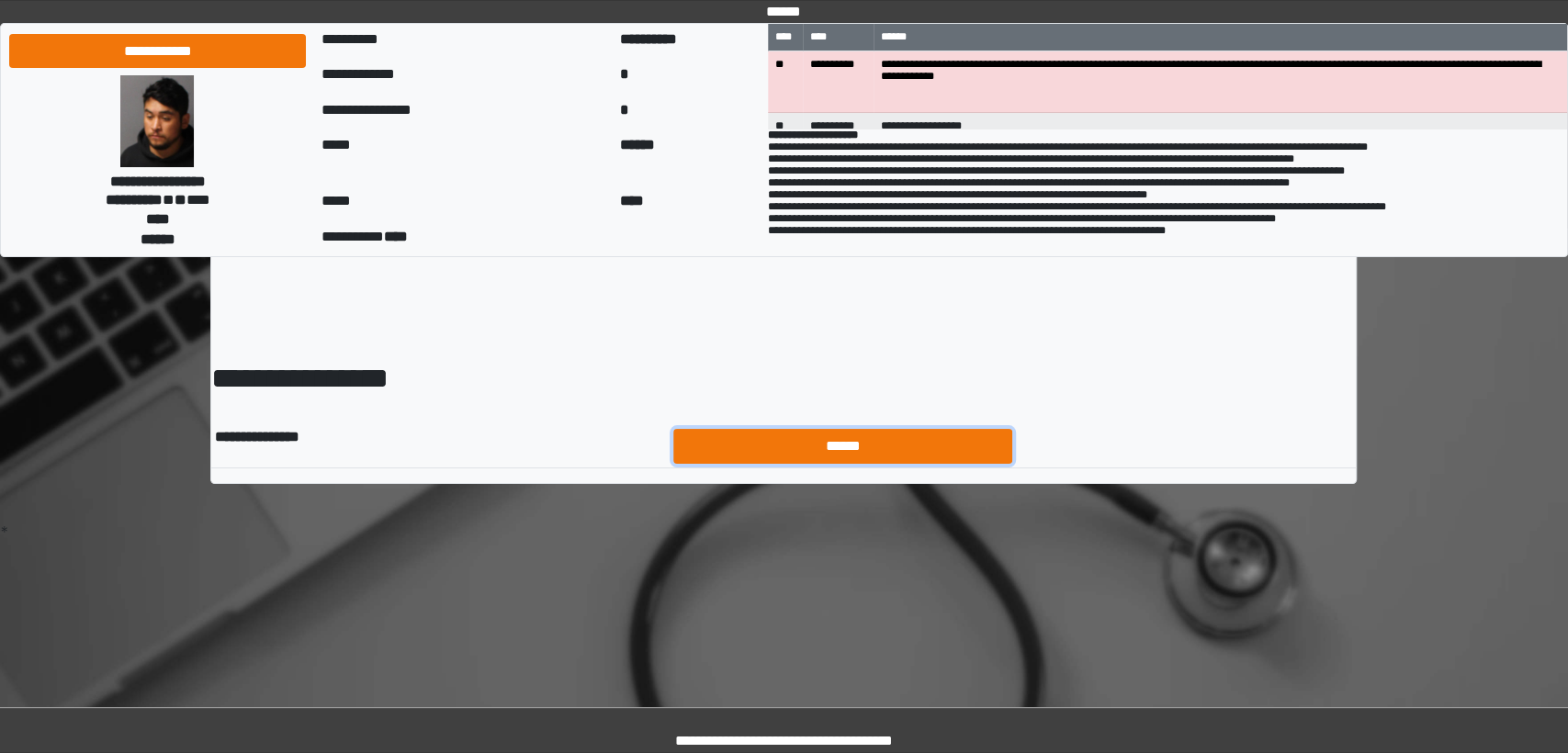 click on "******" at bounding box center [843, 446] 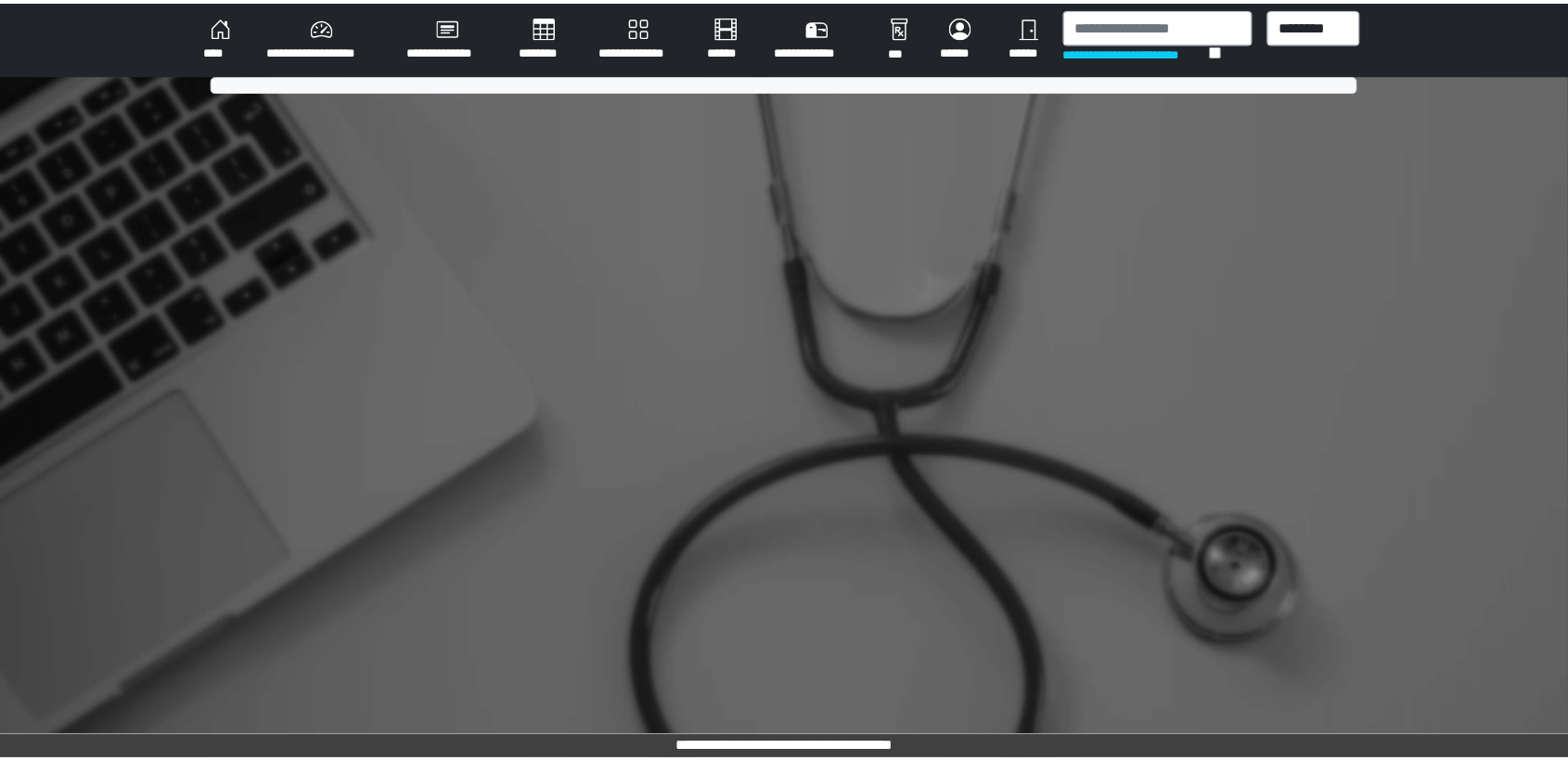 scroll, scrollTop: 0, scrollLeft: 0, axis: both 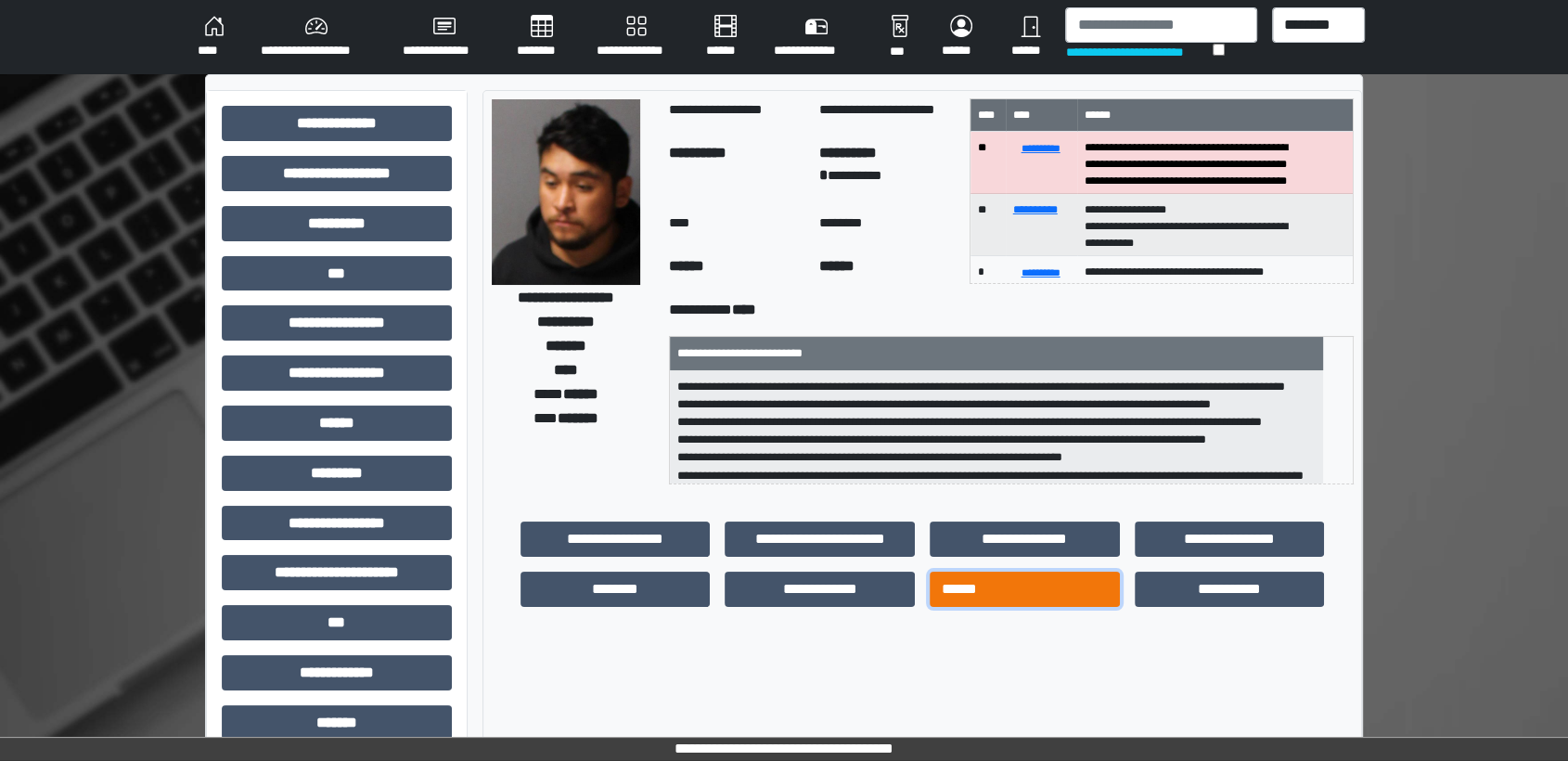 click on "******" at bounding box center [1024, 589] 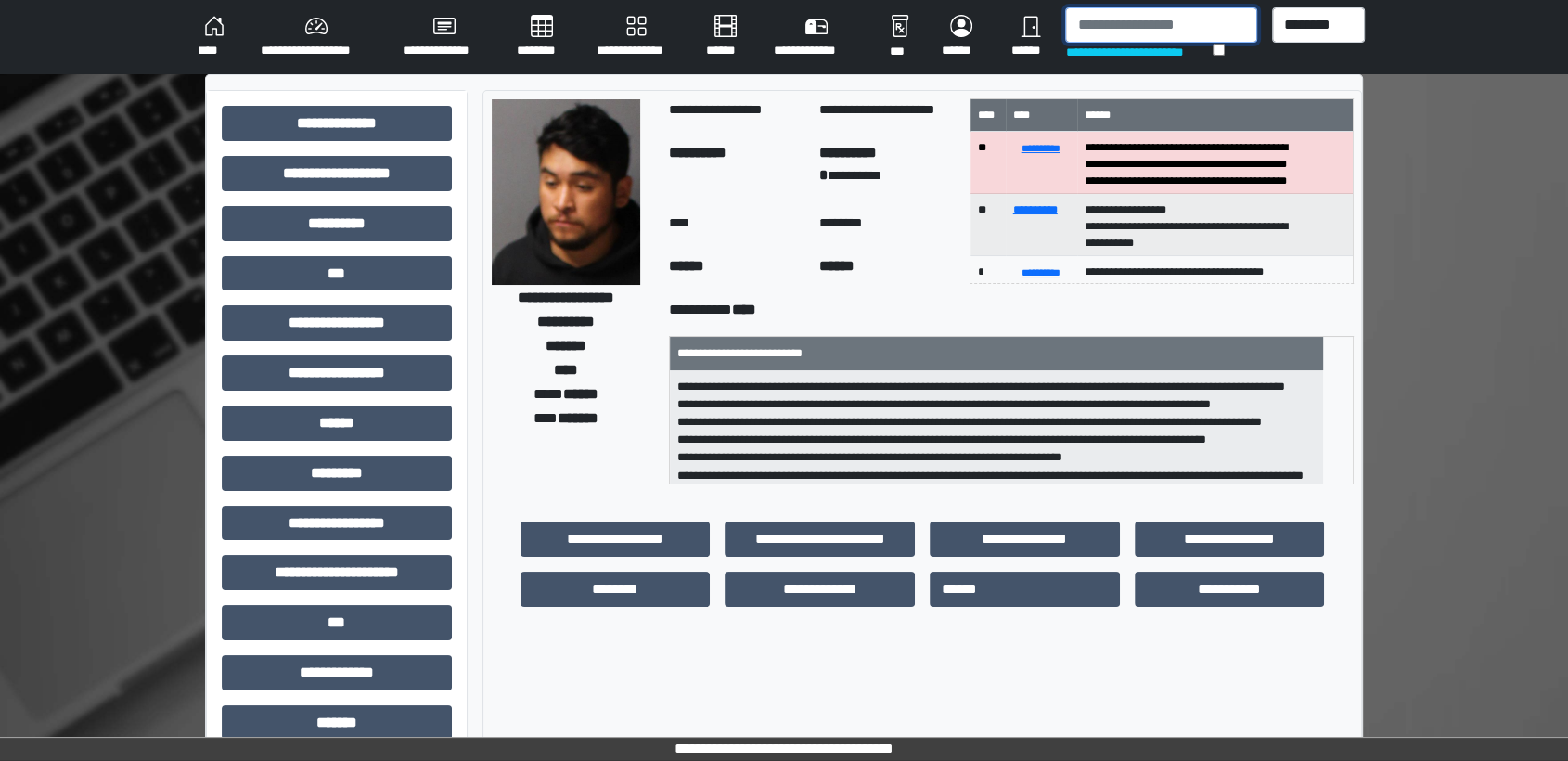 click at bounding box center (1161, 25) 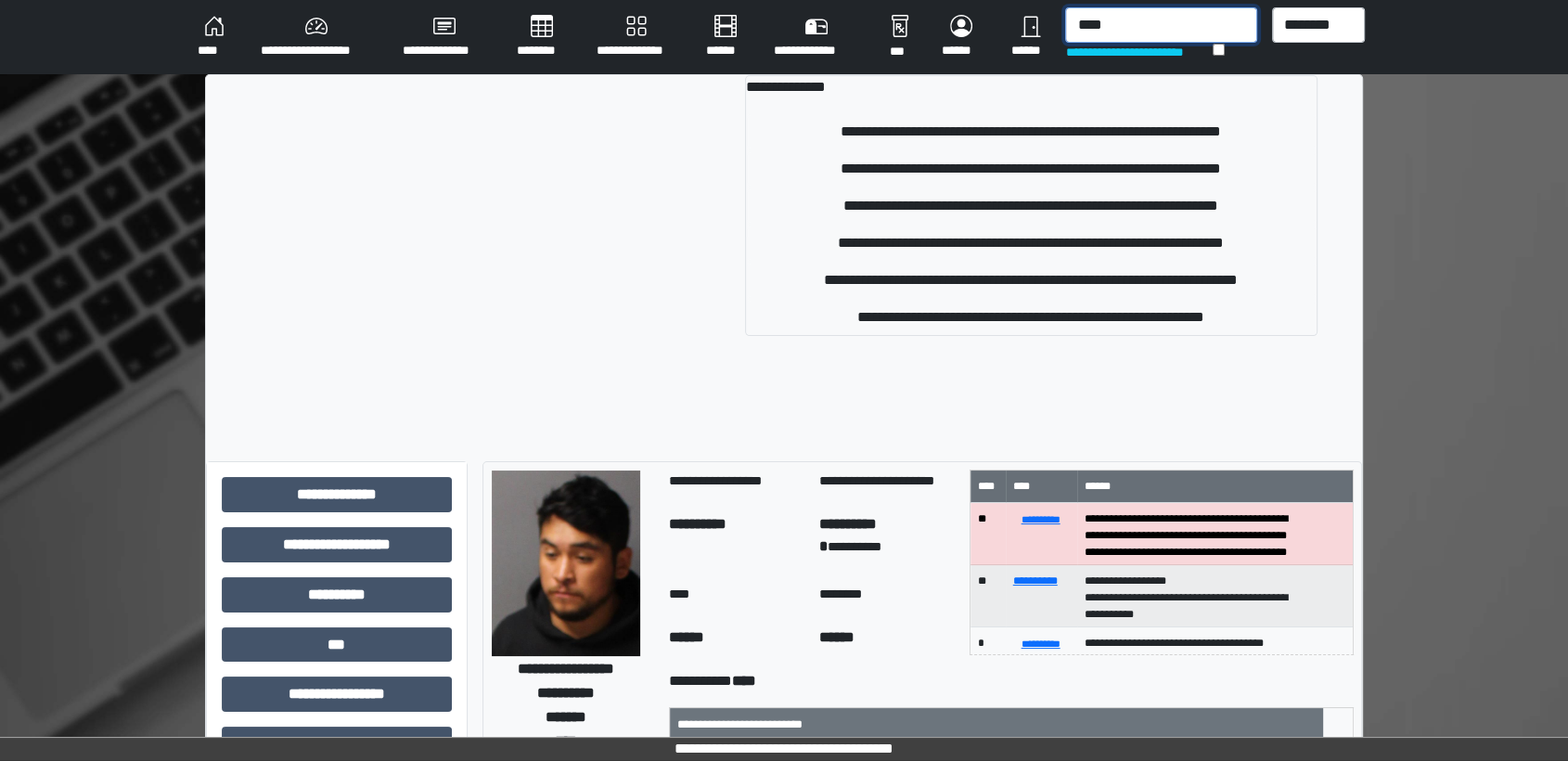 type on "****" 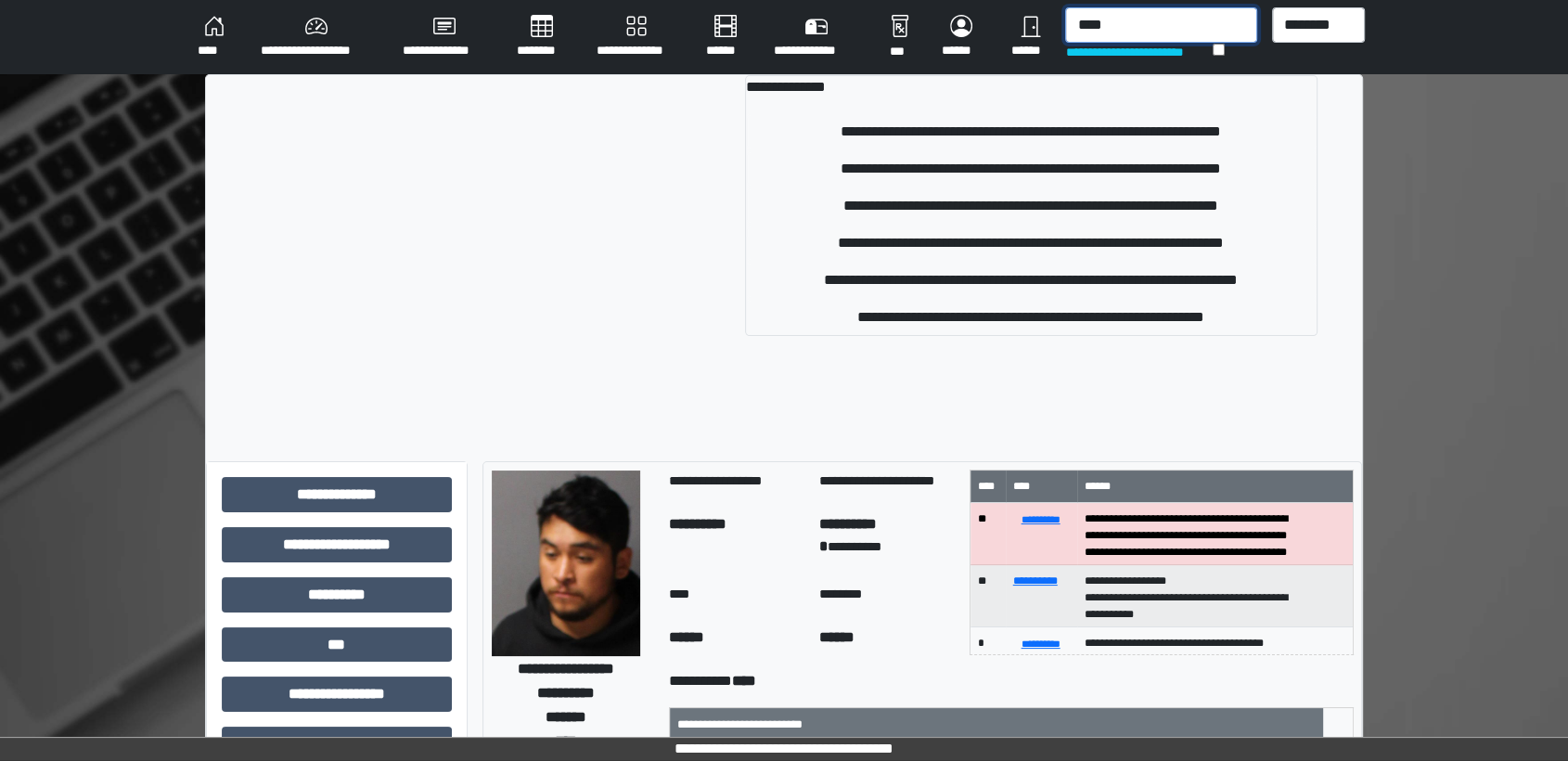 click on "**********" at bounding box center (778, 37) 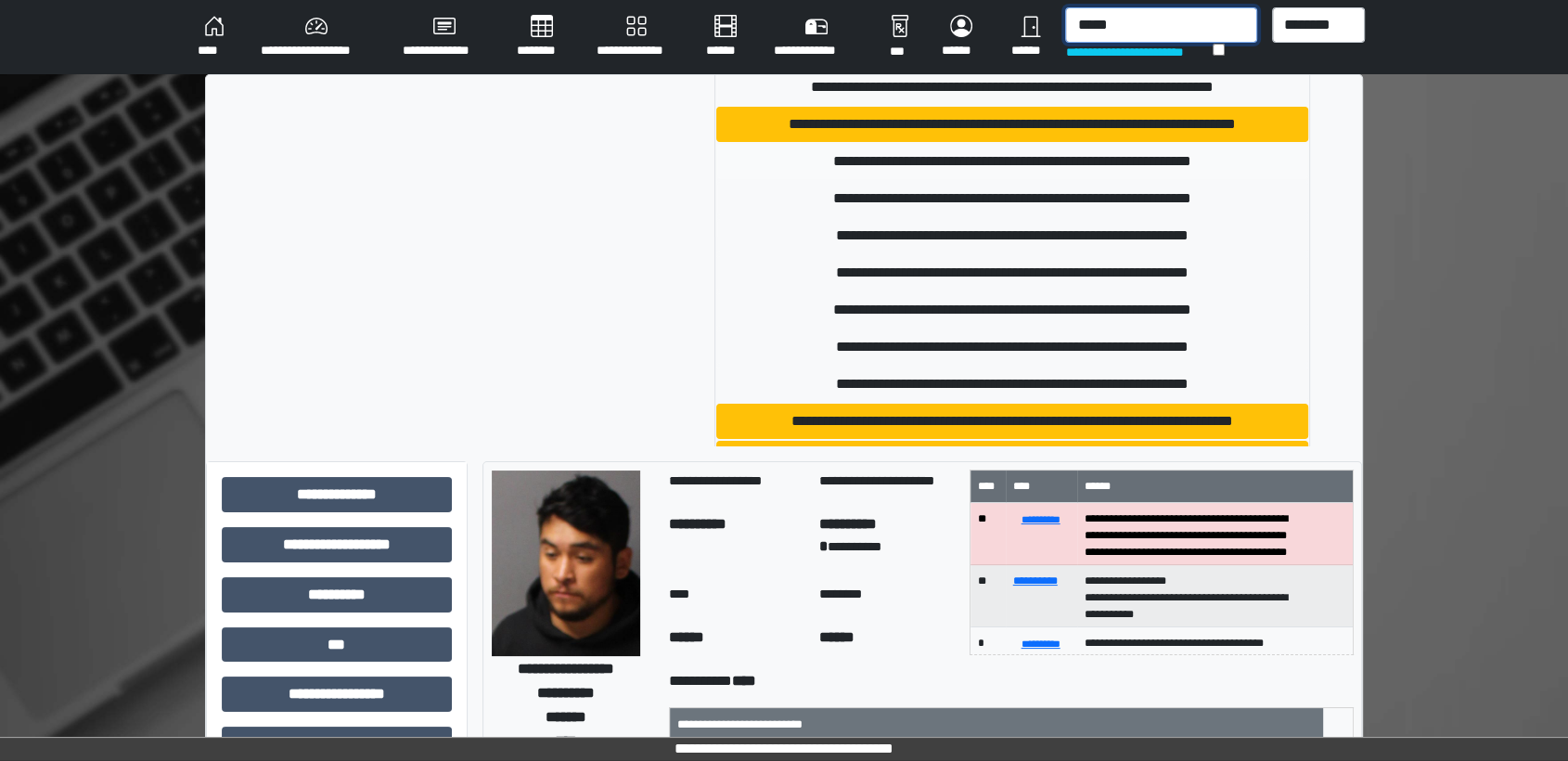 scroll, scrollTop: 309, scrollLeft: 0, axis: vertical 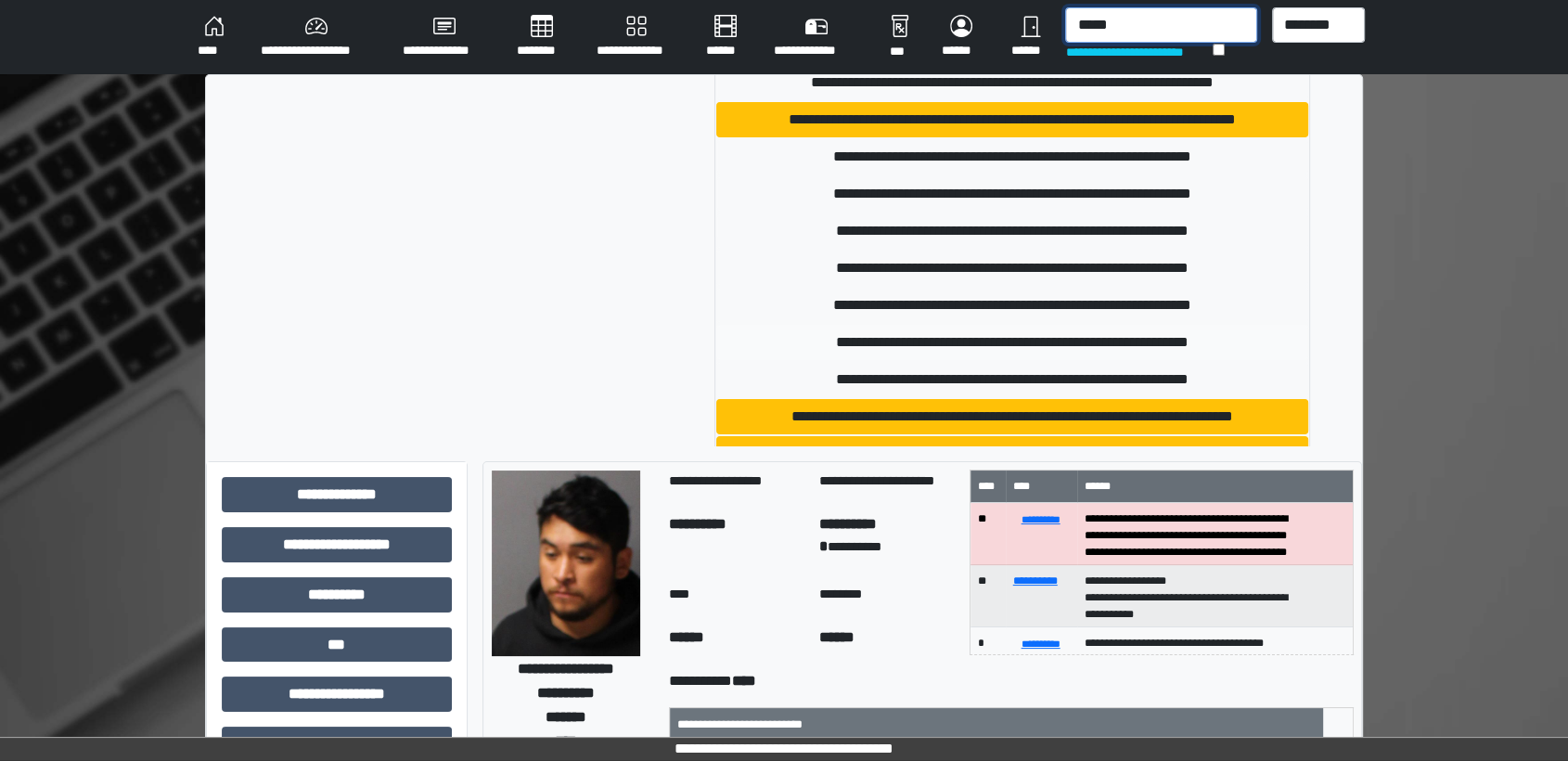 type on "*****" 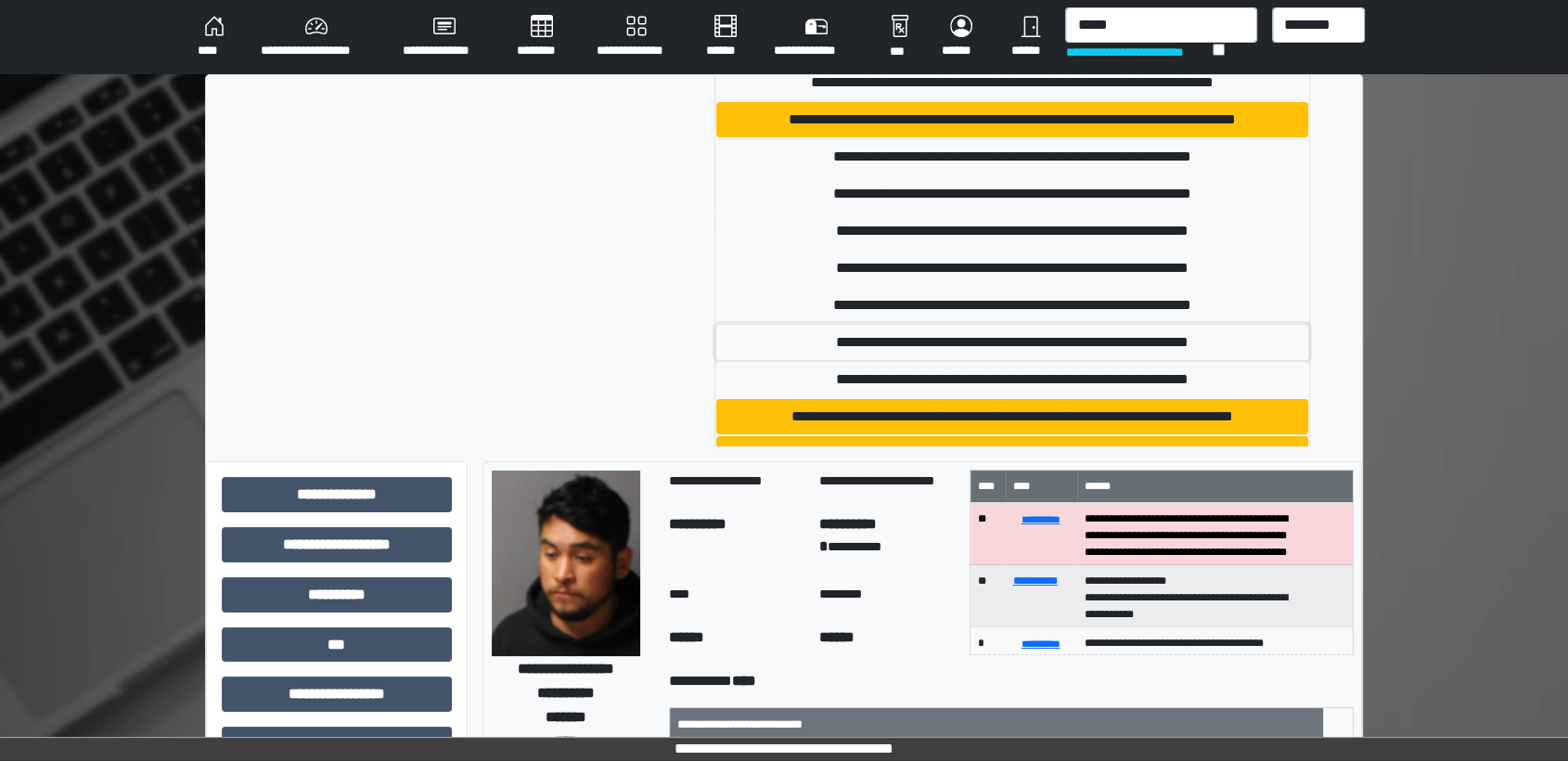 click on "**********" at bounding box center (1012, 342) 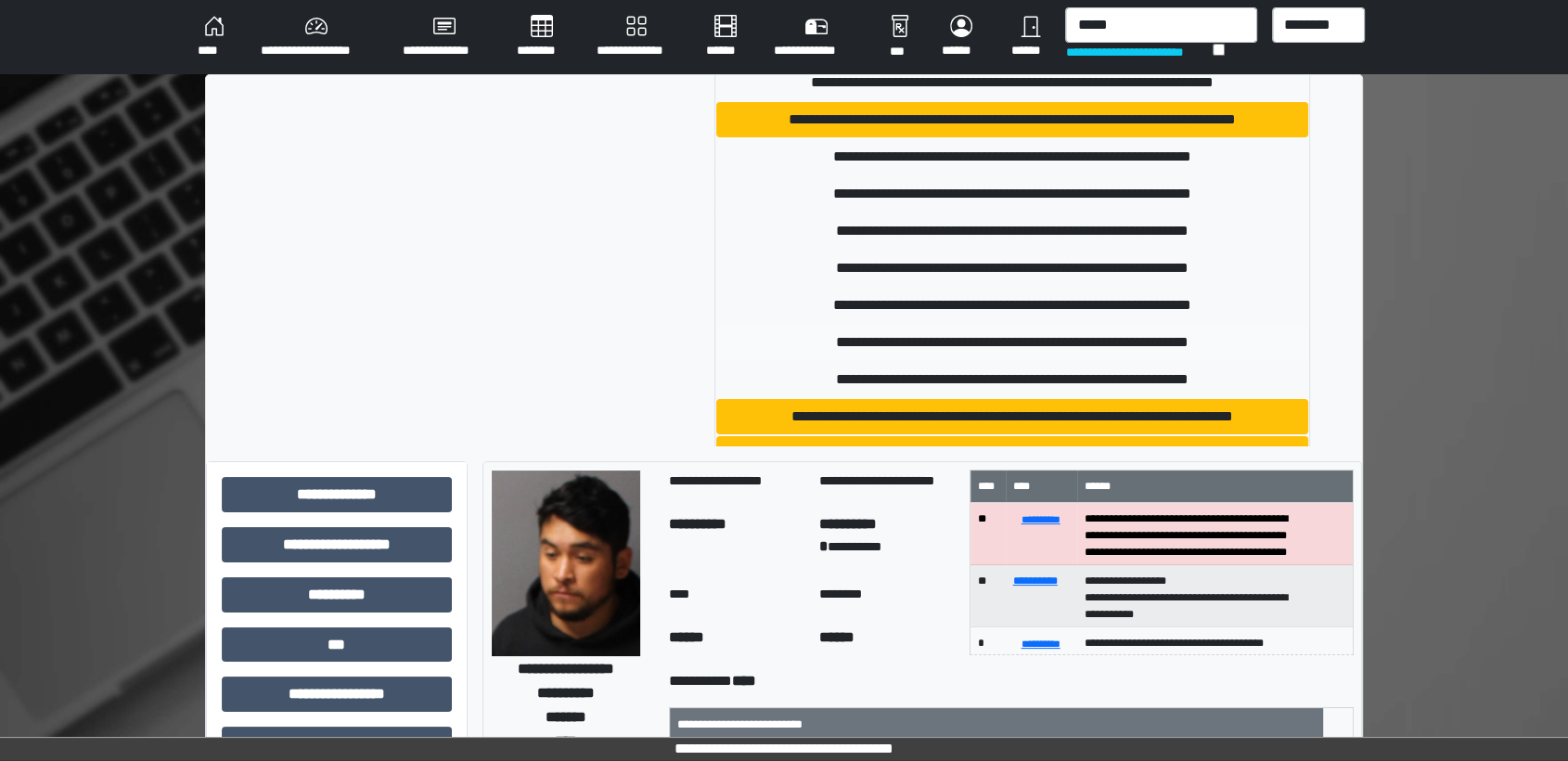 type 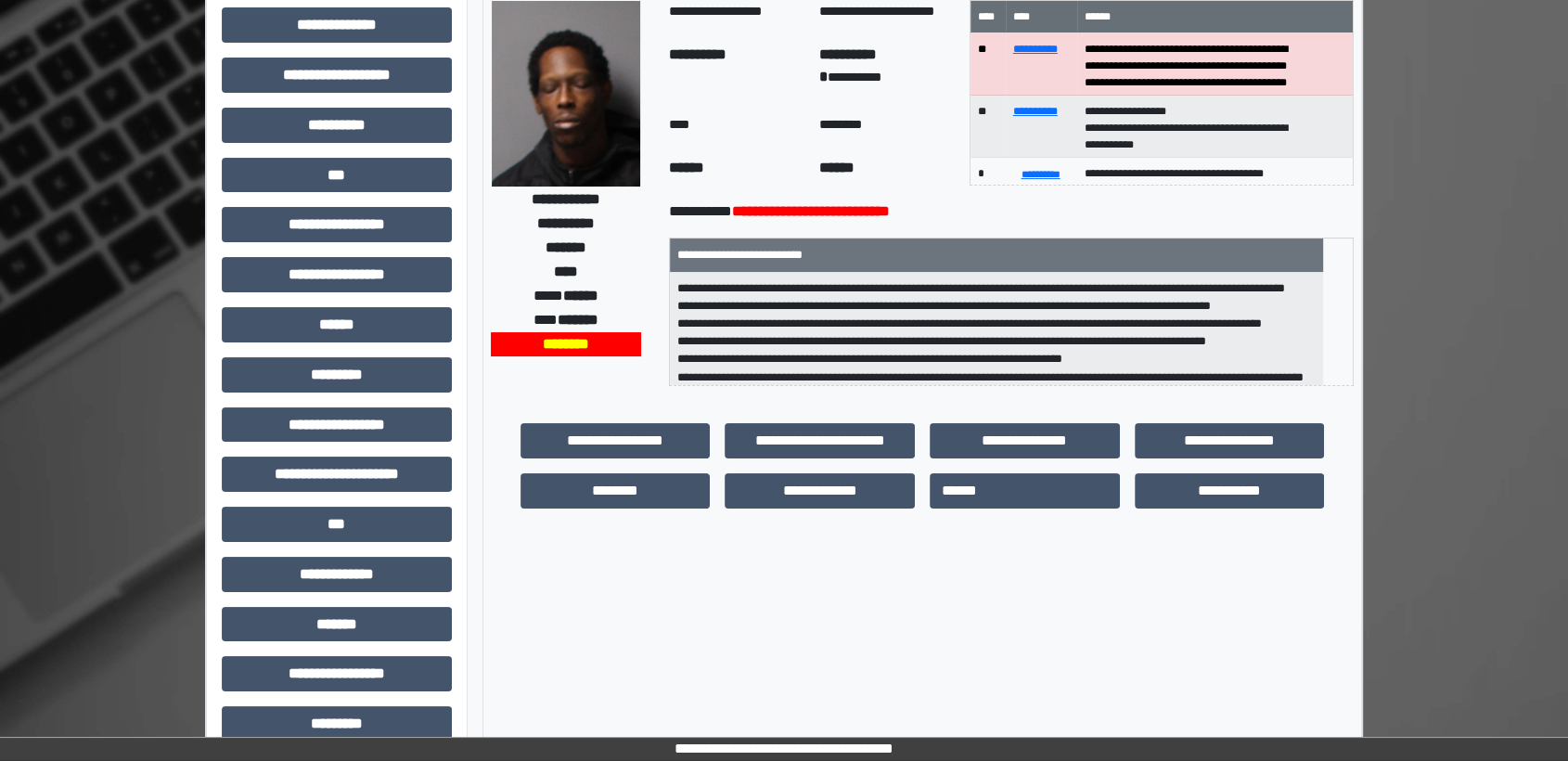 scroll, scrollTop: 206, scrollLeft: 0, axis: vertical 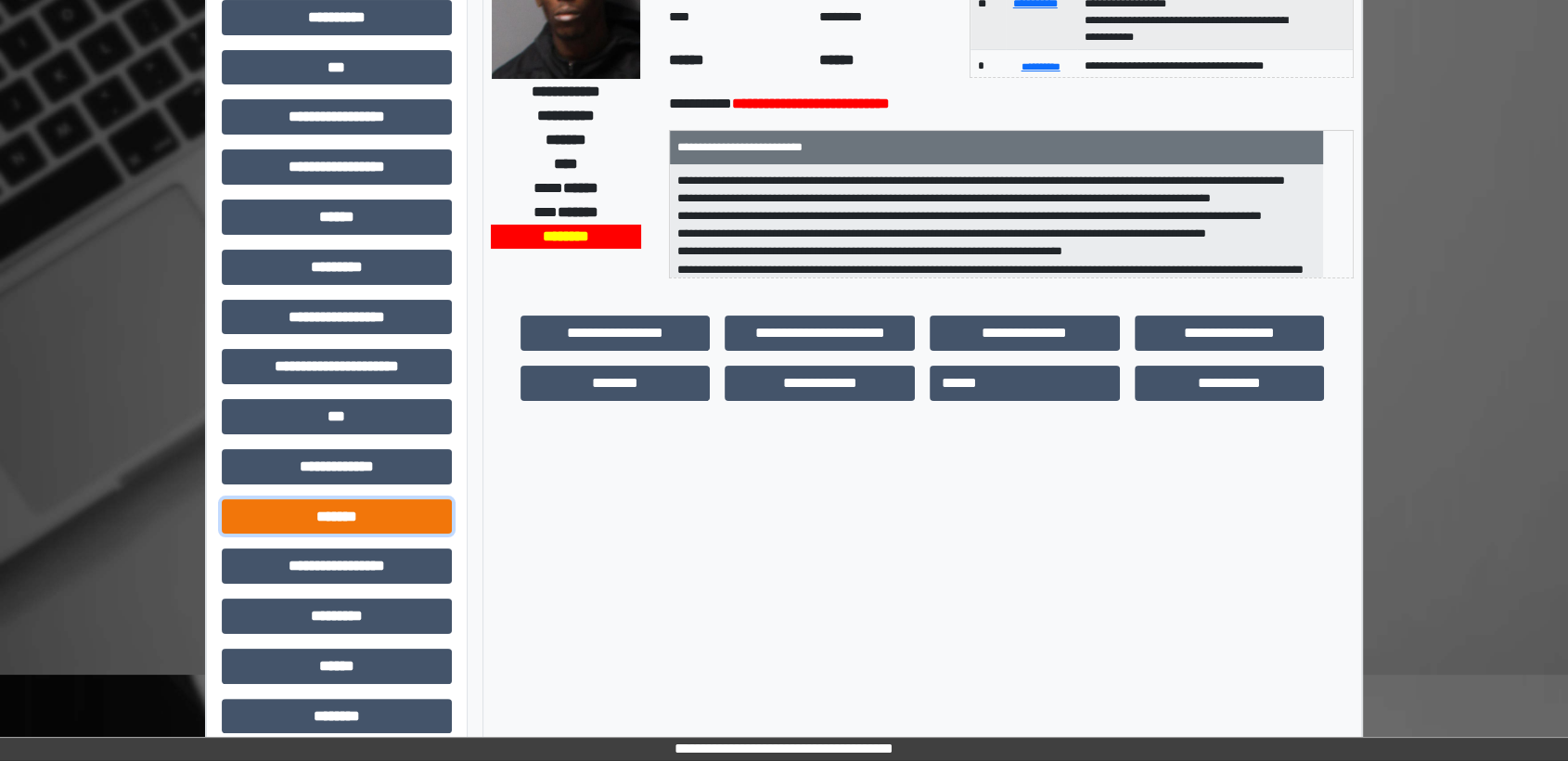 click on "*******" at bounding box center [337, 517] 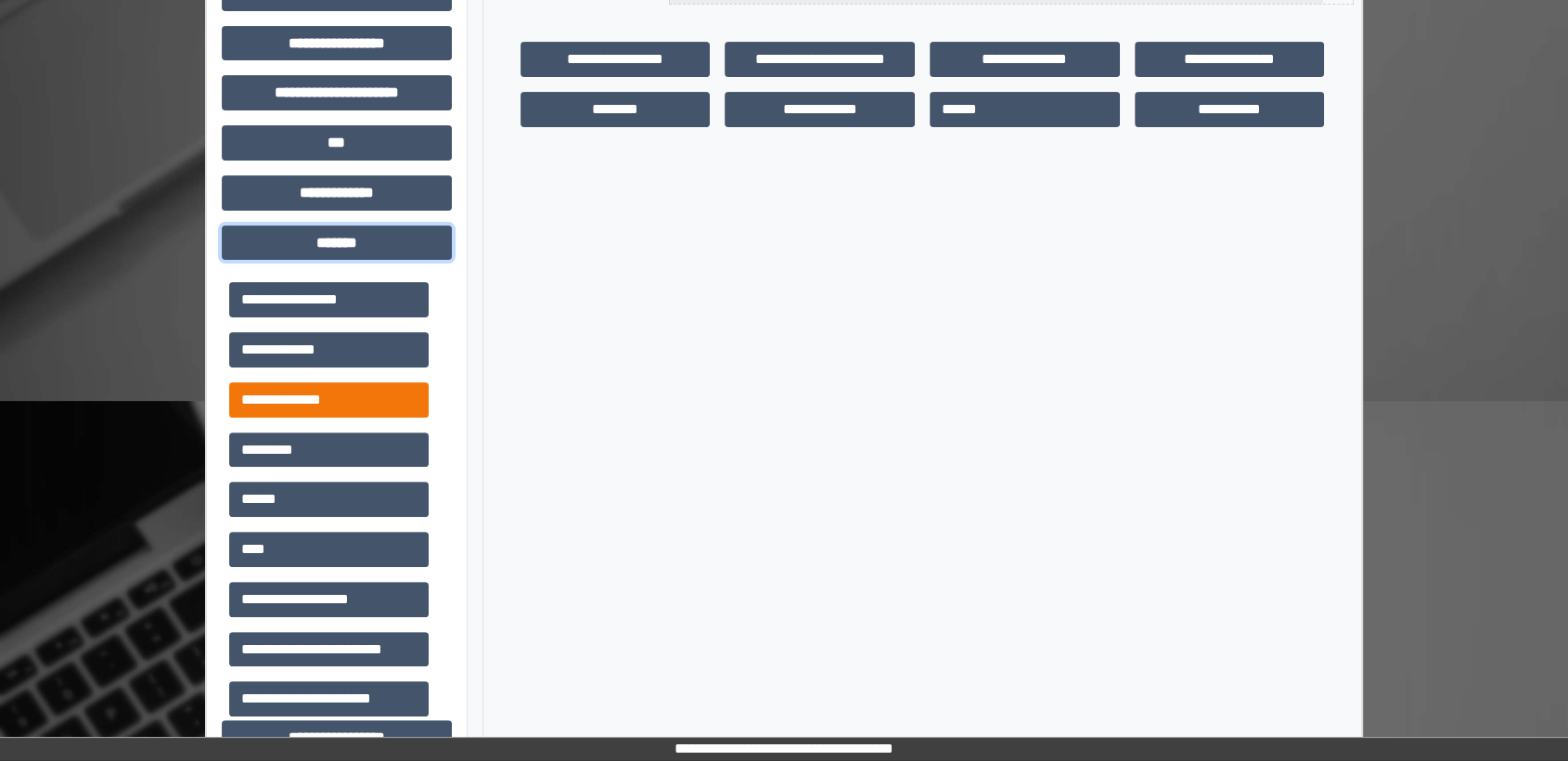 scroll, scrollTop: 515, scrollLeft: 0, axis: vertical 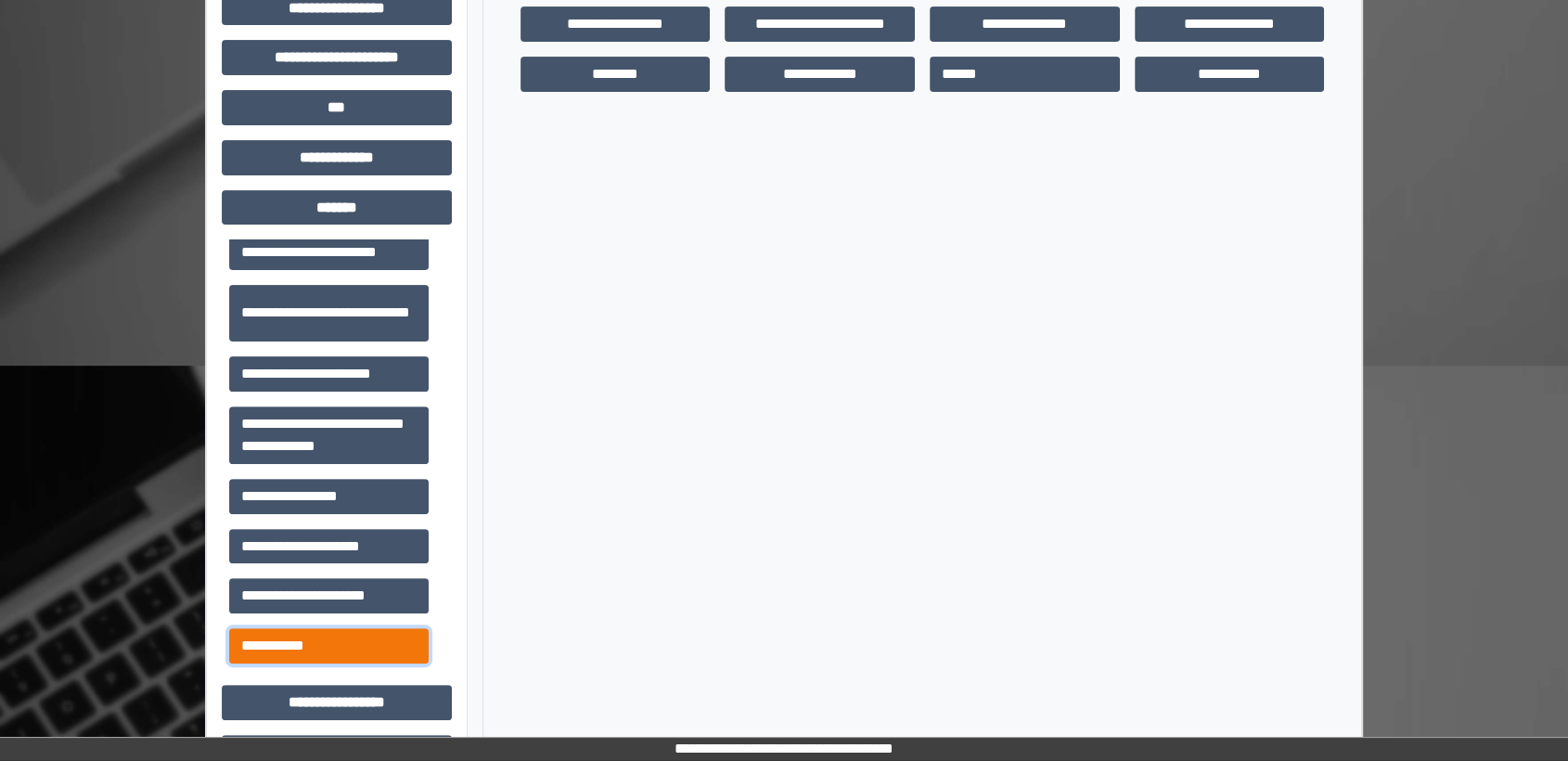 click on "**********" at bounding box center [328, 646] 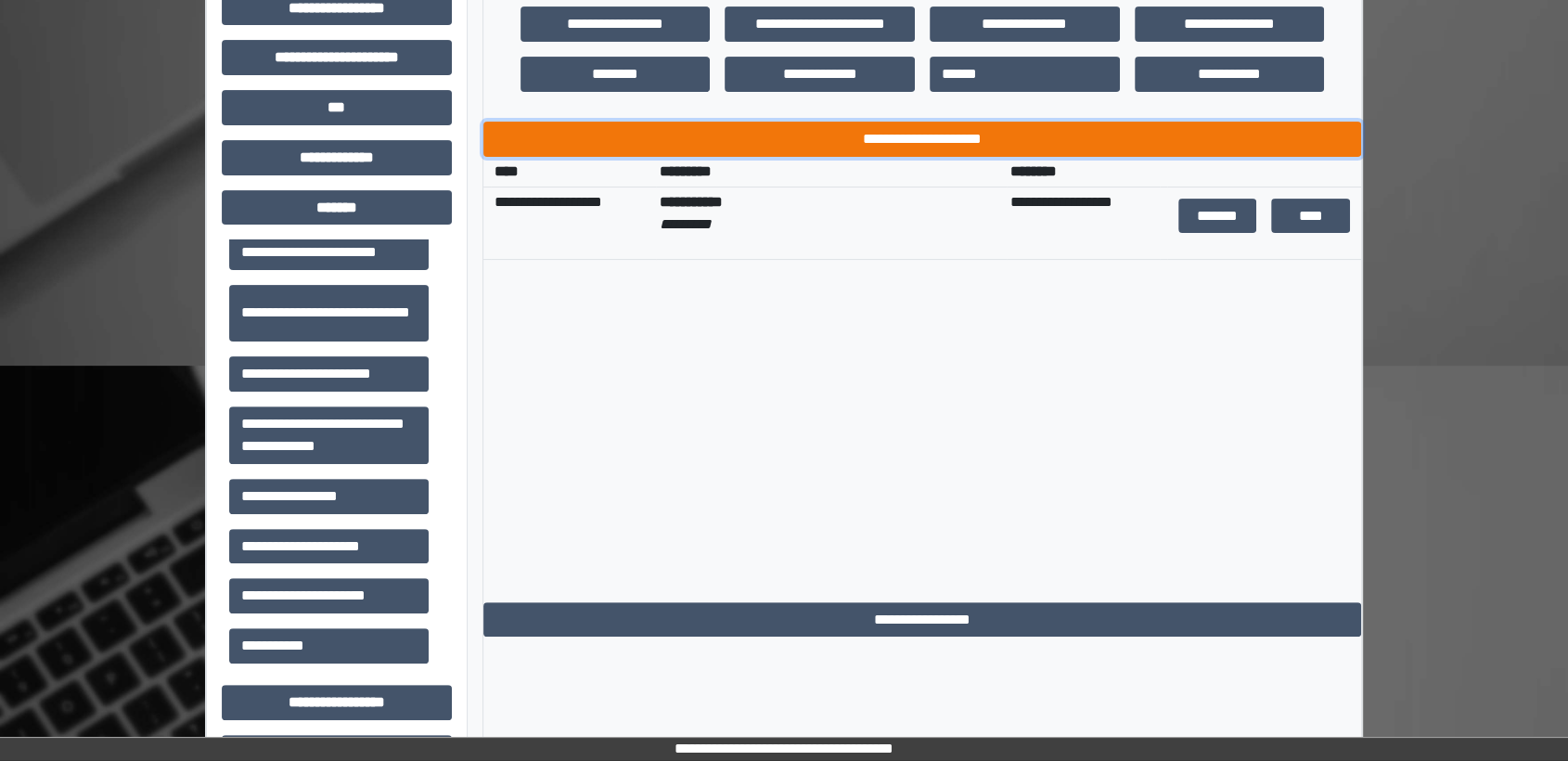 click on "**********" at bounding box center (922, 139) 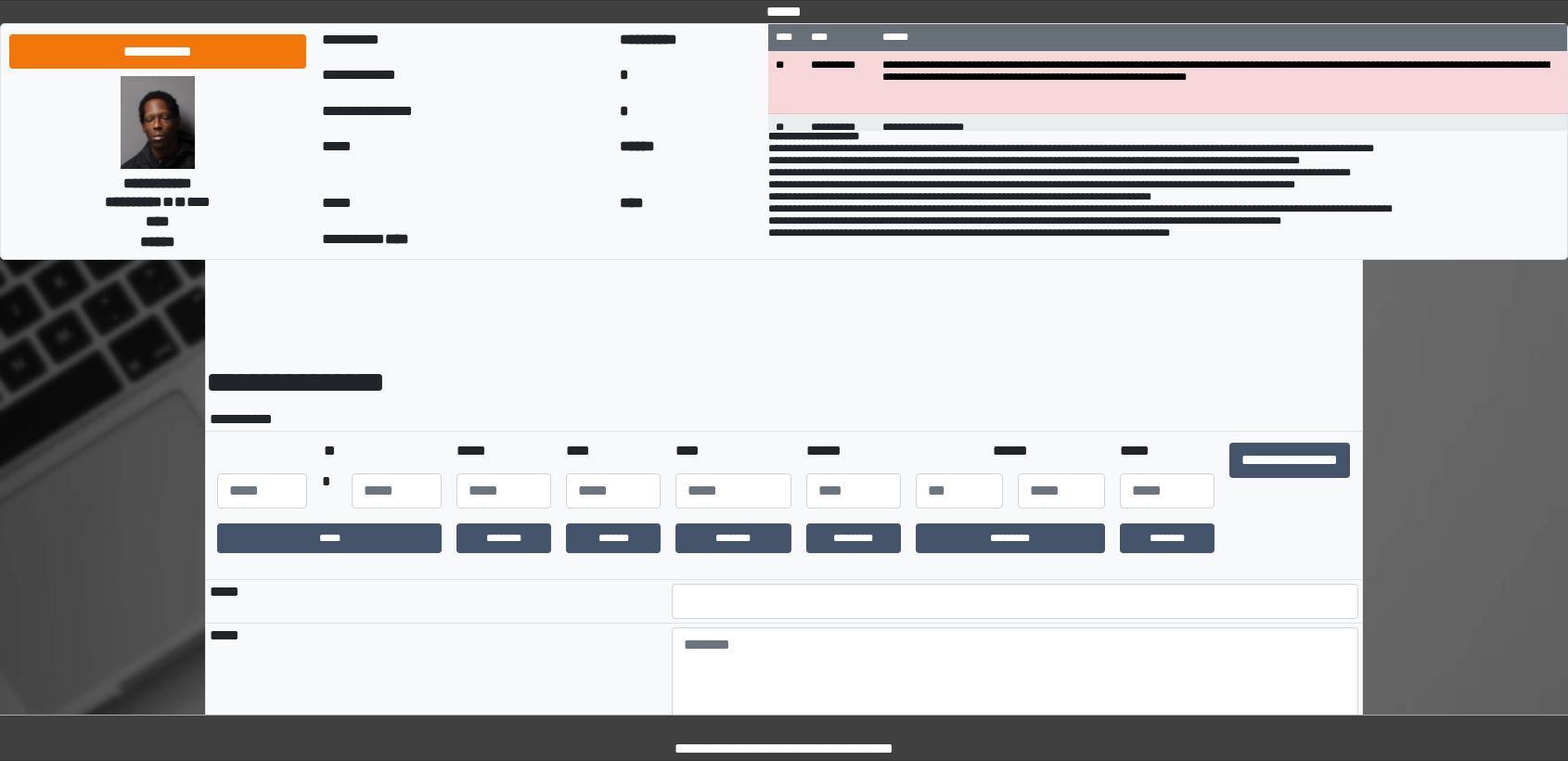 scroll, scrollTop: 0, scrollLeft: 0, axis: both 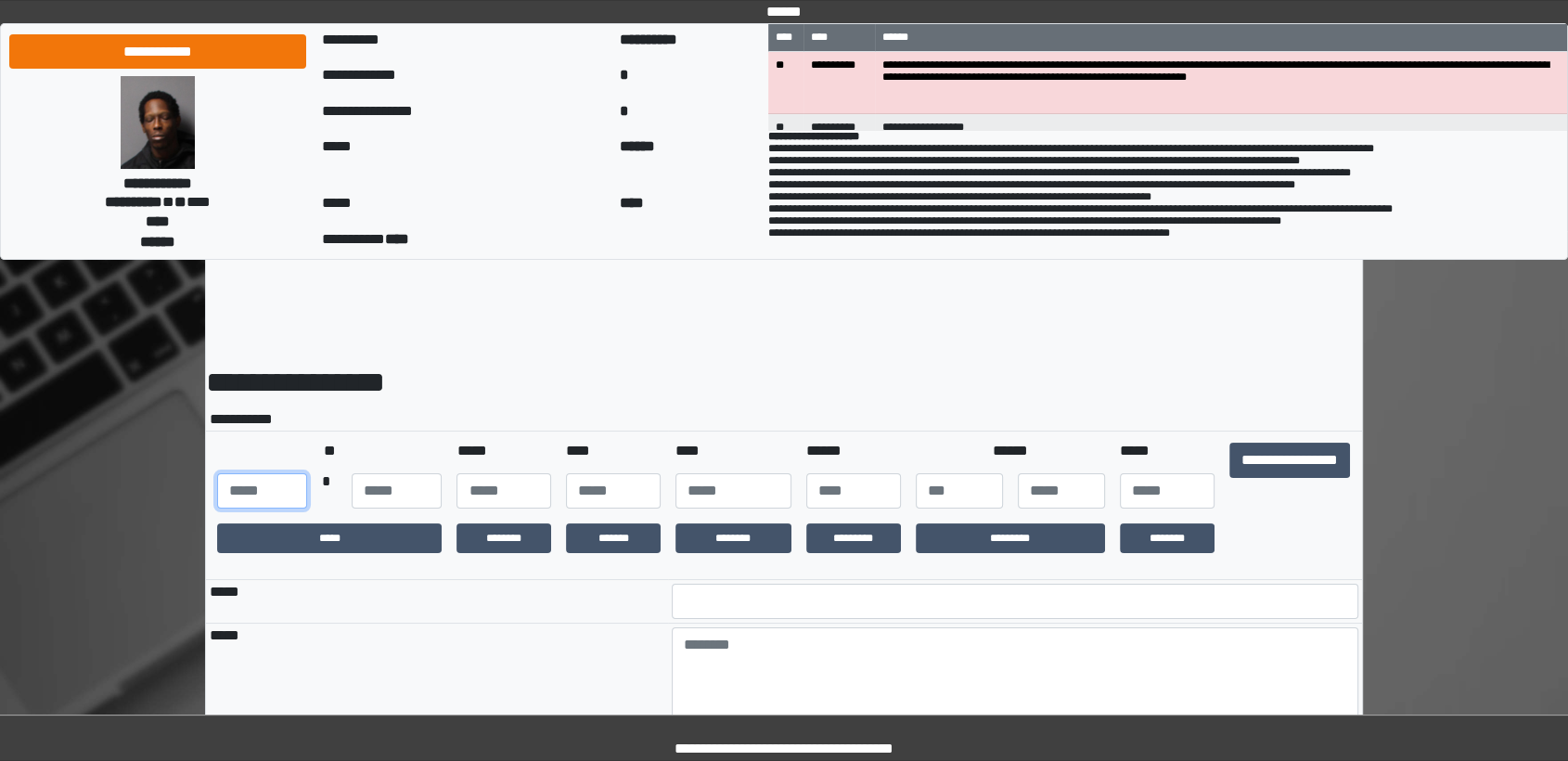 click at bounding box center [262, 491] 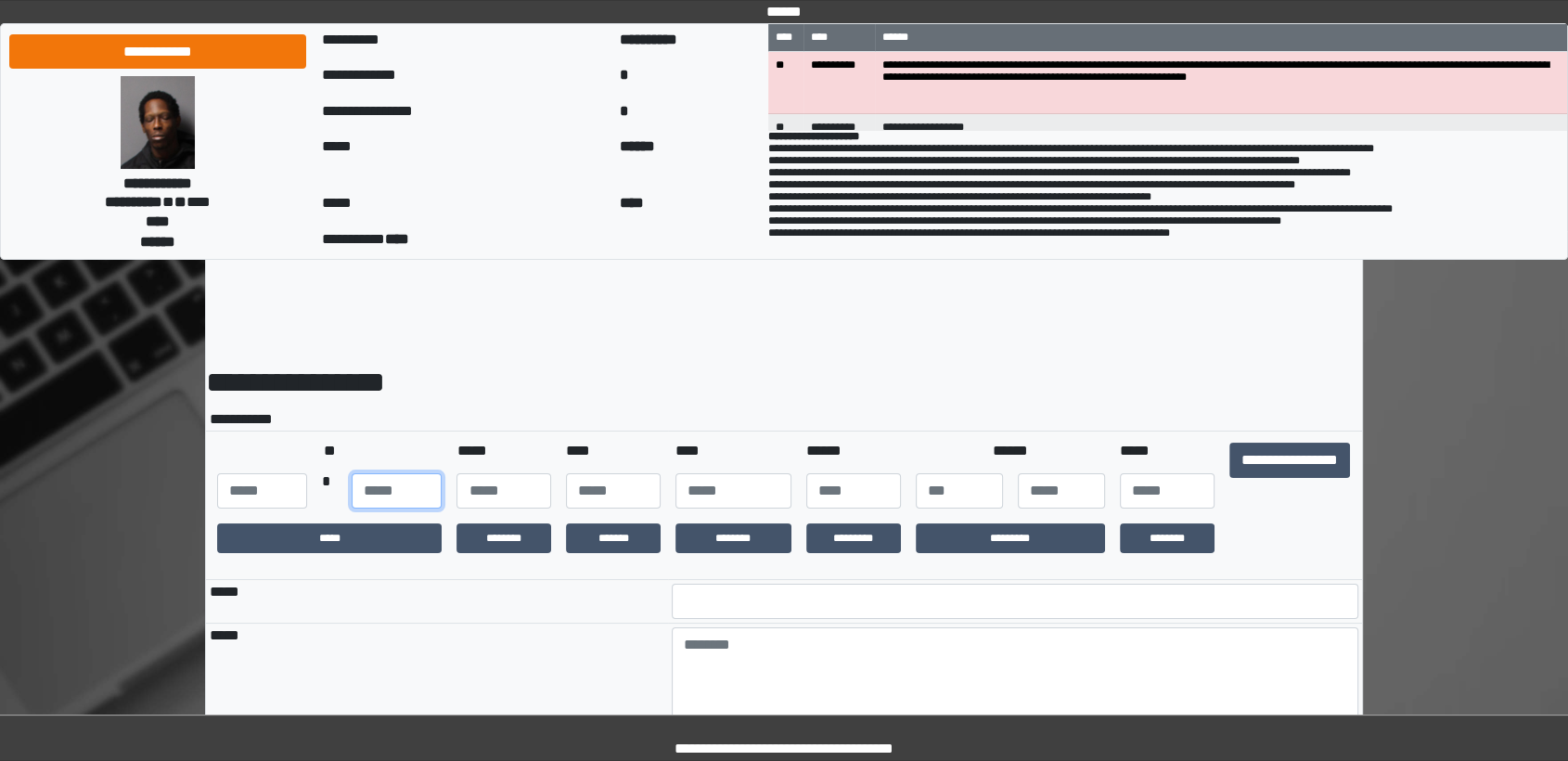 click at bounding box center (396, 491) 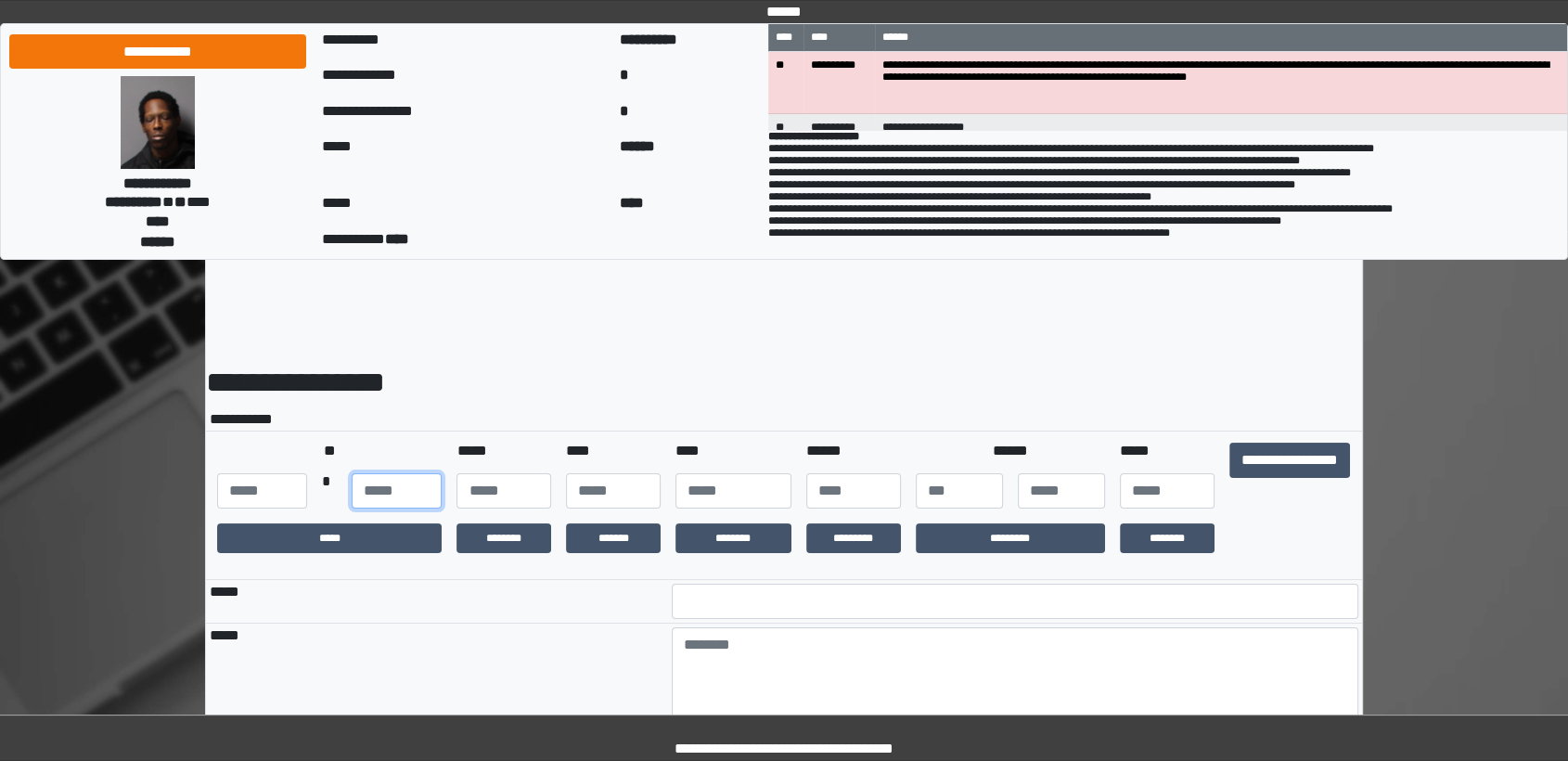 type on "***" 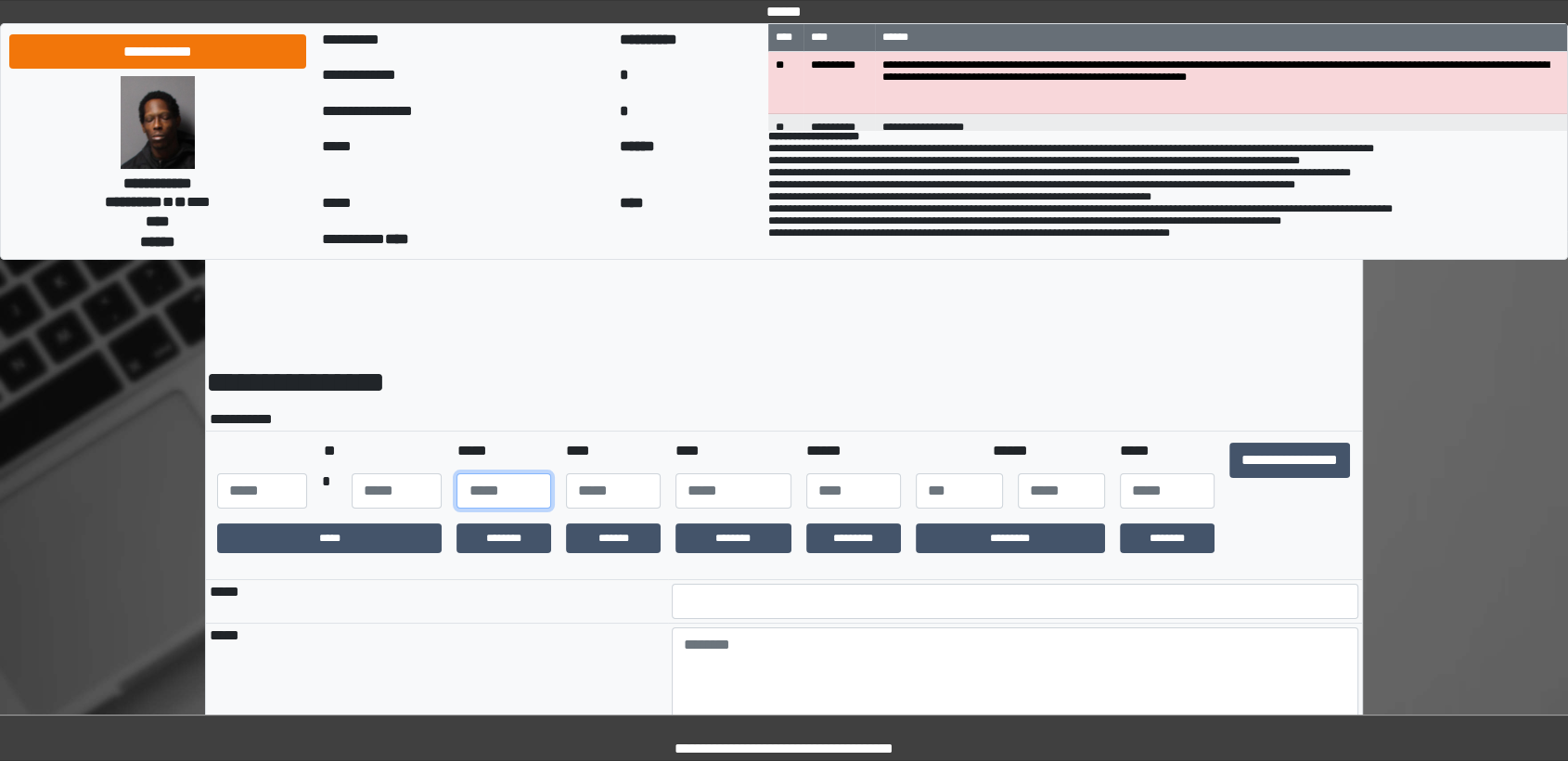 click at bounding box center [504, 491] 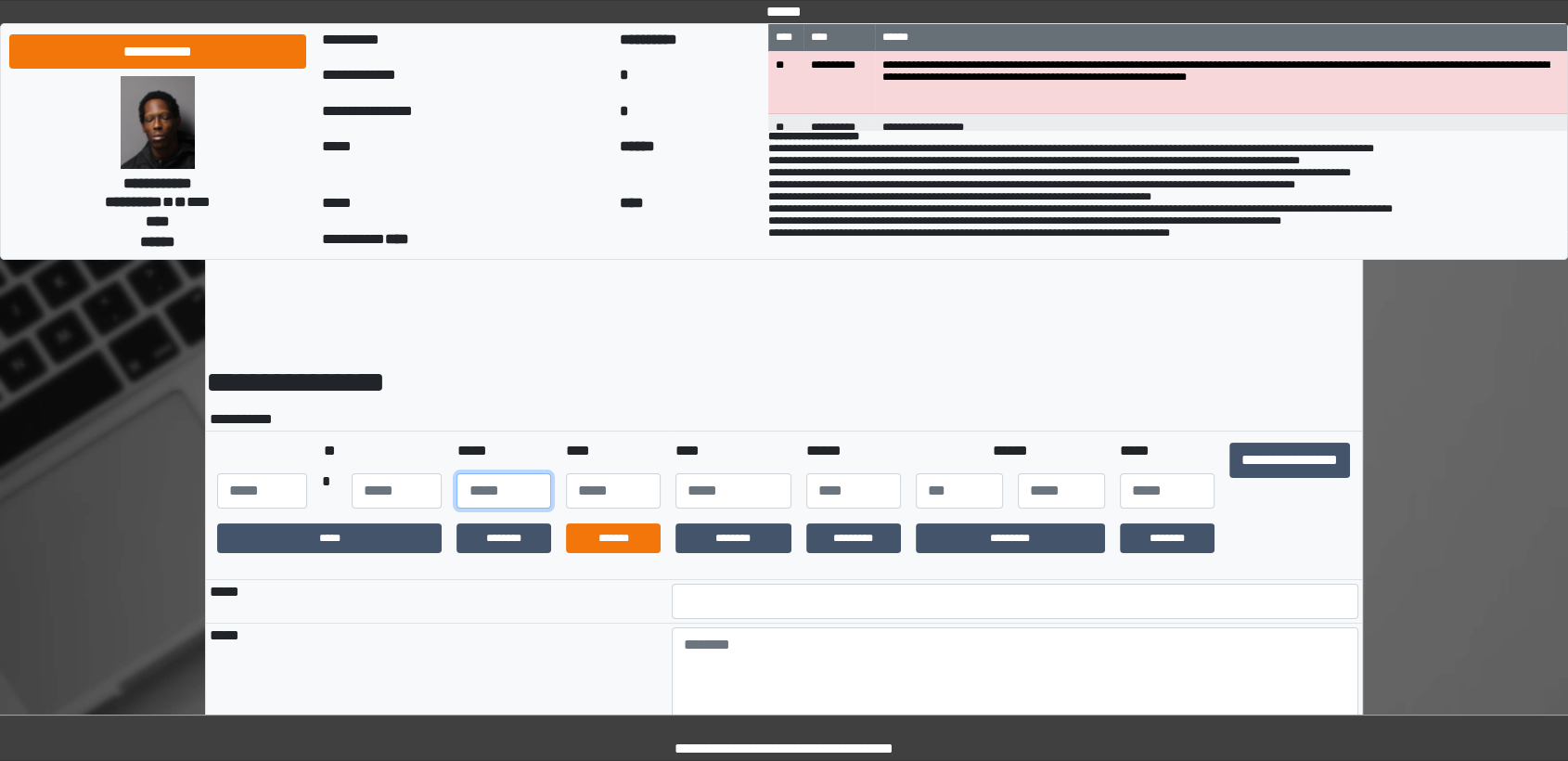 type on "**" 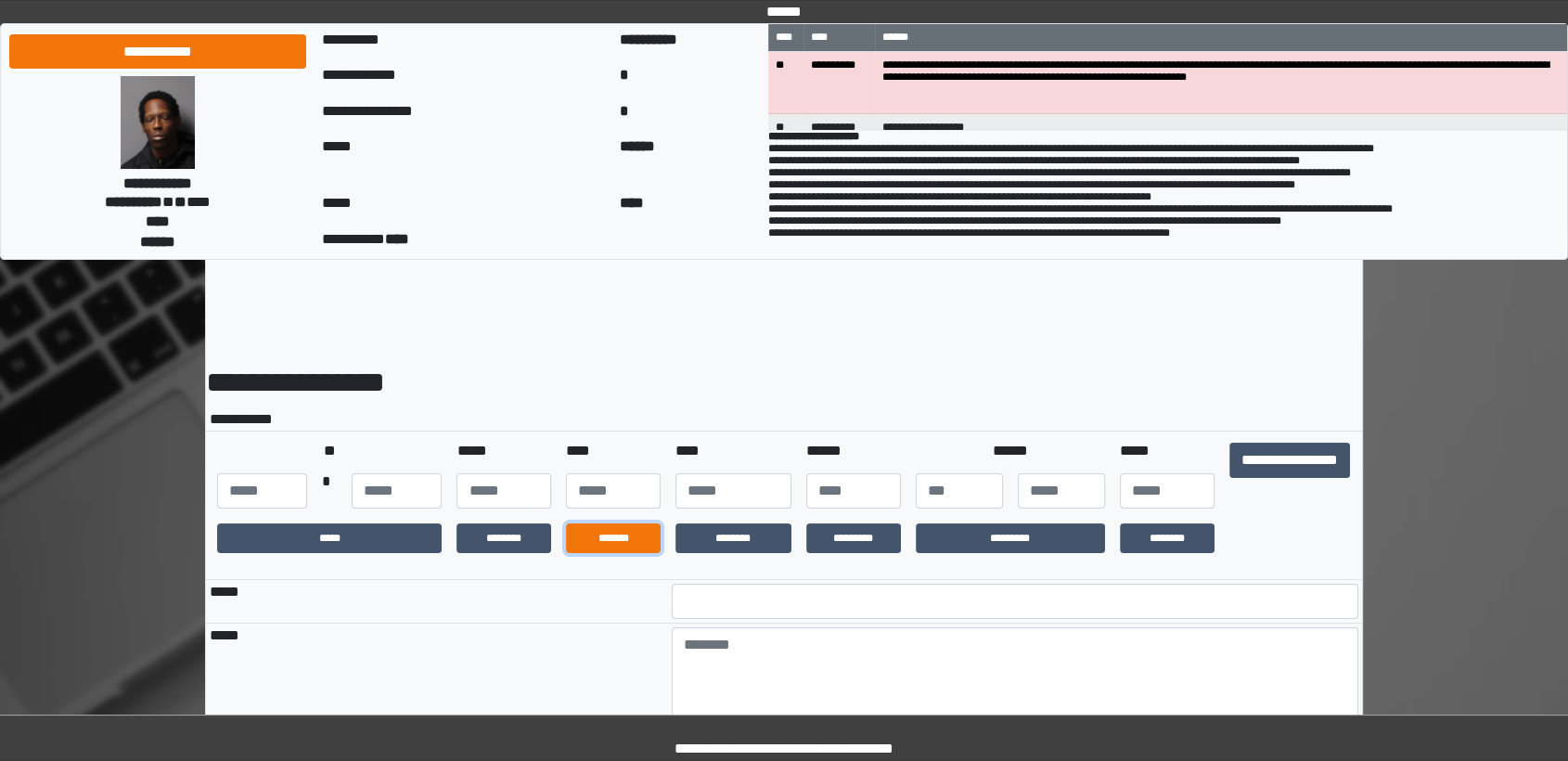 drag, startPoint x: 603, startPoint y: 549, endPoint x: 629, endPoint y: 550, distance: 26.01922 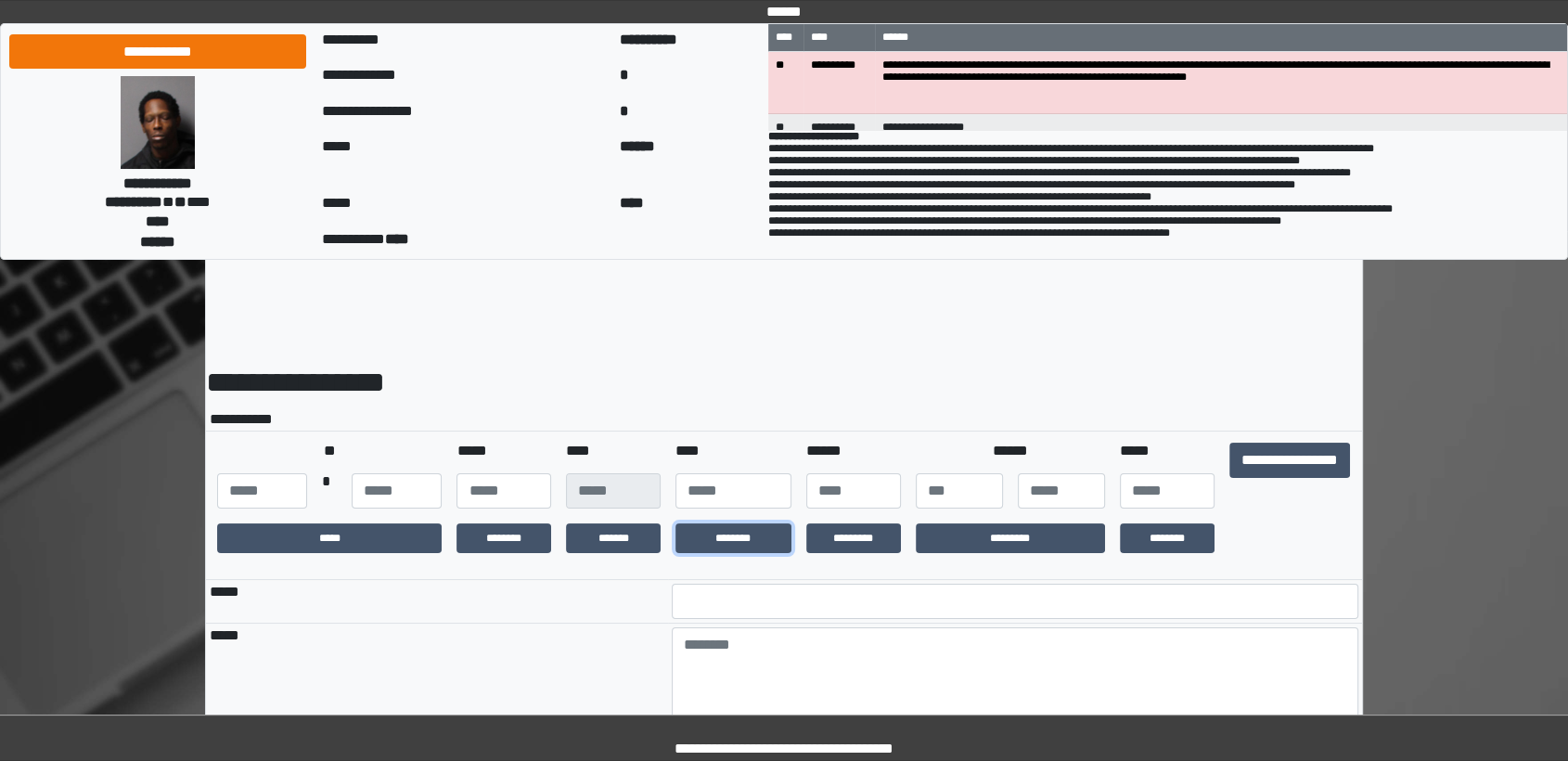 drag, startPoint x: 717, startPoint y: 552, endPoint x: 791, endPoint y: 552, distance: 74 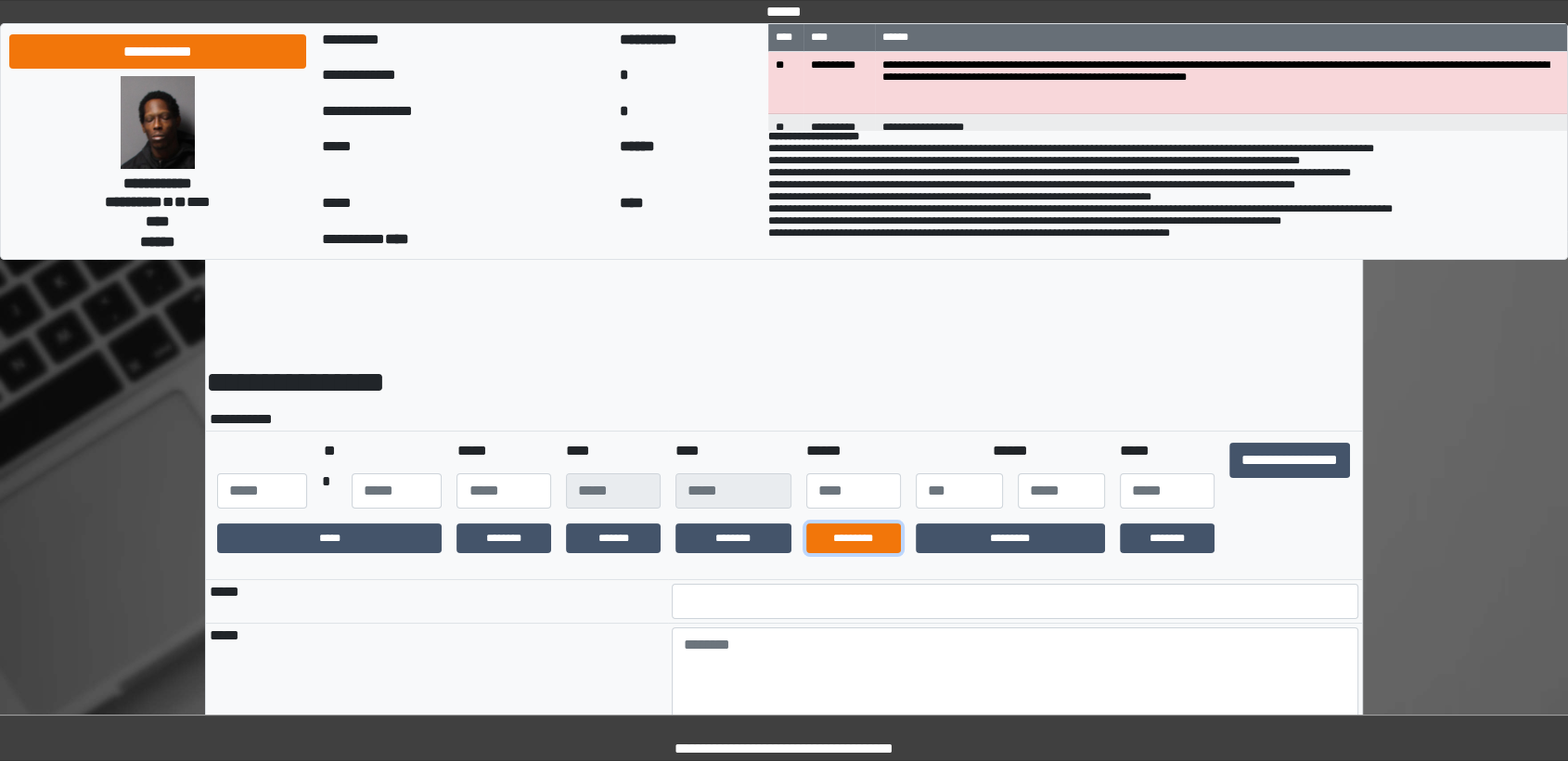 drag, startPoint x: 842, startPoint y: 552, endPoint x: 857, endPoint y: 552, distance: 15 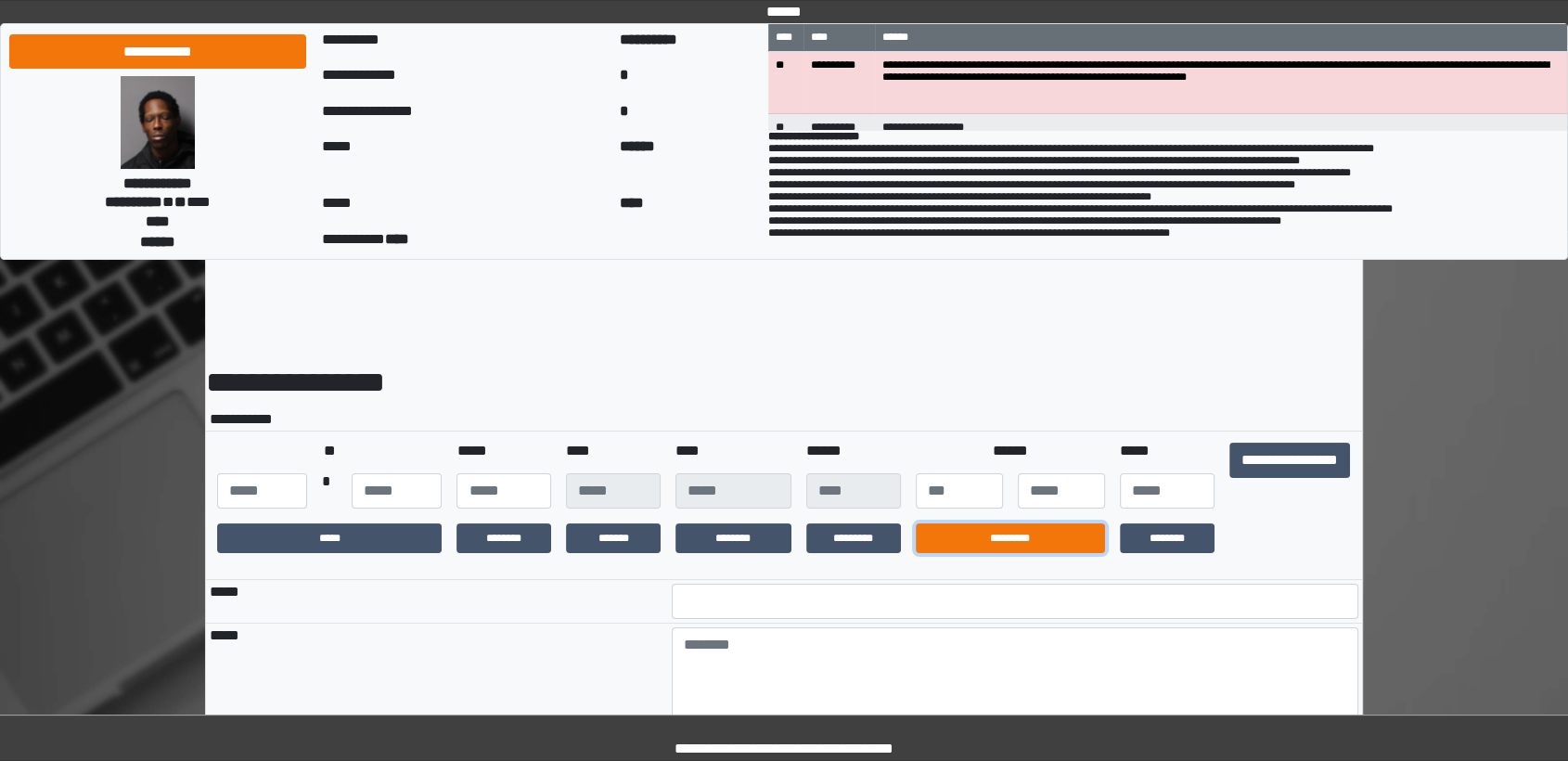 drag, startPoint x: 981, startPoint y: 542, endPoint x: 1072, endPoint y: 540, distance: 91.02198 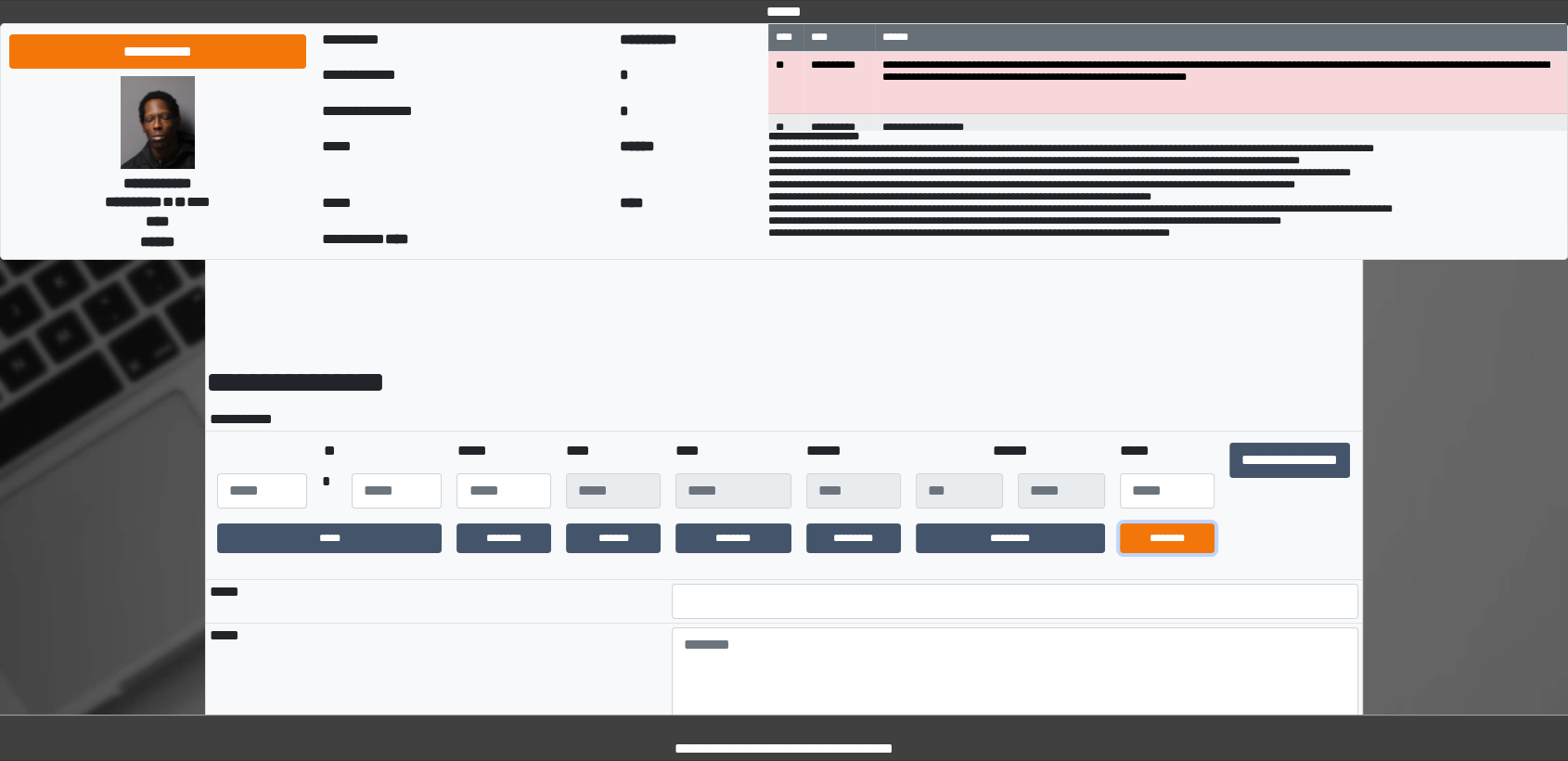 click on "********" at bounding box center (1167, 538) 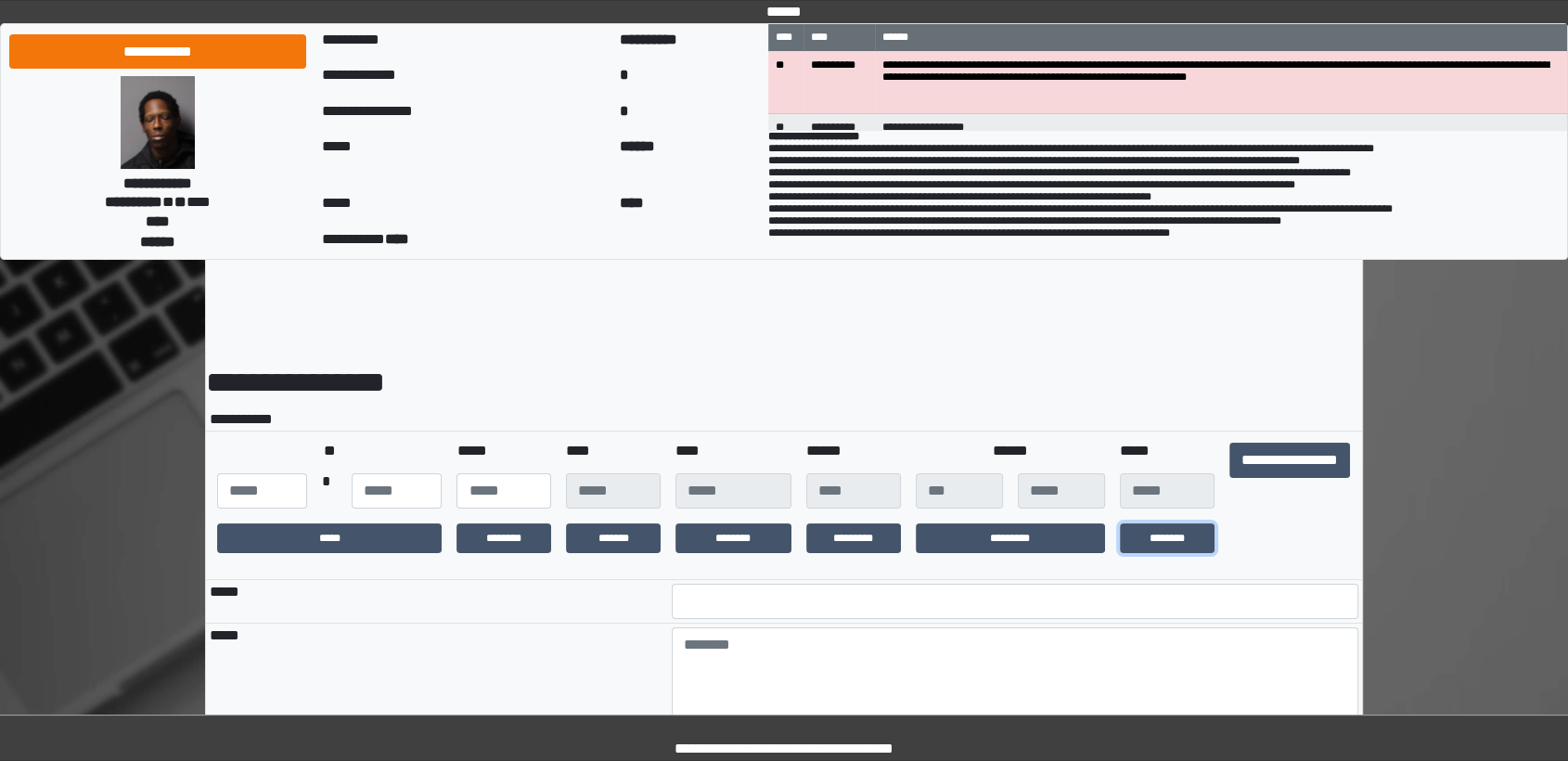 scroll, scrollTop: 173, scrollLeft: 0, axis: vertical 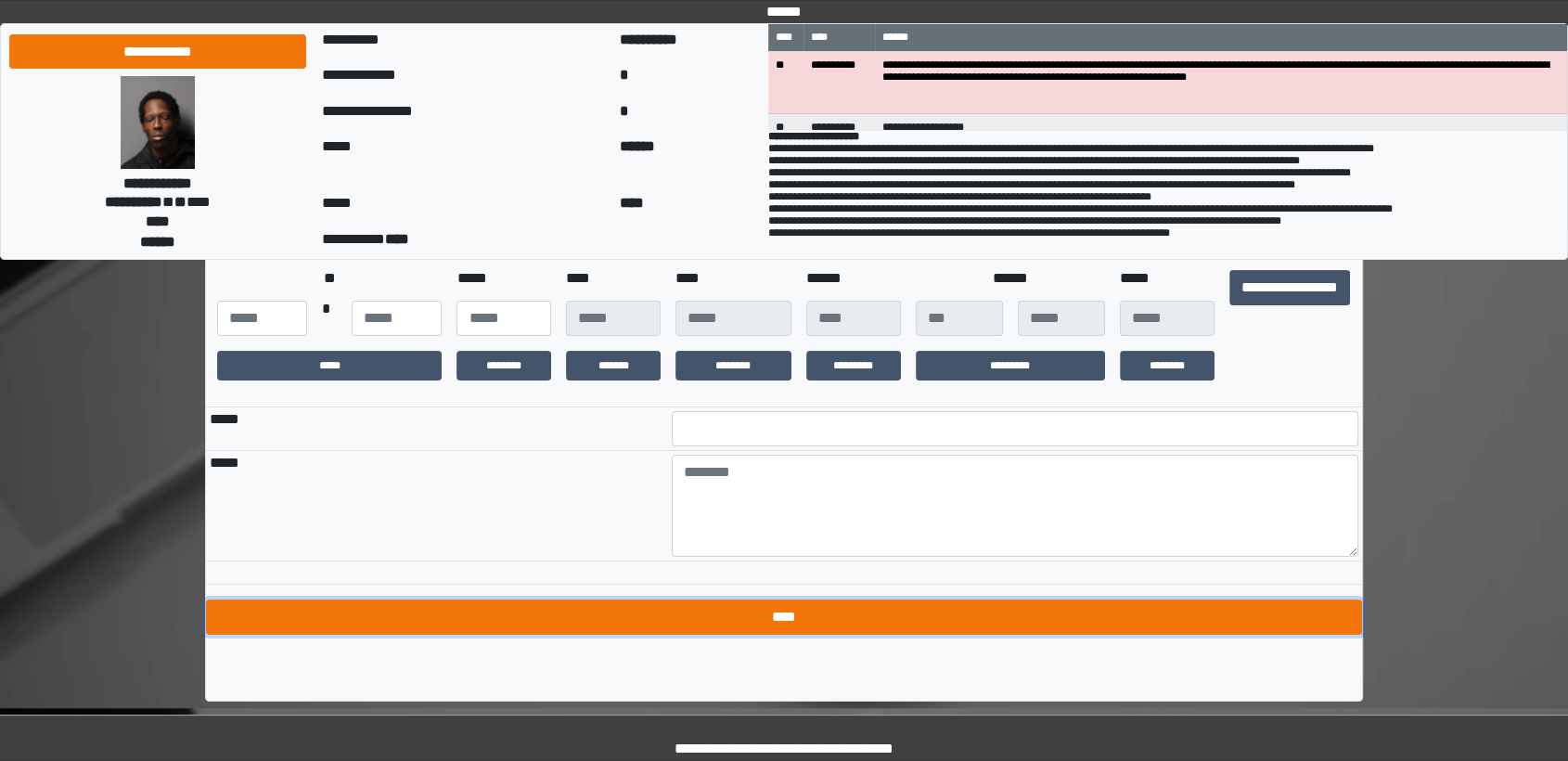 click on "****" at bounding box center (784, 617) 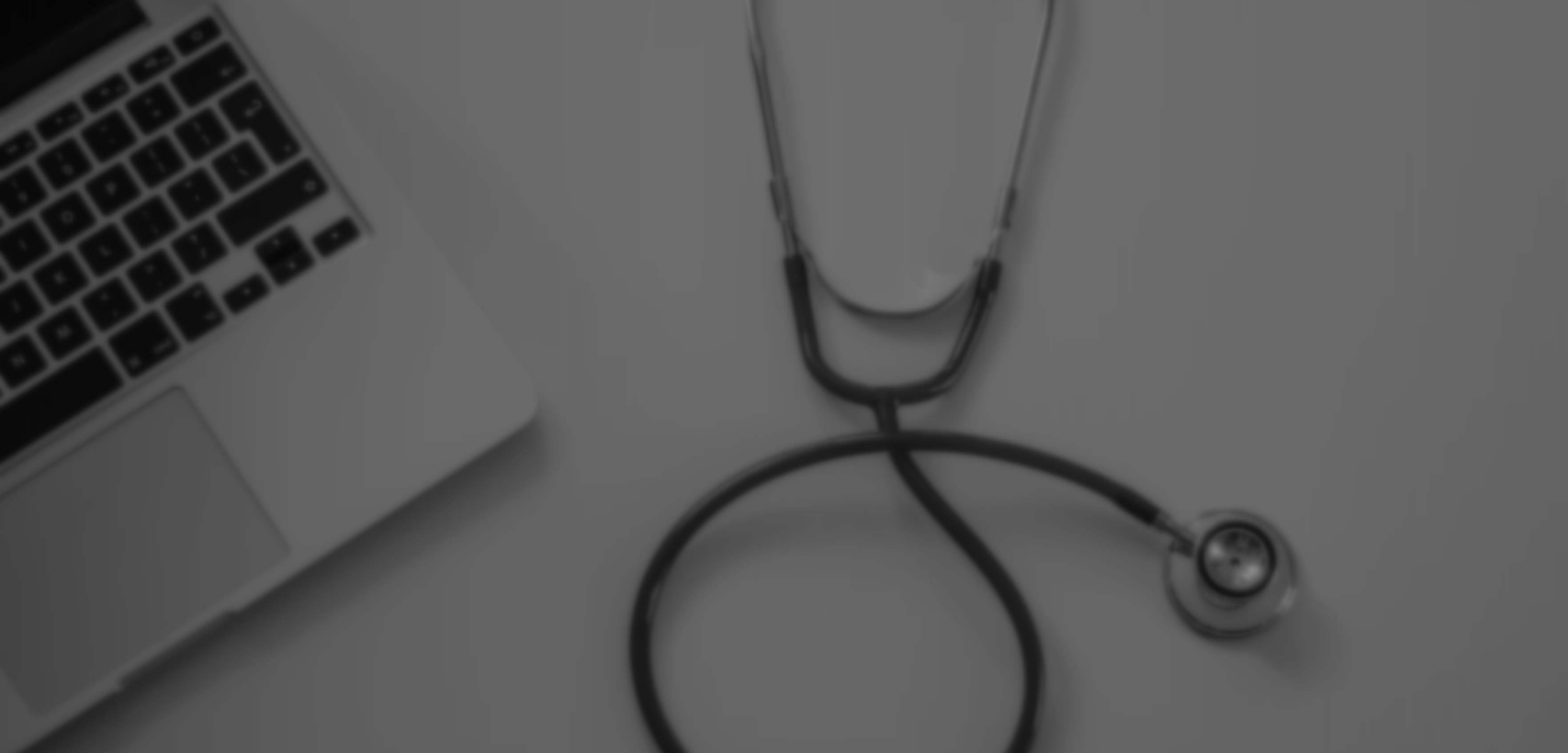 scroll, scrollTop: 0, scrollLeft: 0, axis: both 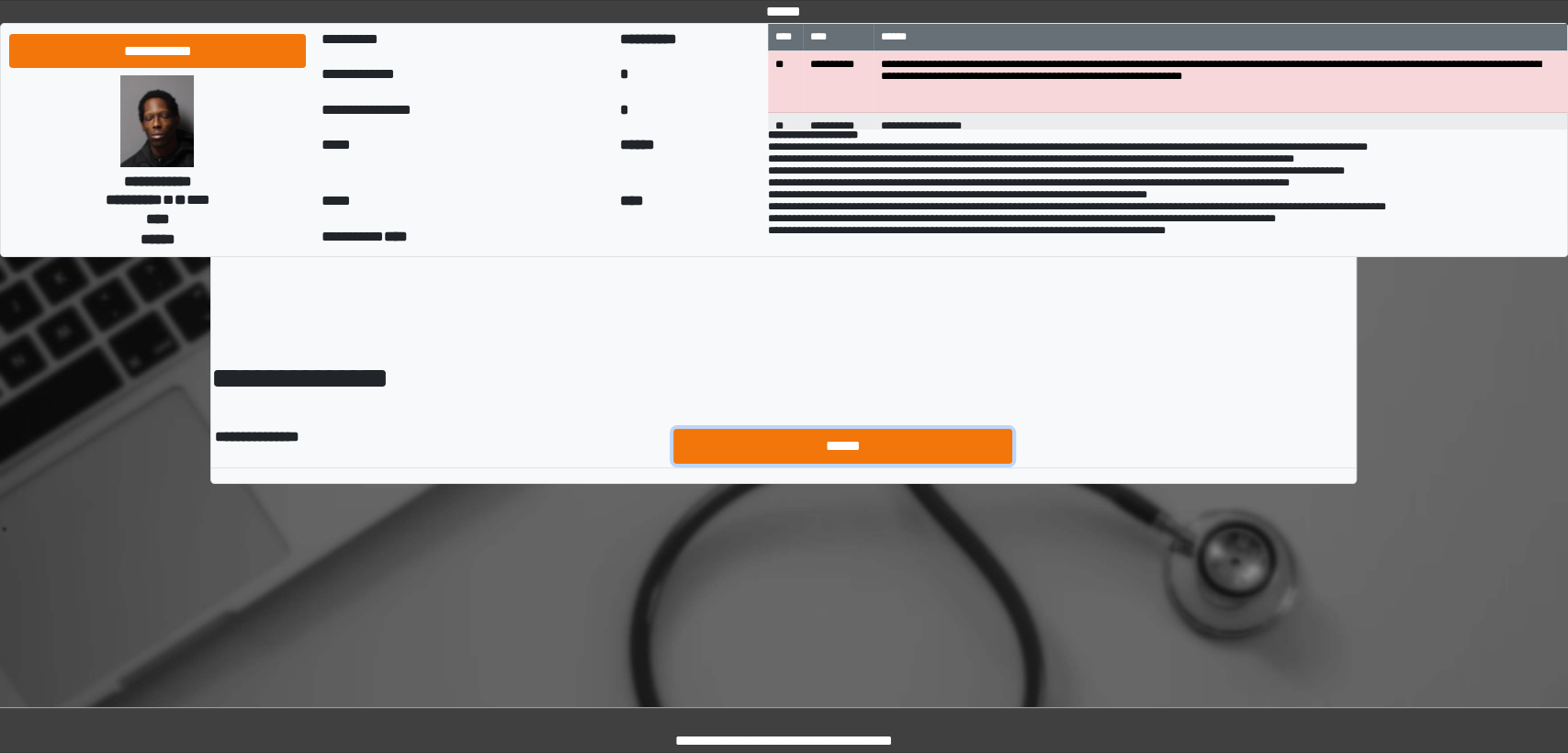 click on "******" at bounding box center [843, 446] 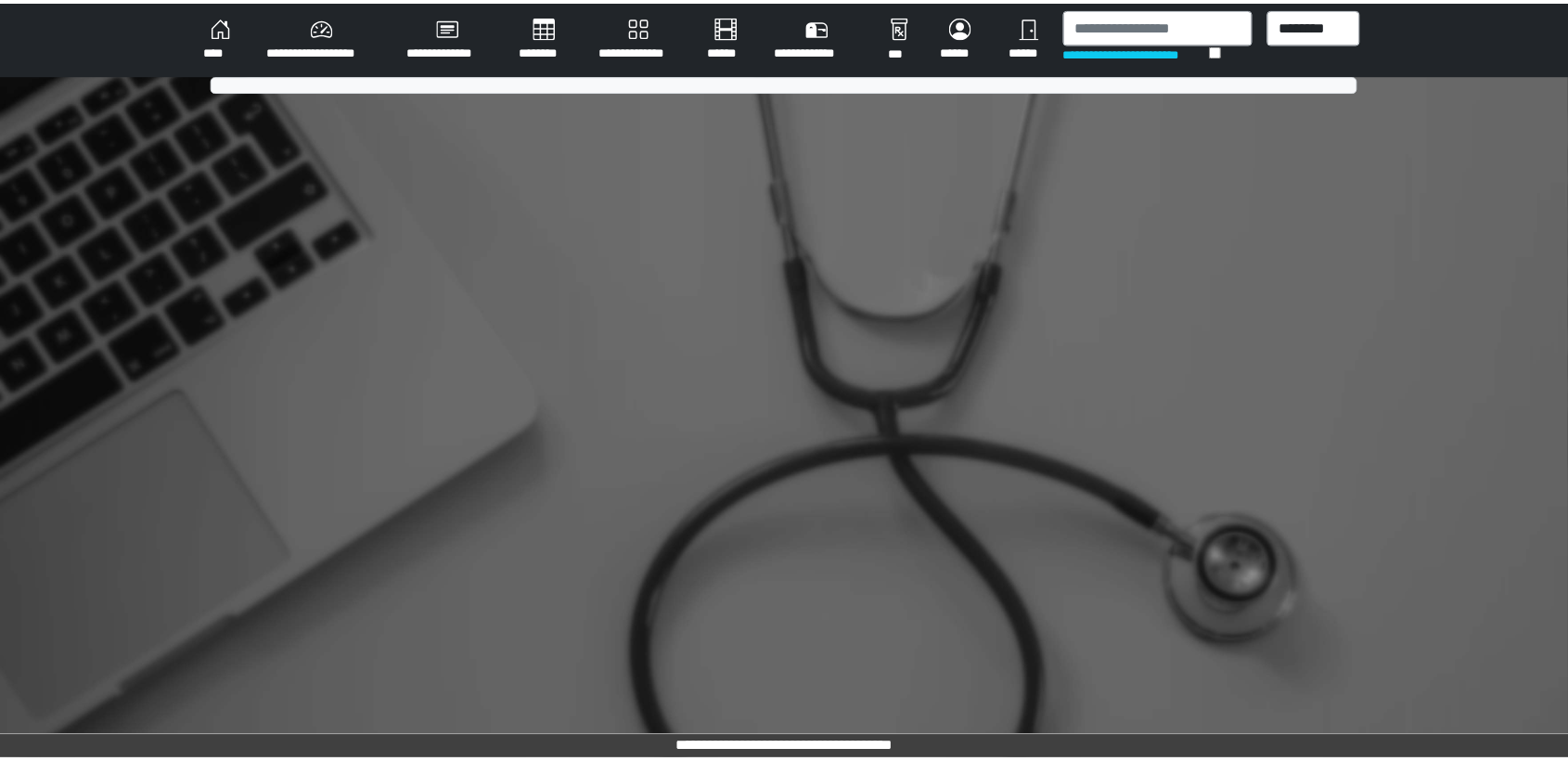 scroll, scrollTop: 0, scrollLeft: 0, axis: both 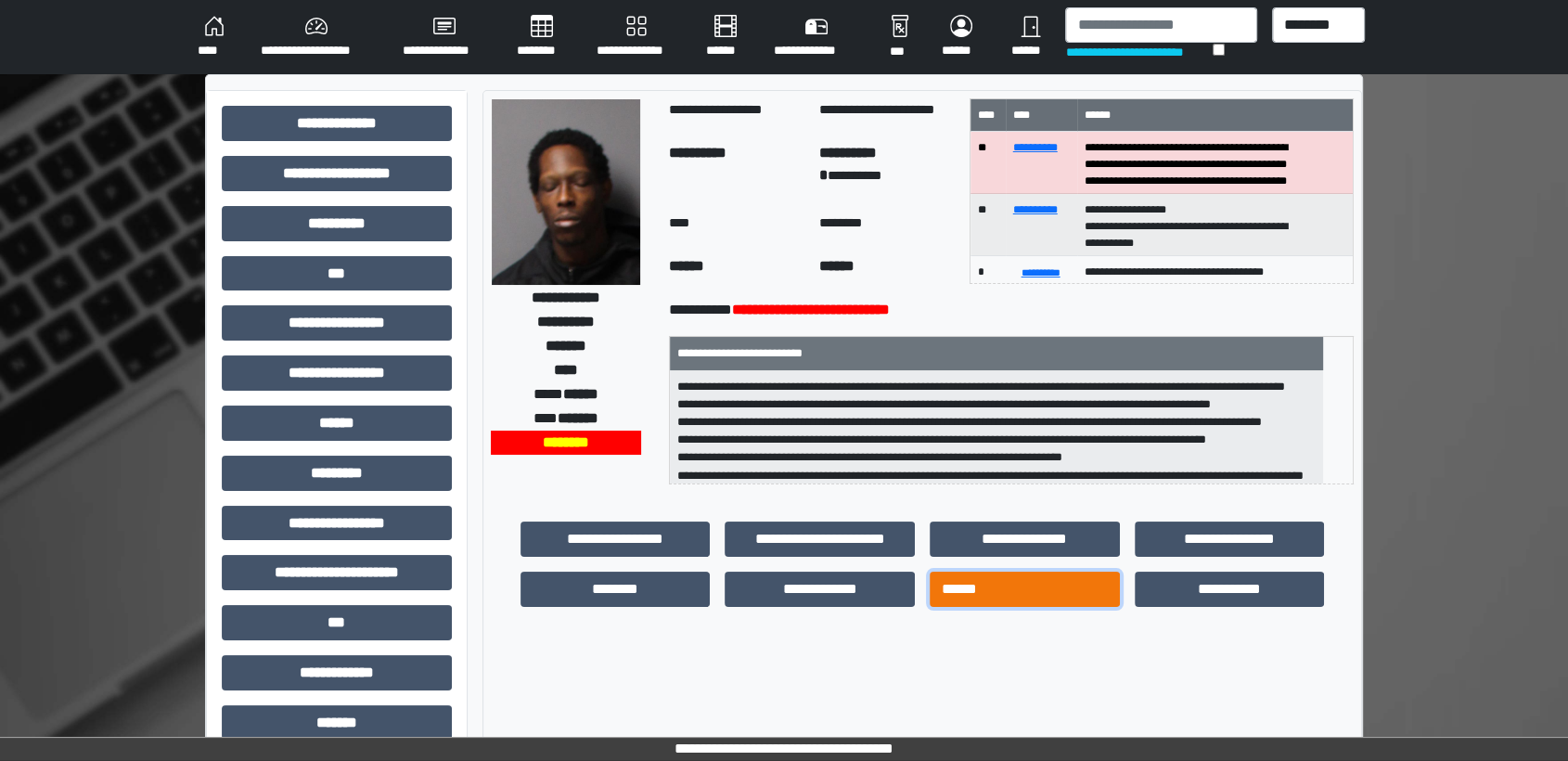 click on "******" at bounding box center (1024, 589) 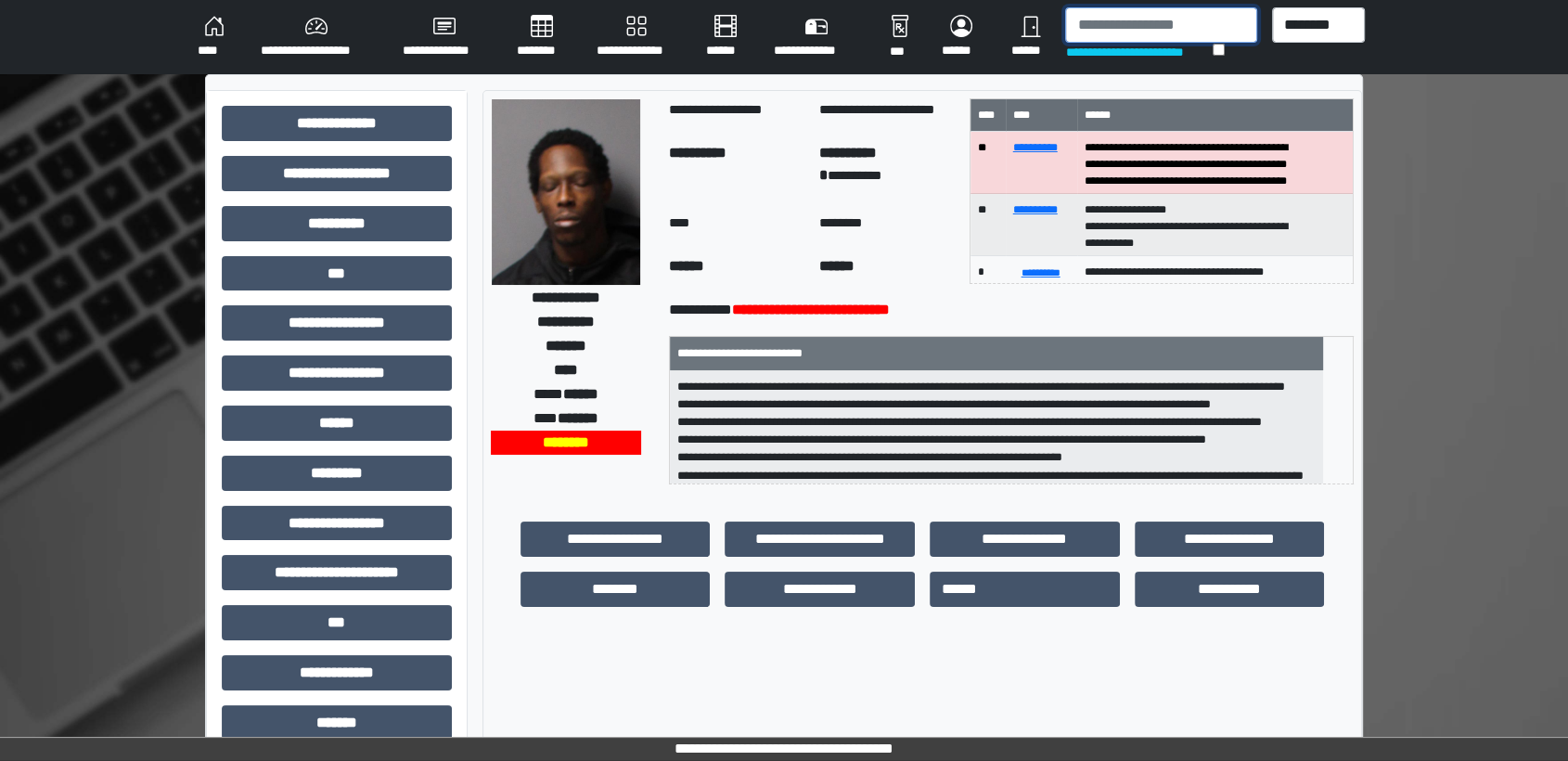 click at bounding box center [1161, 25] 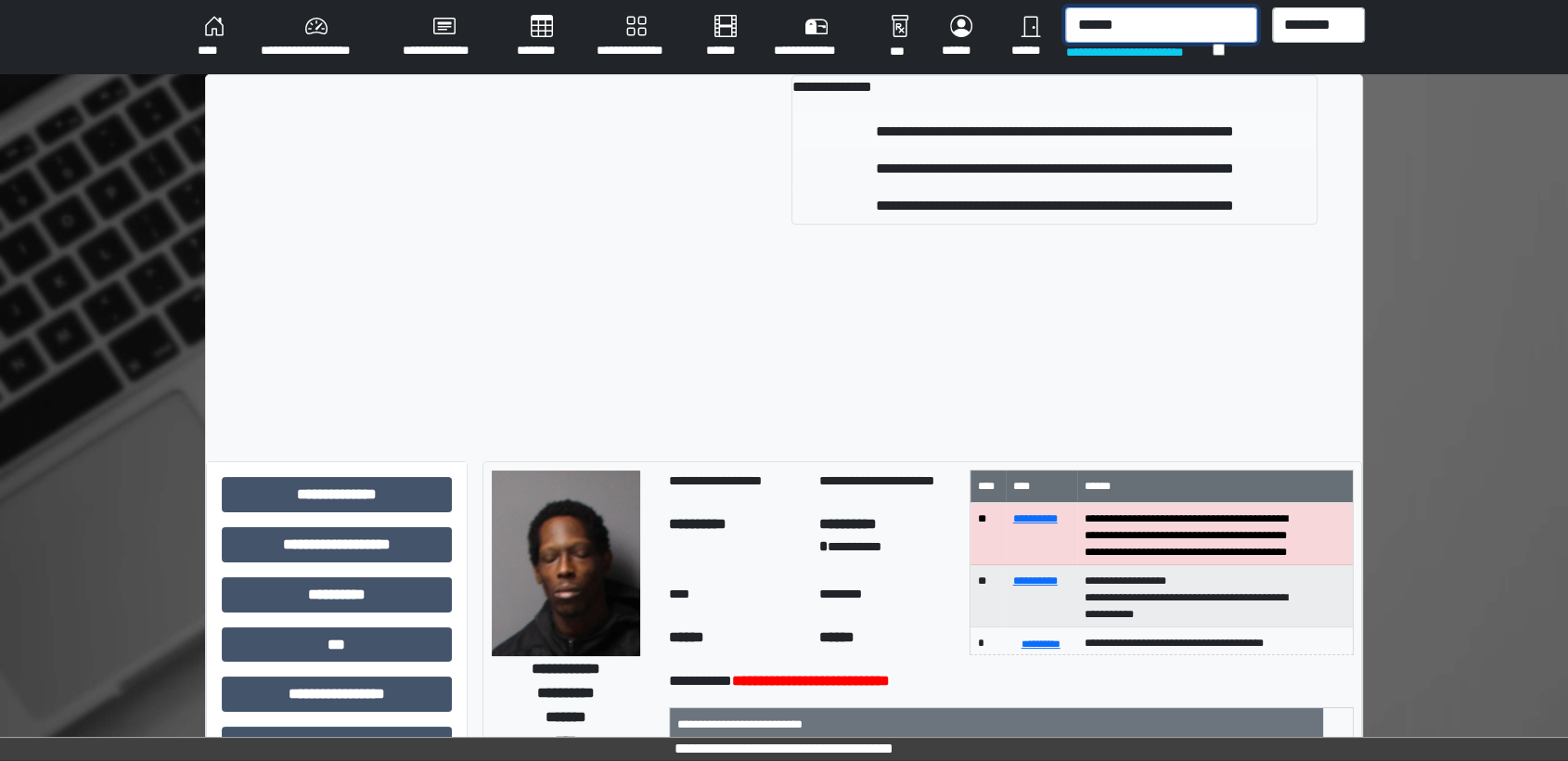 type on "******" 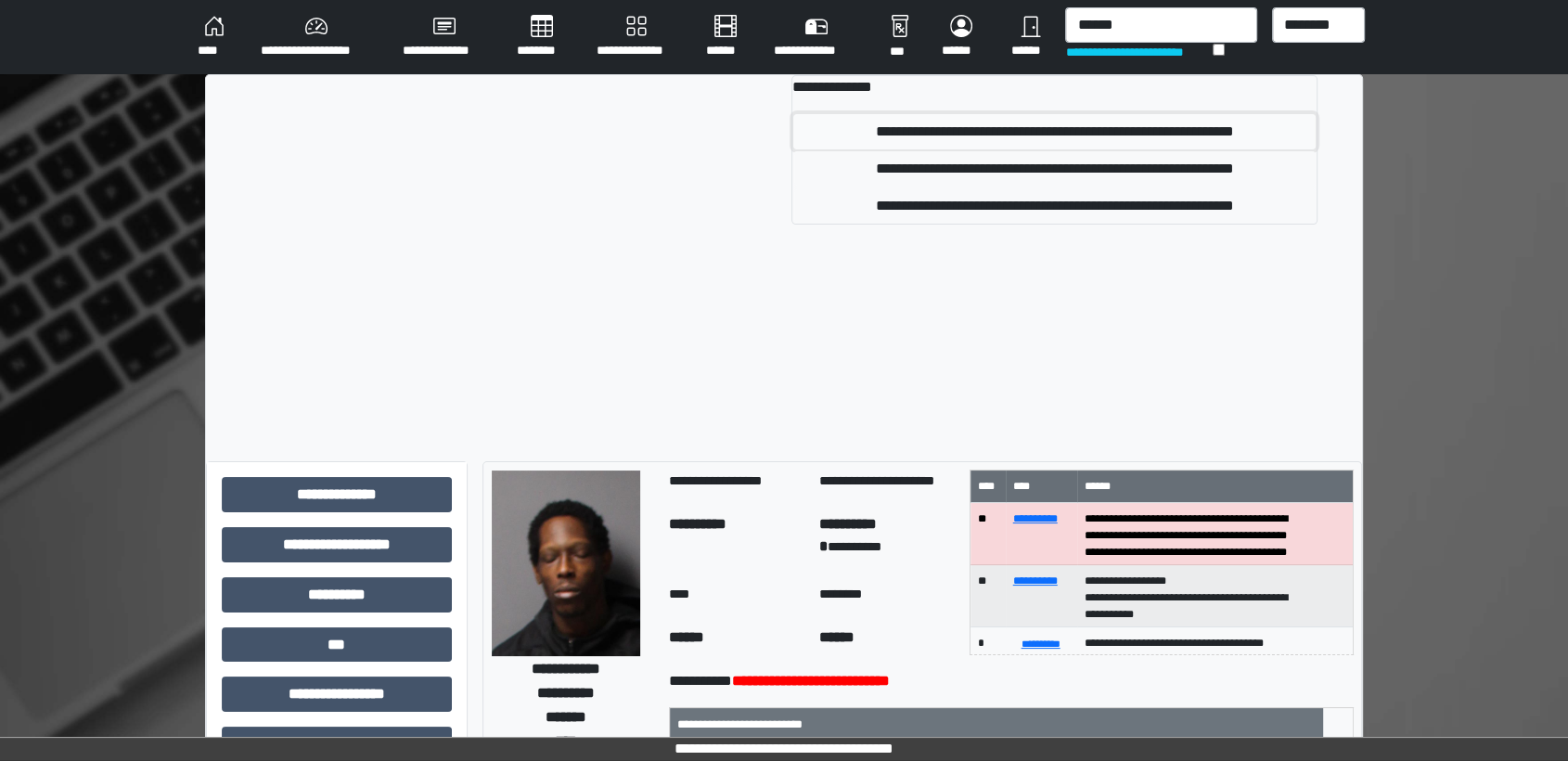 click on "**********" at bounding box center (1054, 132) 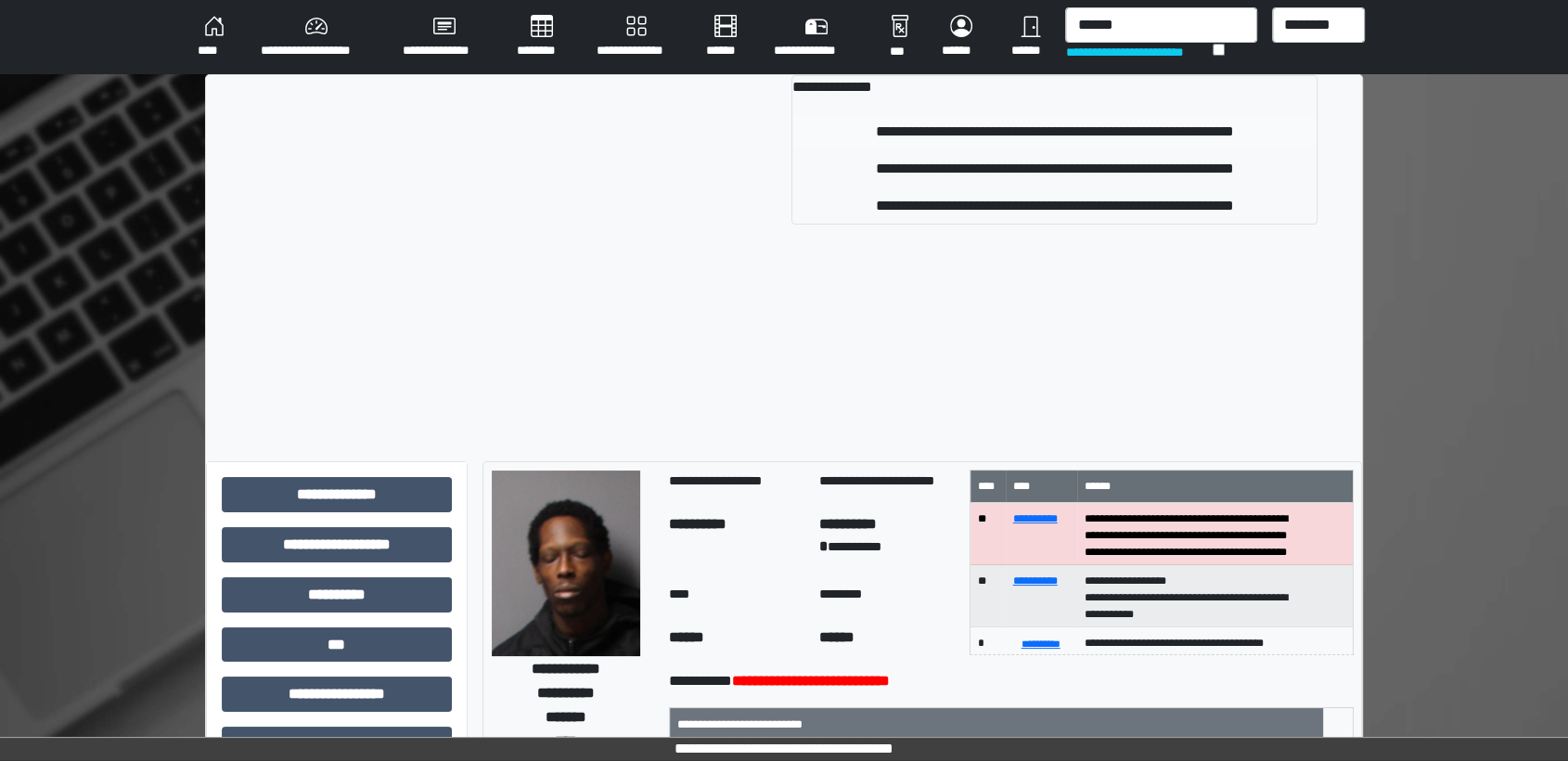 type 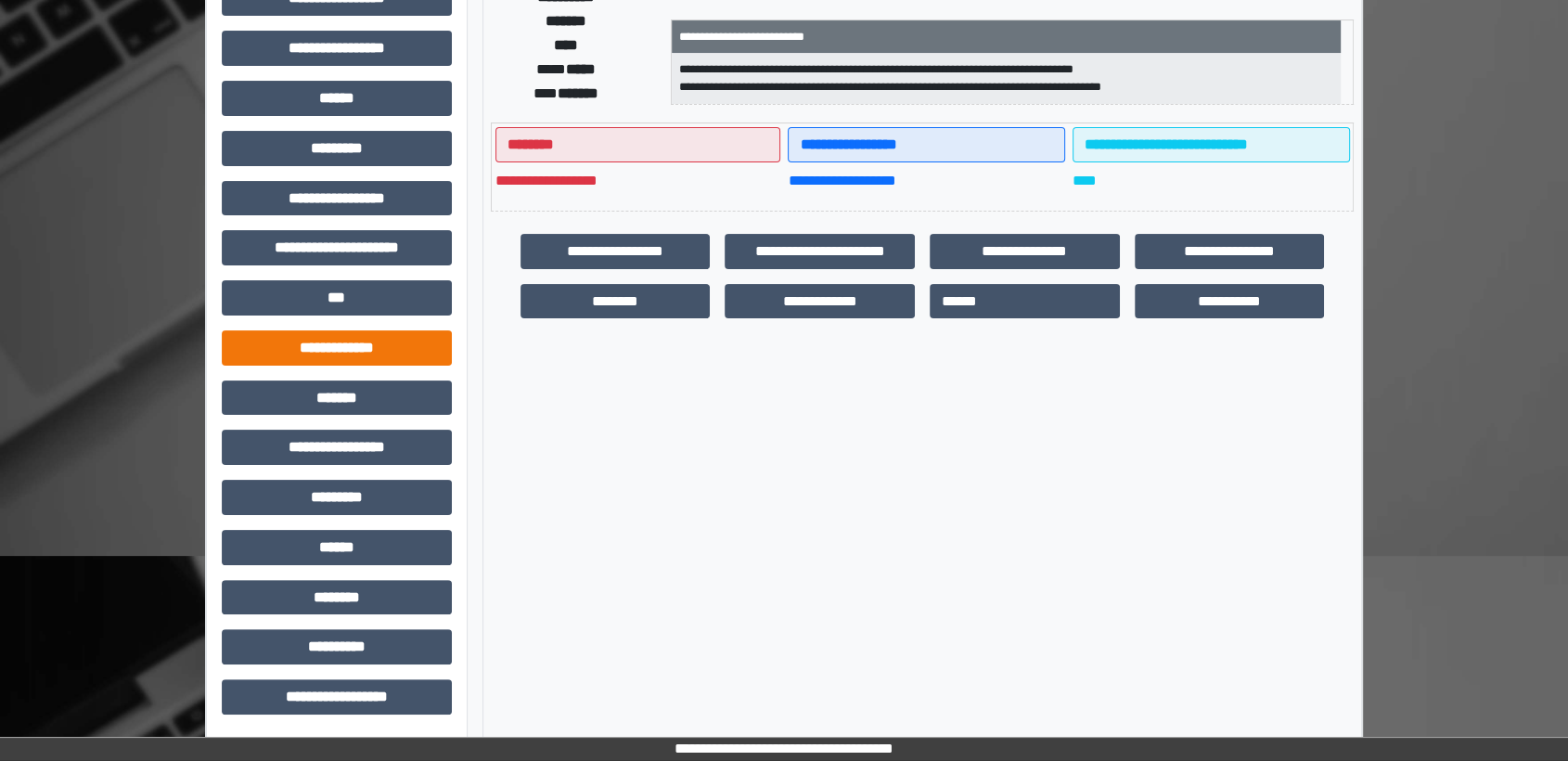 scroll, scrollTop: 0, scrollLeft: 0, axis: both 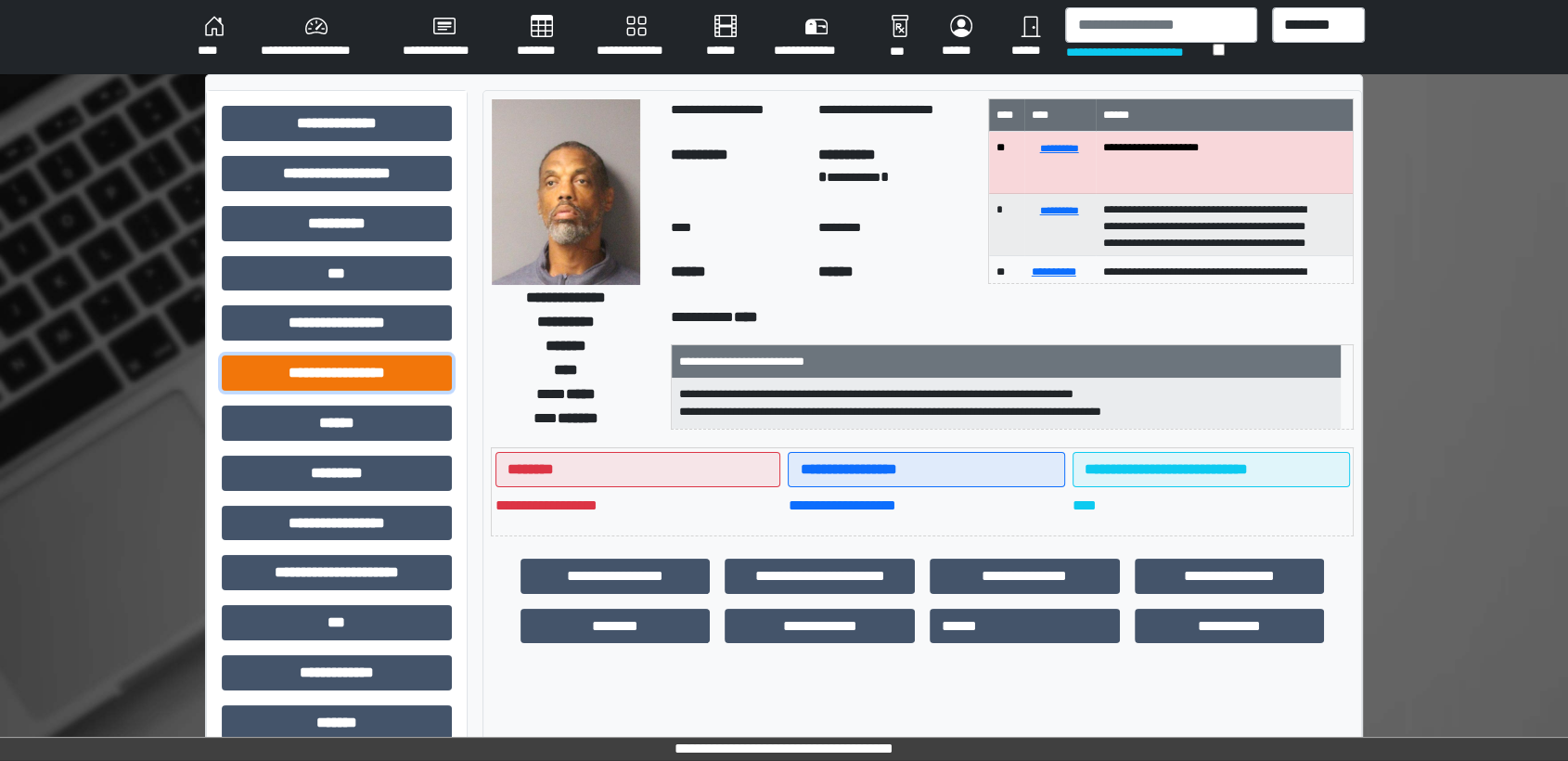 click on "**********" at bounding box center (337, 373) 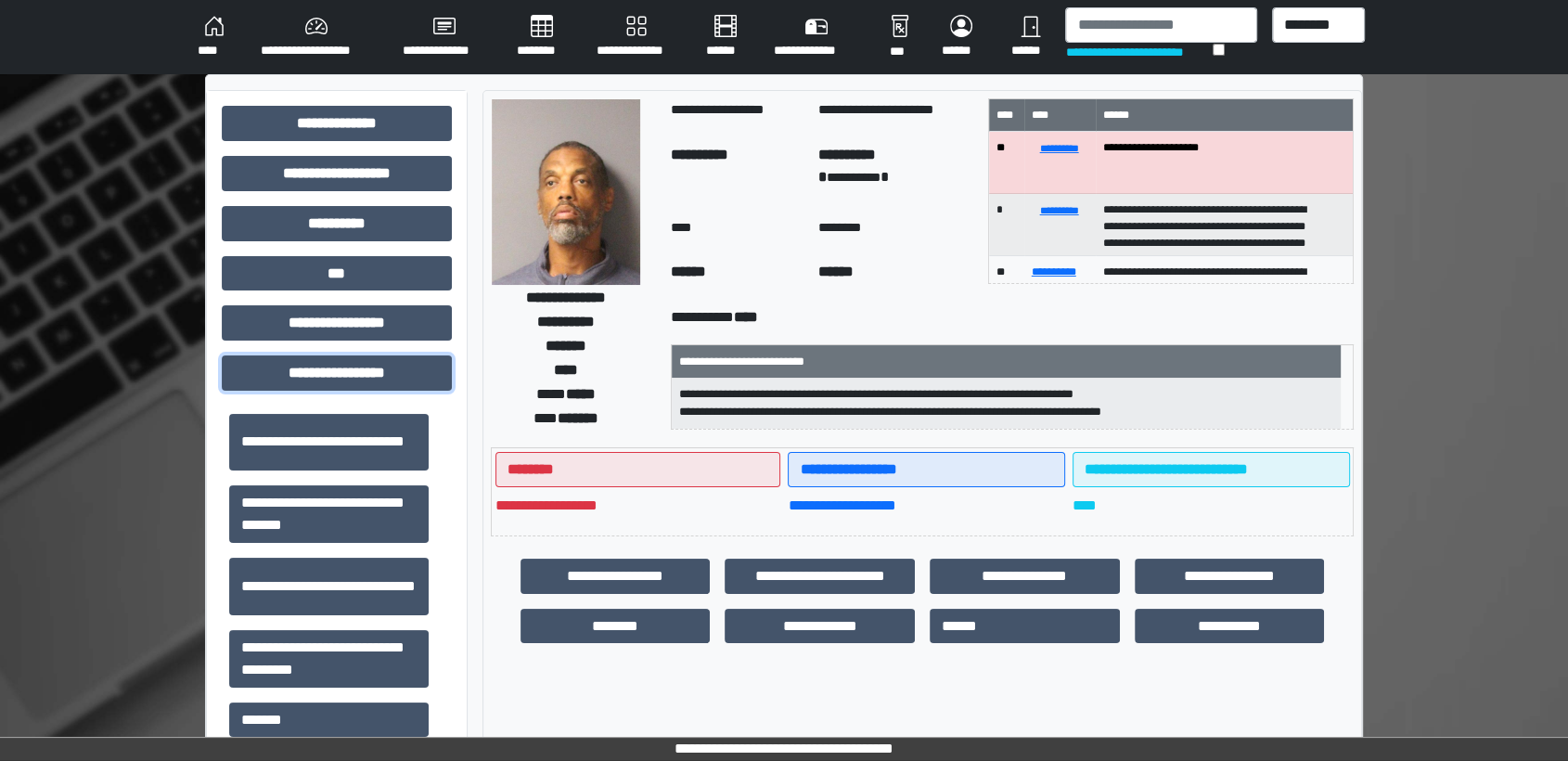 scroll, scrollTop: 1245, scrollLeft: 0, axis: vertical 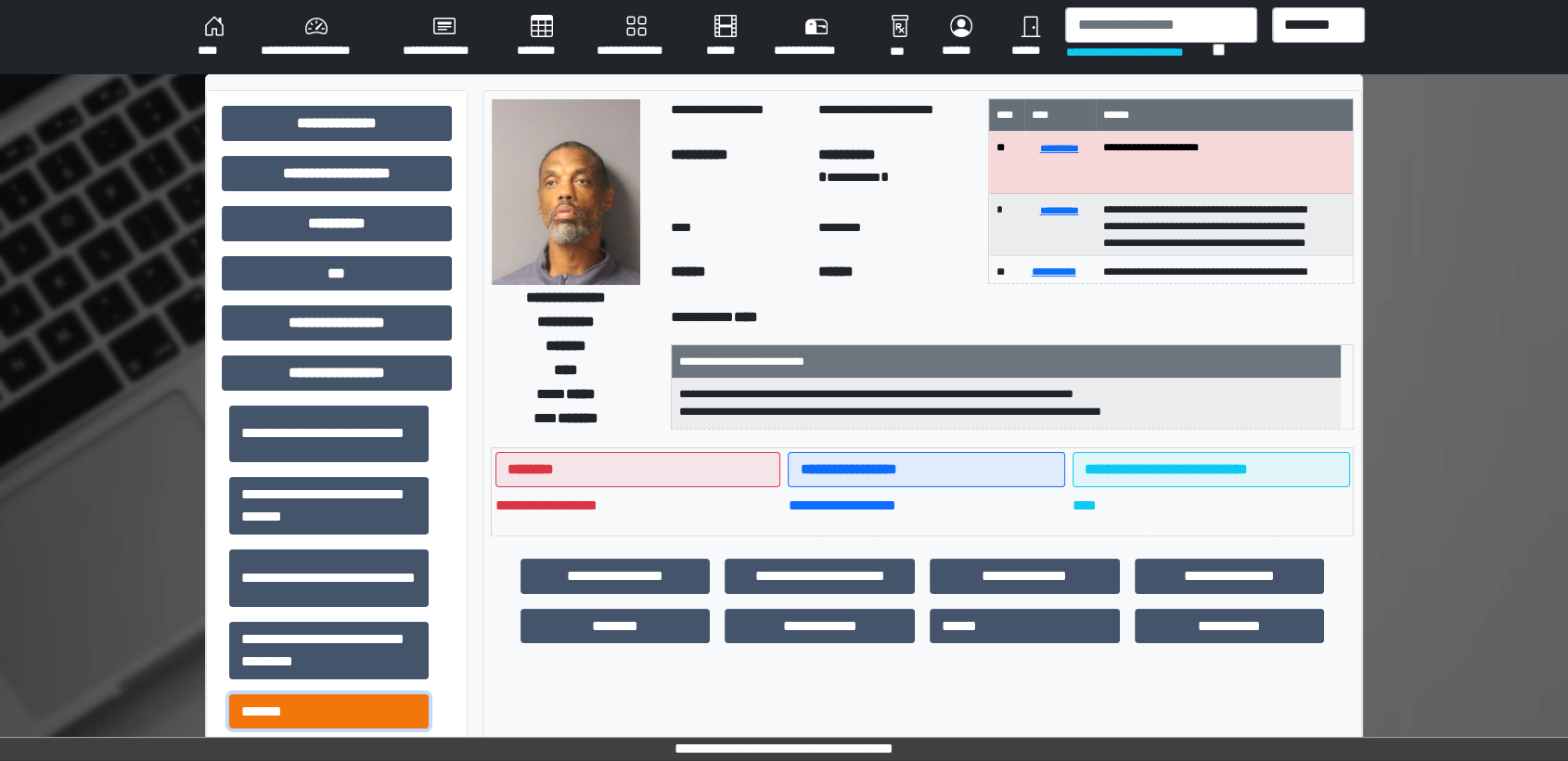 click on "*******" at bounding box center (328, 712) 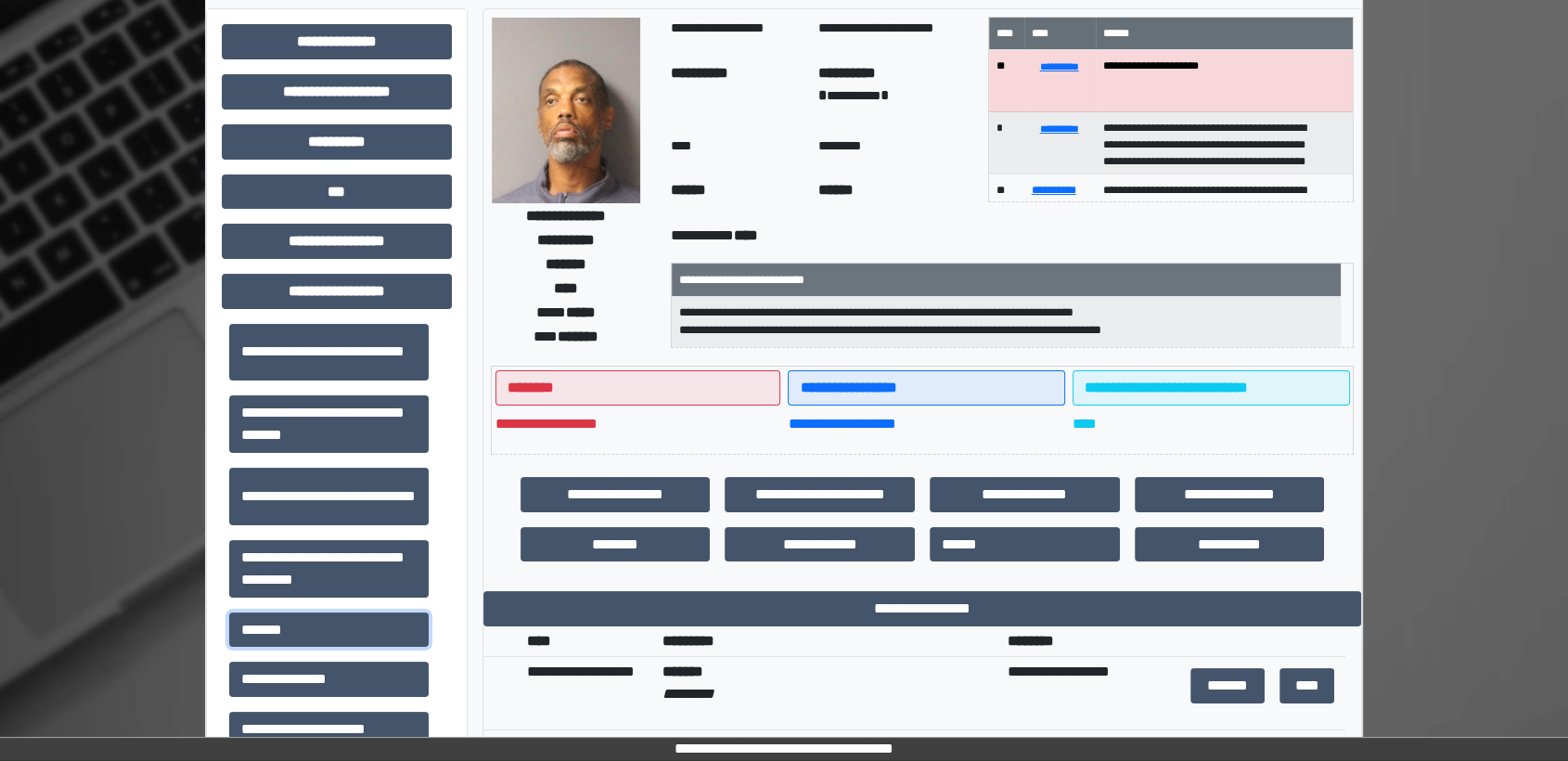scroll, scrollTop: 309, scrollLeft: 0, axis: vertical 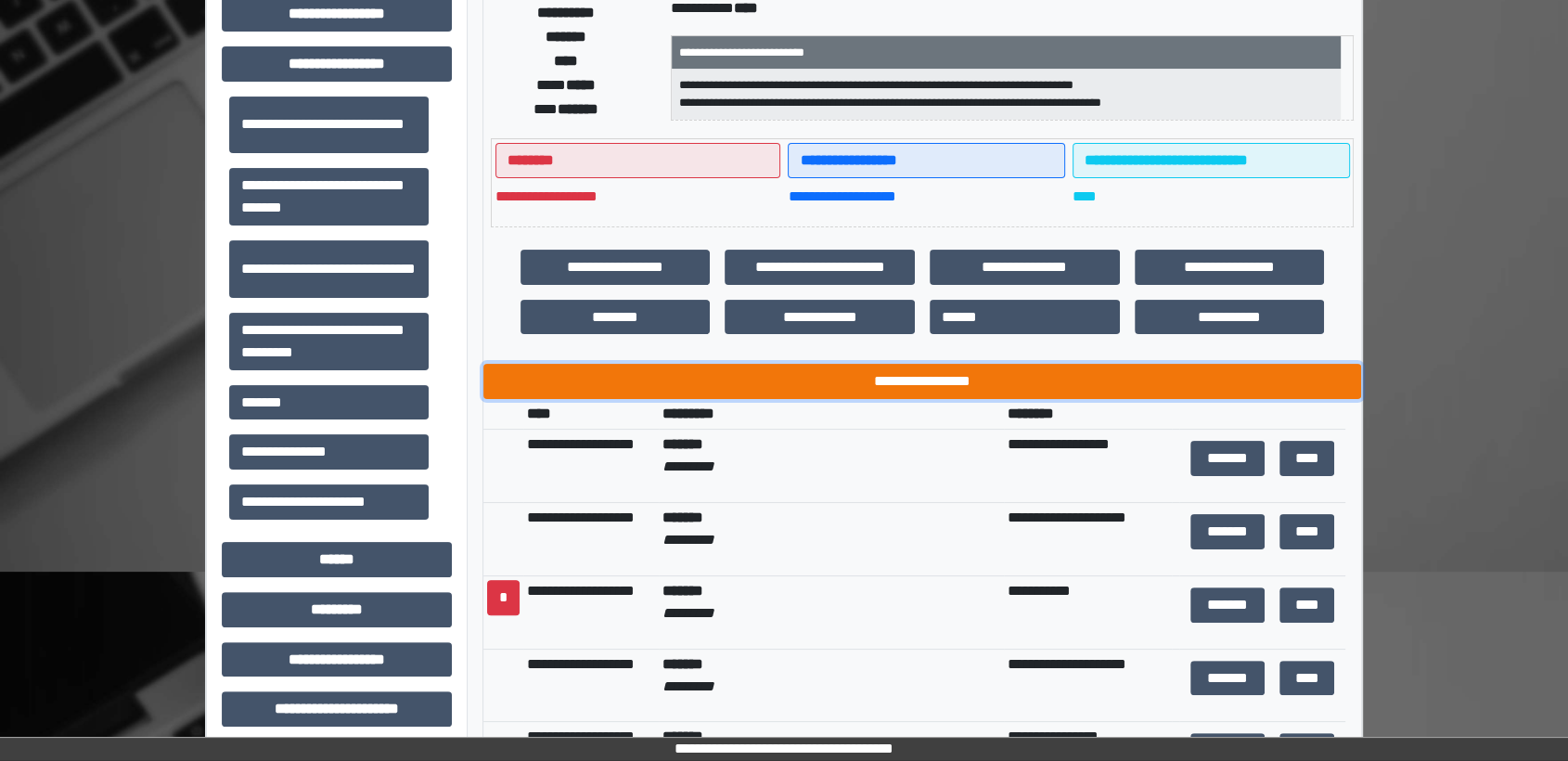 click on "**********" at bounding box center (922, 381) 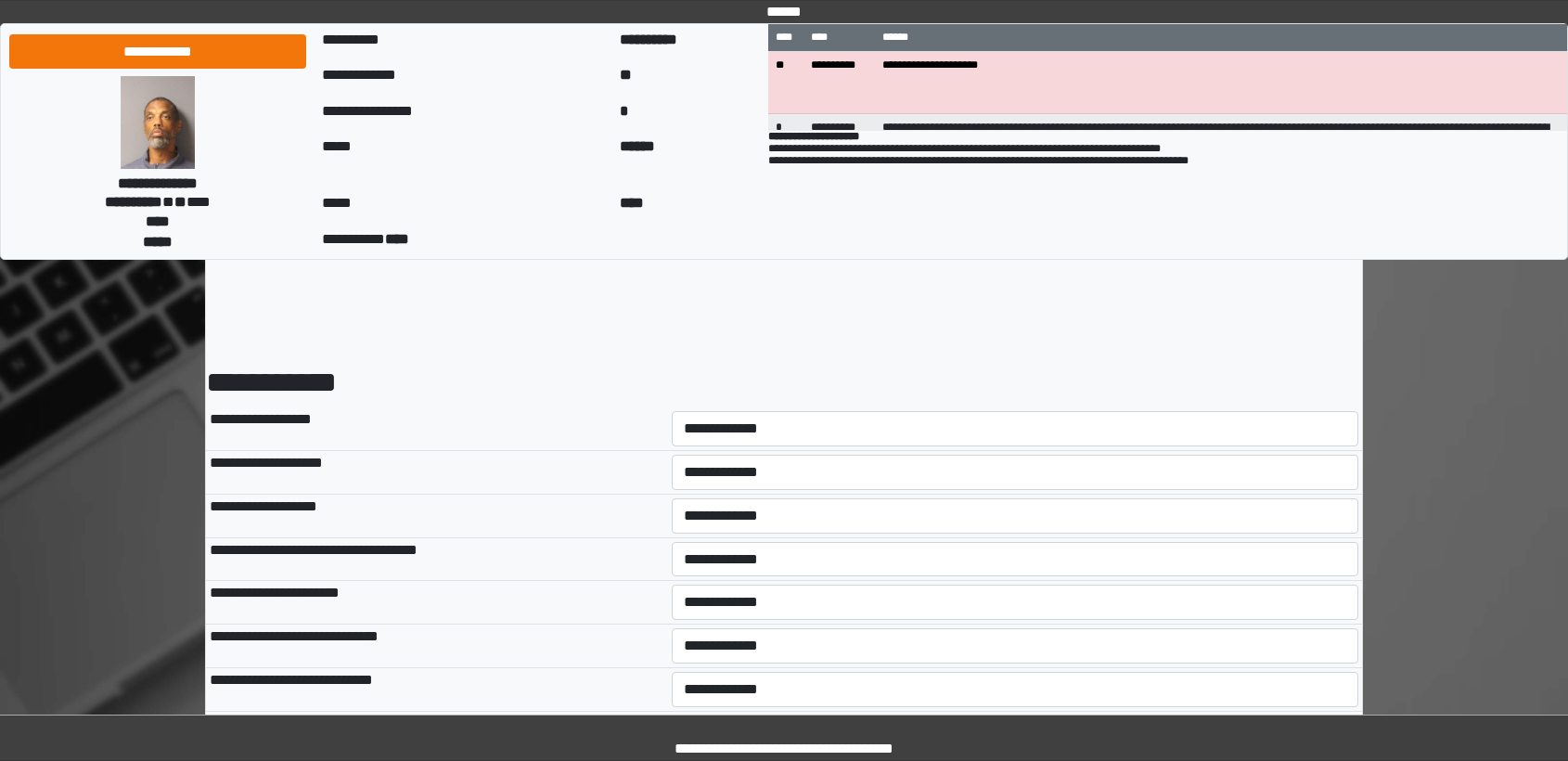 scroll, scrollTop: 0, scrollLeft: 0, axis: both 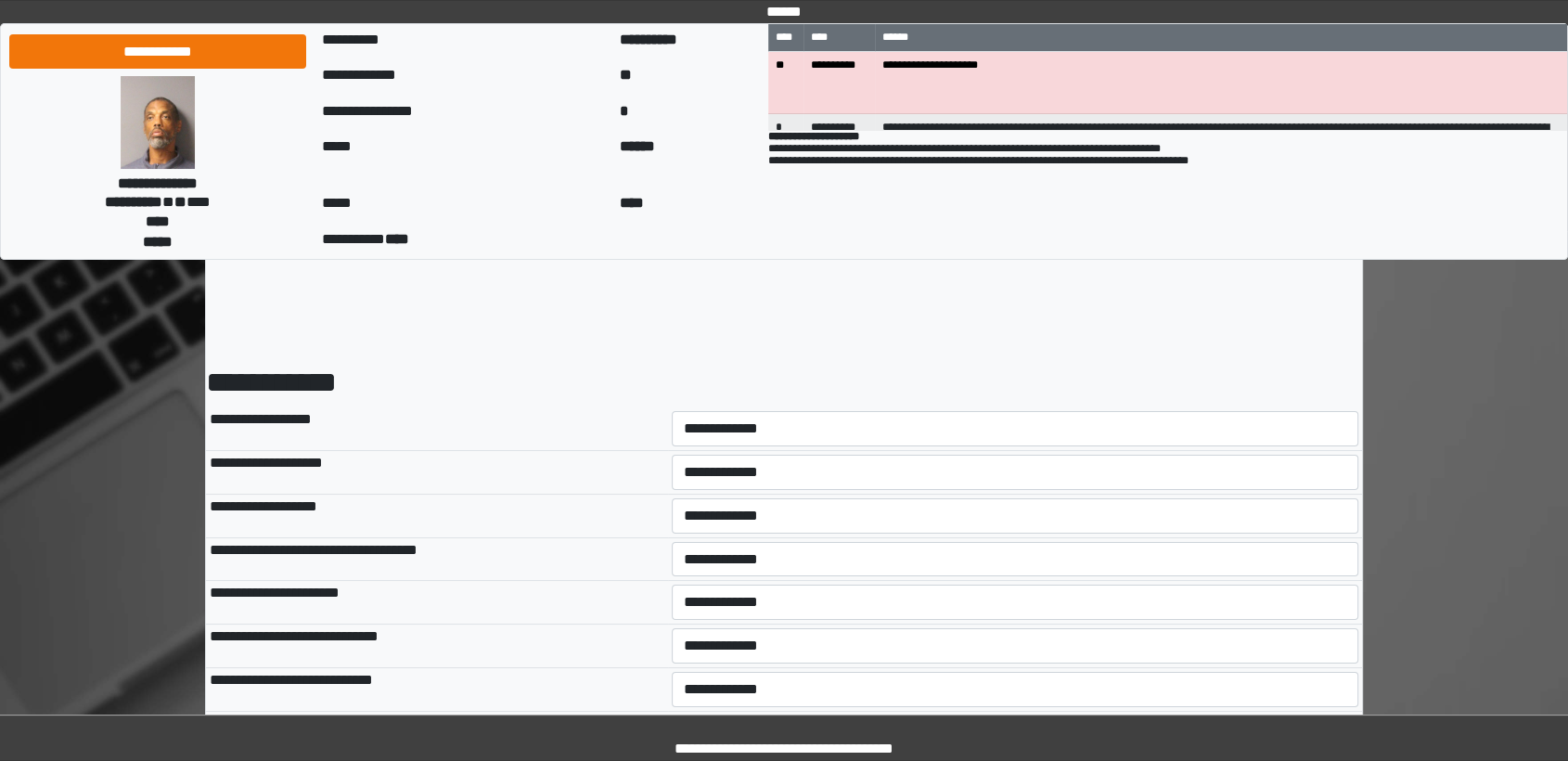 select on "*" 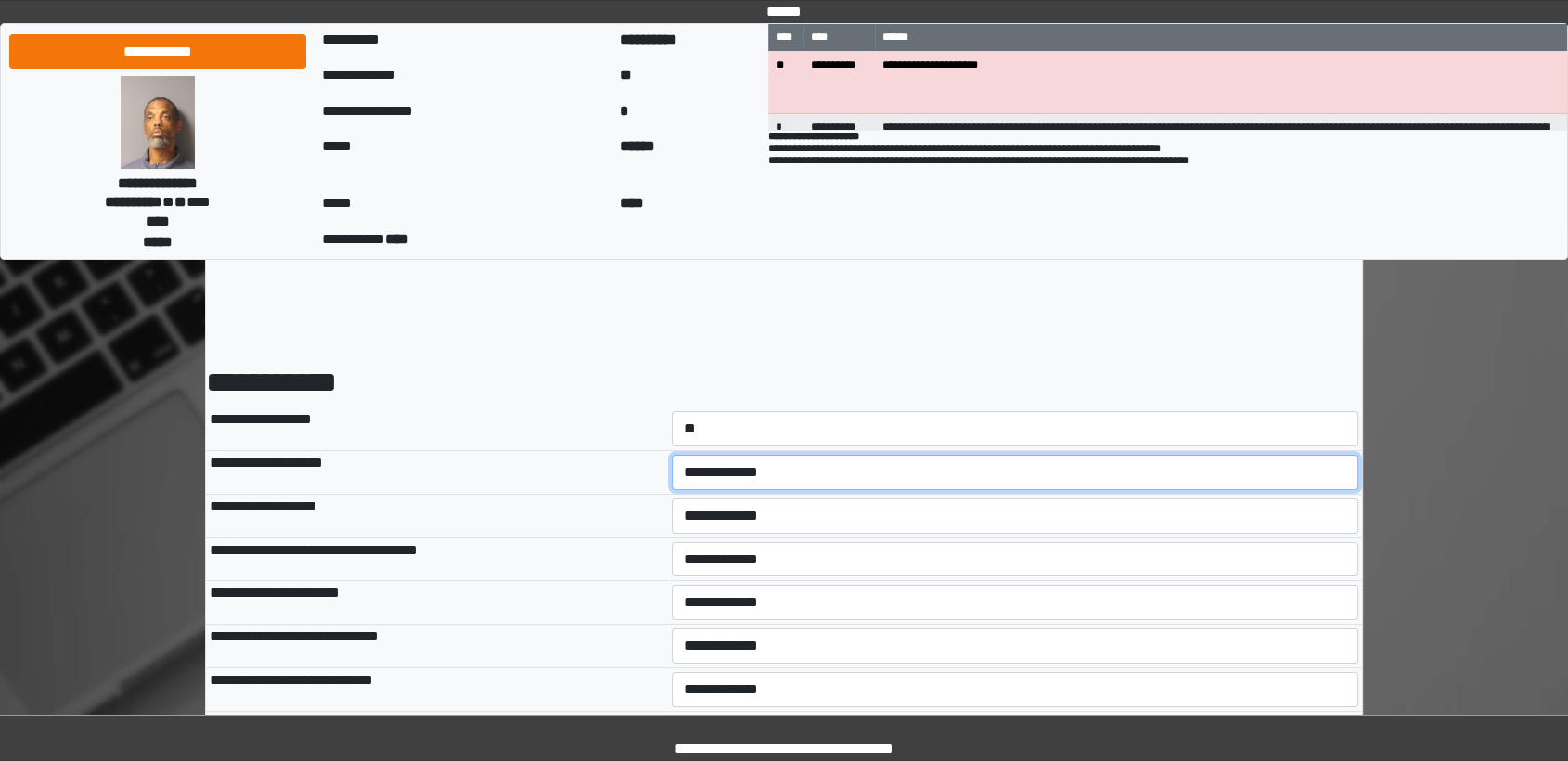 click on "**********" at bounding box center (1015, 472) 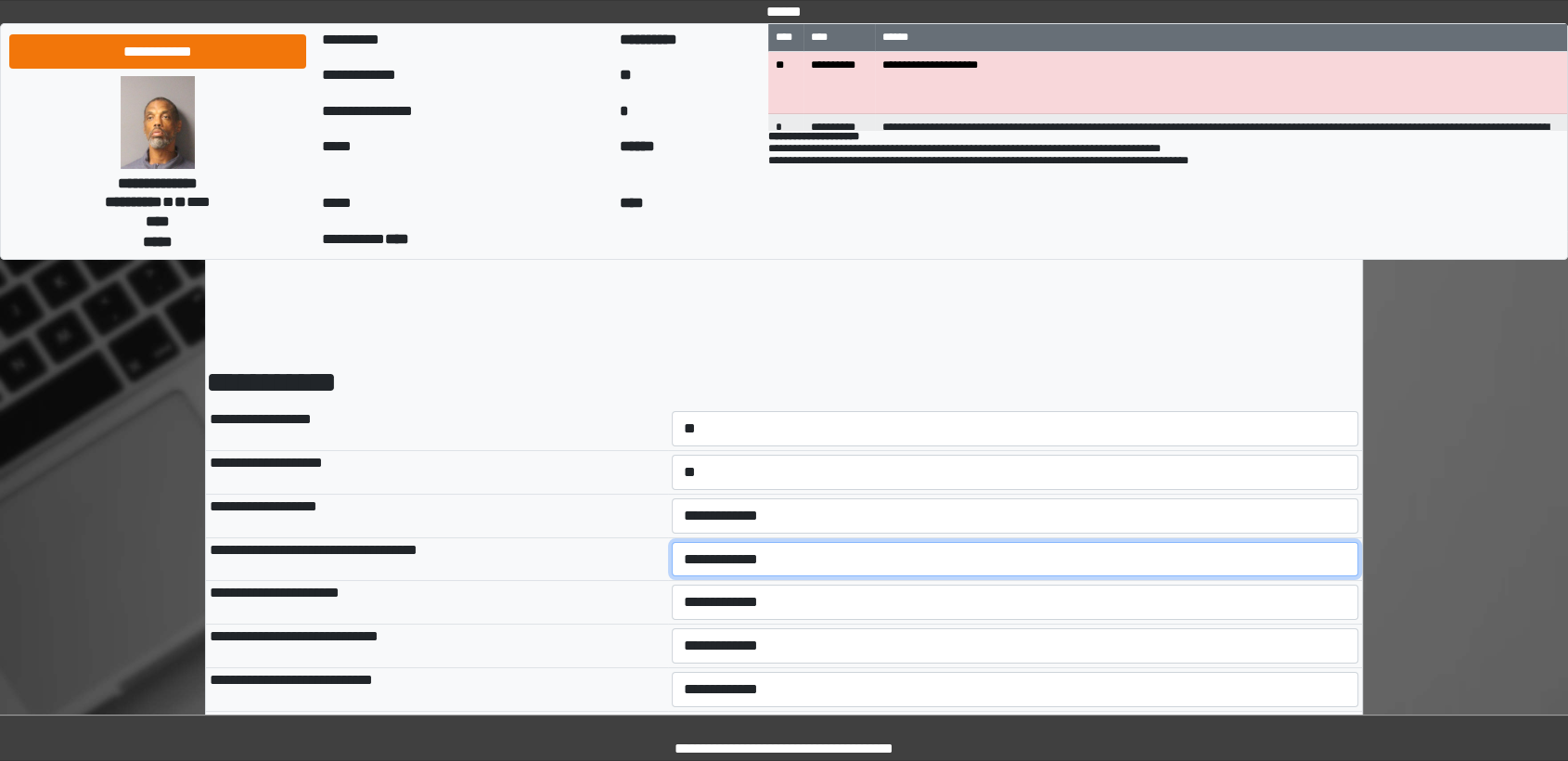 click on "**********" at bounding box center [1015, 560] 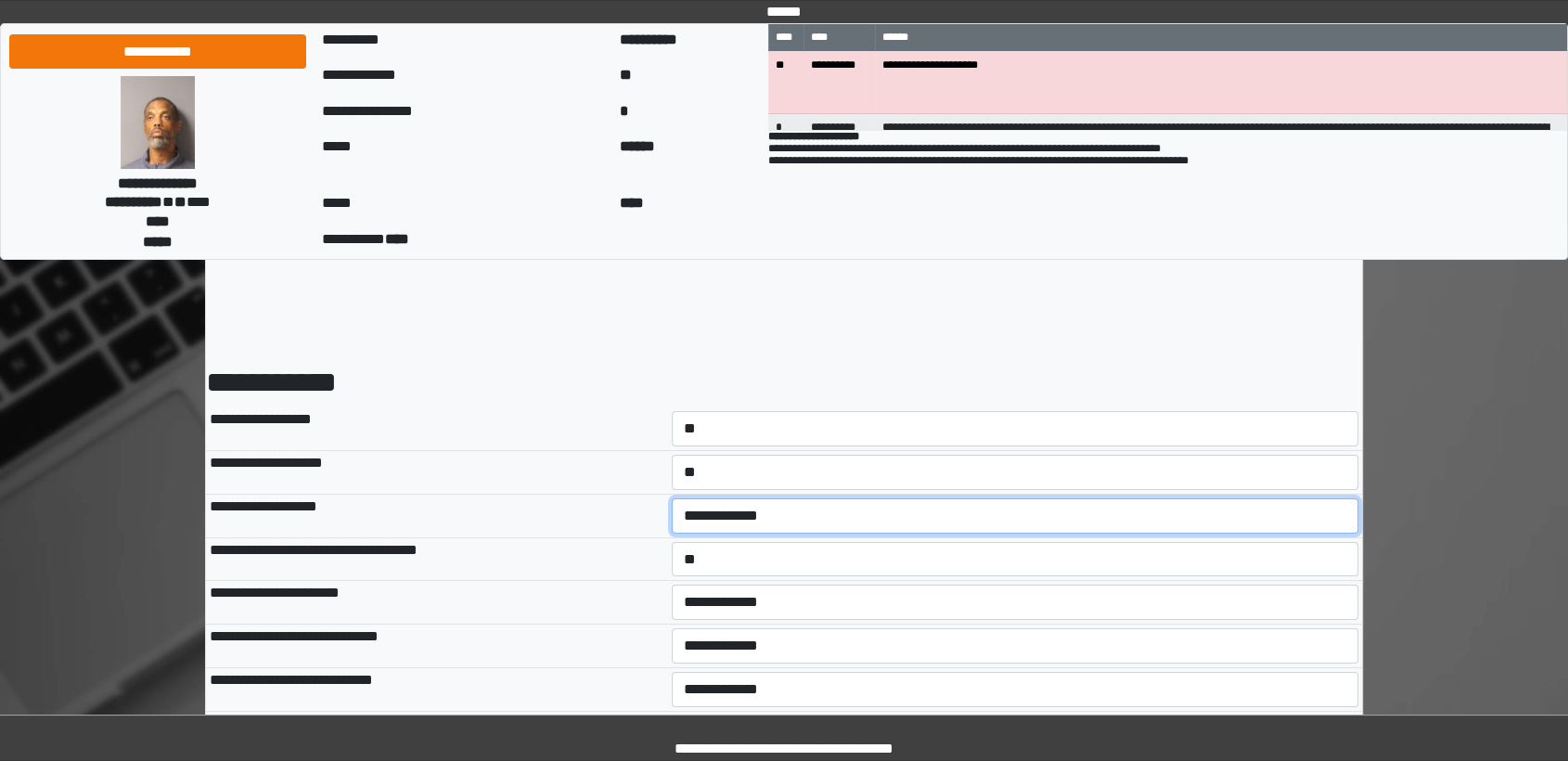 click on "**********" at bounding box center [1015, 516] 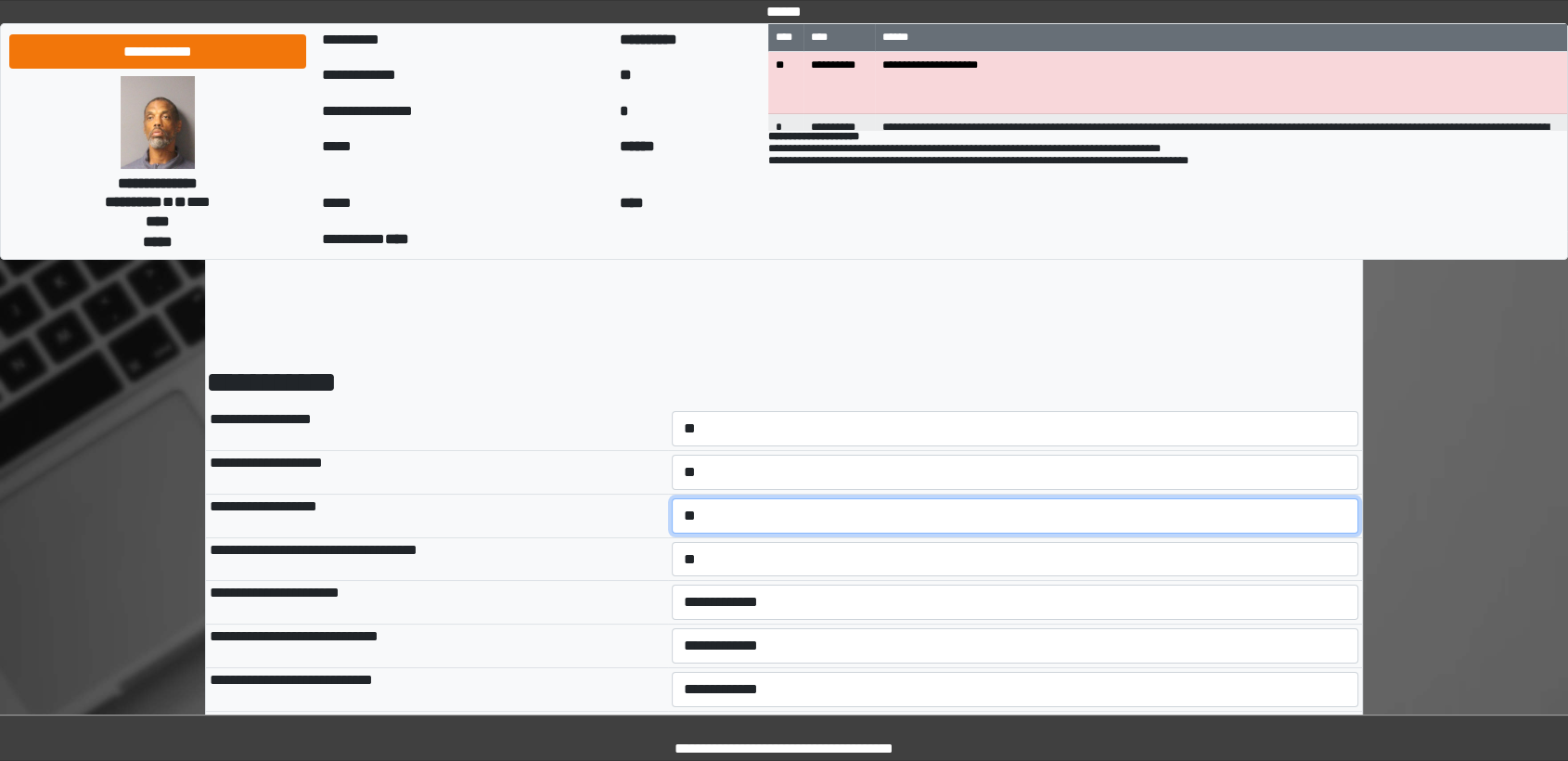 click on "**********" at bounding box center (1015, 516) 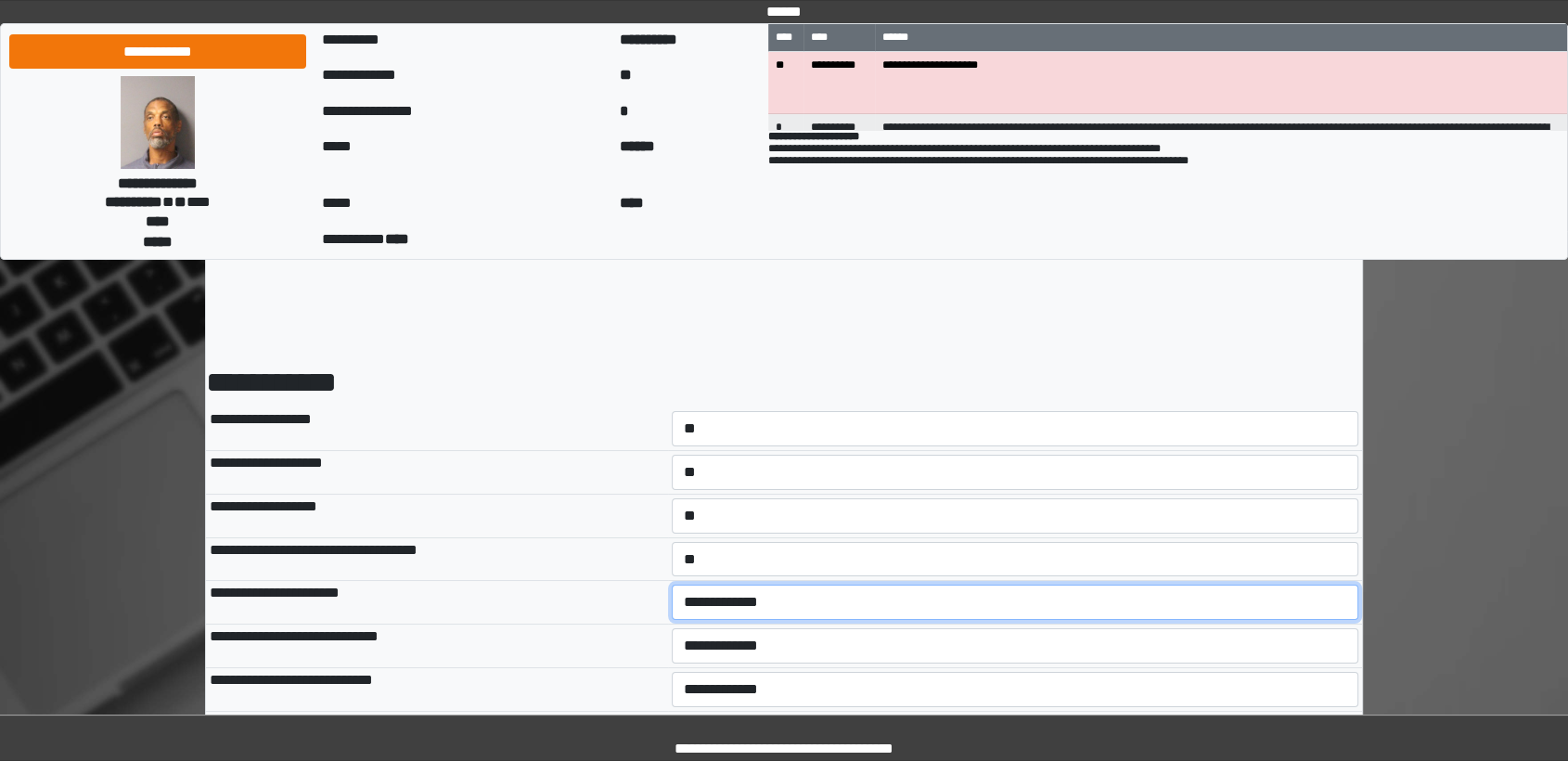 click on "**********" at bounding box center (1015, 602) 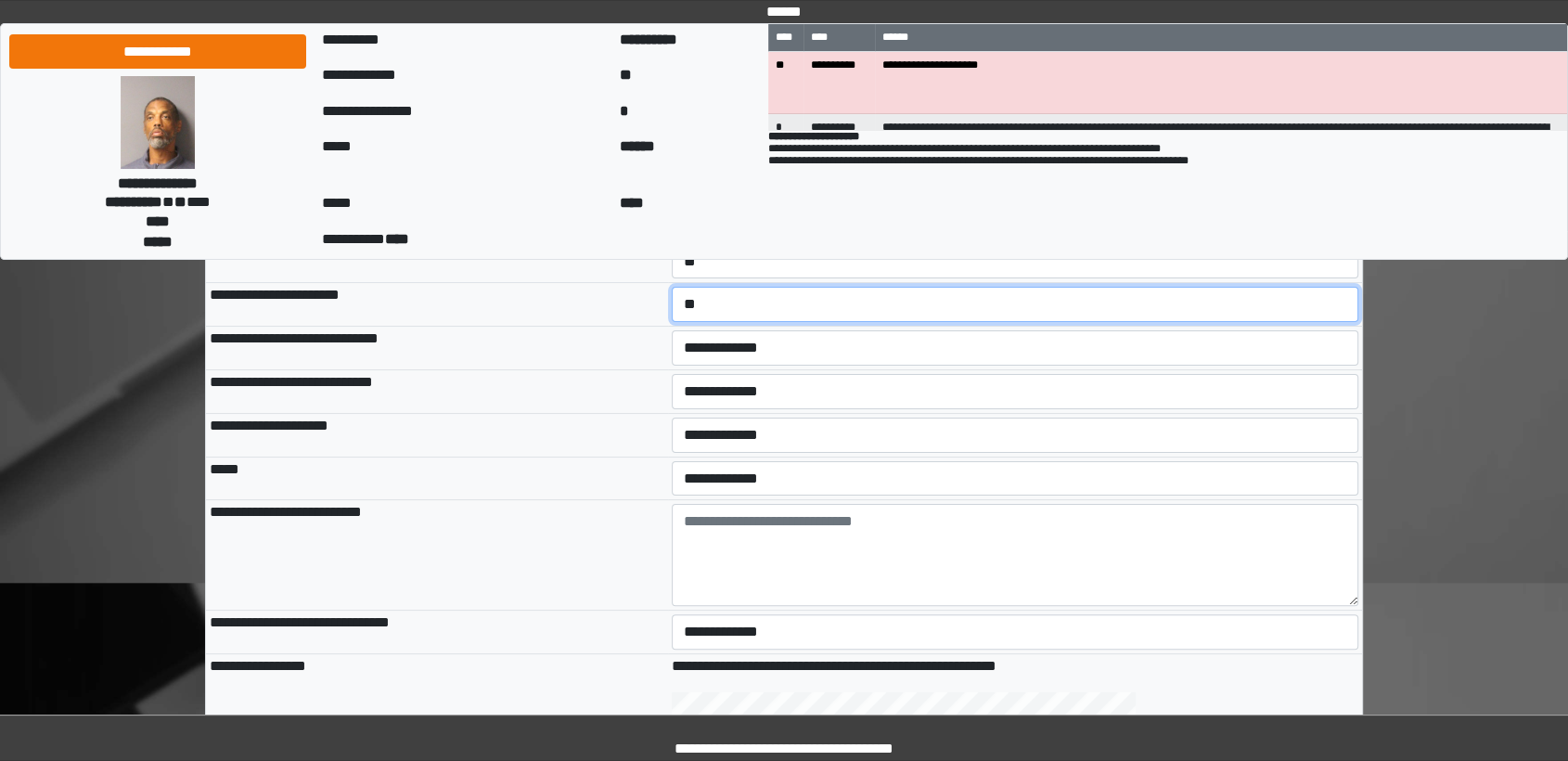 scroll, scrollTop: 309, scrollLeft: 0, axis: vertical 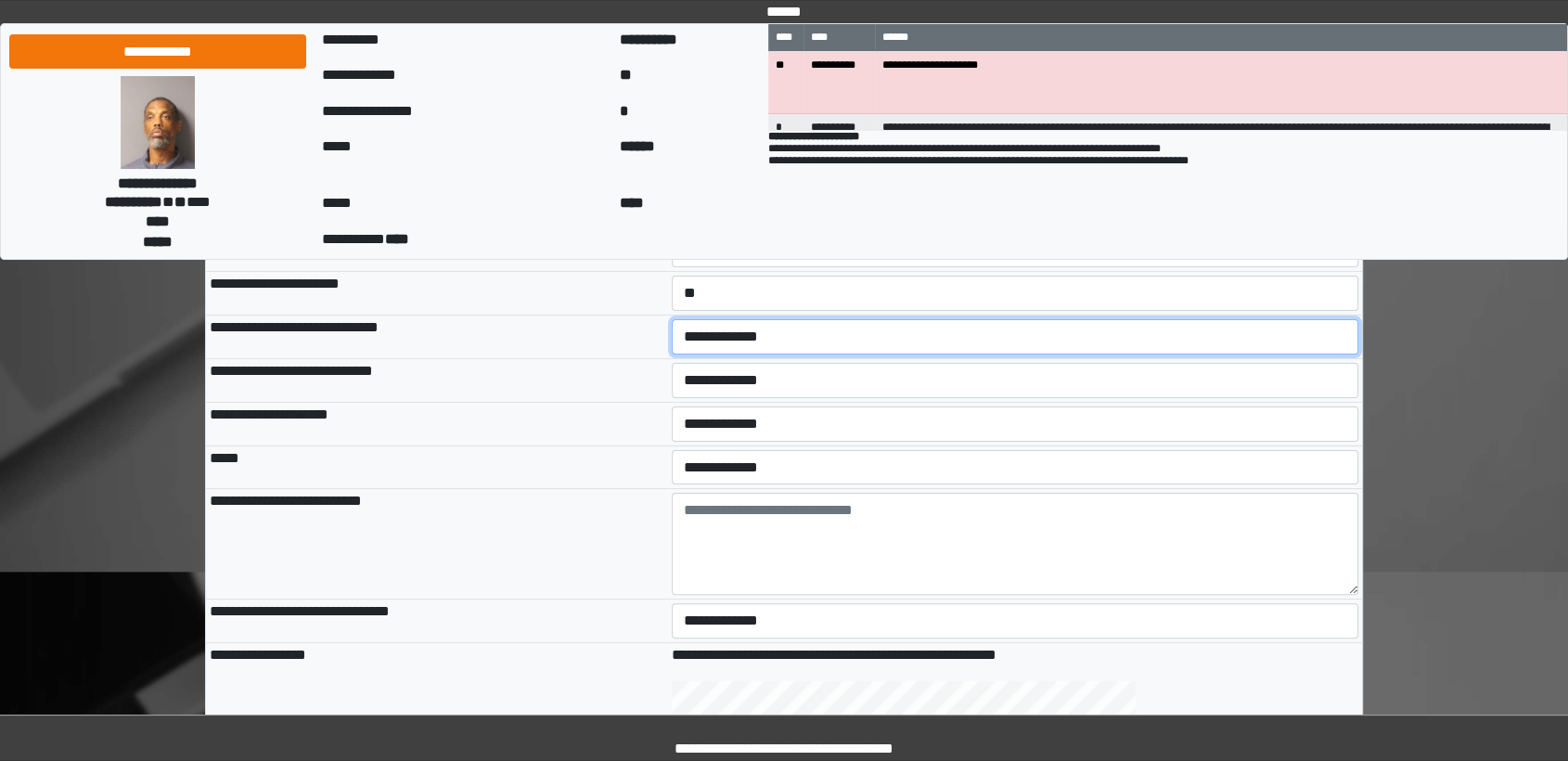 click on "**********" at bounding box center (1015, 337) 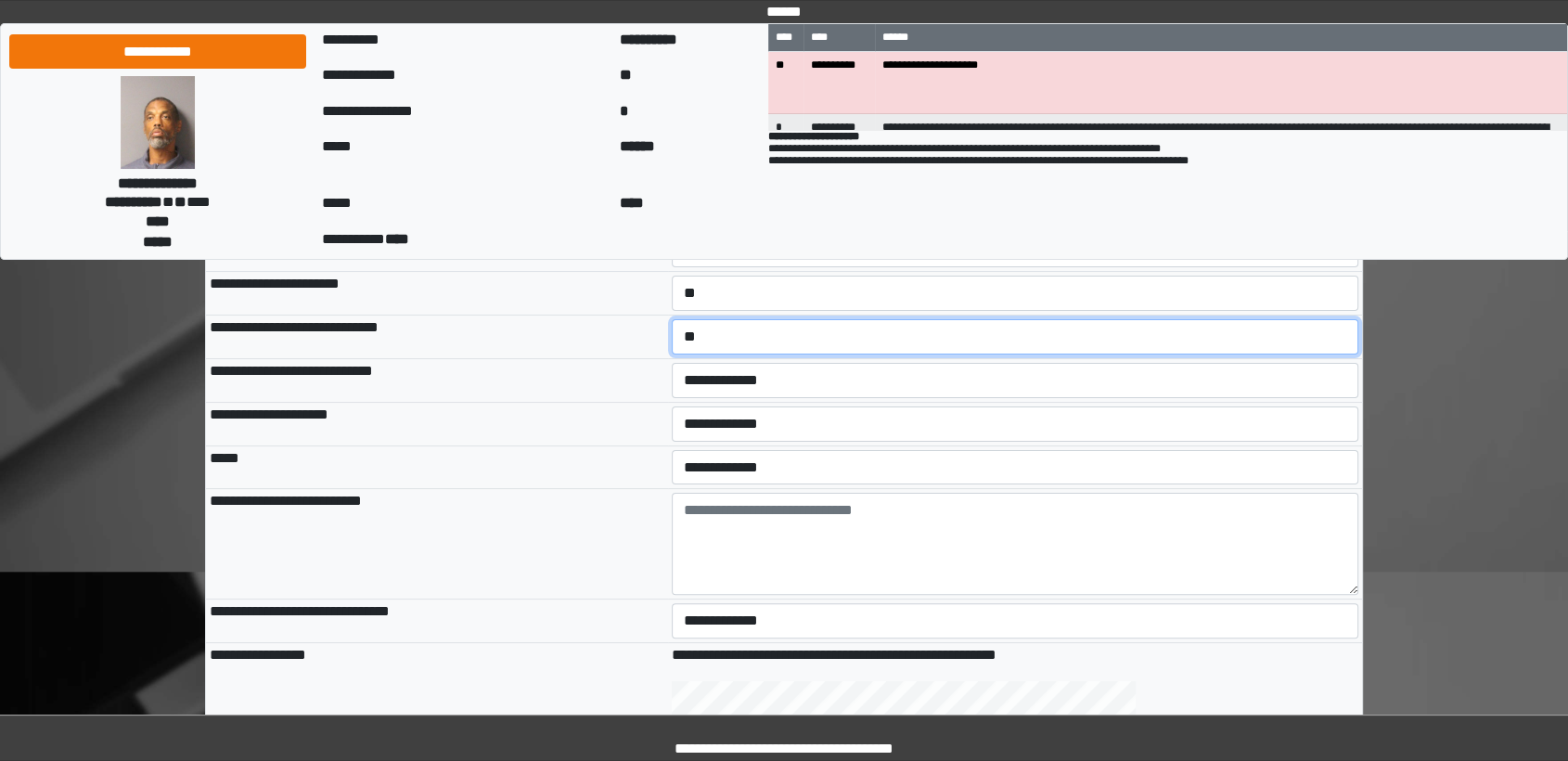 click on "**********" at bounding box center (1015, 337) 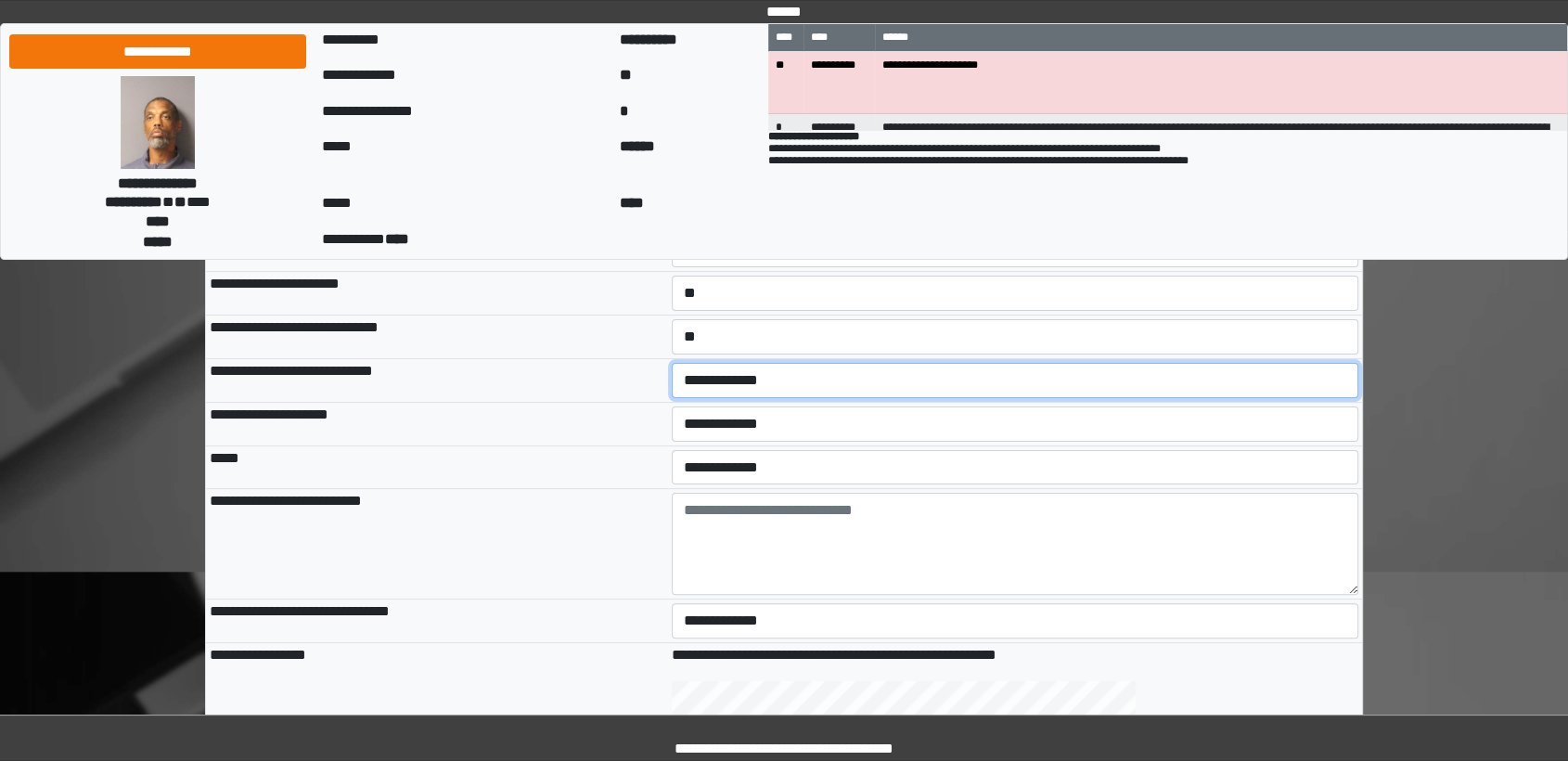 click on "**********" at bounding box center [1015, 380] 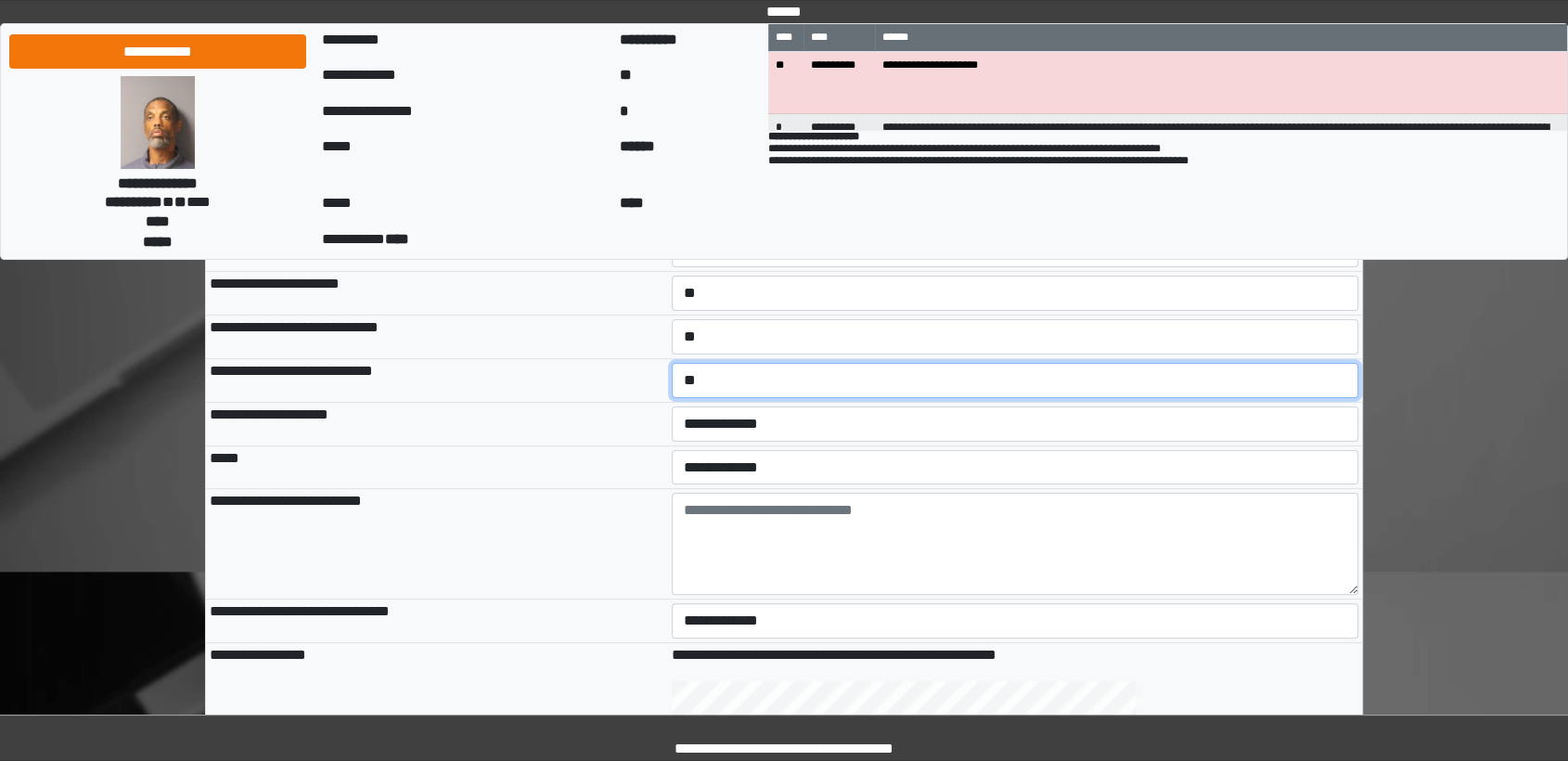 click on "**********" at bounding box center (1015, 380) 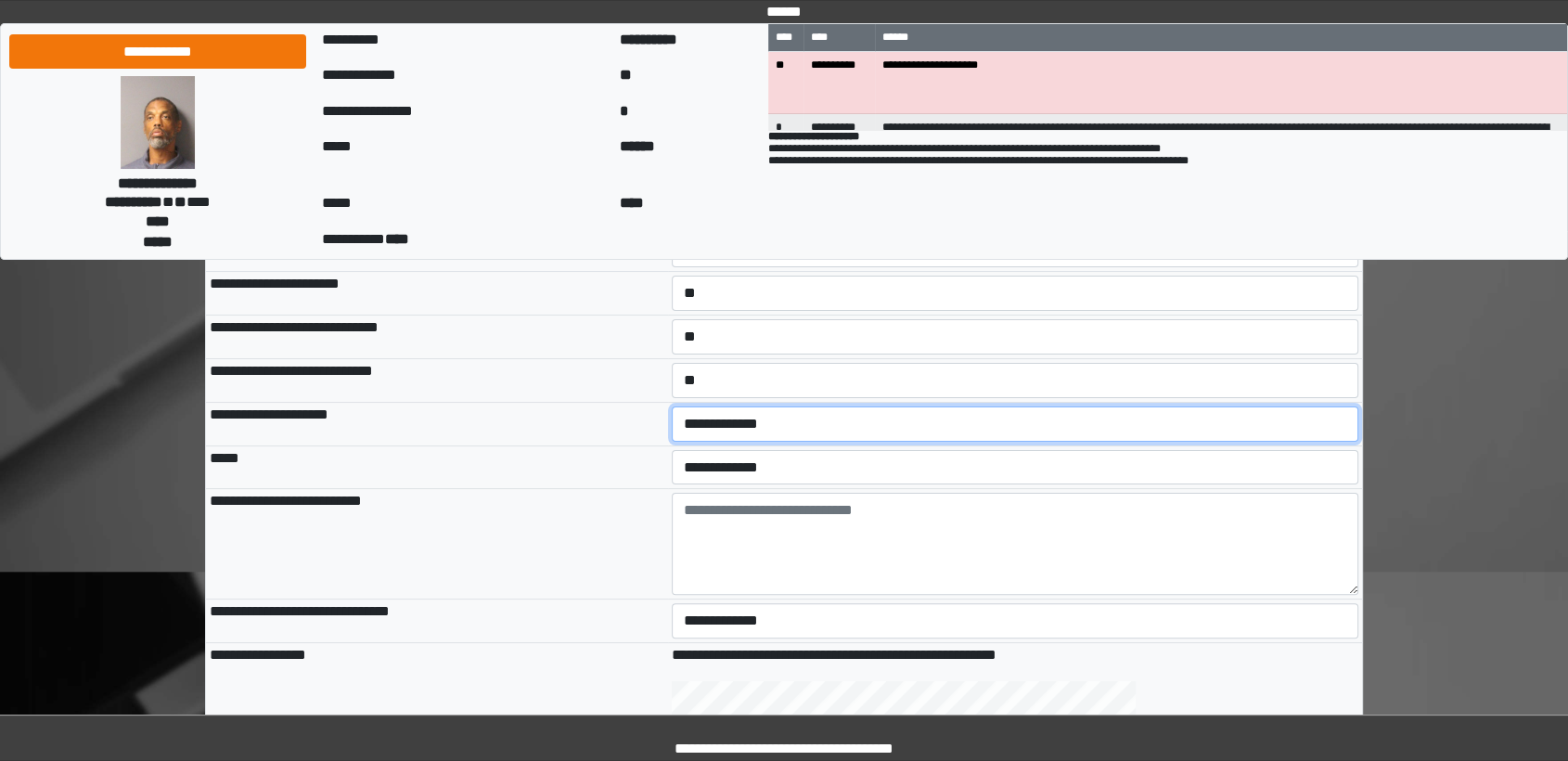 click on "**********" at bounding box center [1015, 424] 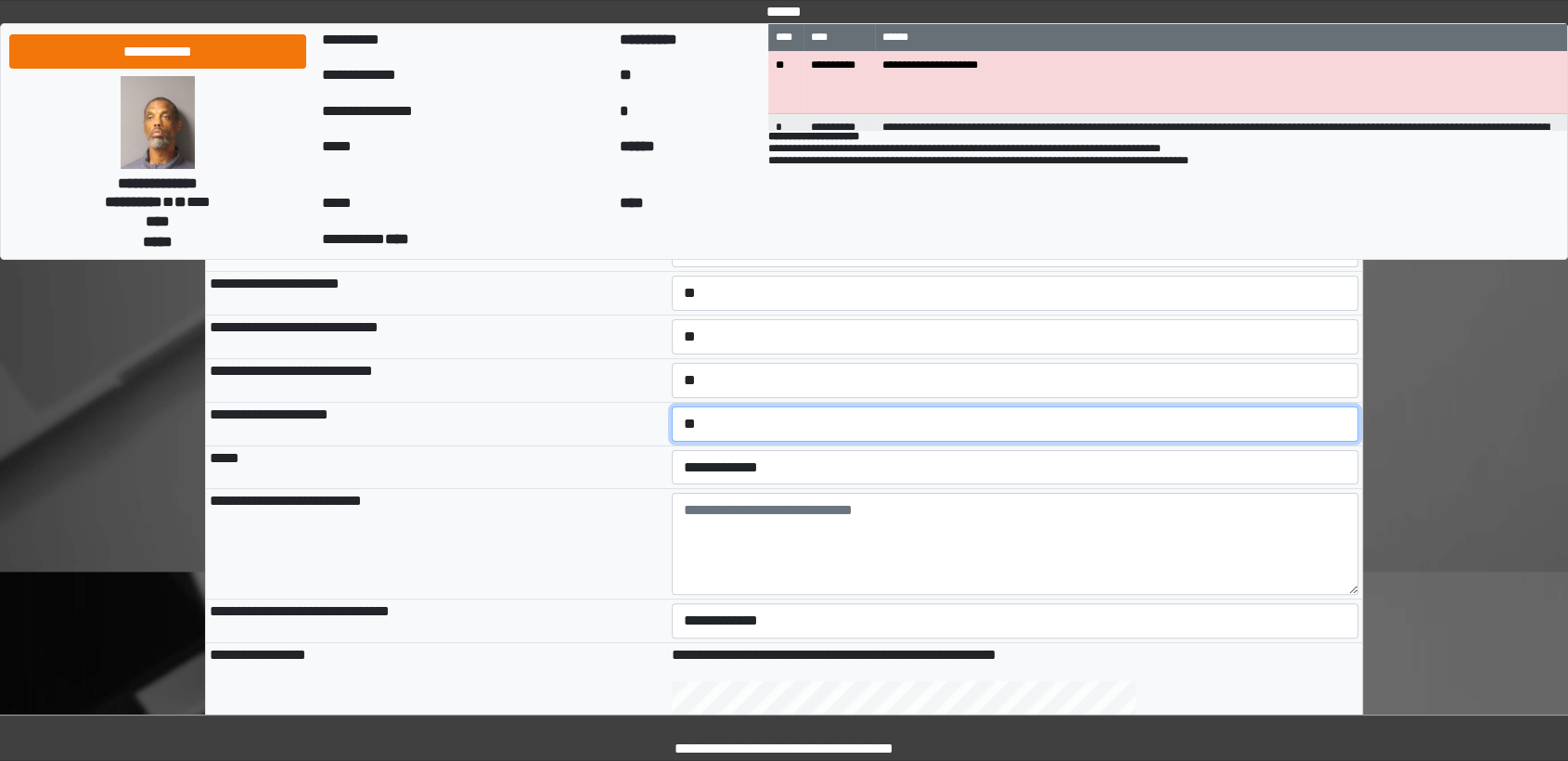 click on "**********" at bounding box center (1015, 424) 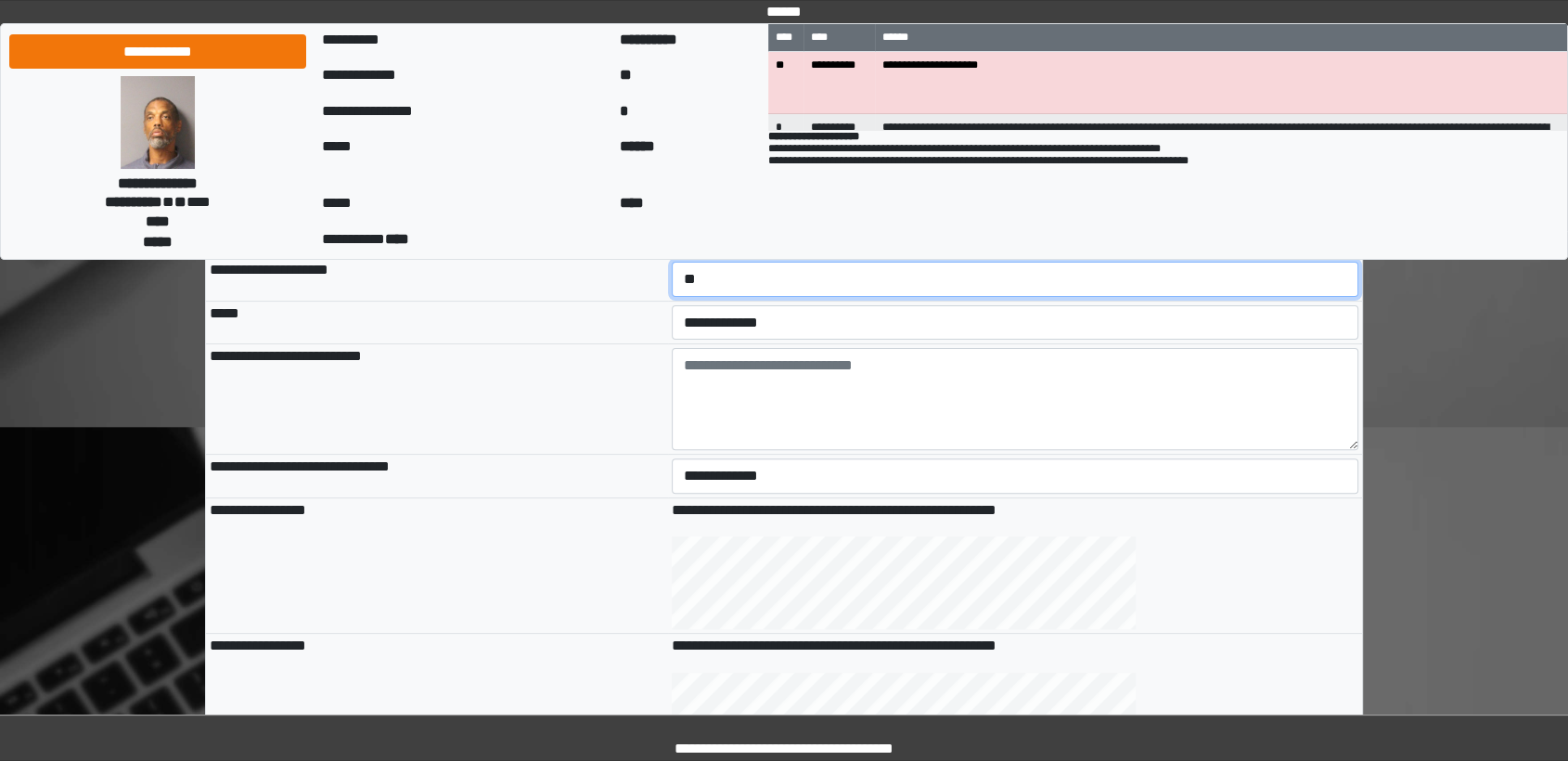 scroll, scrollTop: 309, scrollLeft: 0, axis: vertical 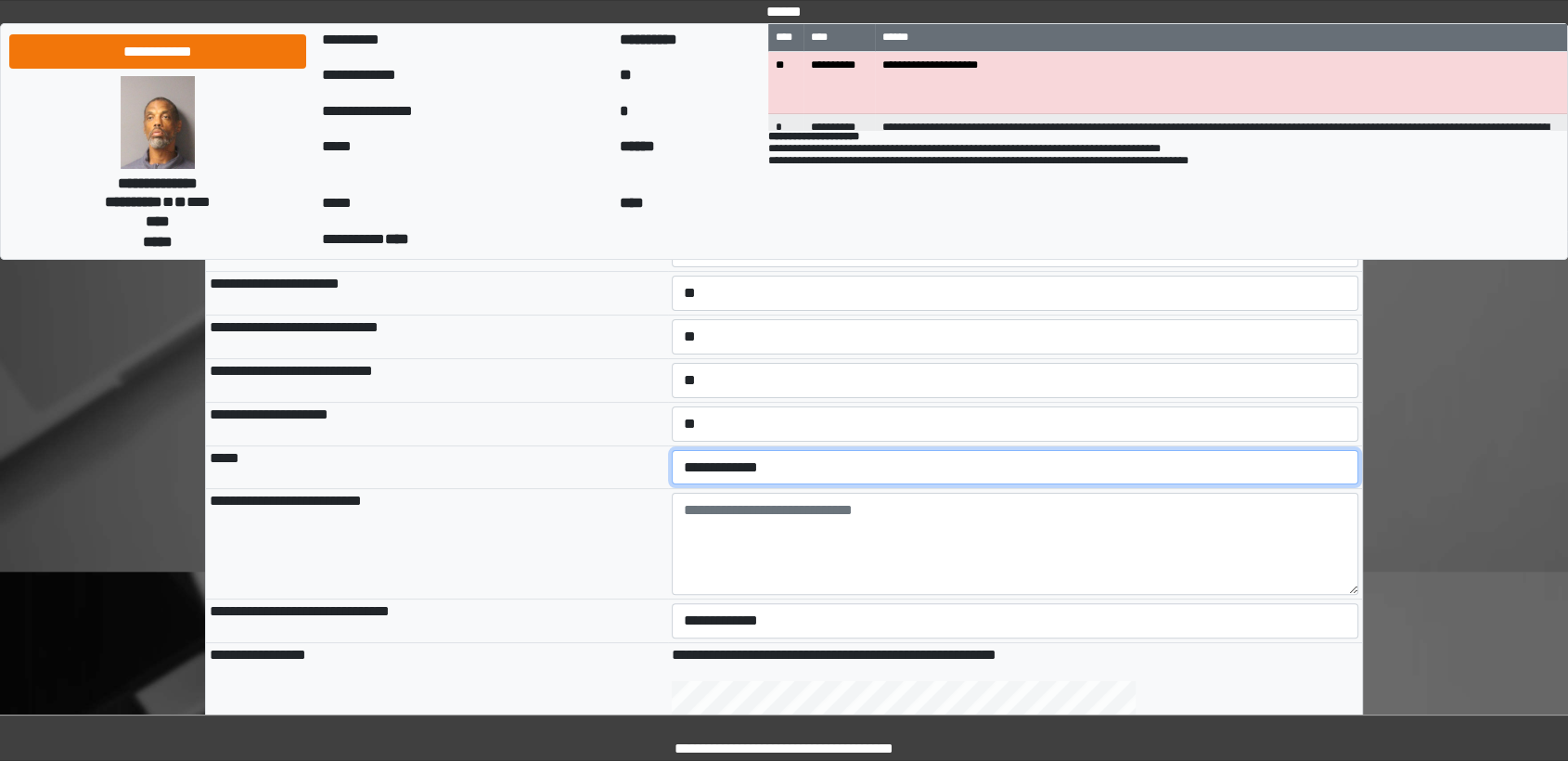 click on "**********" at bounding box center (1015, 468) 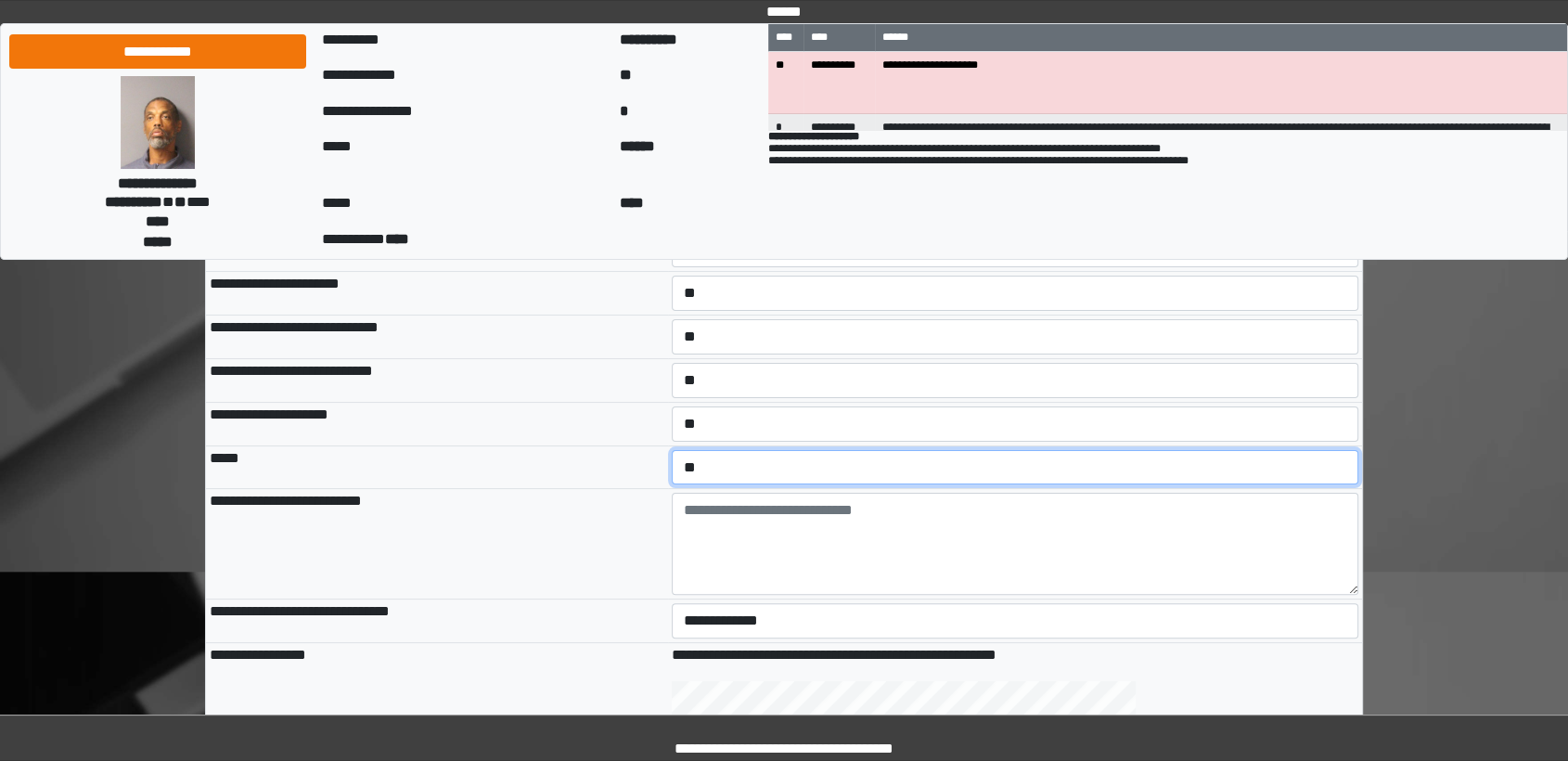 click on "**********" at bounding box center [1015, 468] 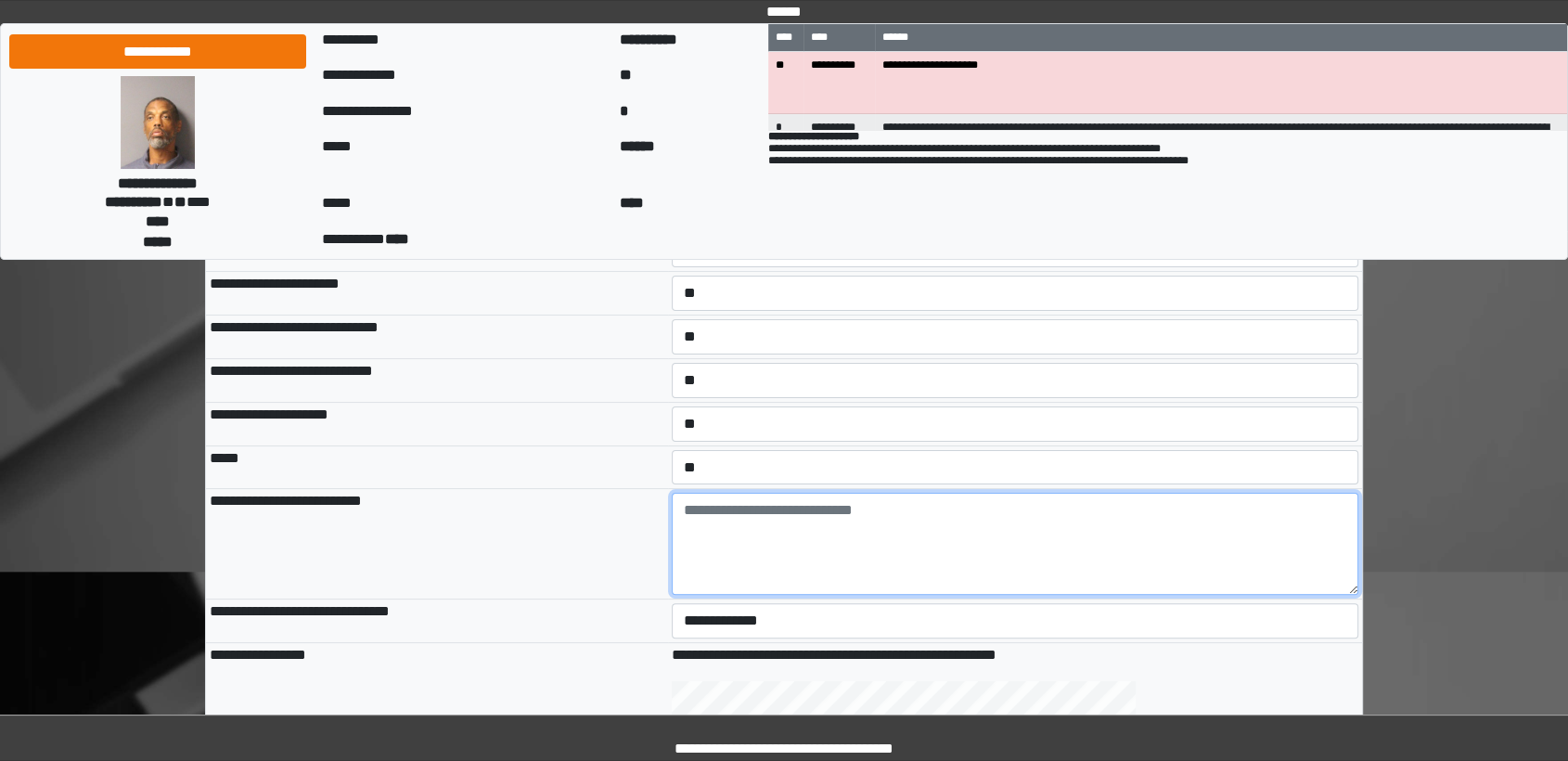 click at bounding box center [1015, 544] 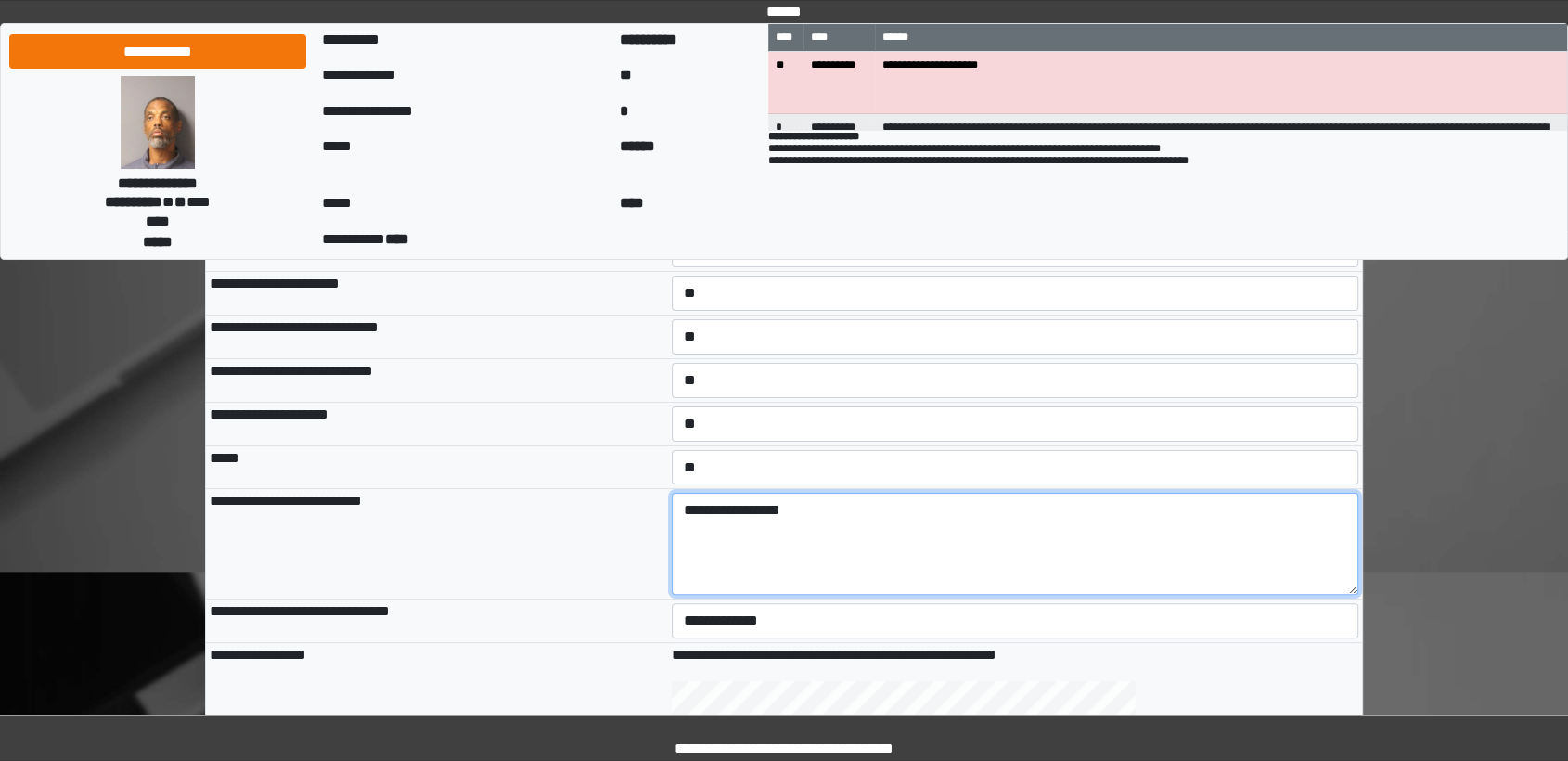 click on "**********" at bounding box center [1015, 544] 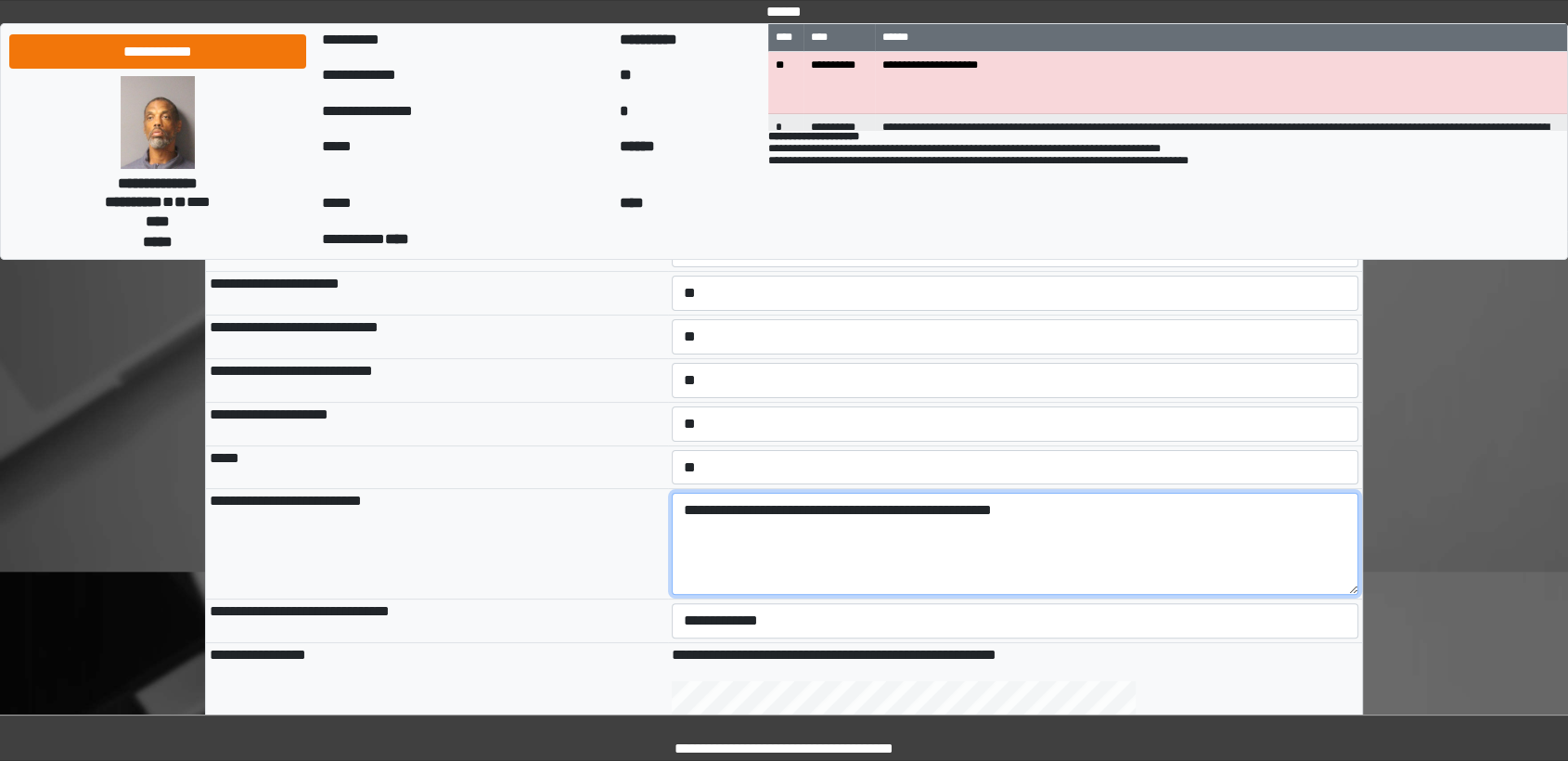 click on "**********" at bounding box center (1015, 544) 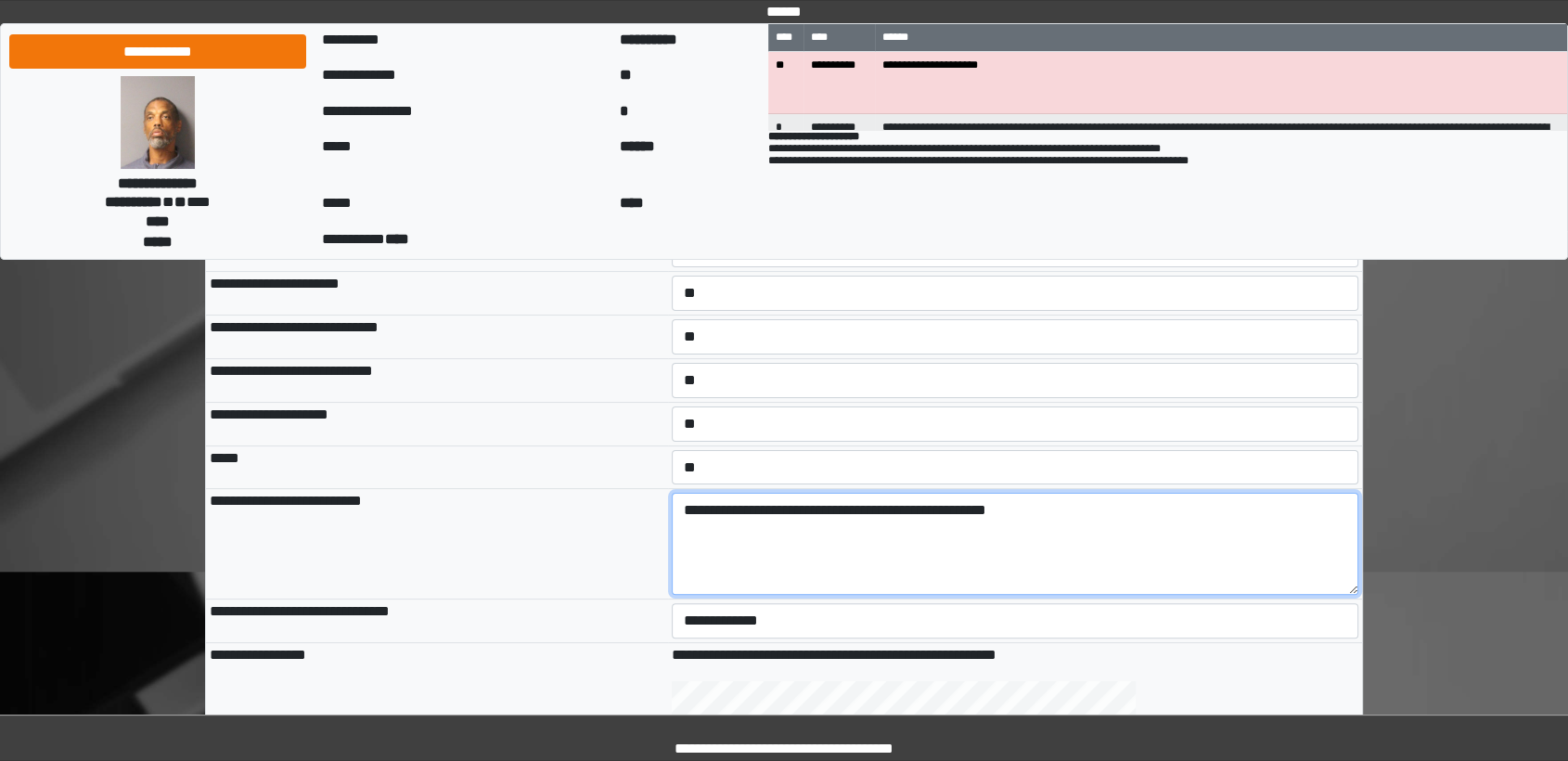 click on "**********" at bounding box center (1015, 544) 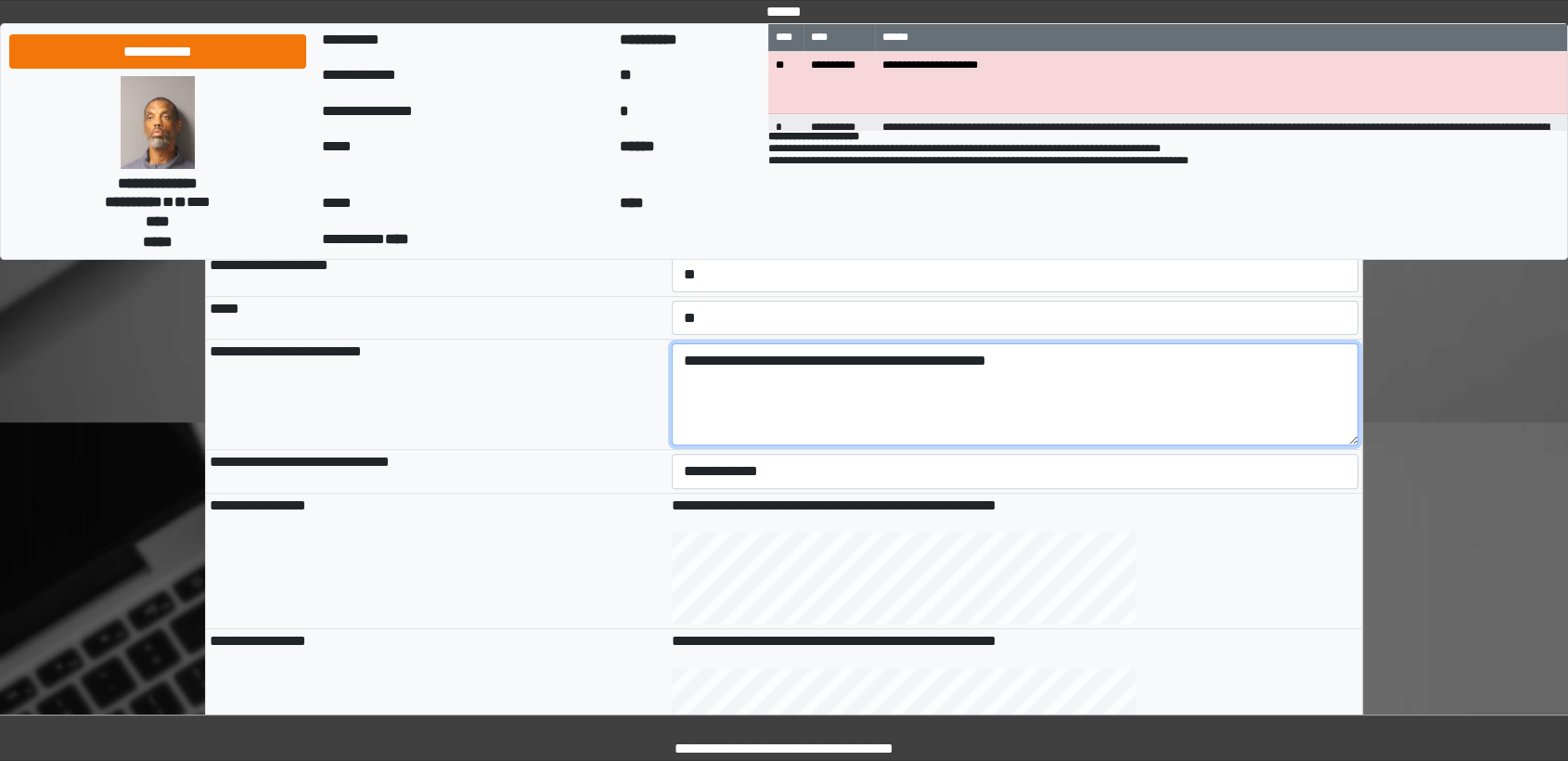 scroll, scrollTop: 412, scrollLeft: 0, axis: vertical 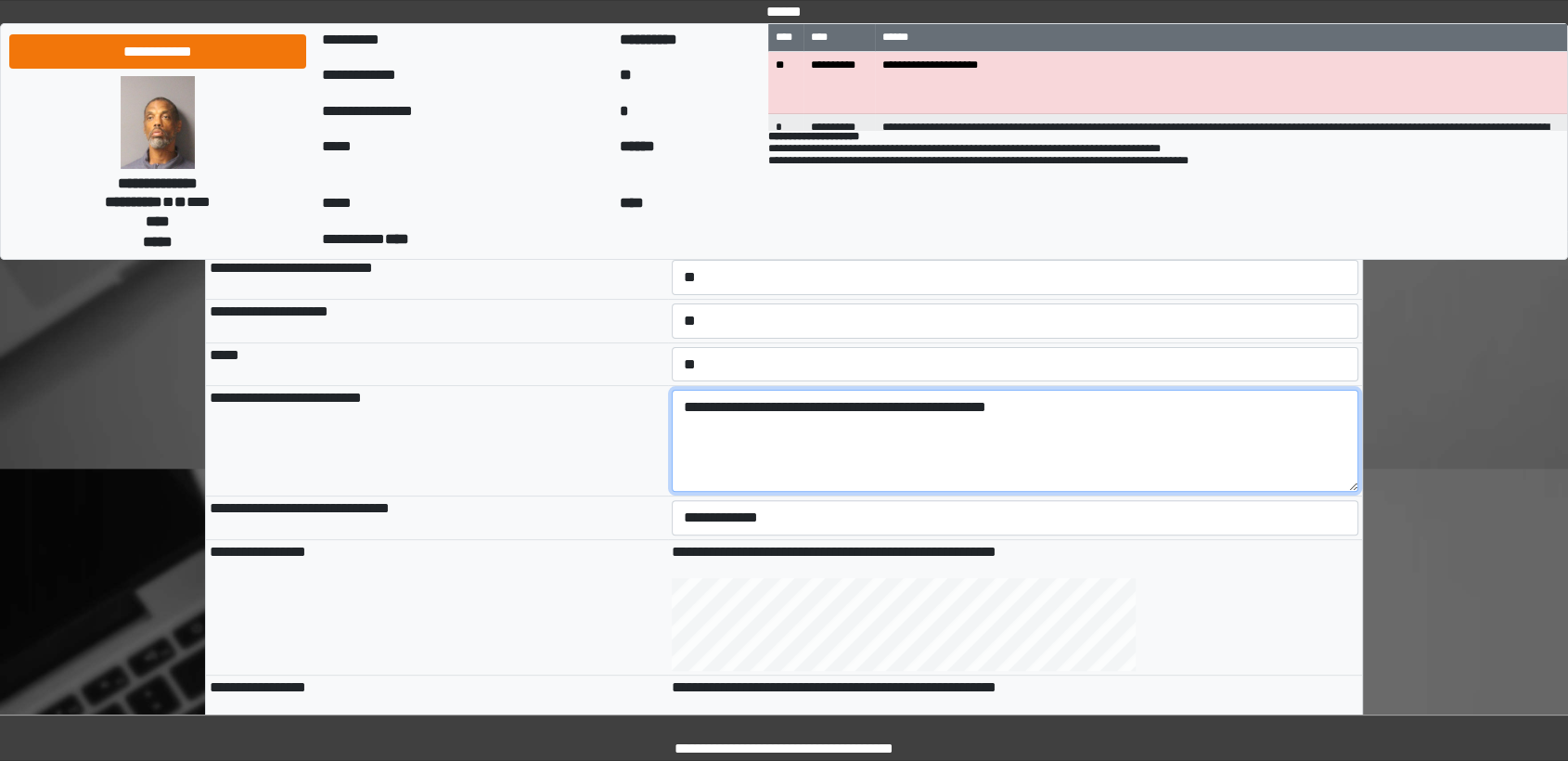 type on "**********" 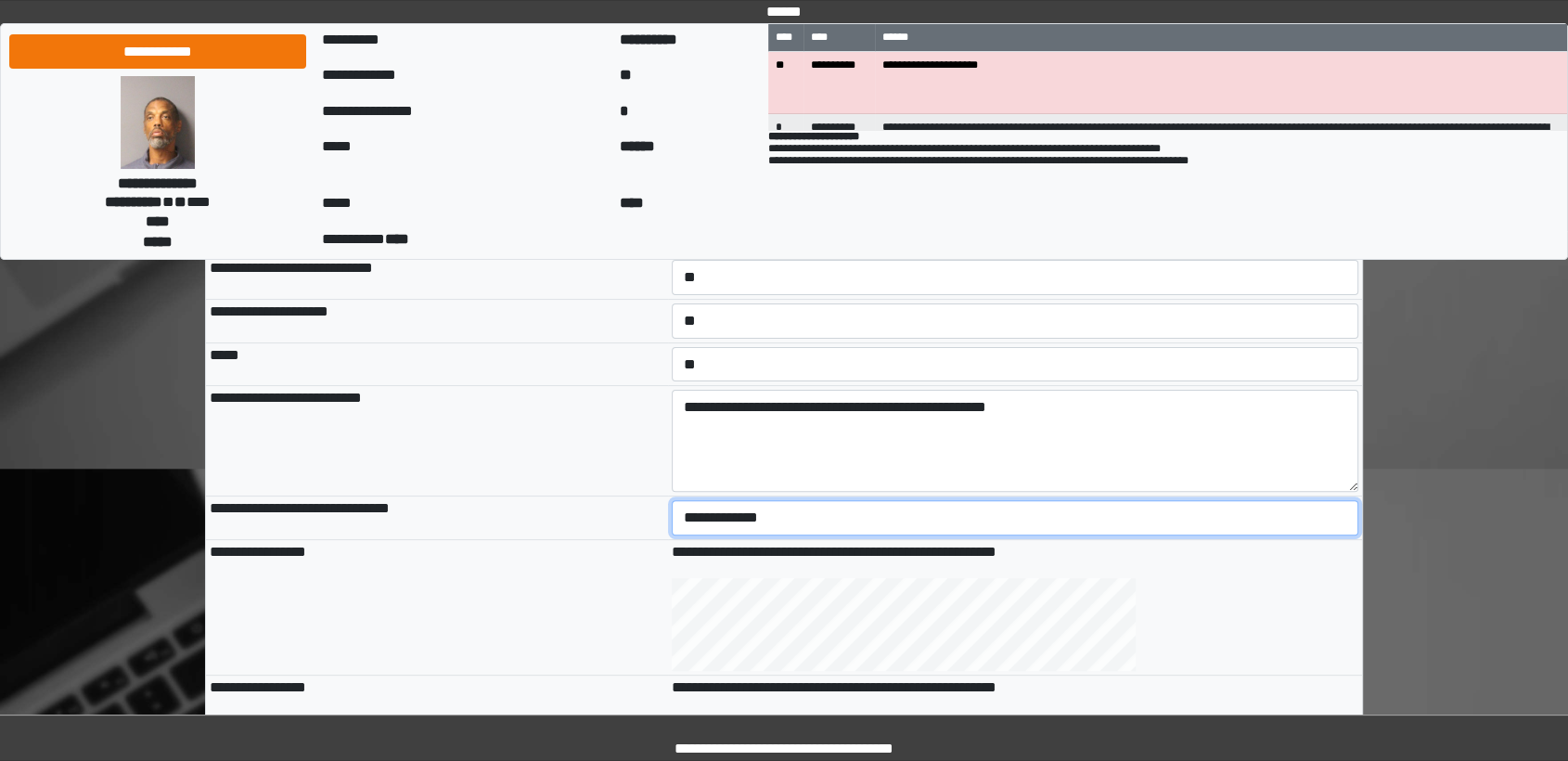 click on "**********" at bounding box center (1015, 518) 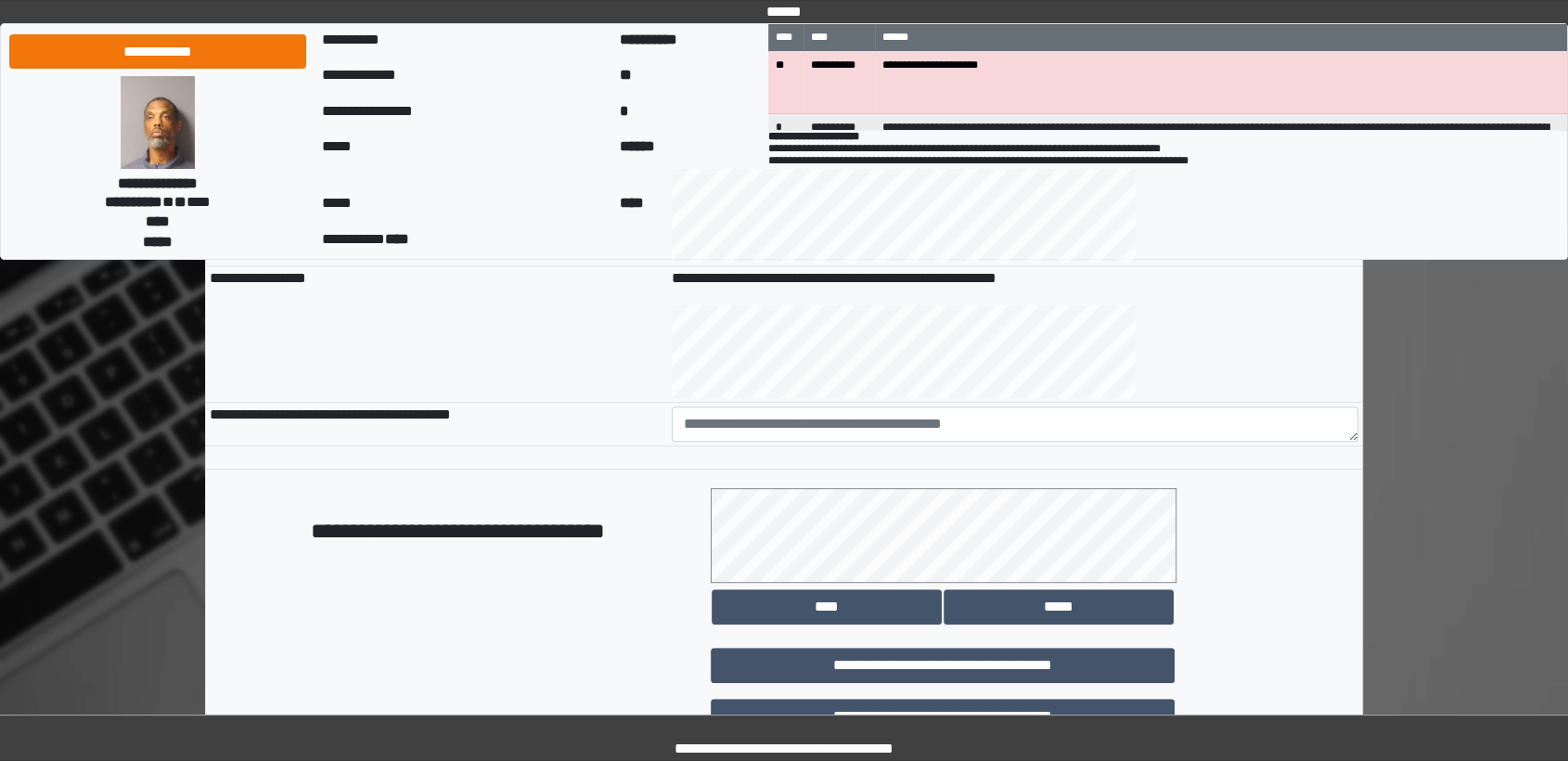 scroll, scrollTop: 824, scrollLeft: 0, axis: vertical 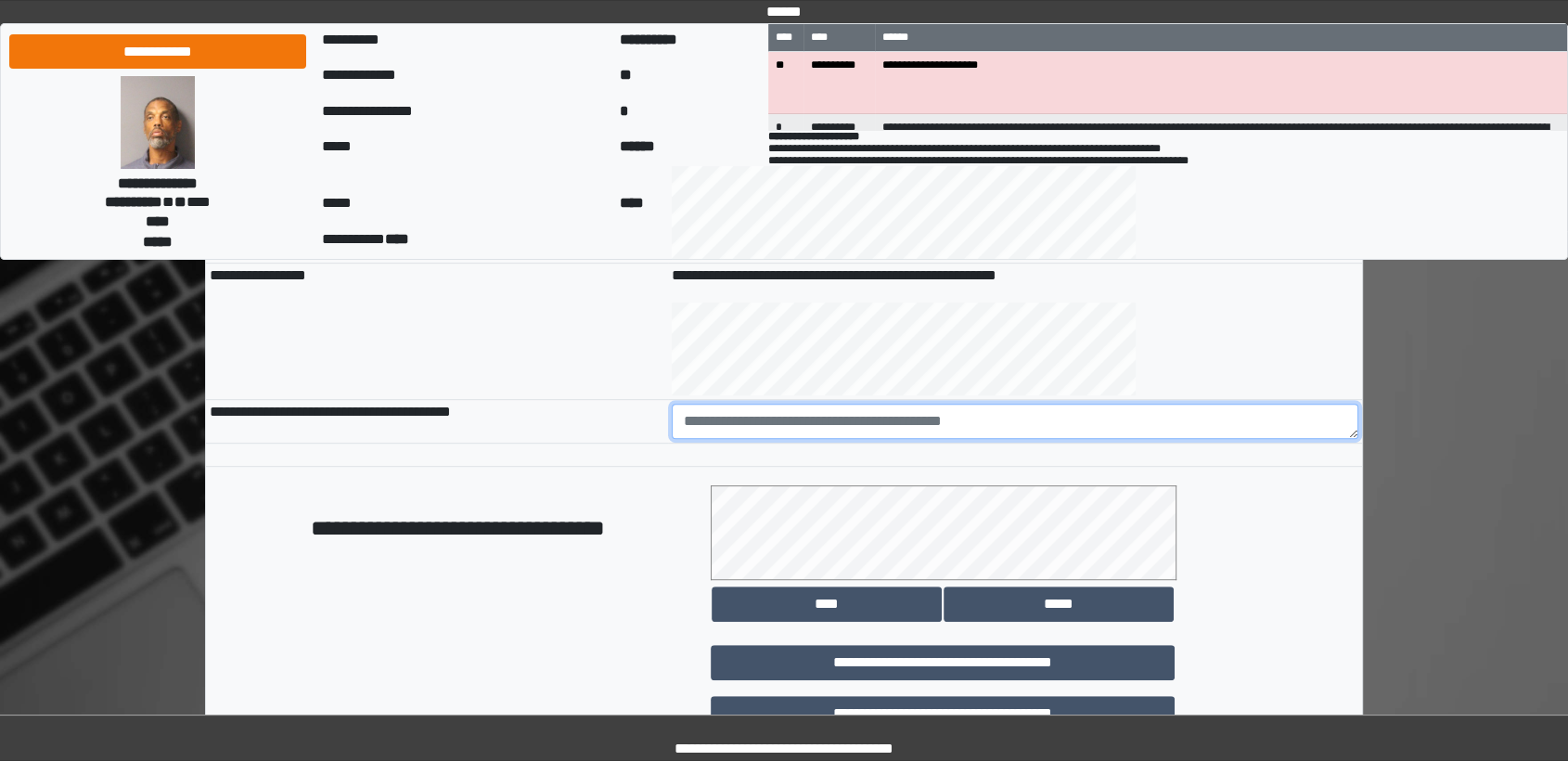 click at bounding box center [1015, 421] 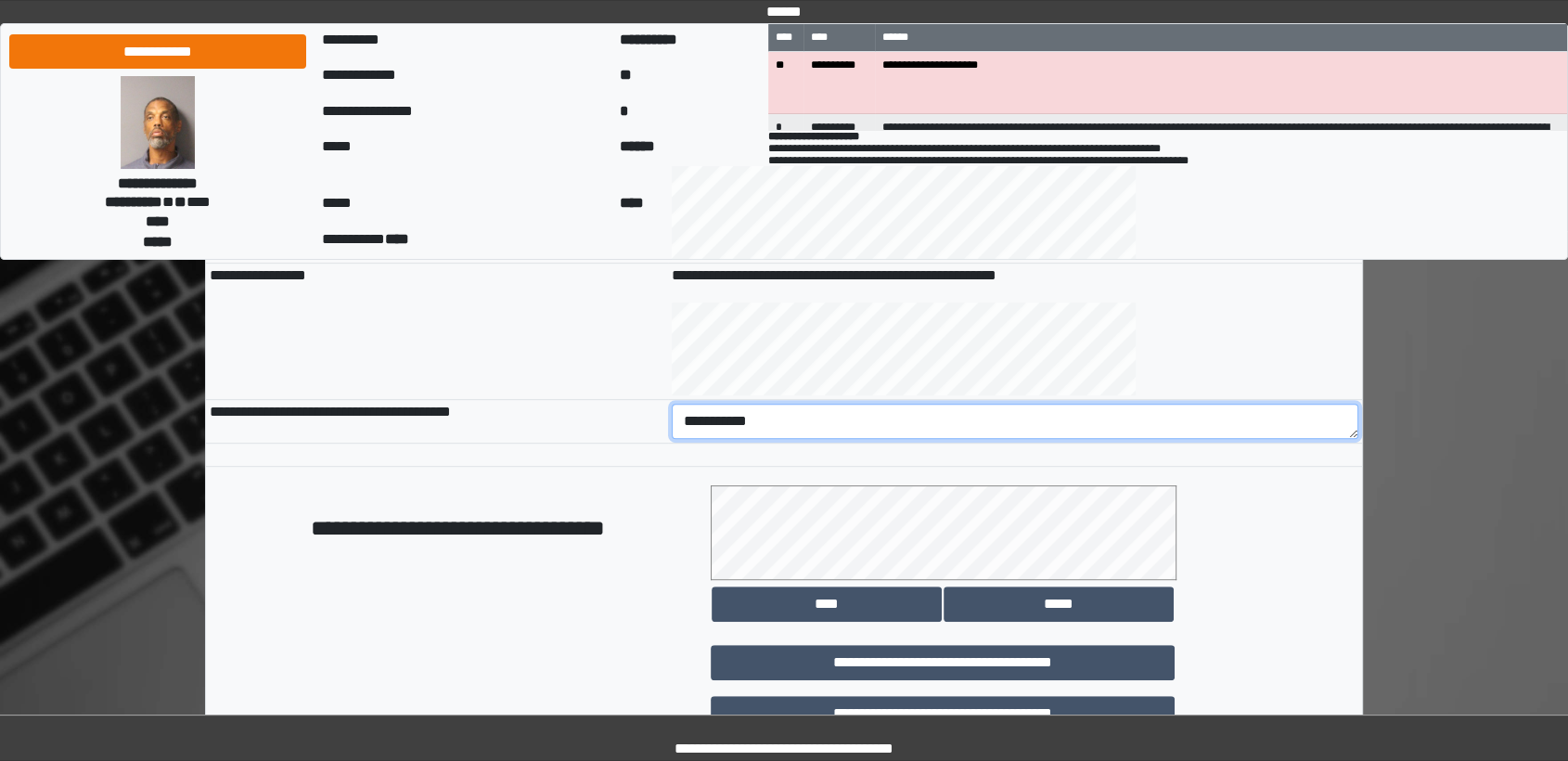 click on "**********" at bounding box center (1015, 421) 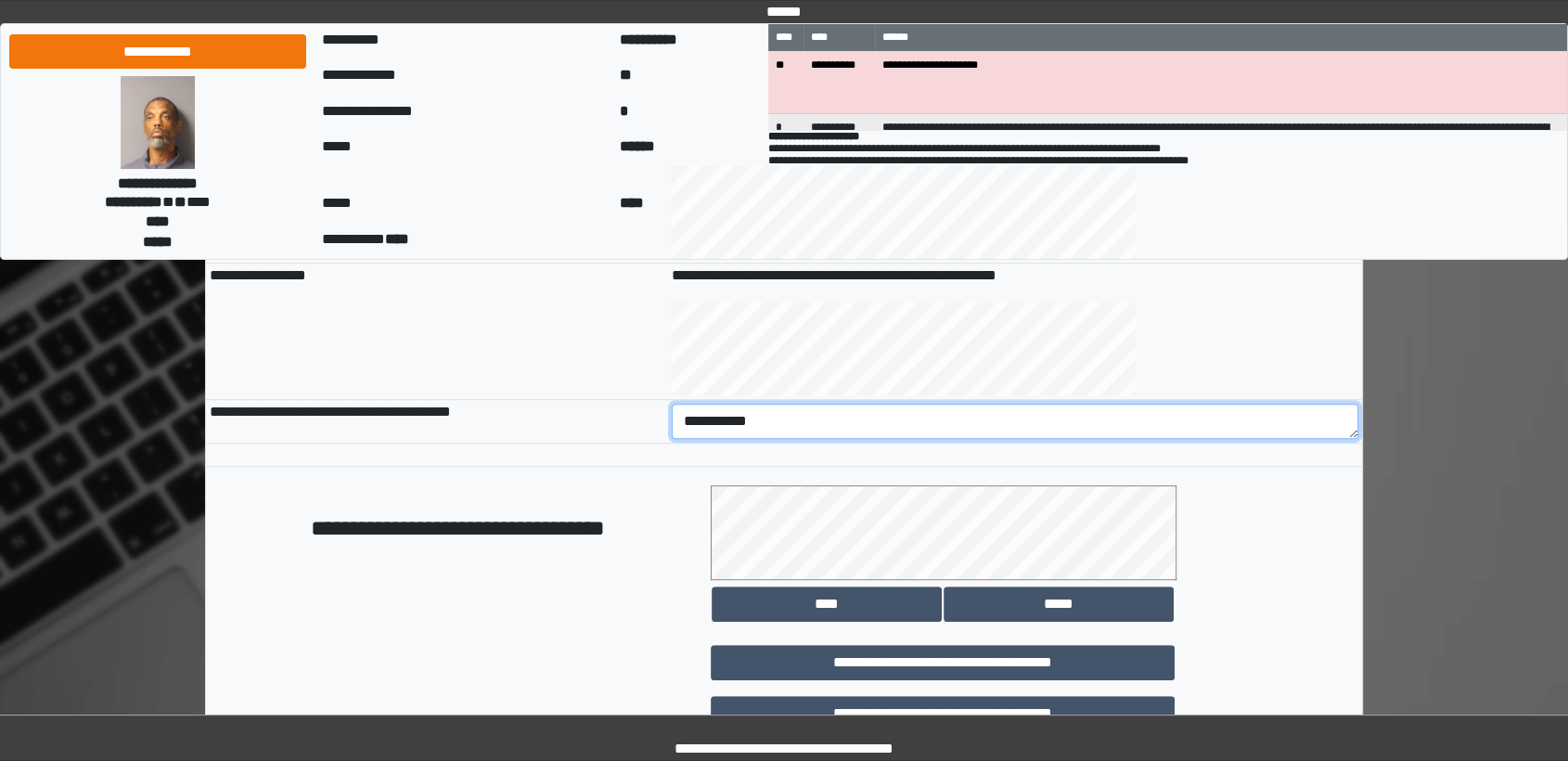 scroll, scrollTop: 961, scrollLeft: 0, axis: vertical 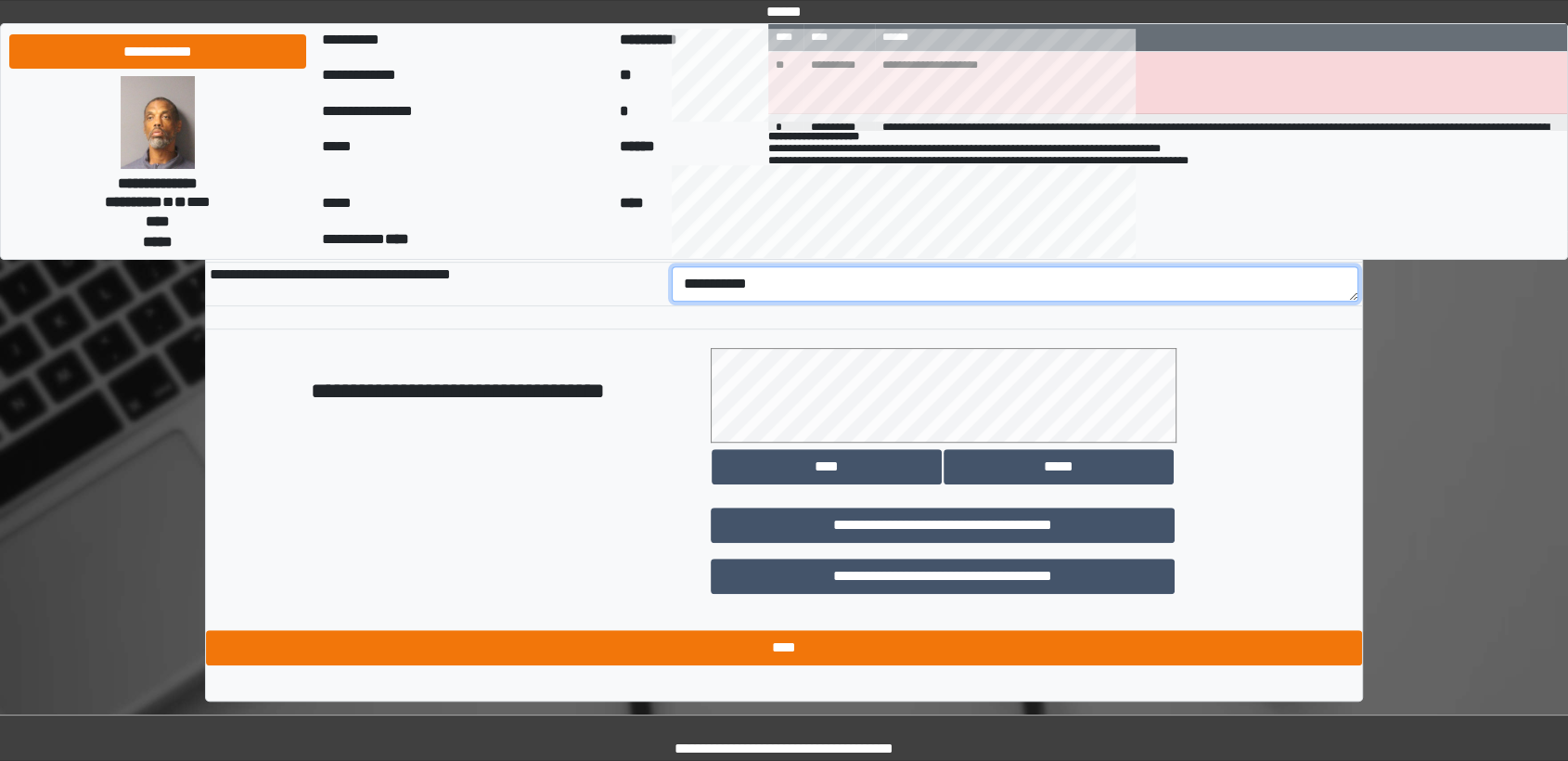 type on "**********" 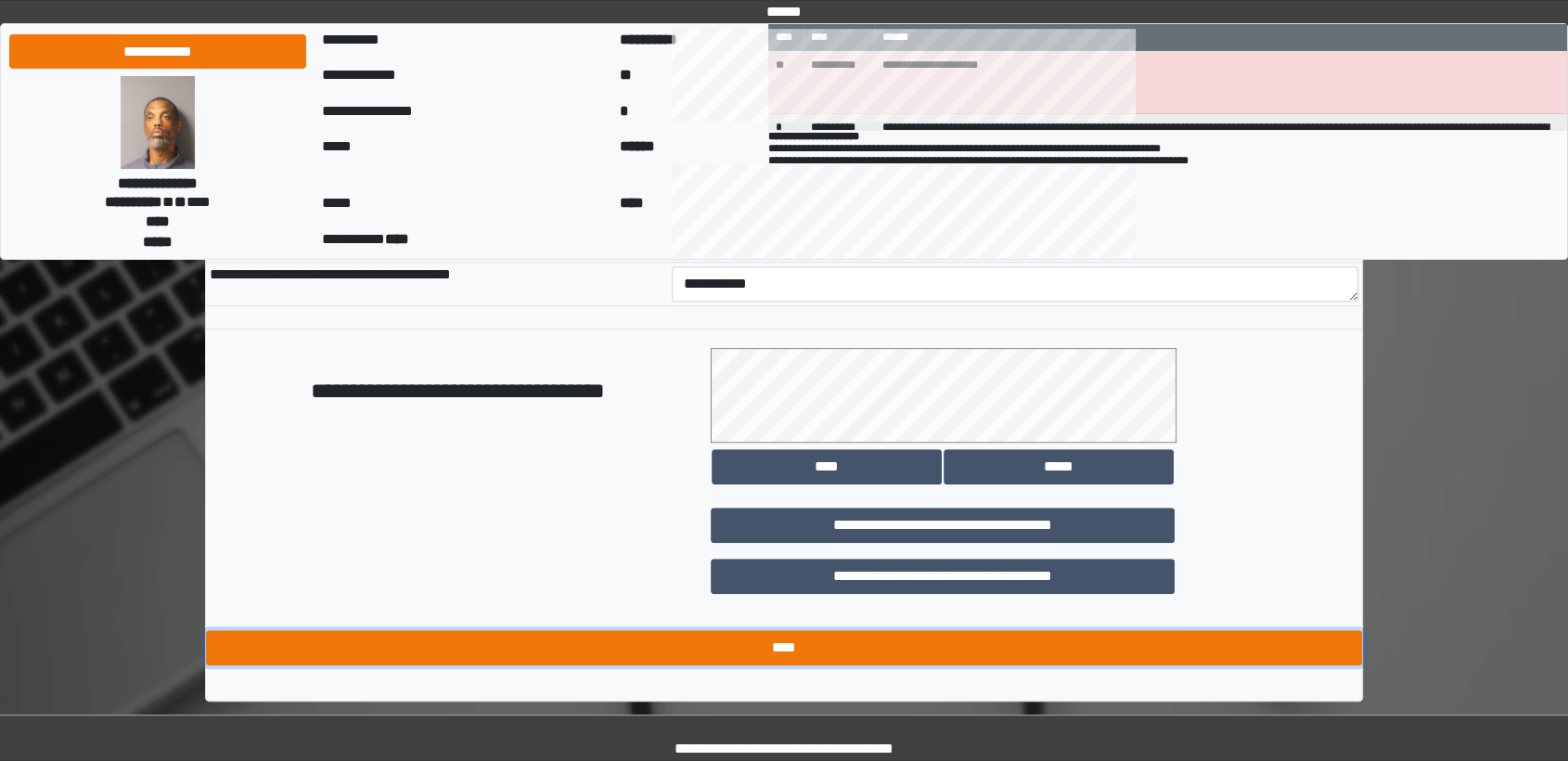 click on "****" at bounding box center [784, 648] 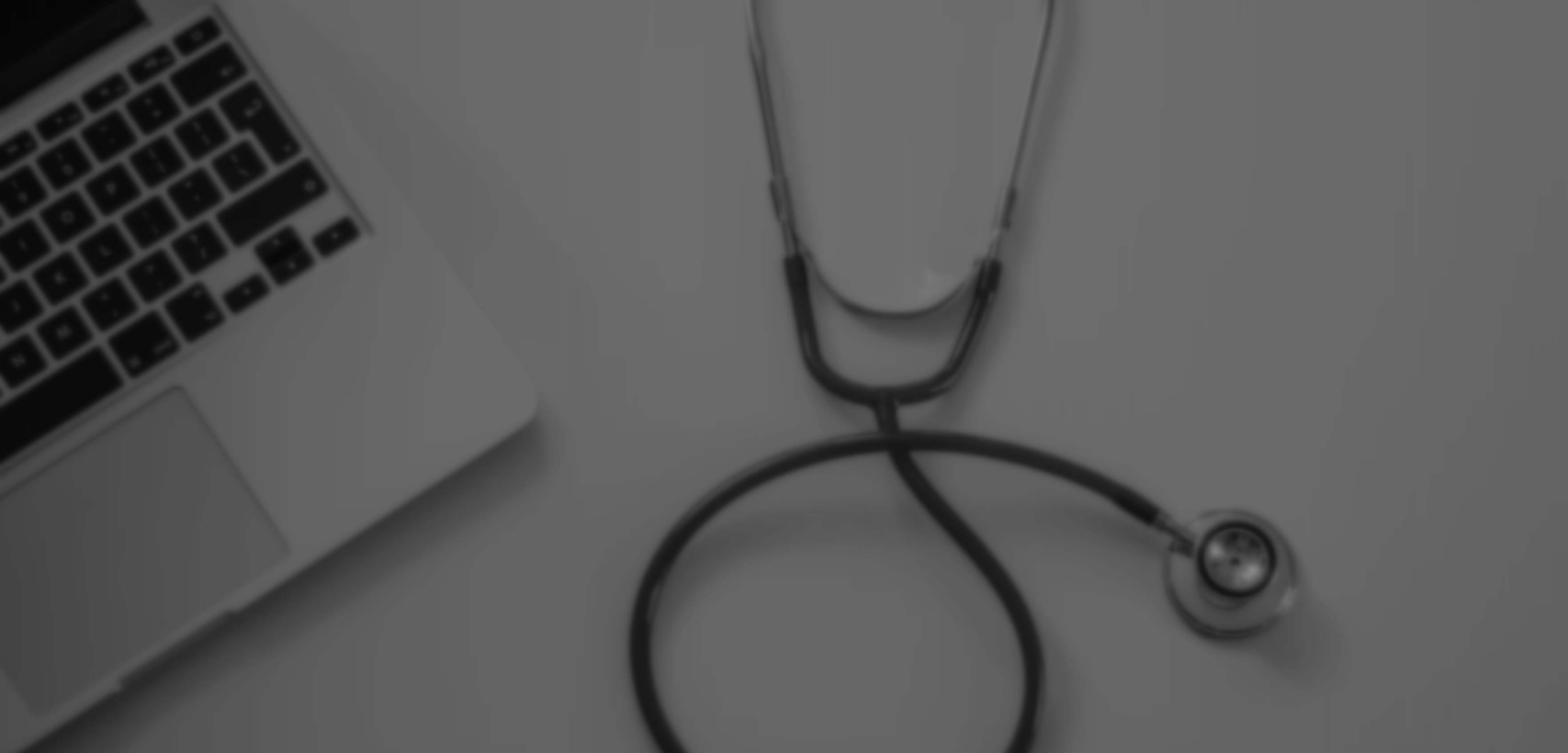 scroll, scrollTop: 0, scrollLeft: 0, axis: both 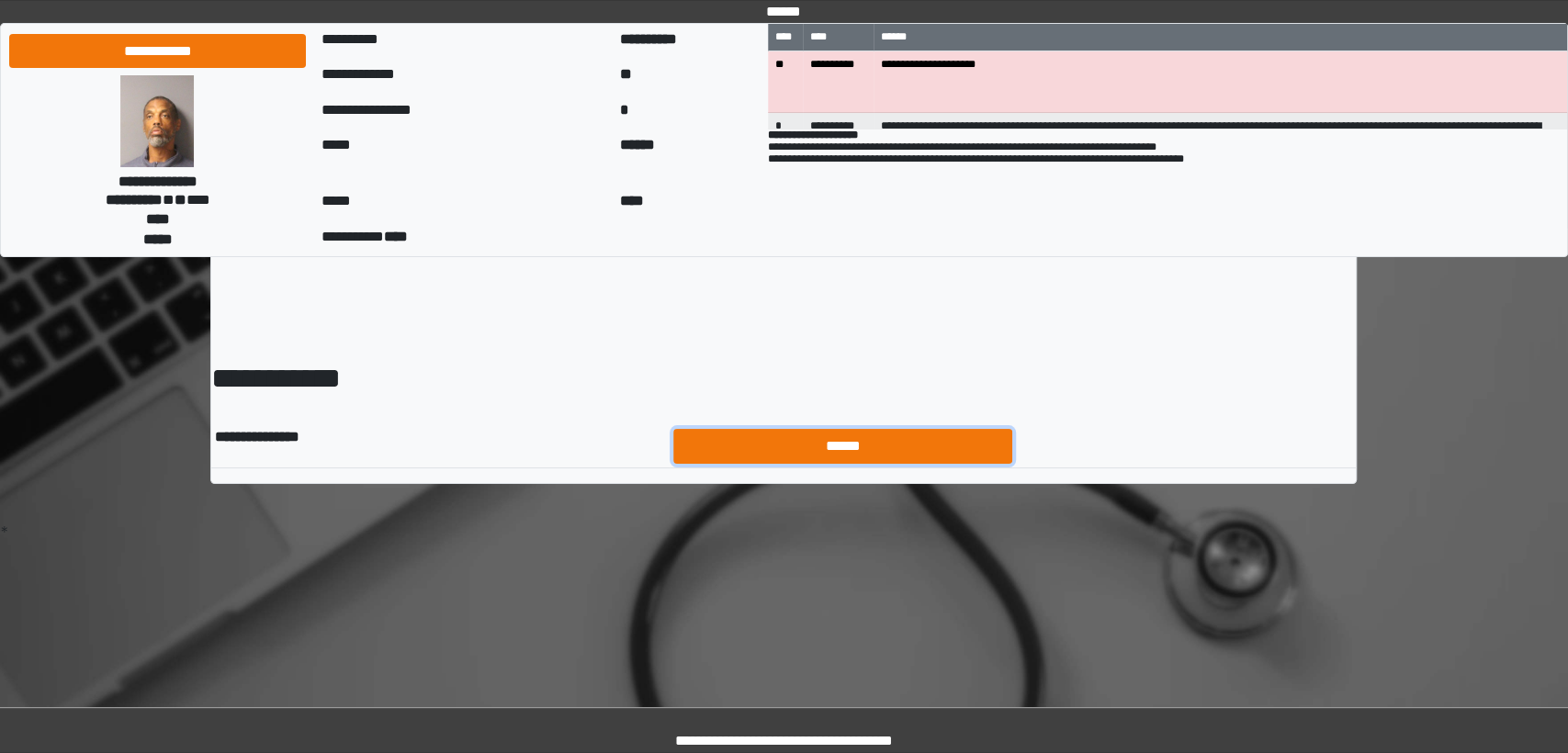click on "******" at bounding box center [843, 446] 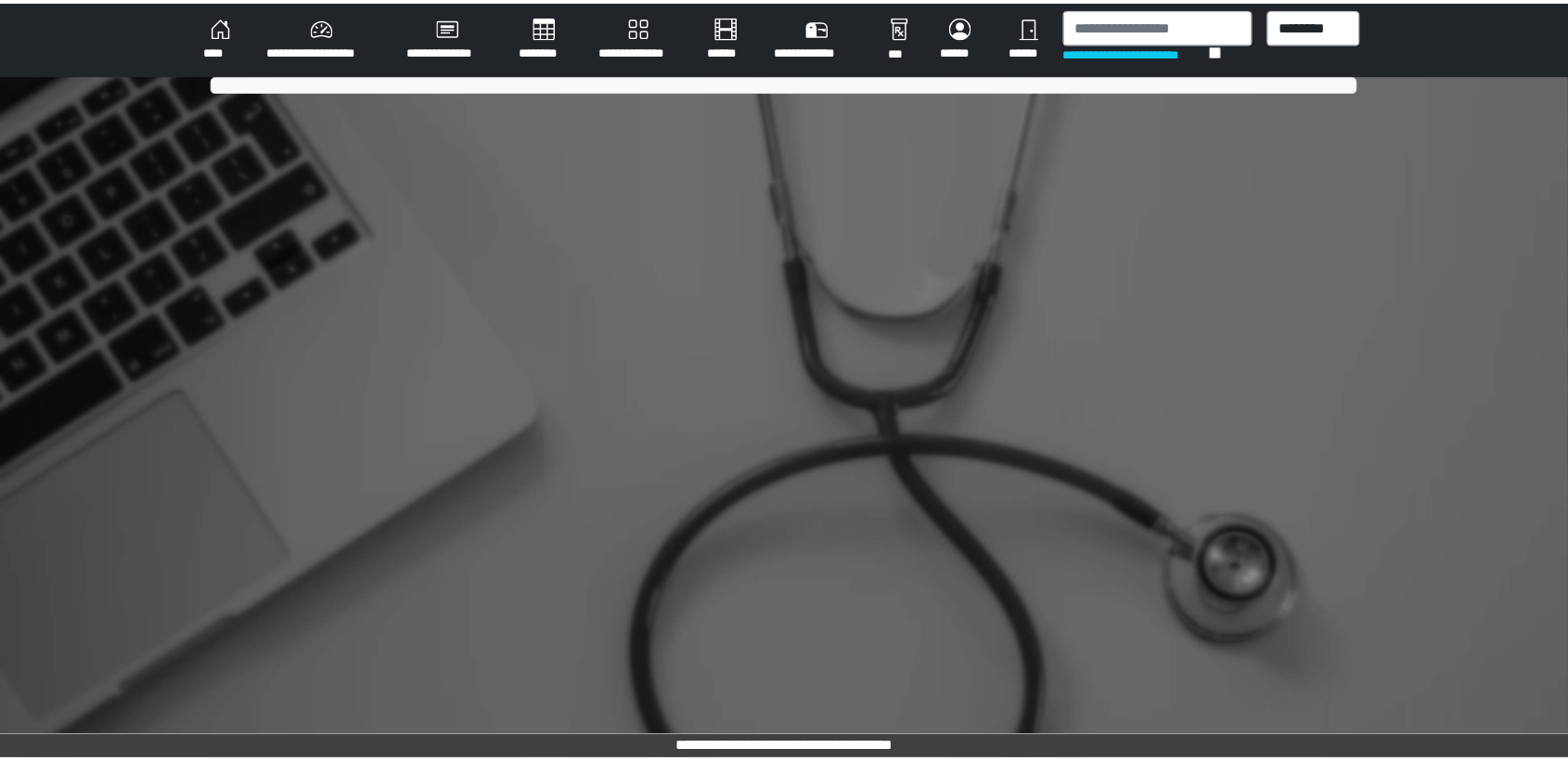 scroll, scrollTop: 0, scrollLeft: 0, axis: both 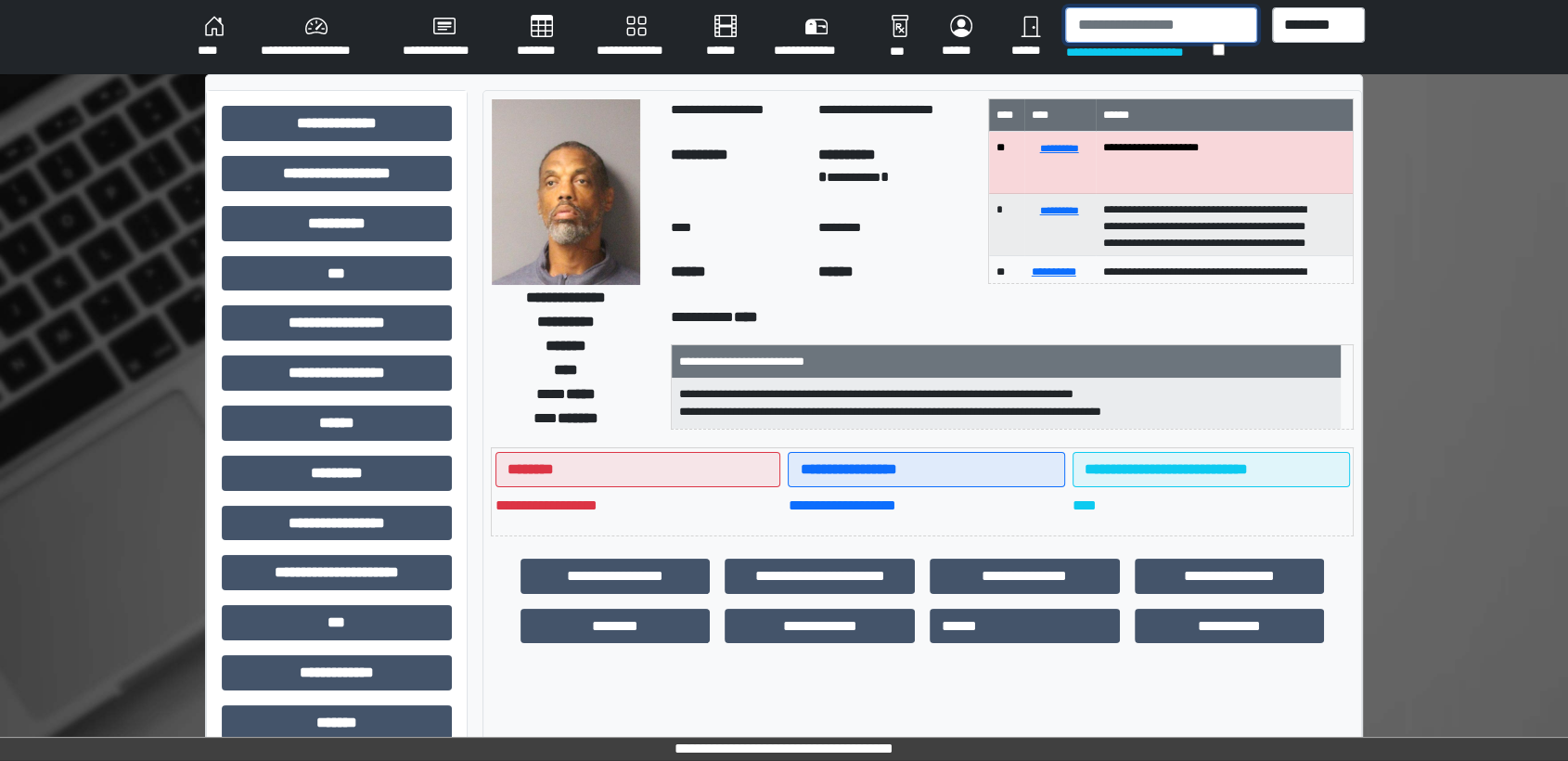 click at bounding box center (1161, 25) 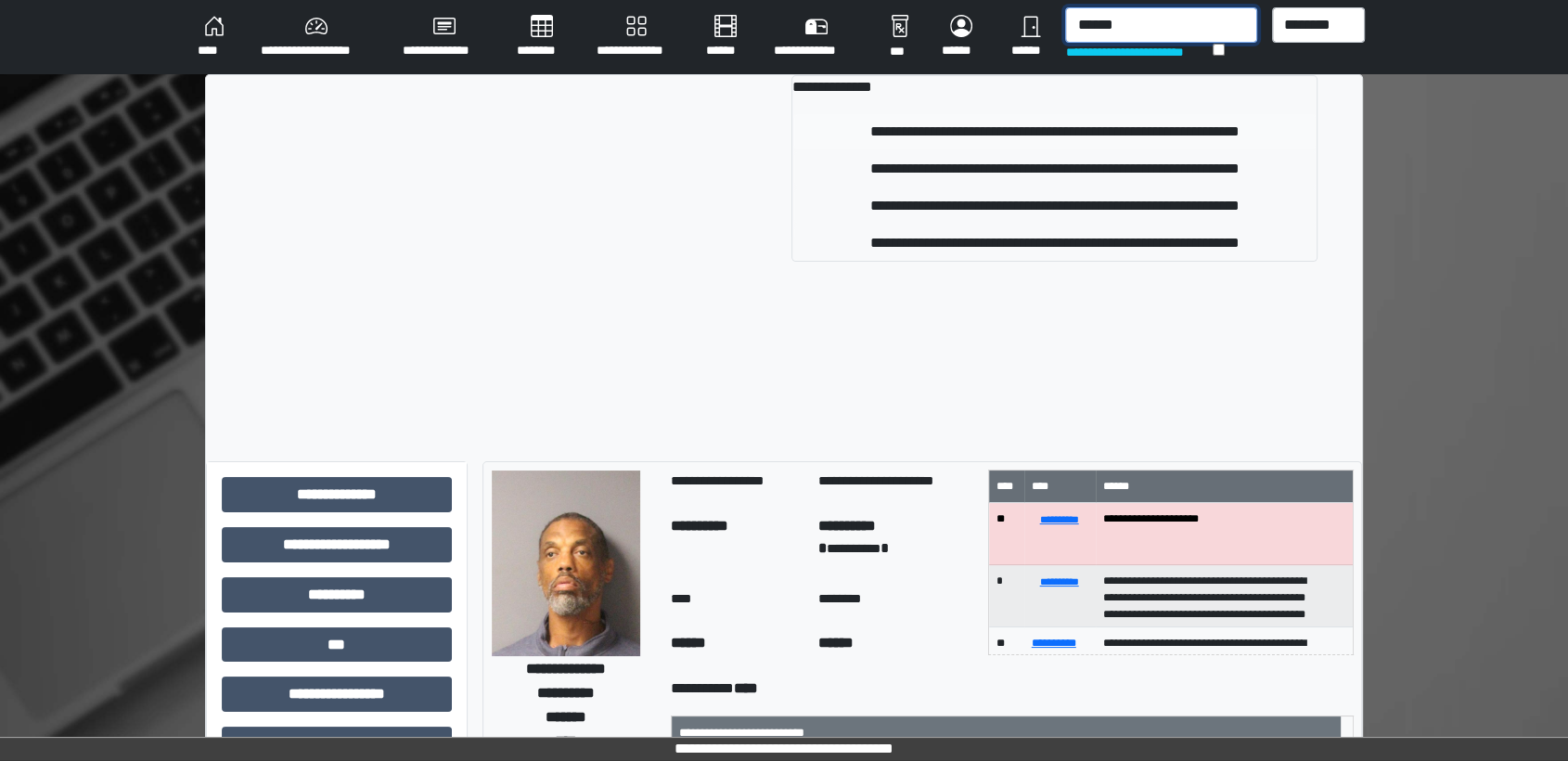 type on "******" 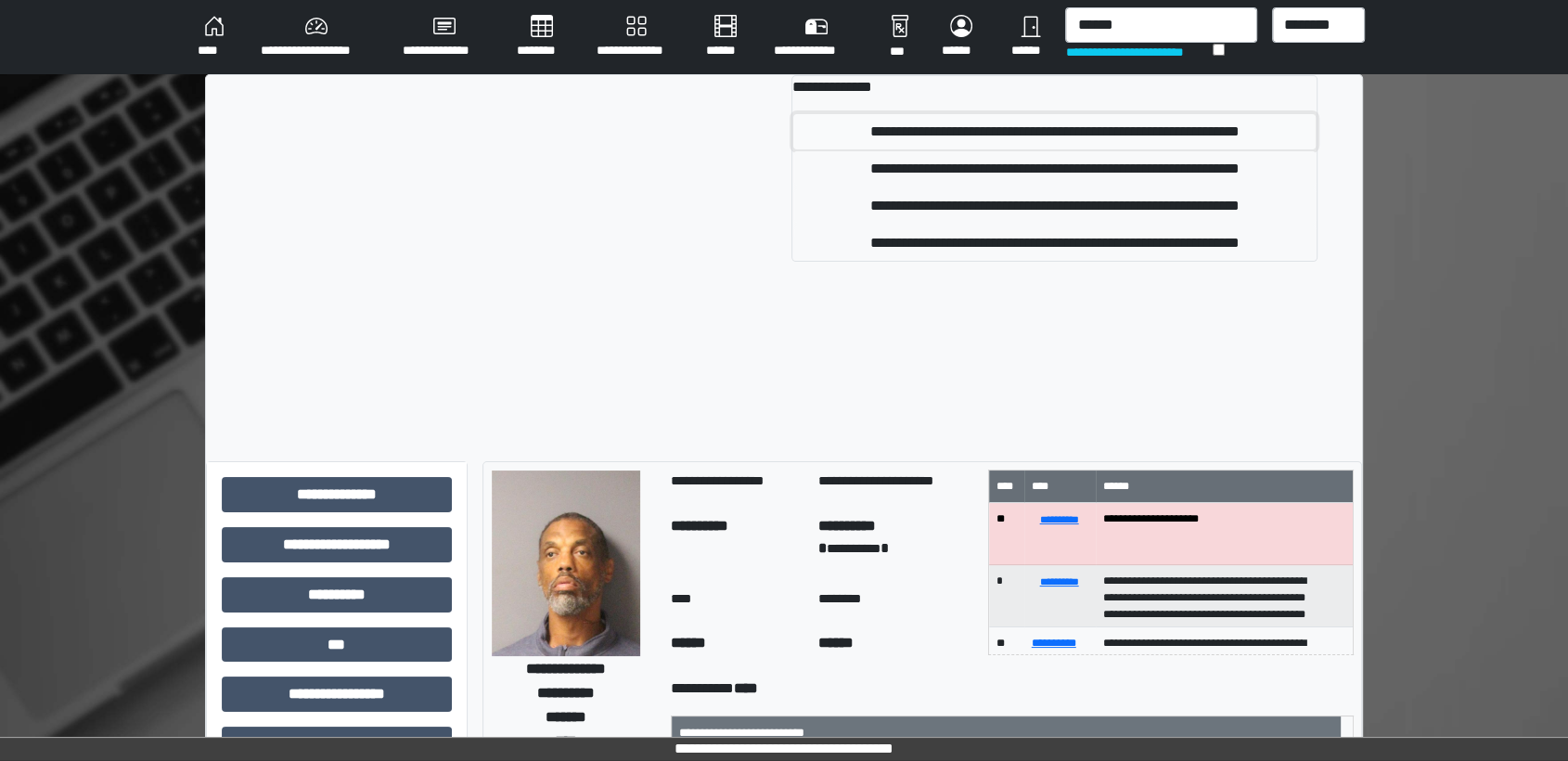click on "**********" at bounding box center [1054, 132] 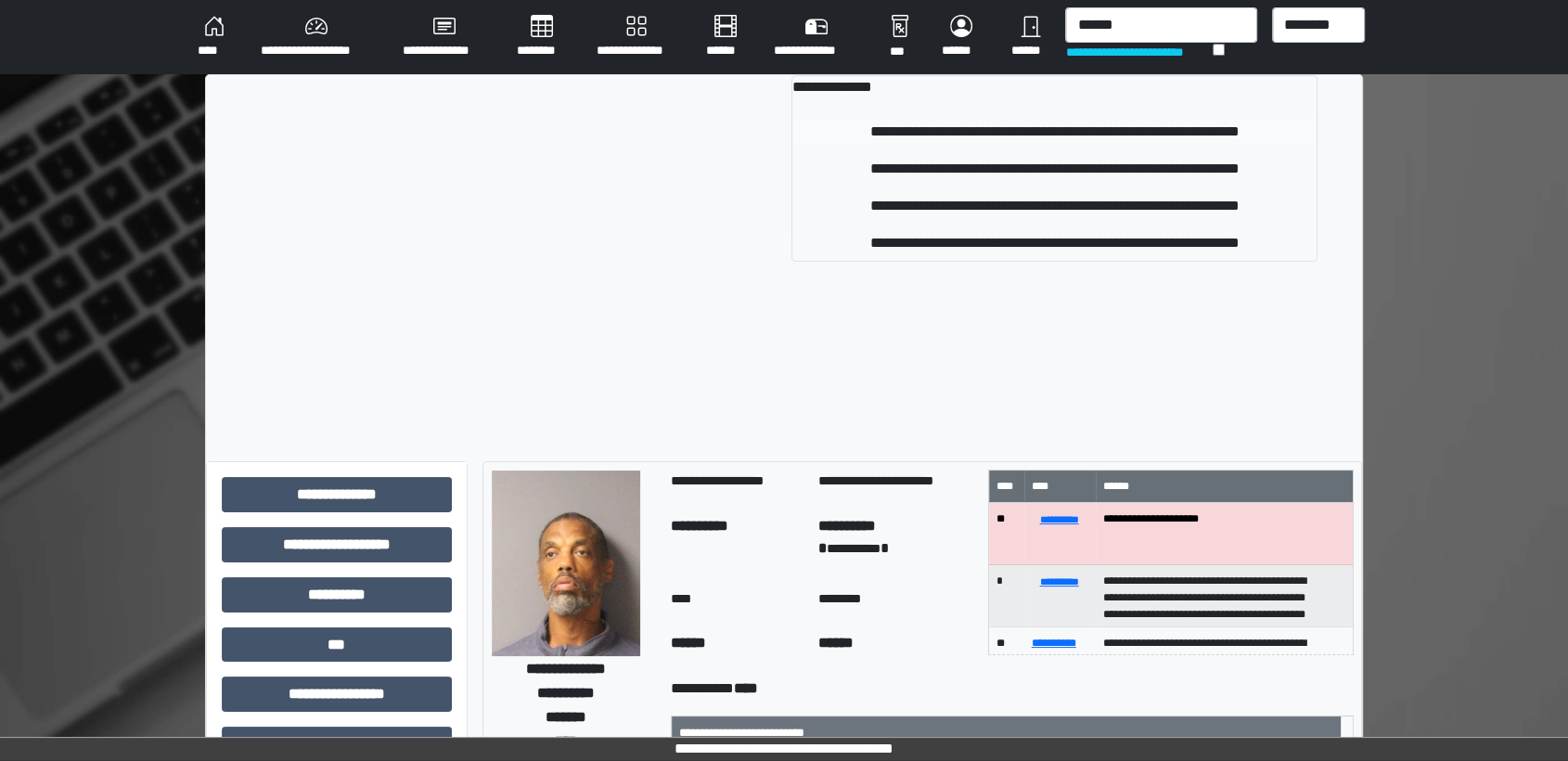 type 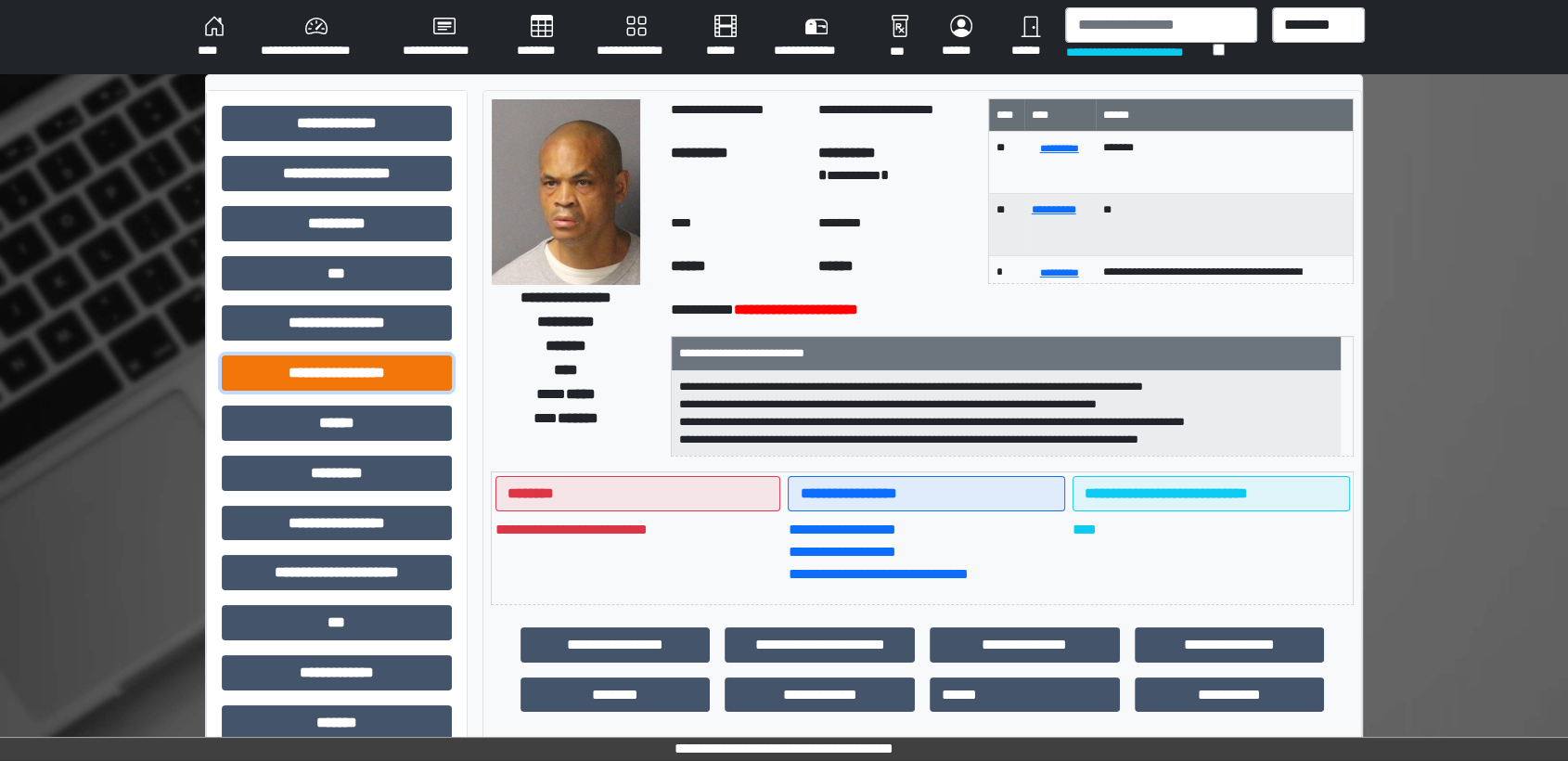 click on "**********" at bounding box center [337, 373] 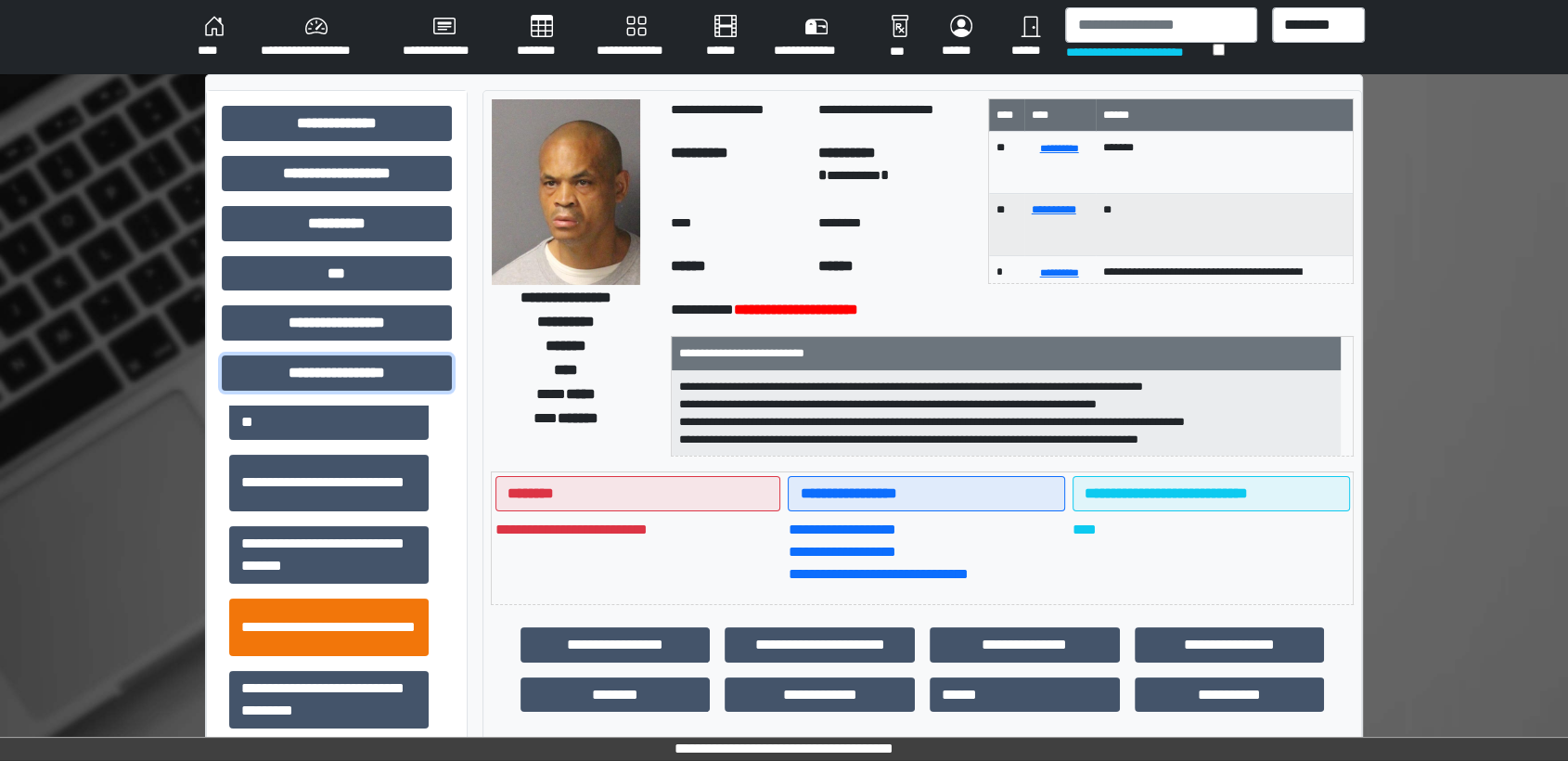 scroll, scrollTop: 1245, scrollLeft: 0, axis: vertical 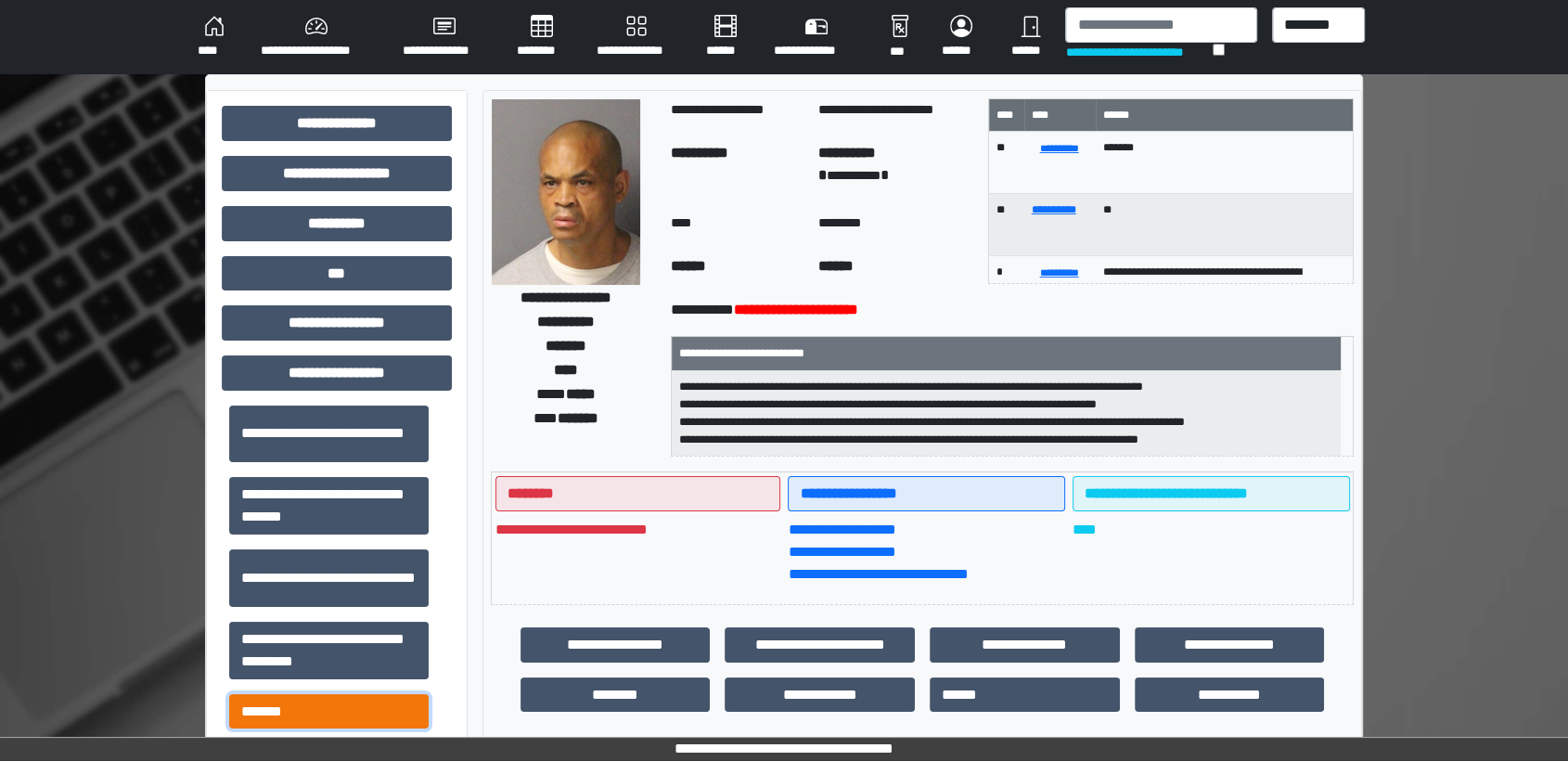 click on "*******" at bounding box center (328, 712) 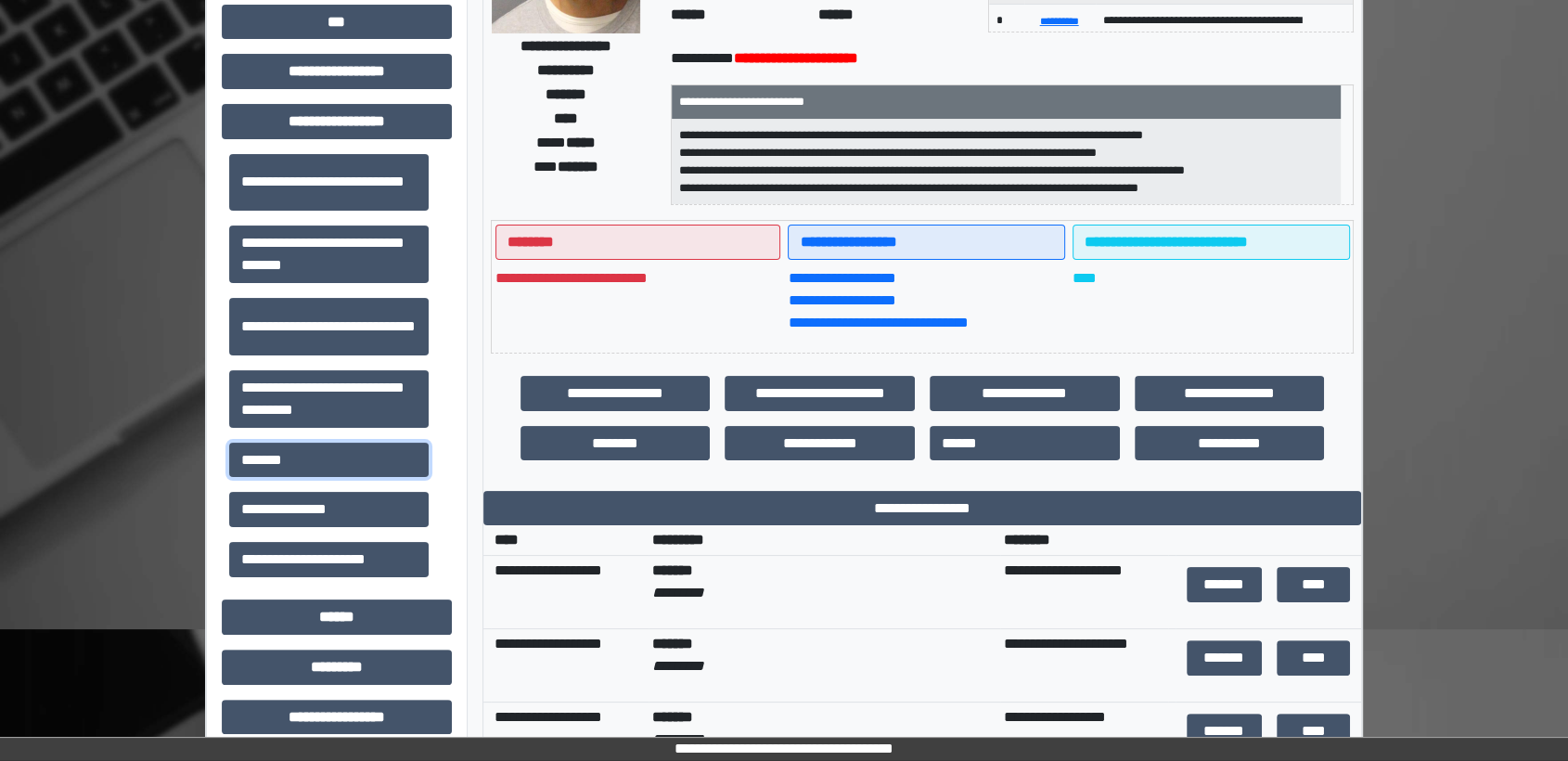scroll, scrollTop: 309, scrollLeft: 0, axis: vertical 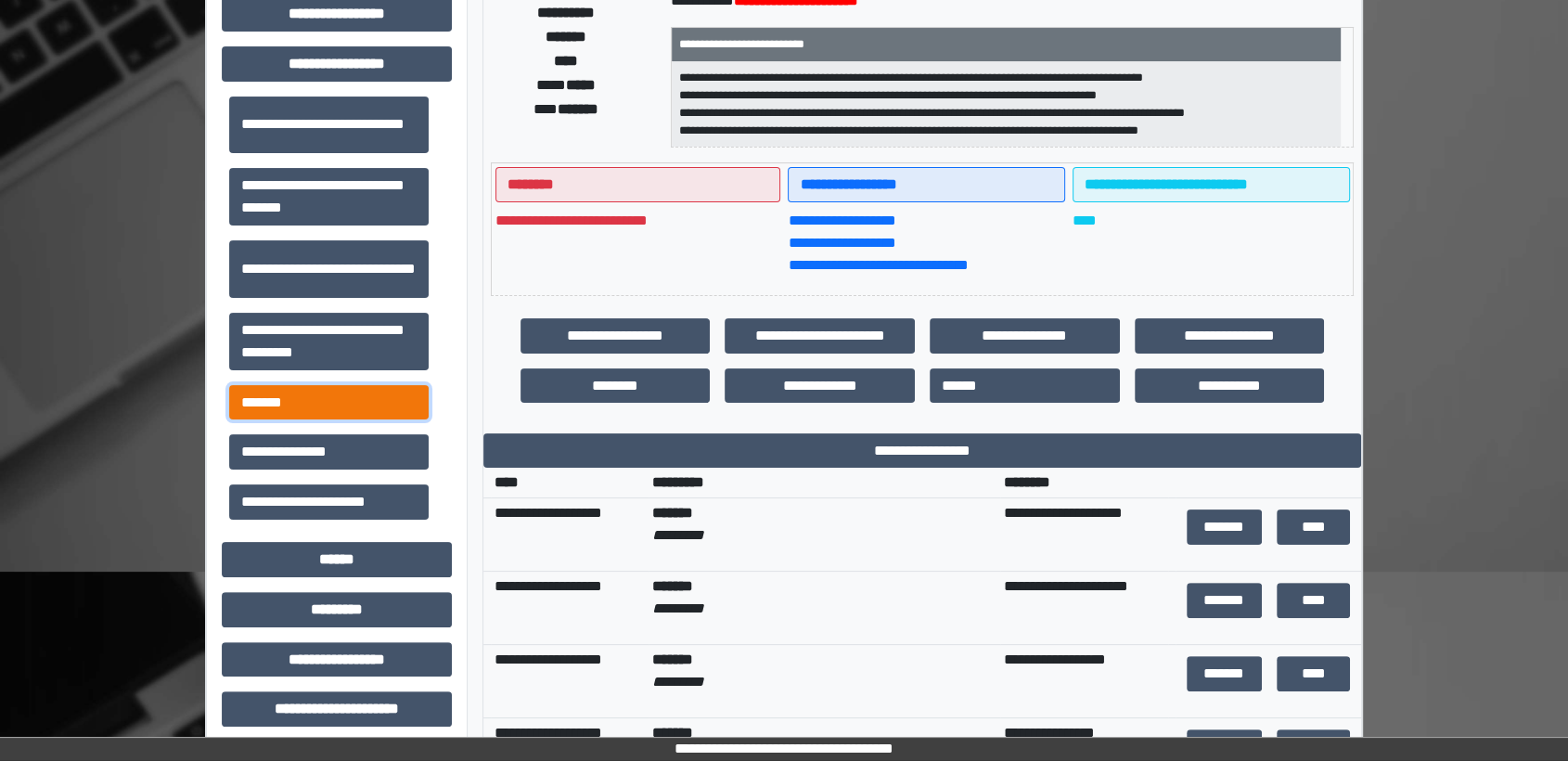 click on "*******" at bounding box center (328, 403) 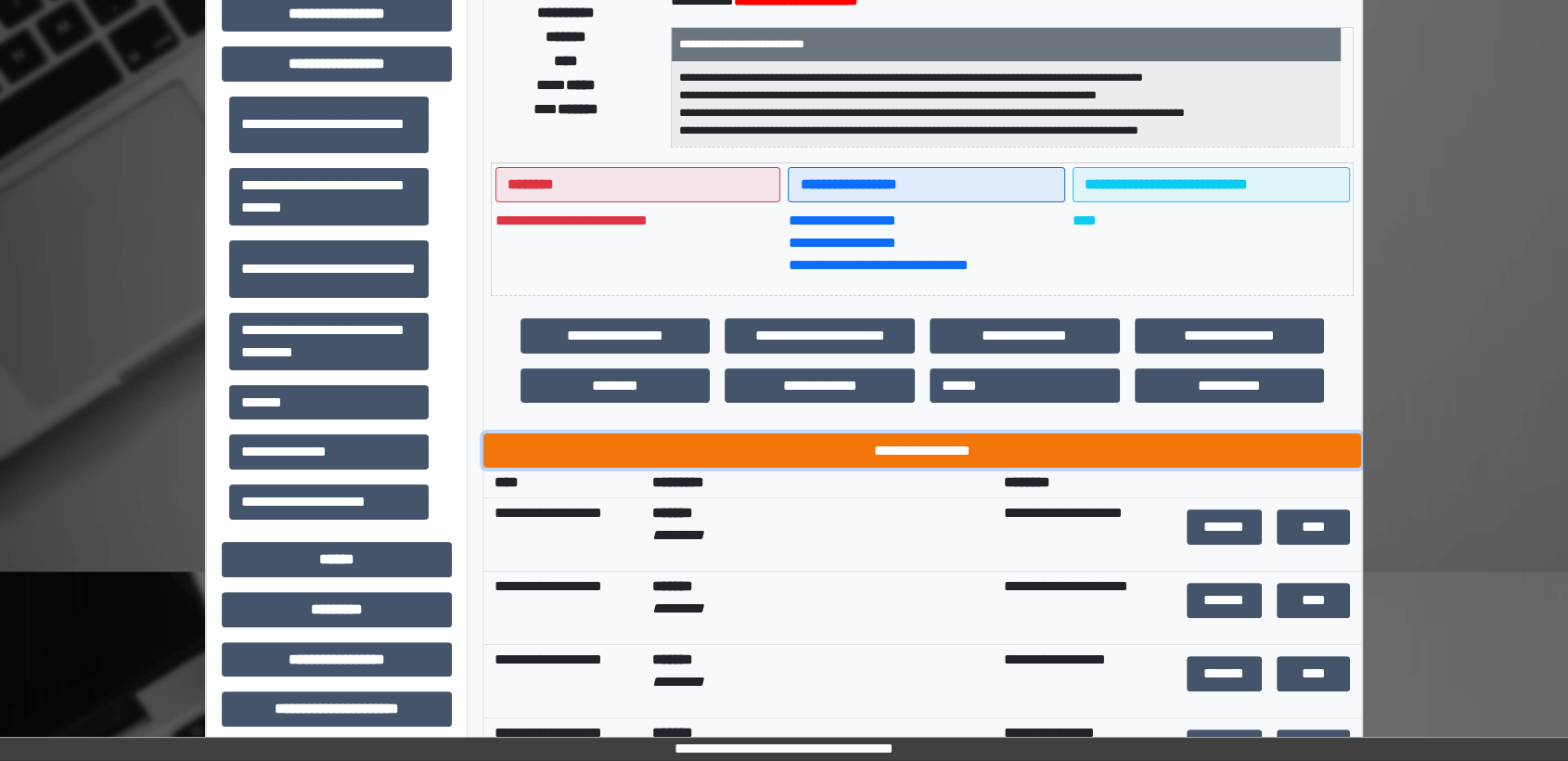 click on "**********" at bounding box center (922, 451) 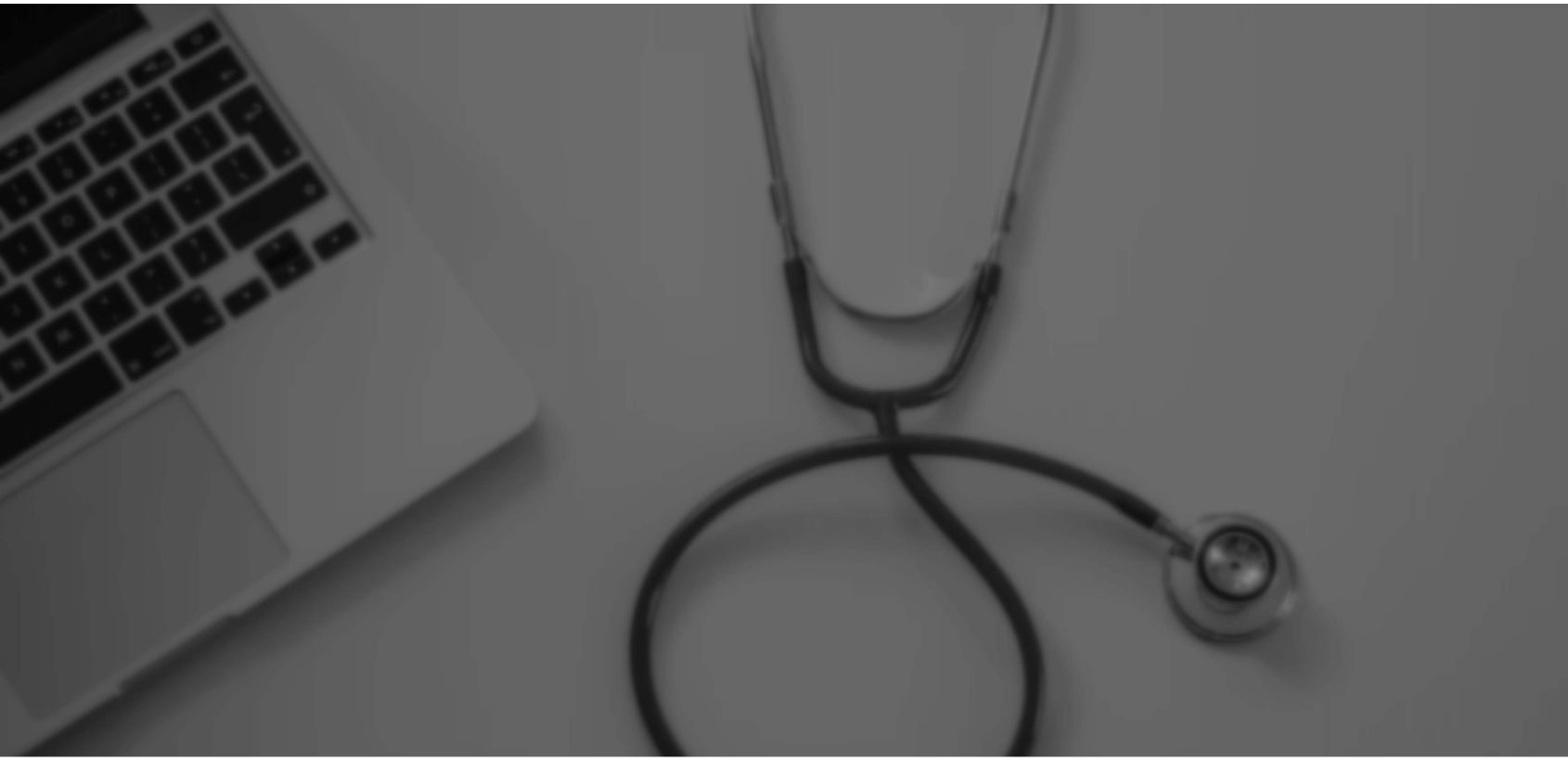 scroll, scrollTop: 0, scrollLeft: 0, axis: both 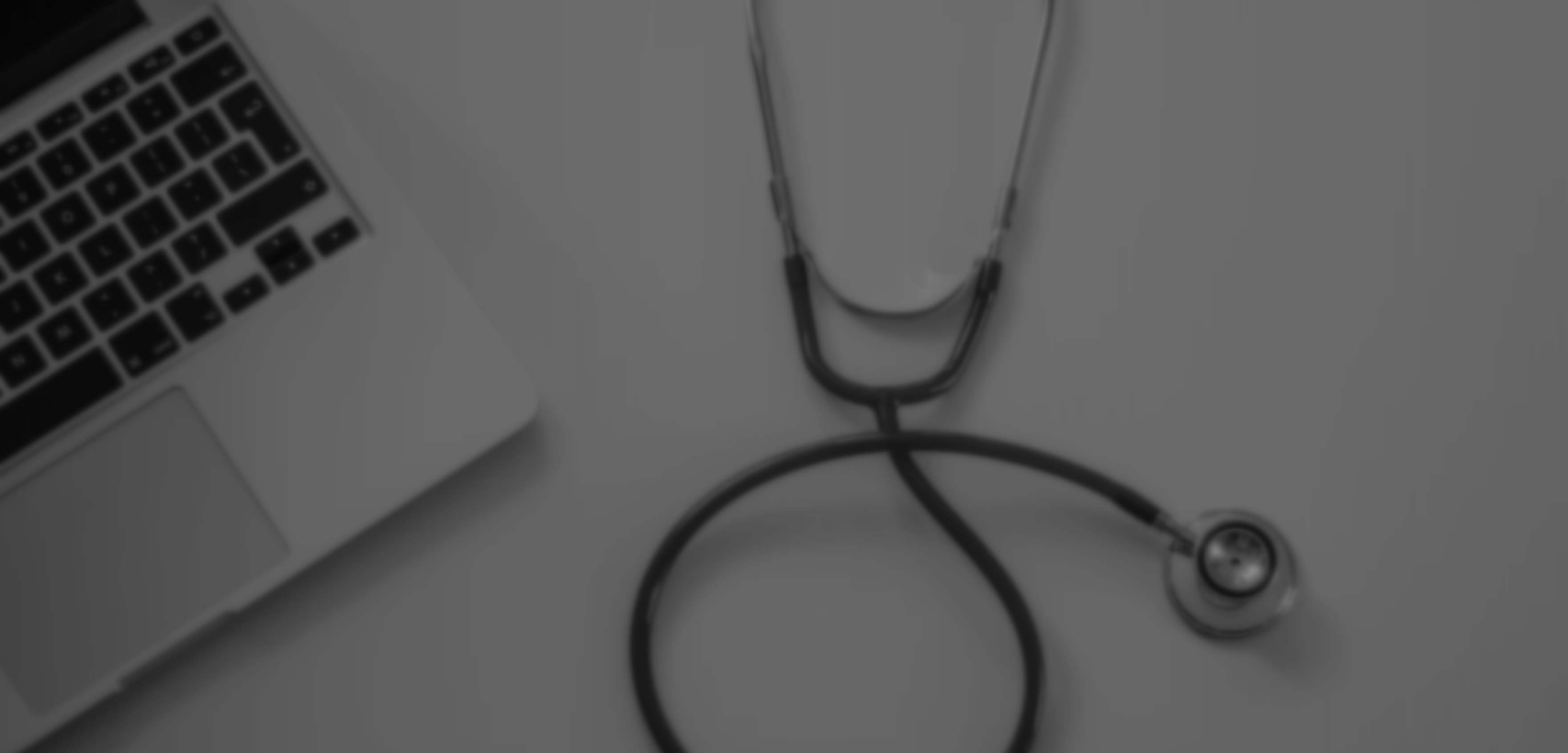 select on "*" 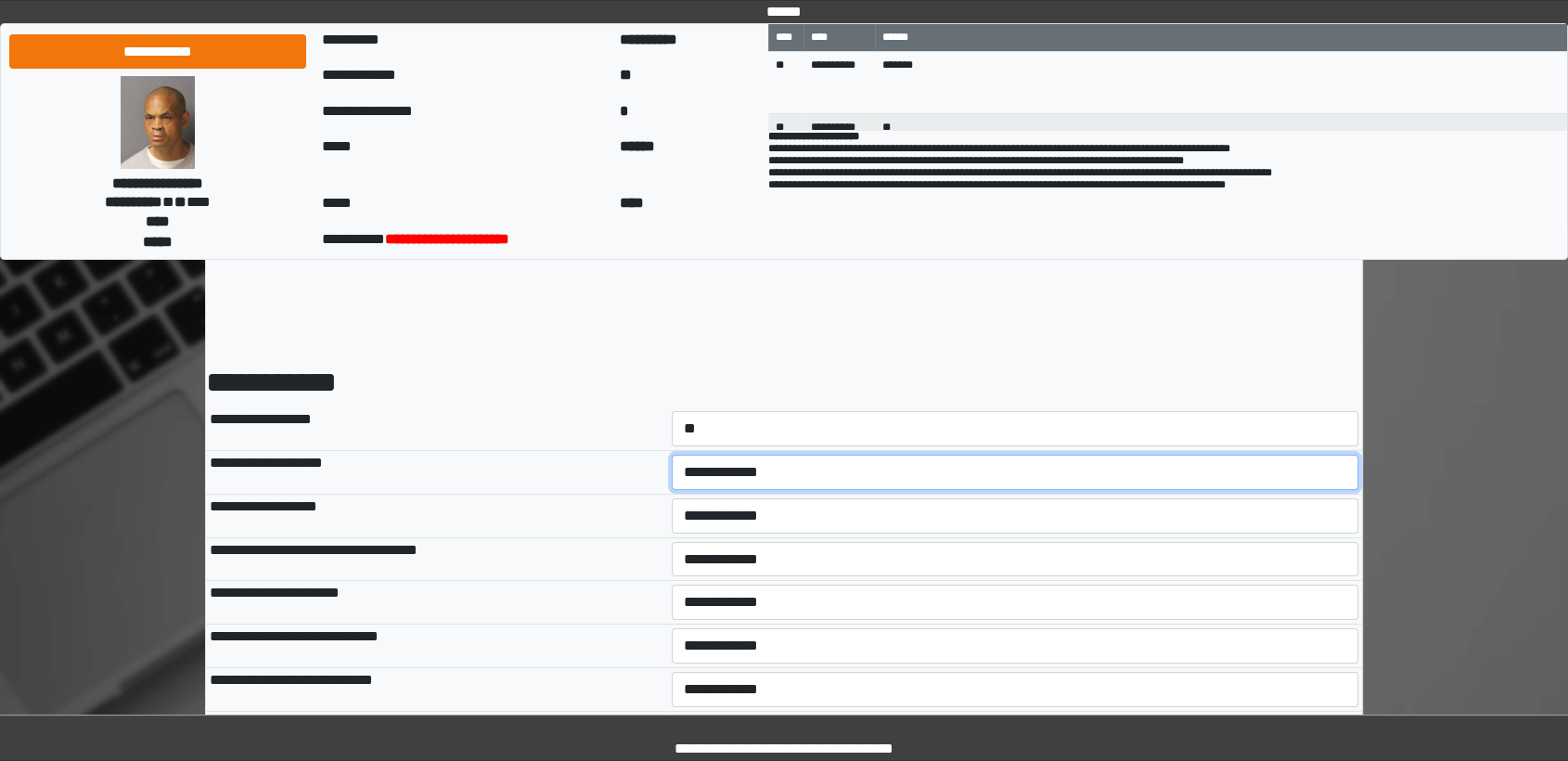 click on "**********" at bounding box center [1015, 472] 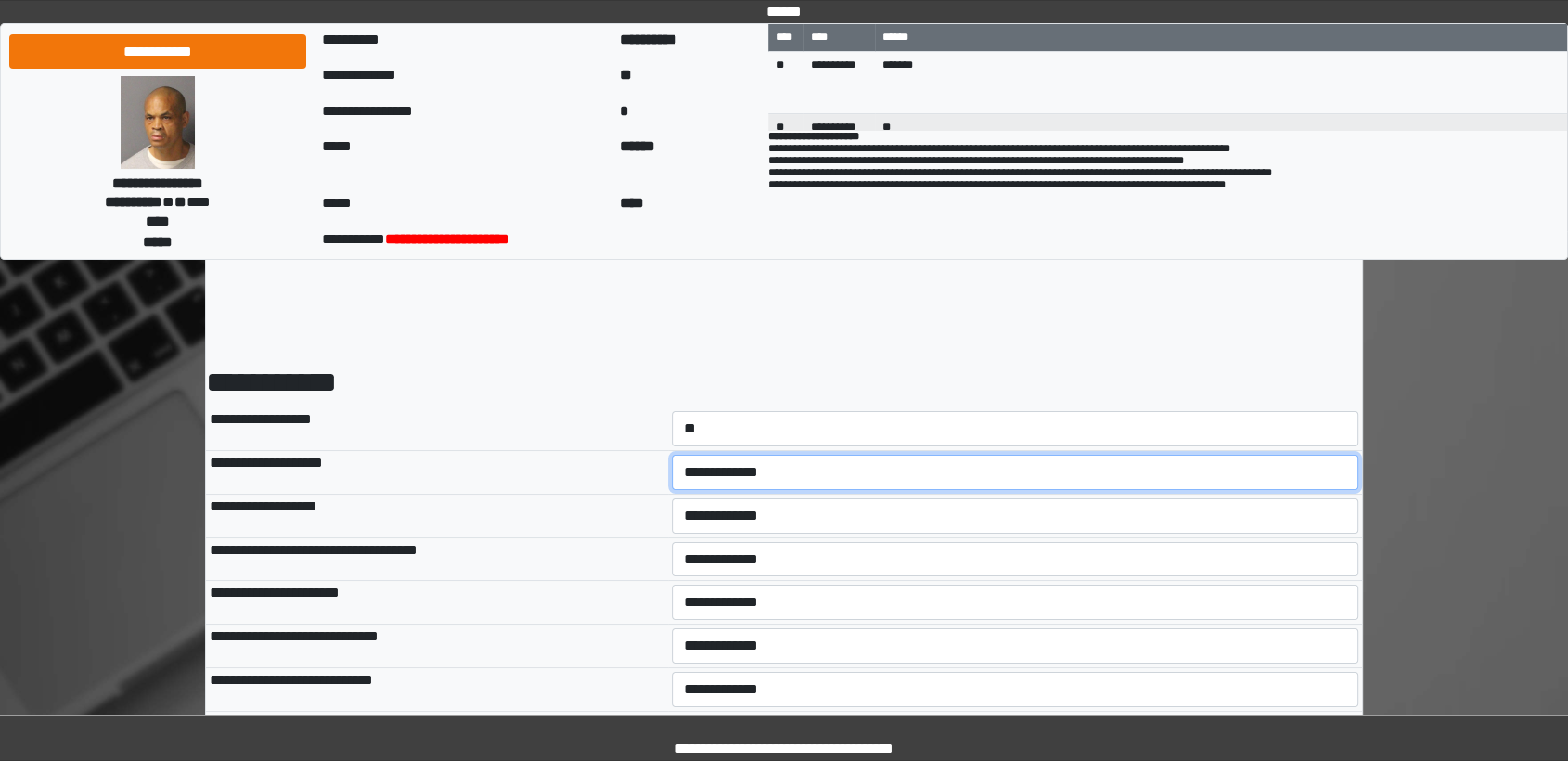 select on "*" 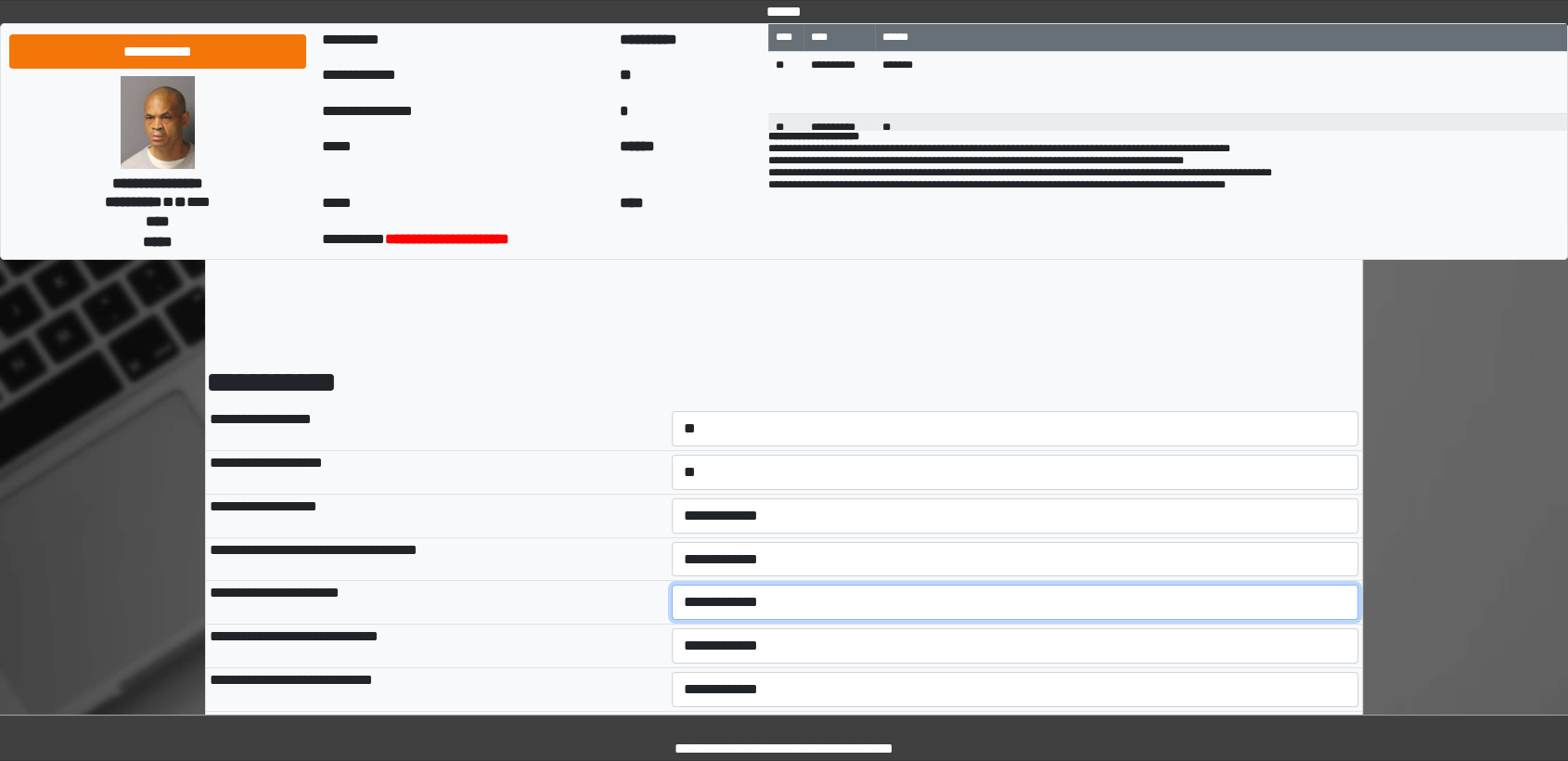 click on "**********" at bounding box center [1015, 602] 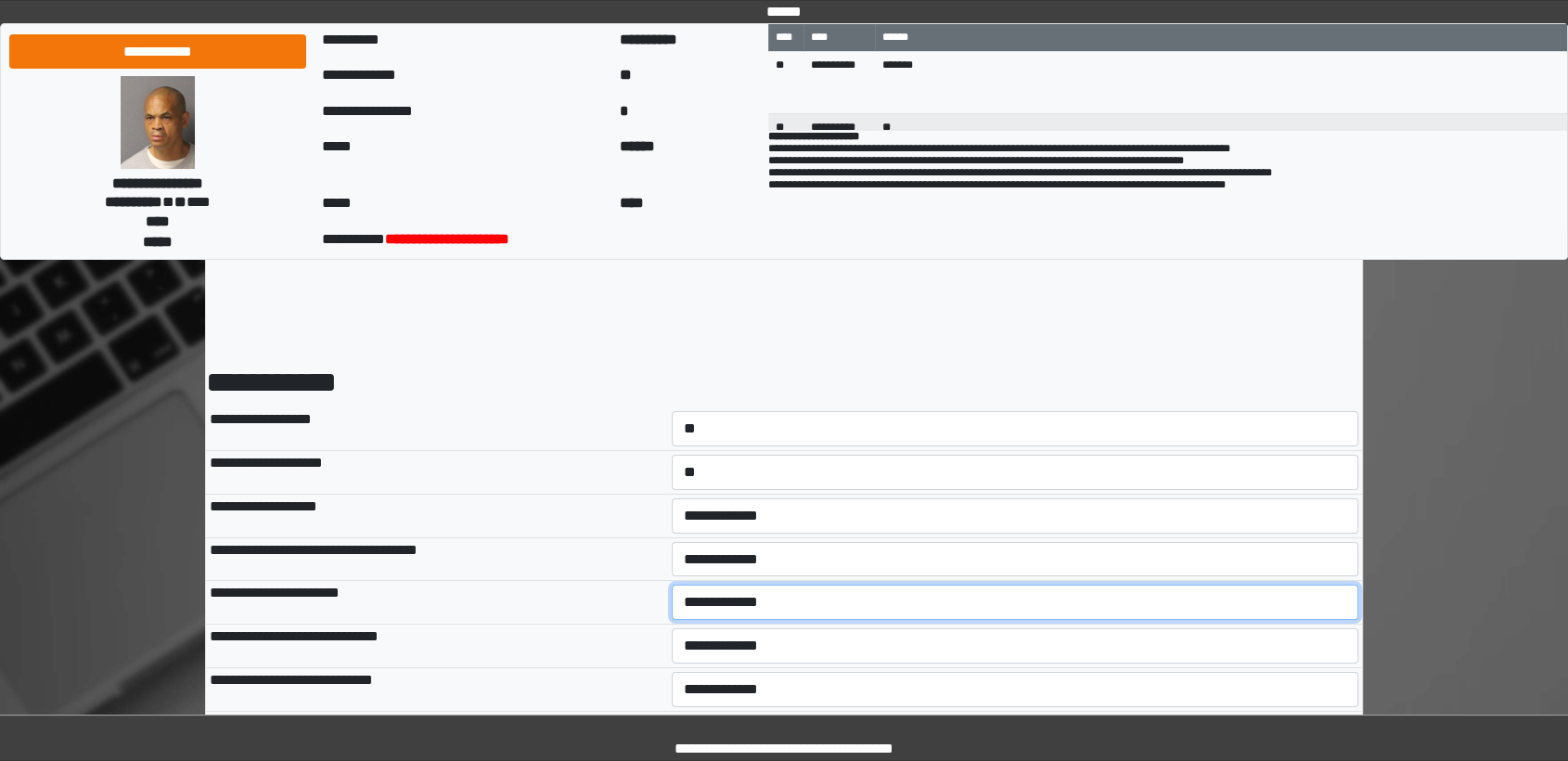 select on "*" 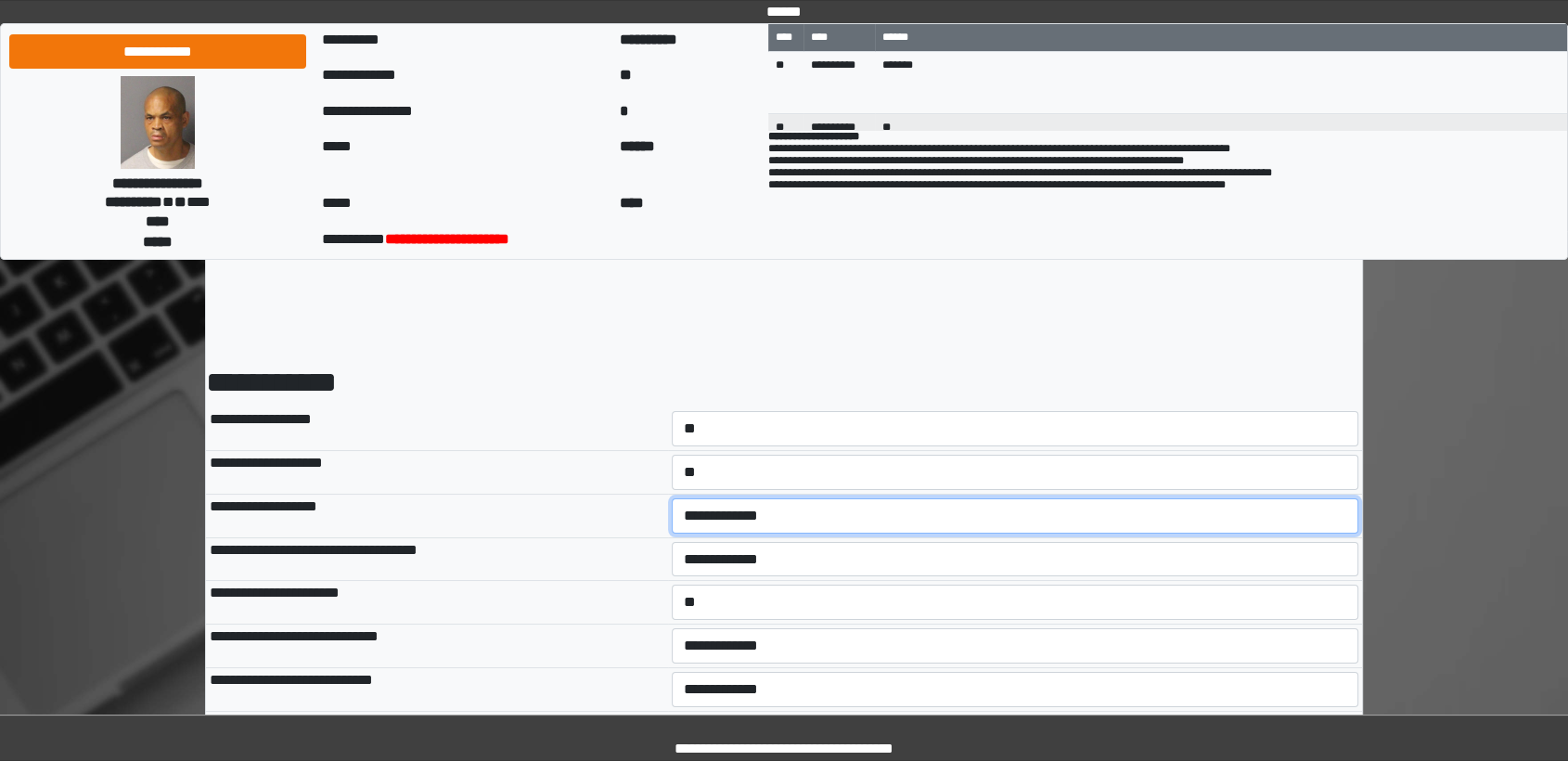 click on "**********" at bounding box center (1015, 516) 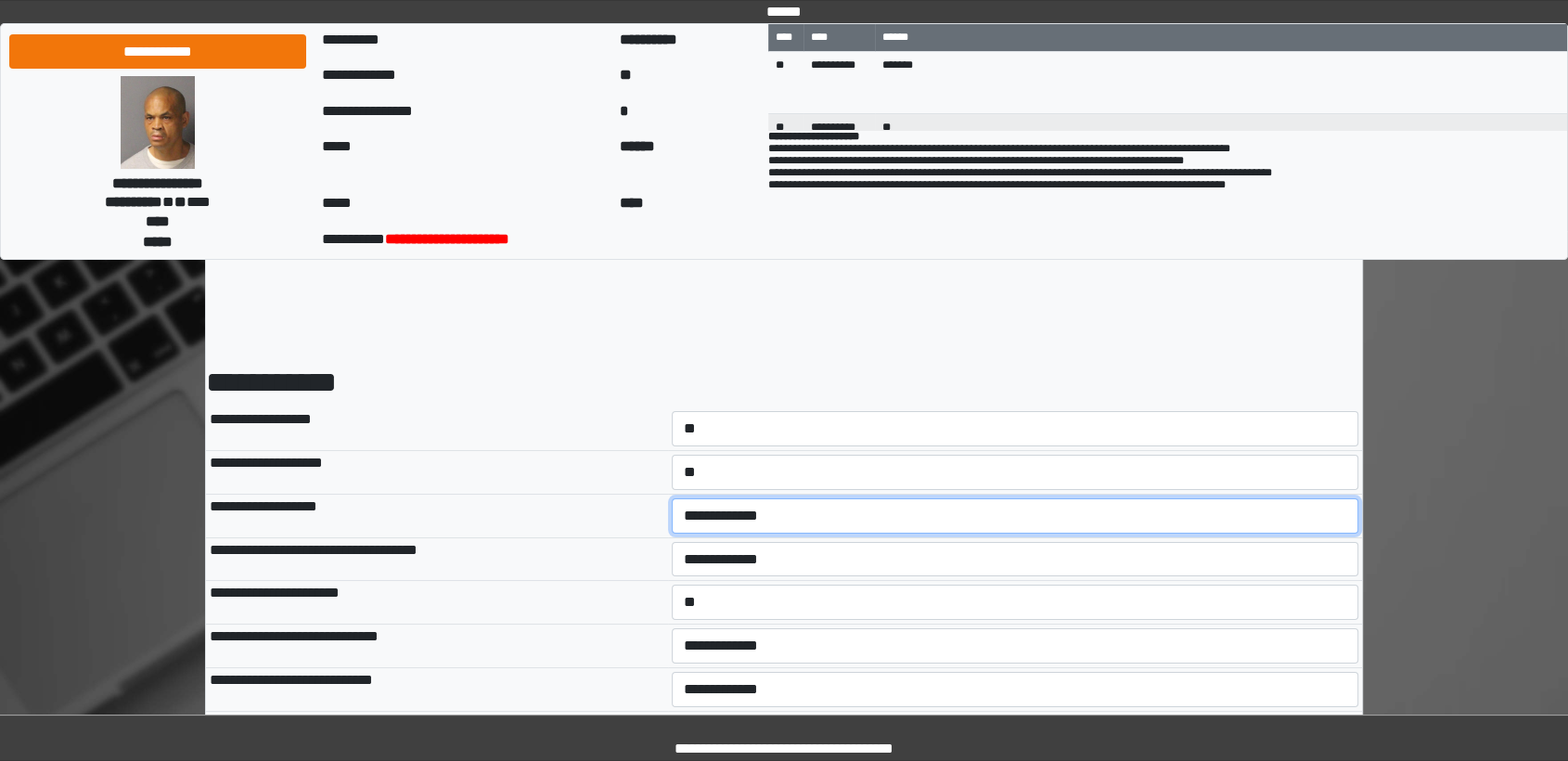 select on "*" 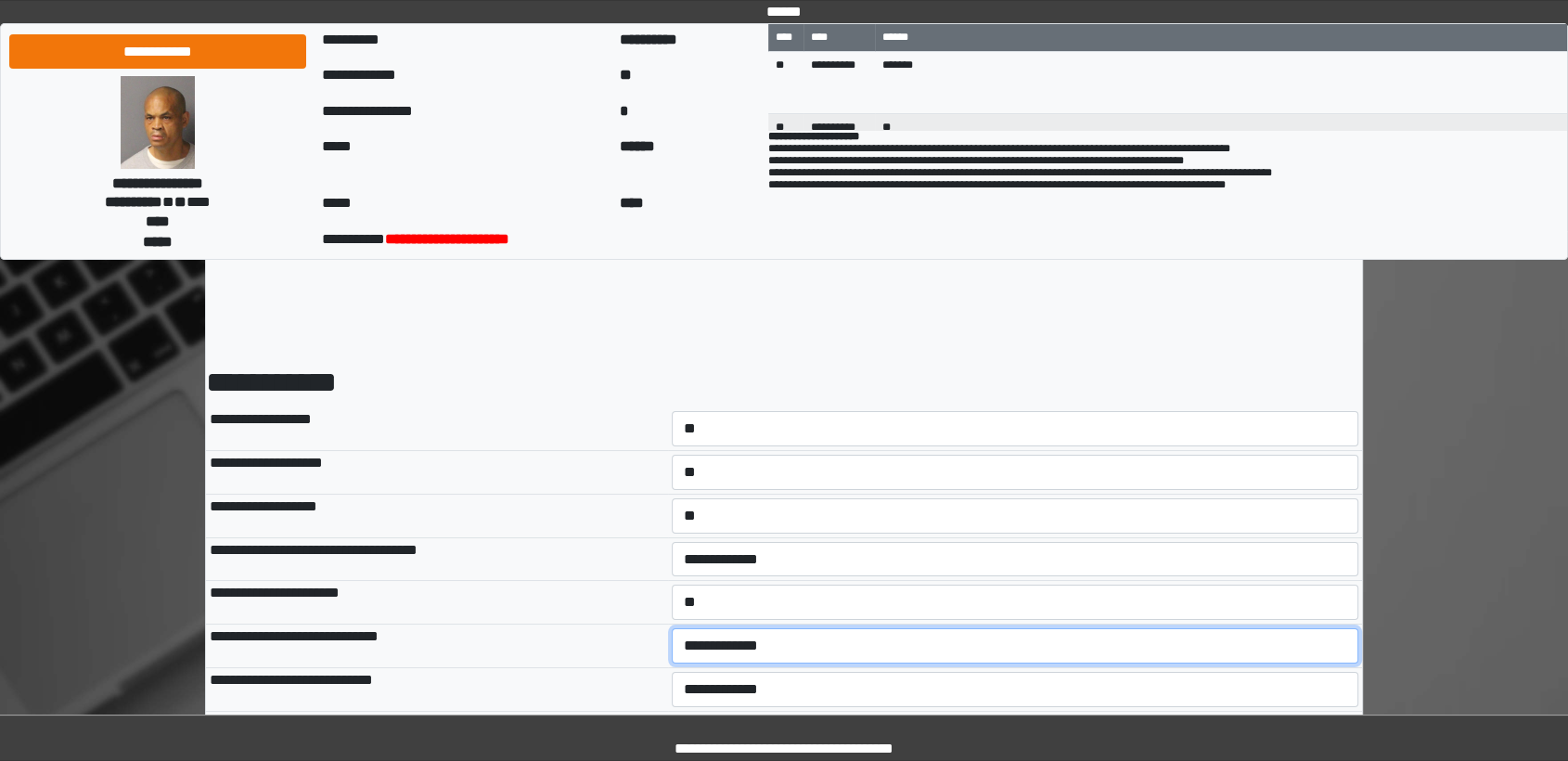click on "**********" at bounding box center (1015, 646) 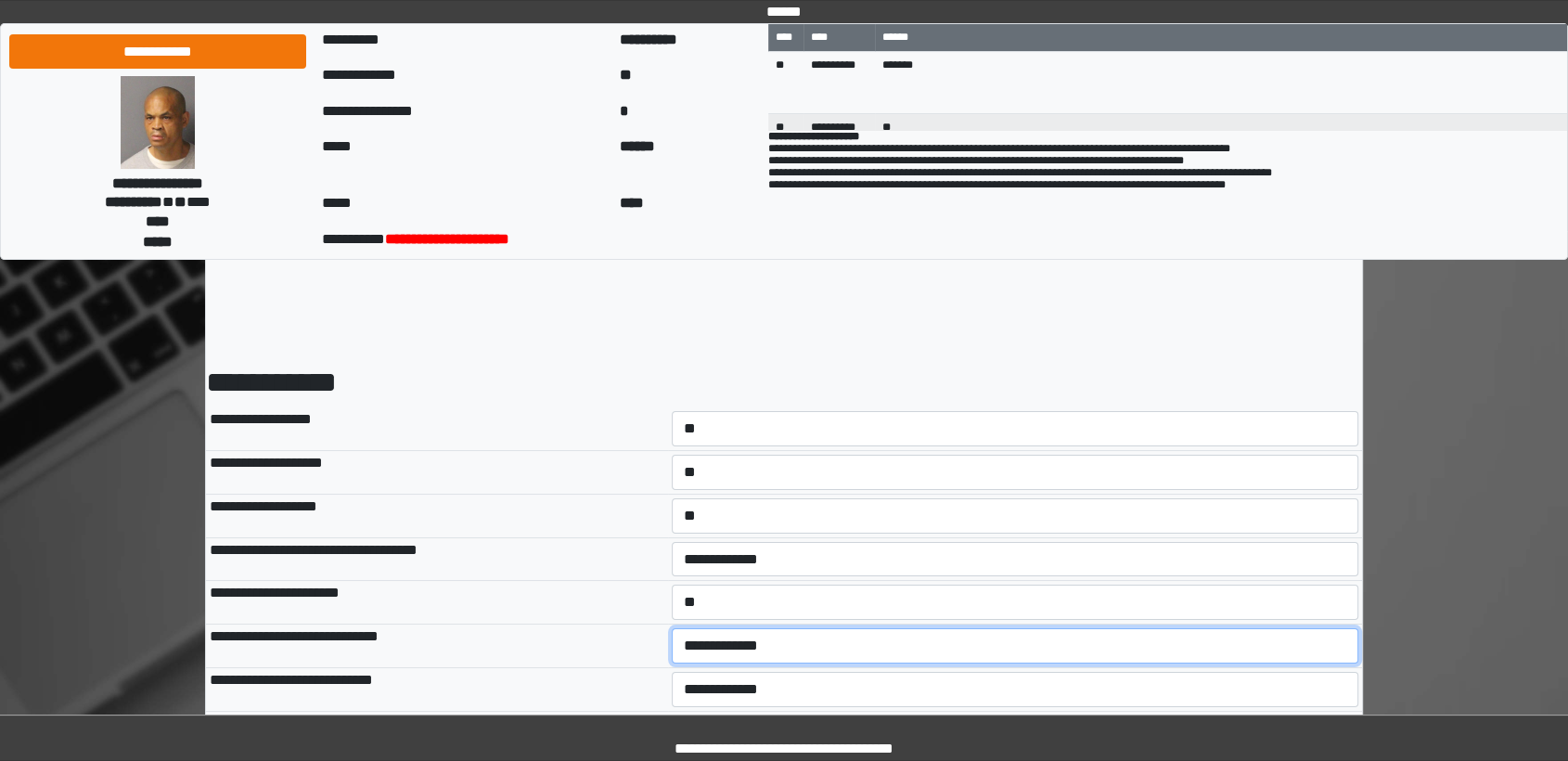select on "*" 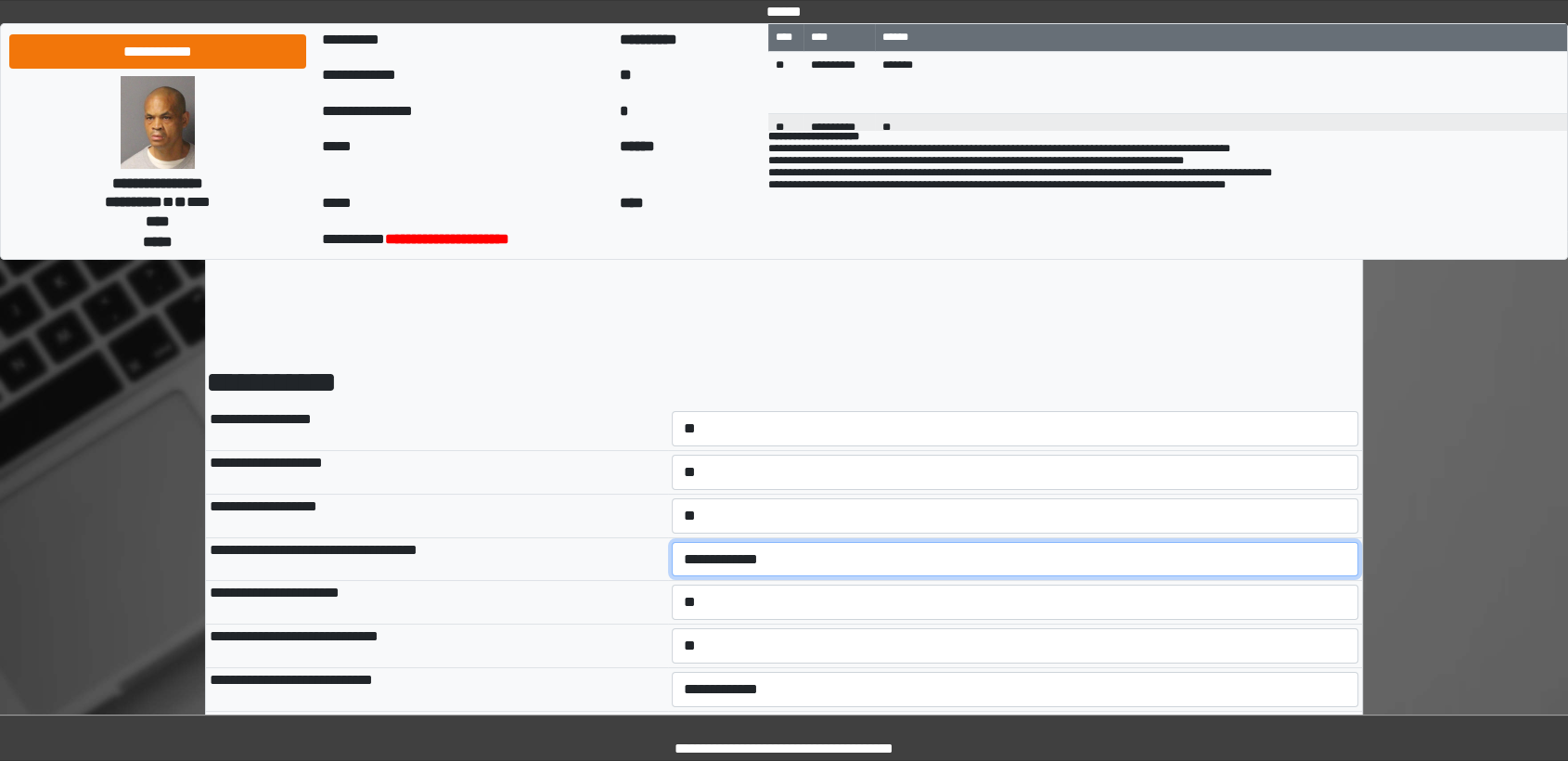 click on "**********" at bounding box center (1015, 560) 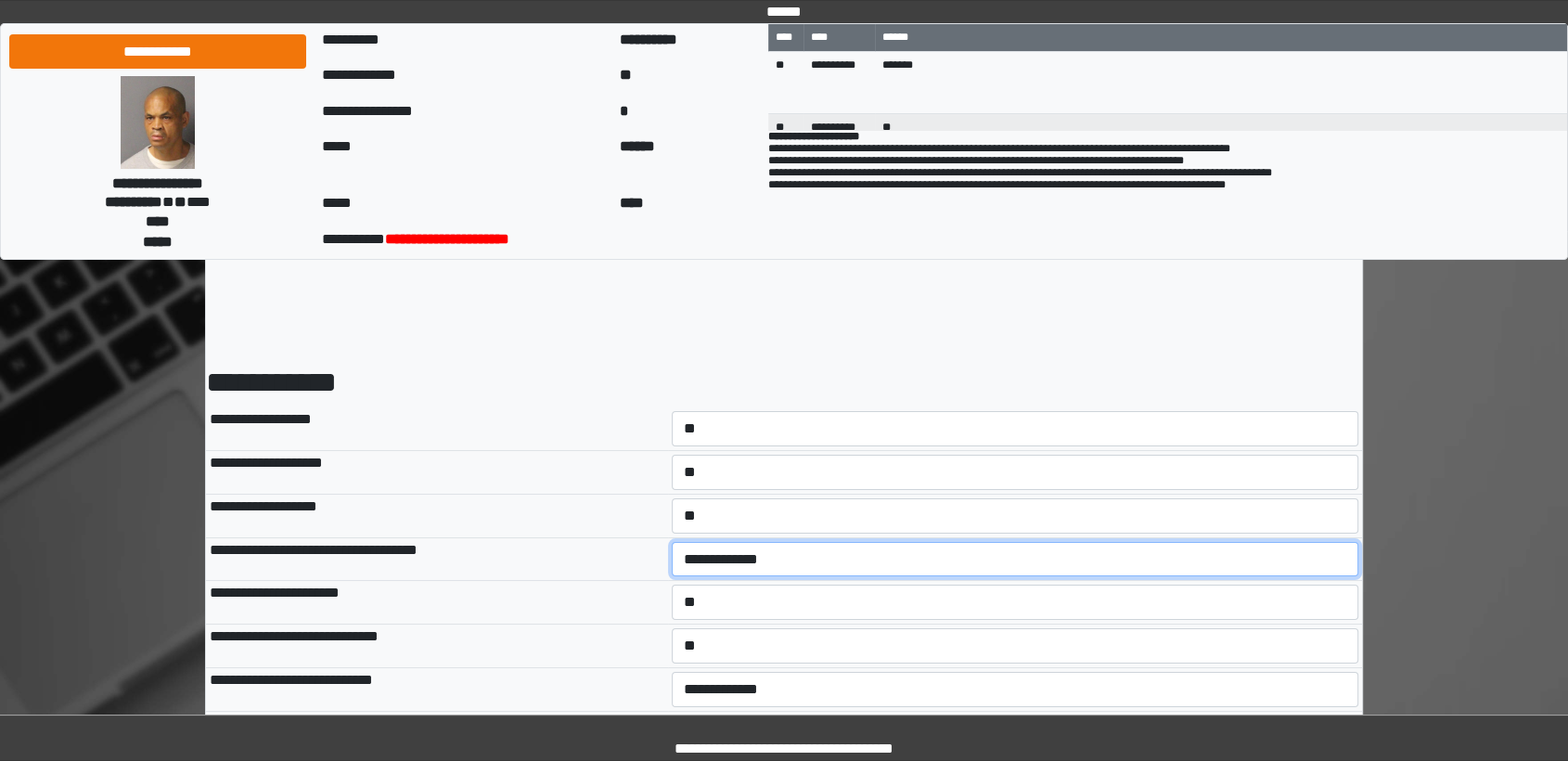 select on "*" 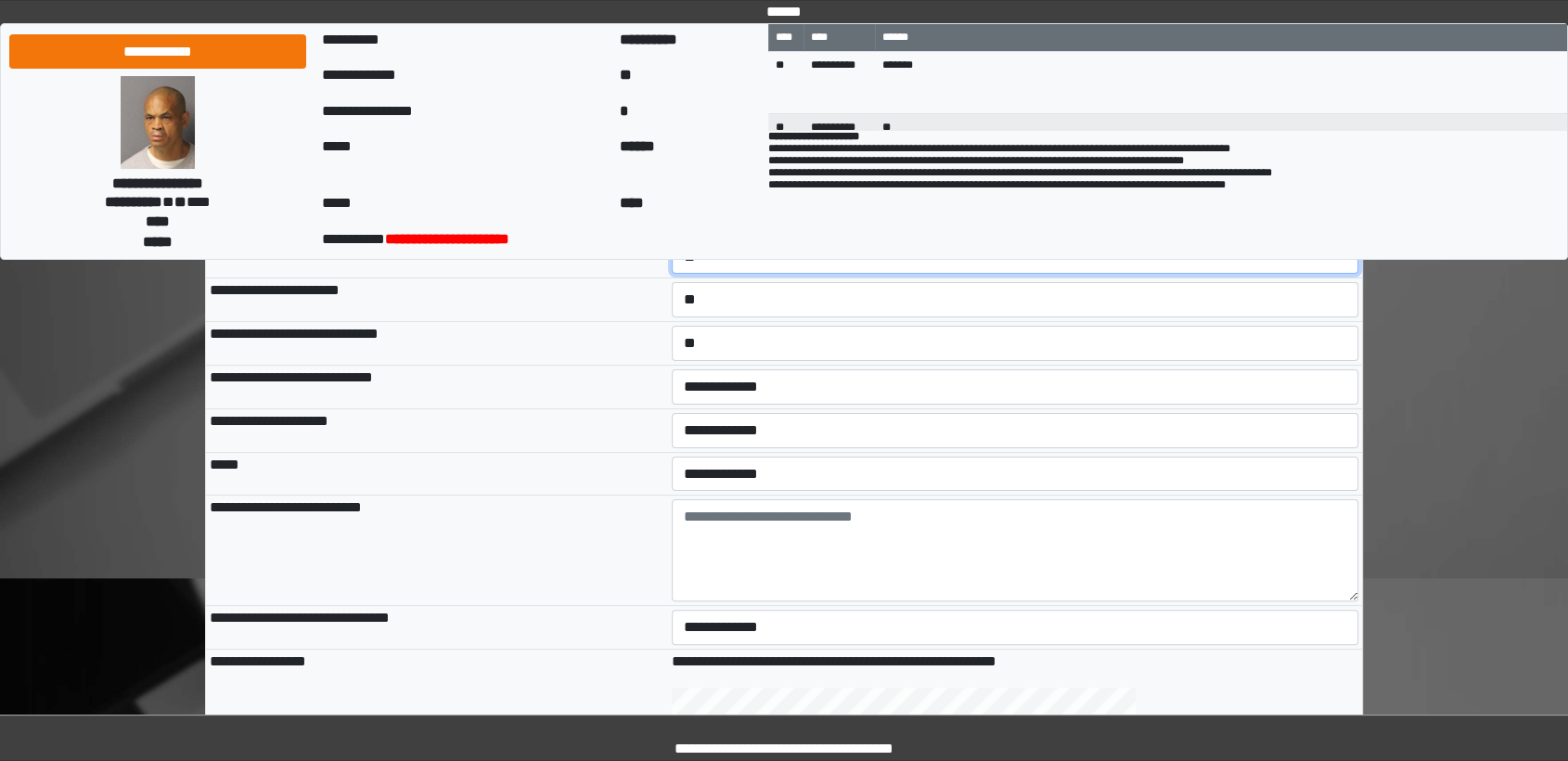 scroll, scrollTop: 412, scrollLeft: 0, axis: vertical 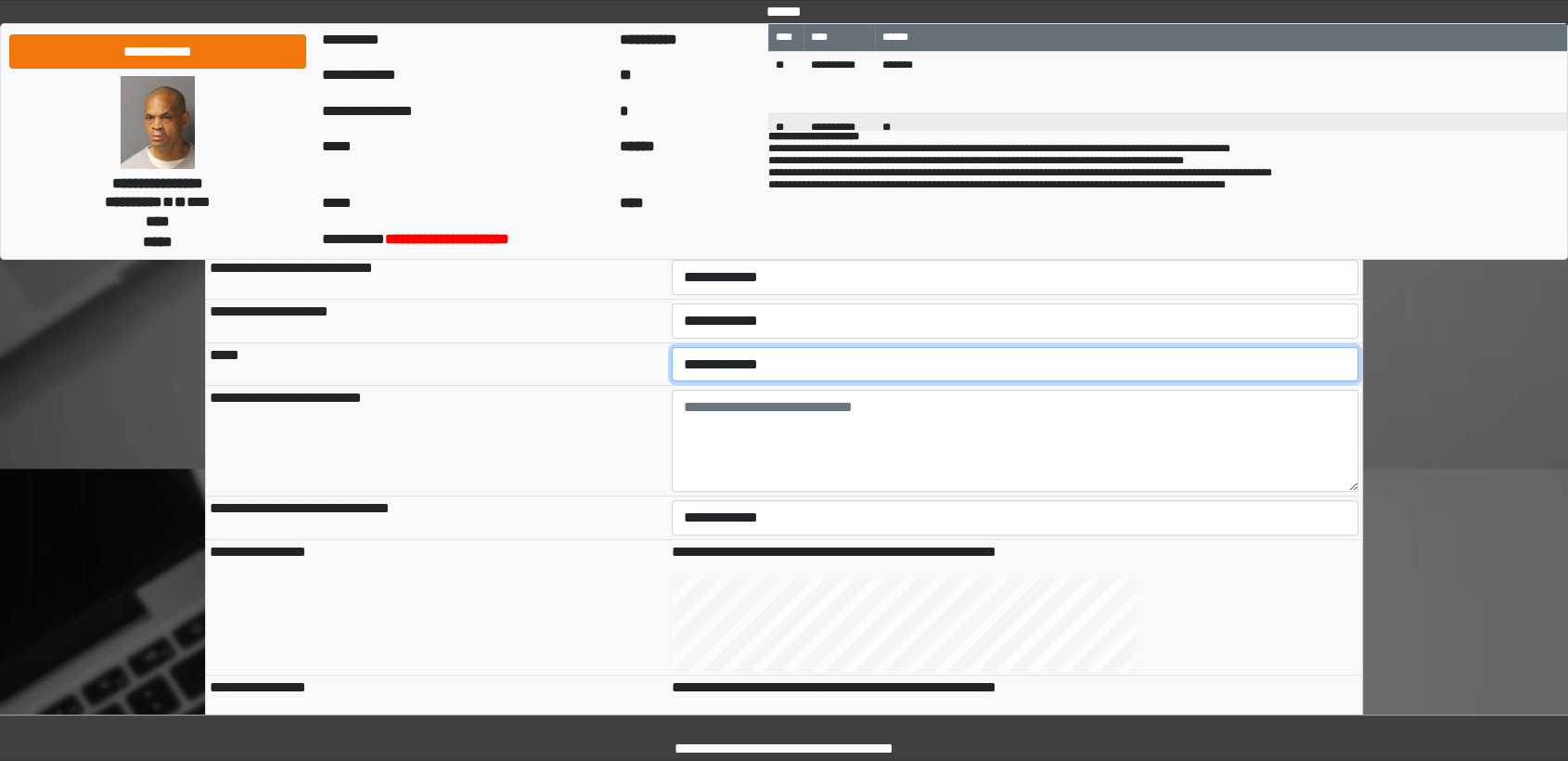 click on "**********" at bounding box center [1015, 365] 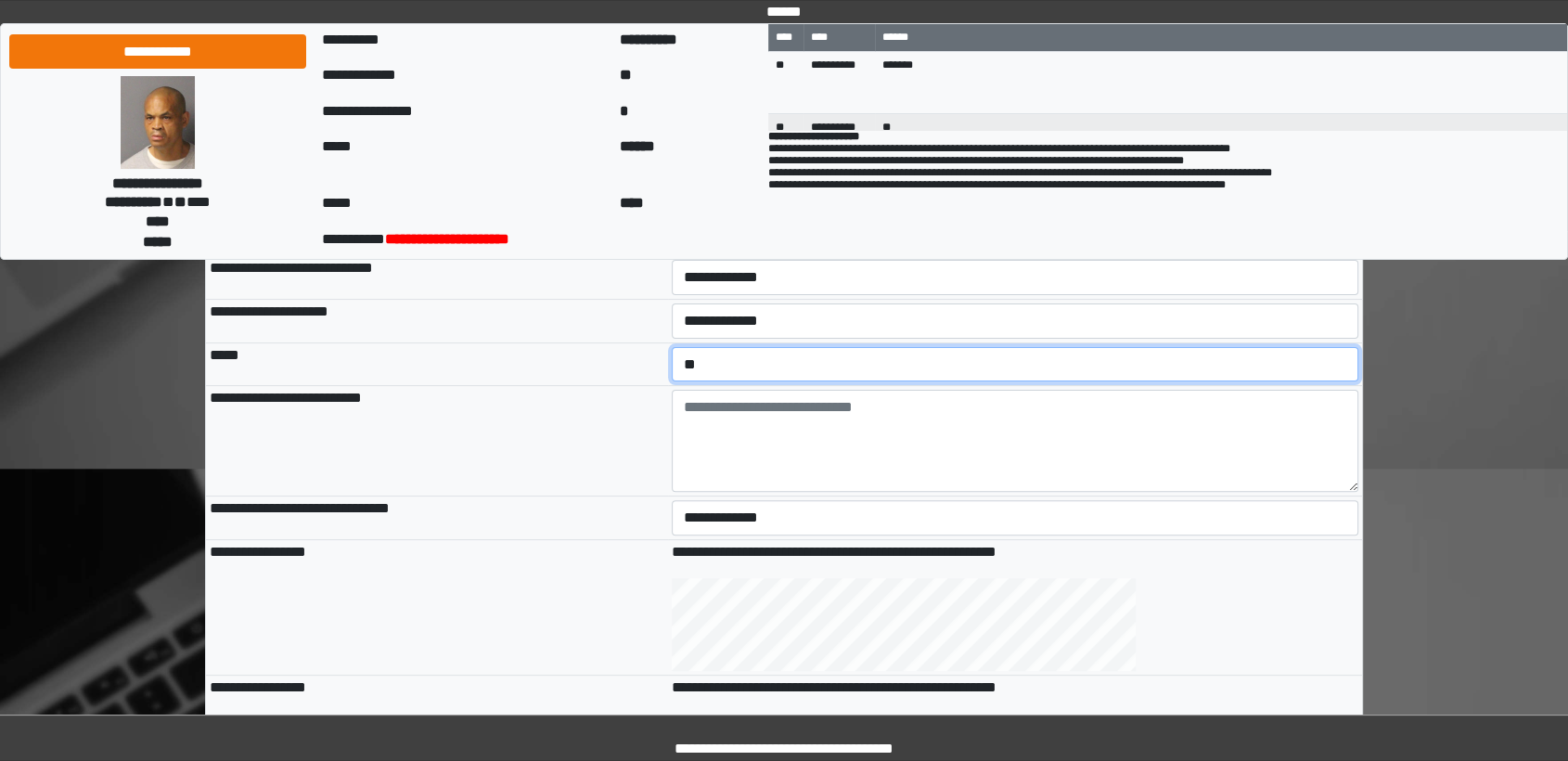 click on "**********" at bounding box center (1015, 365) 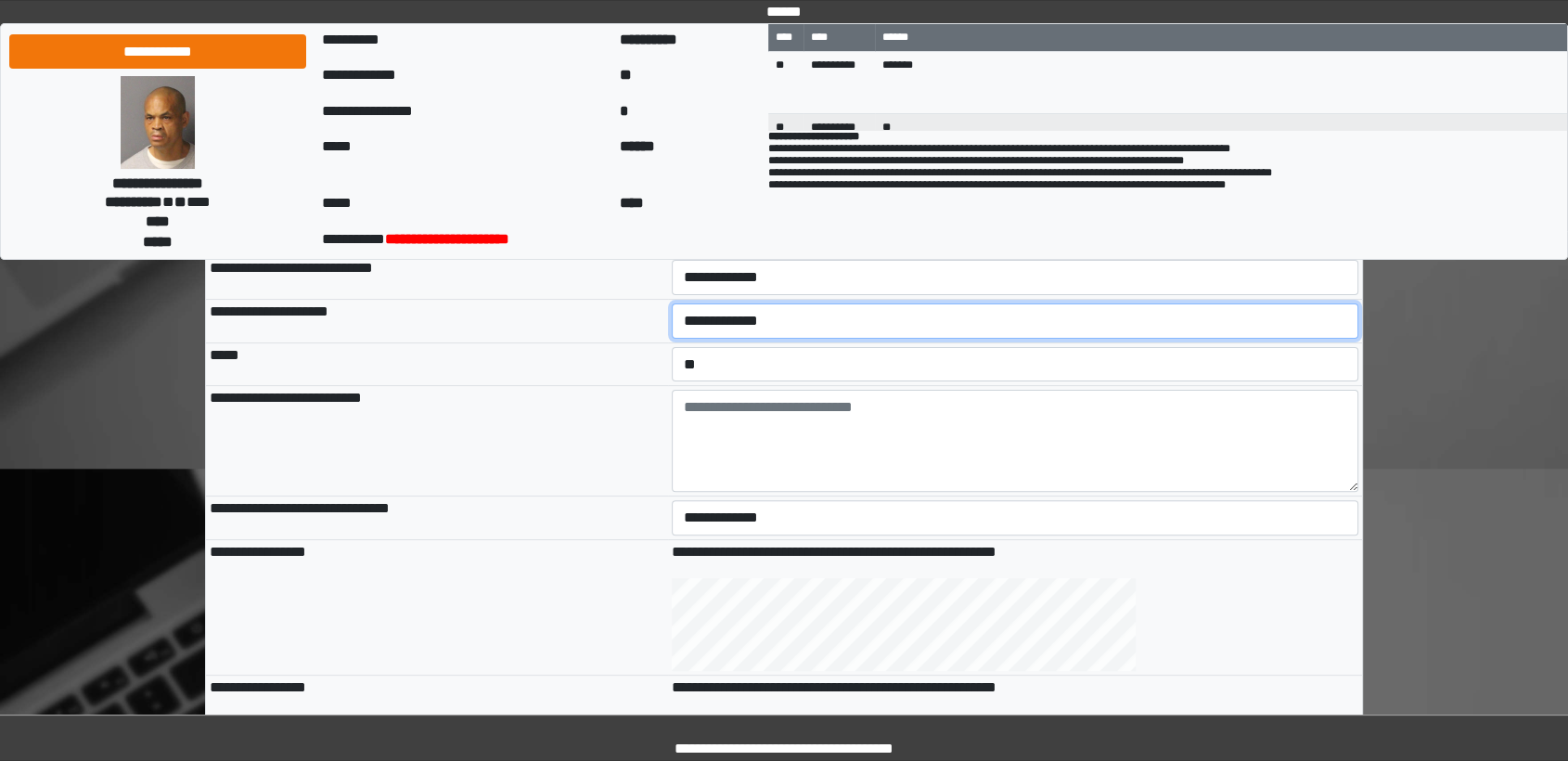click on "**********" at bounding box center [1015, 321] 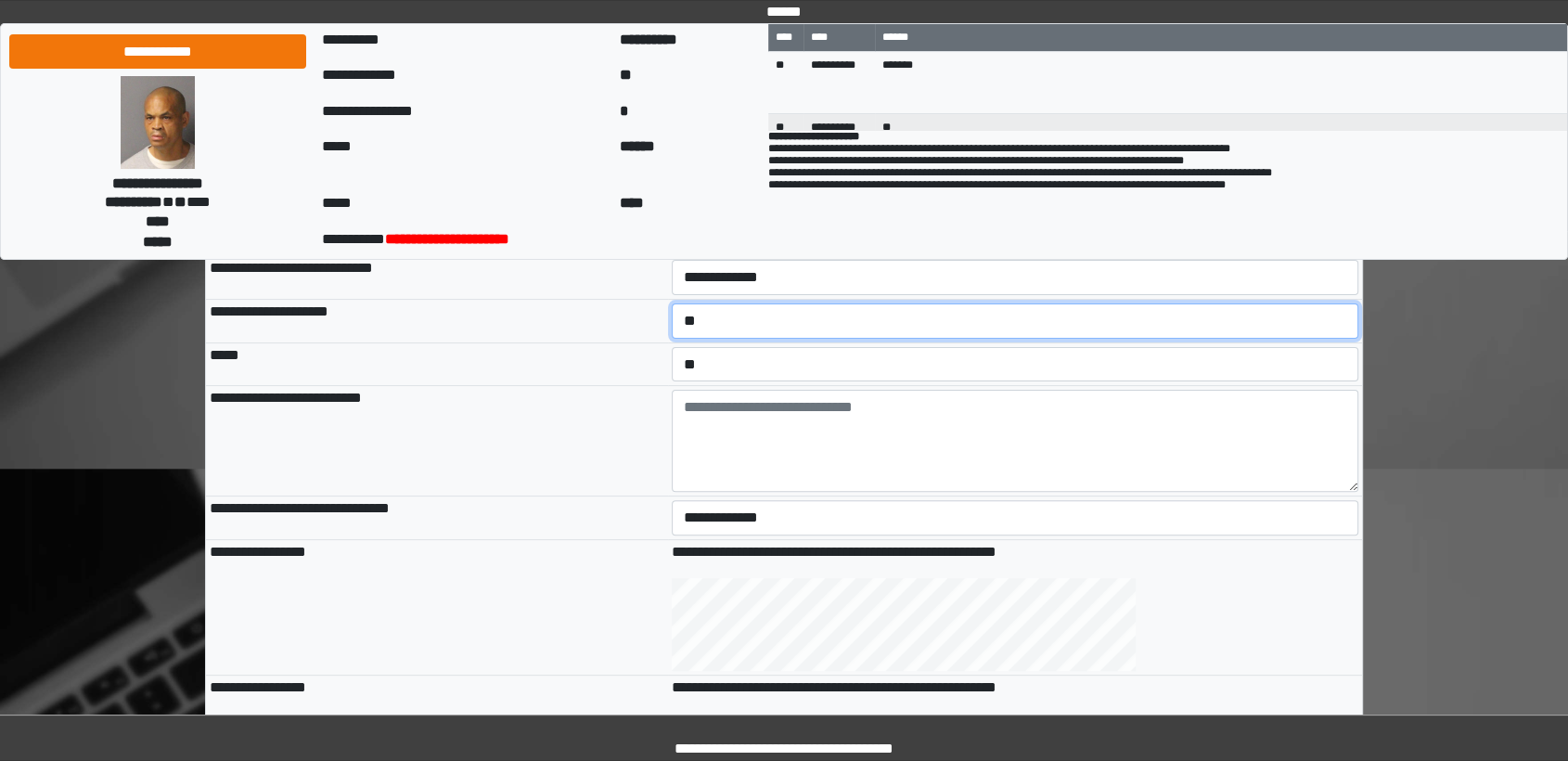 click on "**********" at bounding box center [1015, 321] 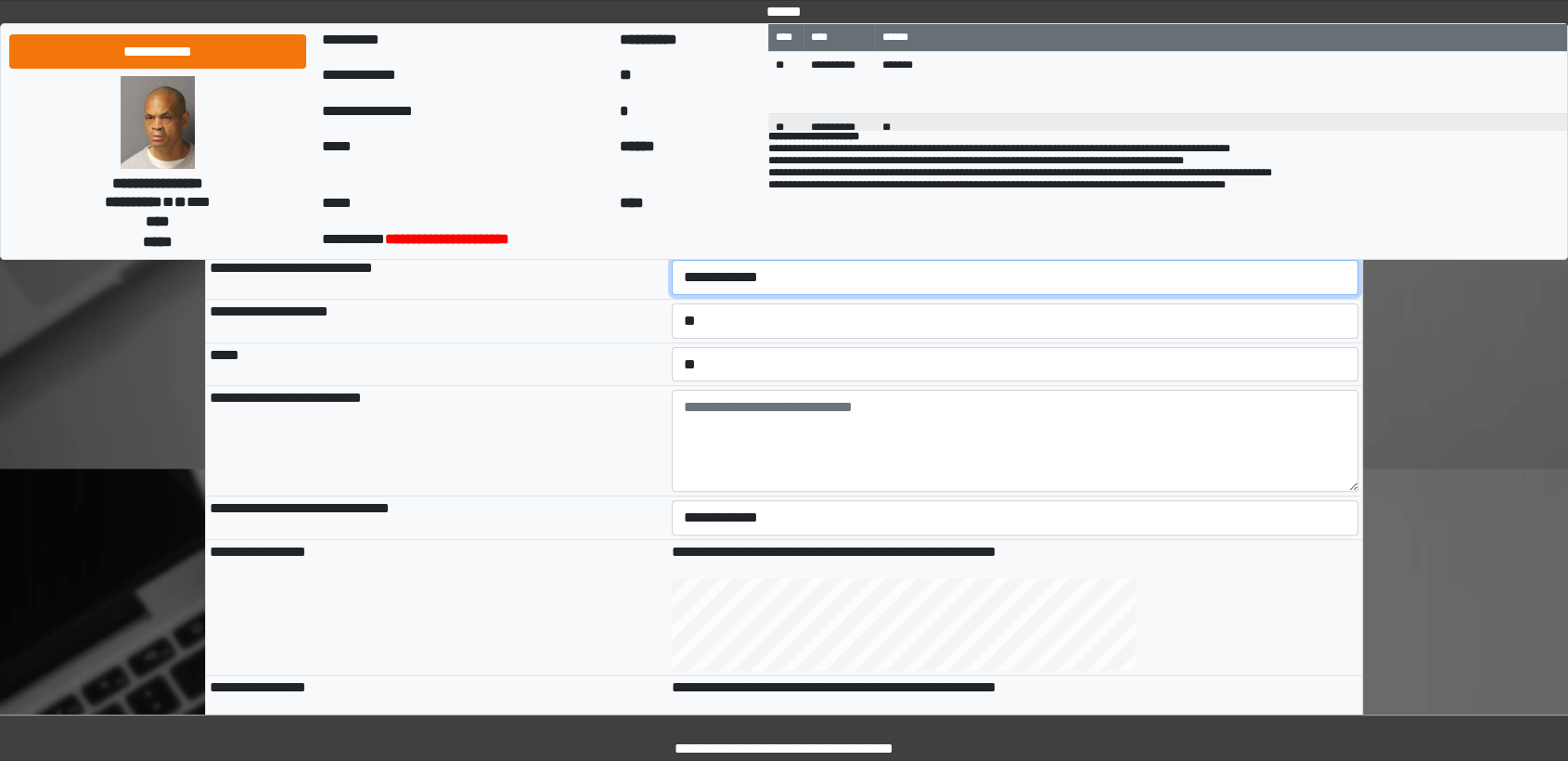 click on "**********" at bounding box center (1015, 277) 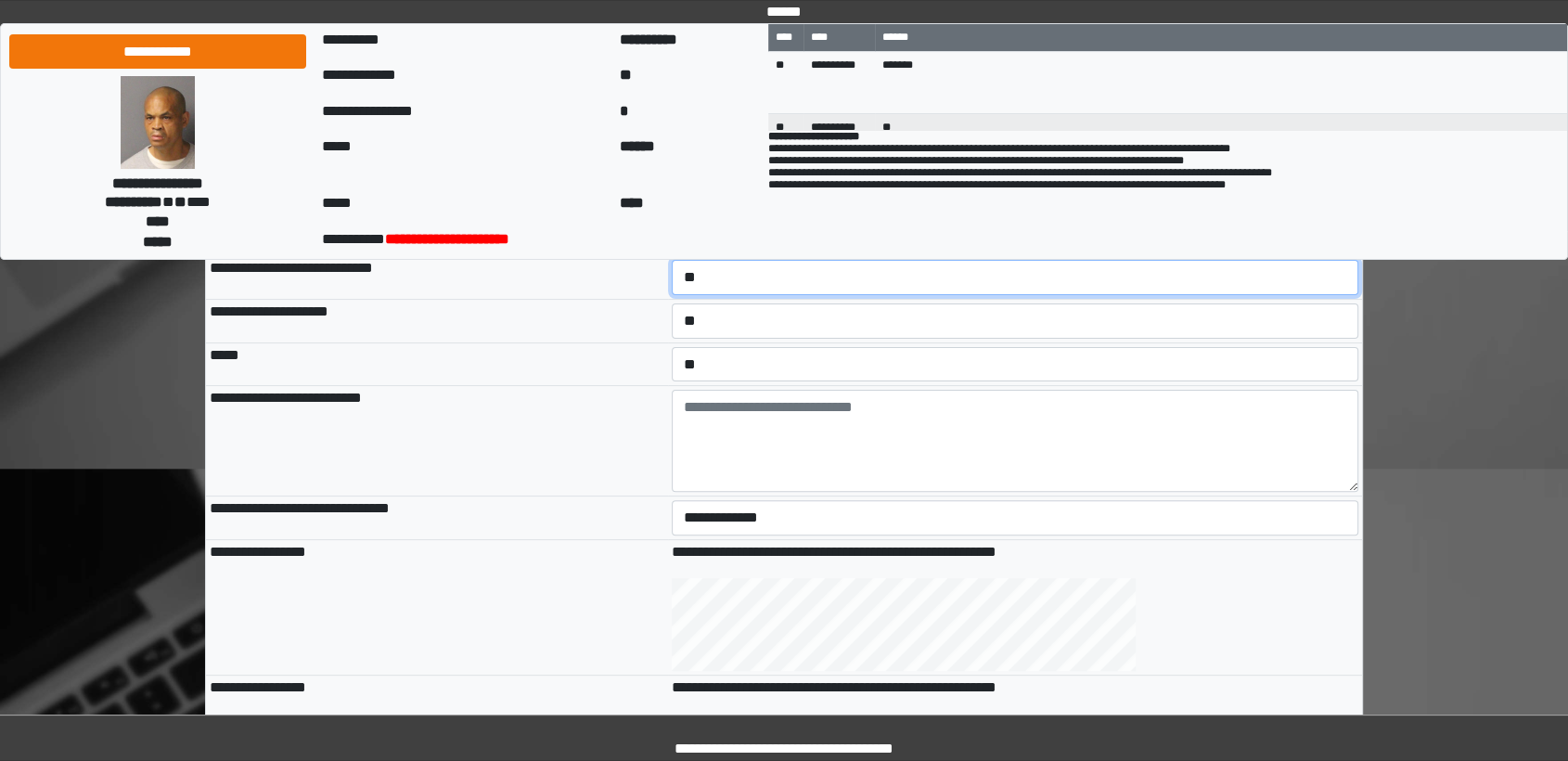 click on "**********" at bounding box center [1015, 277] 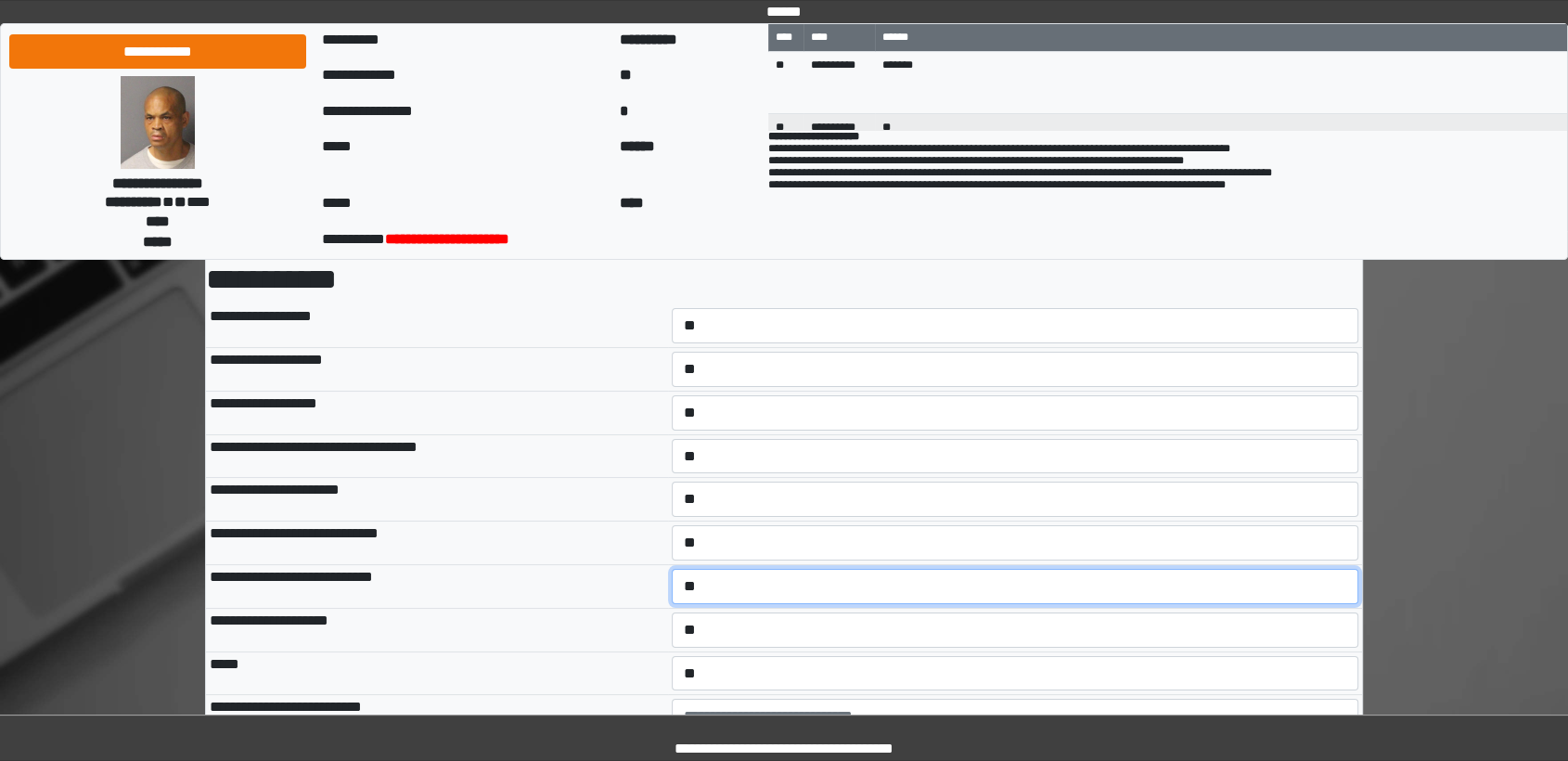 scroll, scrollTop: 309, scrollLeft: 0, axis: vertical 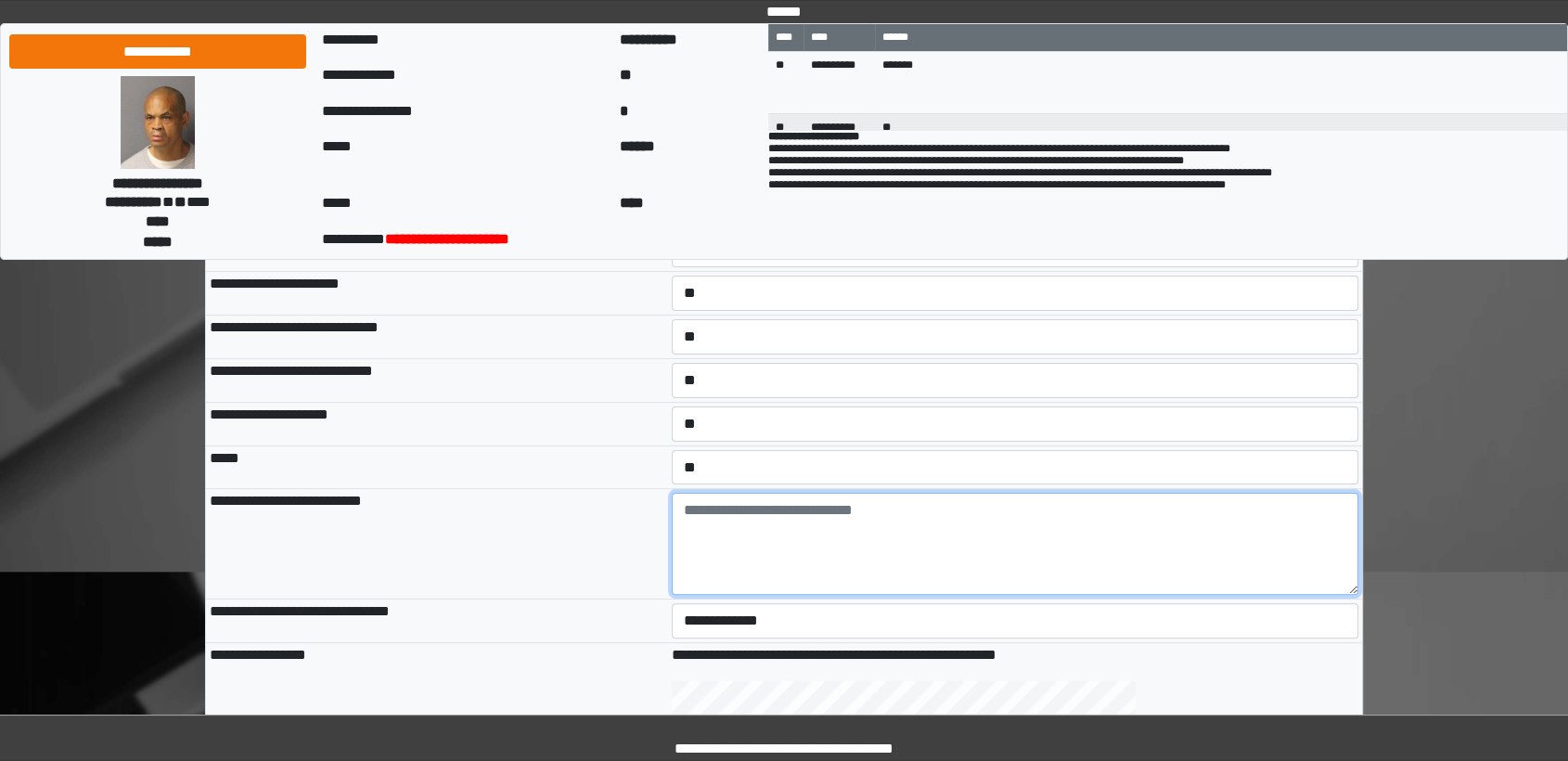 click at bounding box center (1015, 544) 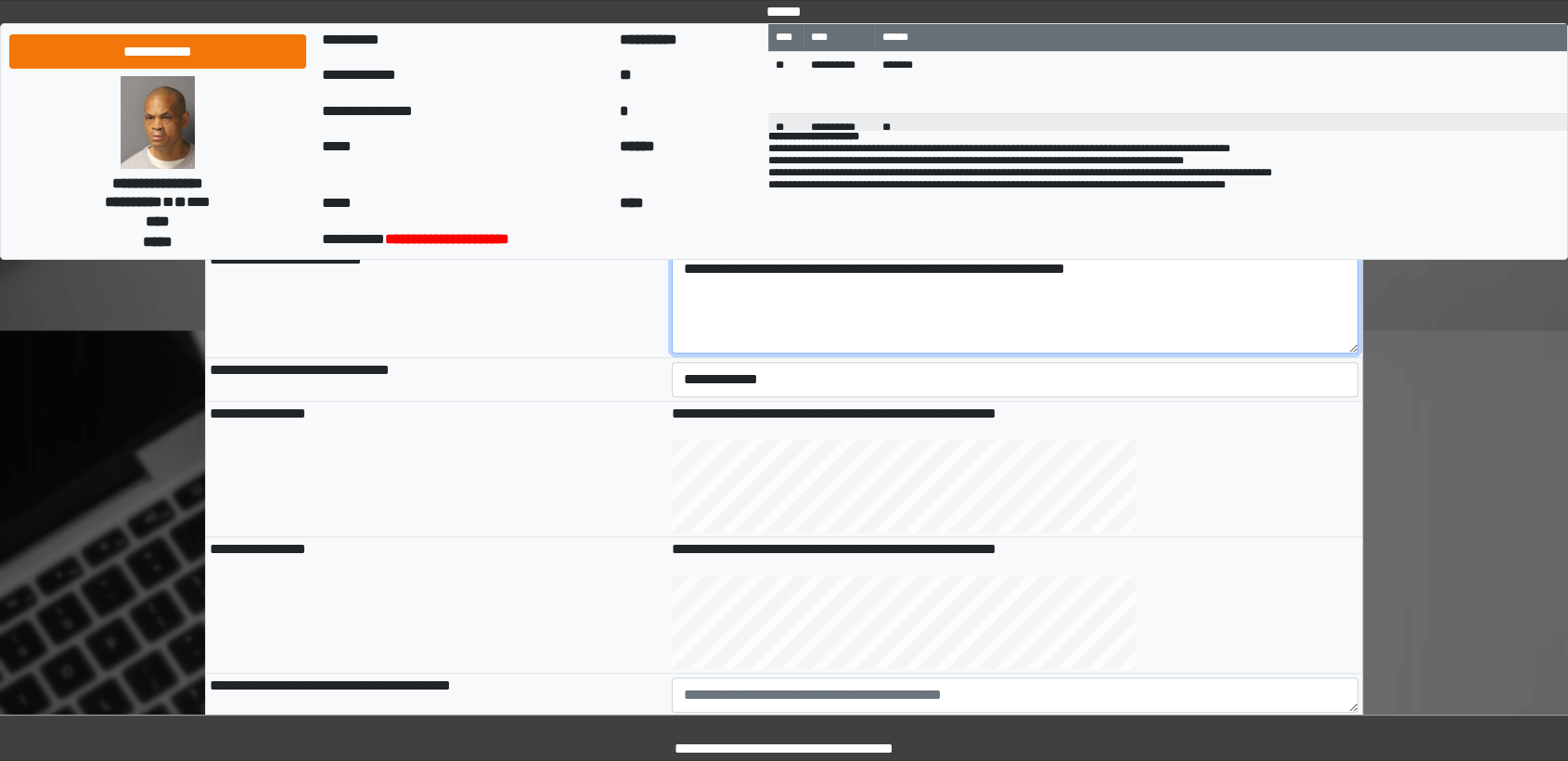 scroll, scrollTop: 618, scrollLeft: 0, axis: vertical 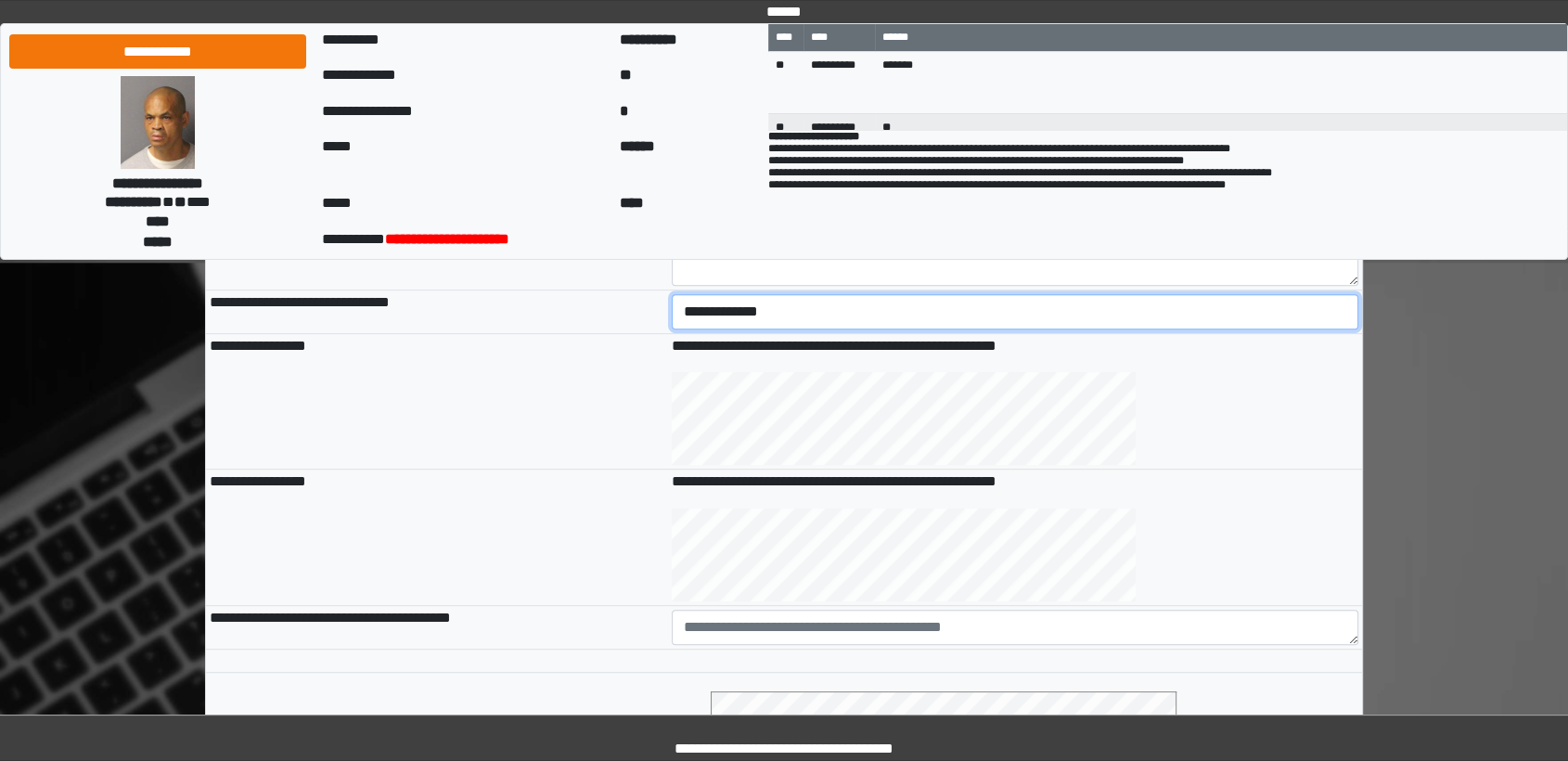 click on "**********" at bounding box center [1015, 312] 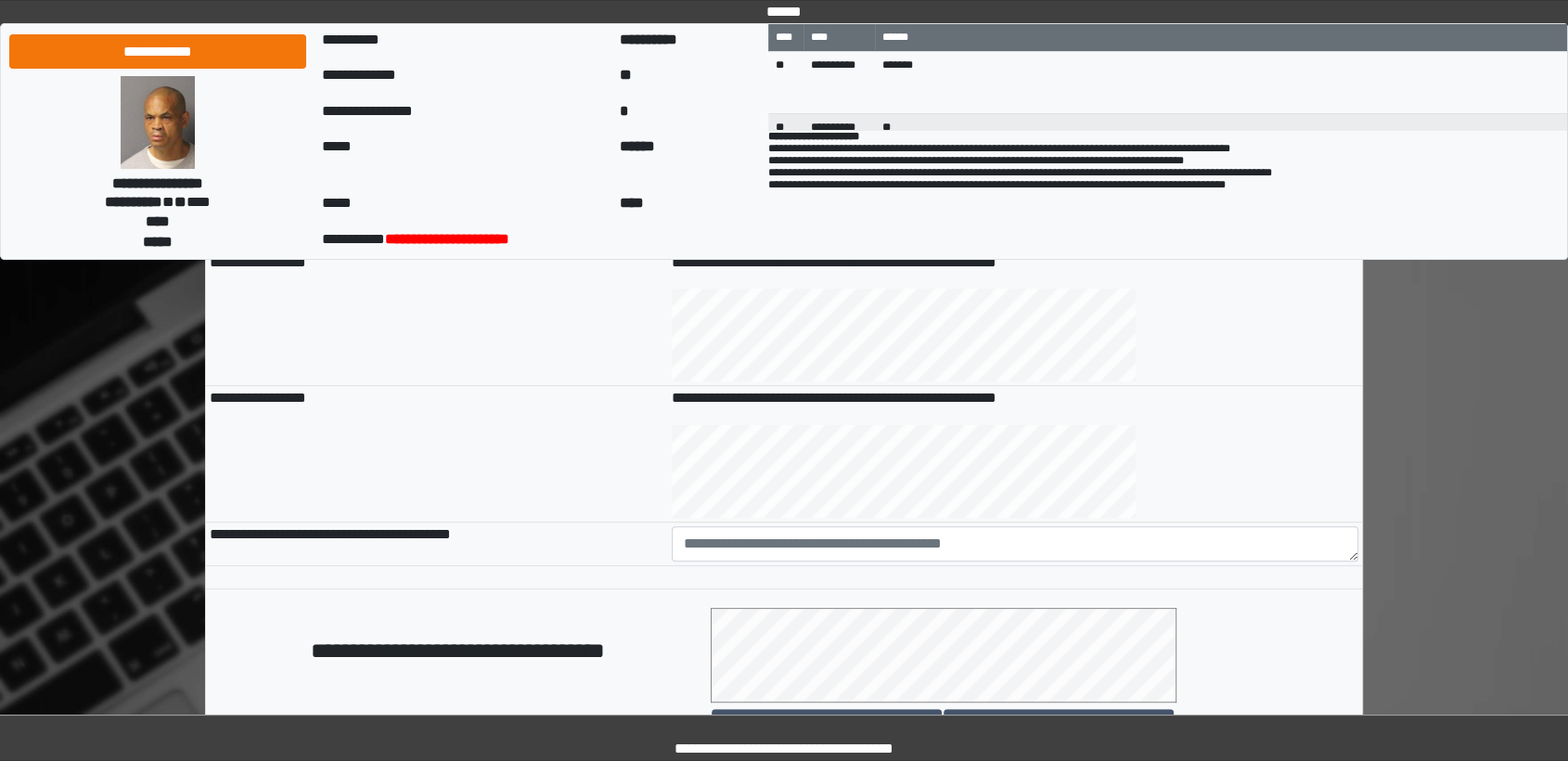 scroll, scrollTop: 824, scrollLeft: 0, axis: vertical 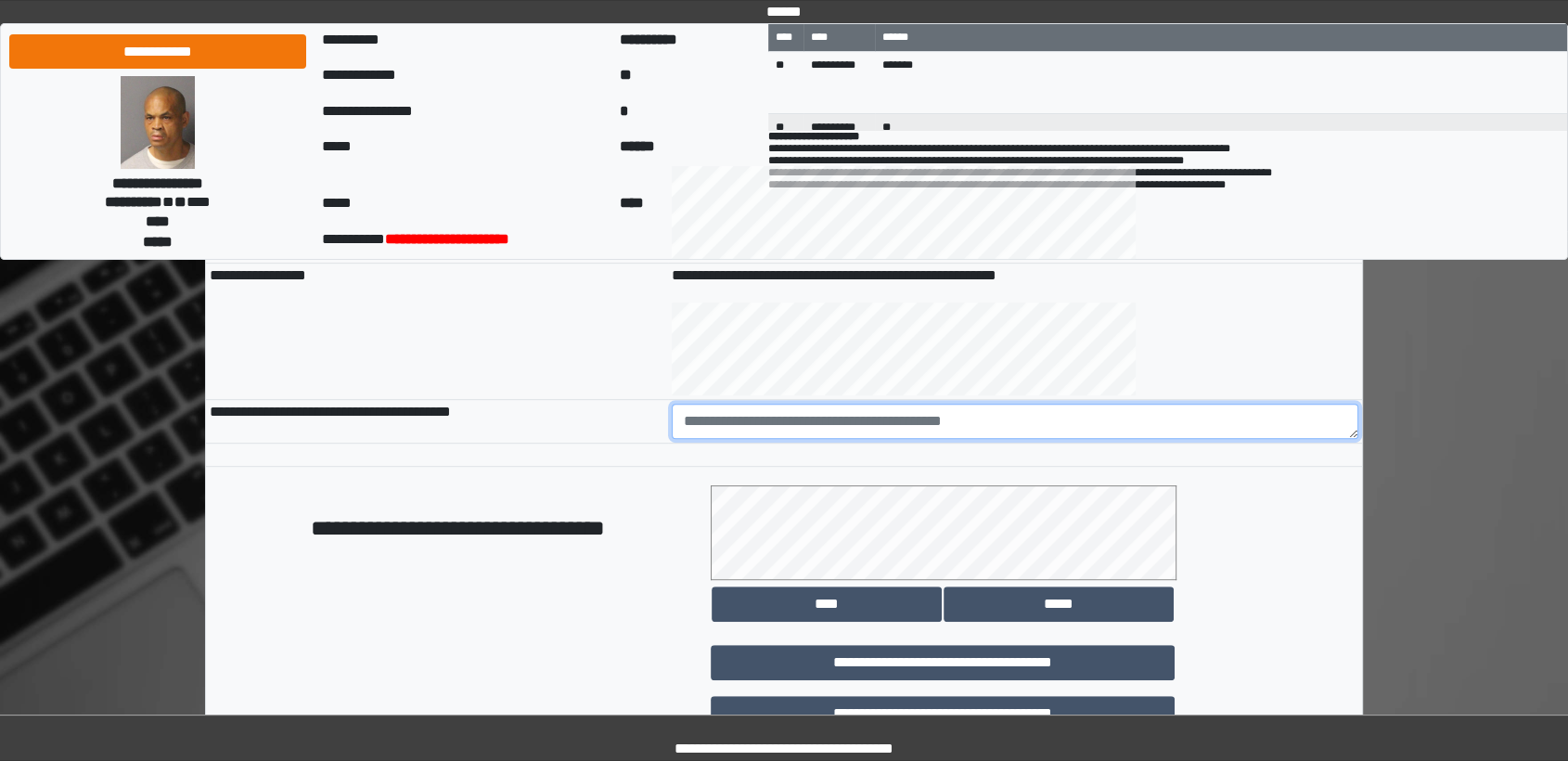 click at bounding box center [1015, 421] 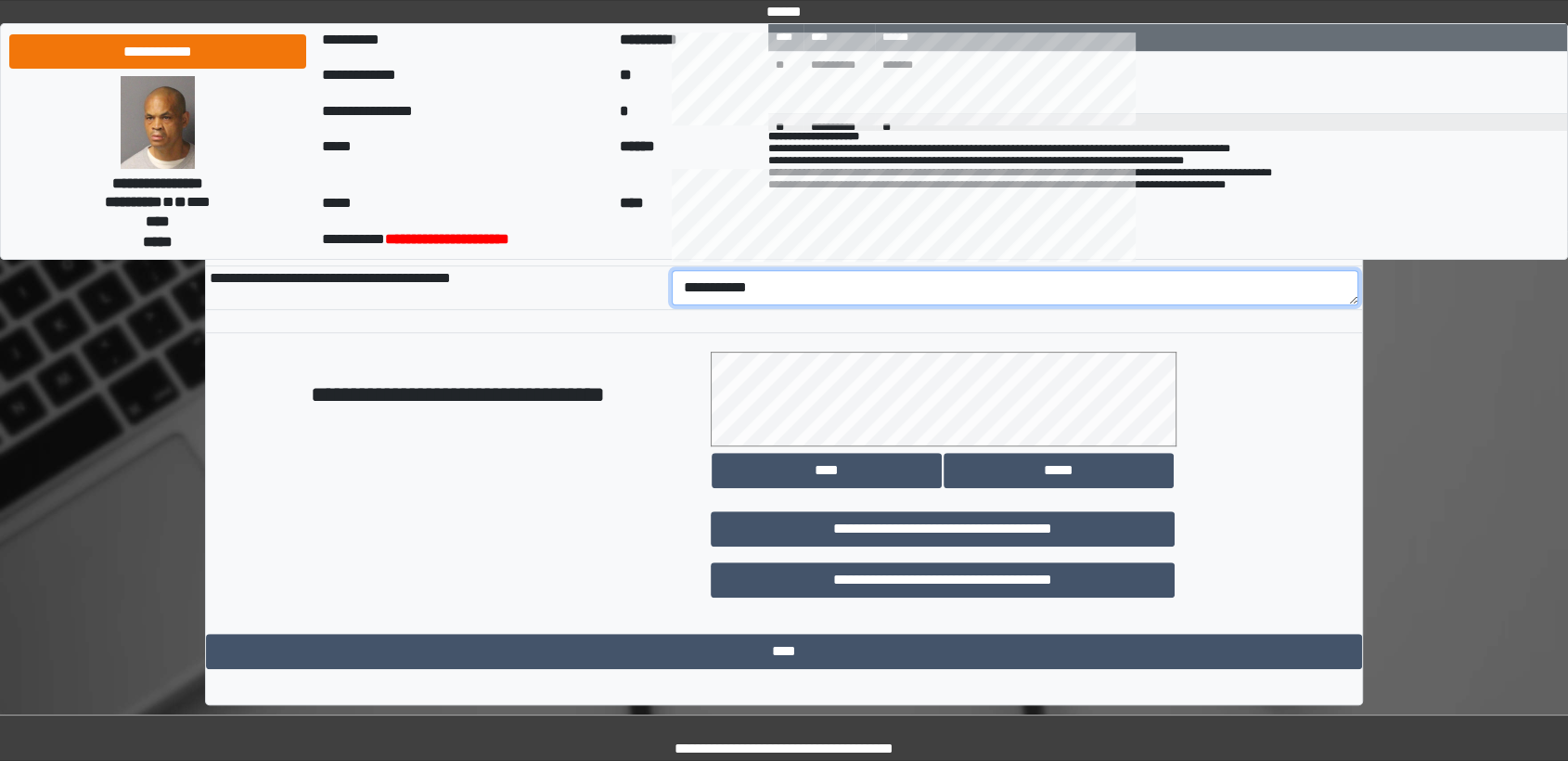 scroll, scrollTop: 961, scrollLeft: 0, axis: vertical 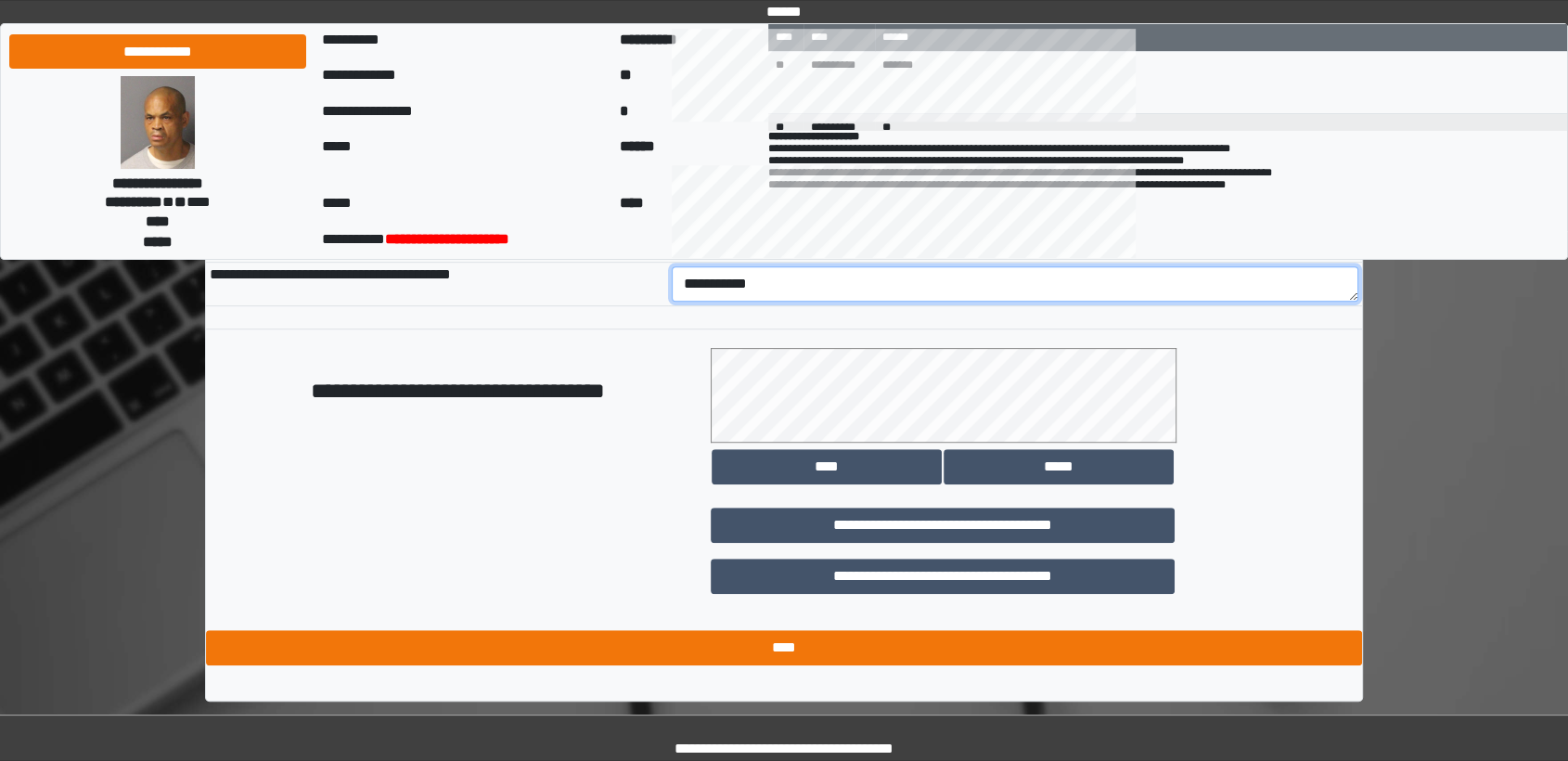 type on "**********" 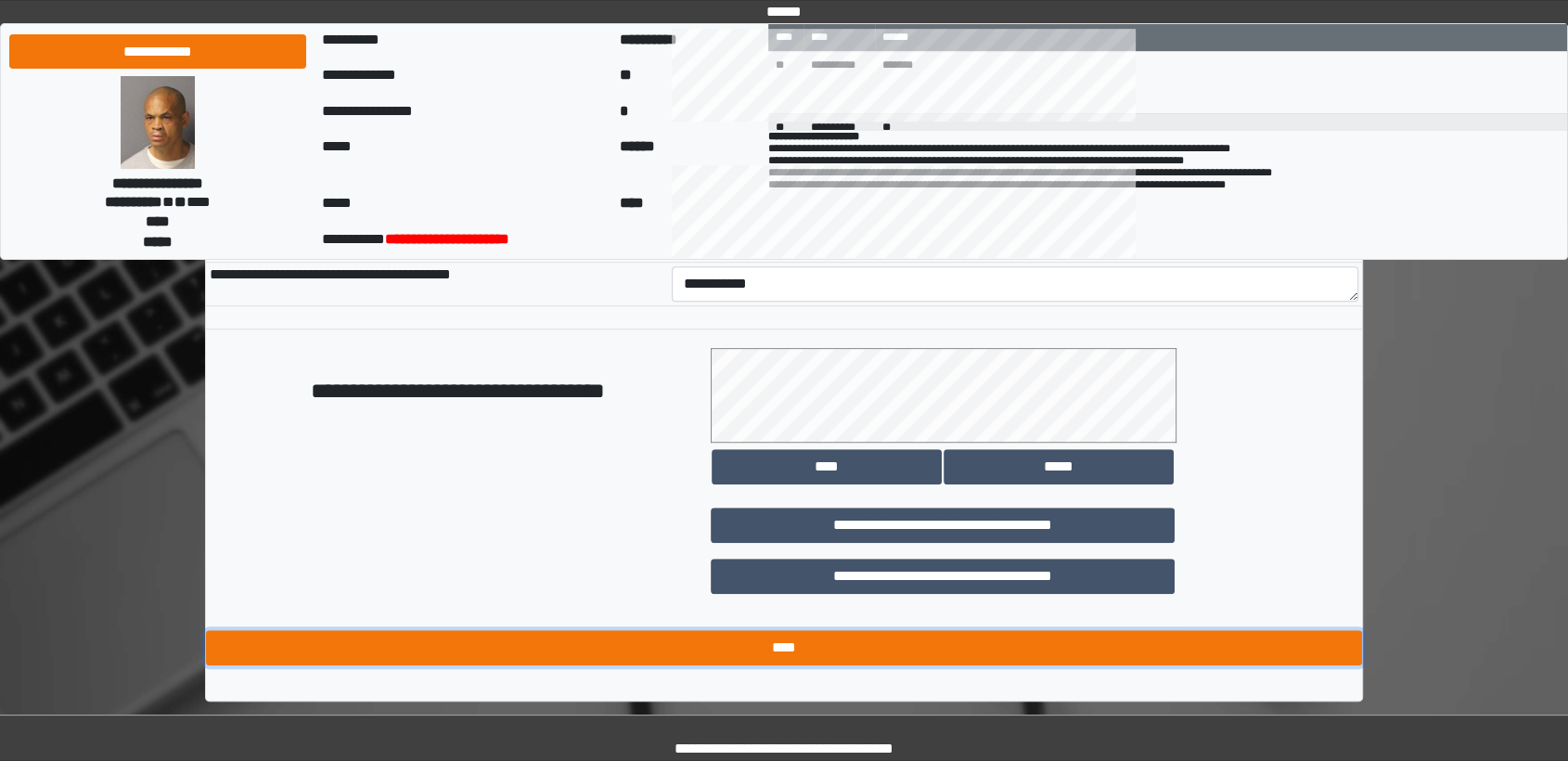 click on "****" at bounding box center (784, 648) 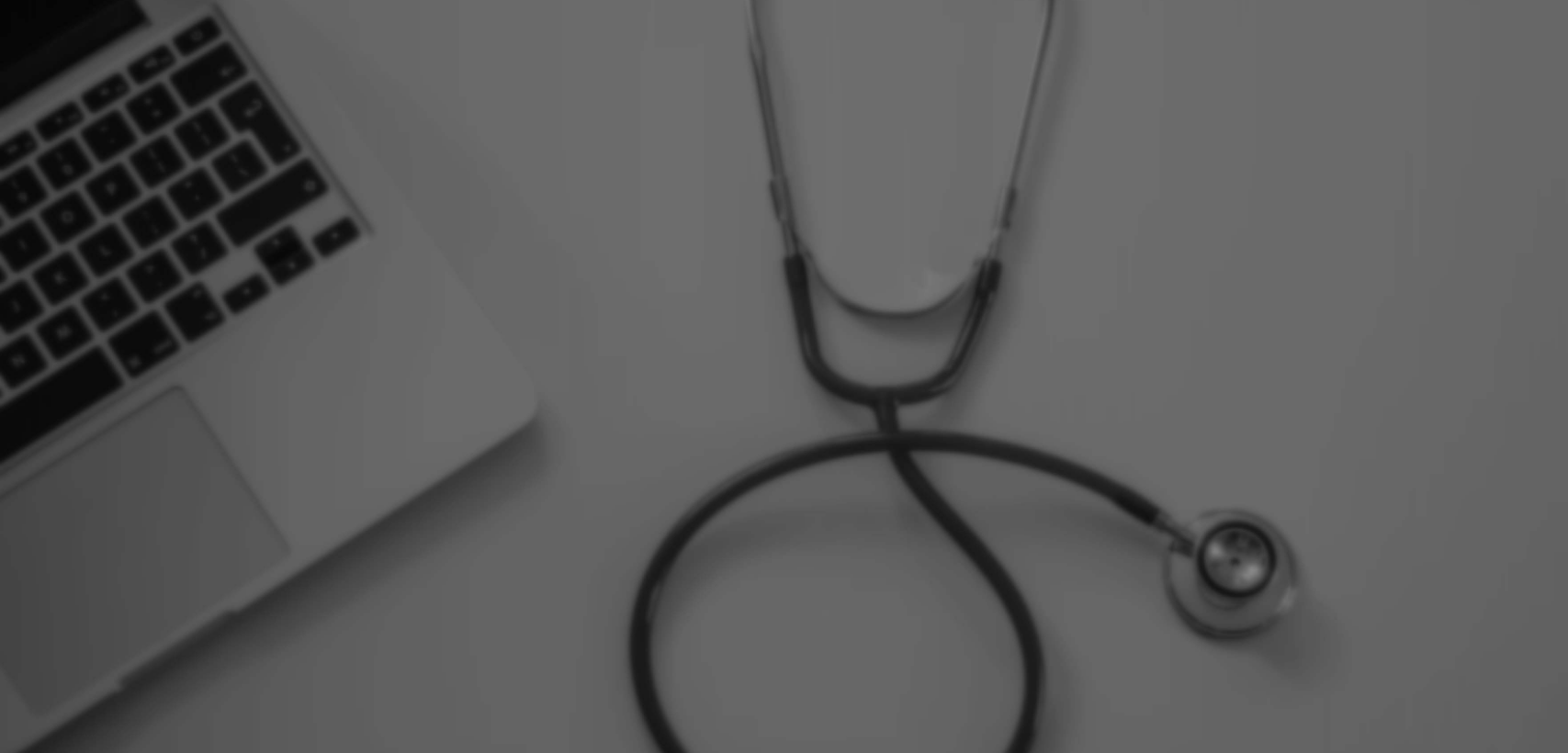 scroll, scrollTop: 0, scrollLeft: 0, axis: both 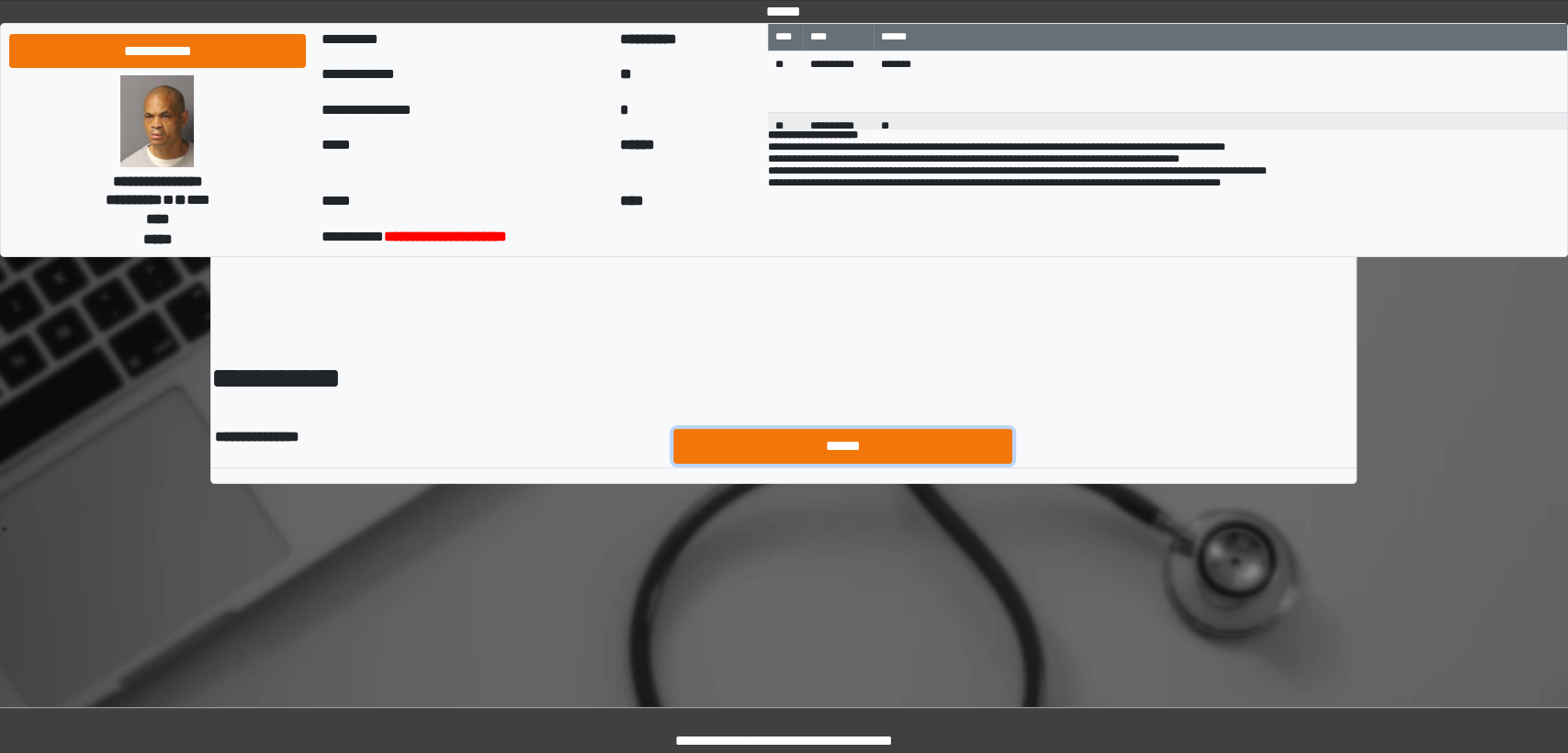click on "******" at bounding box center [843, 446] 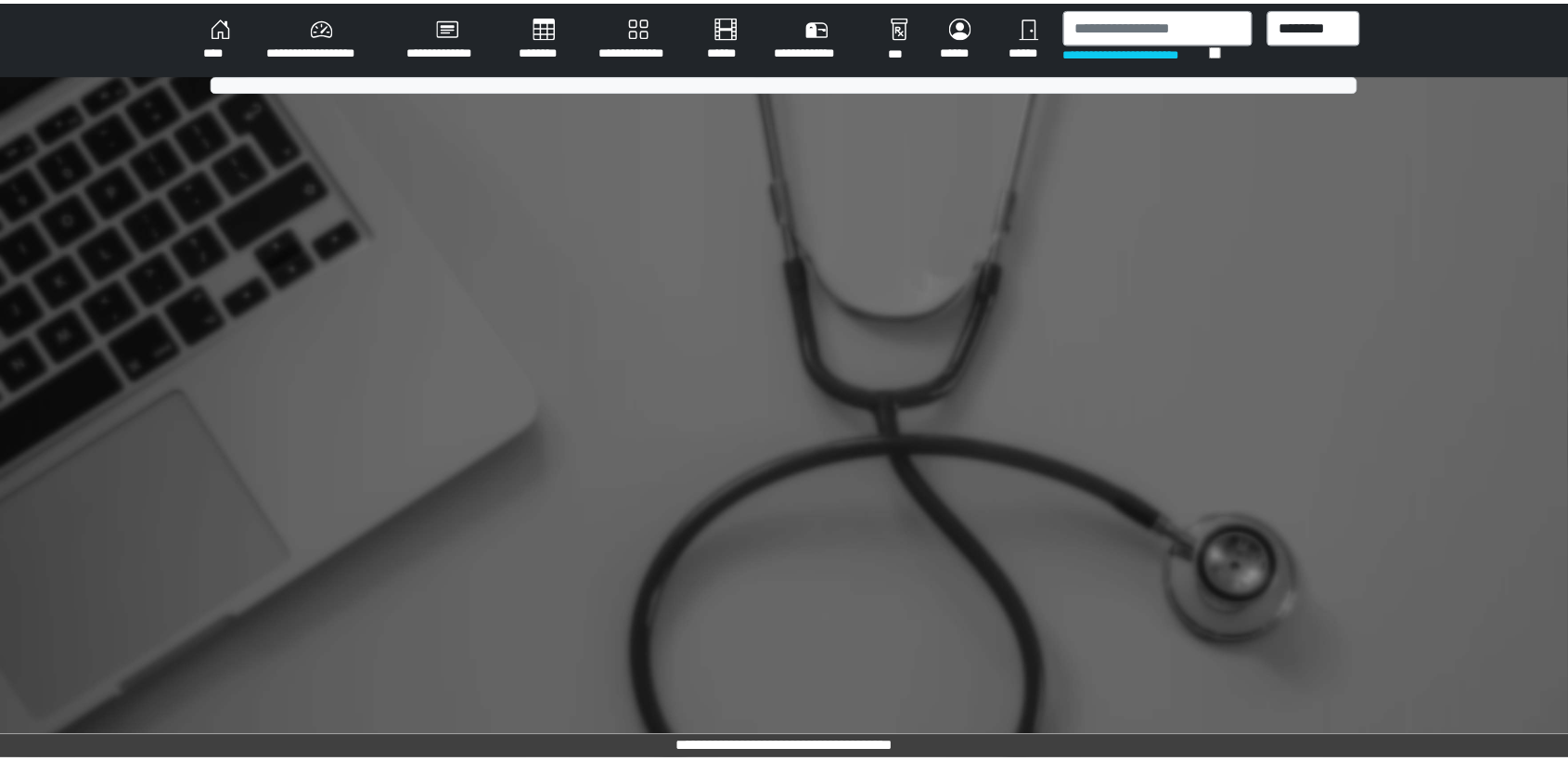 scroll, scrollTop: 0, scrollLeft: 0, axis: both 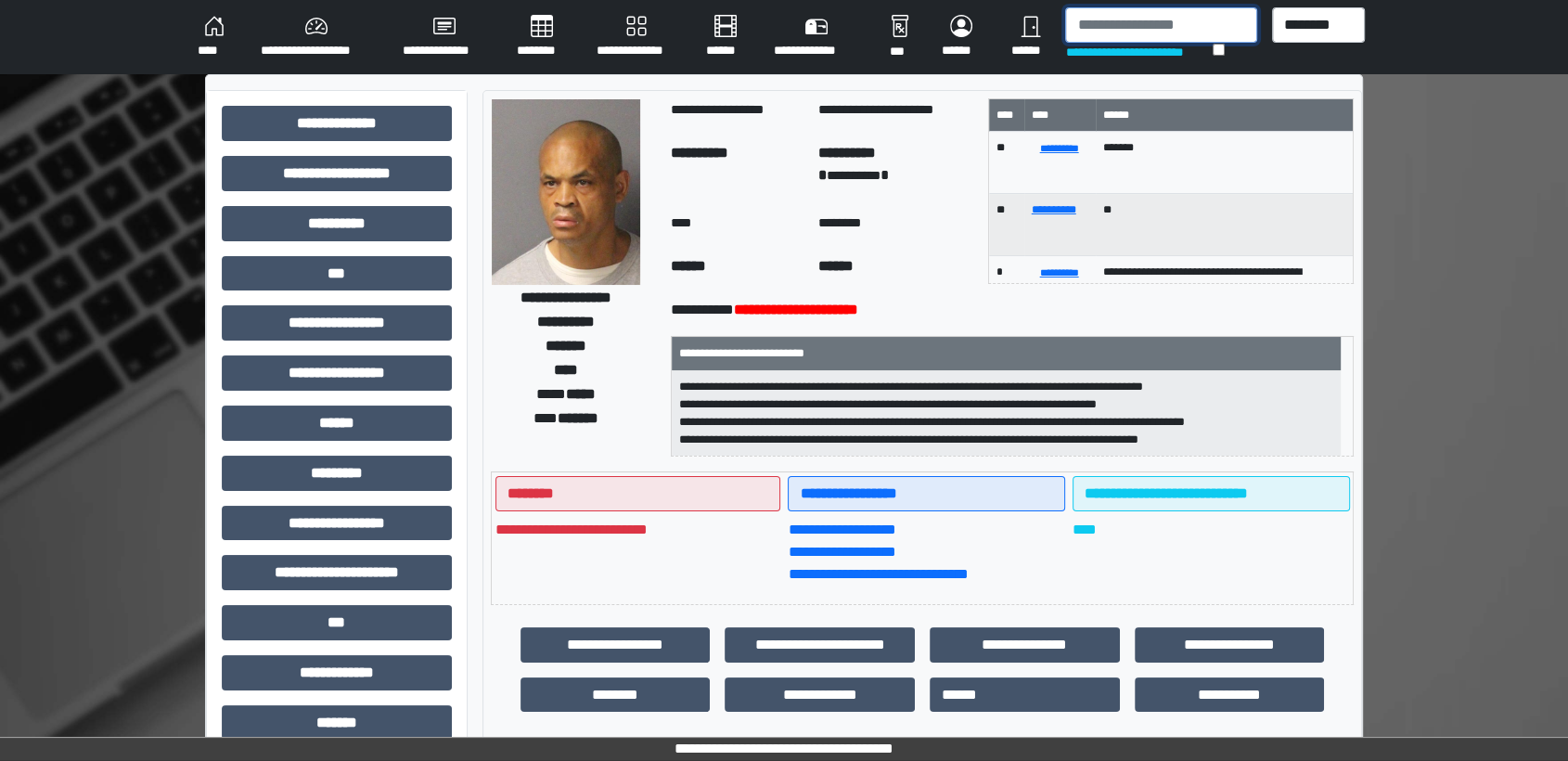 click at bounding box center (1161, 25) 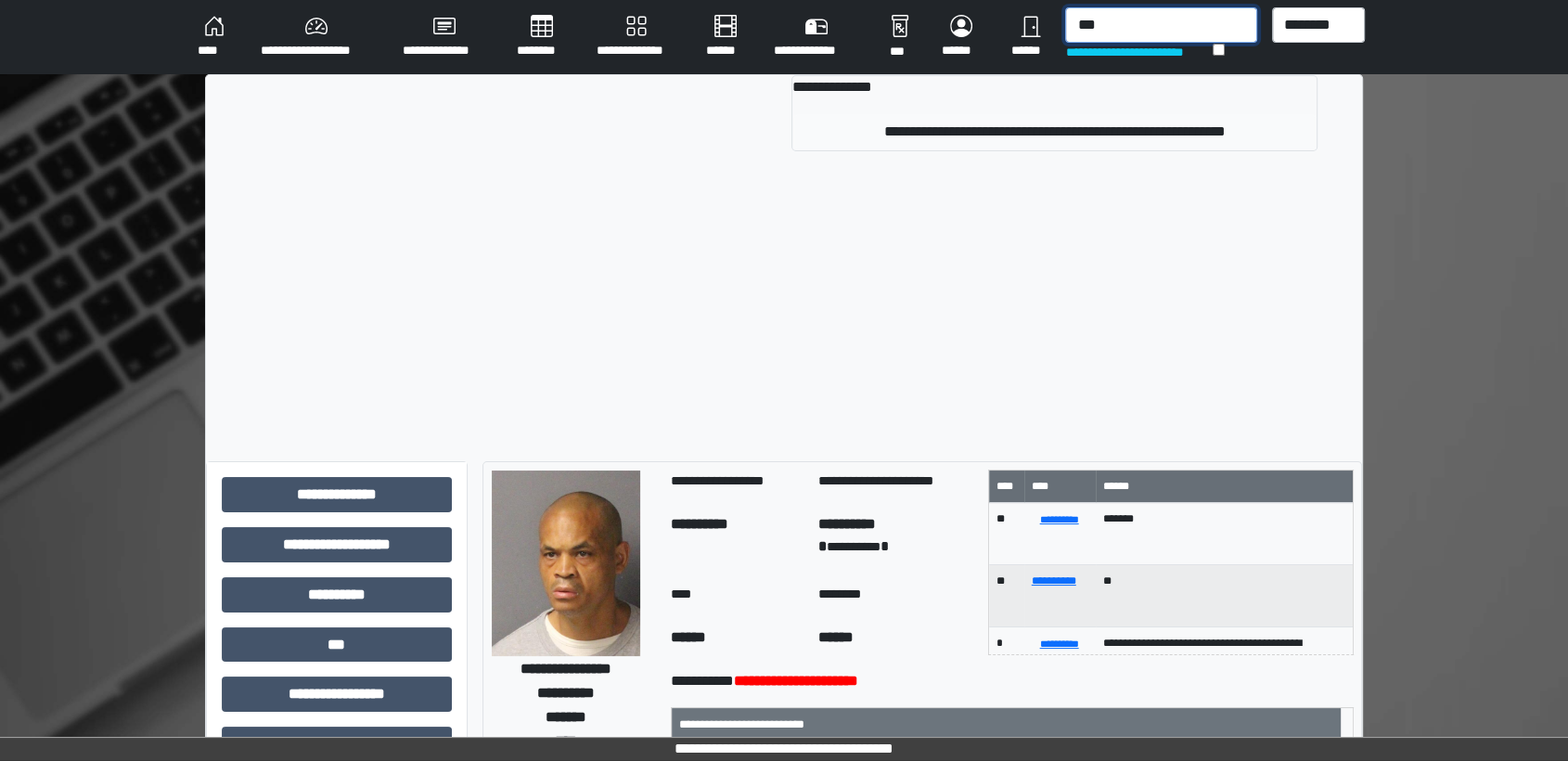 type on "***" 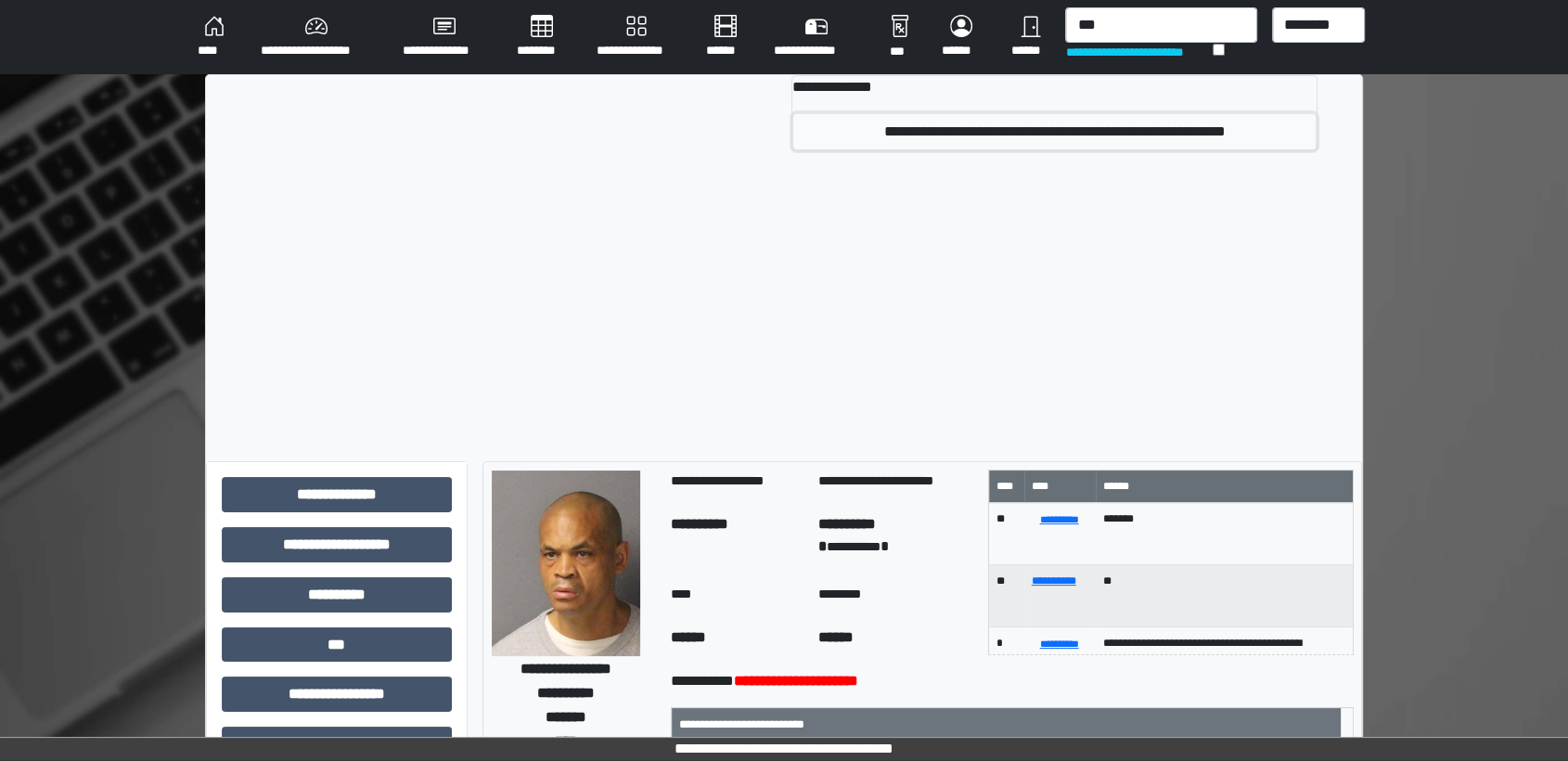 click on "**********" at bounding box center [1054, 132] 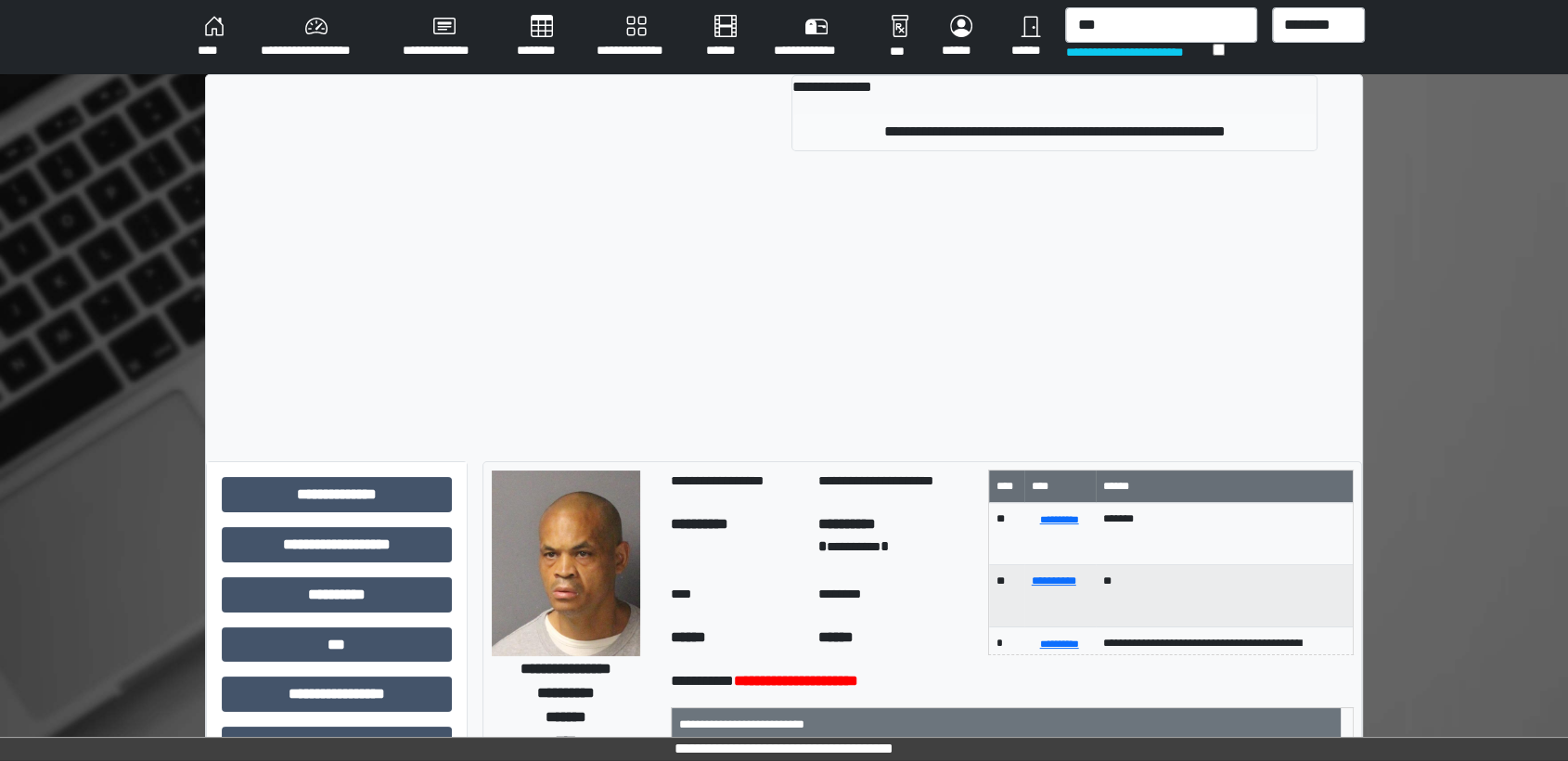 type 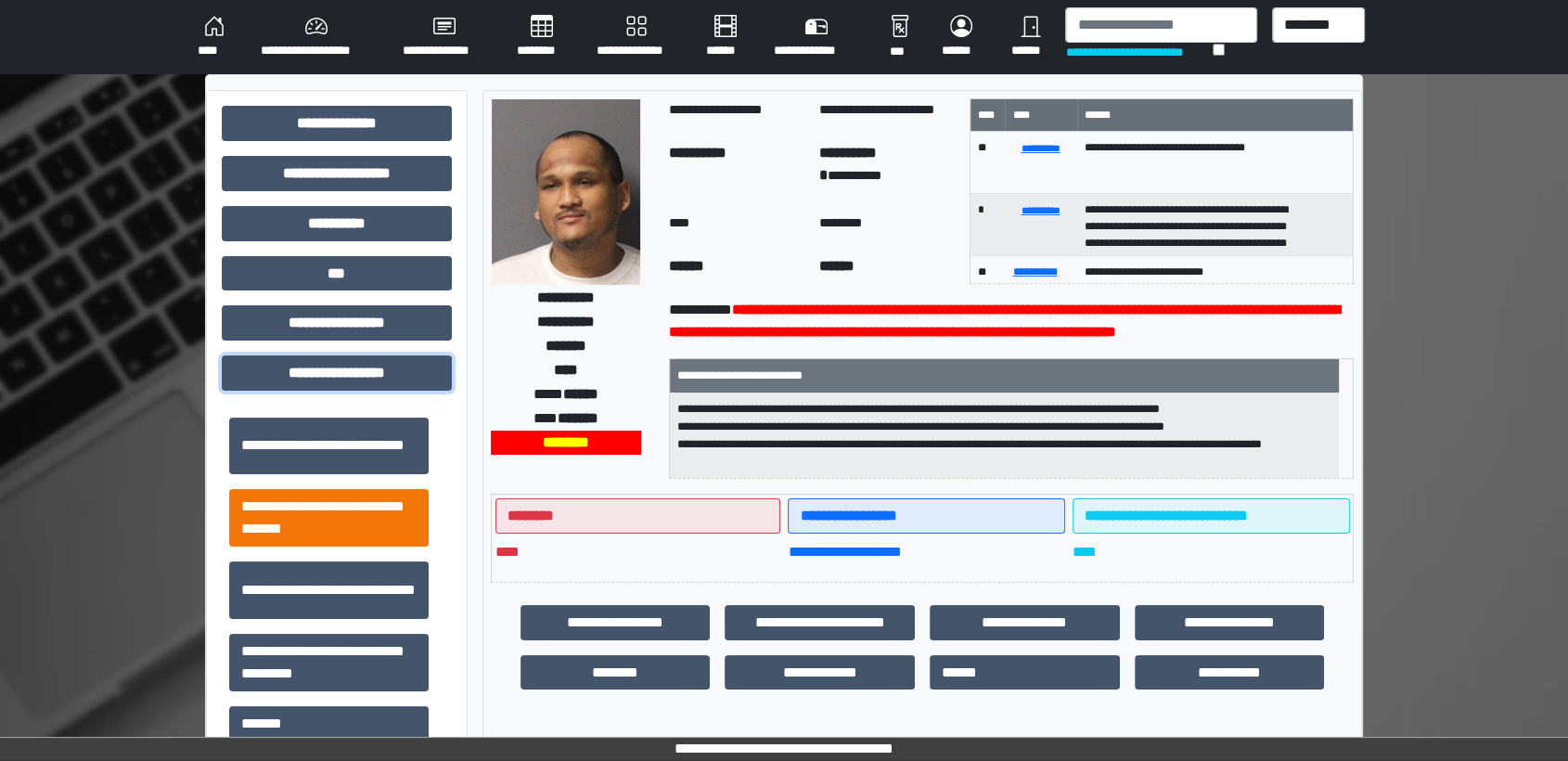 scroll, scrollTop: 1245, scrollLeft: 0, axis: vertical 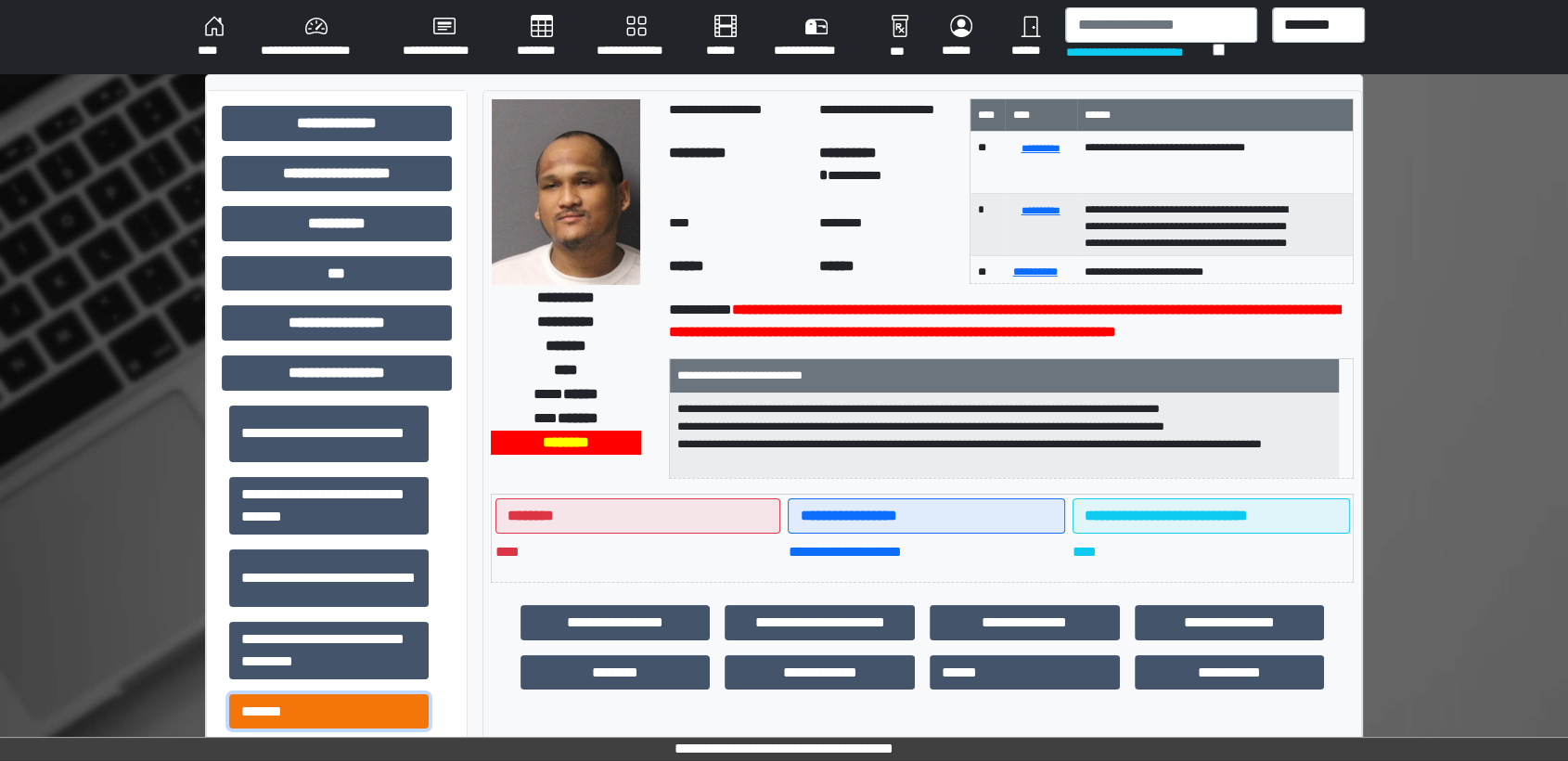 click on "*******" at bounding box center [328, 712] 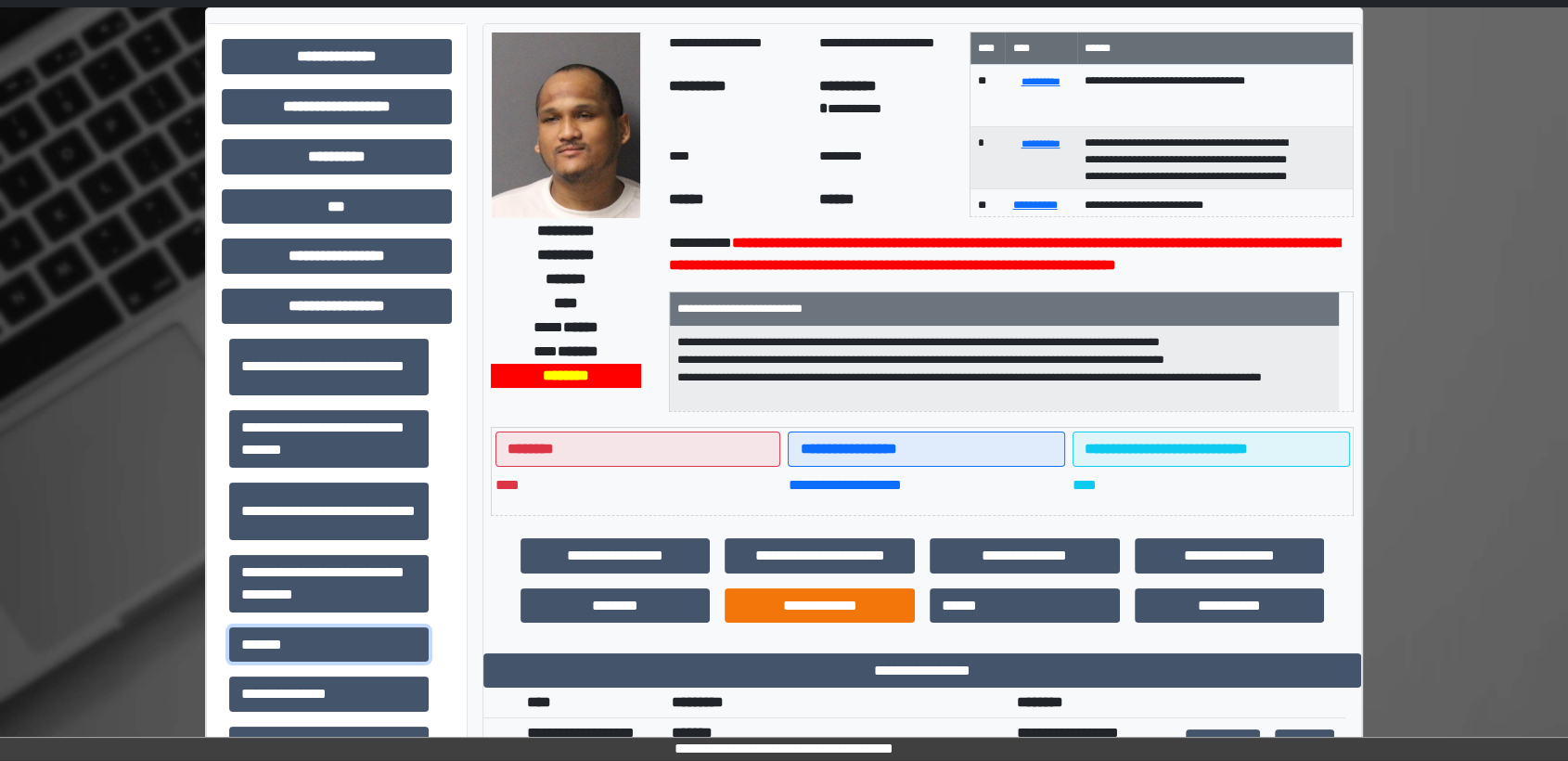 scroll, scrollTop: 103, scrollLeft: 0, axis: vertical 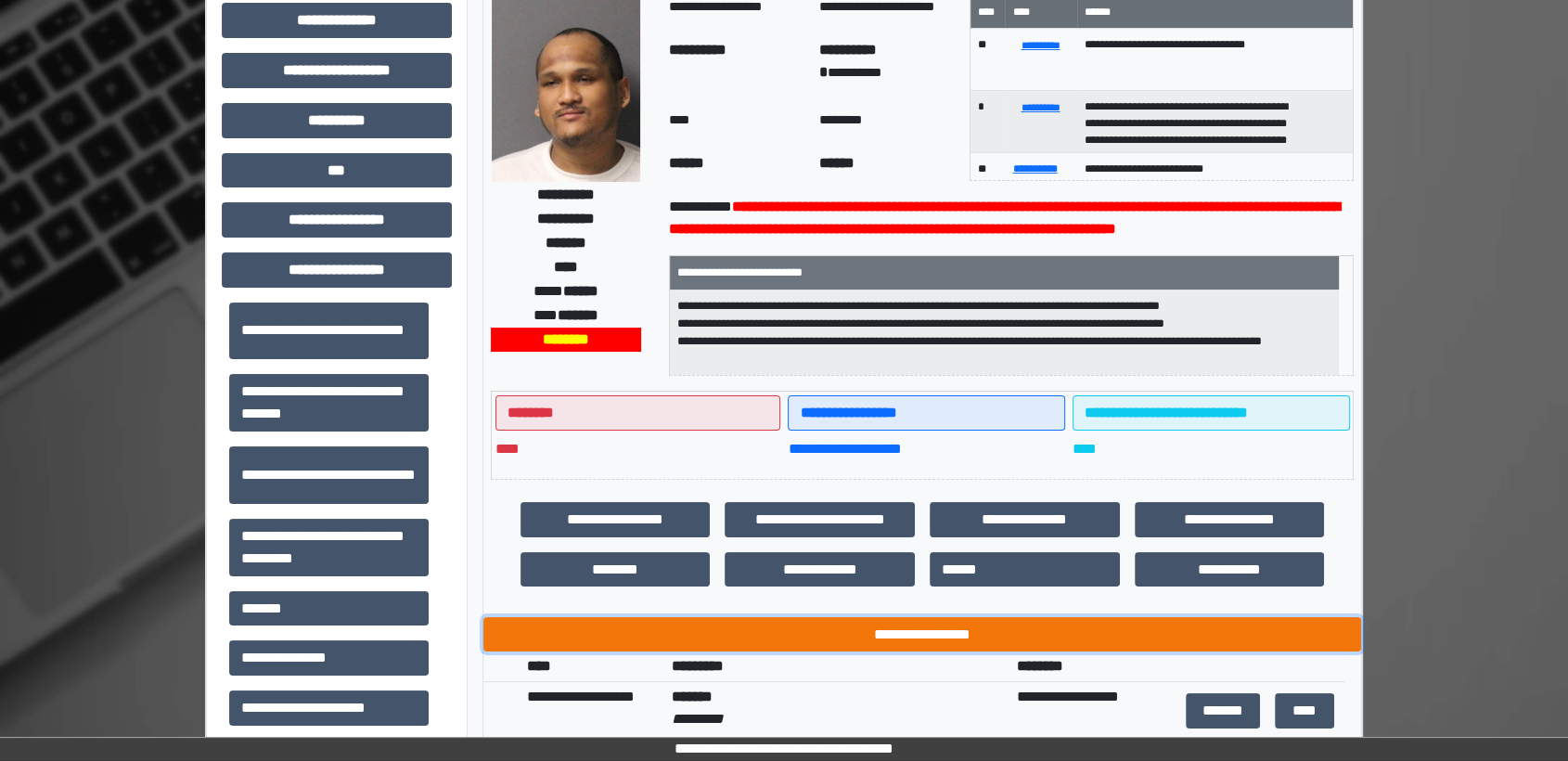 click on "**********" at bounding box center (922, 635) 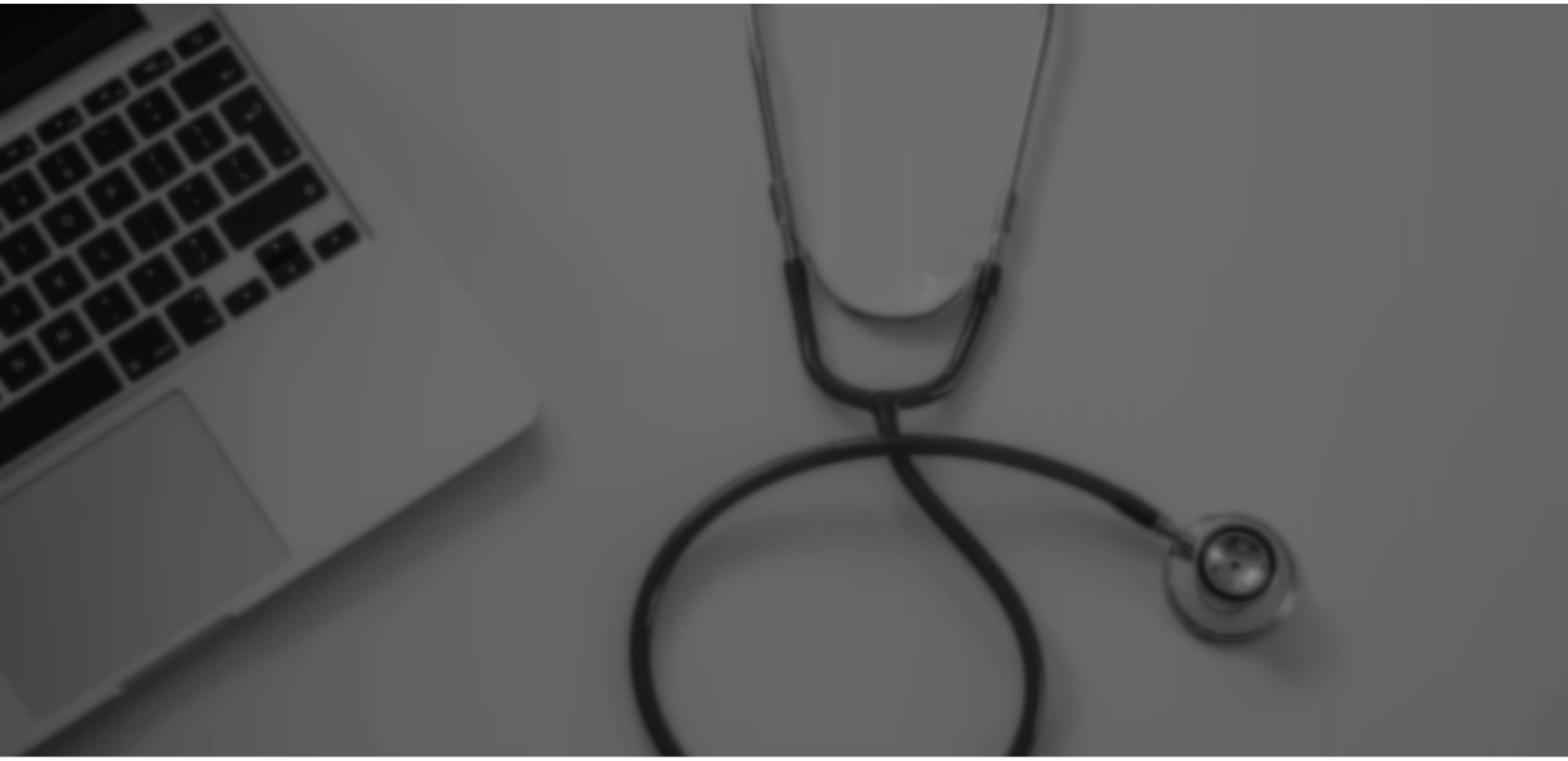 scroll, scrollTop: 0, scrollLeft: 0, axis: both 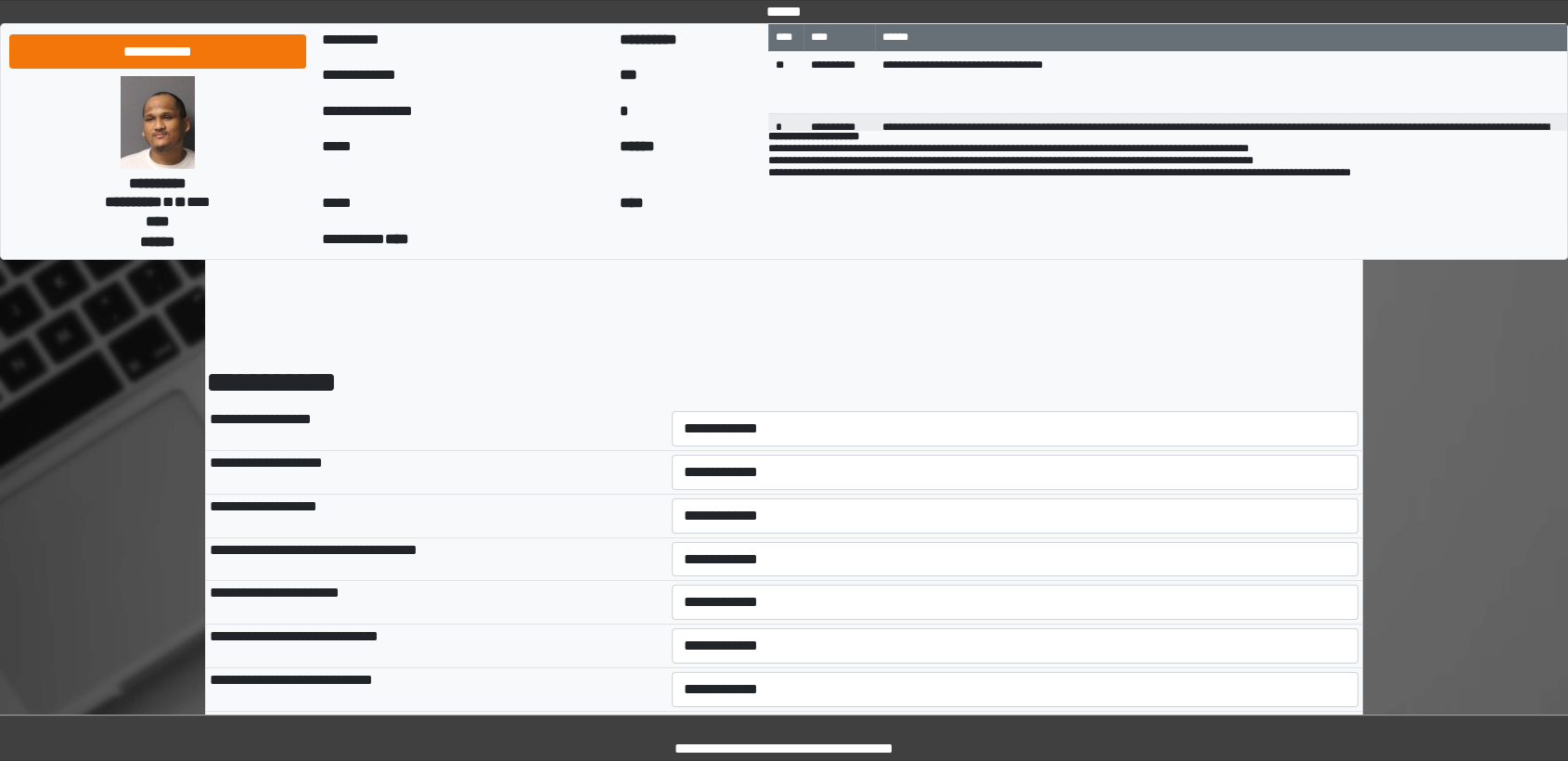 select on "*" 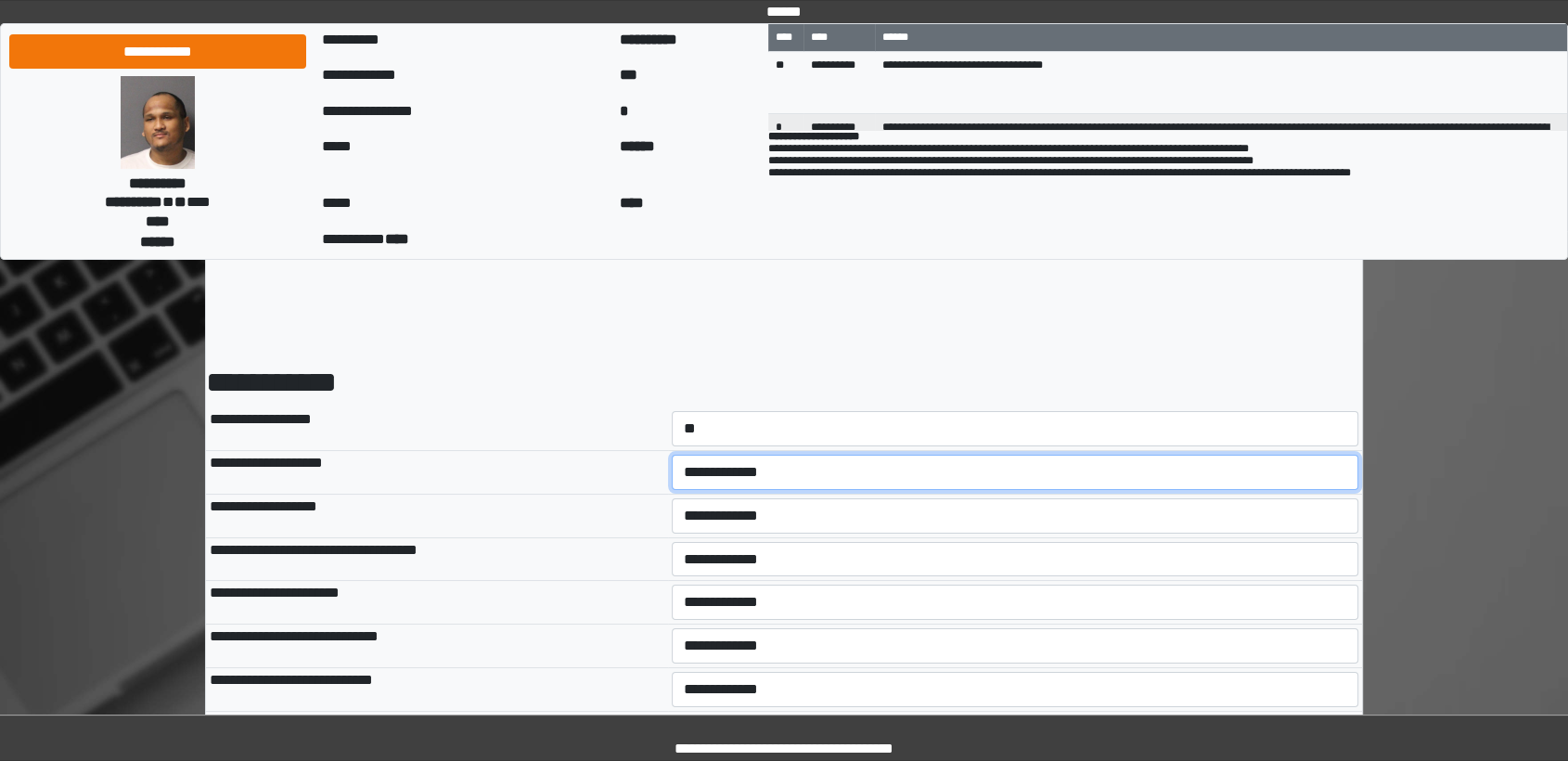 click on "**********" at bounding box center [1015, 472] 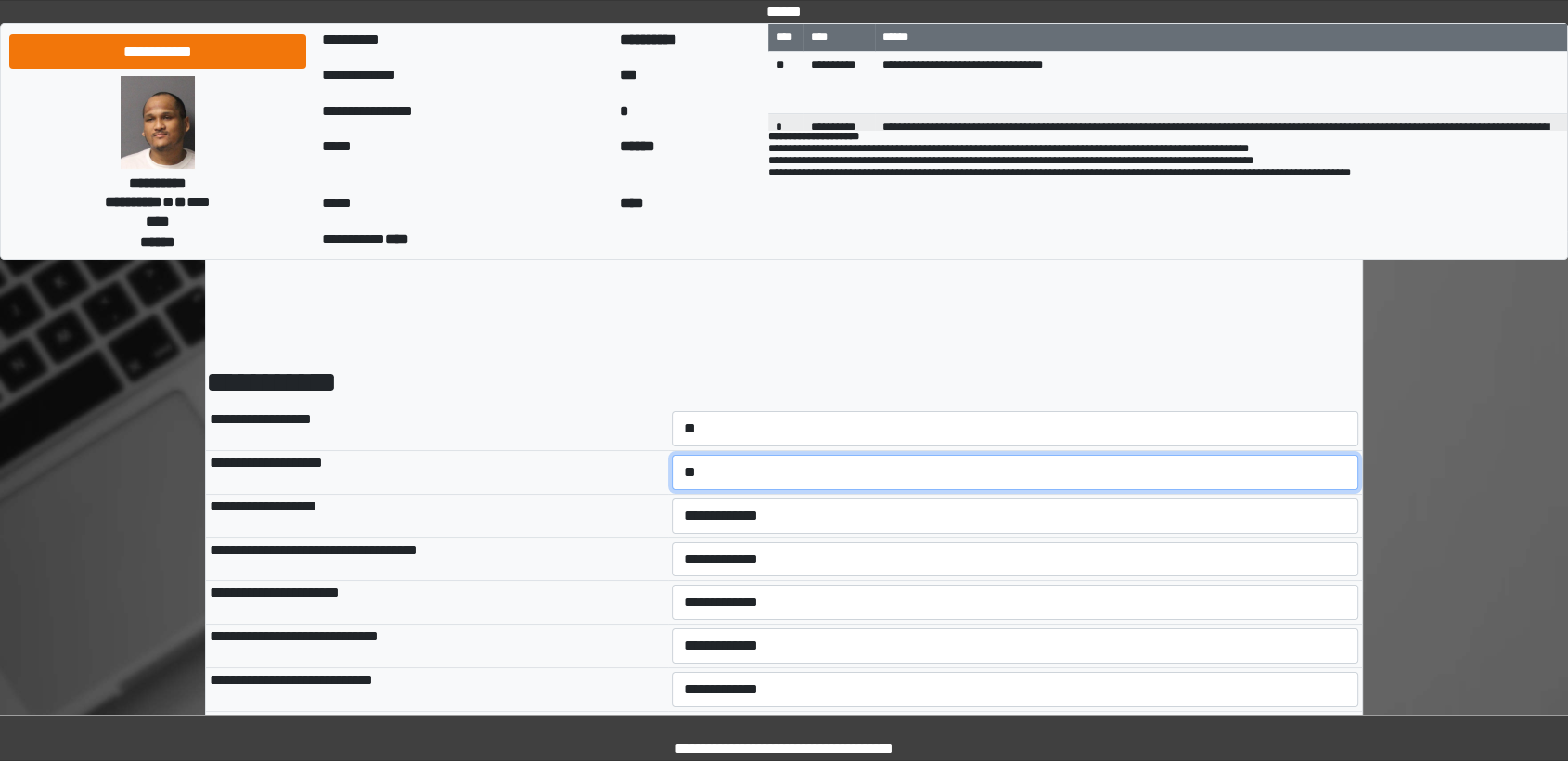 click on "**********" at bounding box center [1015, 472] 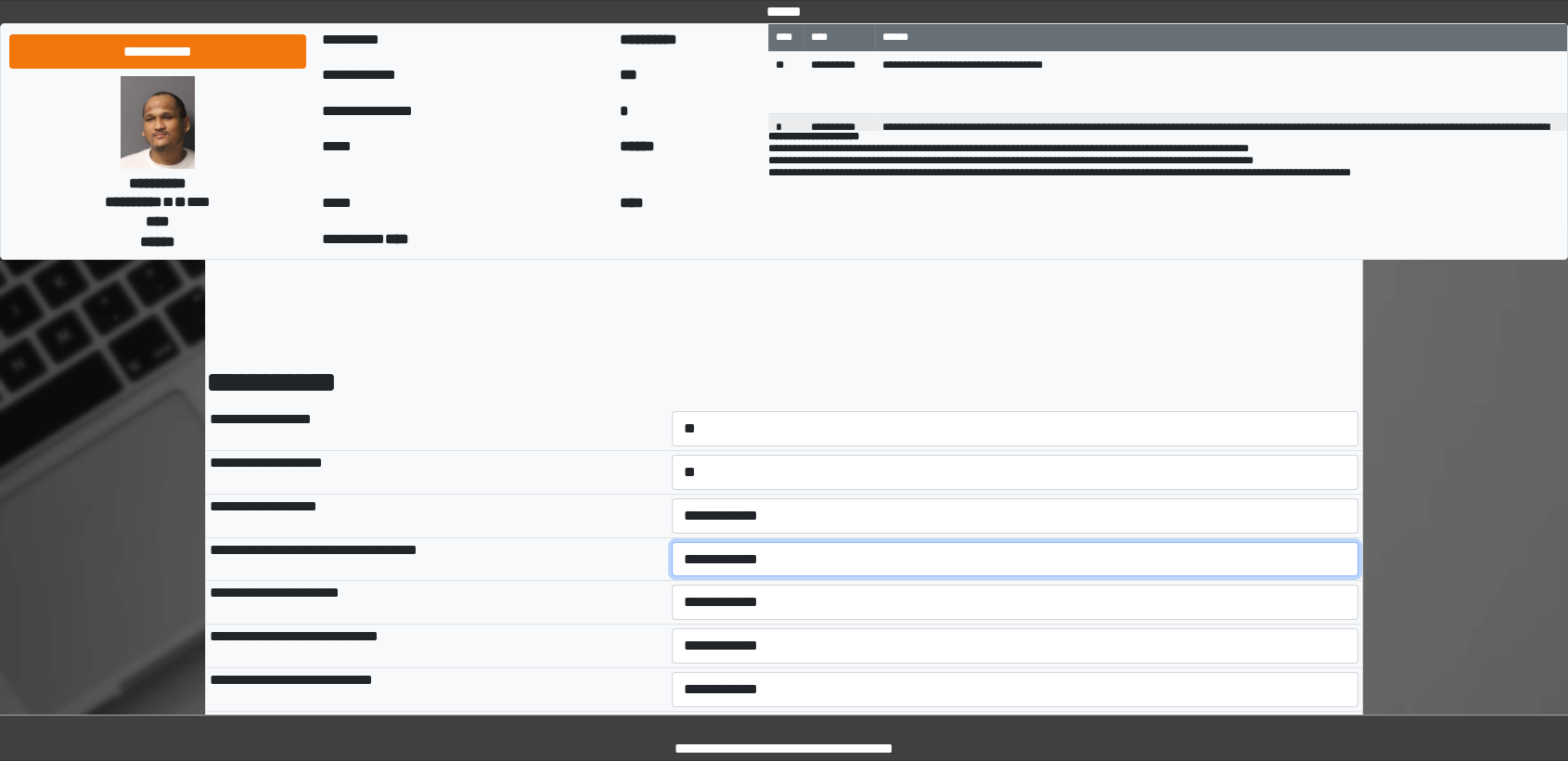 click on "**********" at bounding box center (1015, 560) 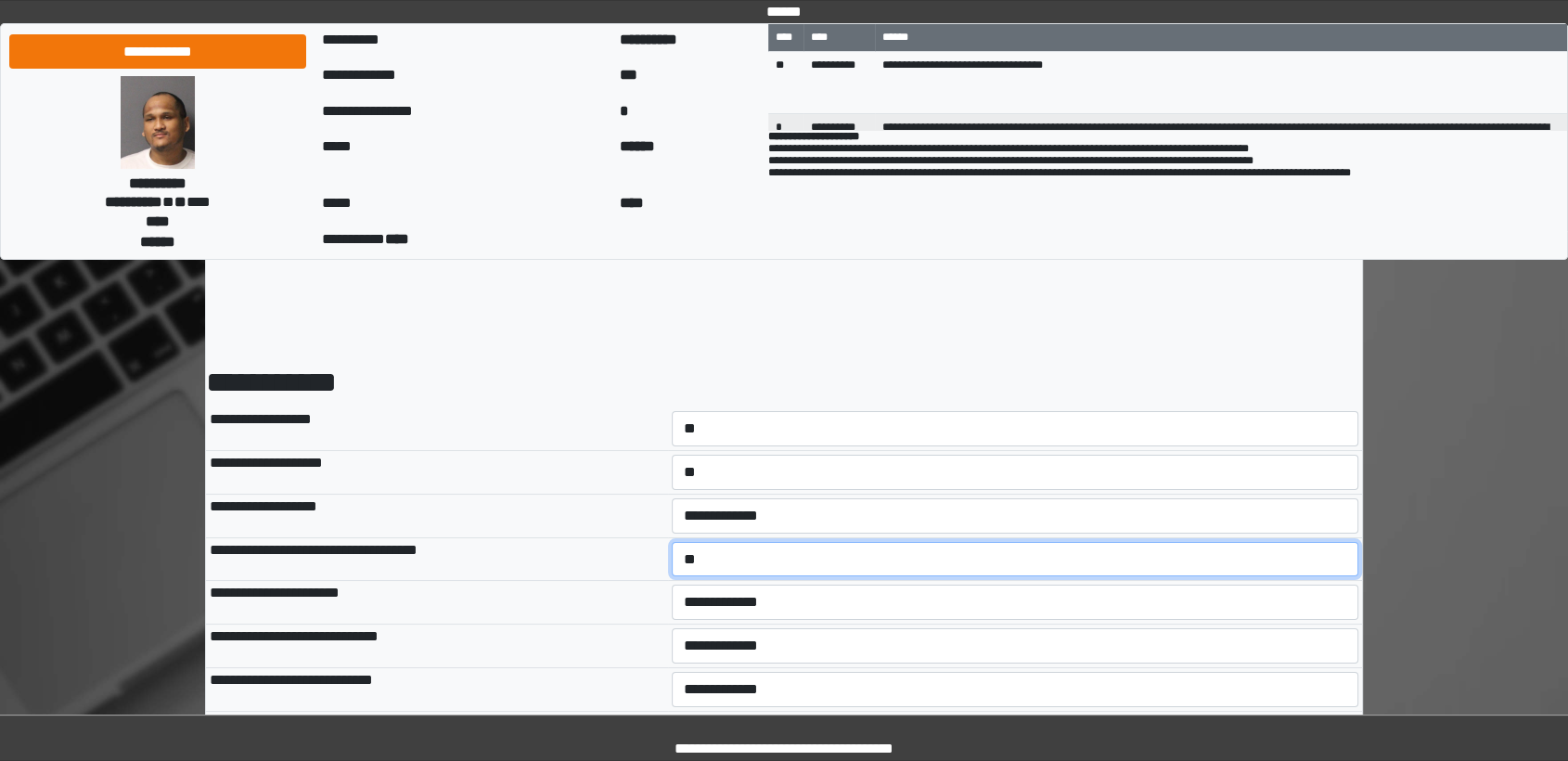 click on "**********" at bounding box center [1015, 560] 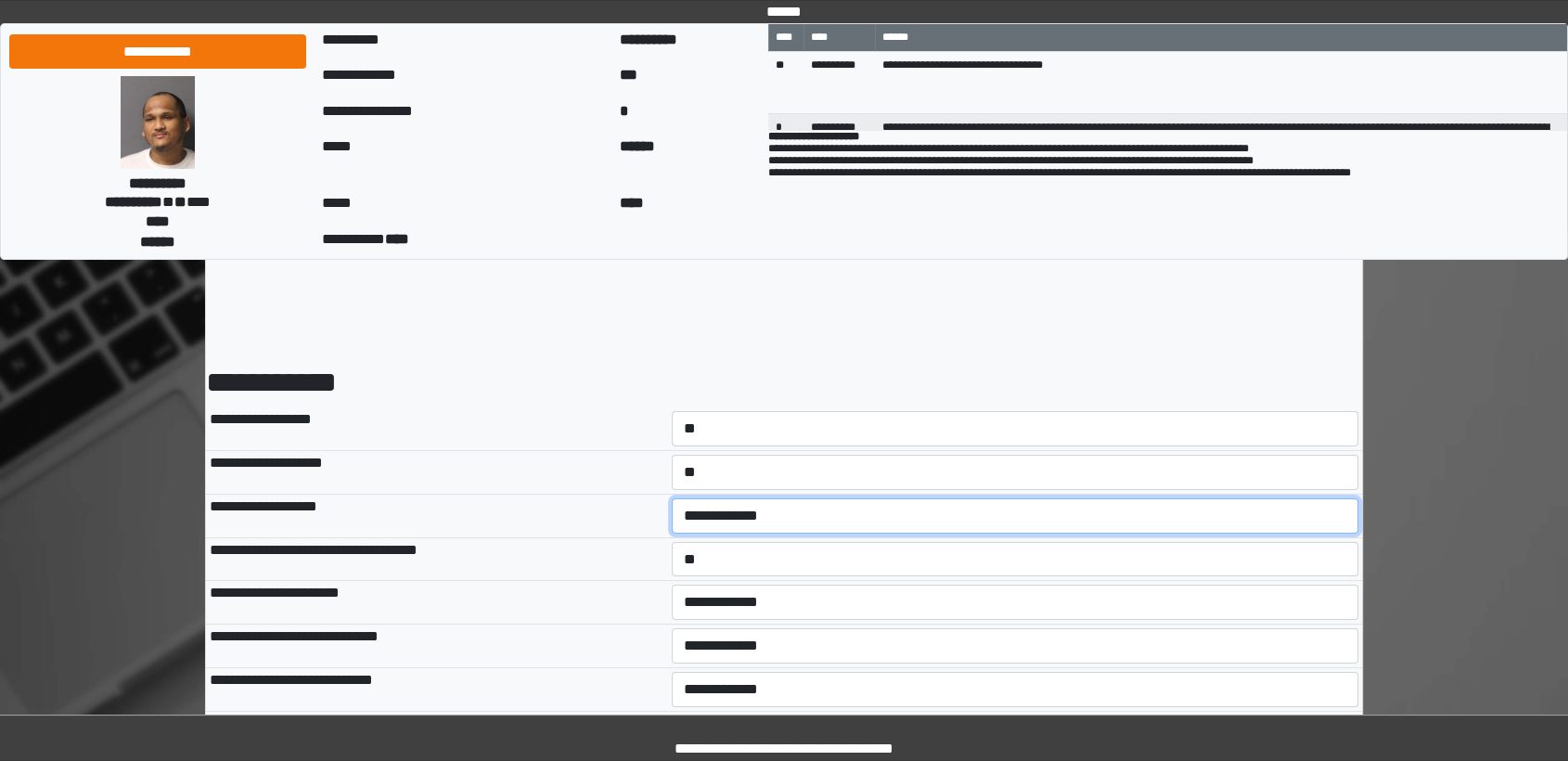 click on "**********" at bounding box center (1015, 516) 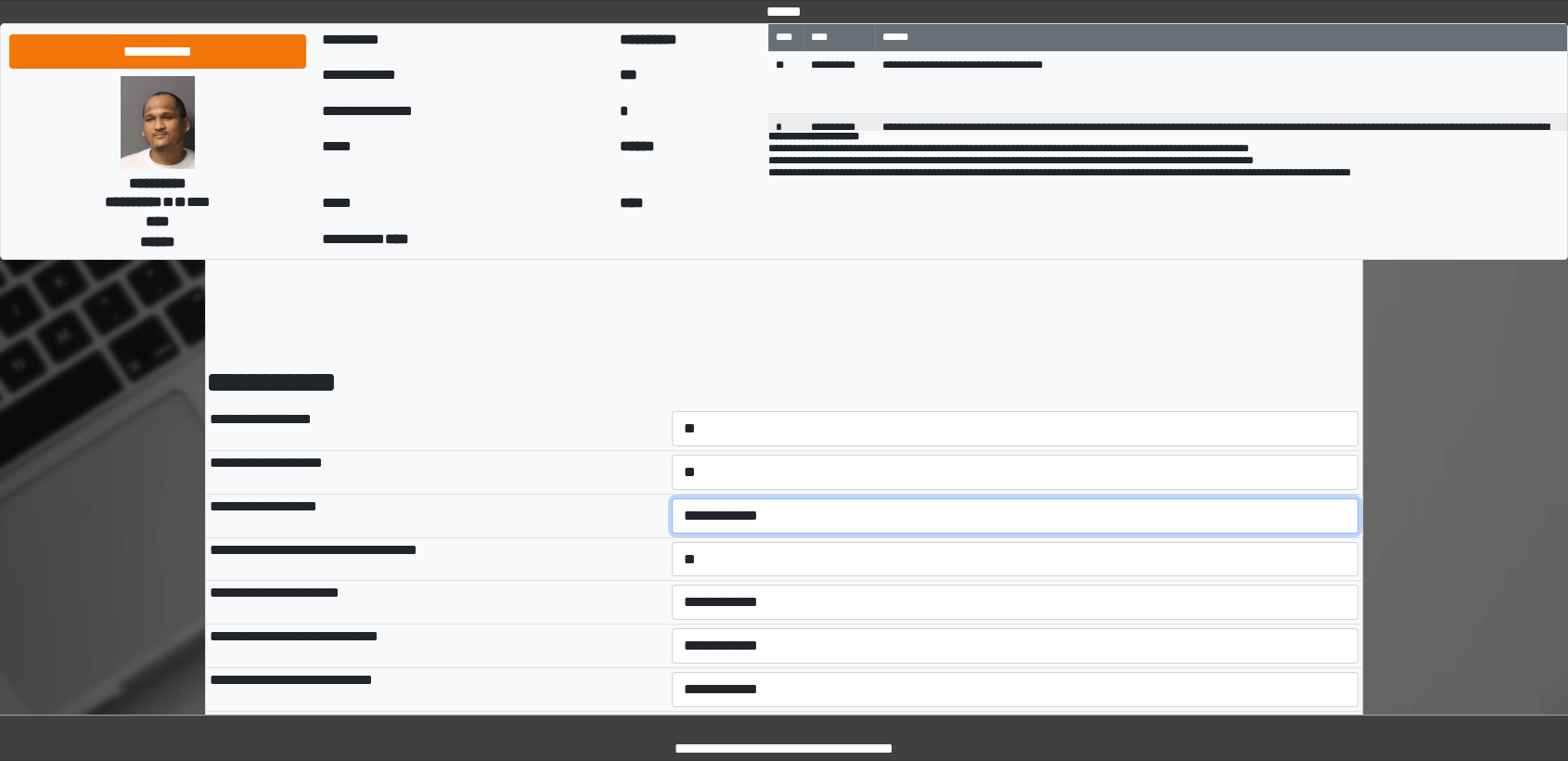 select on "*" 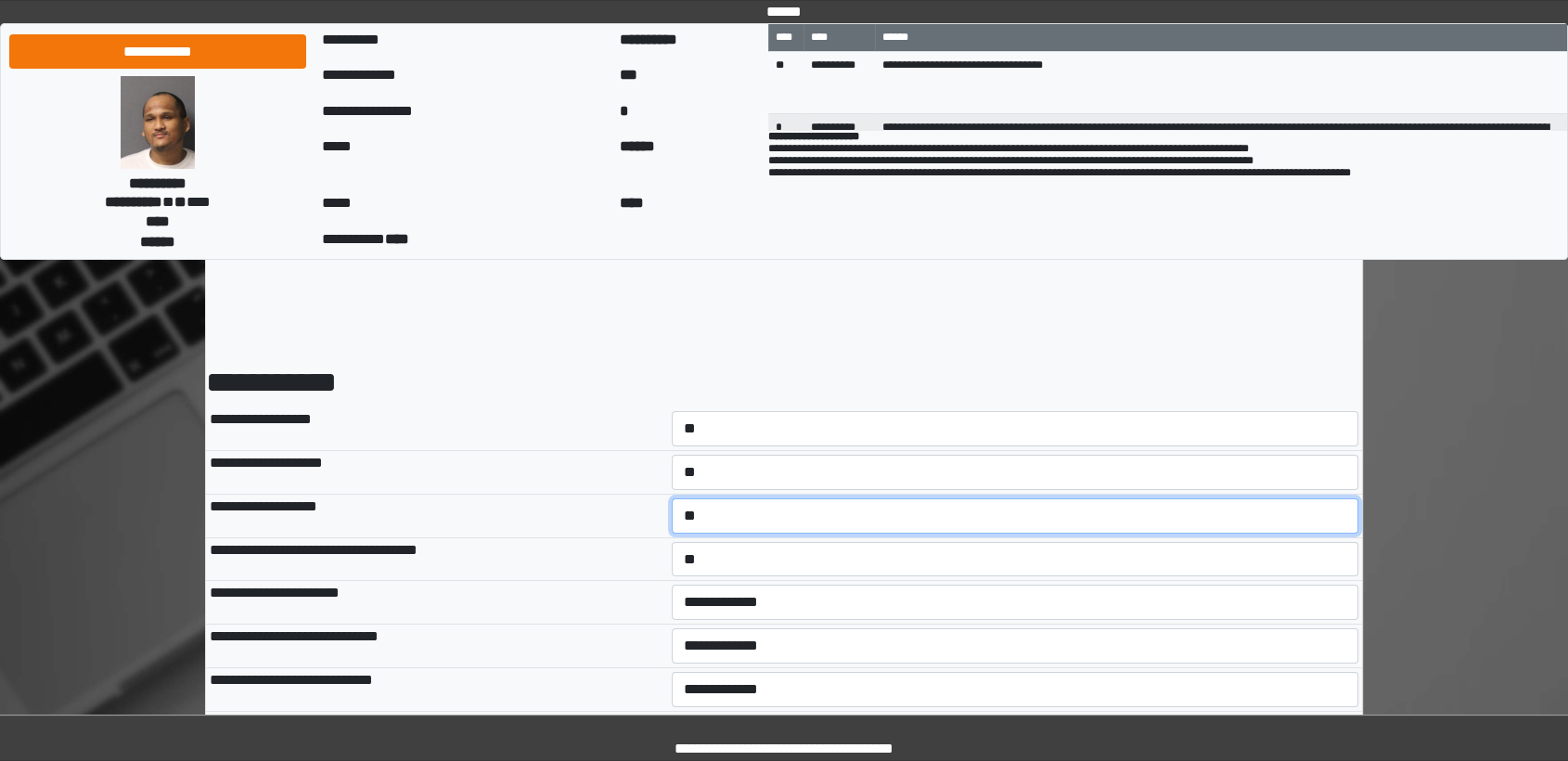 click on "**********" at bounding box center [1015, 516] 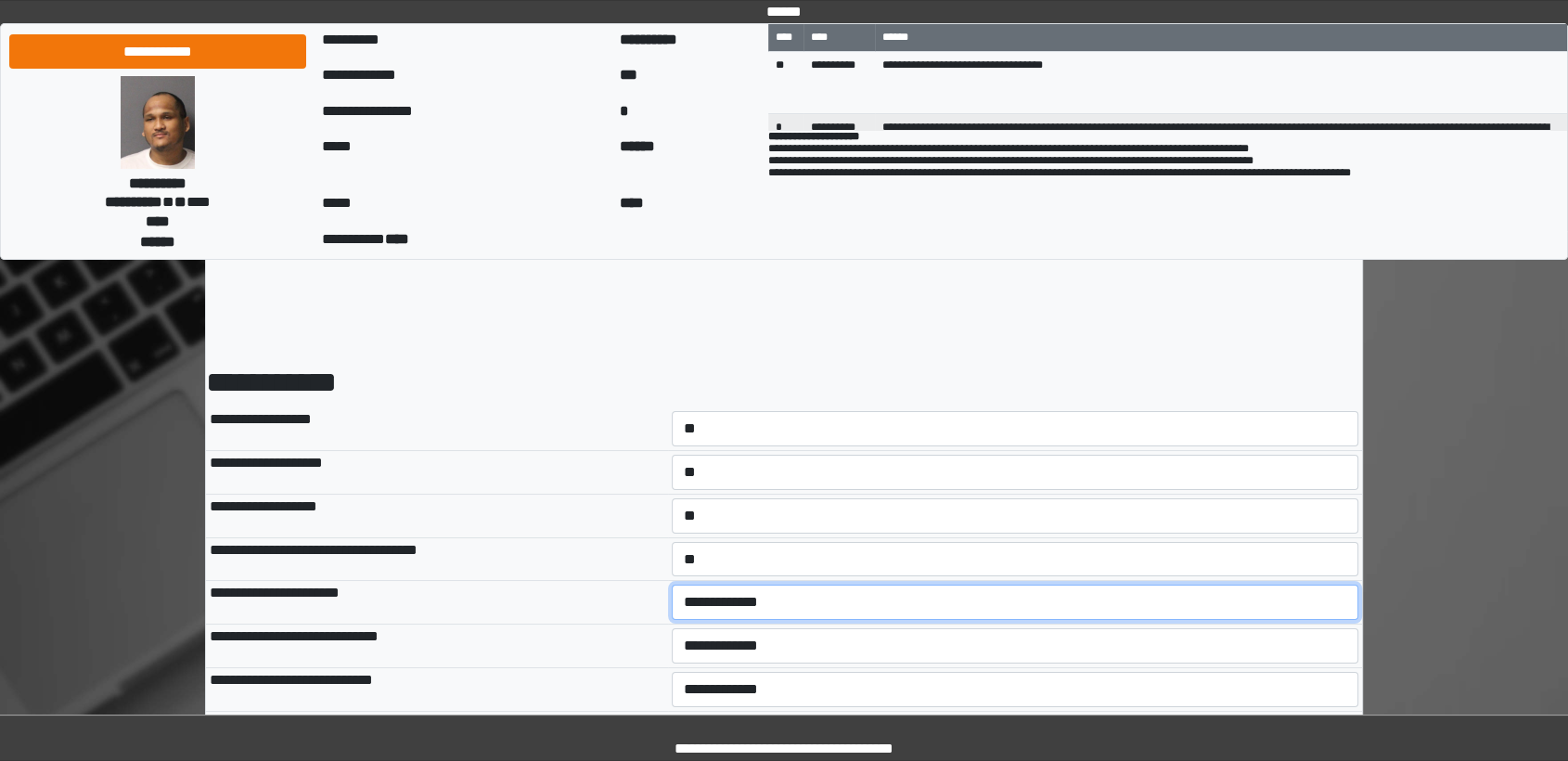 click on "**********" at bounding box center [1015, 602] 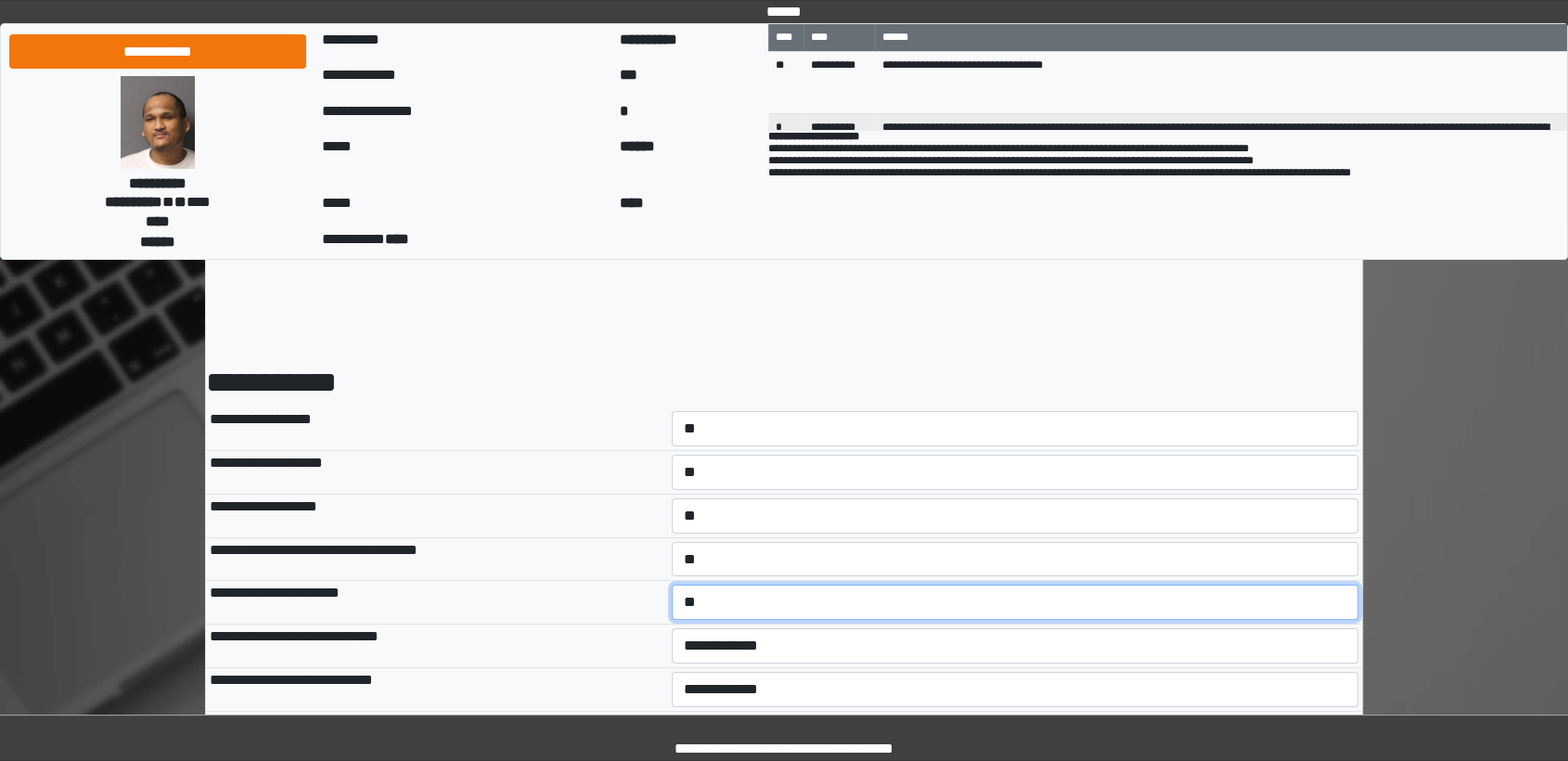 click on "**********" at bounding box center [1015, 602] 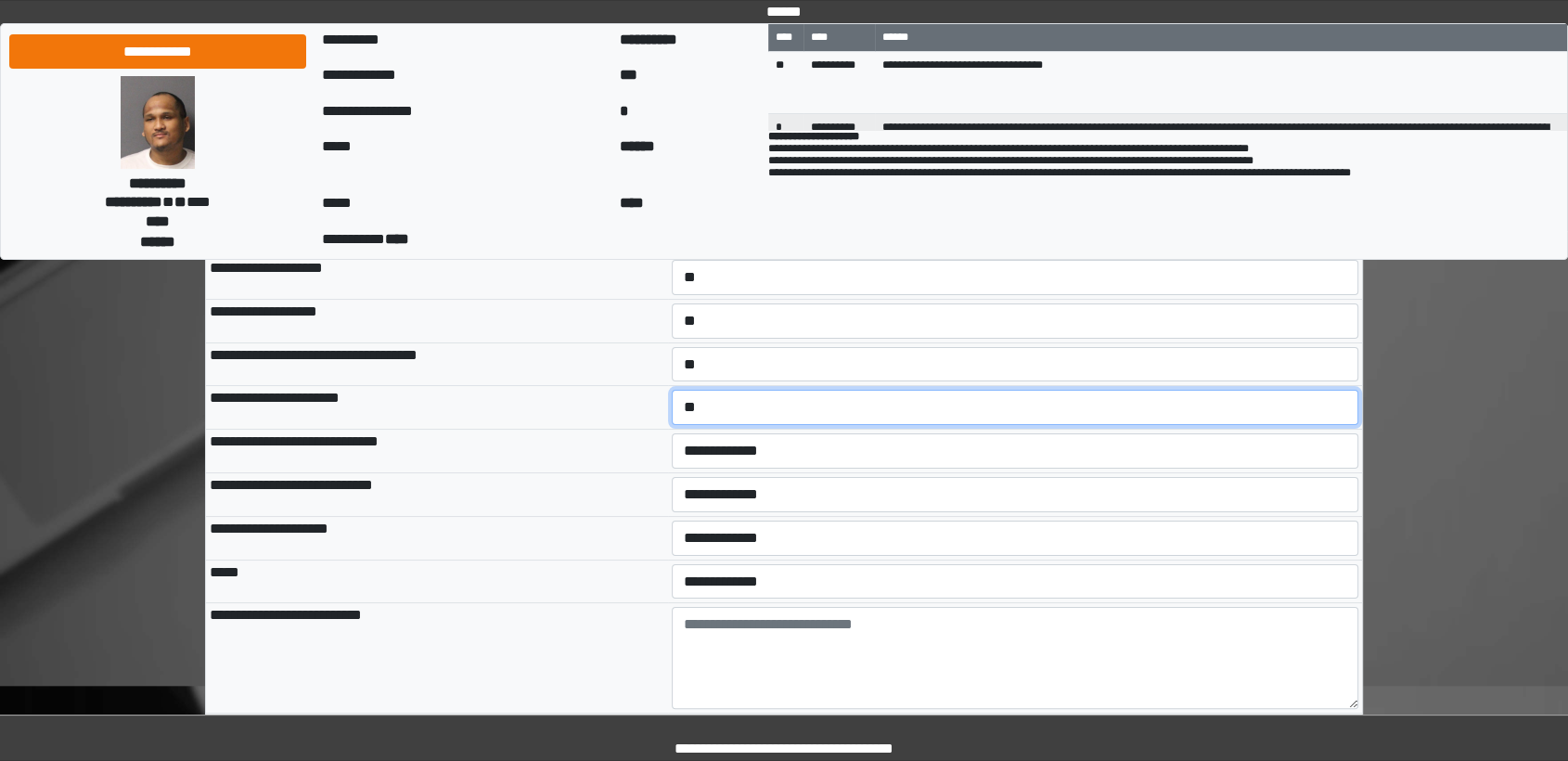 scroll, scrollTop: 412, scrollLeft: 0, axis: vertical 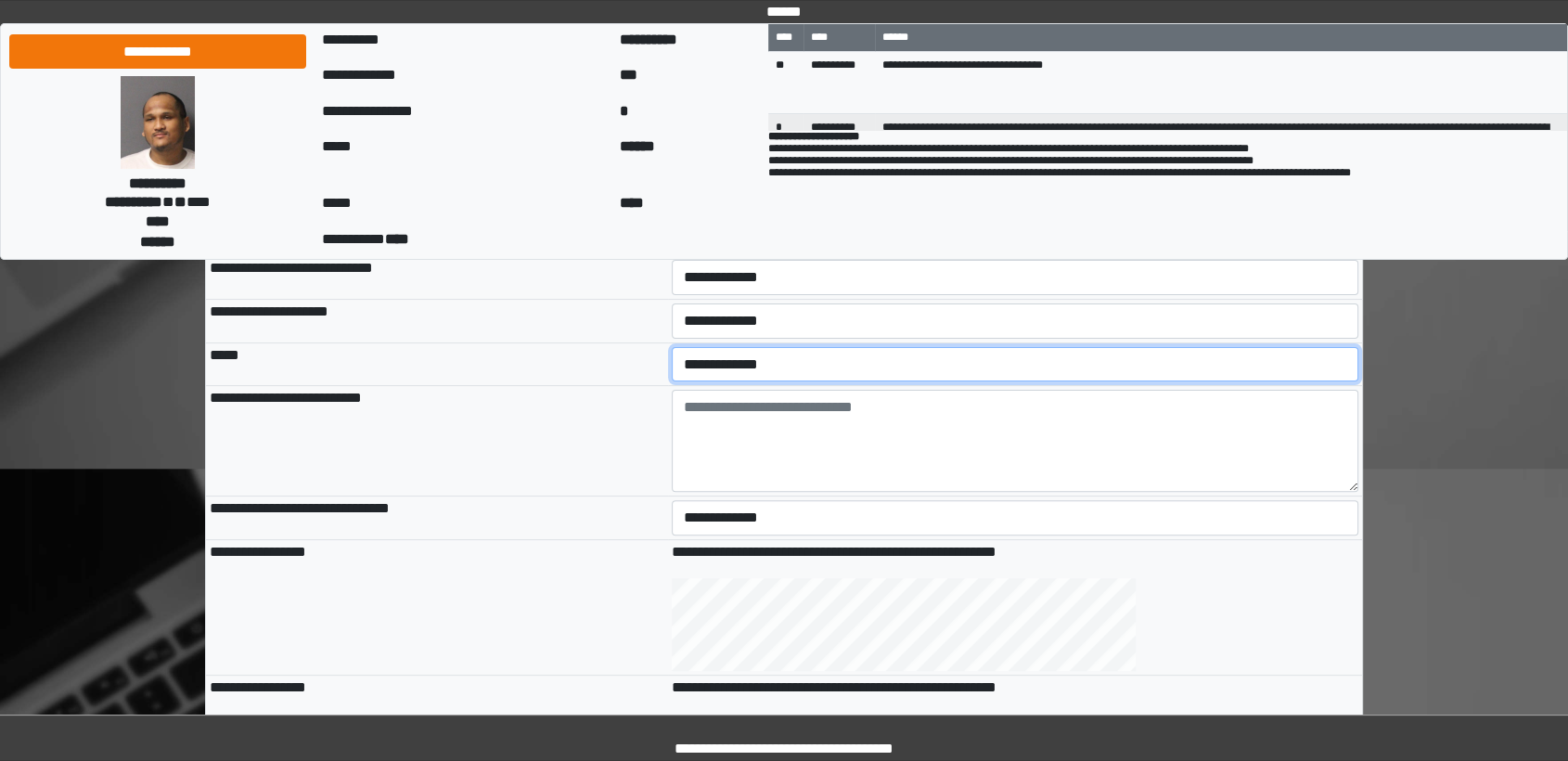 click on "**********" at bounding box center [1015, 365] 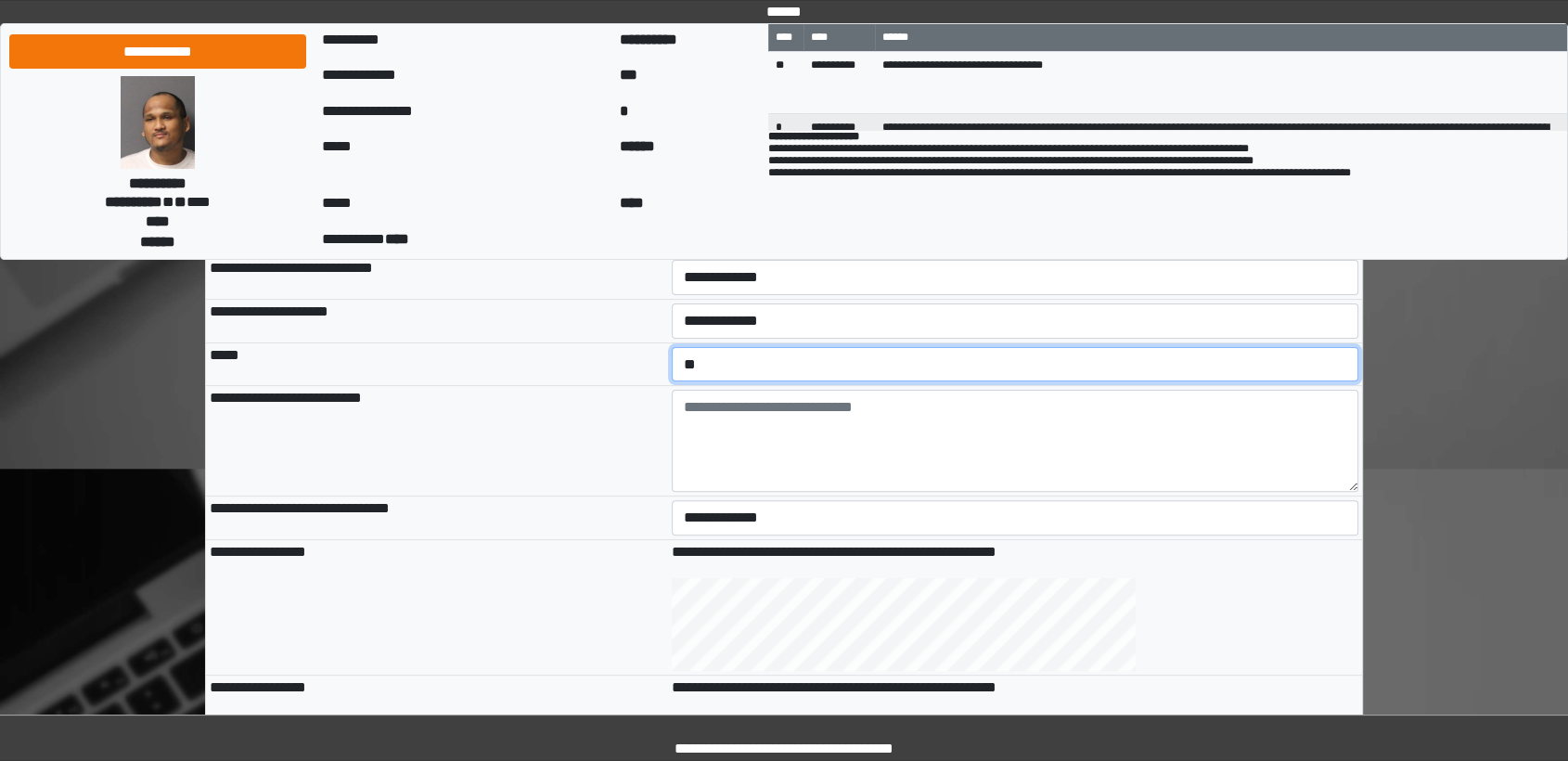 click on "**********" at bounding box center [1015, 365] 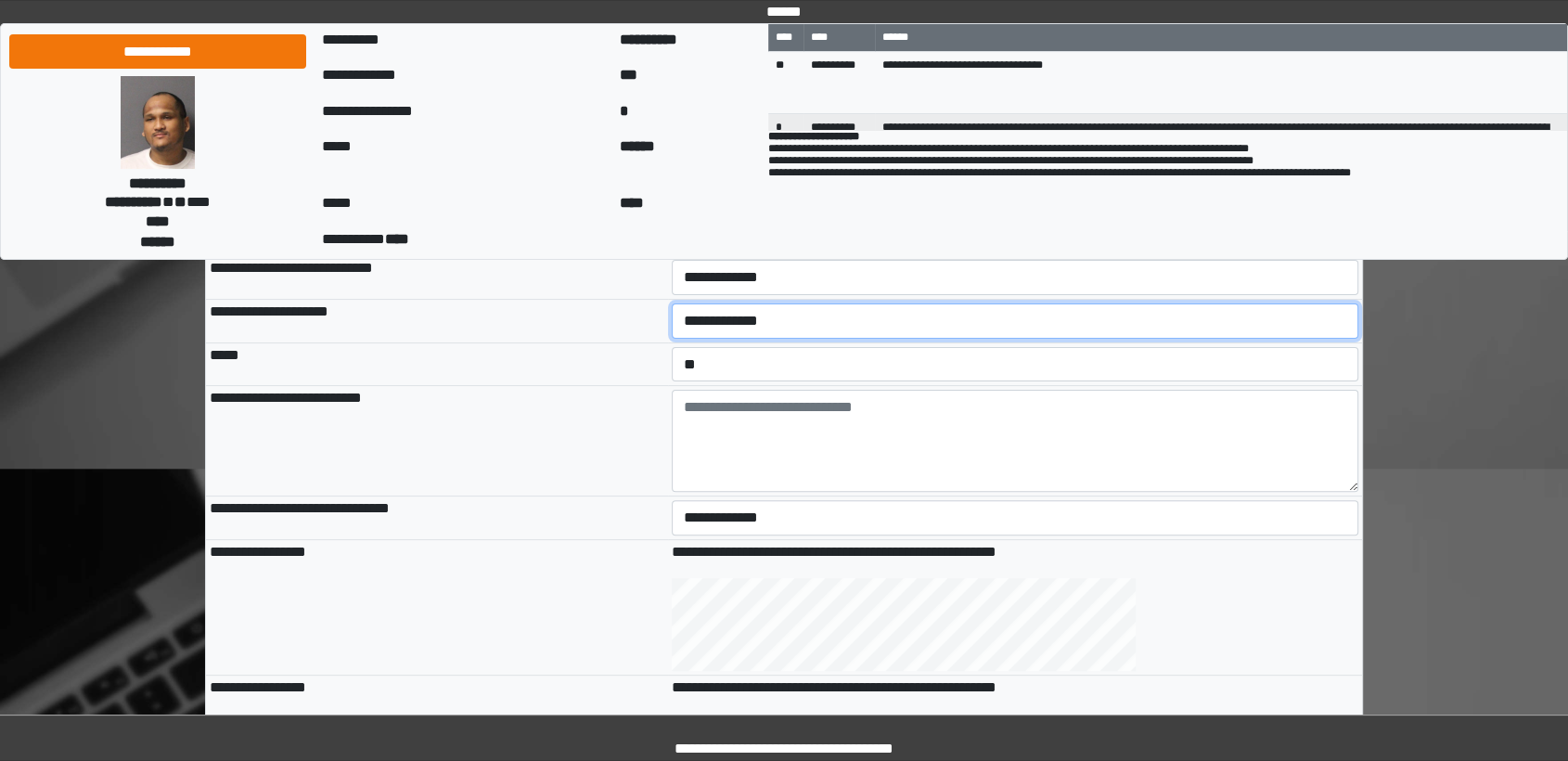 click on "**********" at bounding box center [1015, 321] 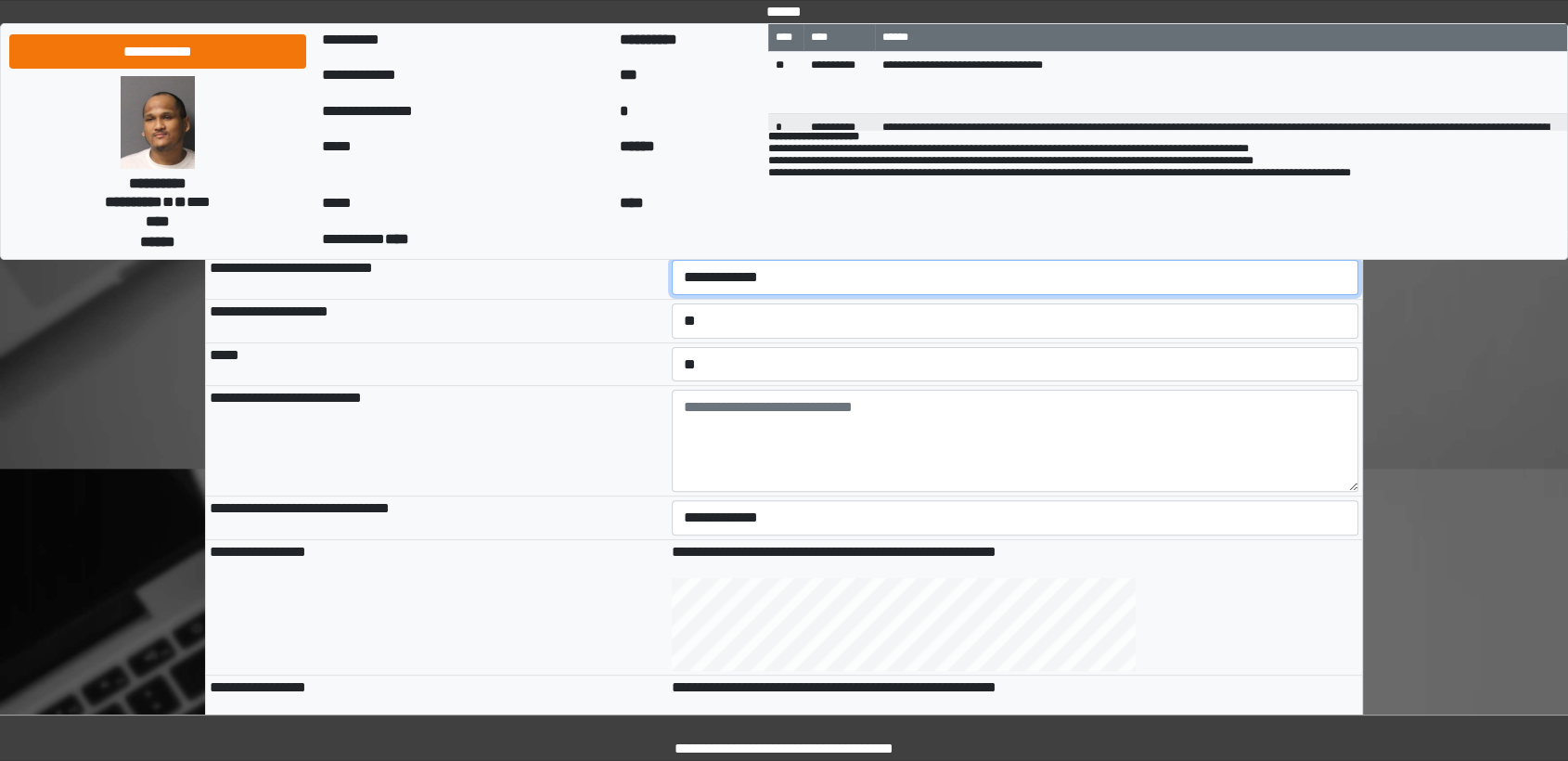 click on "**********" at bounding box center (1015, 277) 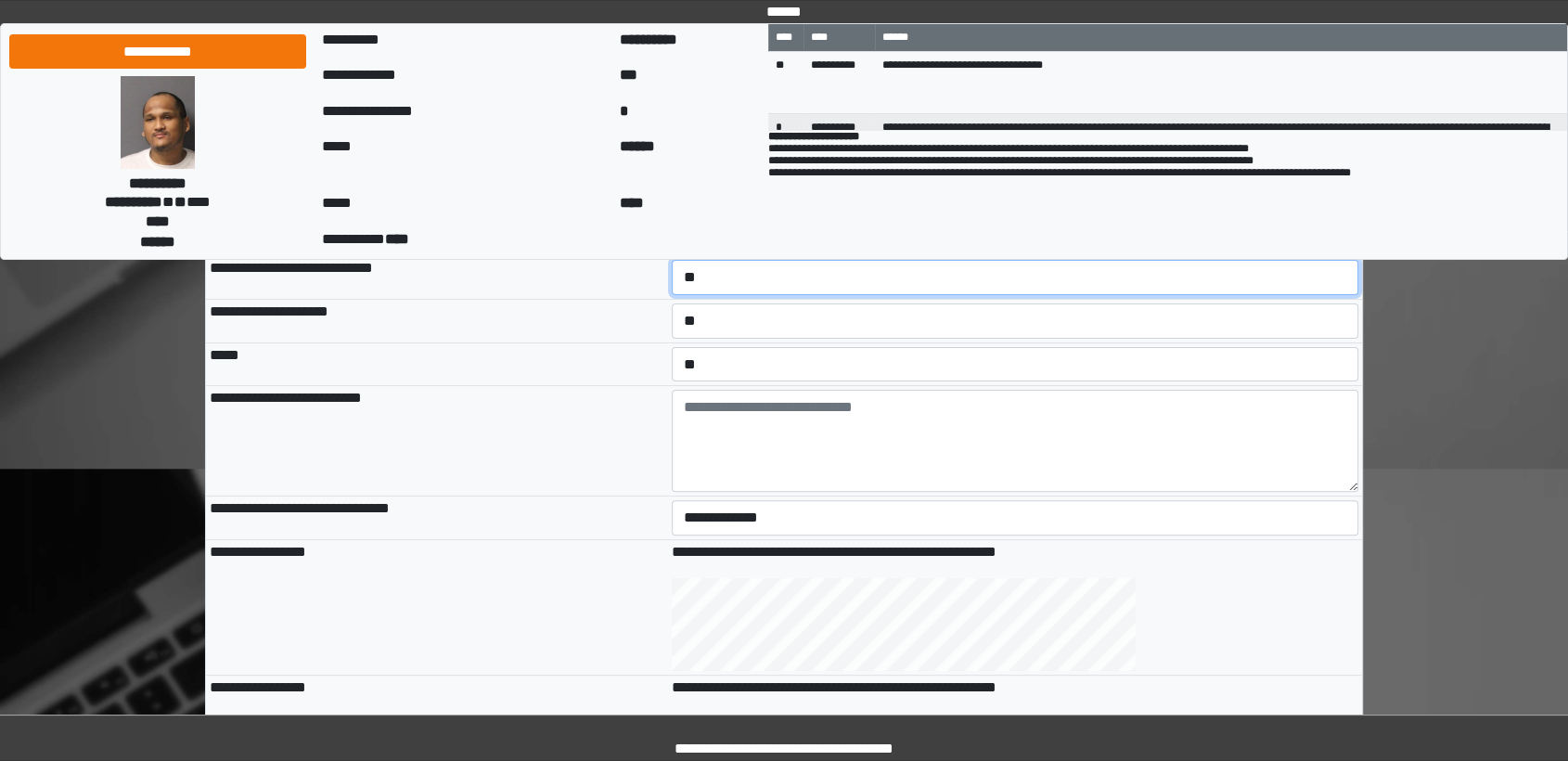 click on "**********" at bounding box center (1015, 277) 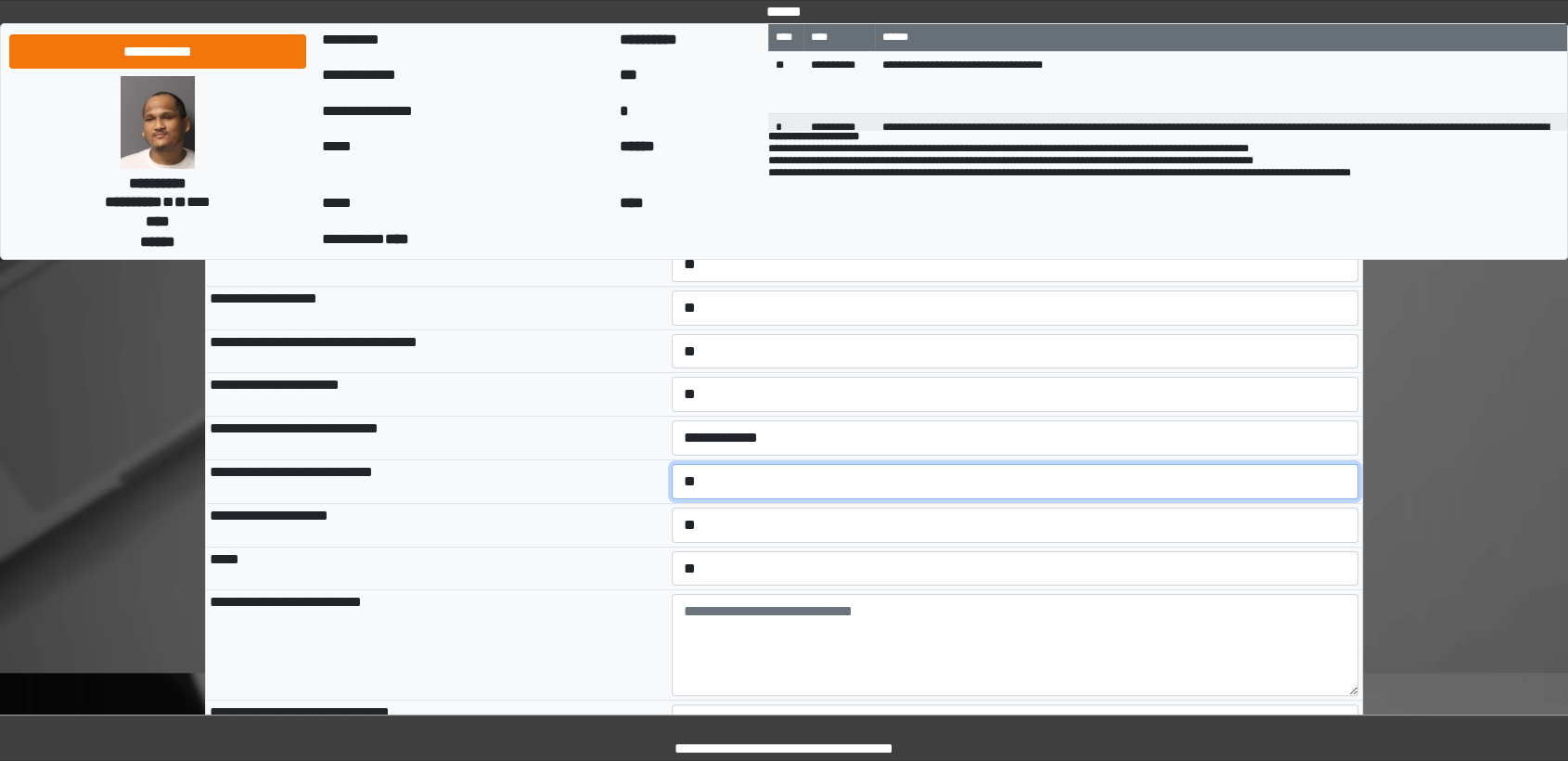 scroll, scrollTop: 206, scrollLeft: 0, axis: vertical 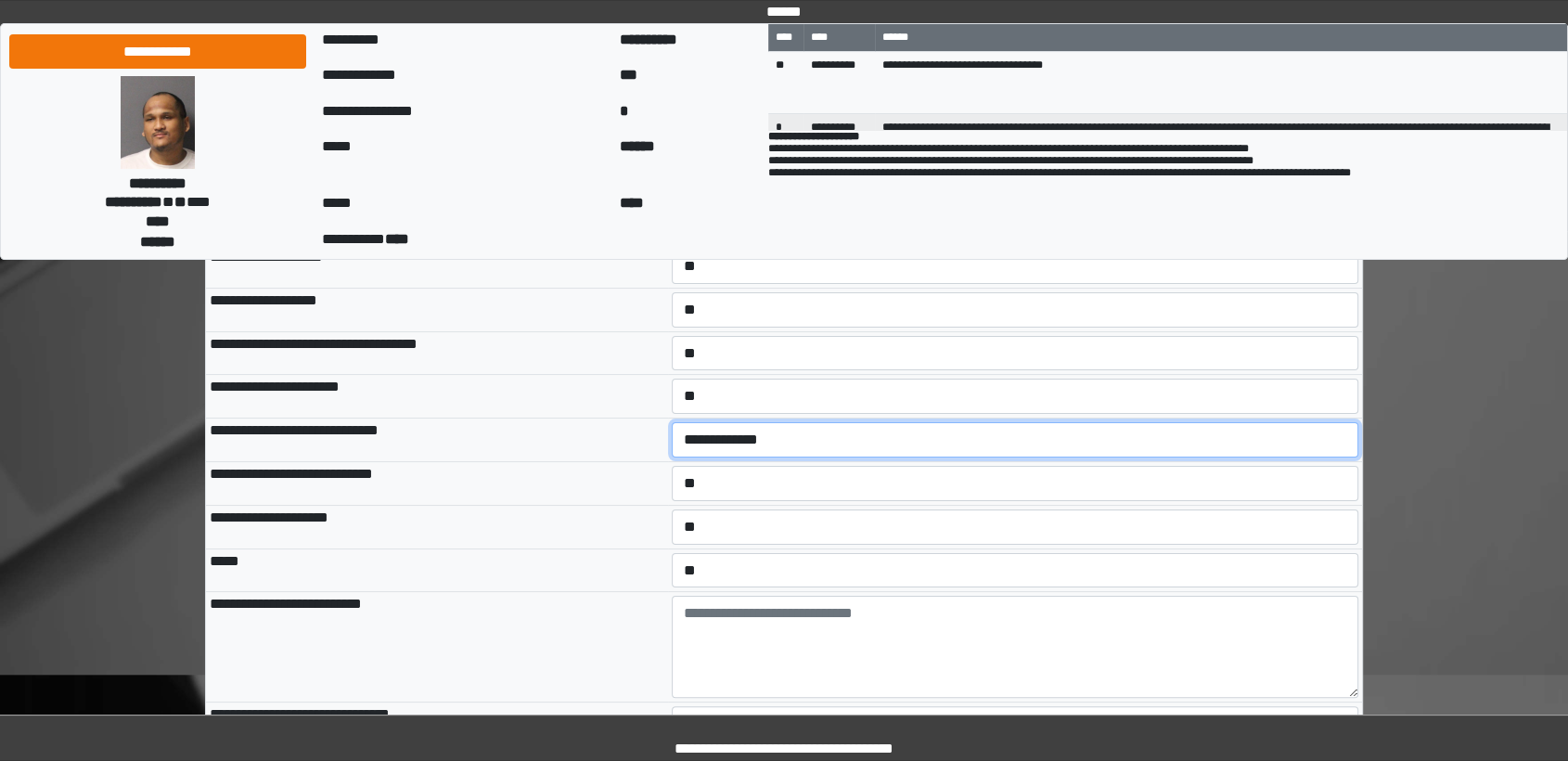 click on "**********" at bounding box center [1015, 440] 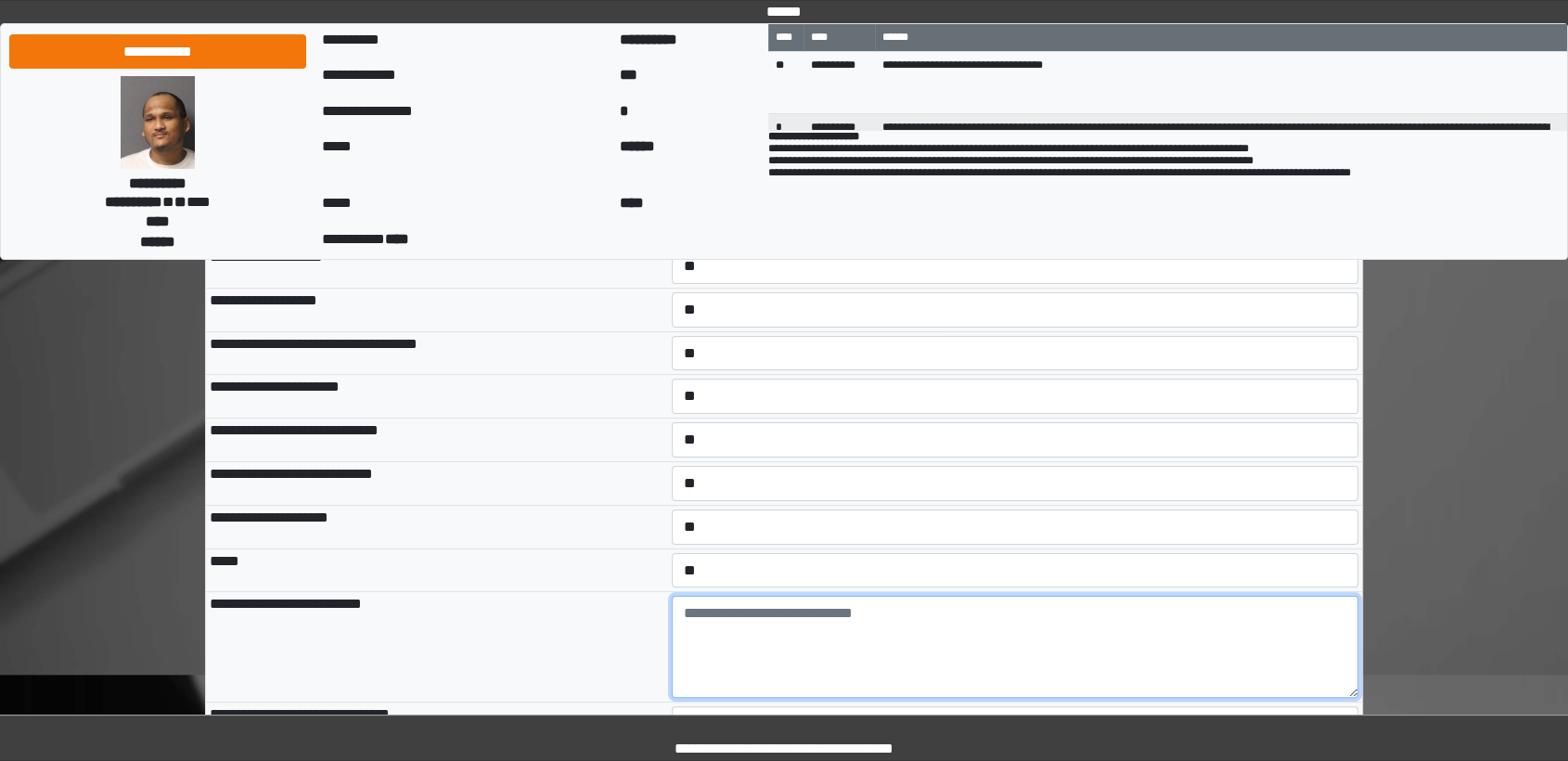 click at bounding box center [1015, 647] 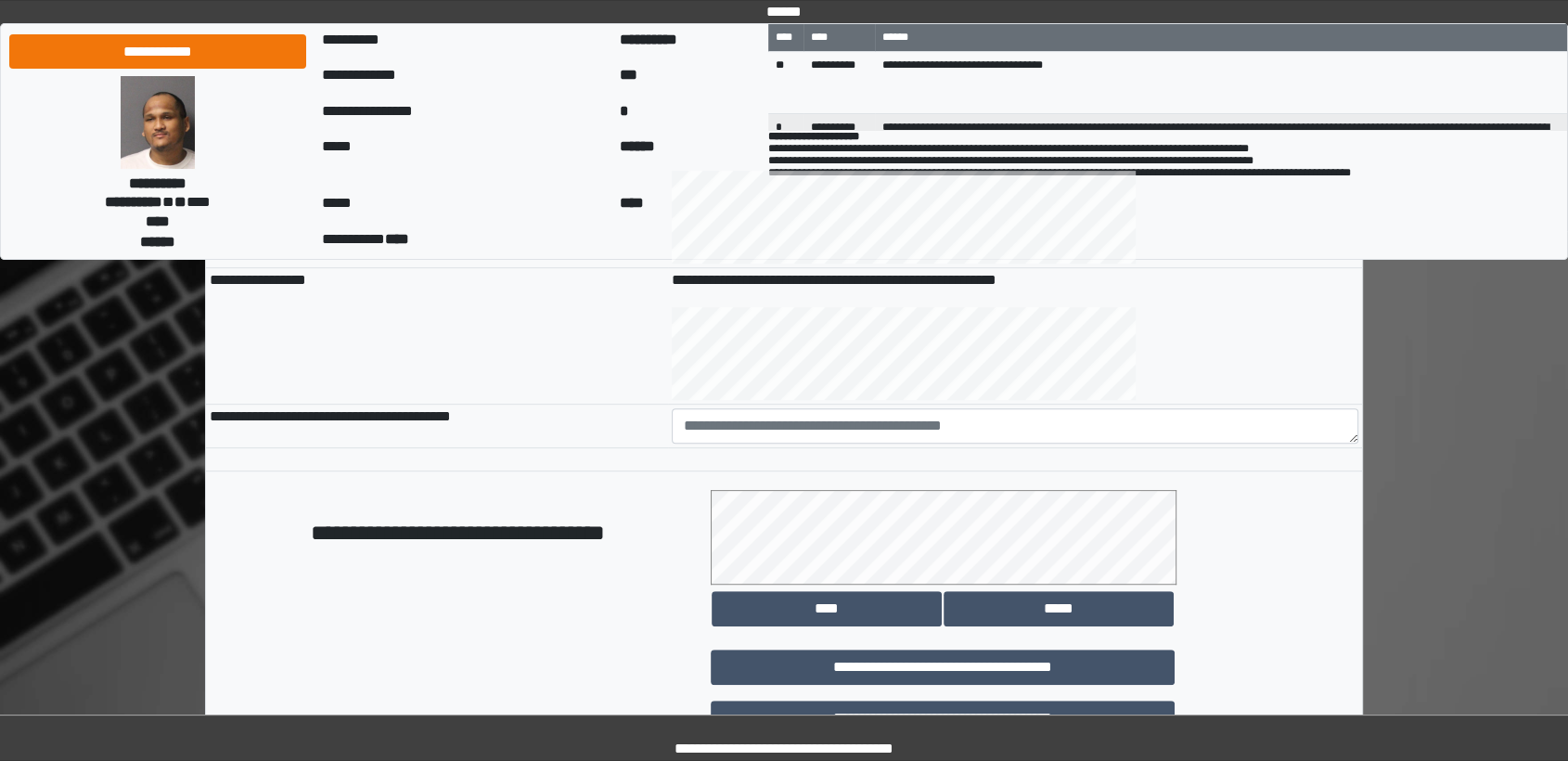 scroll, scrollTop: 824, scrollLeft: 0, axis: vertical 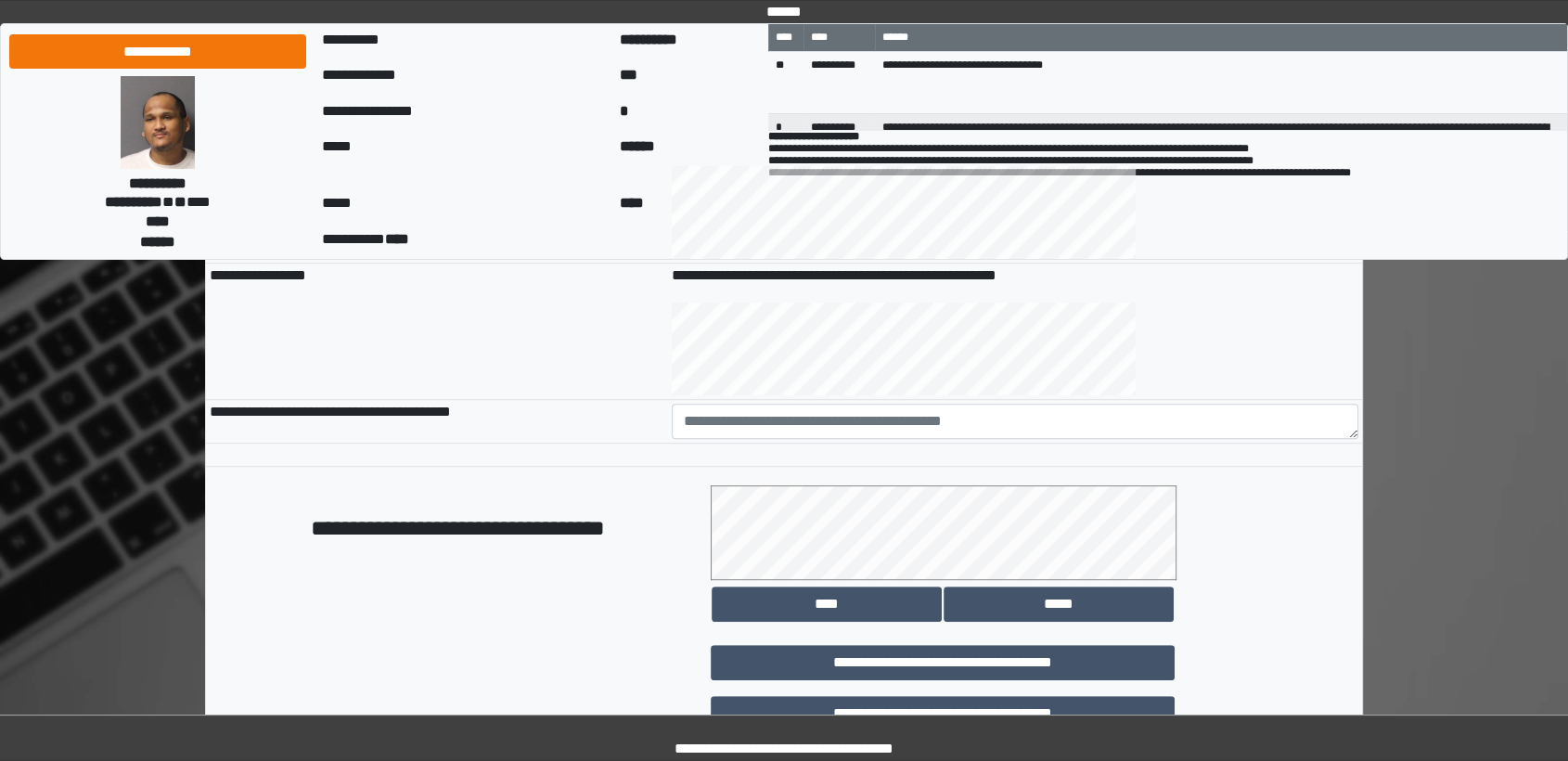 type on "**********" 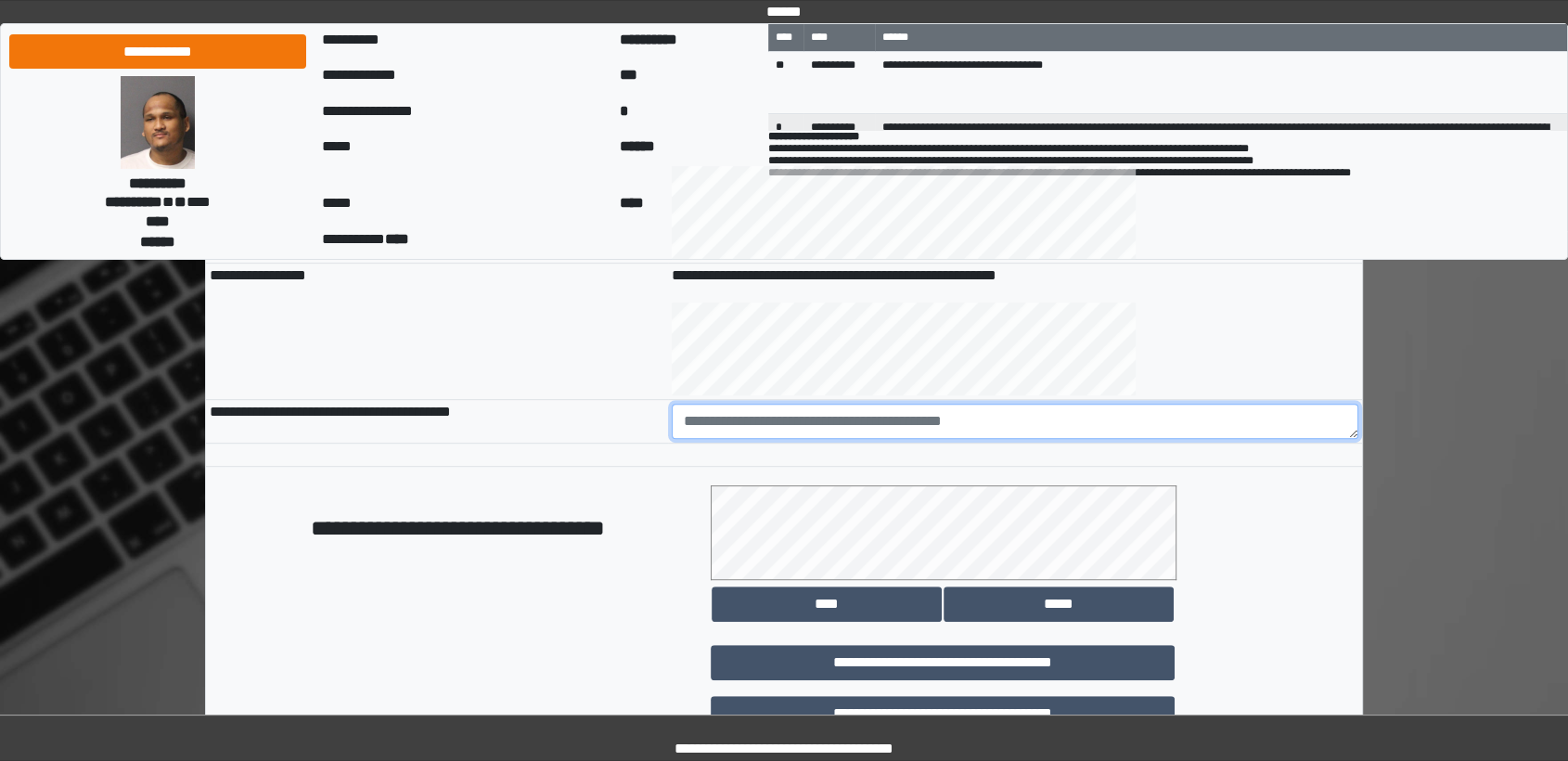 click at bounding box center [1015, 421] 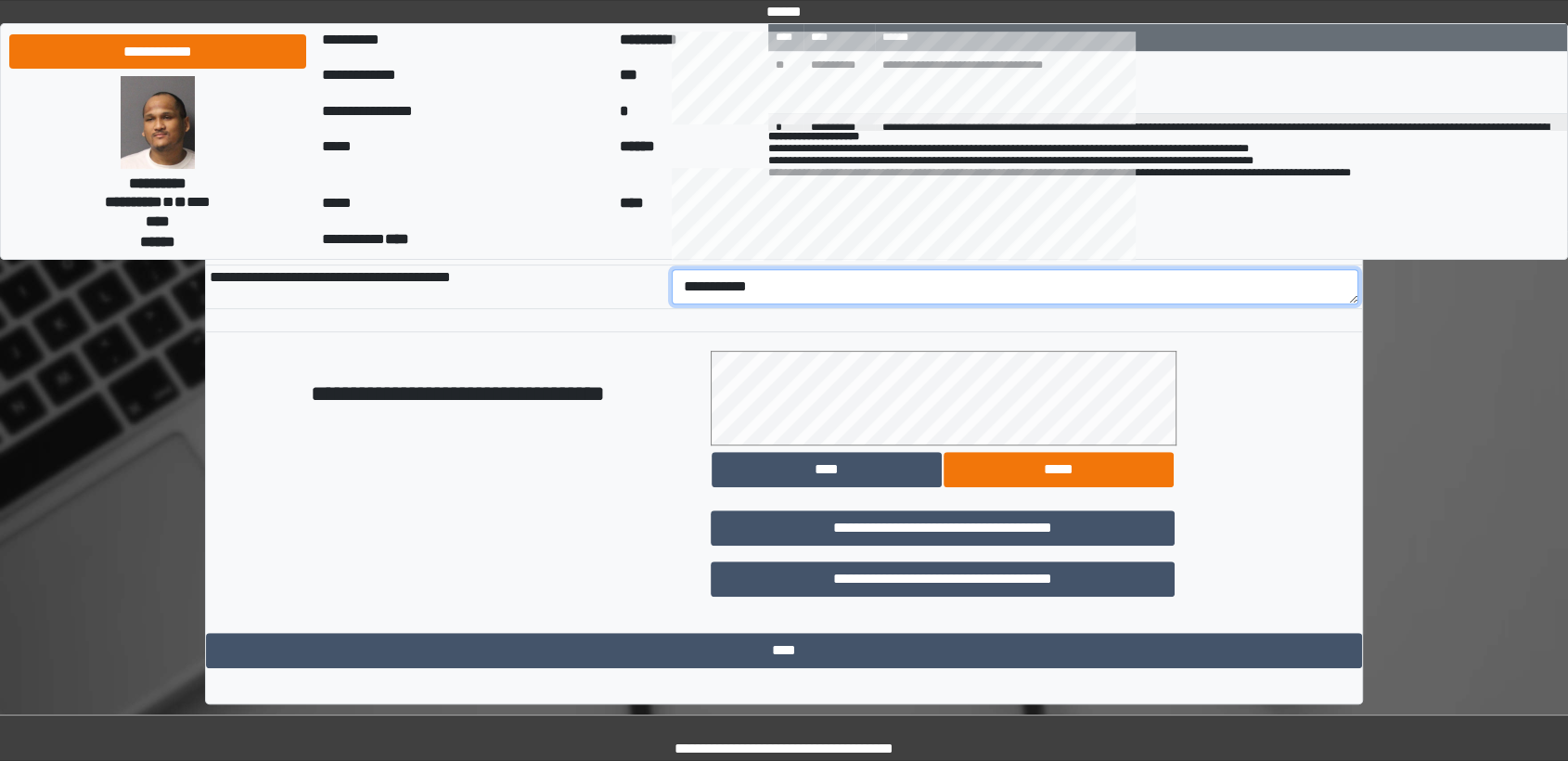 scroll, scrollTop: 961, scrollLeft: 0, axis: vertical 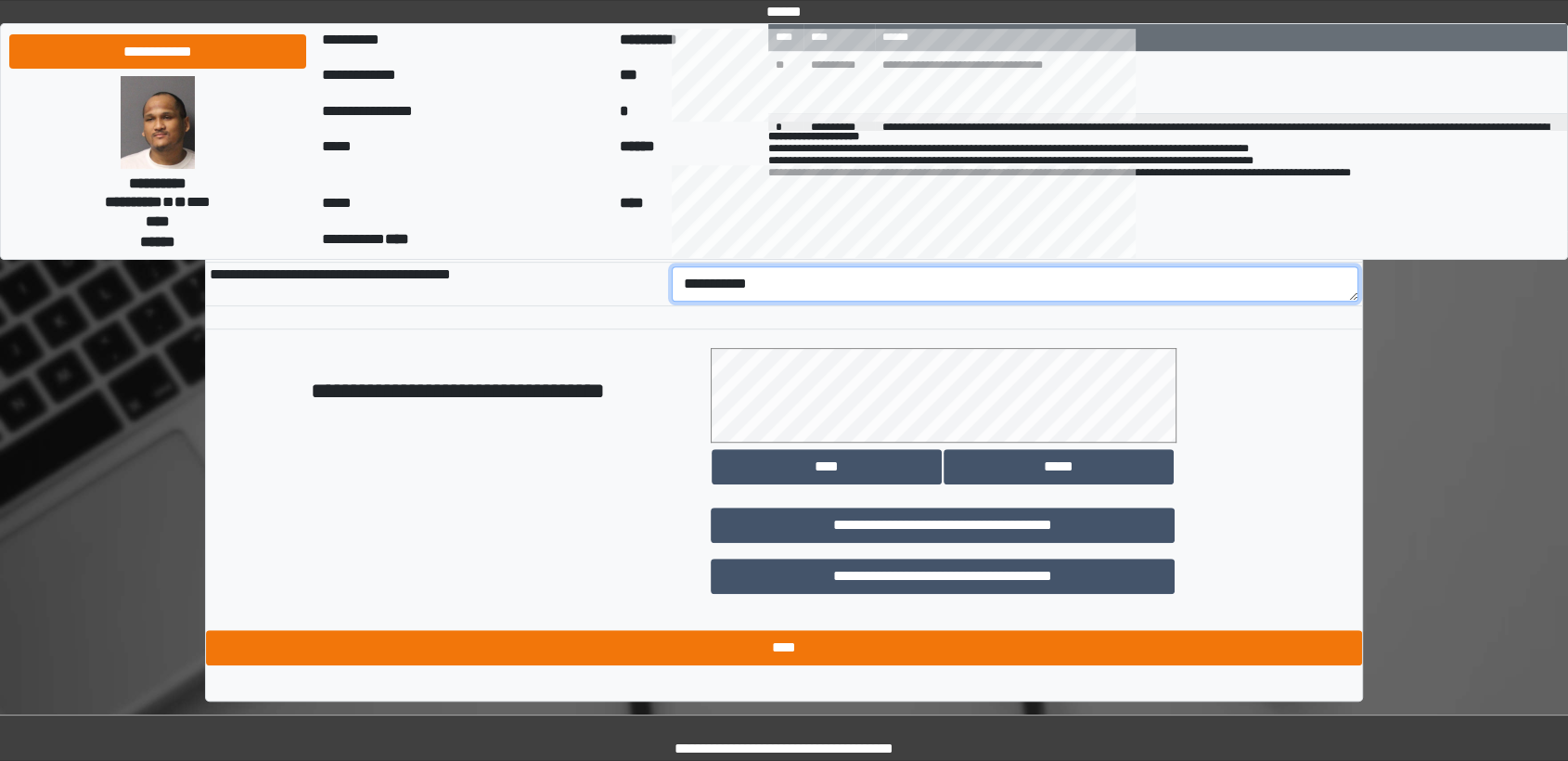 type on "**********" 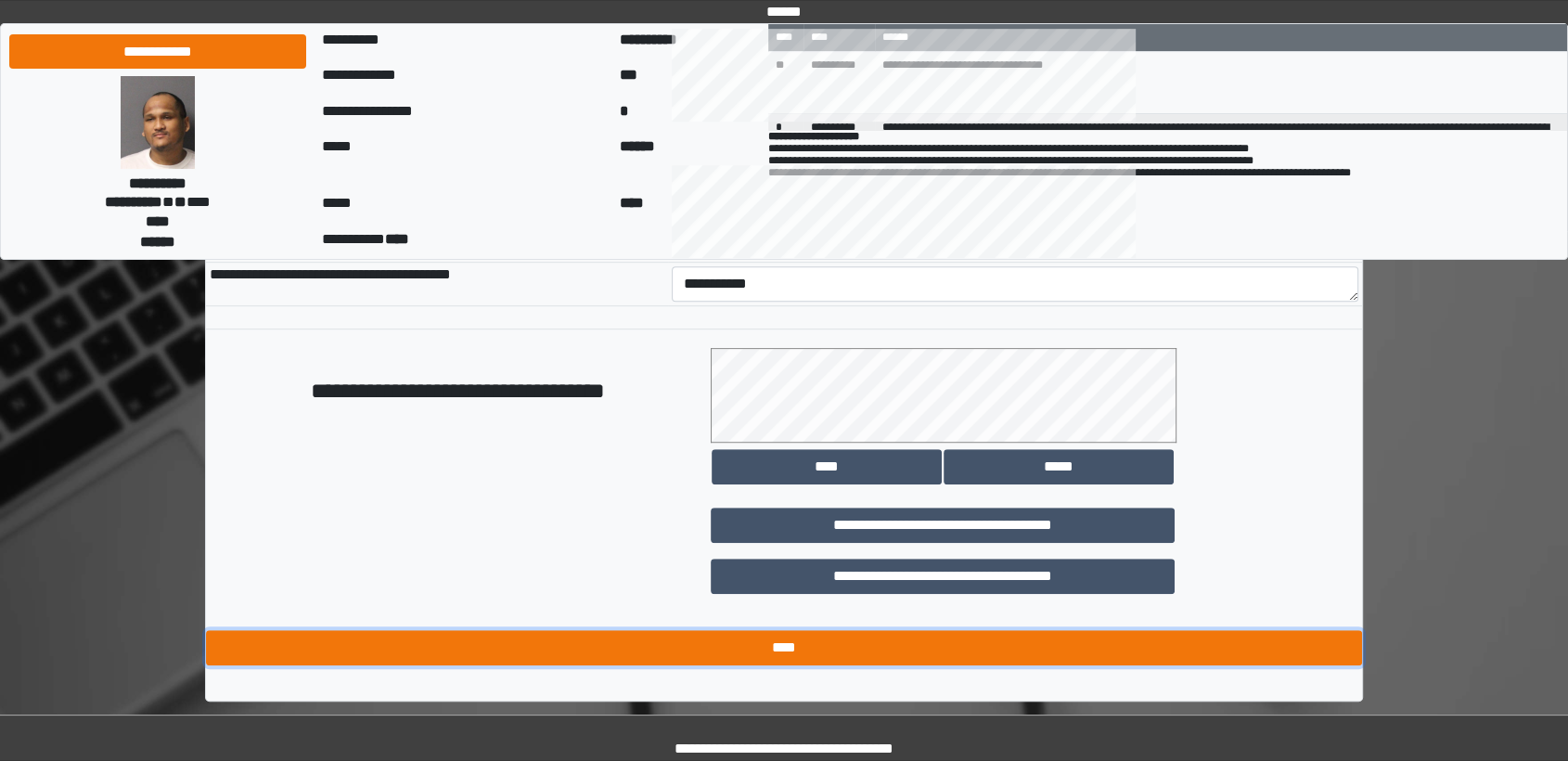 click on "****" at bounding box center [784, 648] 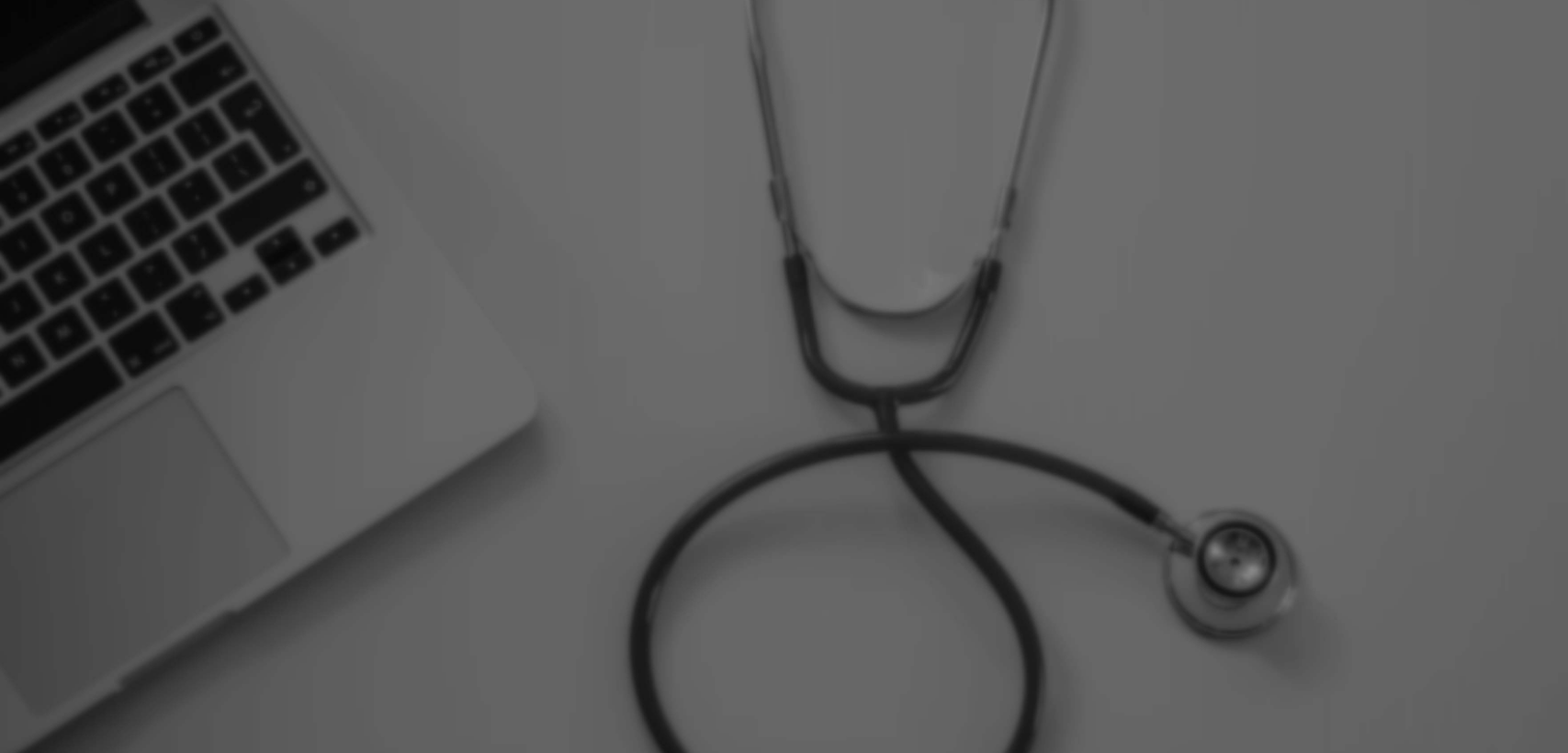 scroll, scrollTop: 0, scrollLeft: 0, axis: both 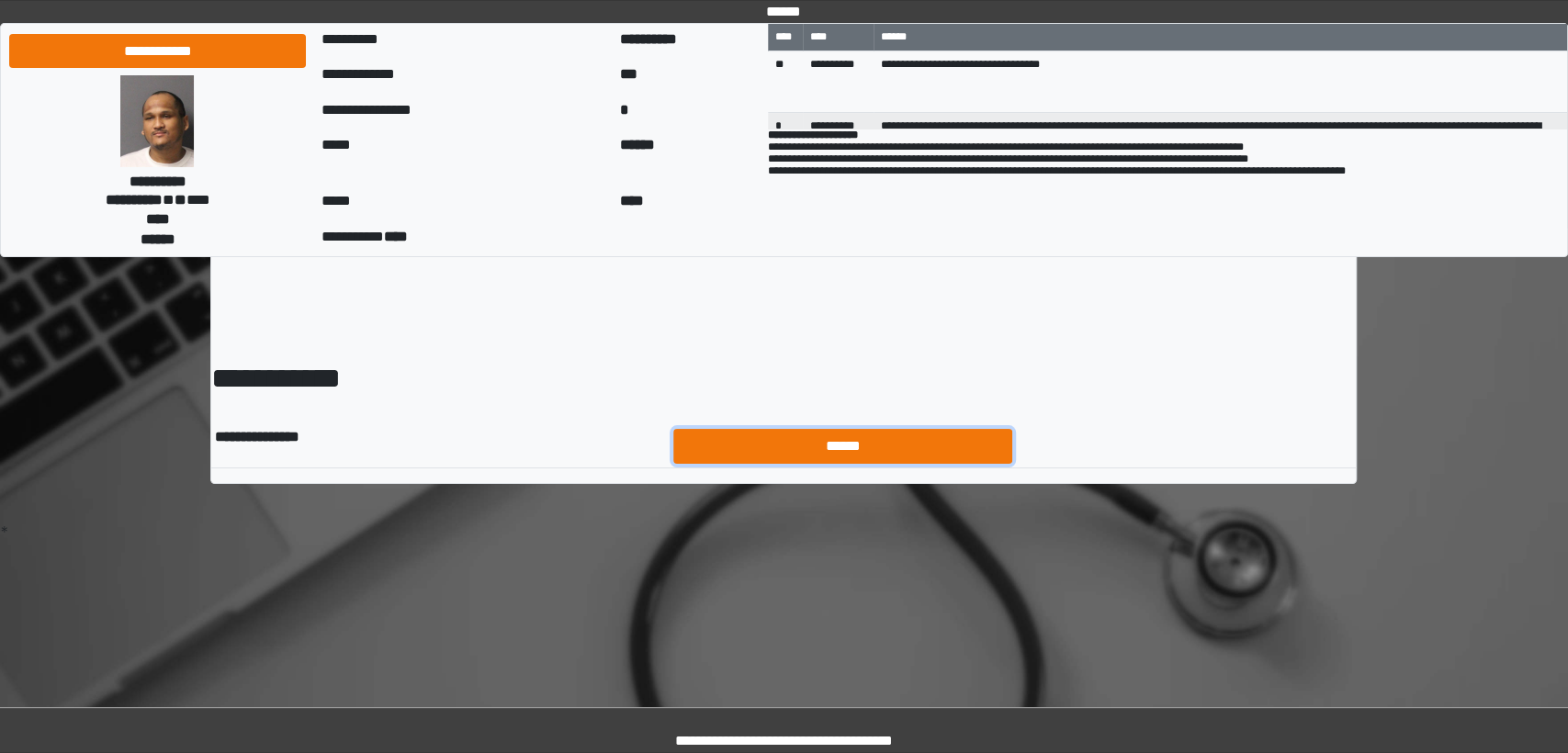 click on "******" at bounding box center [843, 446] 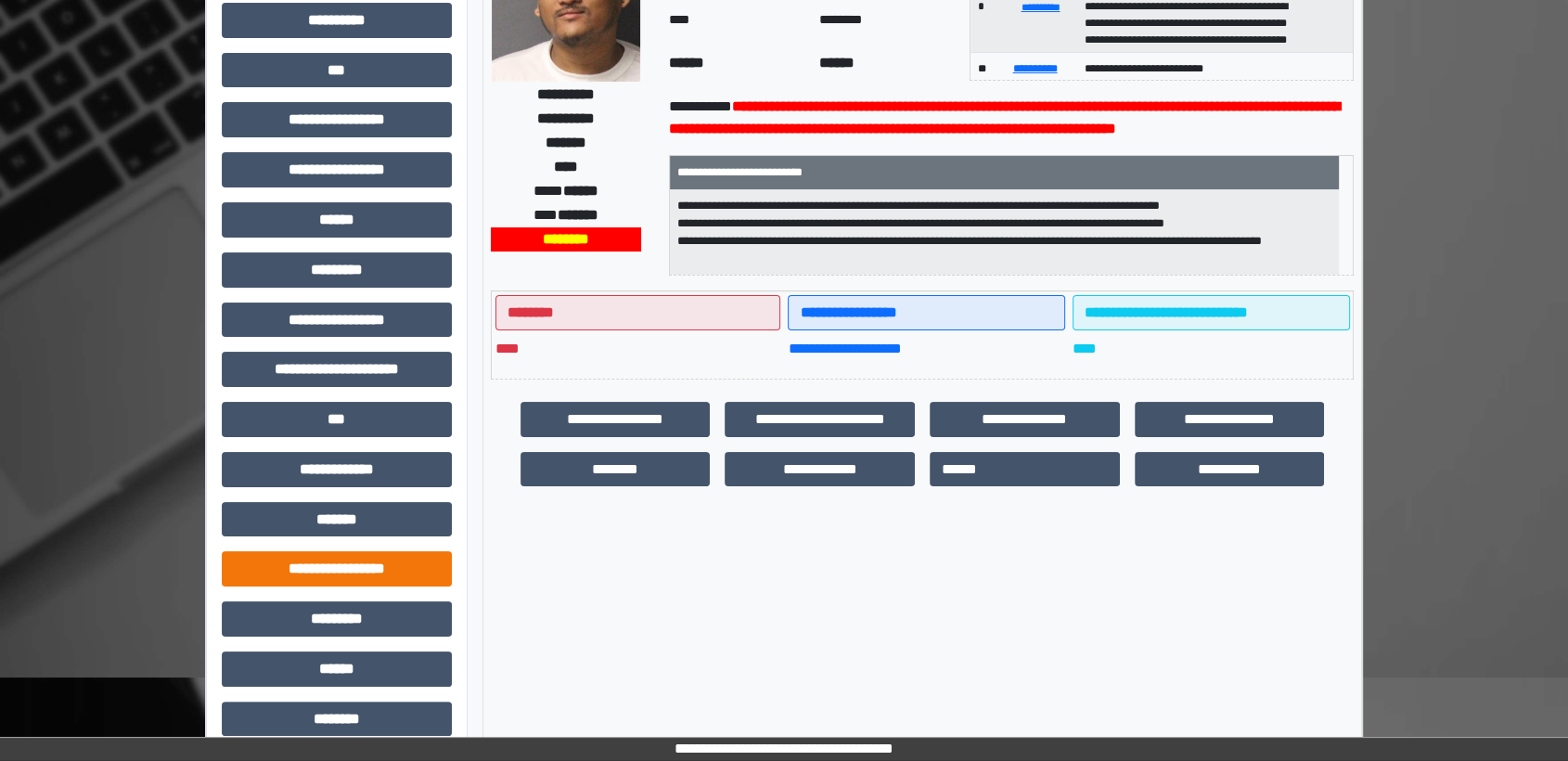 scroll, scrollTop: 206, scrollLeft: 0, axis: vertical 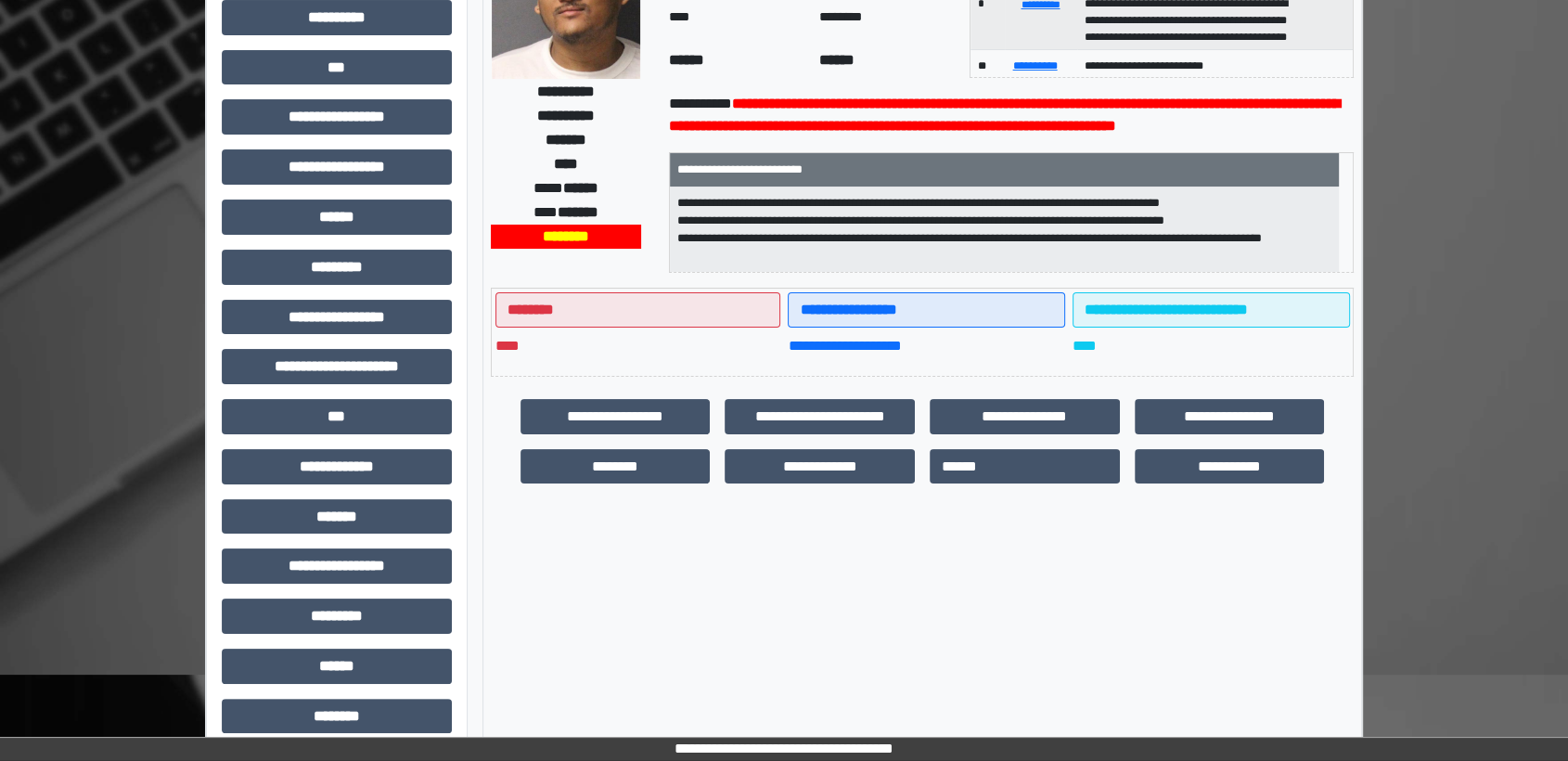 click on "**********" at bounding box center (337, 374) 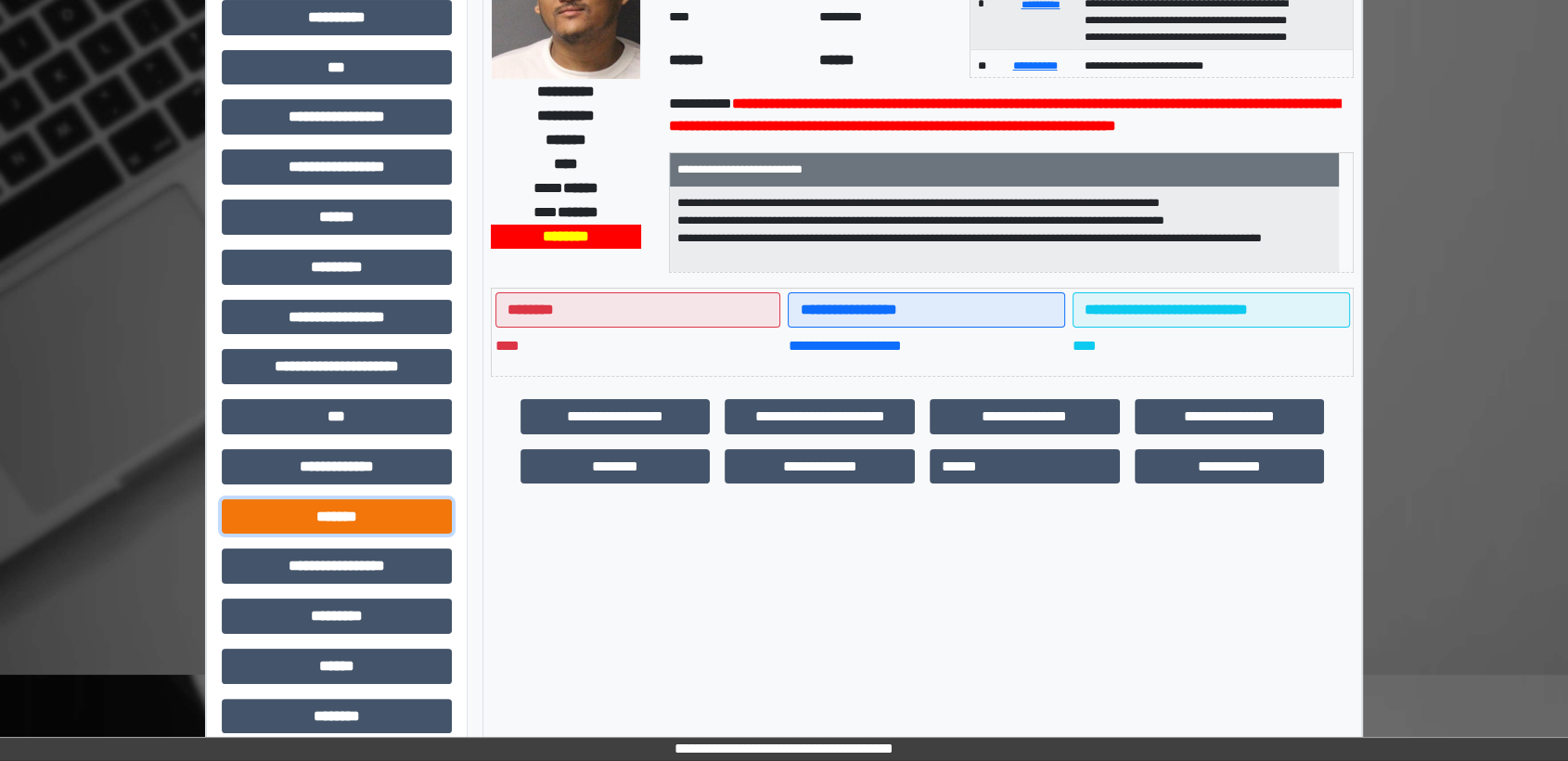 click on "*******" at bounding box center (337, 517) 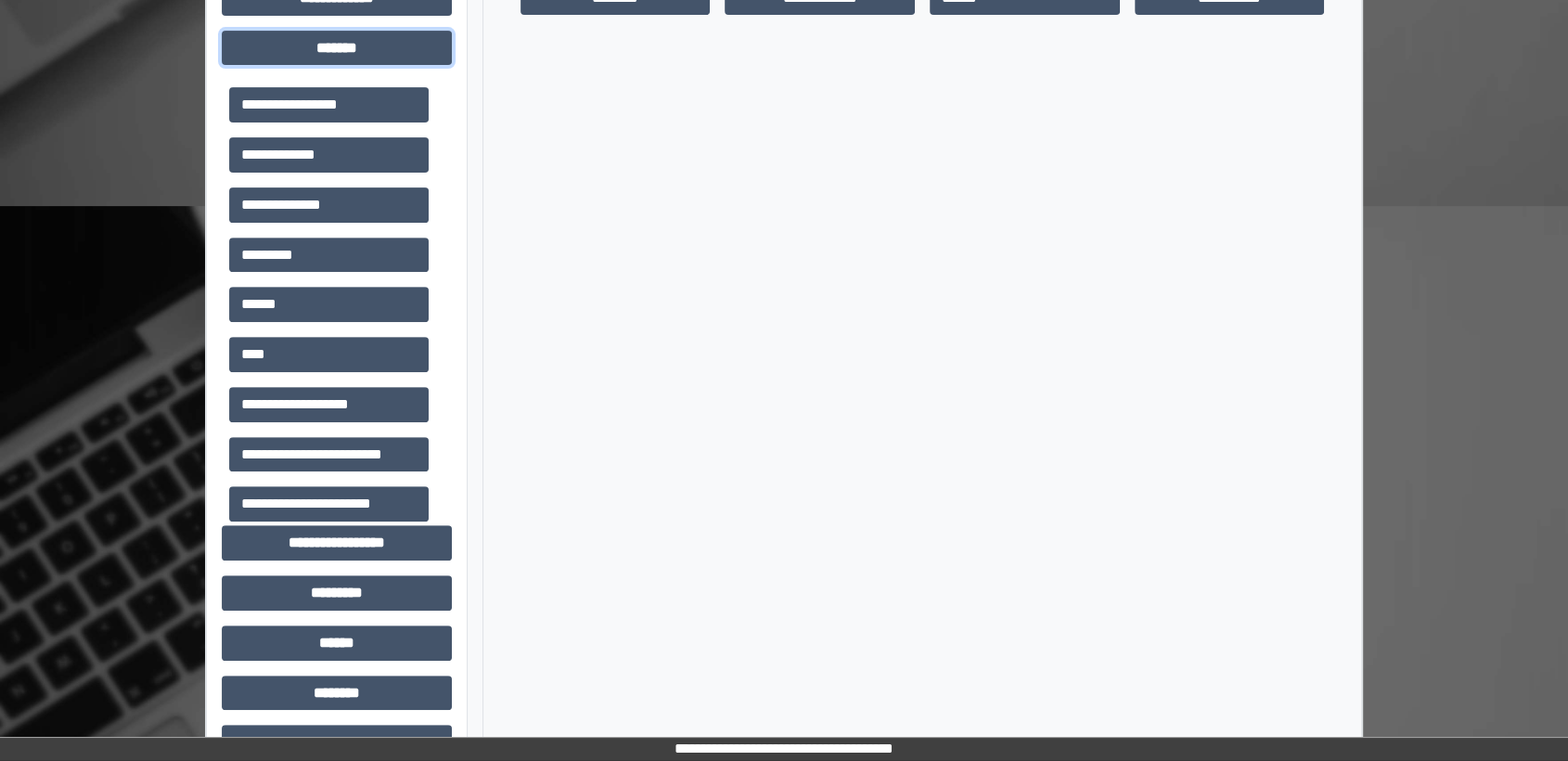 scroll, scrollTop: 770, scrollLeft: 0, axis: vertical 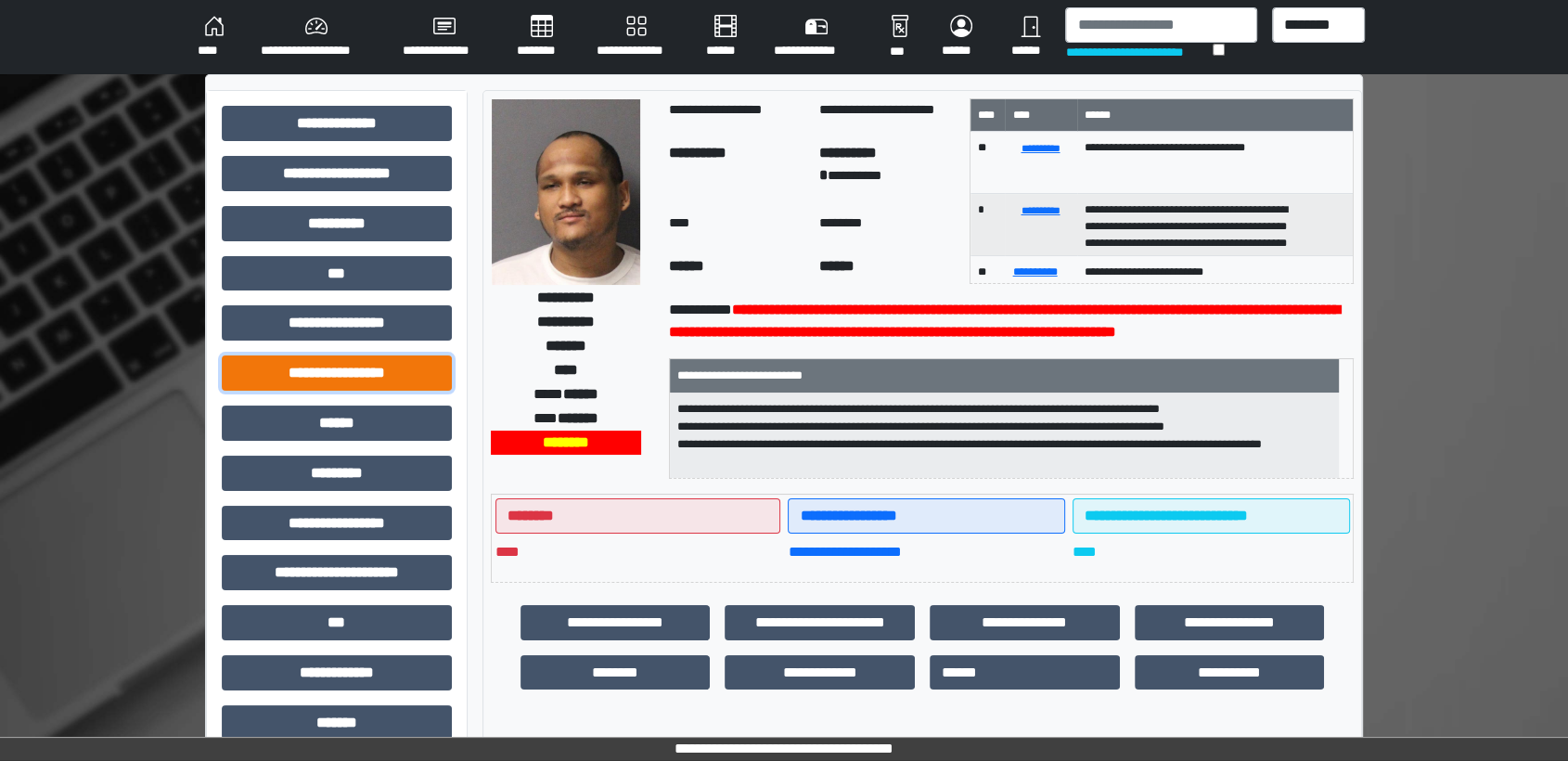 click on "**********" at bounding box center (337, 373) 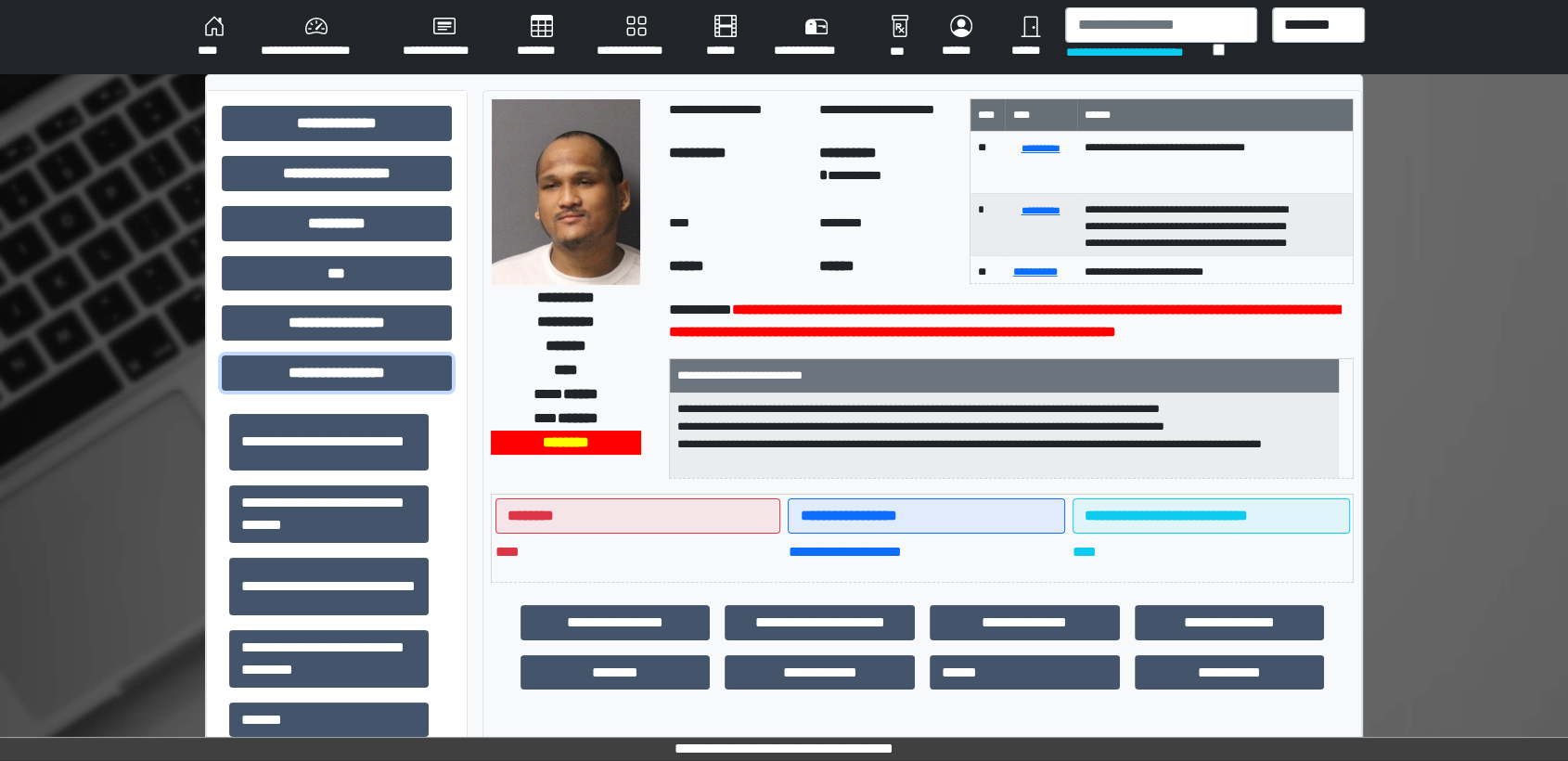 scroll, scrollTop: 1245, scrollLeft: 0, axis: vertical 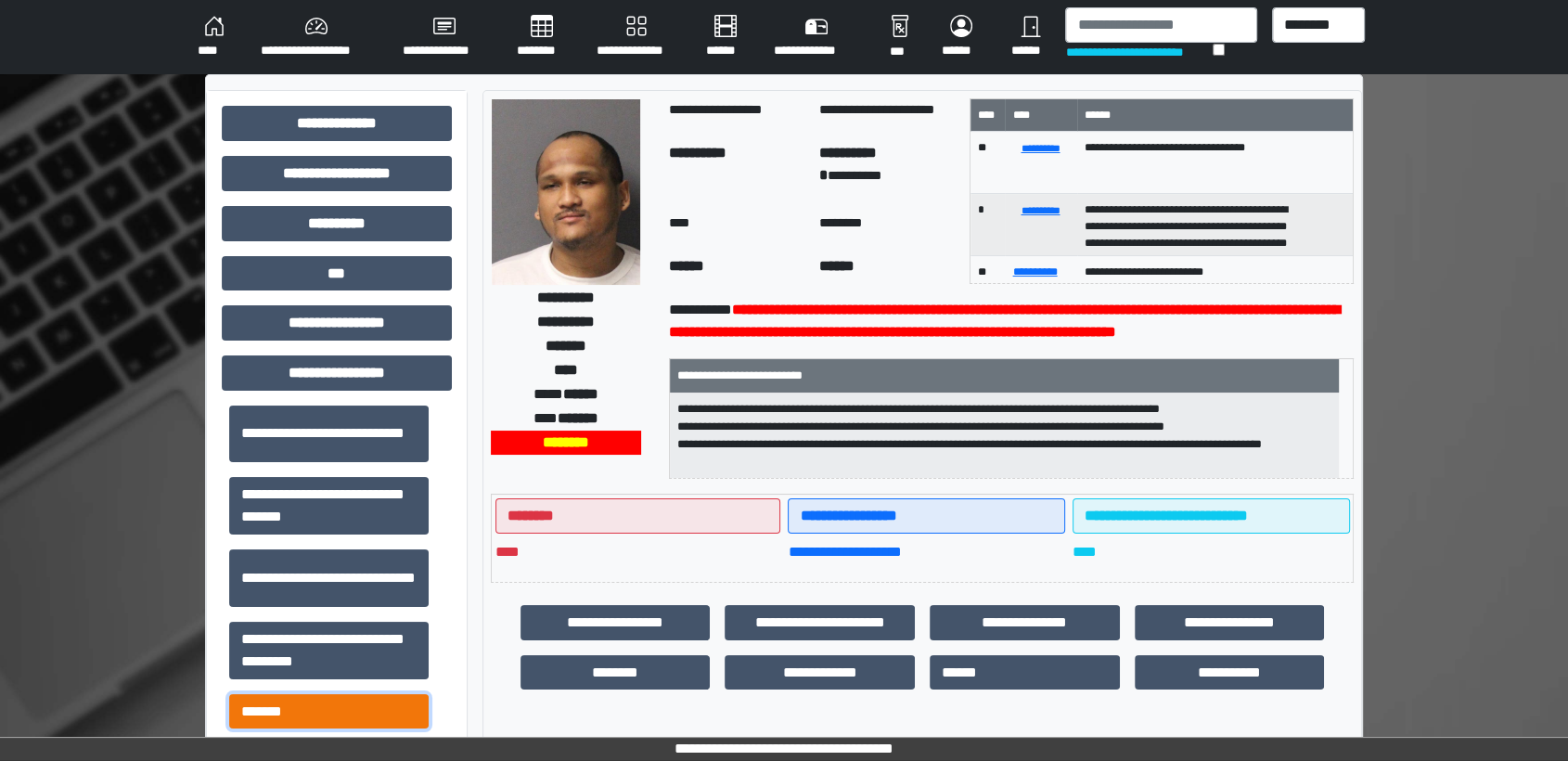 click on "*******" at bounding box center (328, 712) 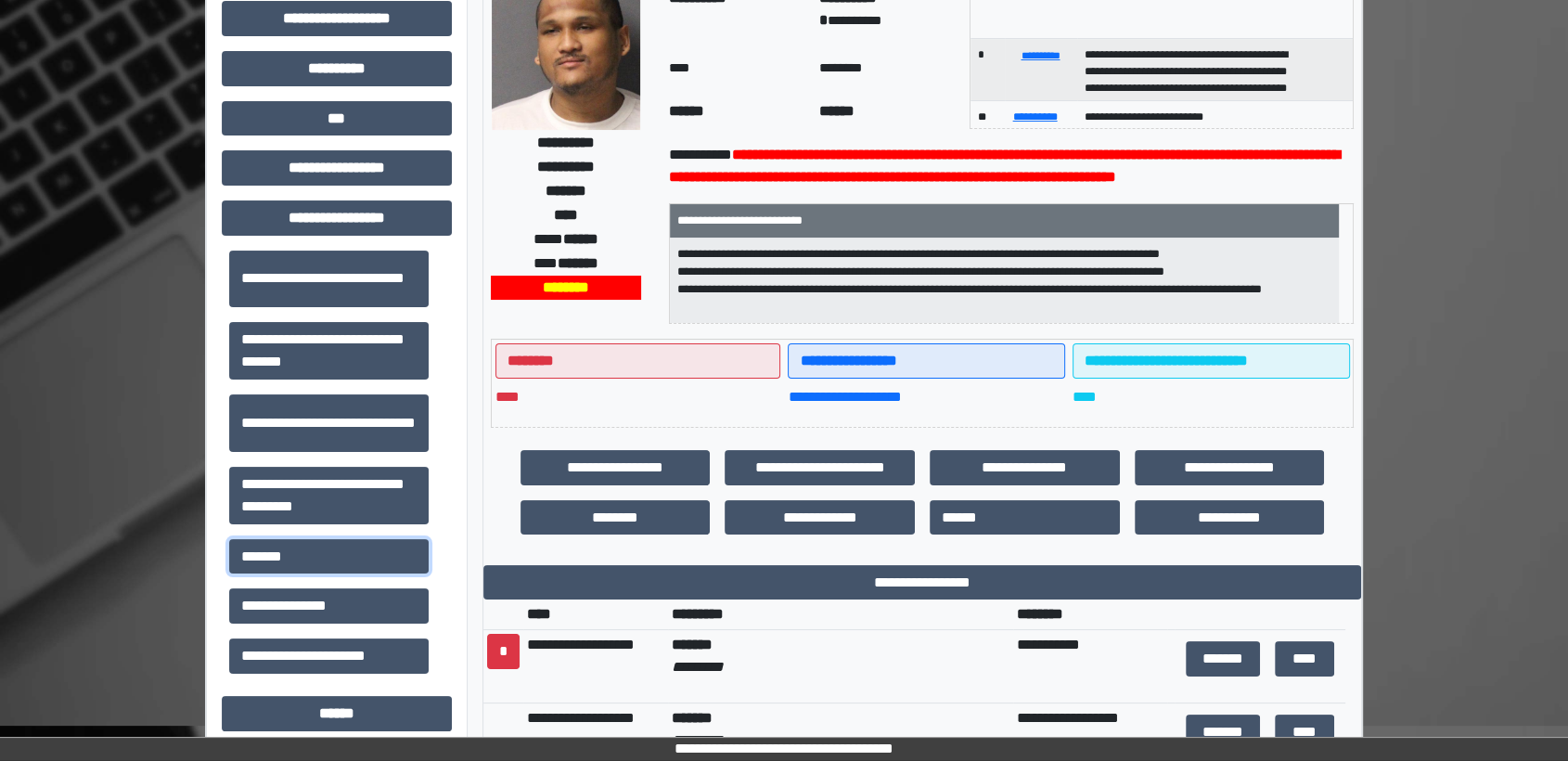 scroll, scrollTop: 309, scrollLeft: 0, axis: vertical 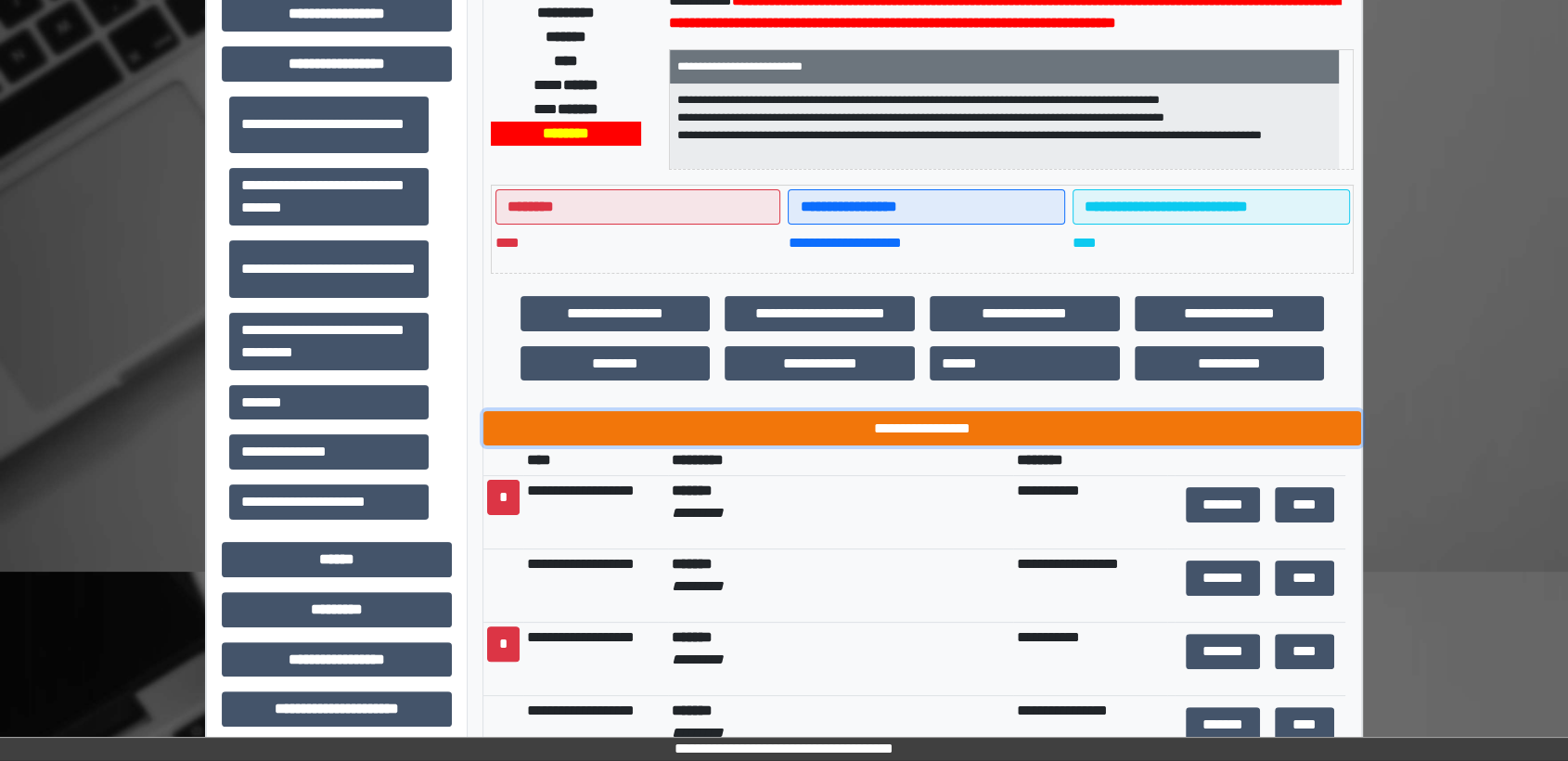 click on "**********" at bounding box center (922, 429) 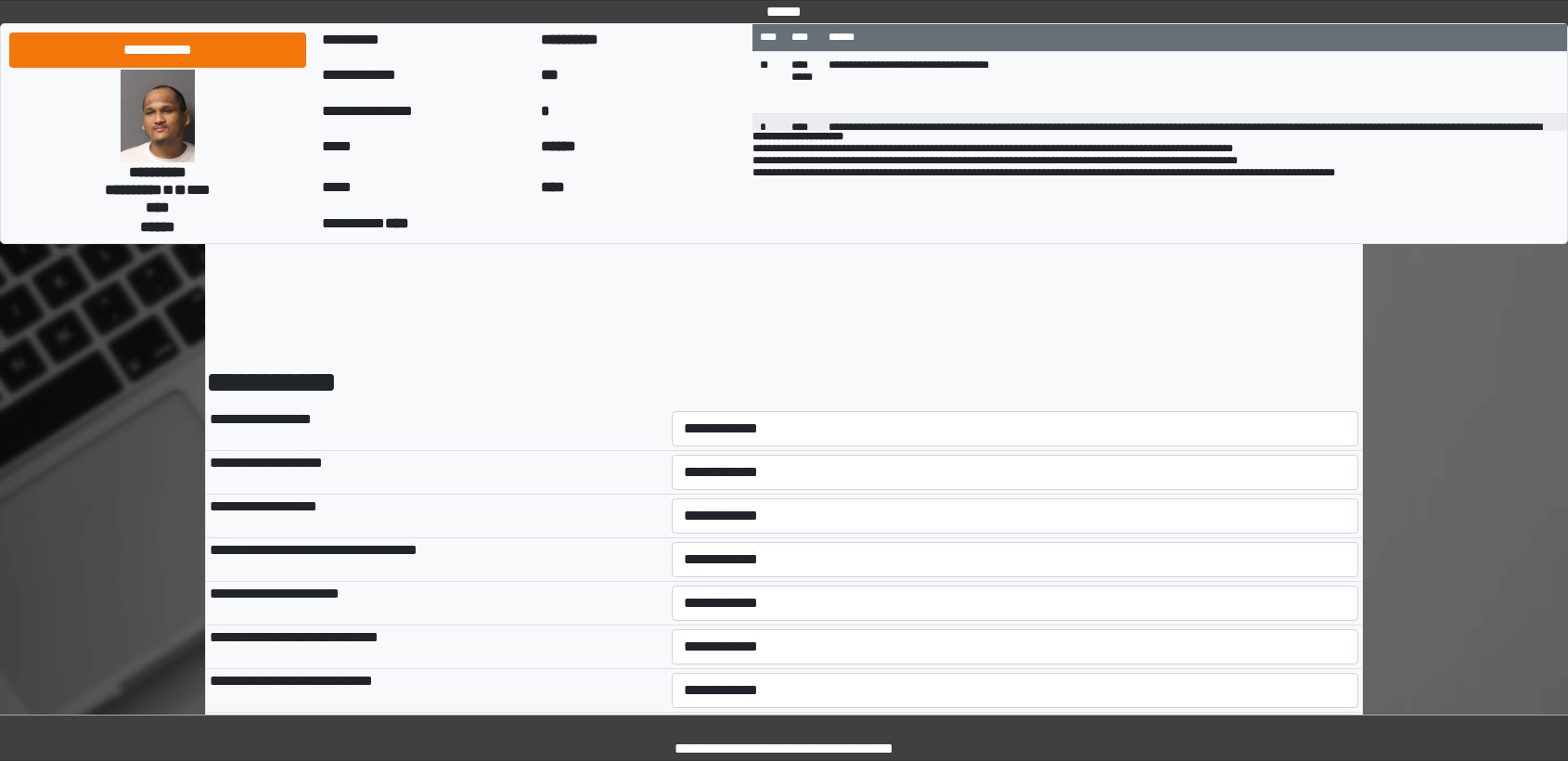 scroll, scrollTop: 0, scrollLeft: 0, axis: both 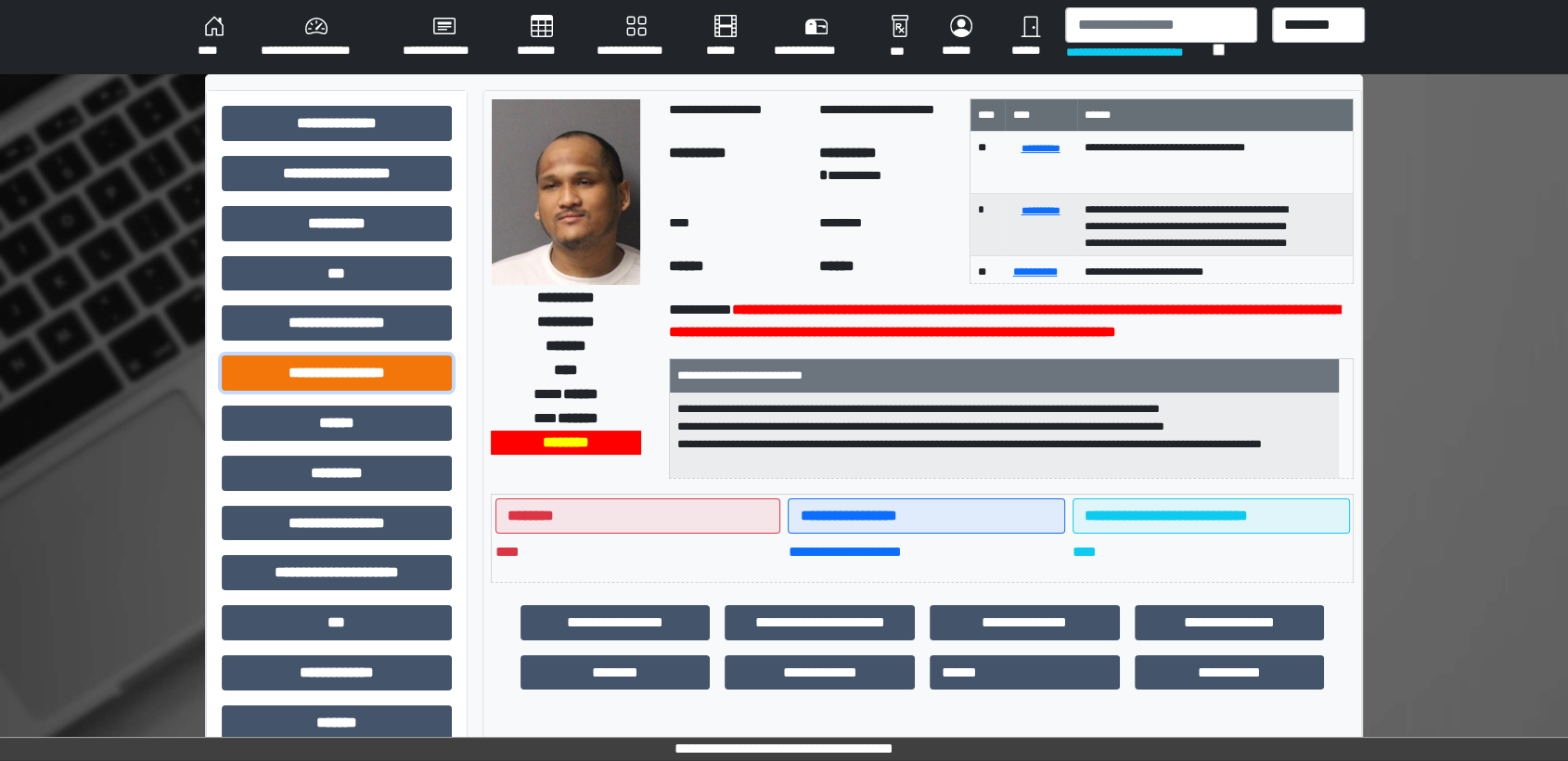 click on "**********" at bounding box center [337, 373] 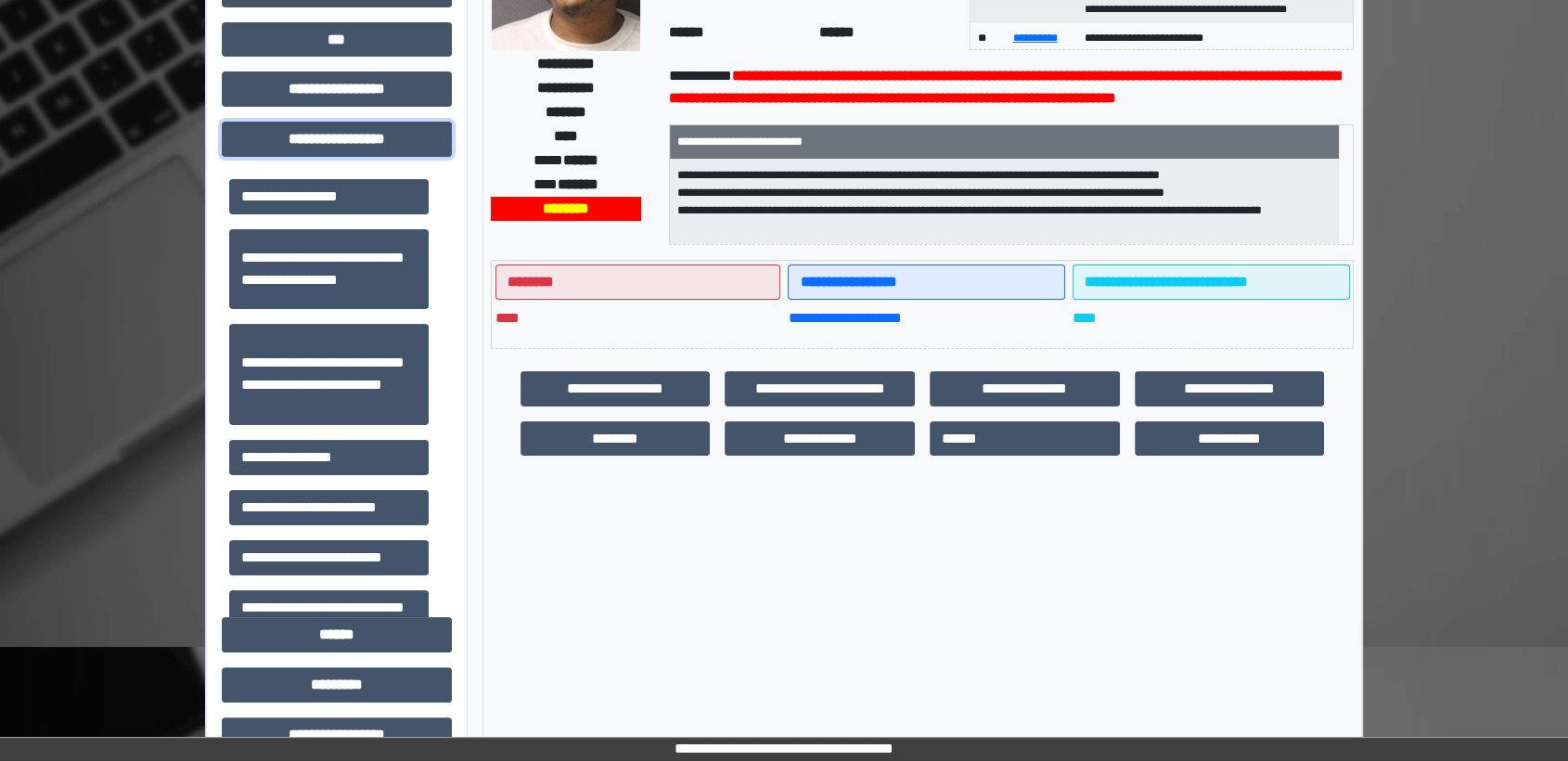 scroll, scrollTop: 0, scrollLeft: 0, axis: both 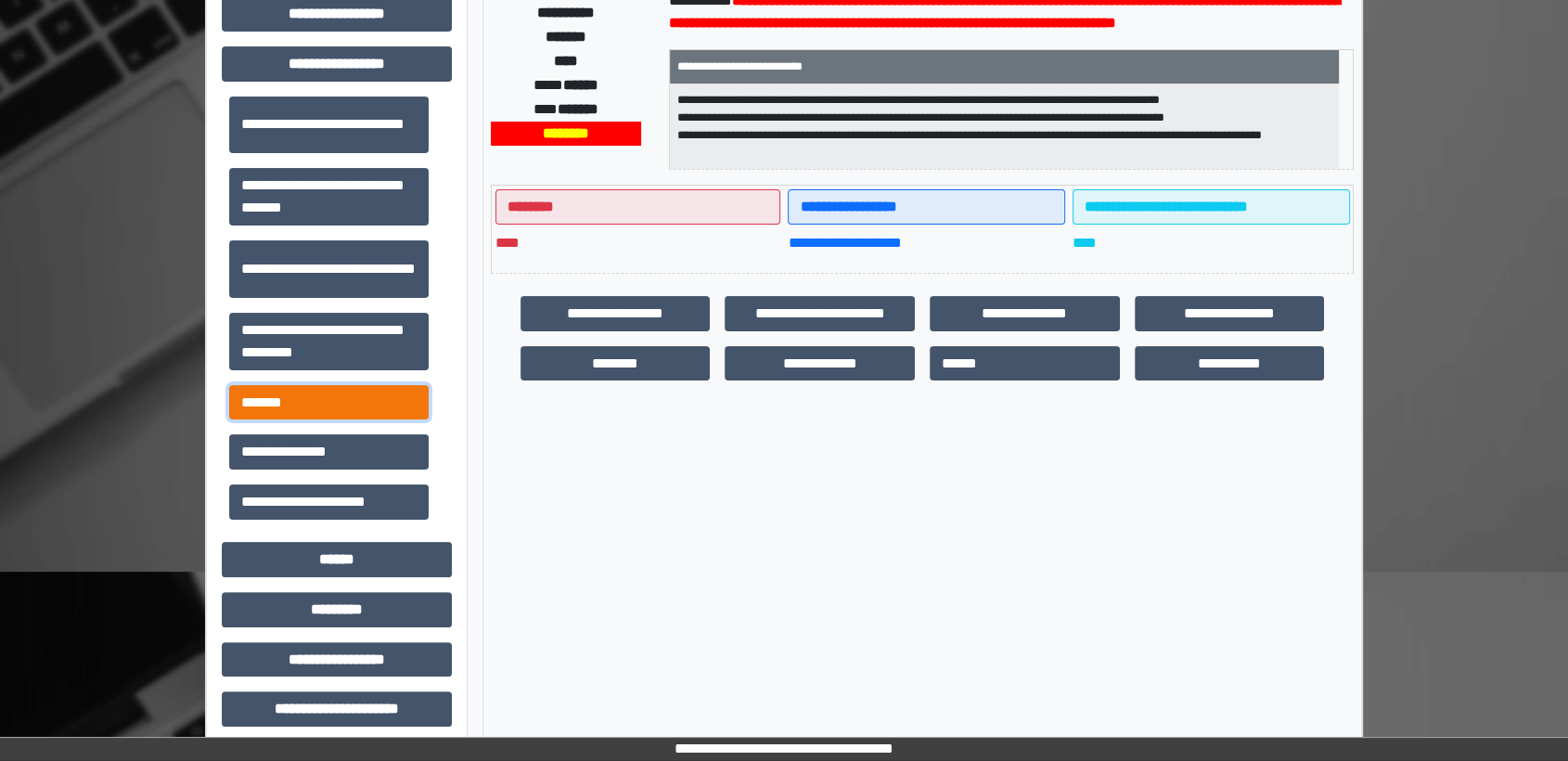 click on "*******" at bounding box center (328, 403) 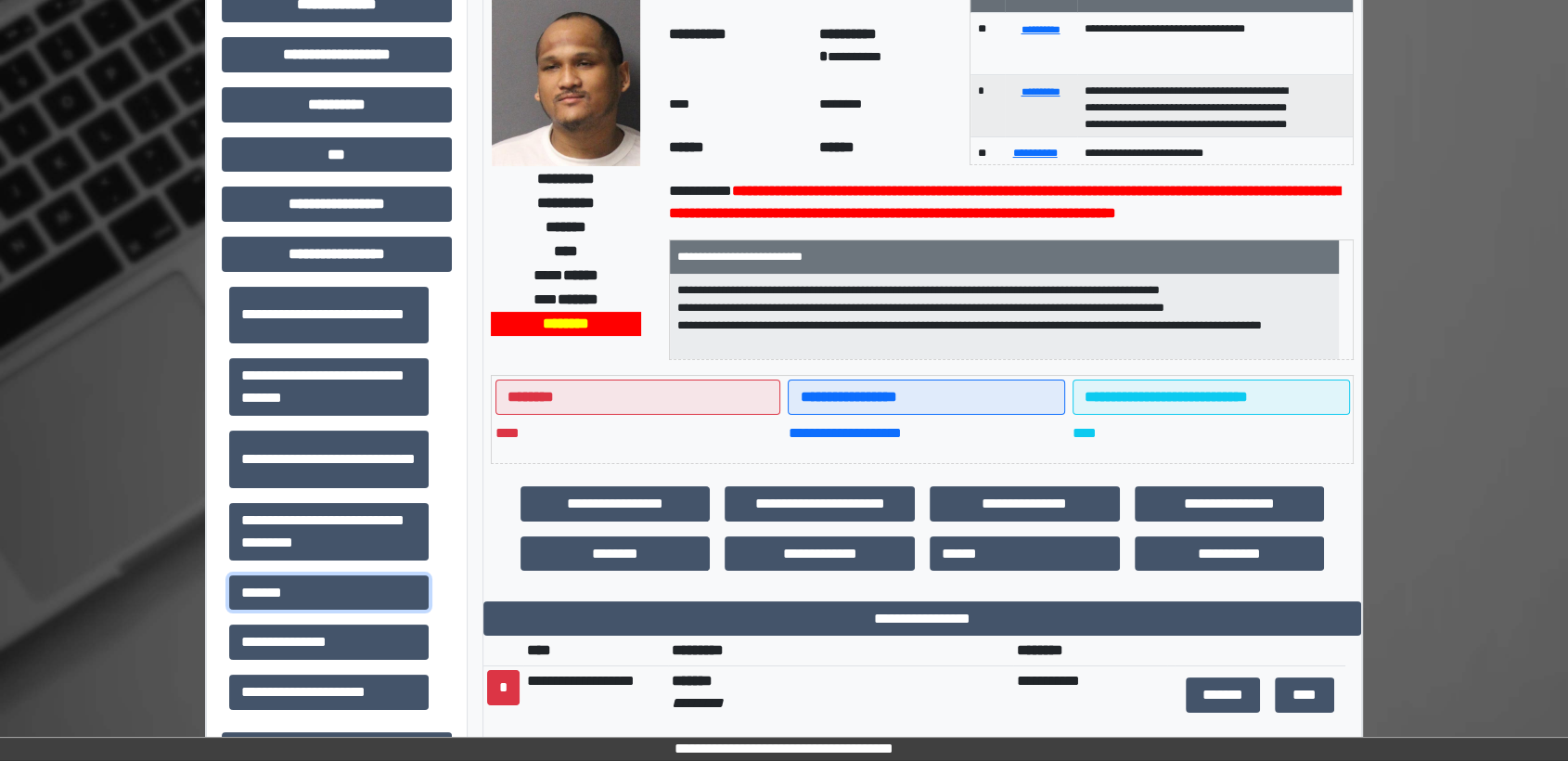 scroll, scrollTop: 0, scrollLeft: 0, axis: both 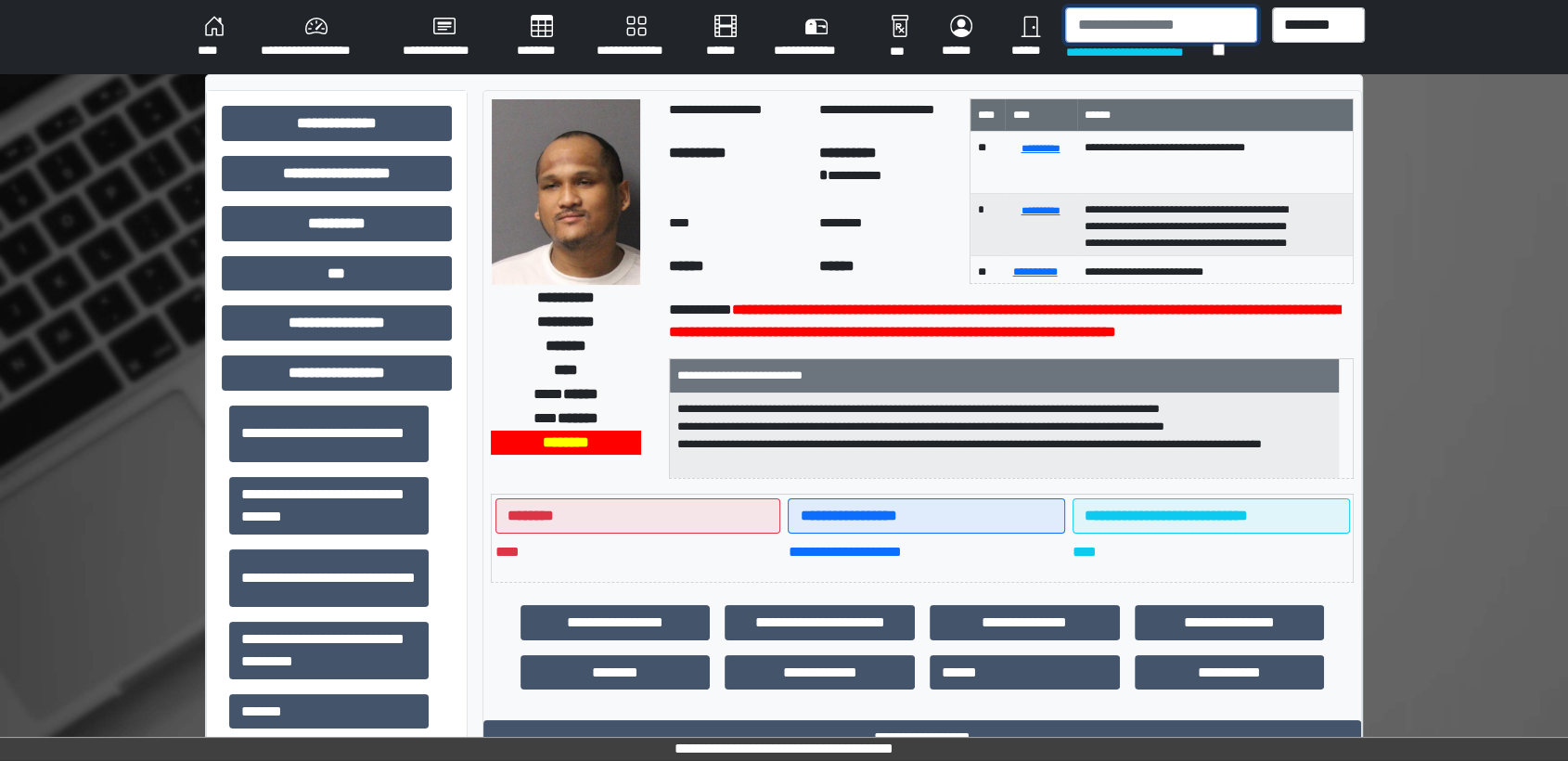 click at bounding box center (1161, 25) 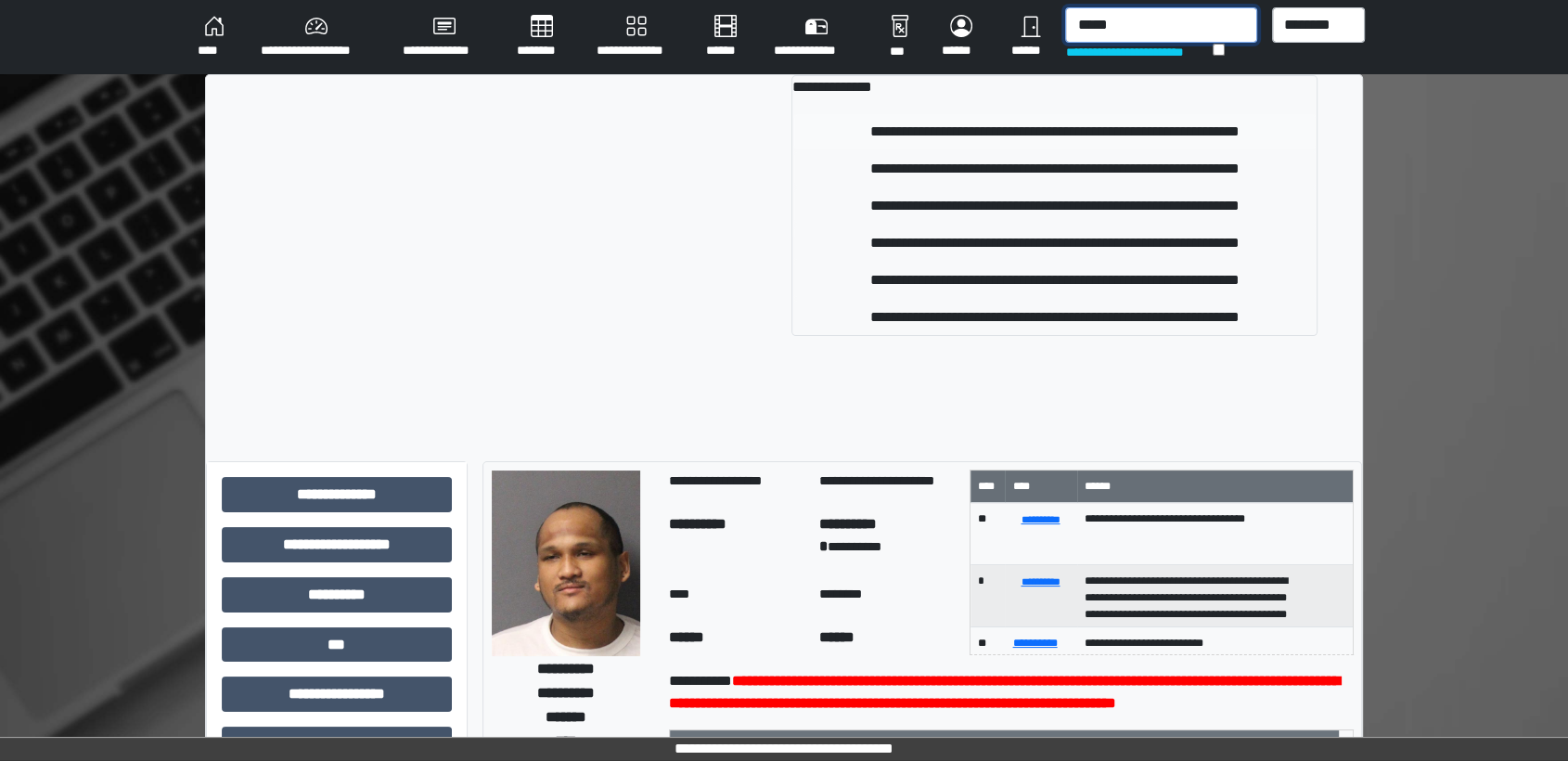 type on "*****" 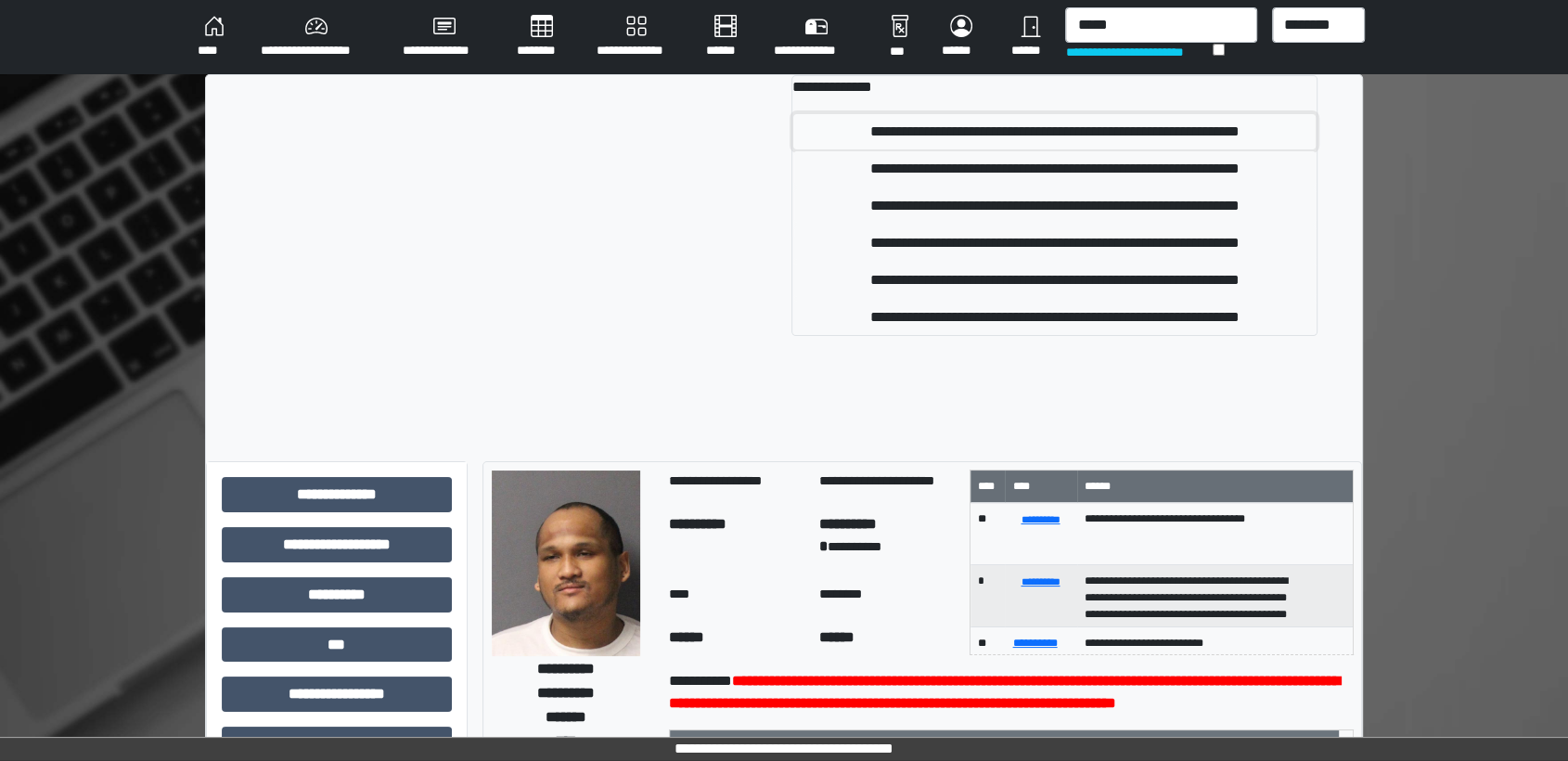 click on "**********" at bounding box center [1054, 132] 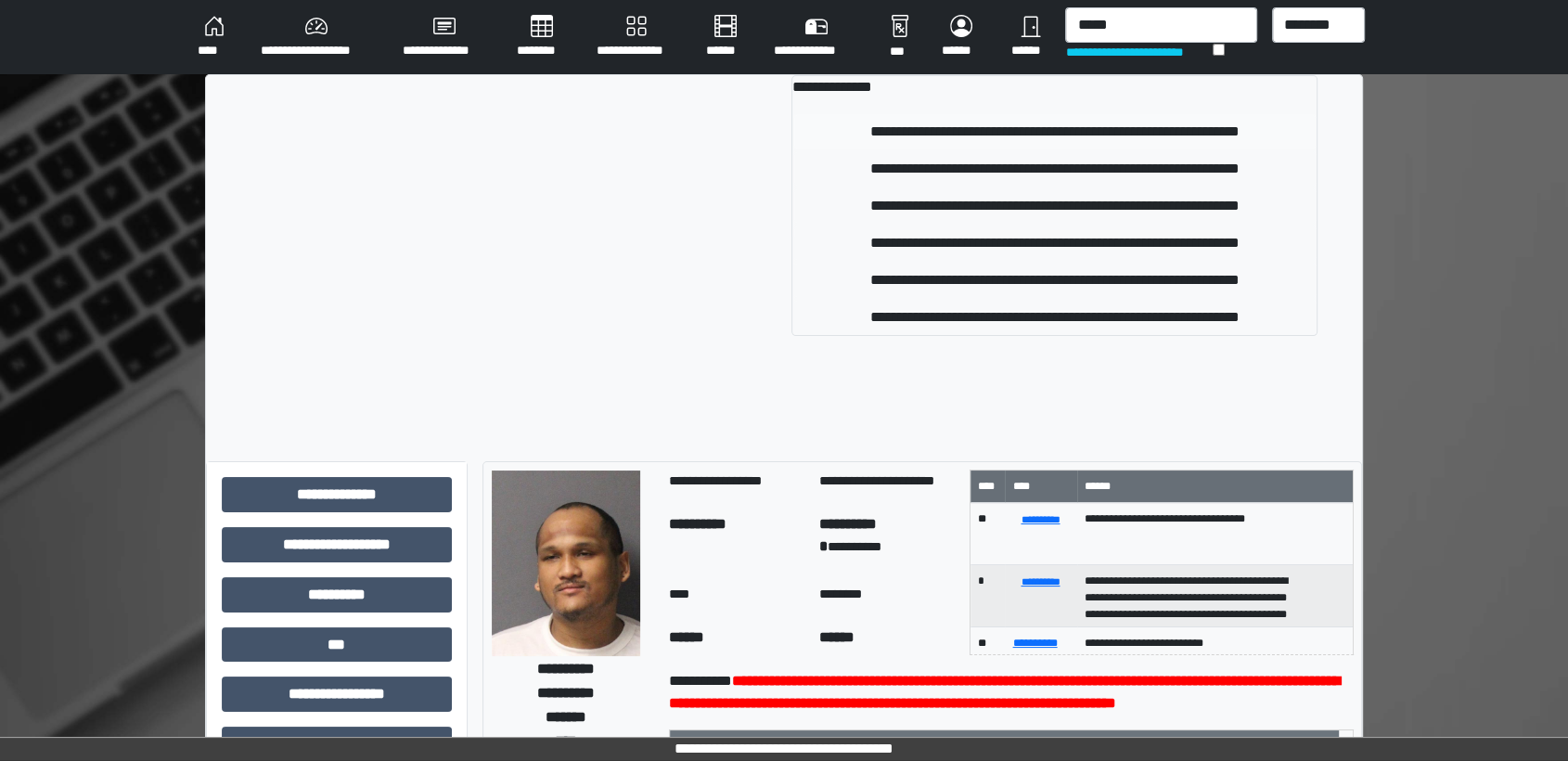 type 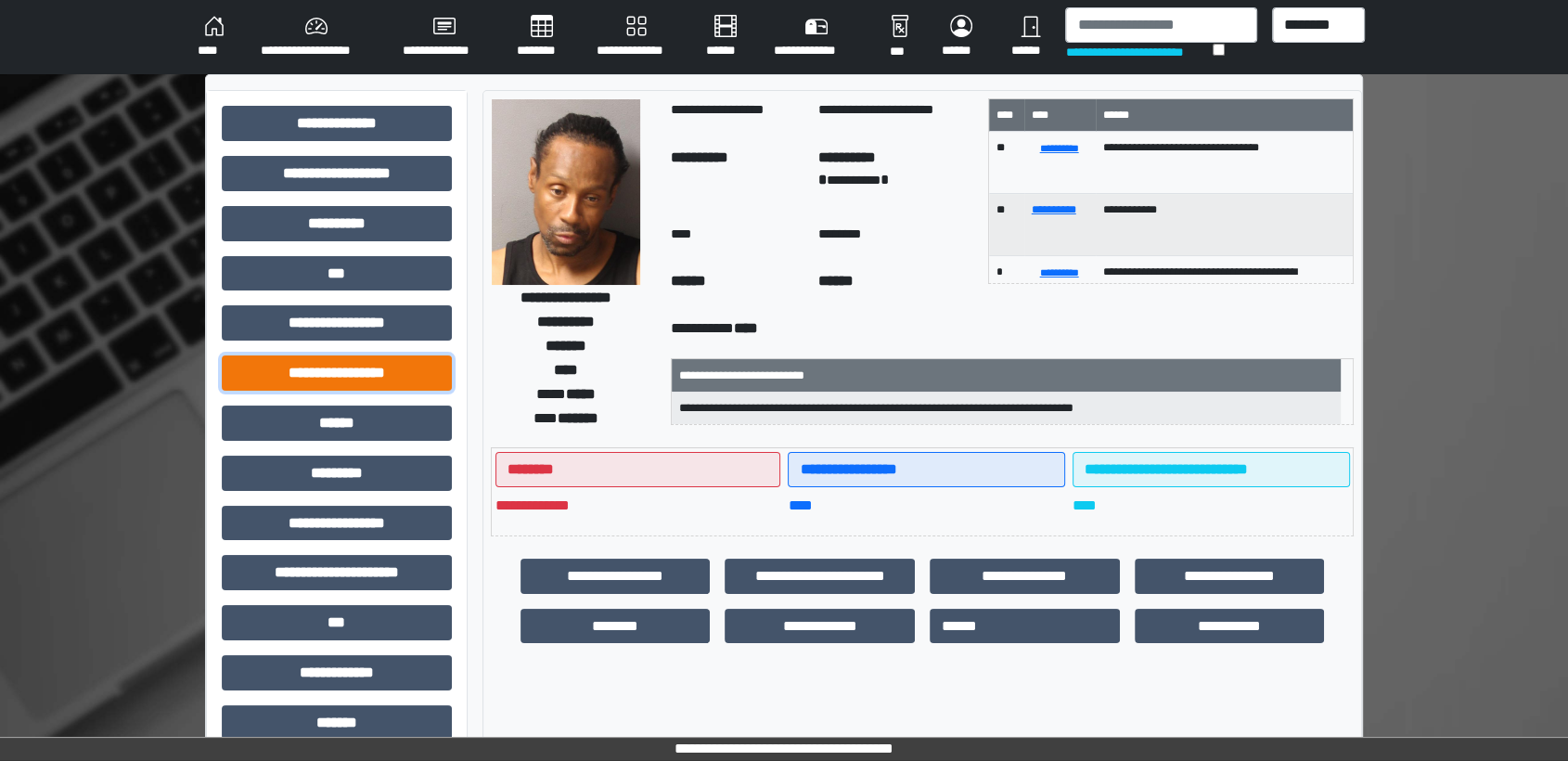 click on "**********" at bounding box center [337, 373] 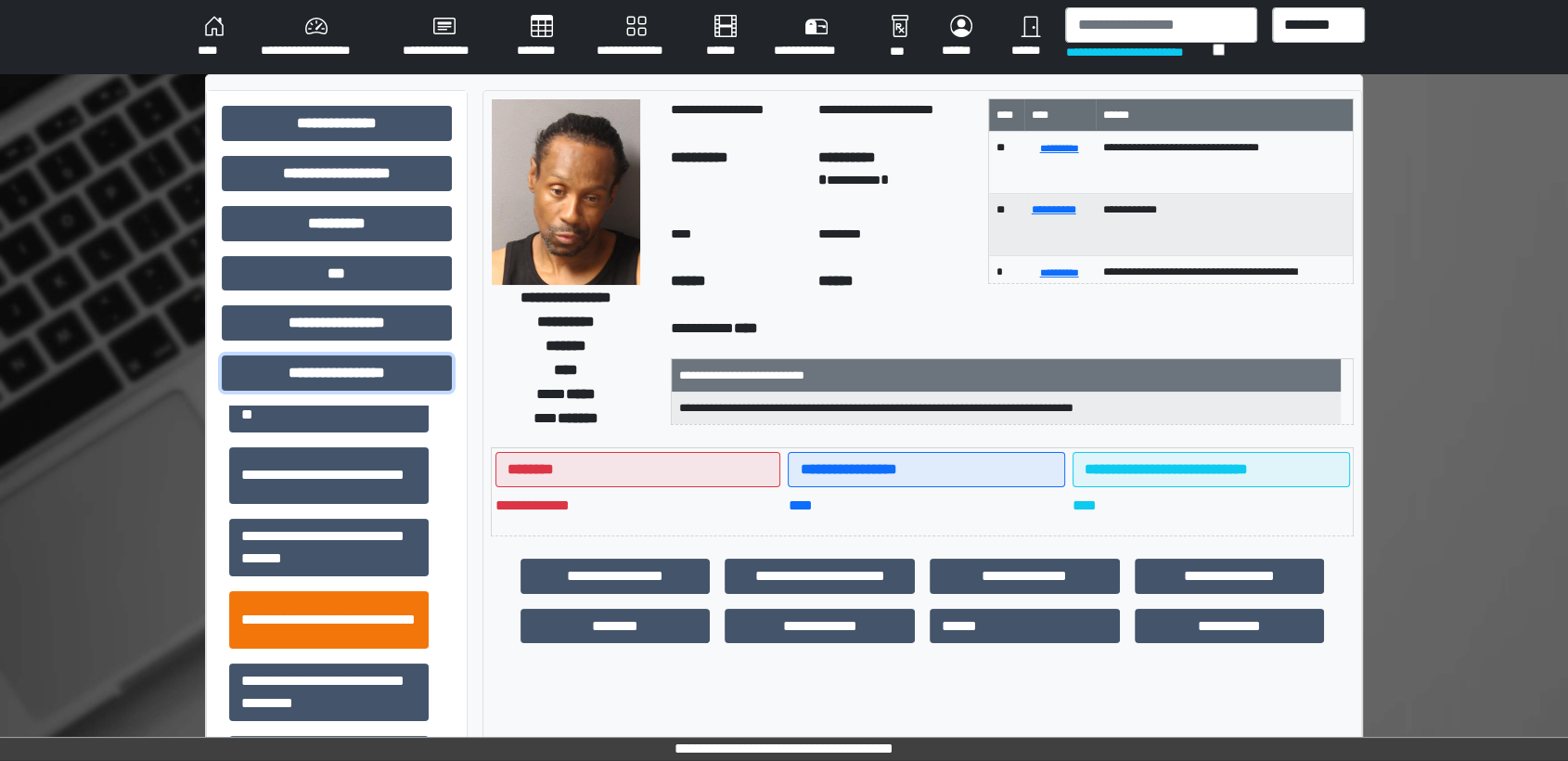scroll, scrollTop: 1245, scrollLeft: 0, axis: vertical 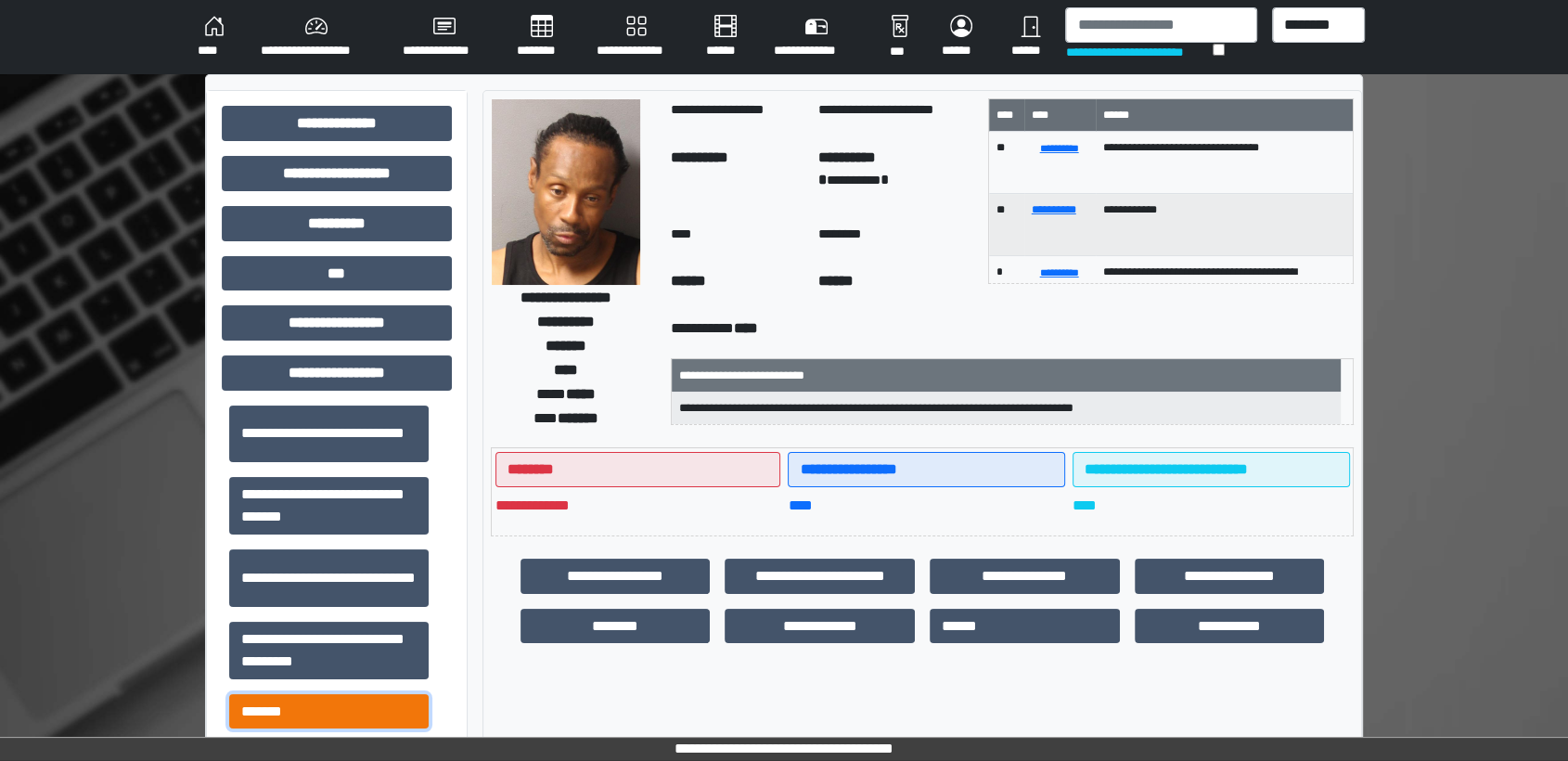 click on "*******" at bounding box center [328, 712] 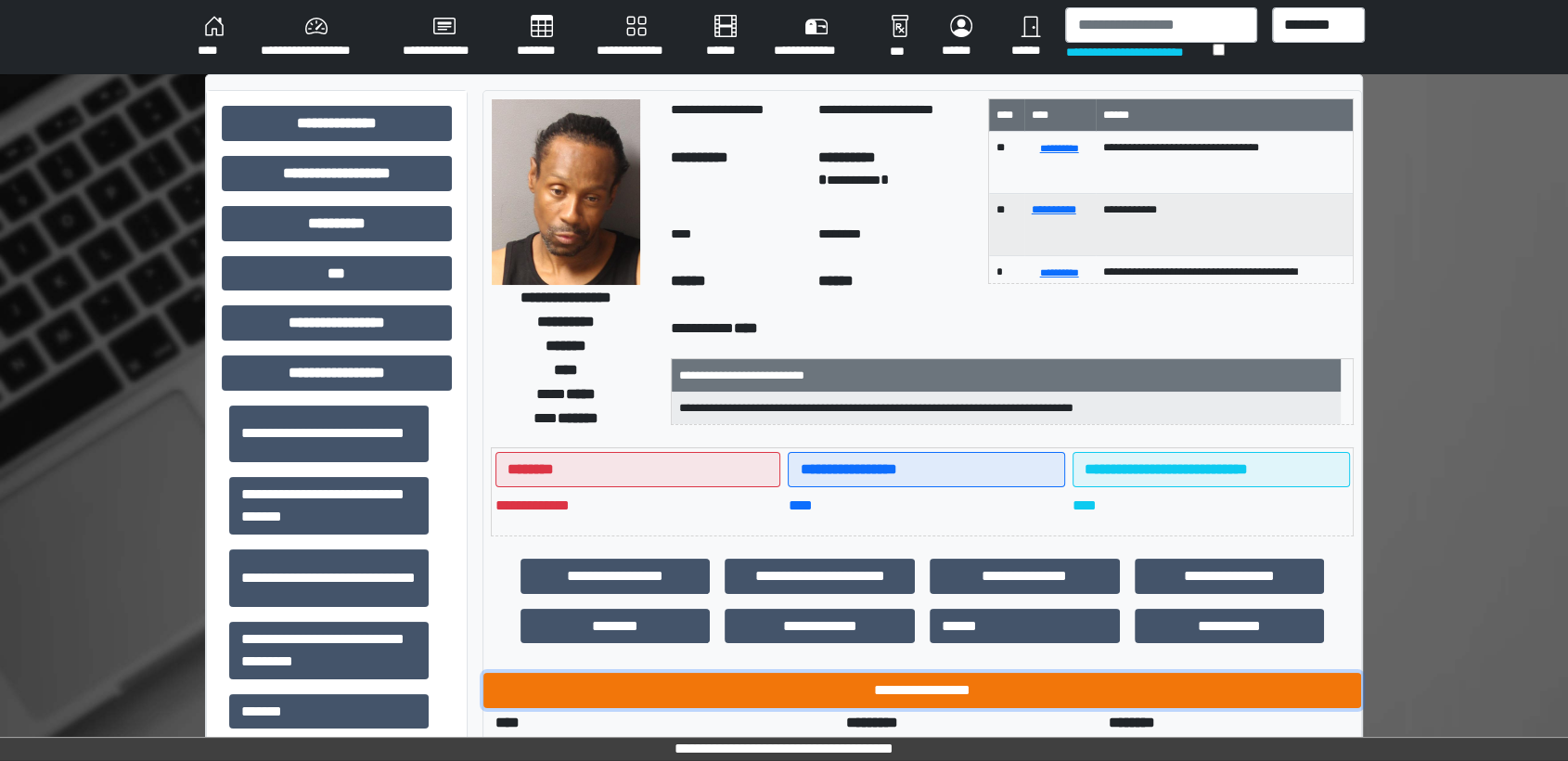 click on "**********" at bounding box center [922, 690] 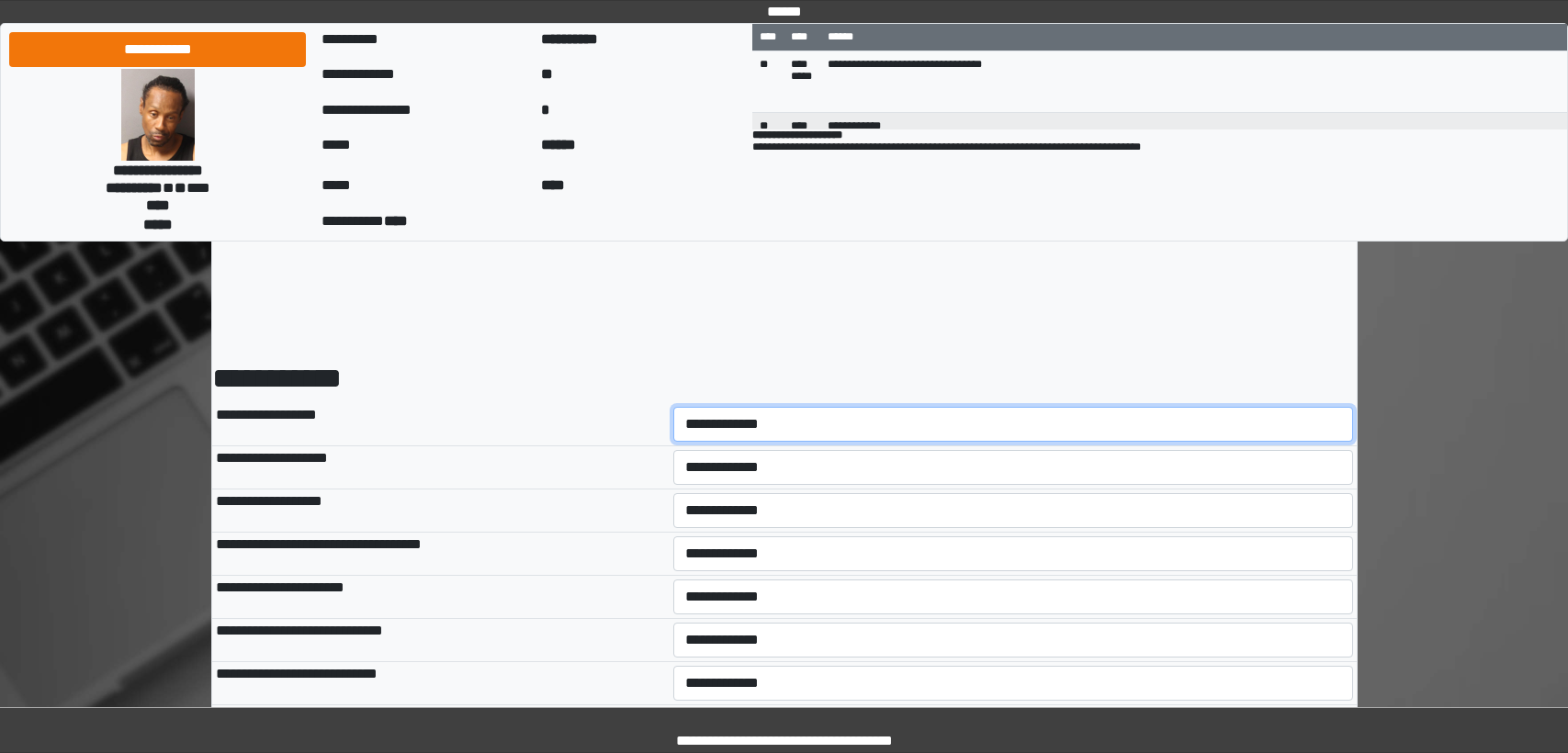 click on "**********" at bounding box center [1013, 424] 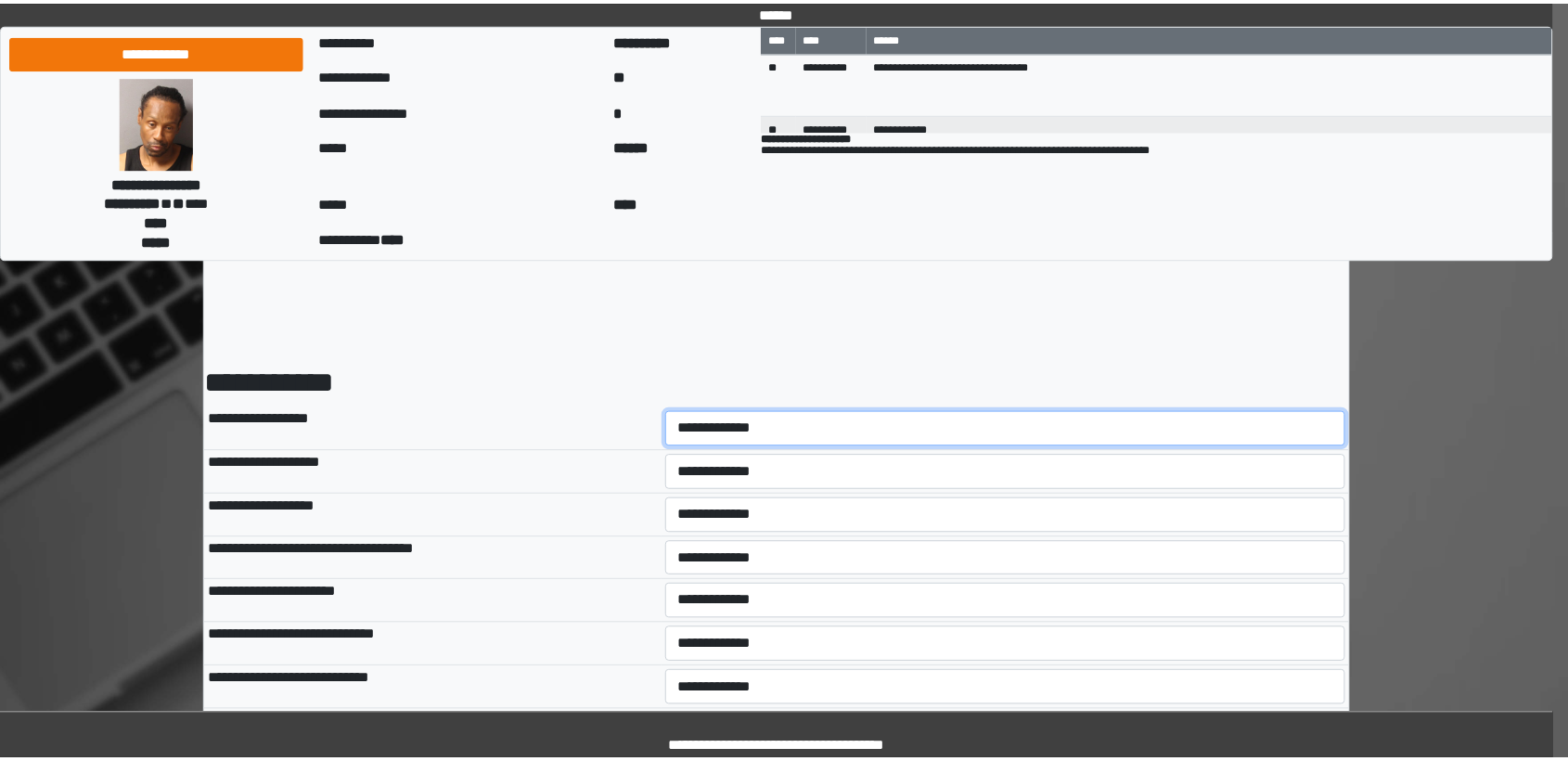 scroll, scrollTop: 0, scrollLeft: 0, axis: both 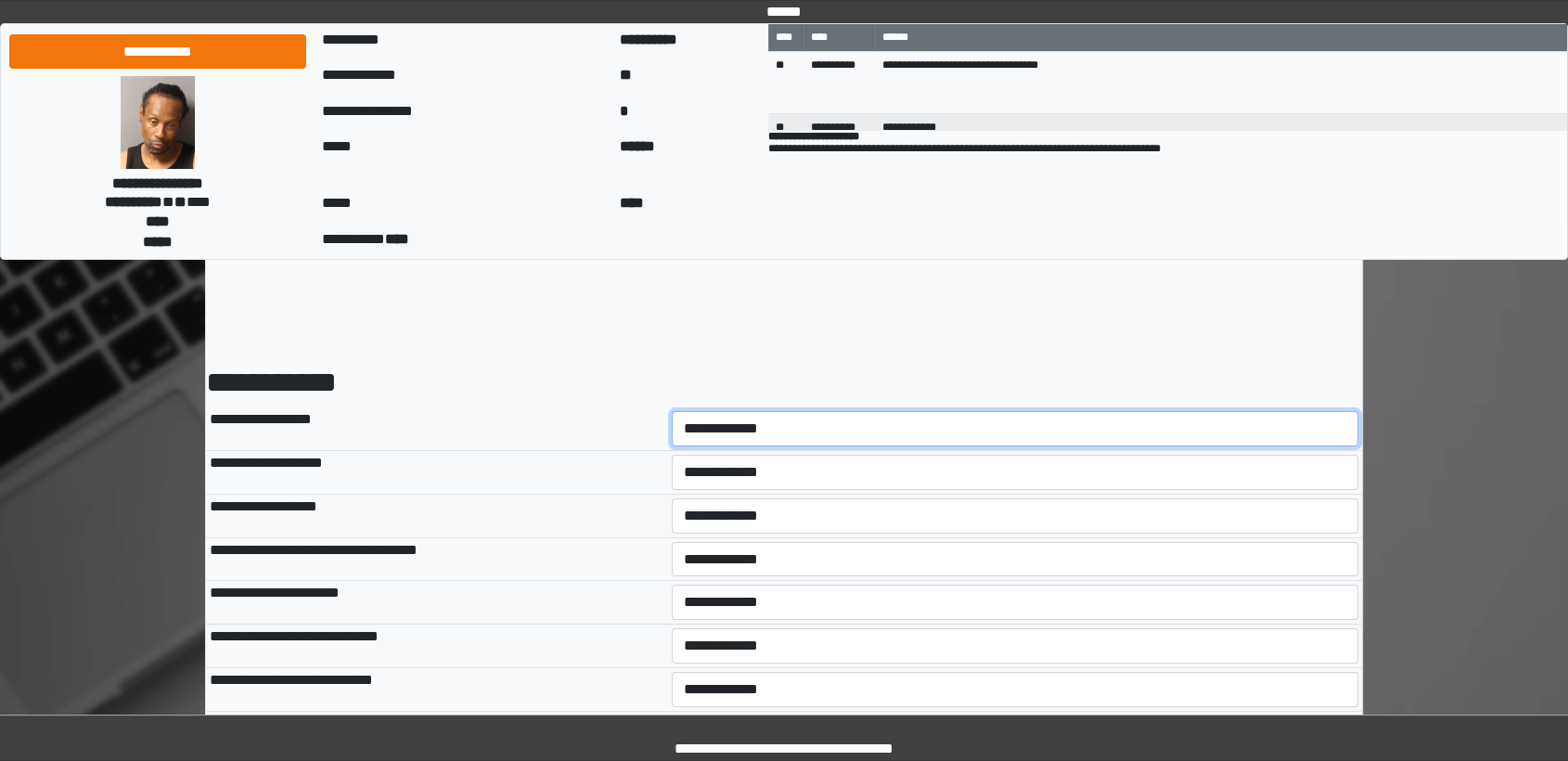 select on "*" 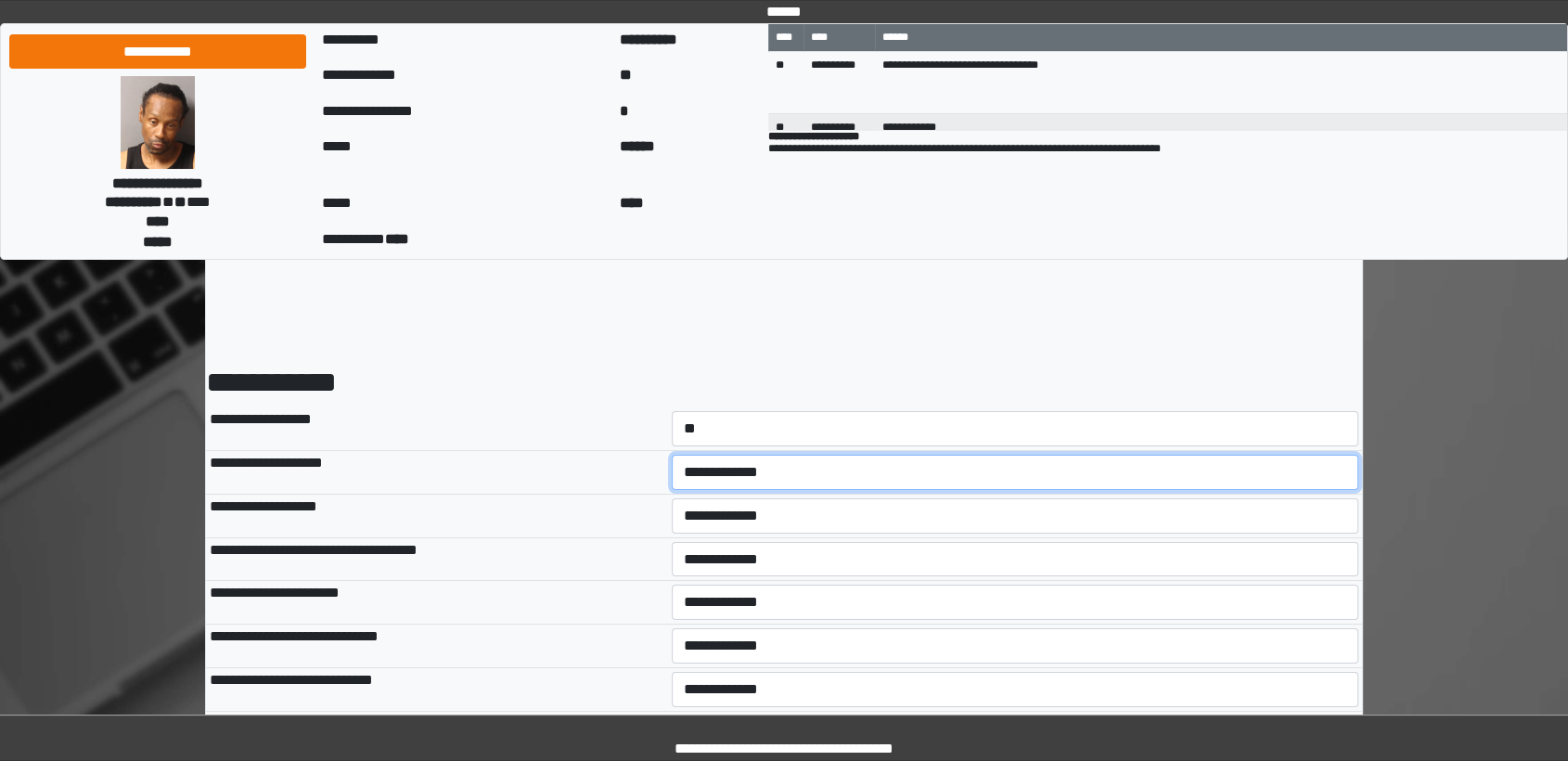 click on "**********" at bounding box center [1015, 472] 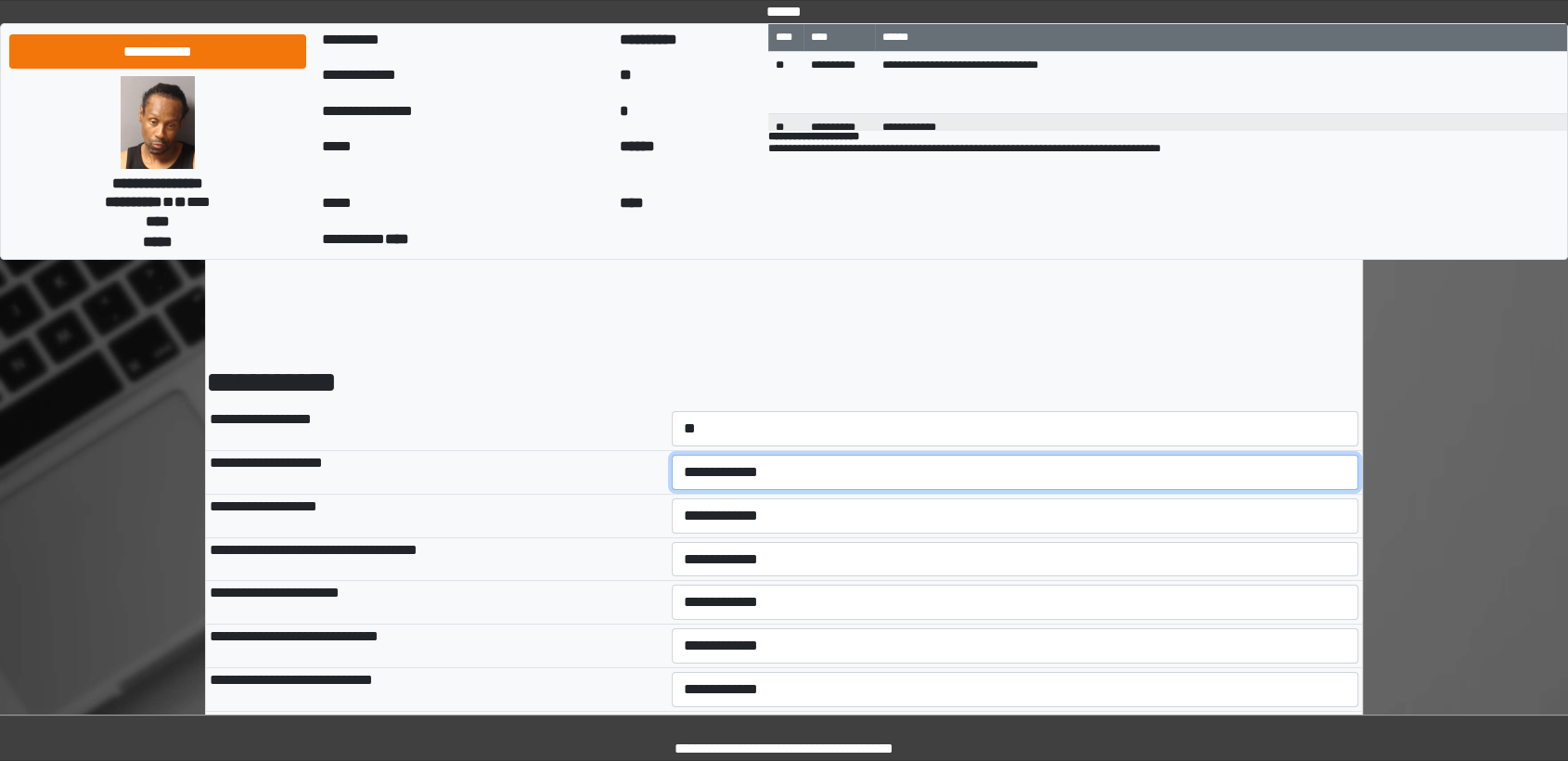 select on "*" 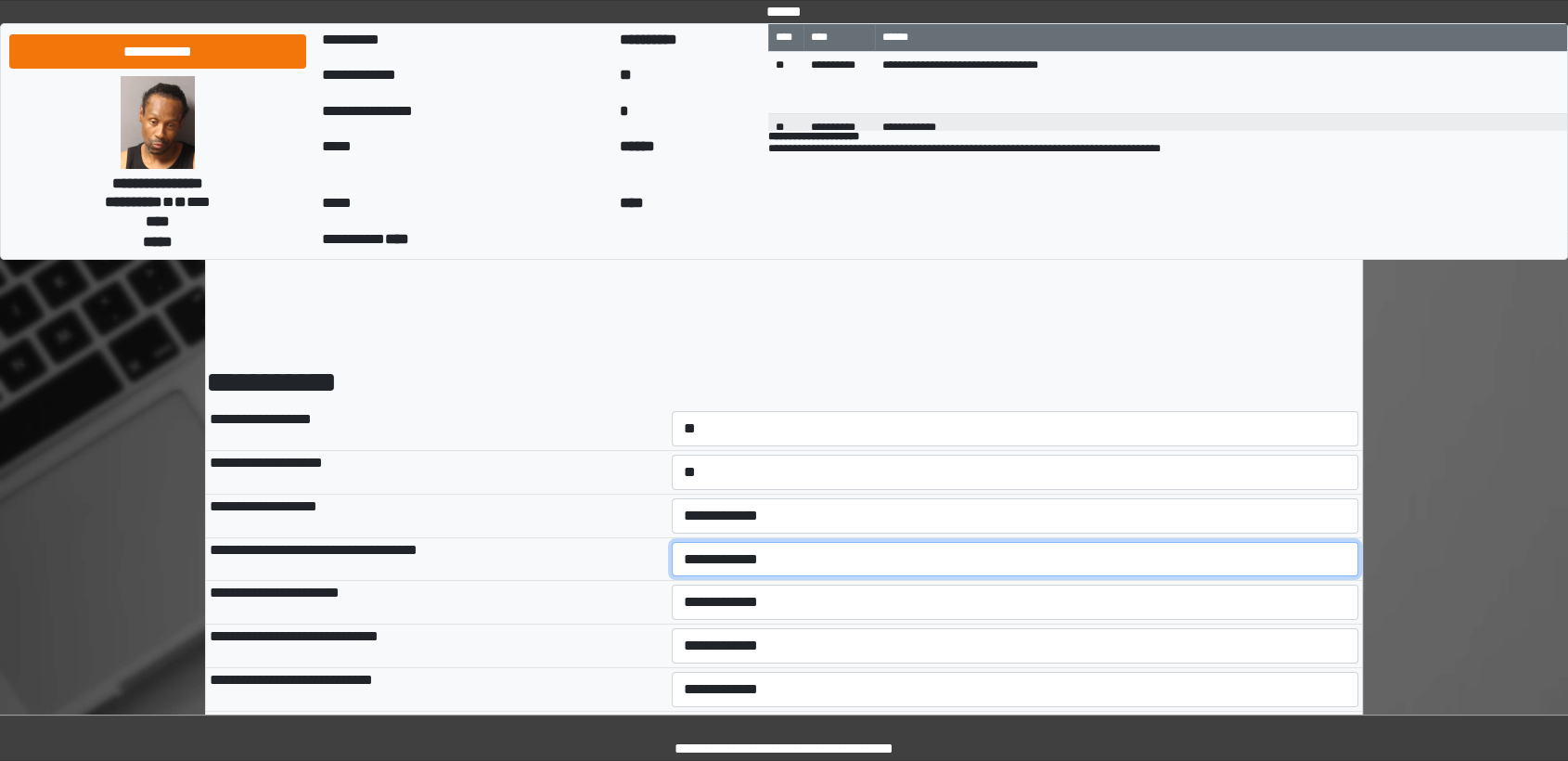 click on "**********" at bounding box center (1015, 560) 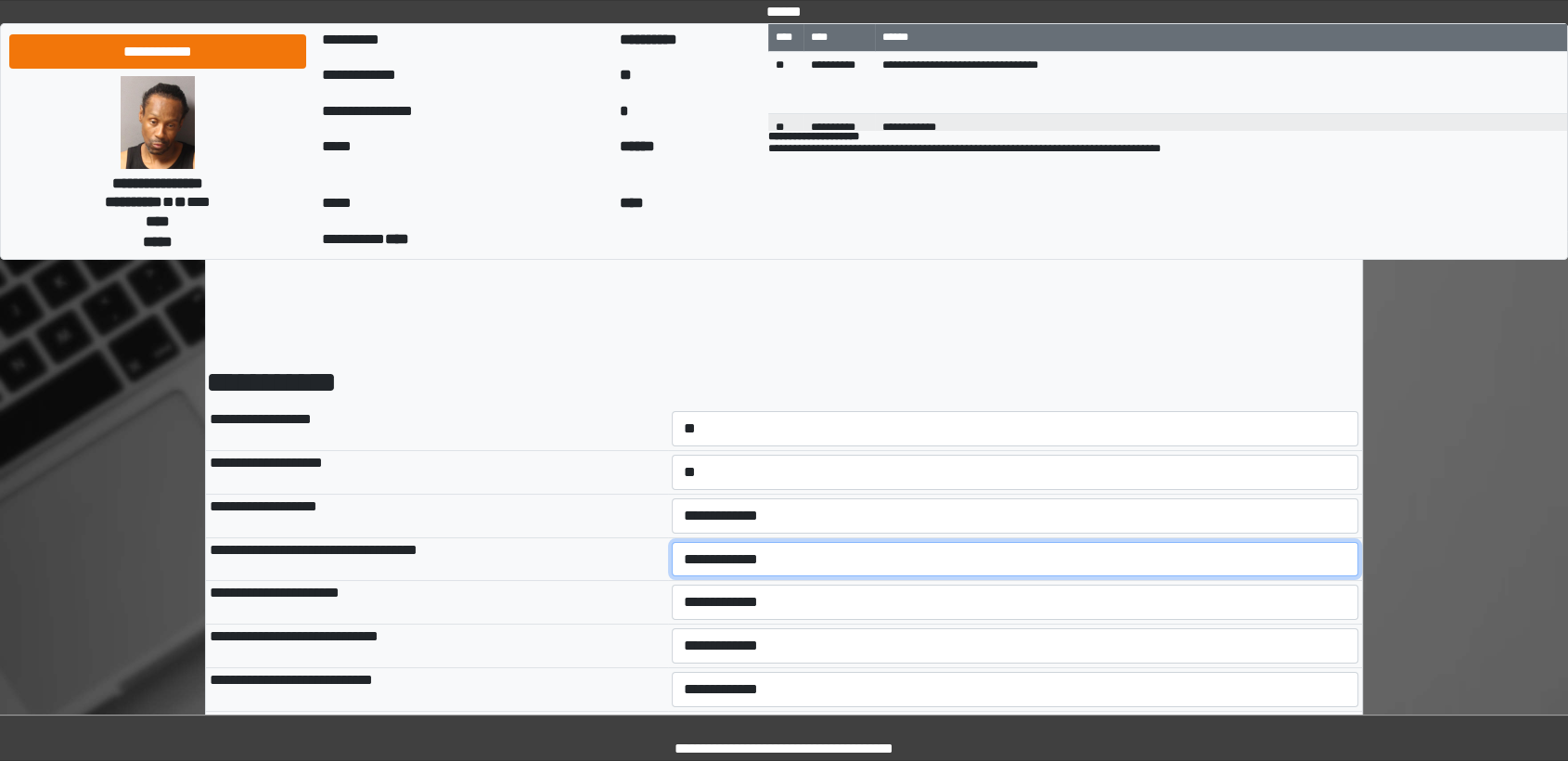 select on "*" 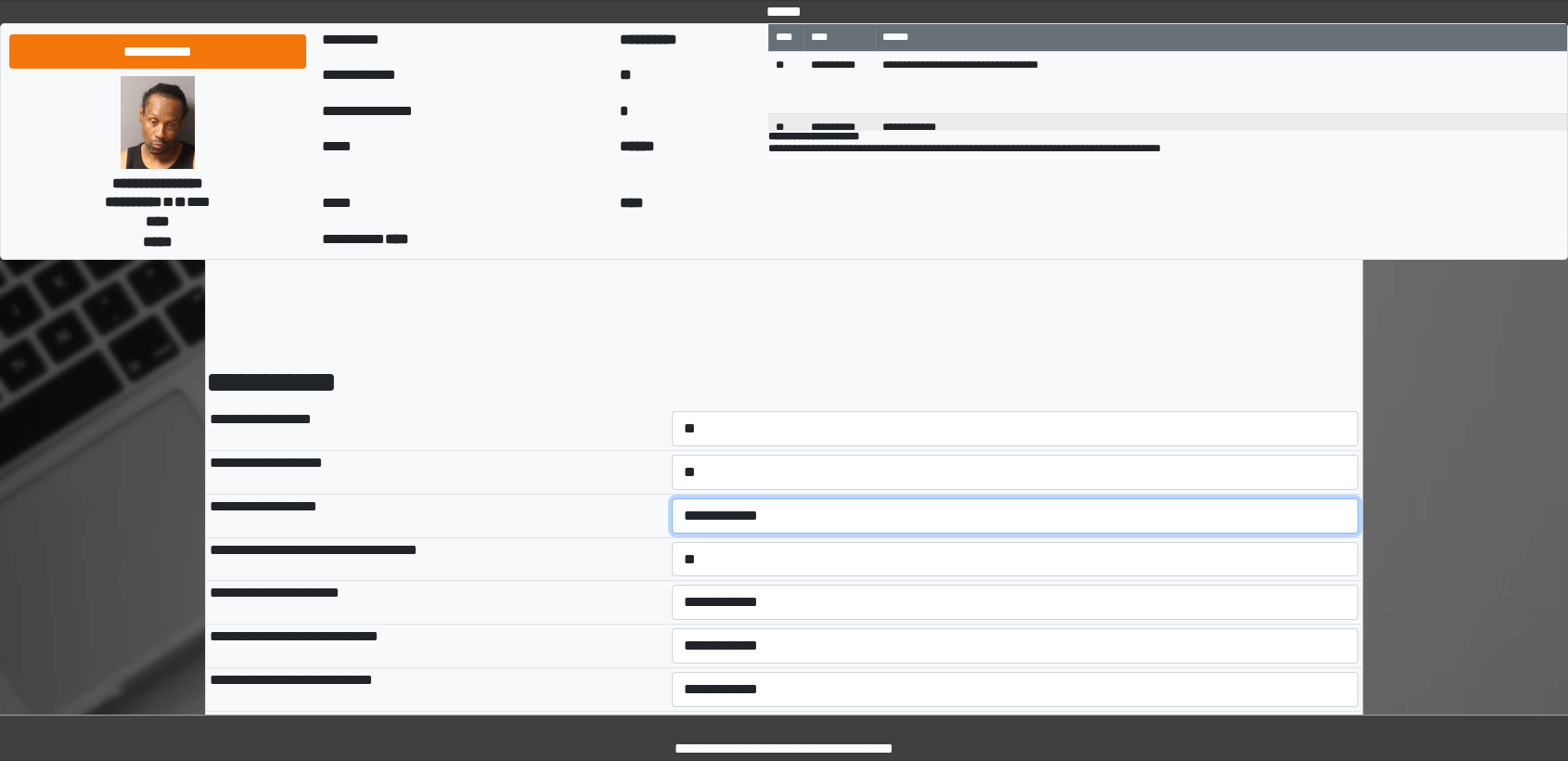 click on "**********" at bounding box center (1015, 516) 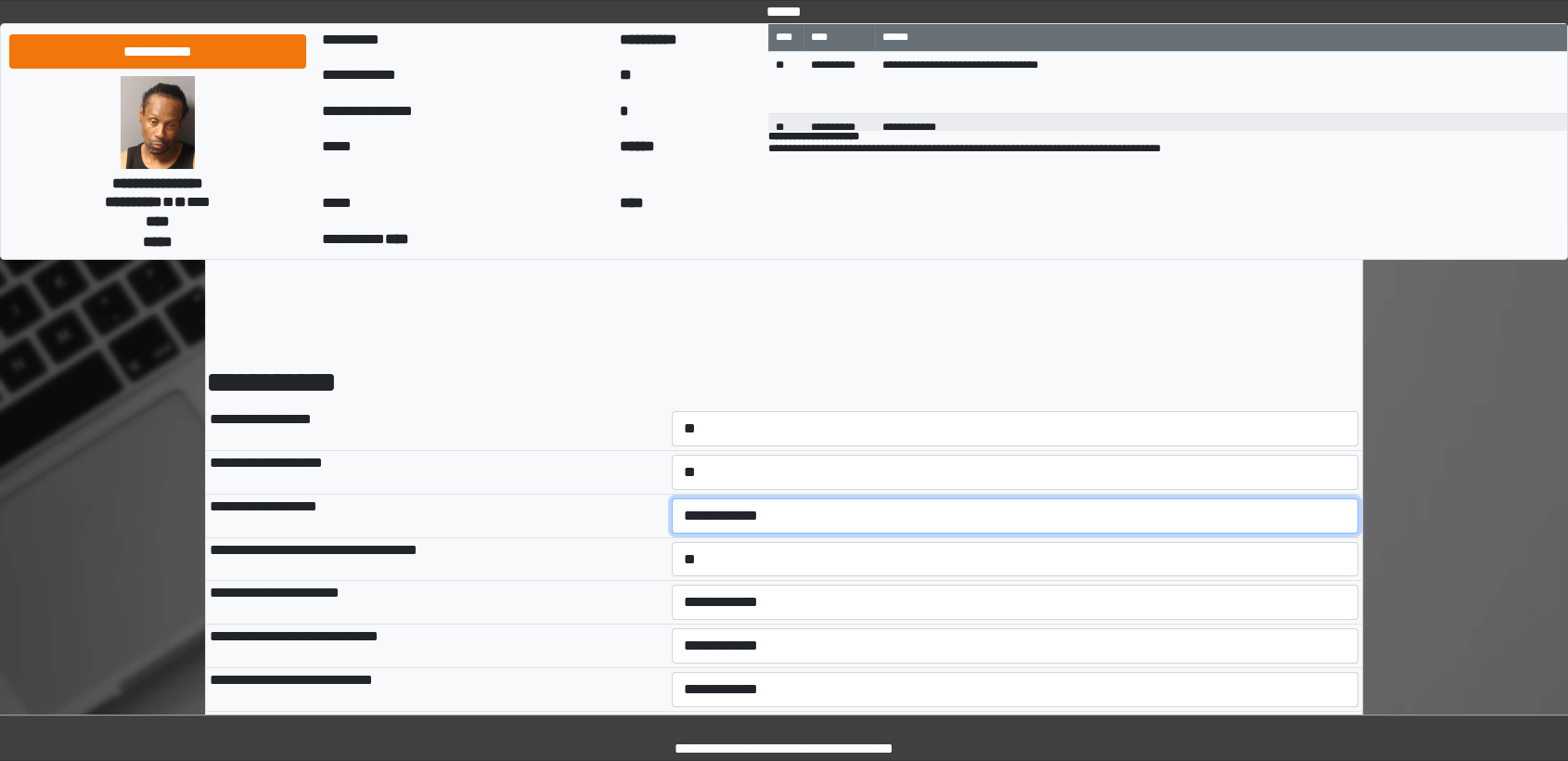 select on "*" 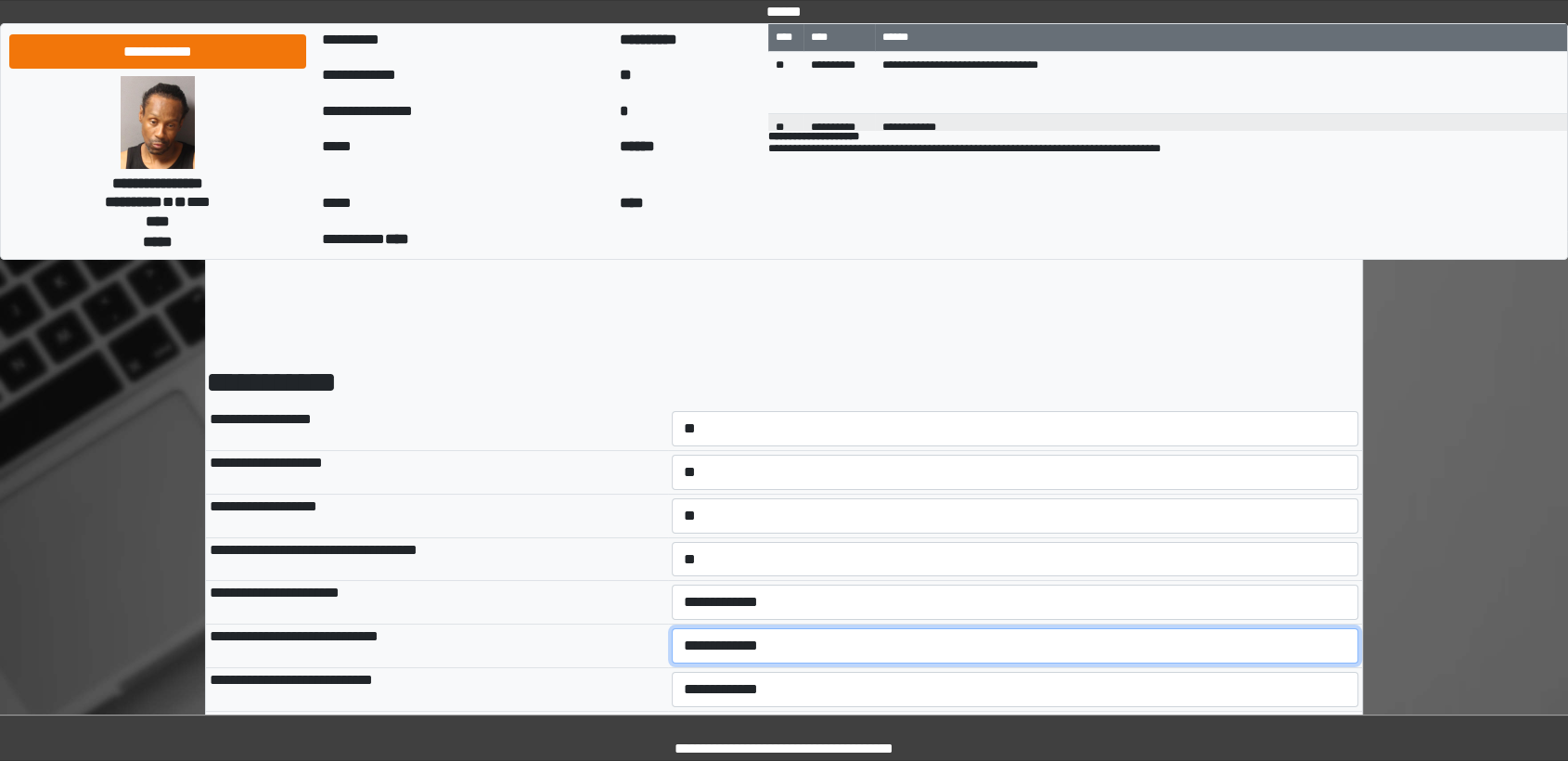 click on "**********" at bounding box center [1015, 646] 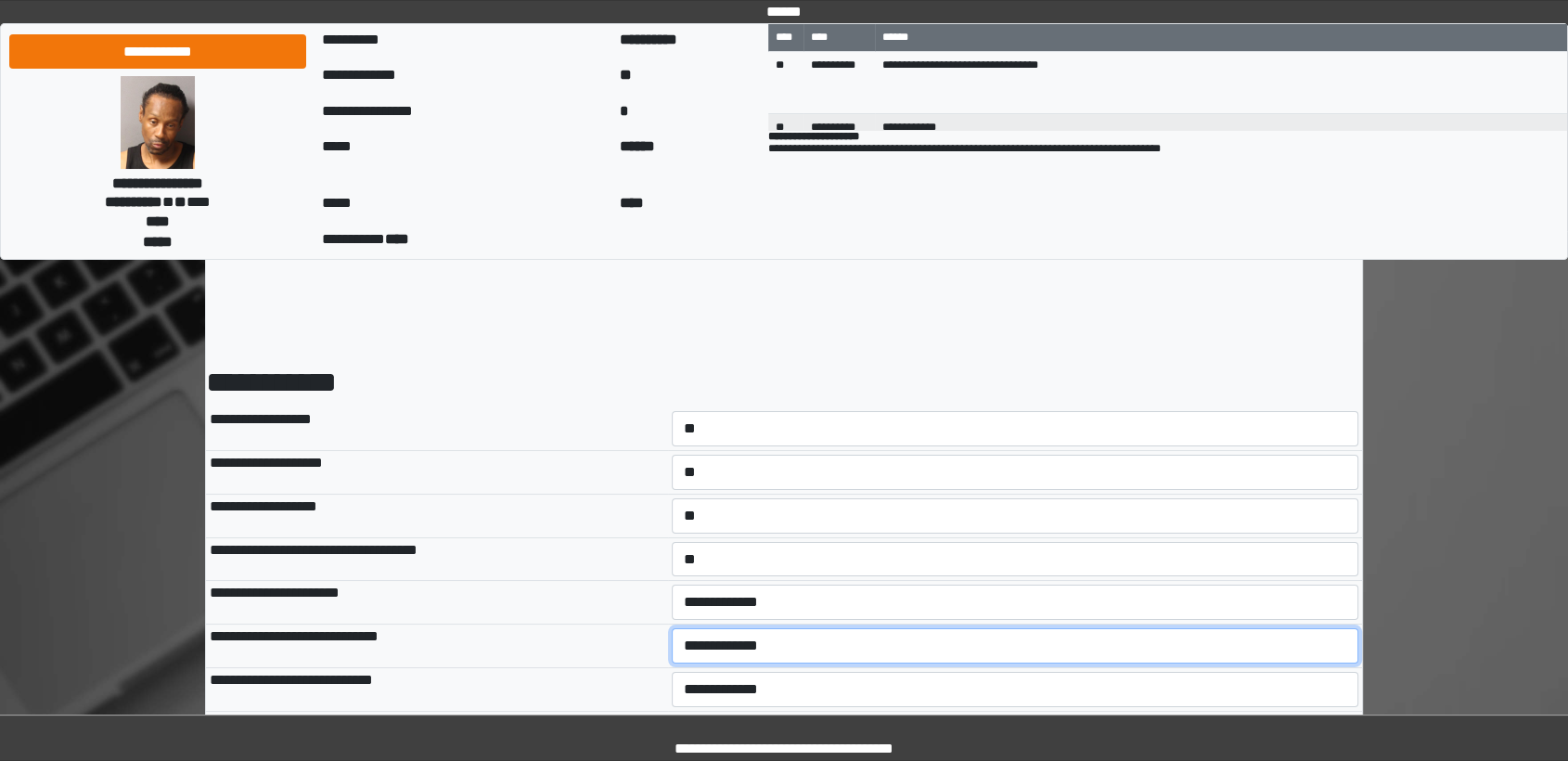 select on "*" 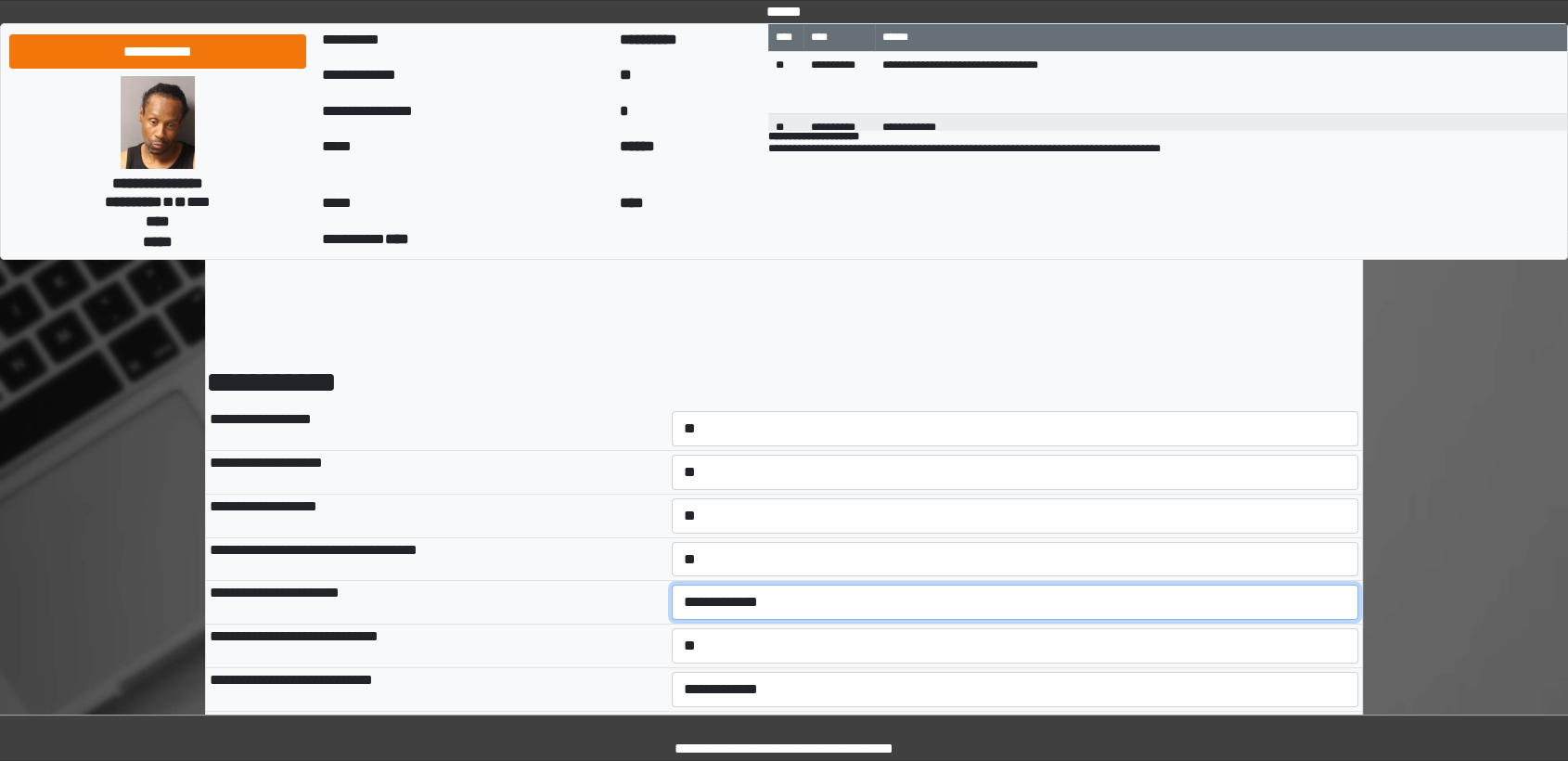 click on "**********" at bounding box center (1015, 602) 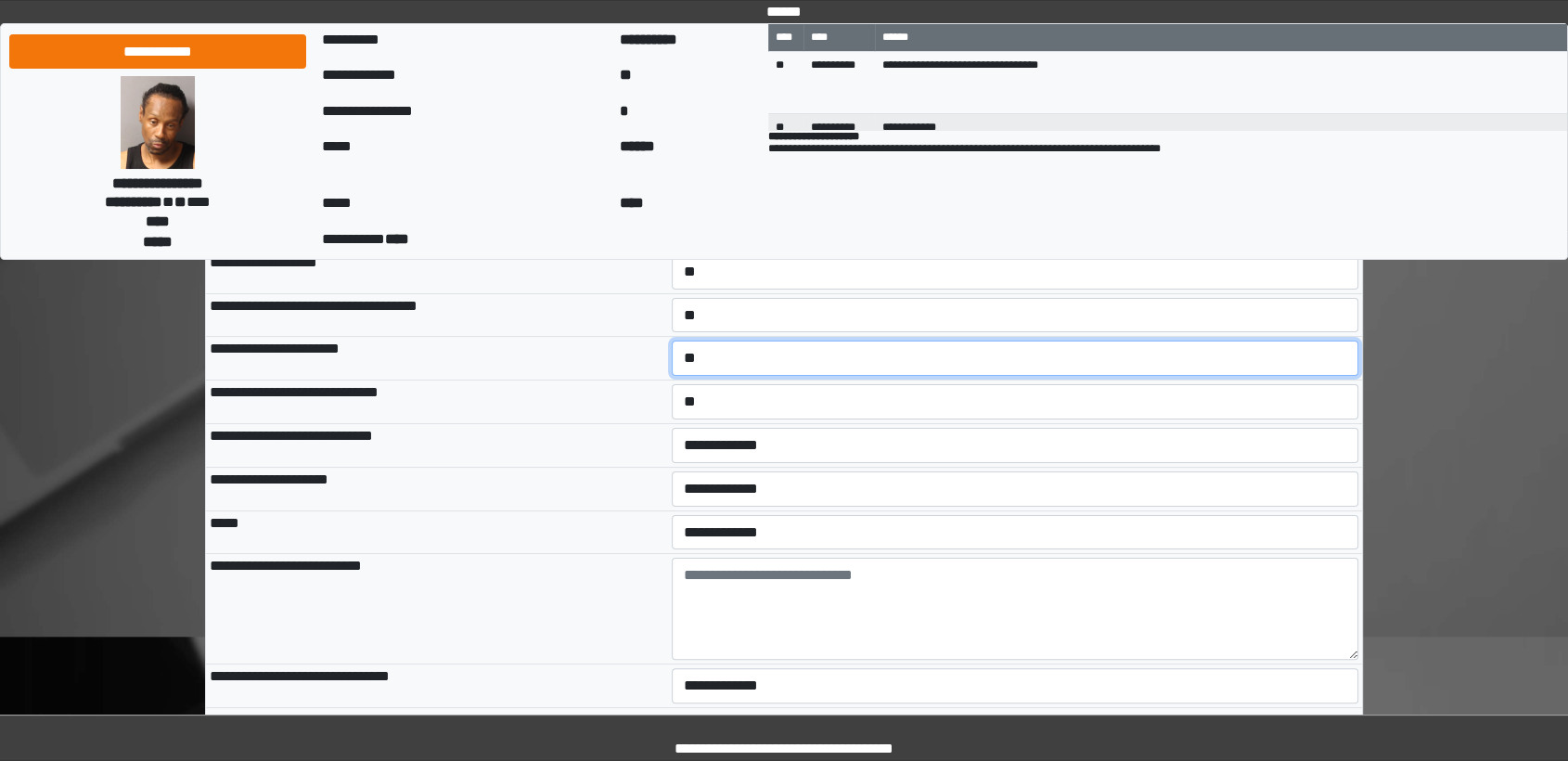scroll, scrollTop: 412, scrollLeft: 0, axis: vertical 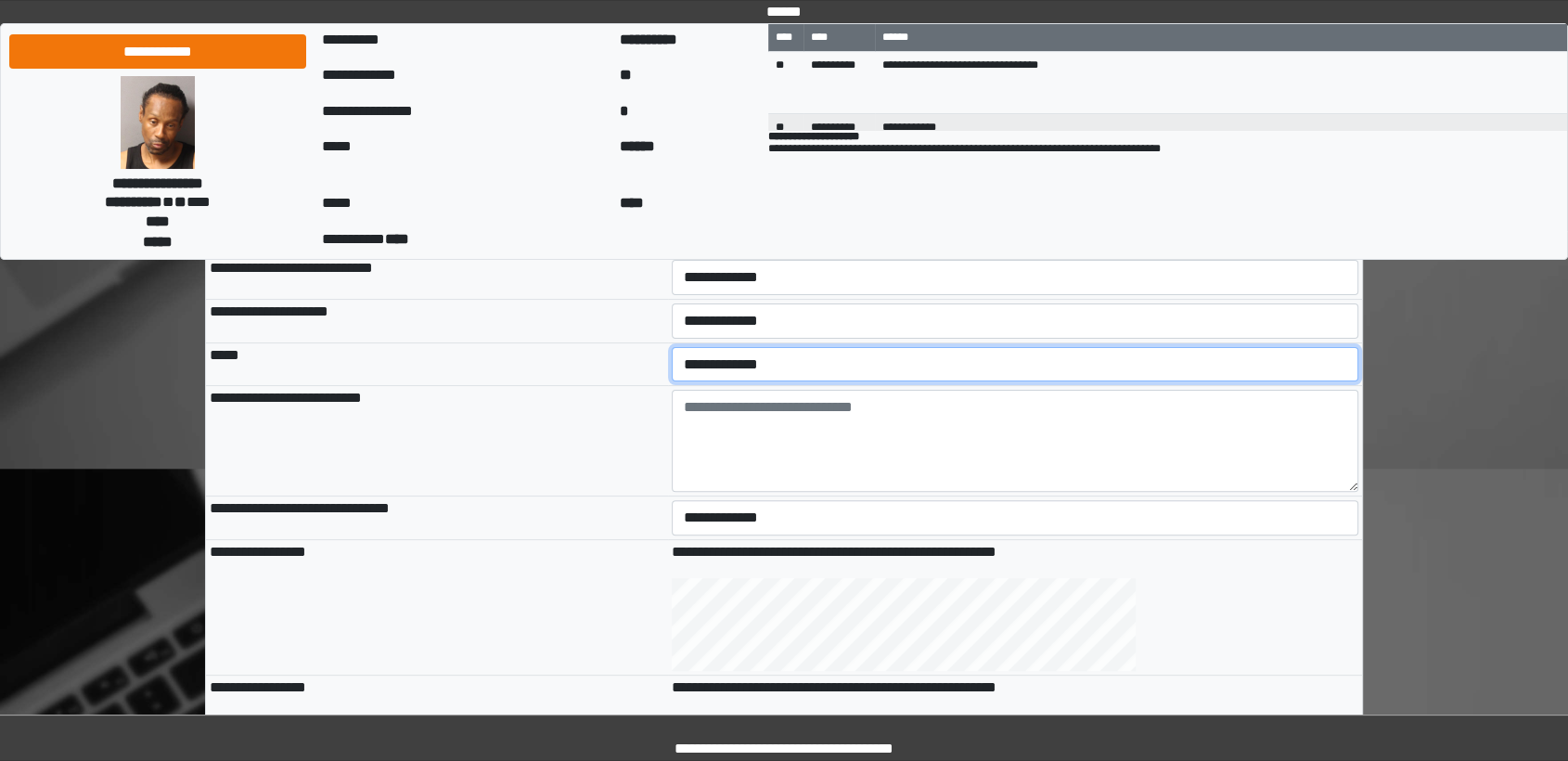 click on "**********" at bounding box center (1015, 365) 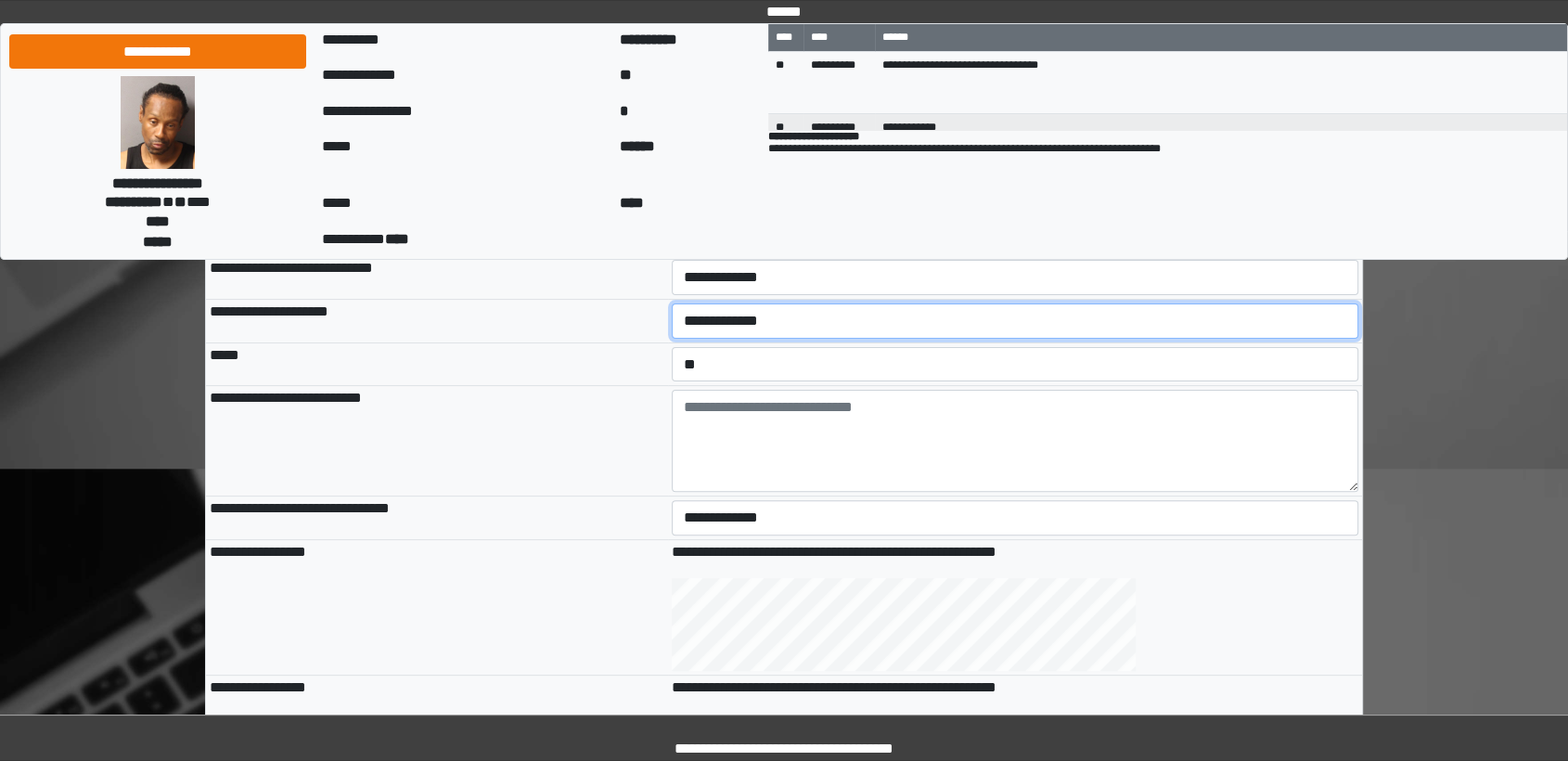 click on "**********" at bounding box center (1015, 321) 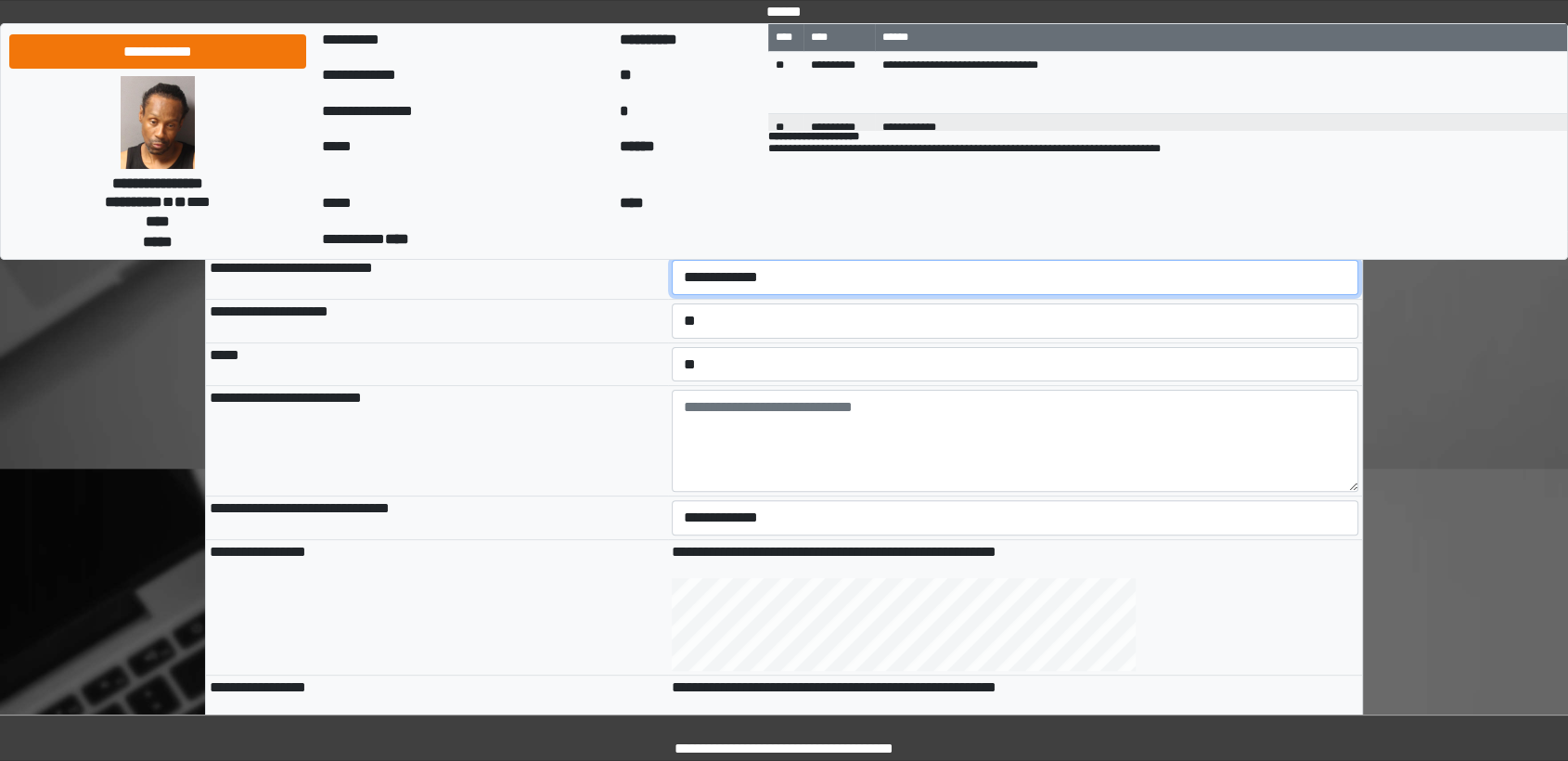 click on "**********" at bounding box center [1015, 277] 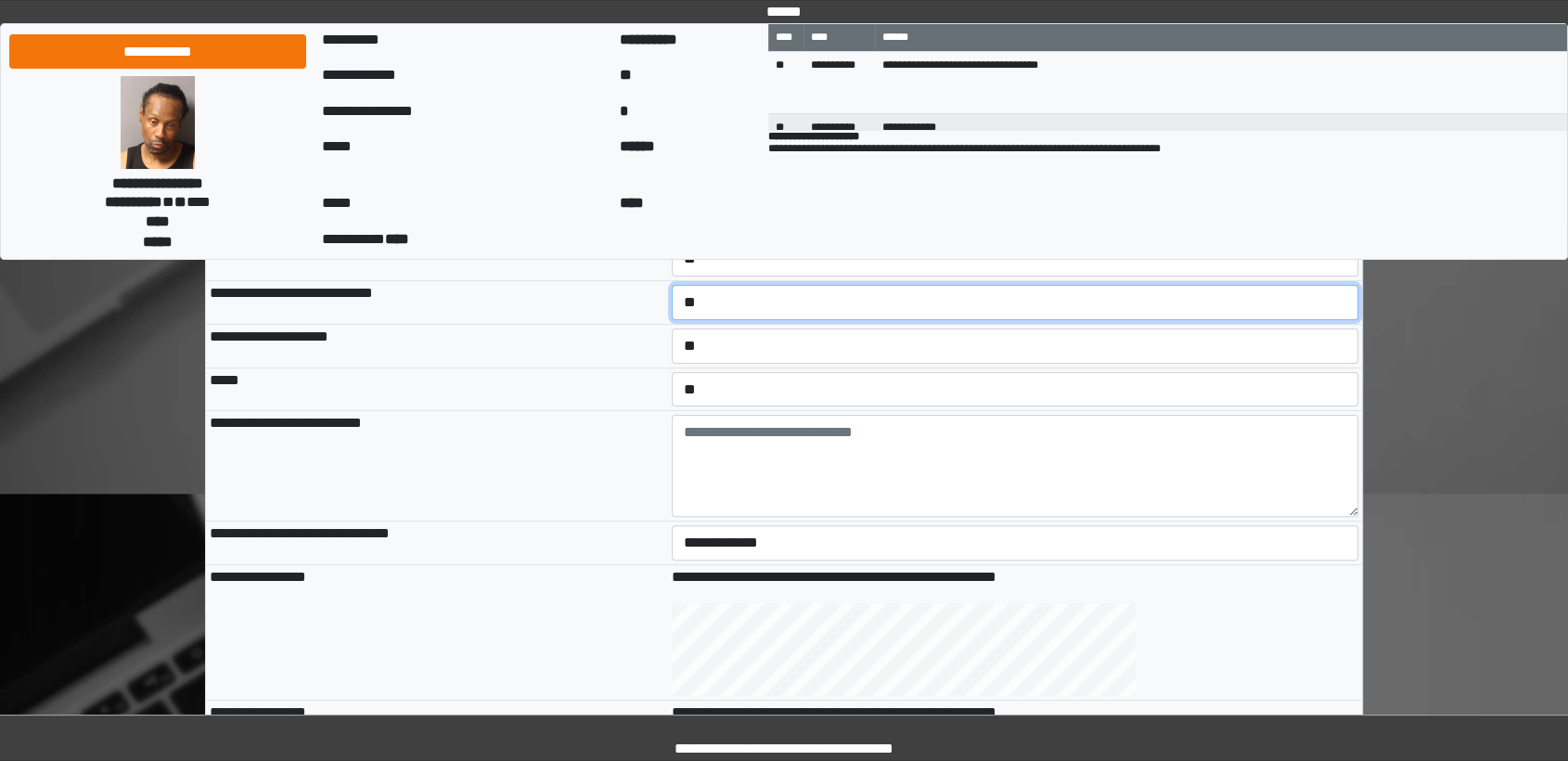 scroll, scrollTop: 412, scrollLeft: 0, axis: vertical 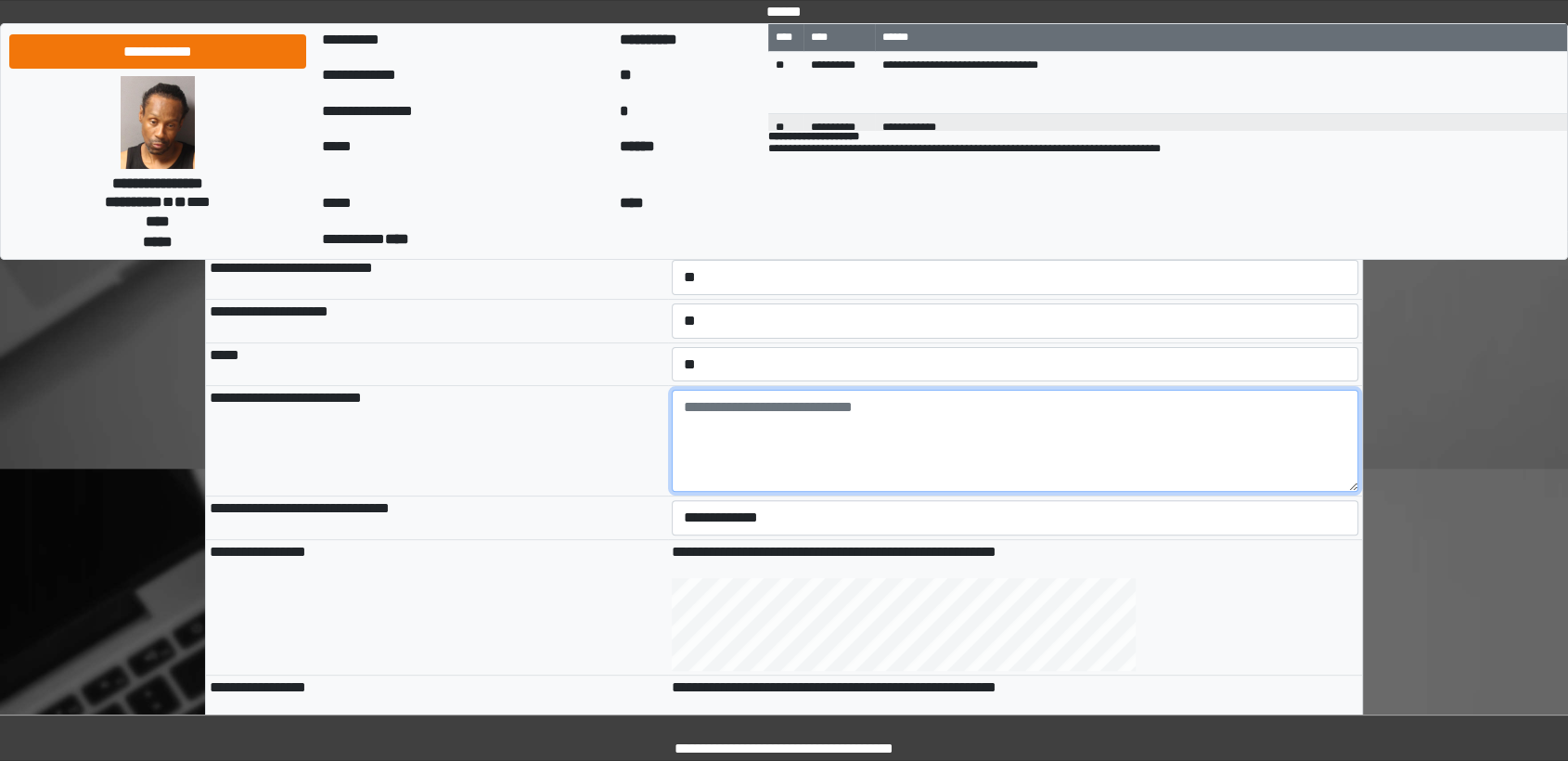 click at bounding box center (1015, 441) 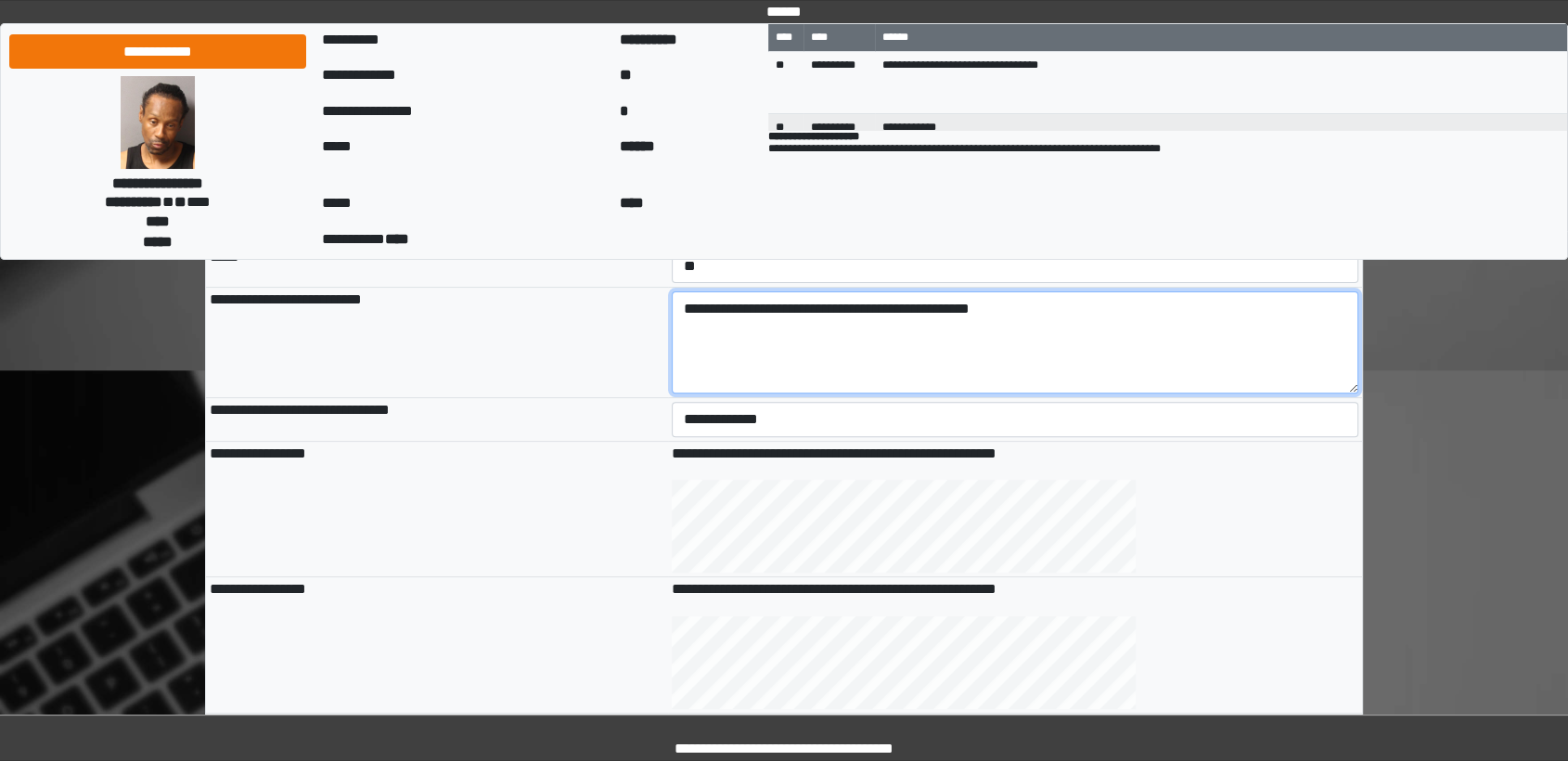 scroll, scrollTop: 721, scrollLeft: 0, axis: vertical 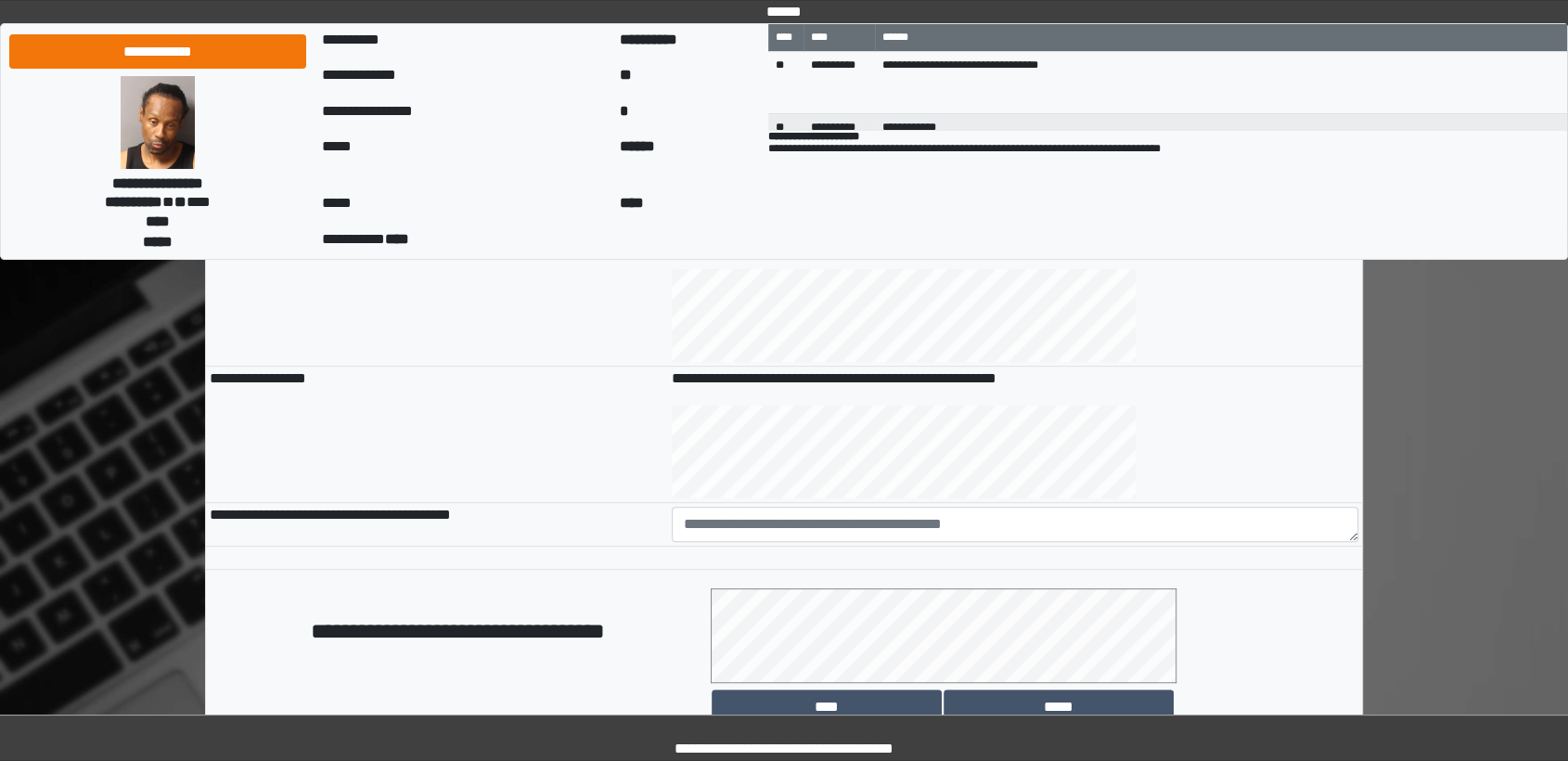 type on "**********" 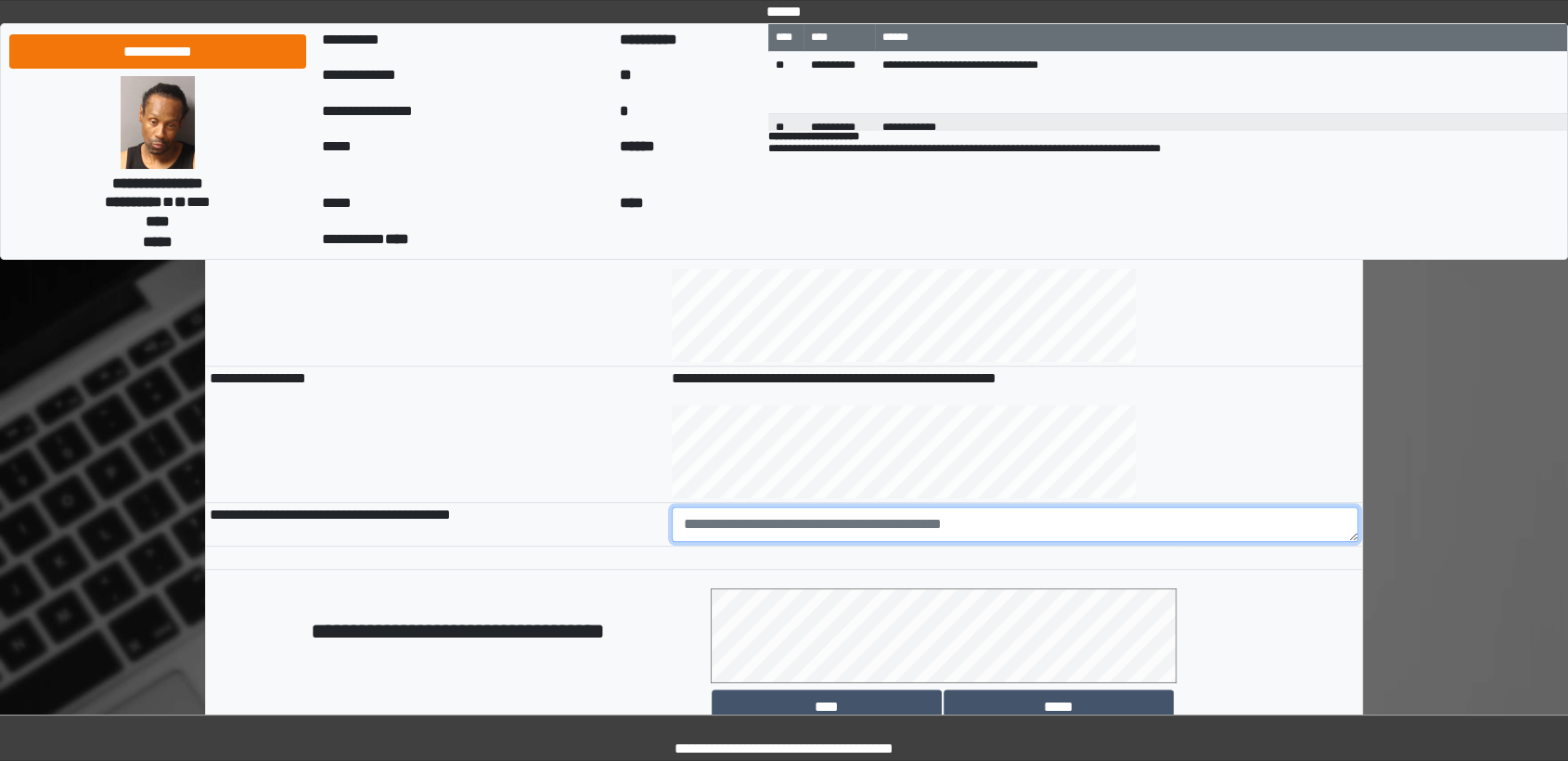 click at bounding box center (1015, 524) 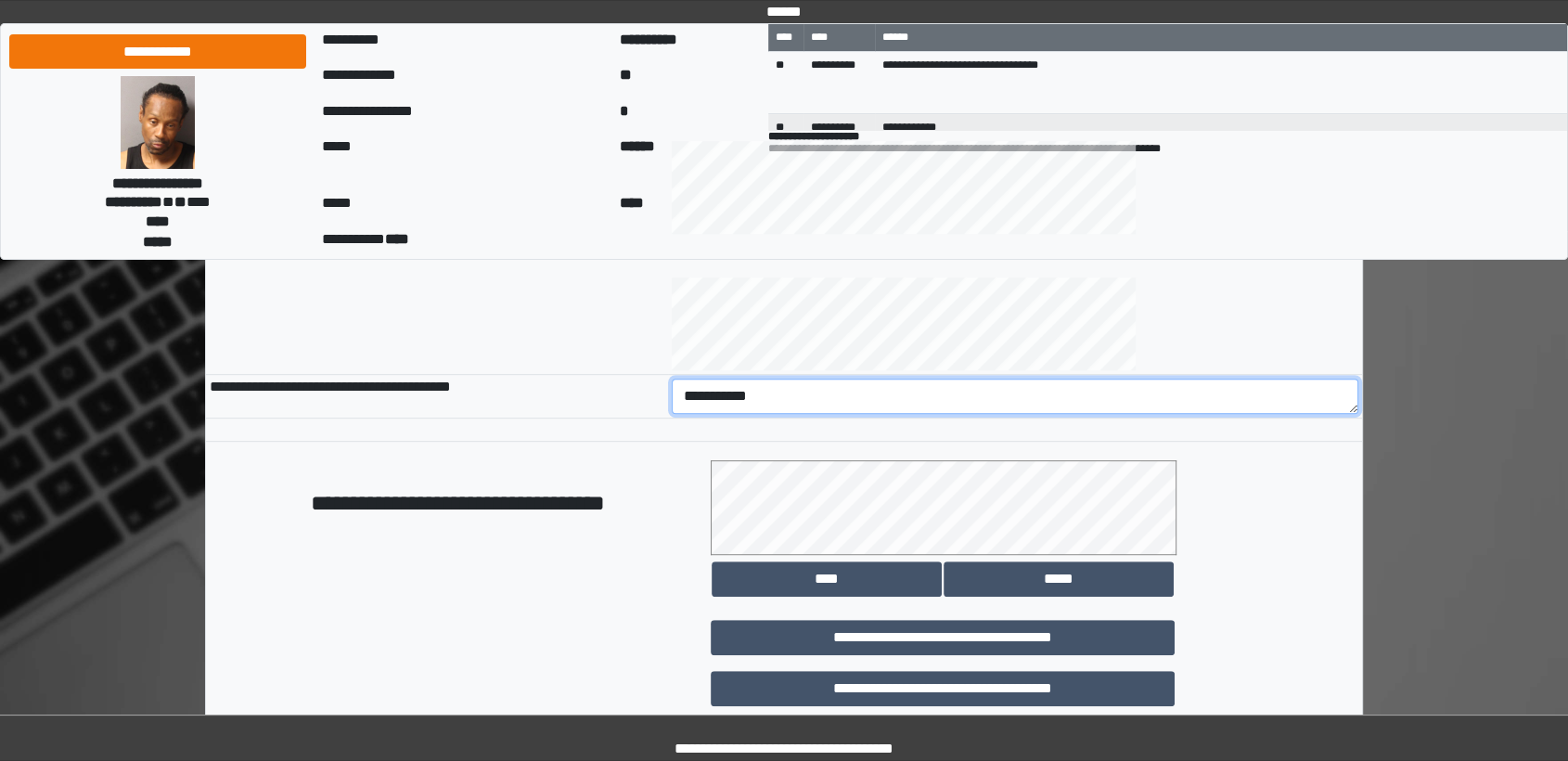 scroll, scrollTop: 961, scrollLeft: 0, axis: vertical 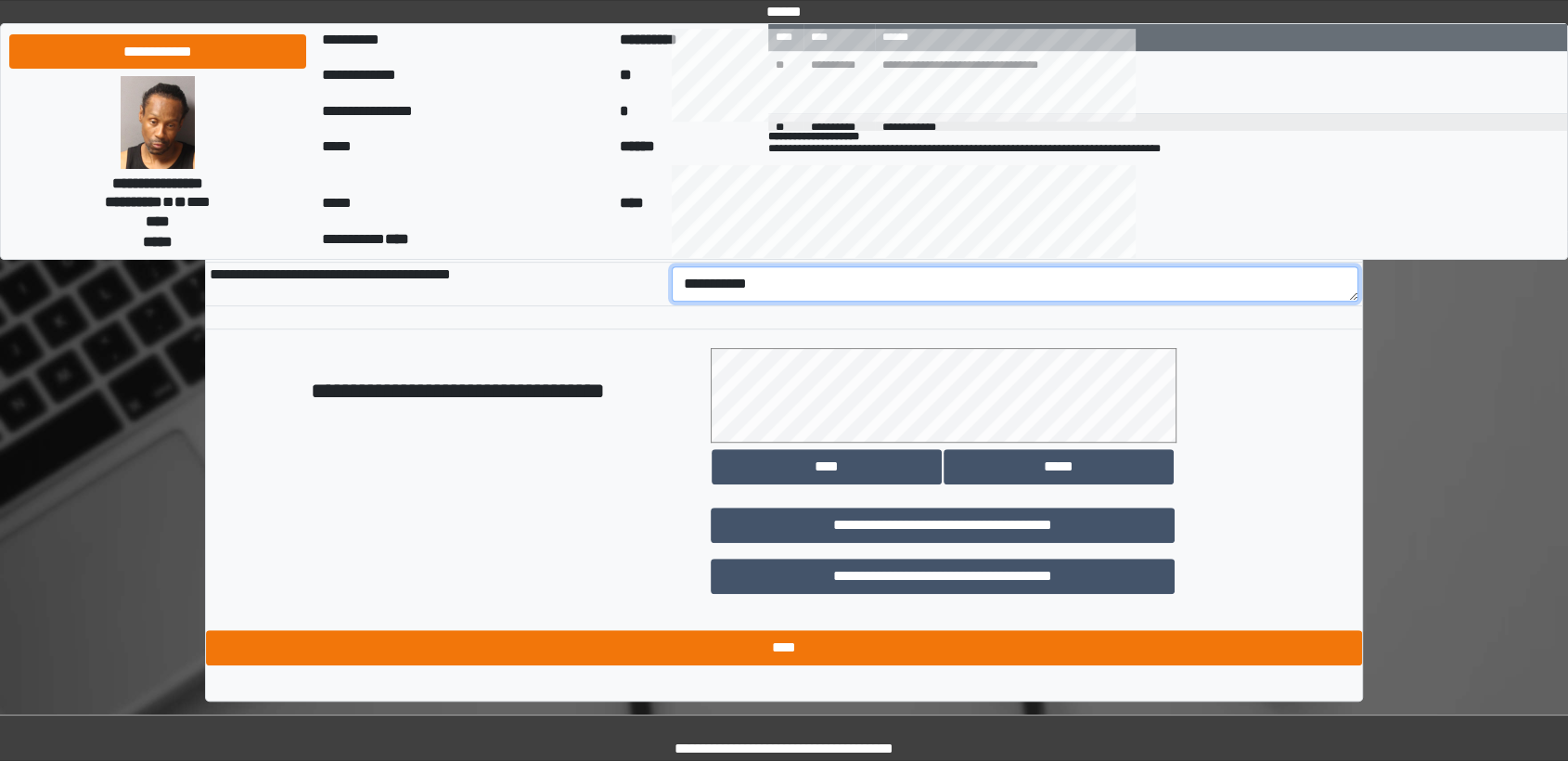 type on "**********" 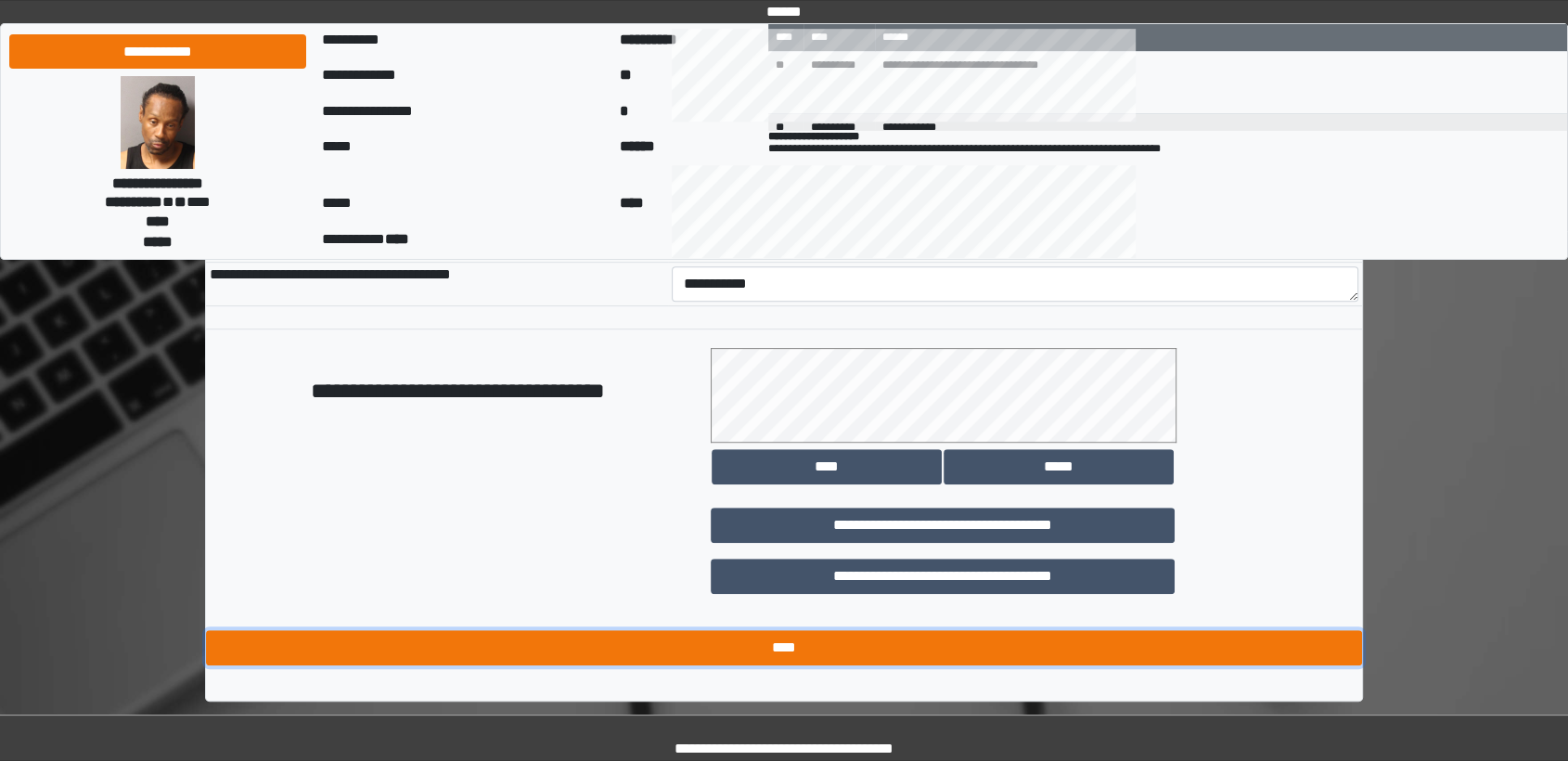 click on "****" at bounding box center [784, 648] 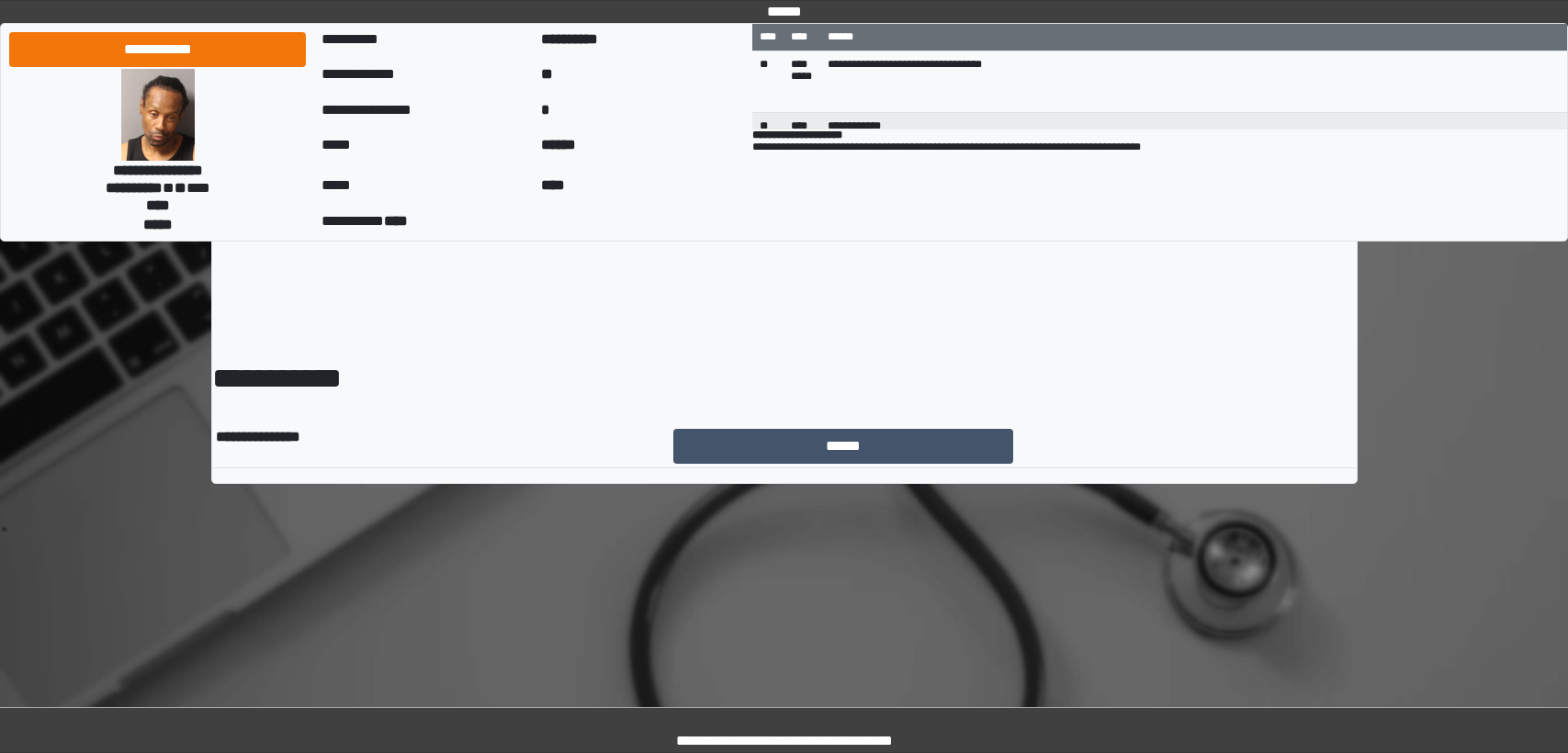 scroll, scrollTop: 0, scrollLeft: 0, axis: both 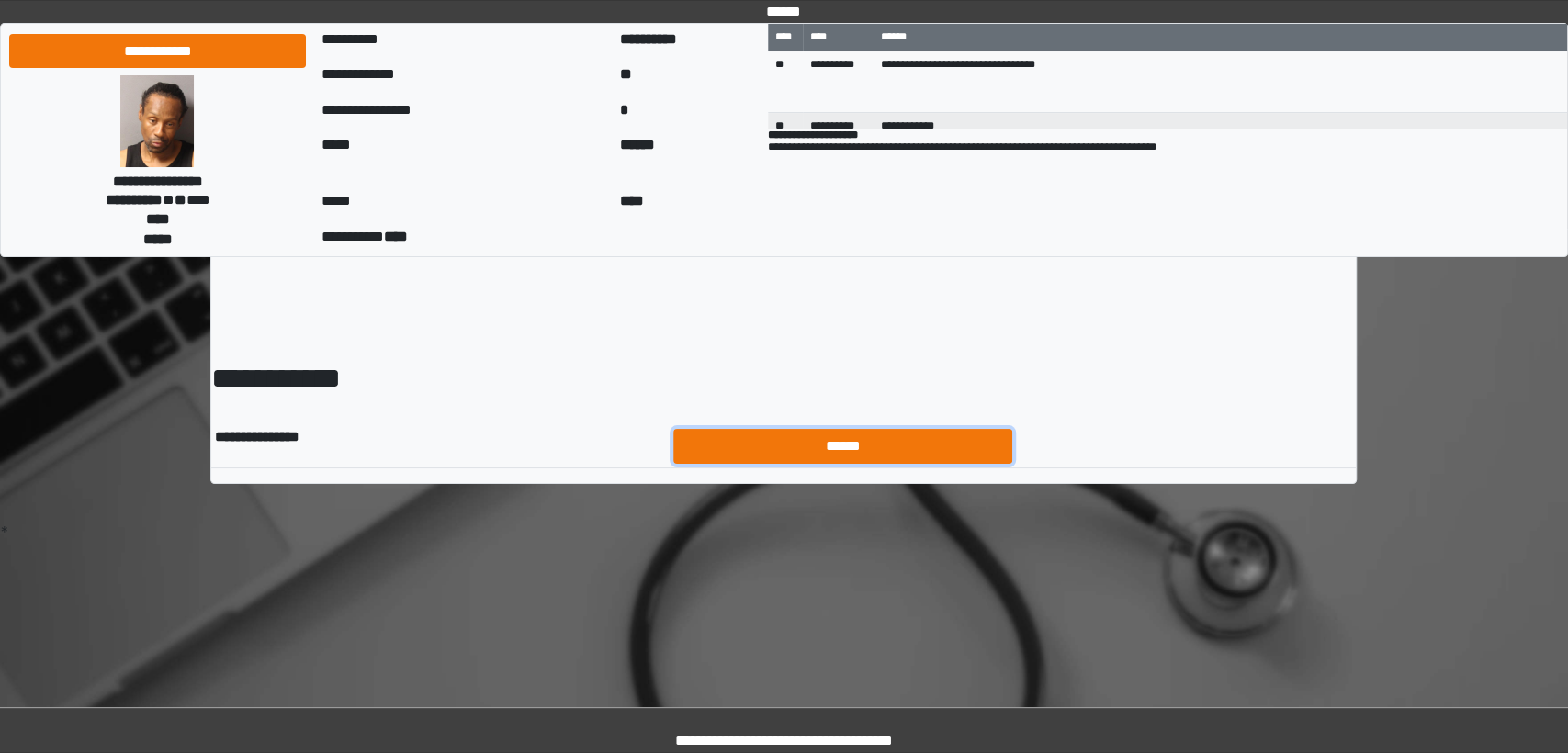 click on "******" at bounding box center [843, 446] 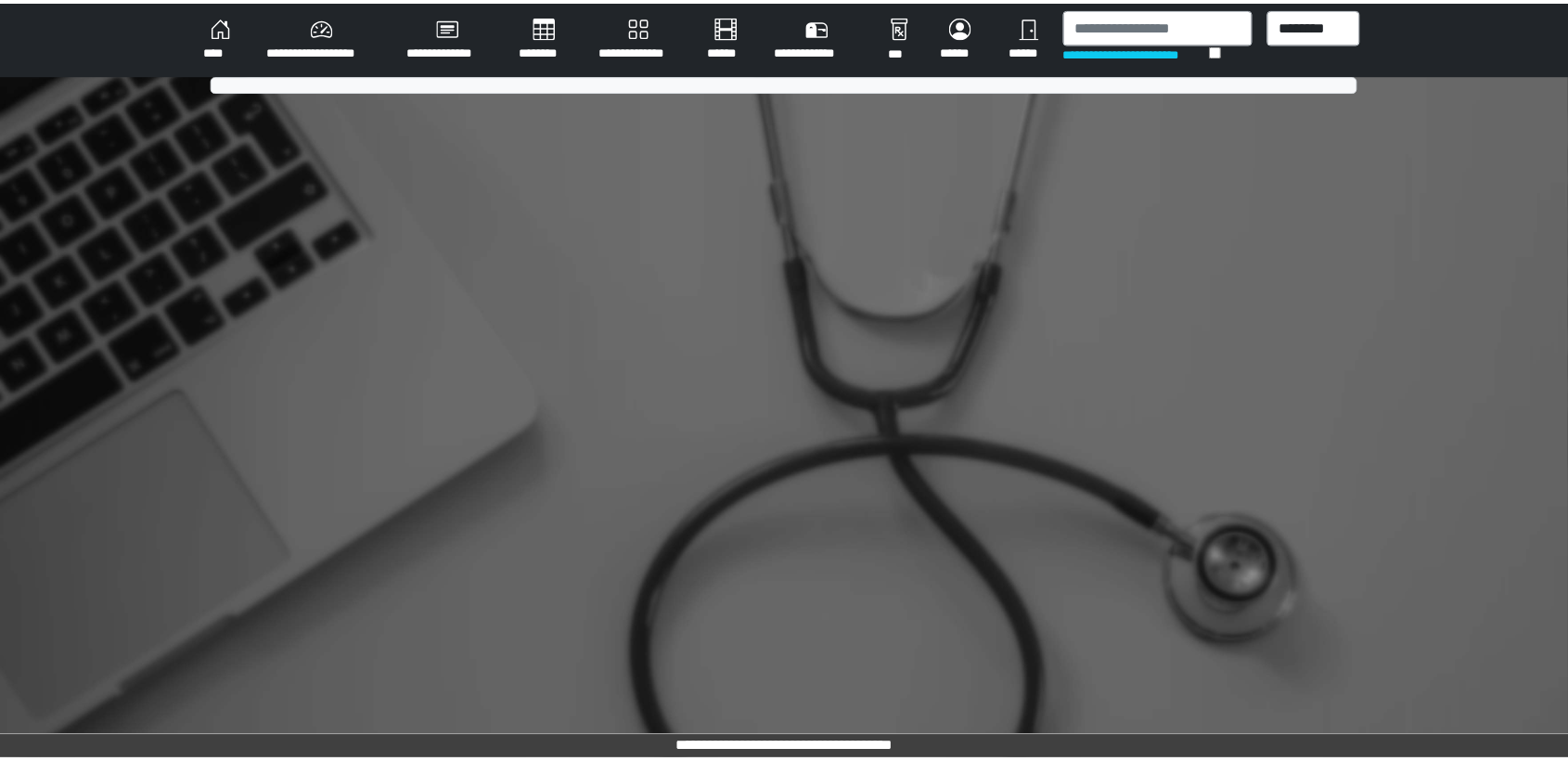 scroll, scrollTop: 0, scrollLeft: 0, axis: both 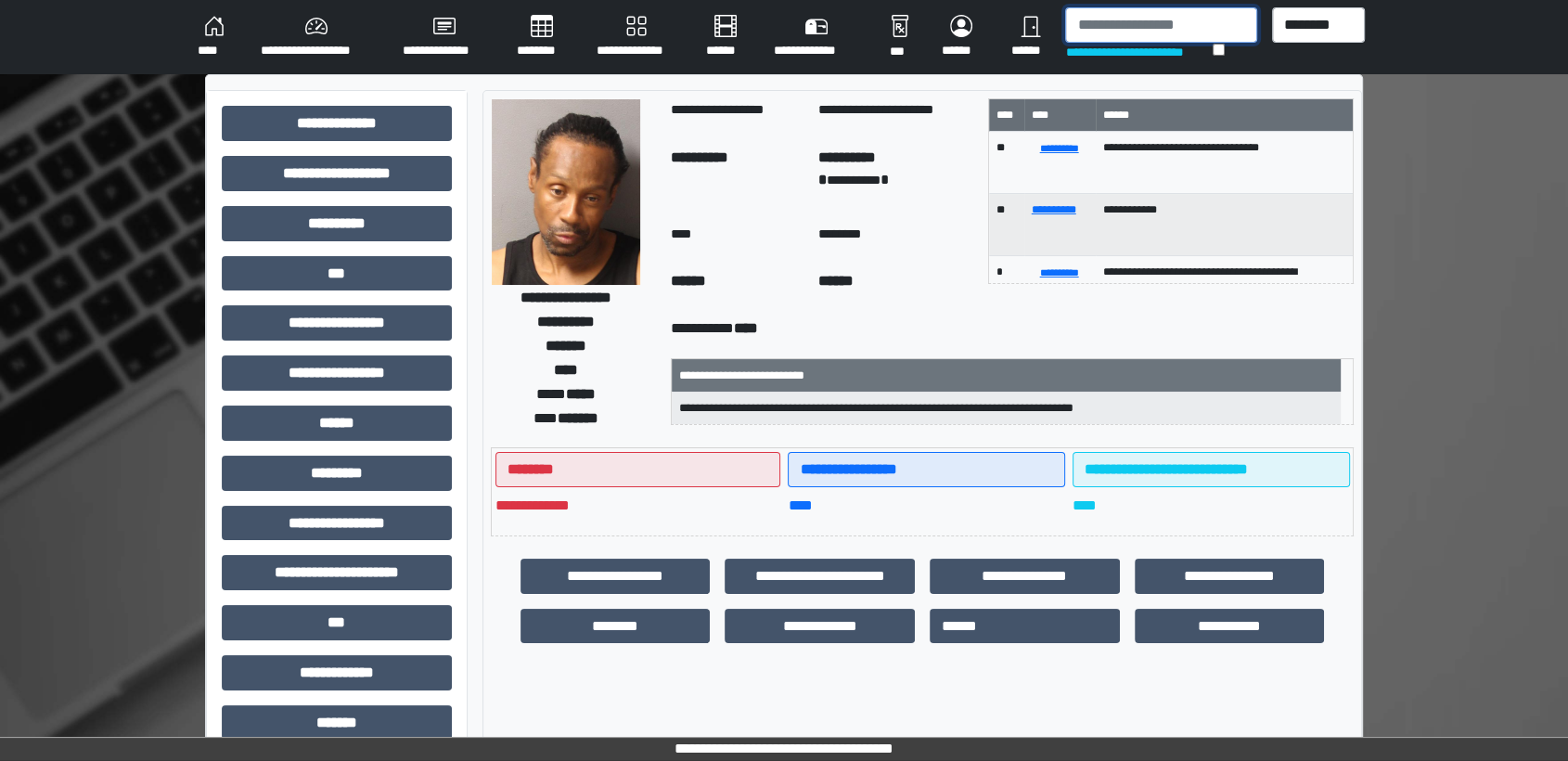 click at bounding box center (1161, 25) 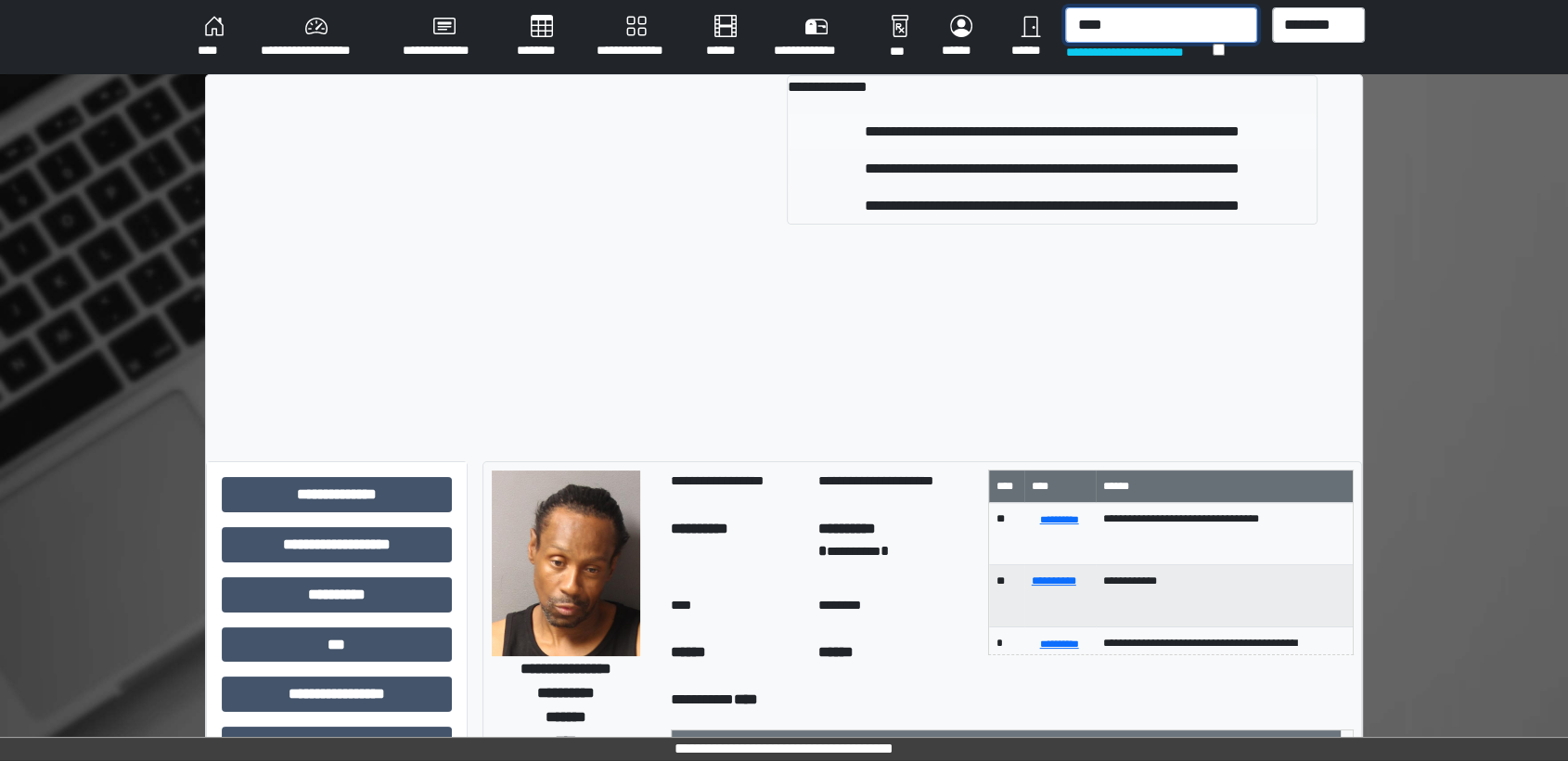 type on "****" 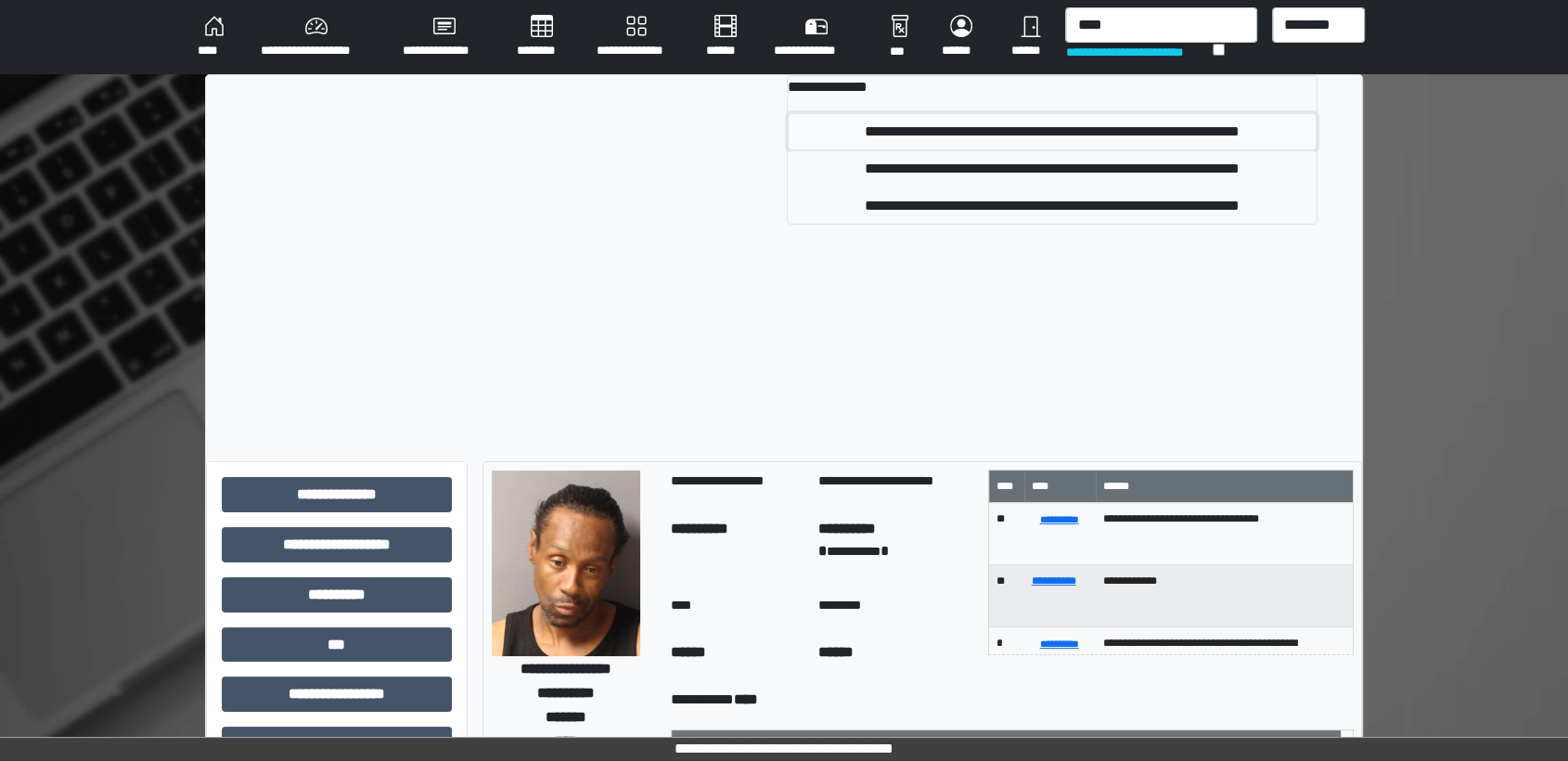 click on "**********" at bounding box center [1052, 132] 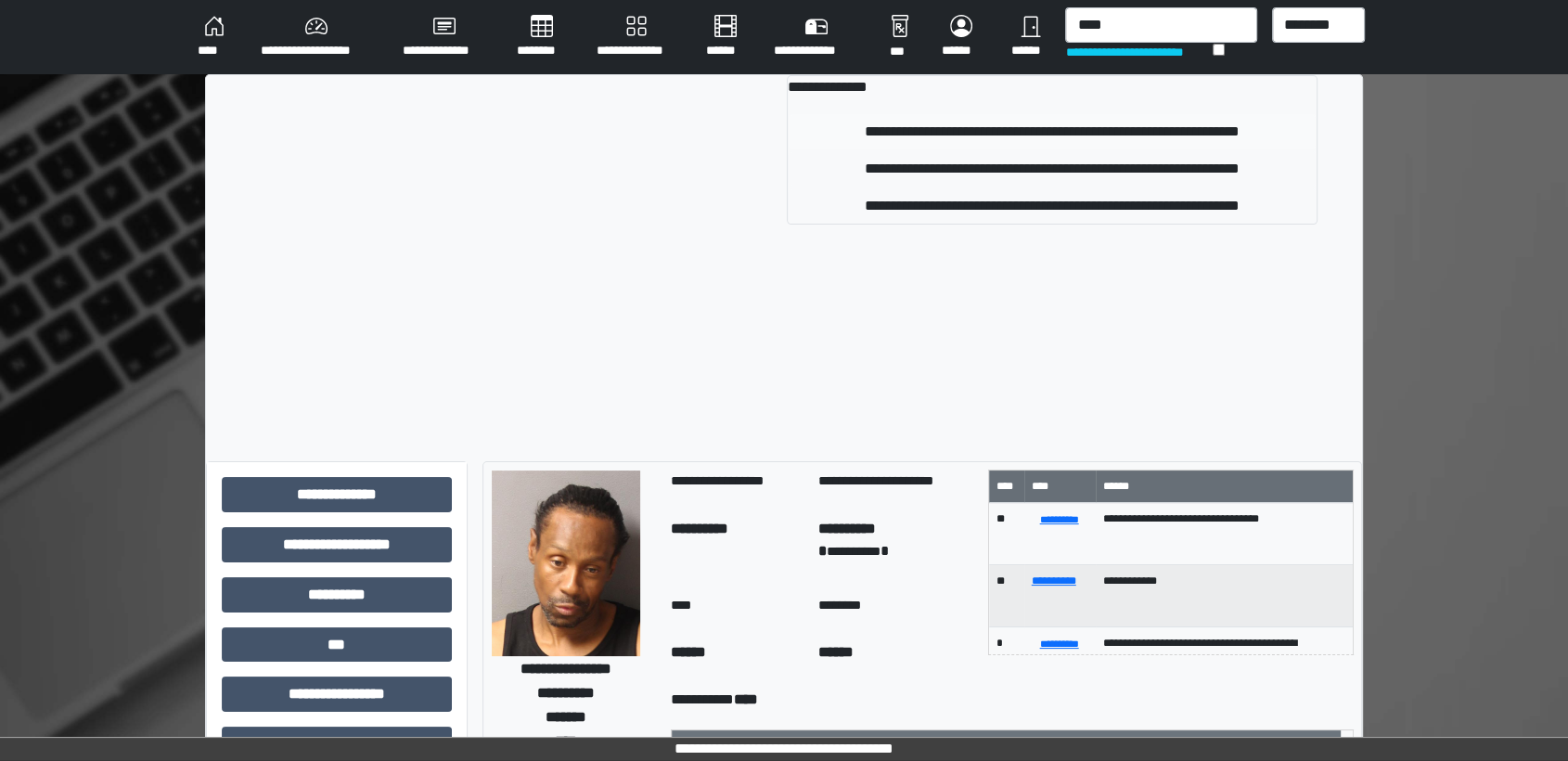type 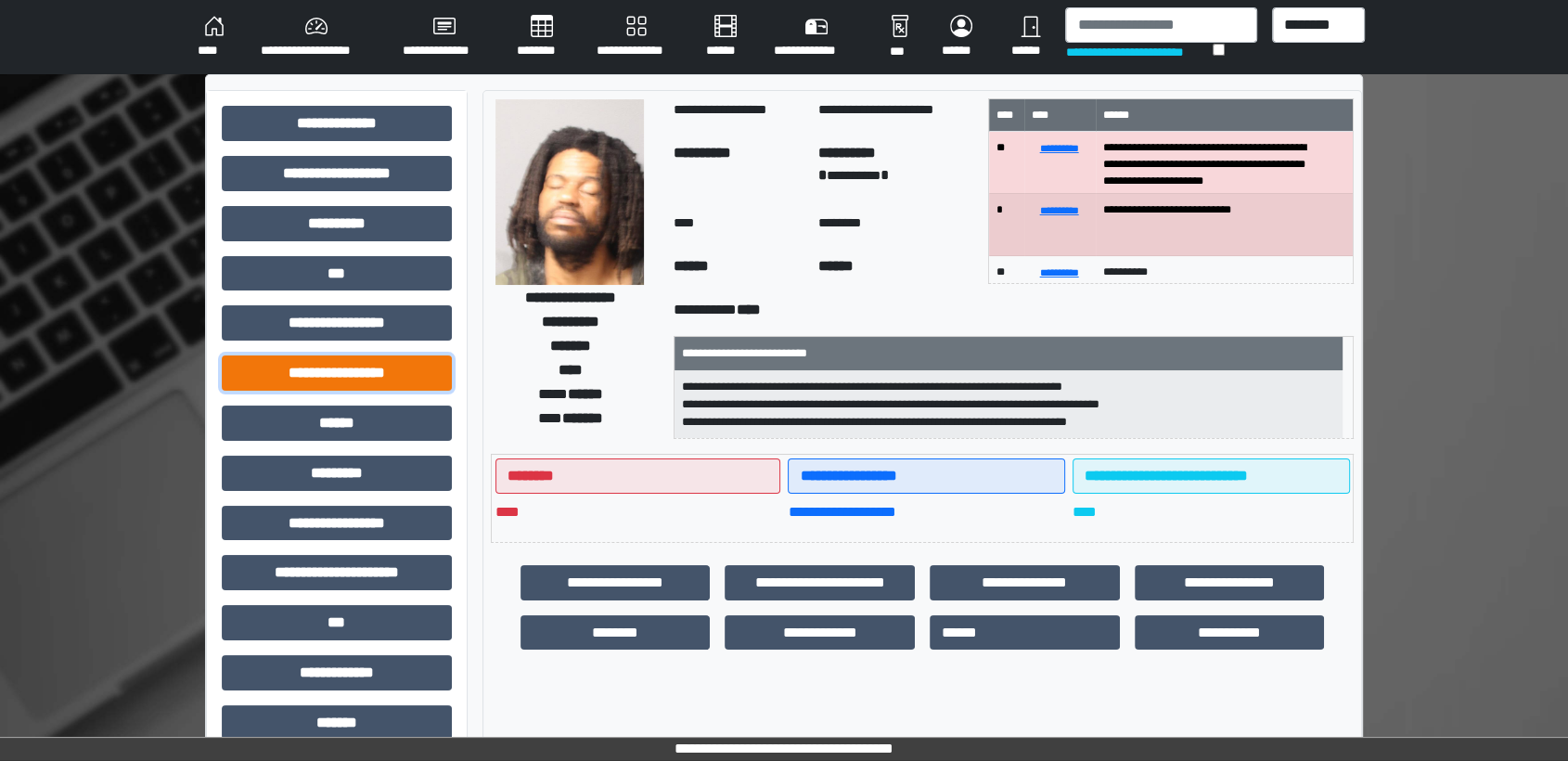 click on "**********" at bounding box center (337, 373) 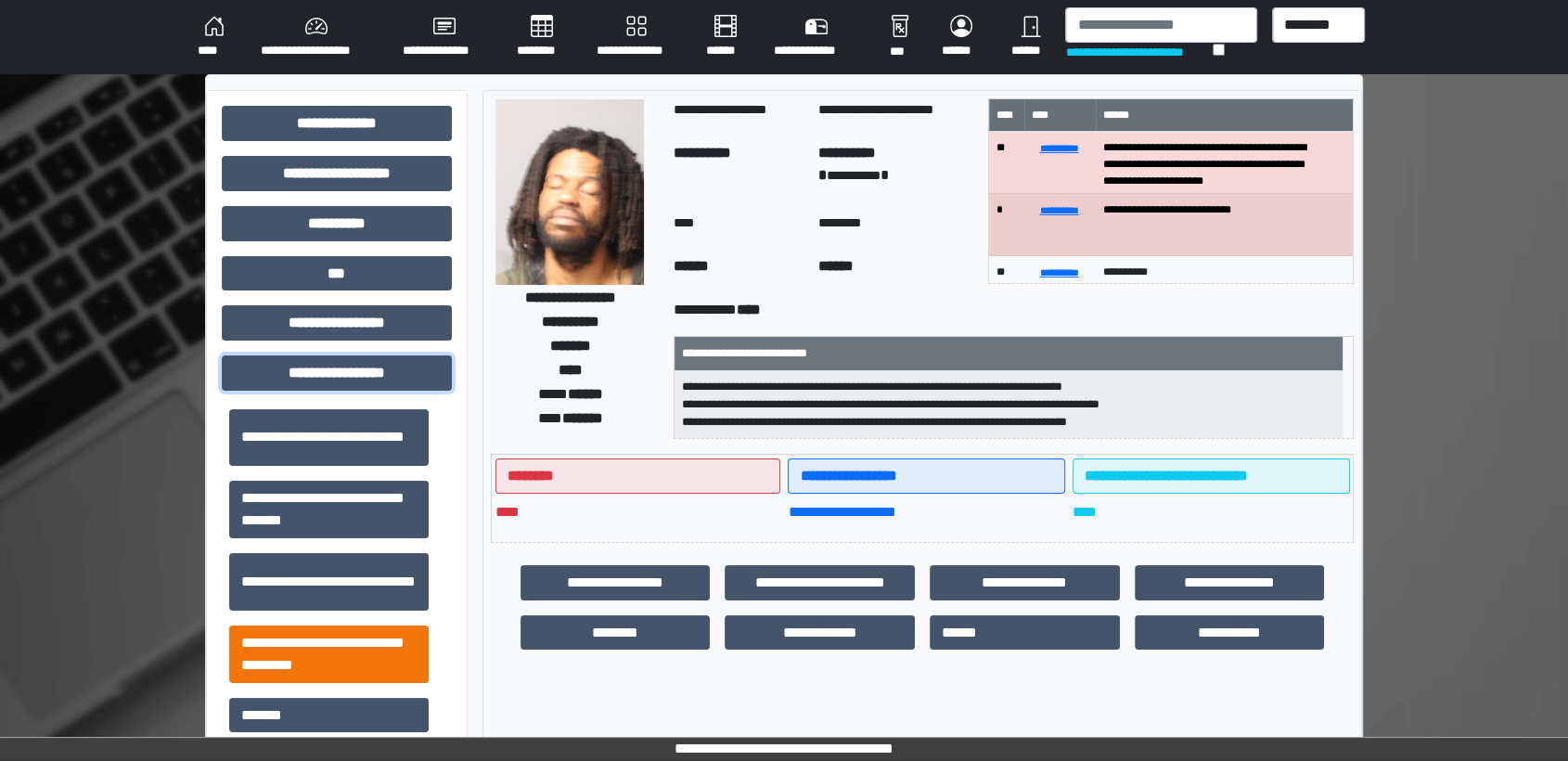 scroll, scrollTop: 1245, scrollLeft: 0, axis: vertical 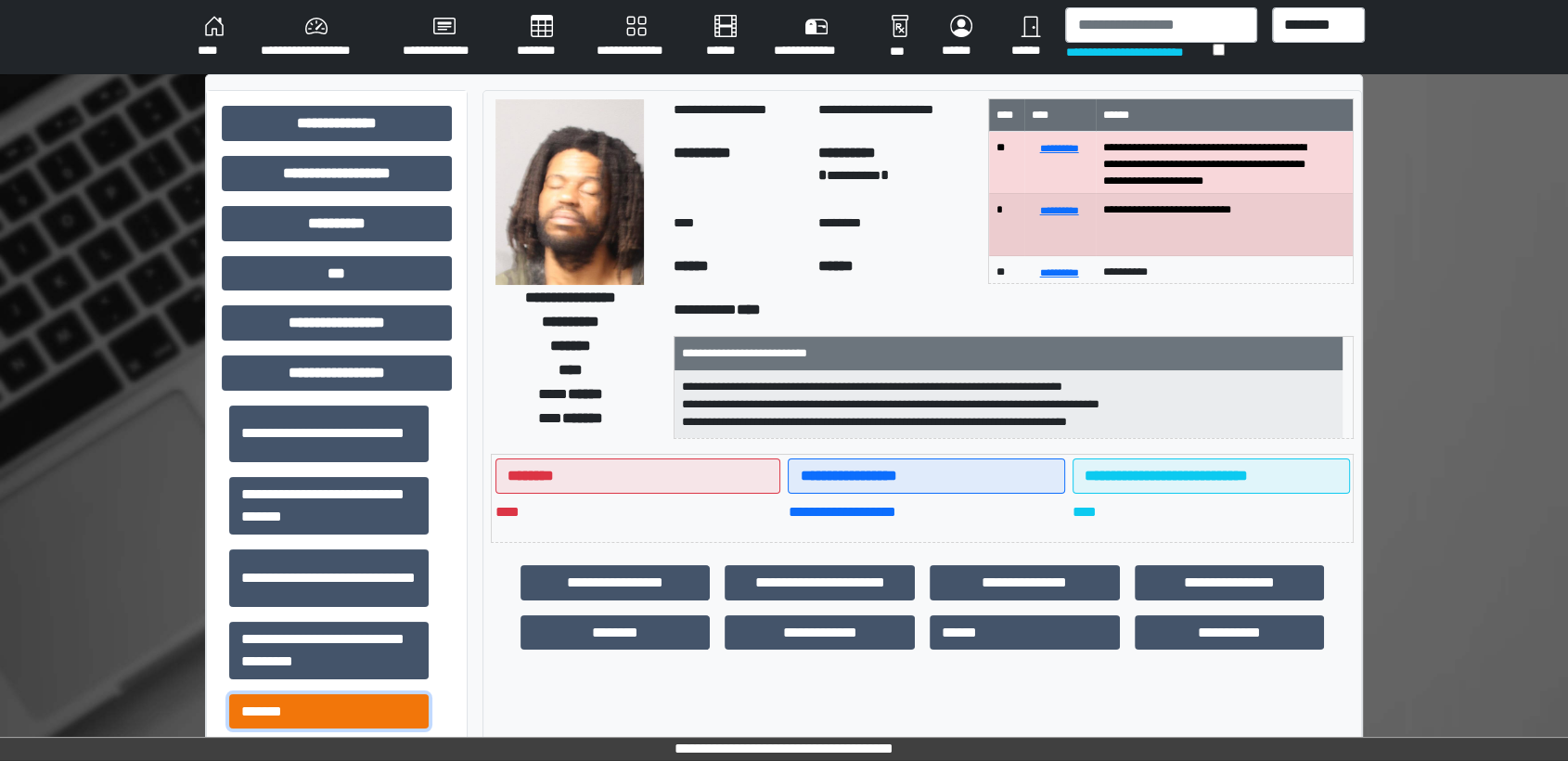 click on "*******" at bounding box center [328, 712] 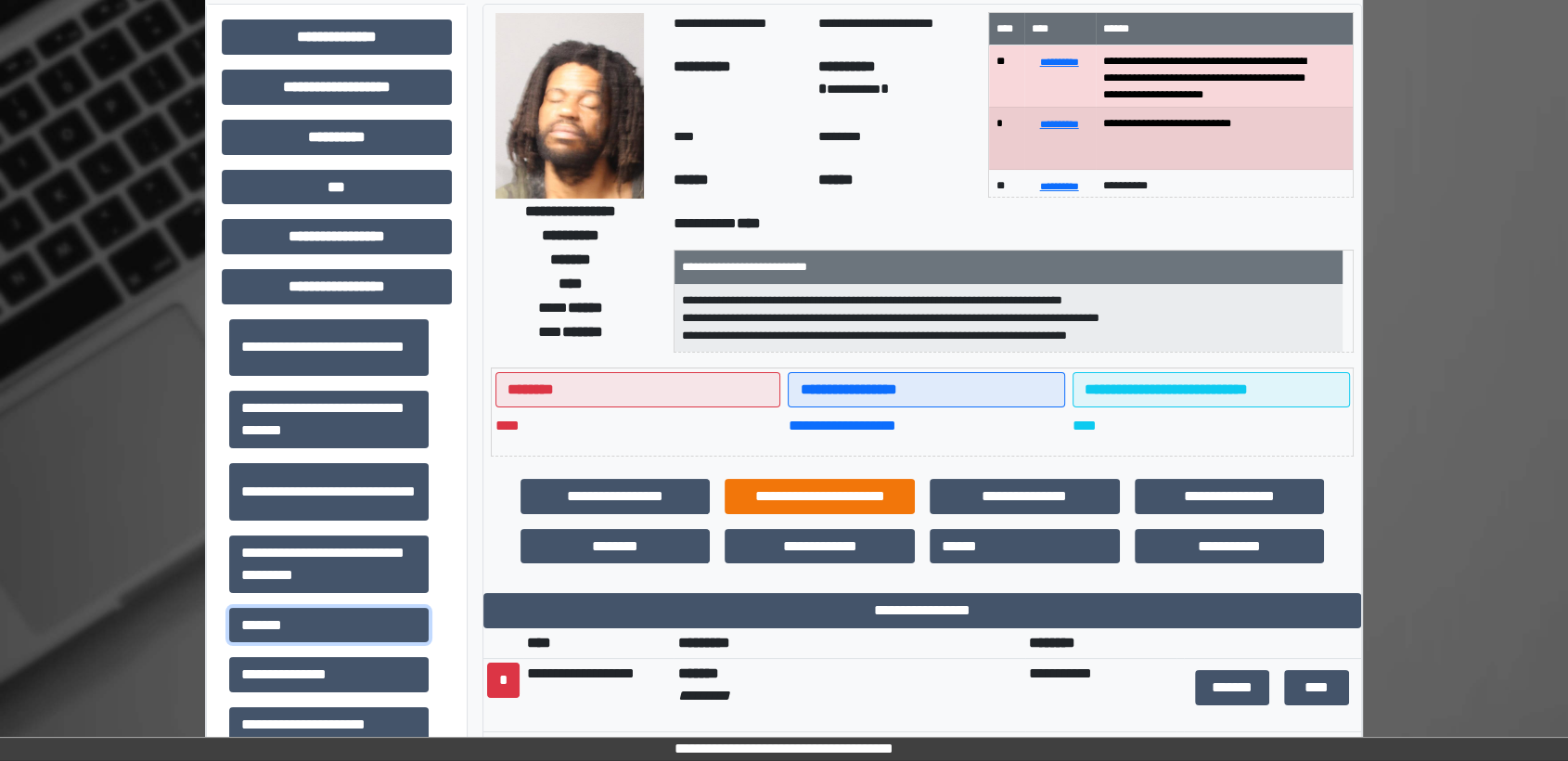 scroll, scrollTop: 206, scrollLeft: 0, axis: vertical 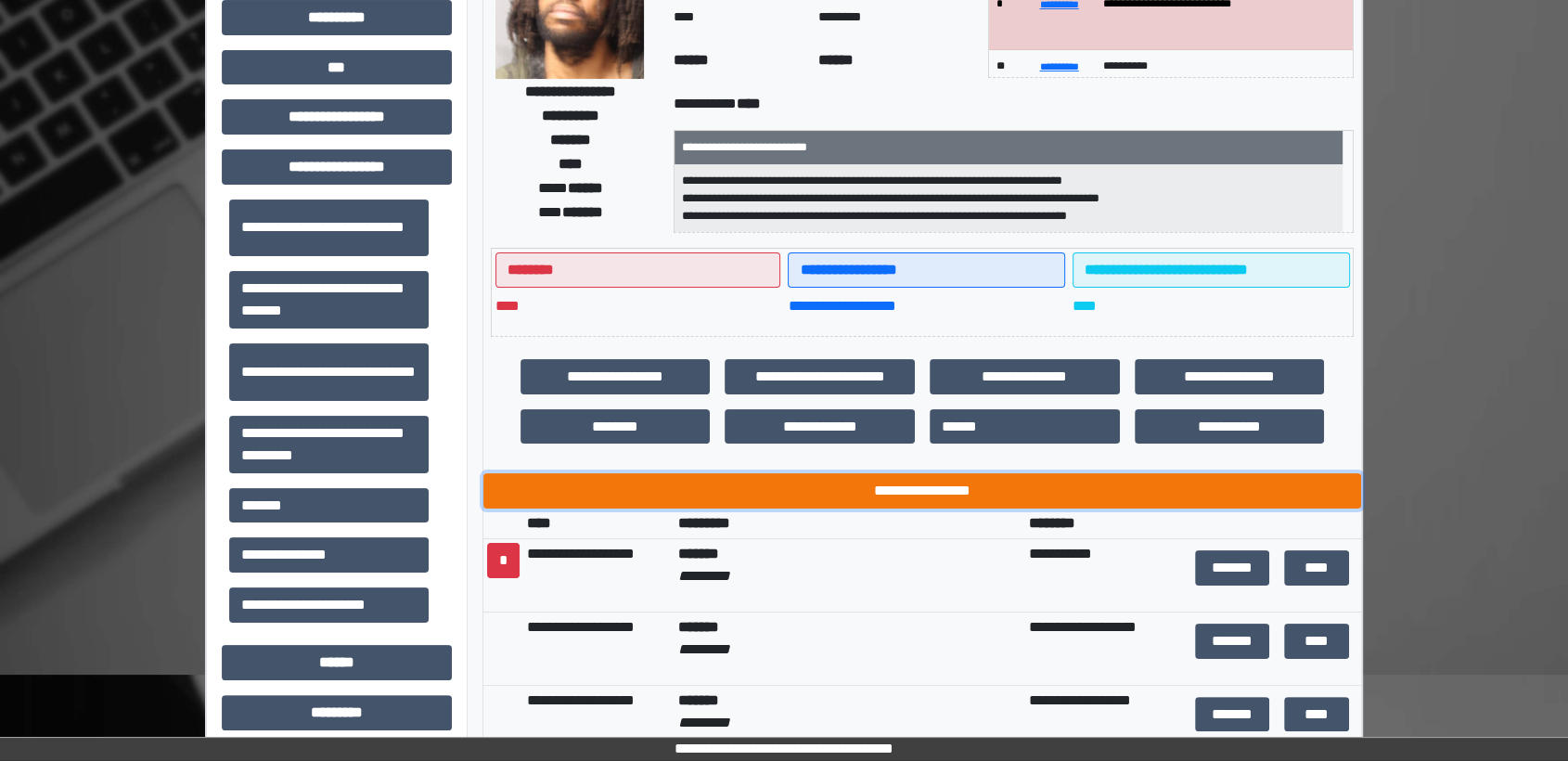 click on "**********" at bounding box center (922, 491) 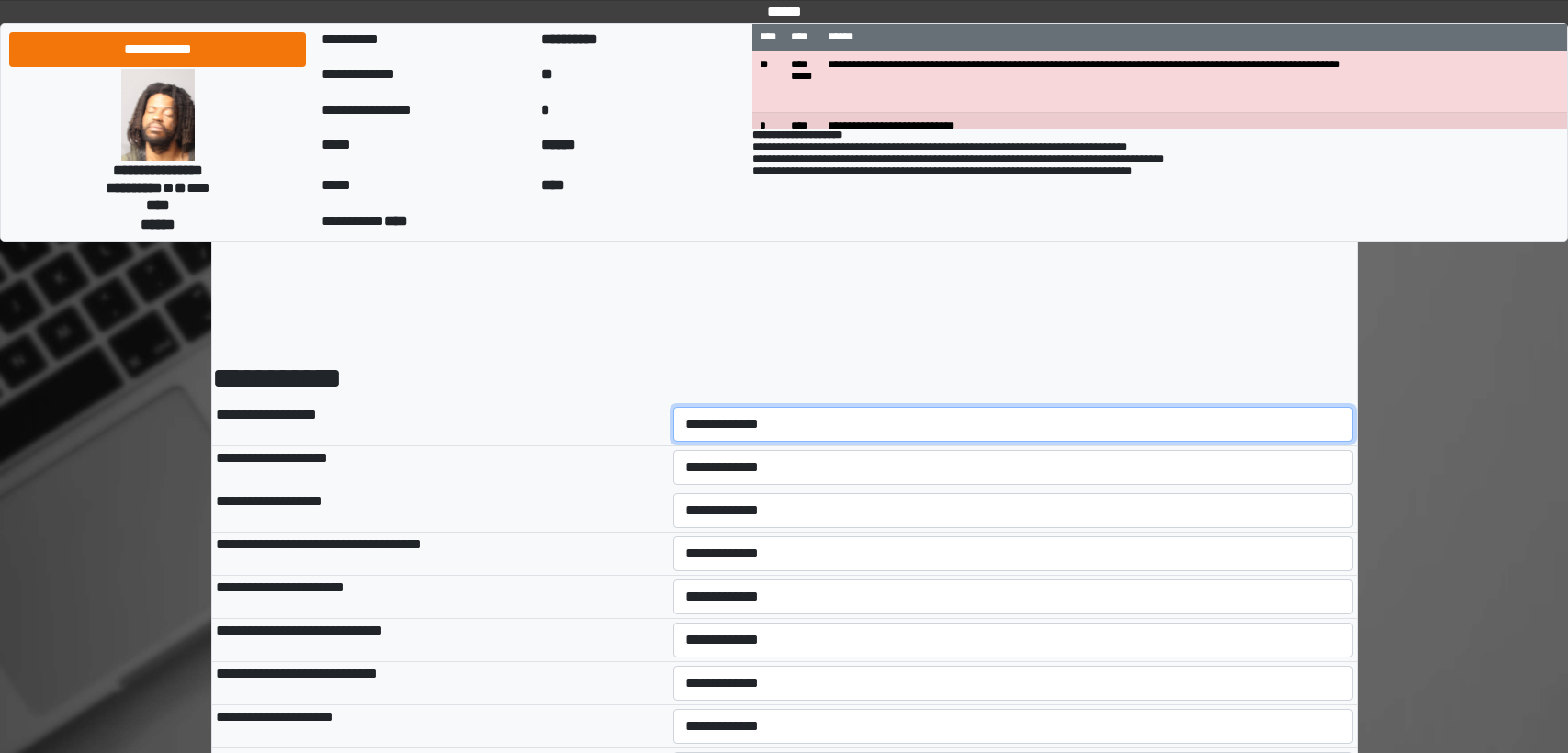 click on "**********" at bounding box center [1013, 424] 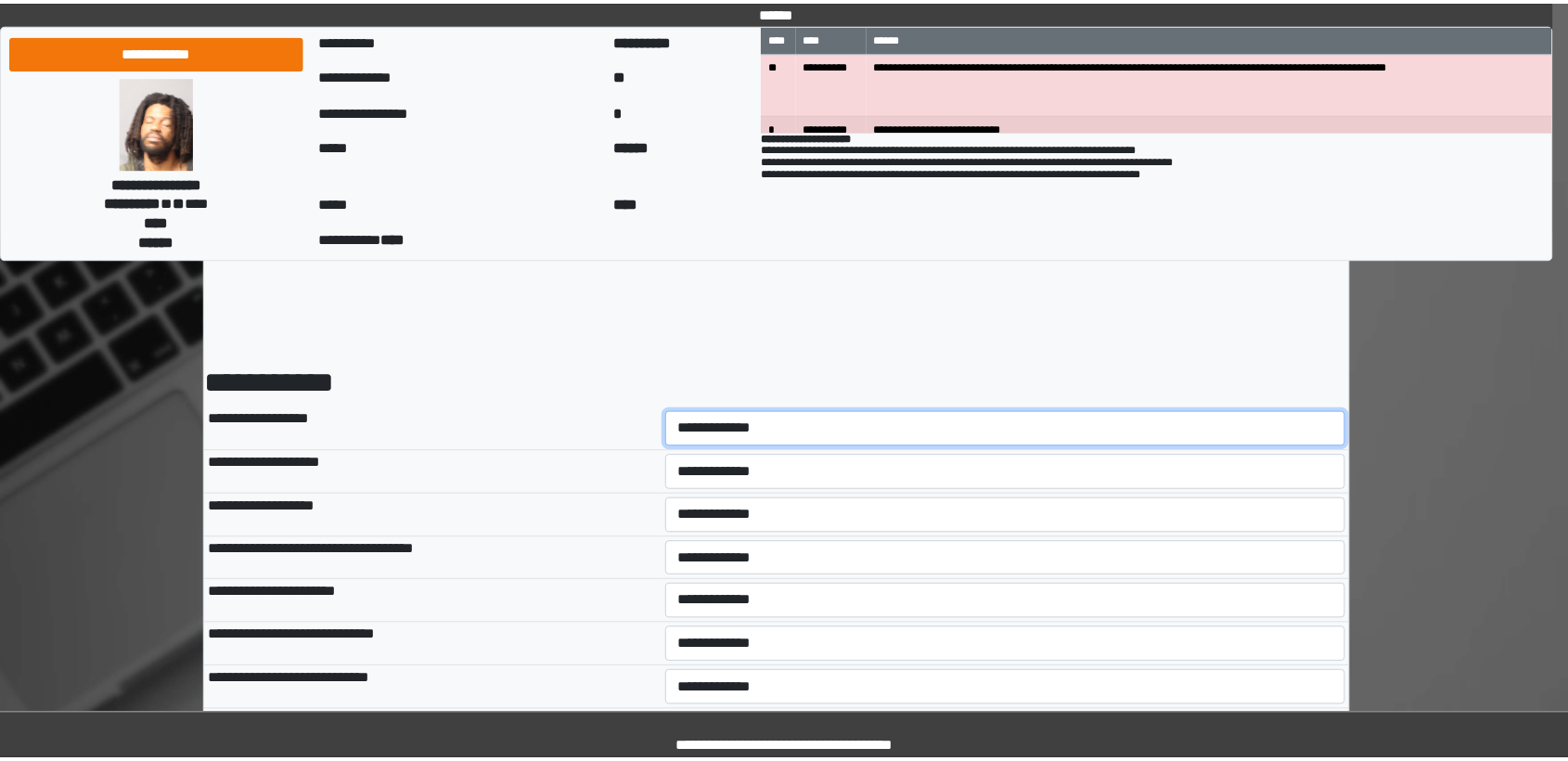 scroll, scrollTop: 0, scrollLeft: 0, axis: both 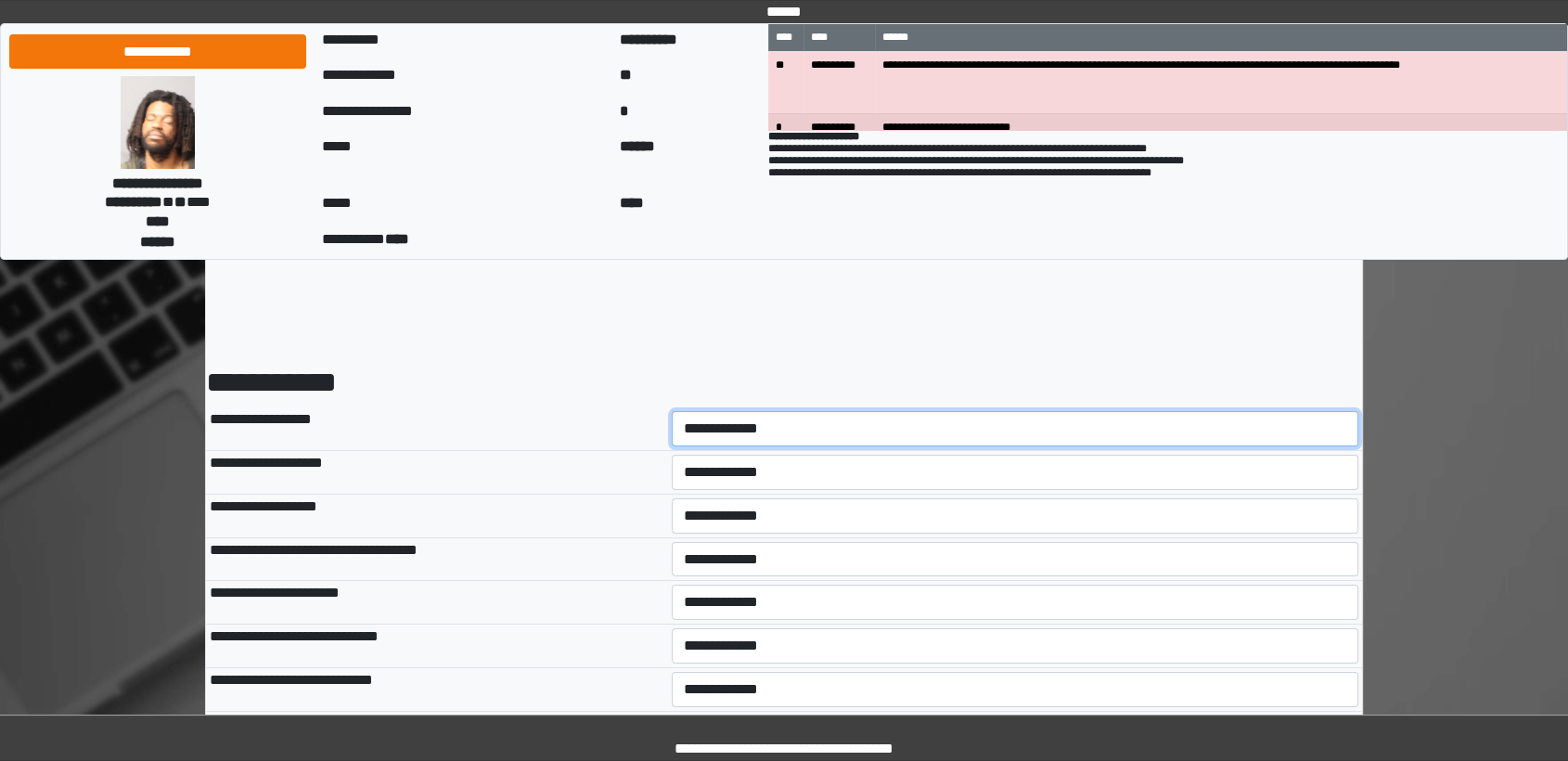select on "*" 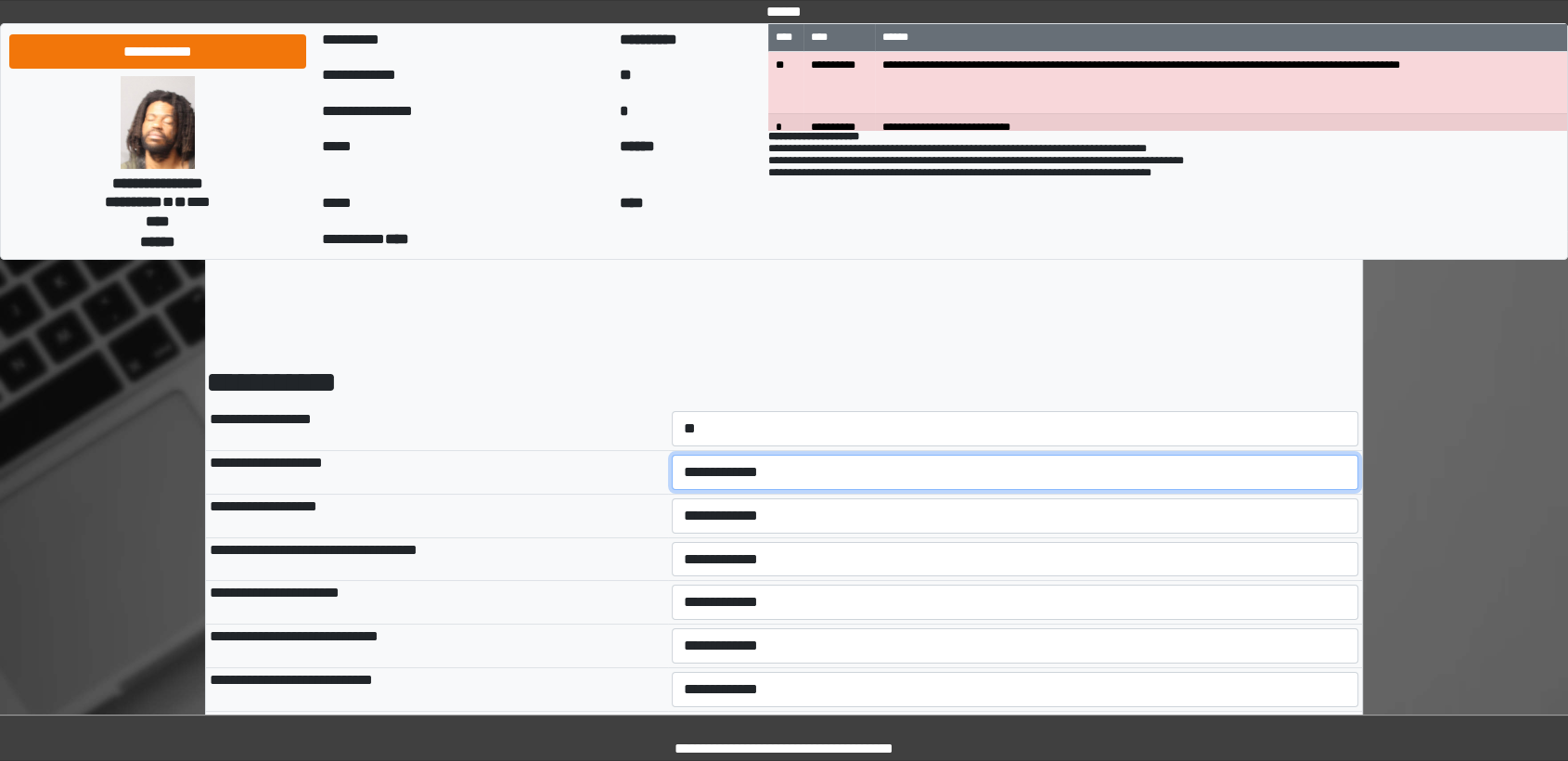 click on "**********" at bounding box center (1015, 472) 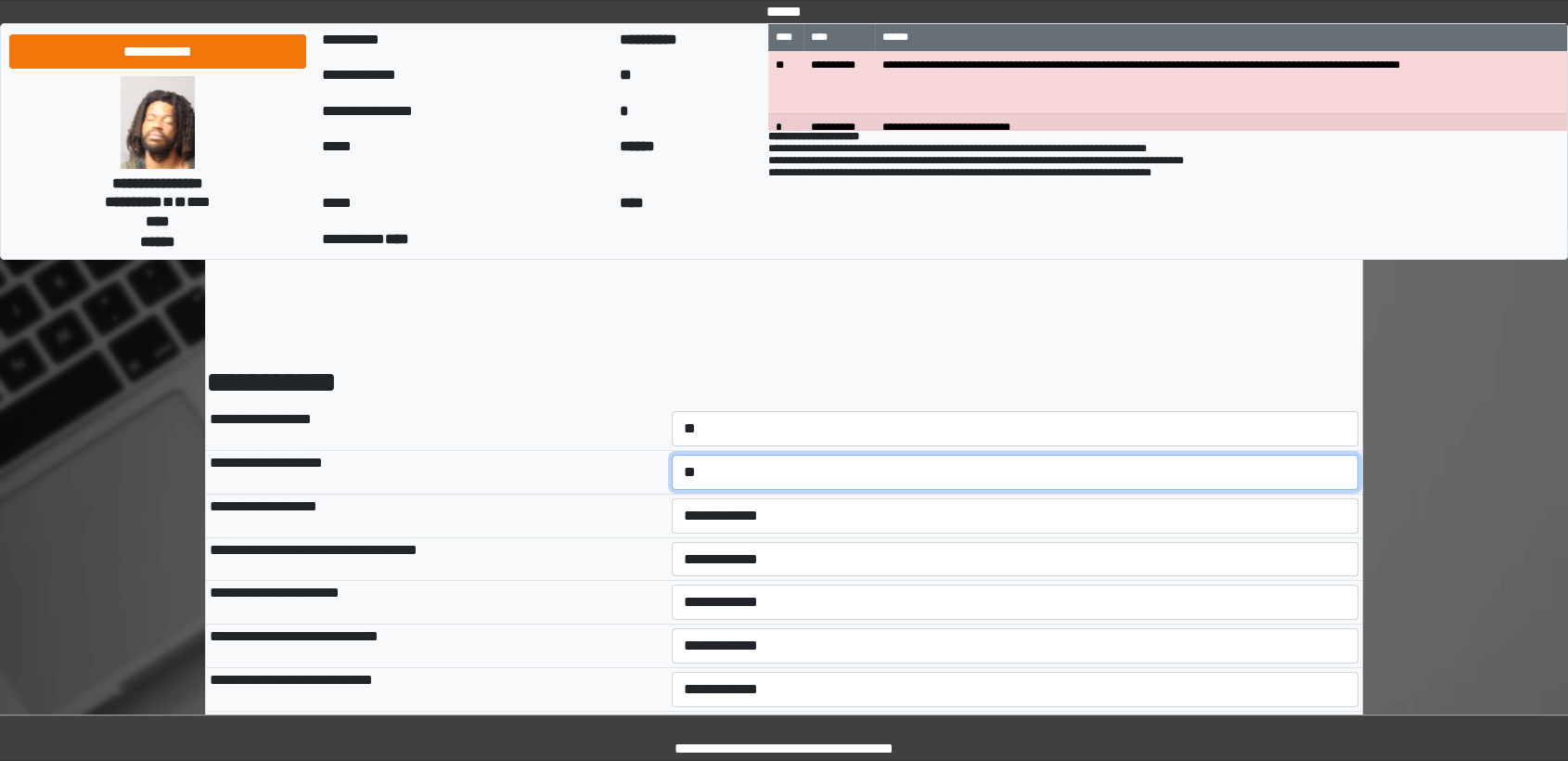 click on "**********" at bounding box center [1015, 472] 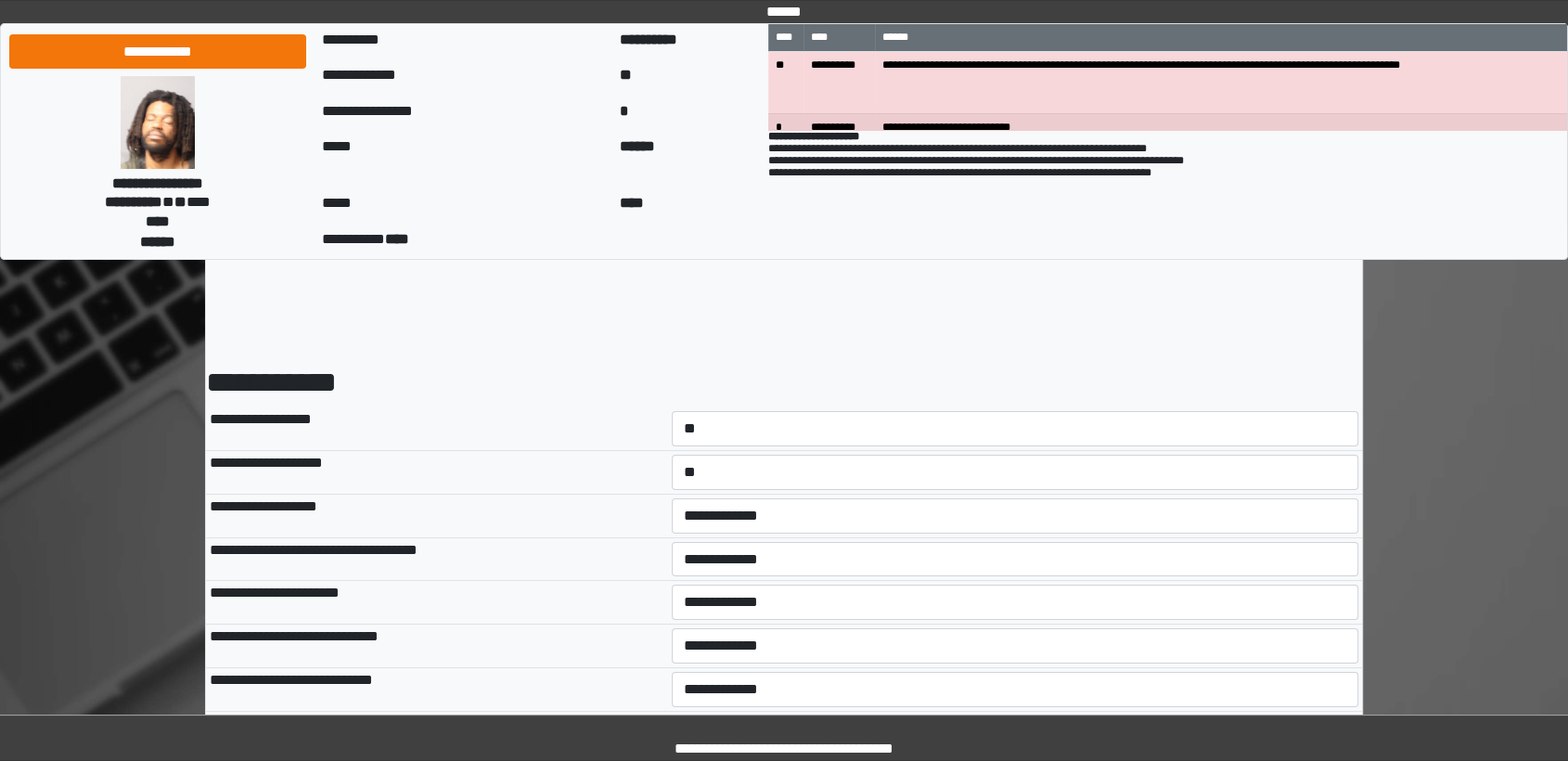 click on "**********" at bounding box center [1015, 559] 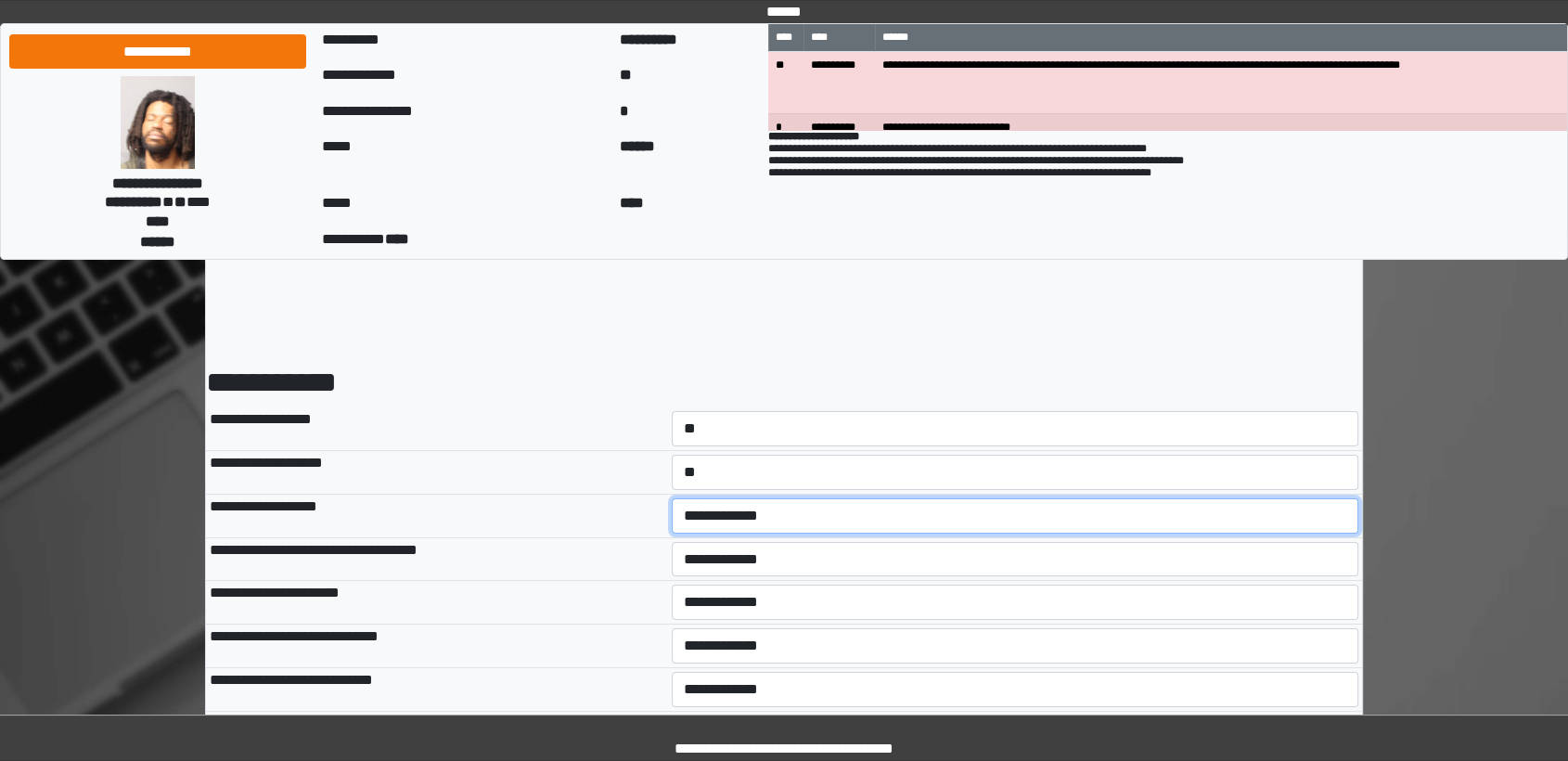 click on "**********" at bounding box center [1015, 516] 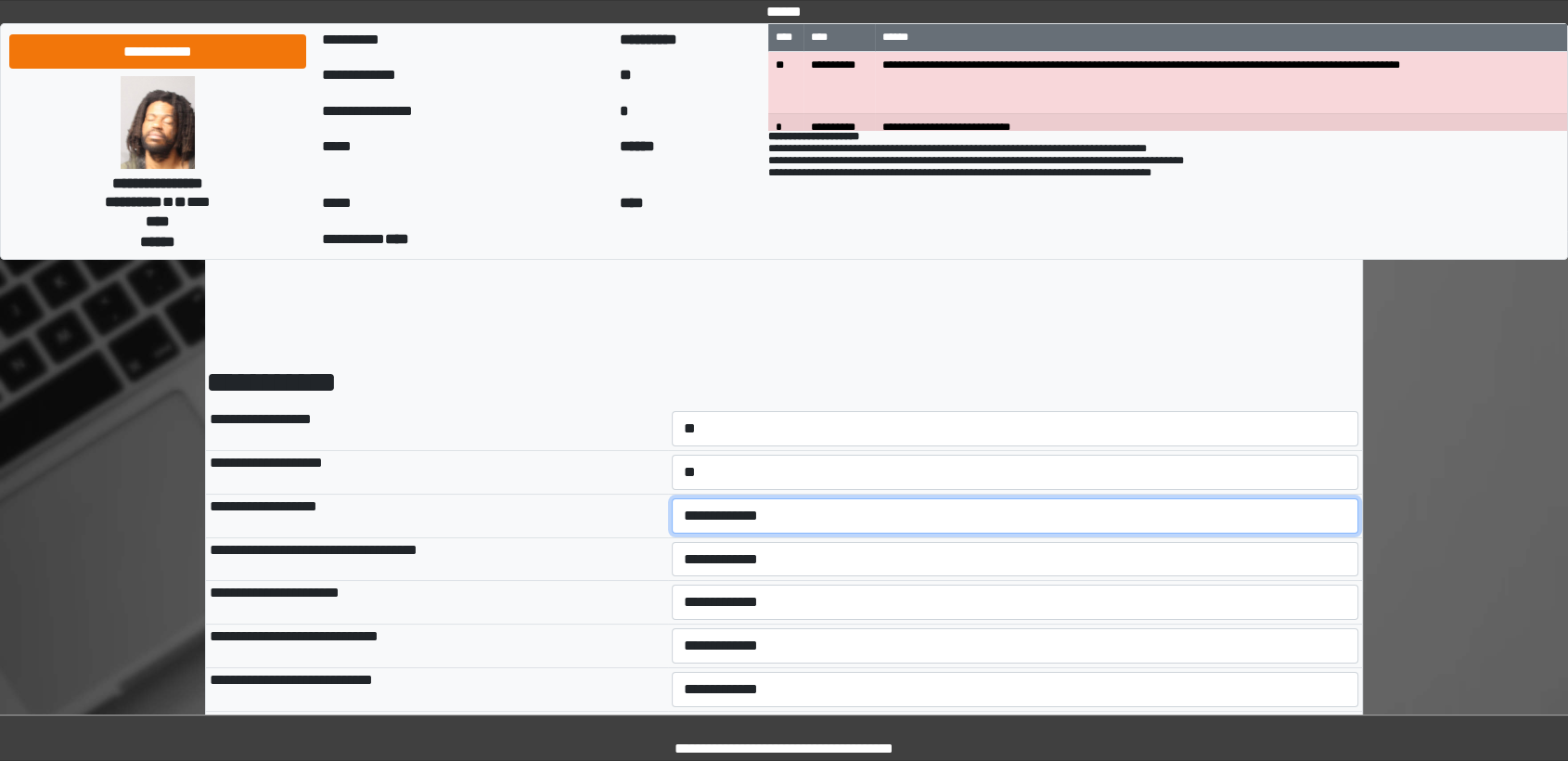 select on "*" 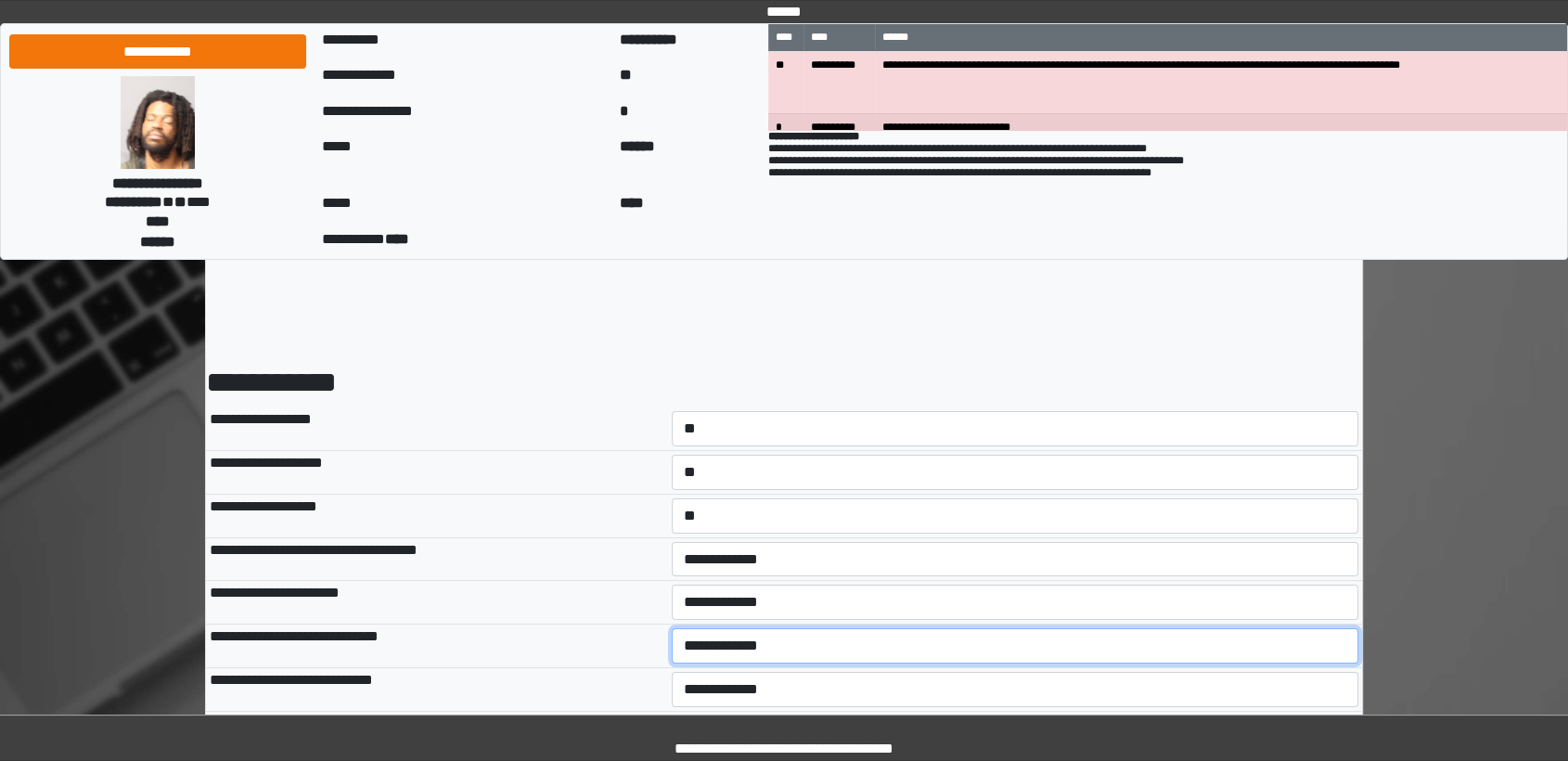 click on "**********" at bounding box center [1015, 646] 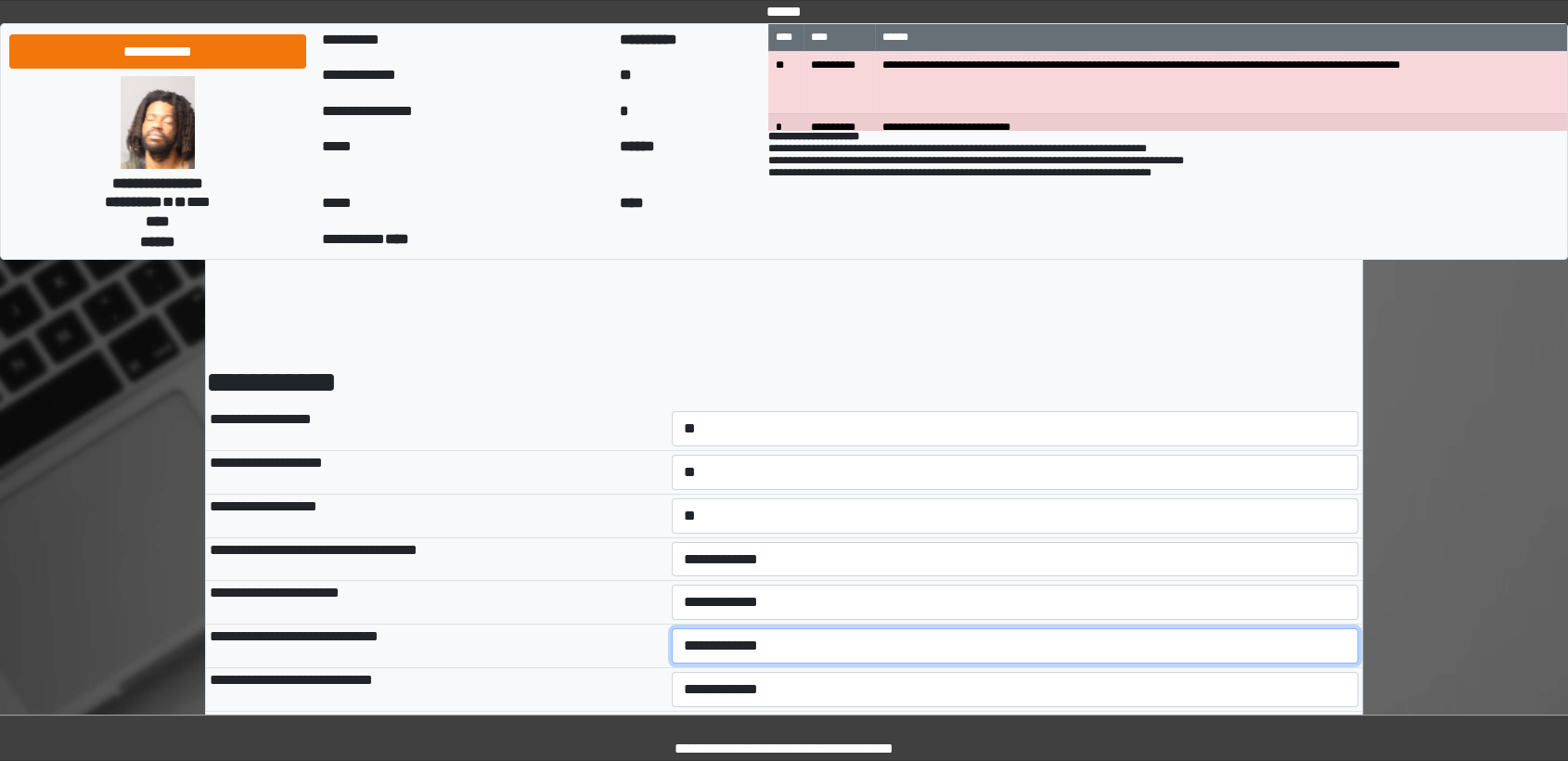 select on "*" 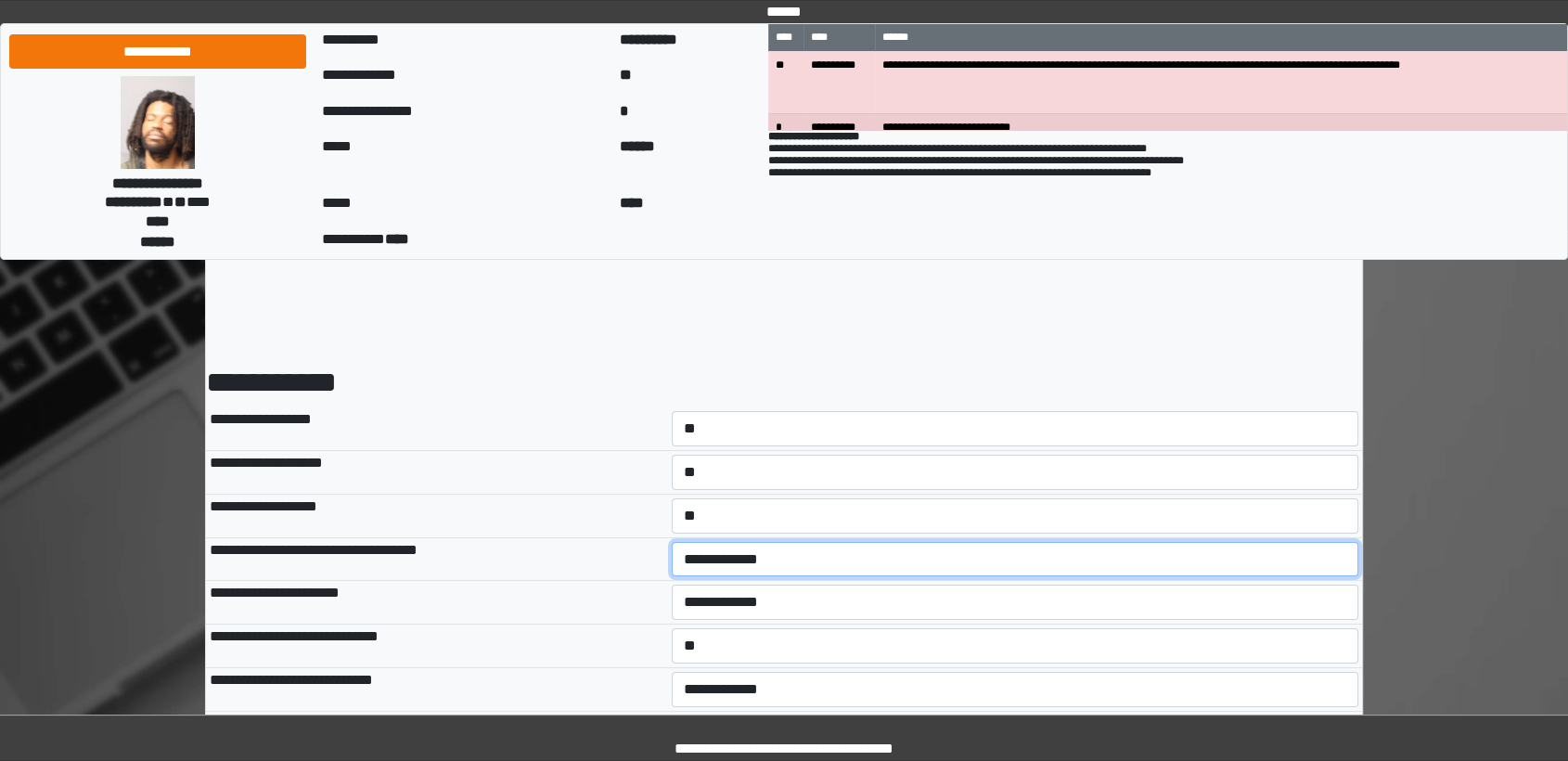 click on "**********" at bounding box center [1015, 560] 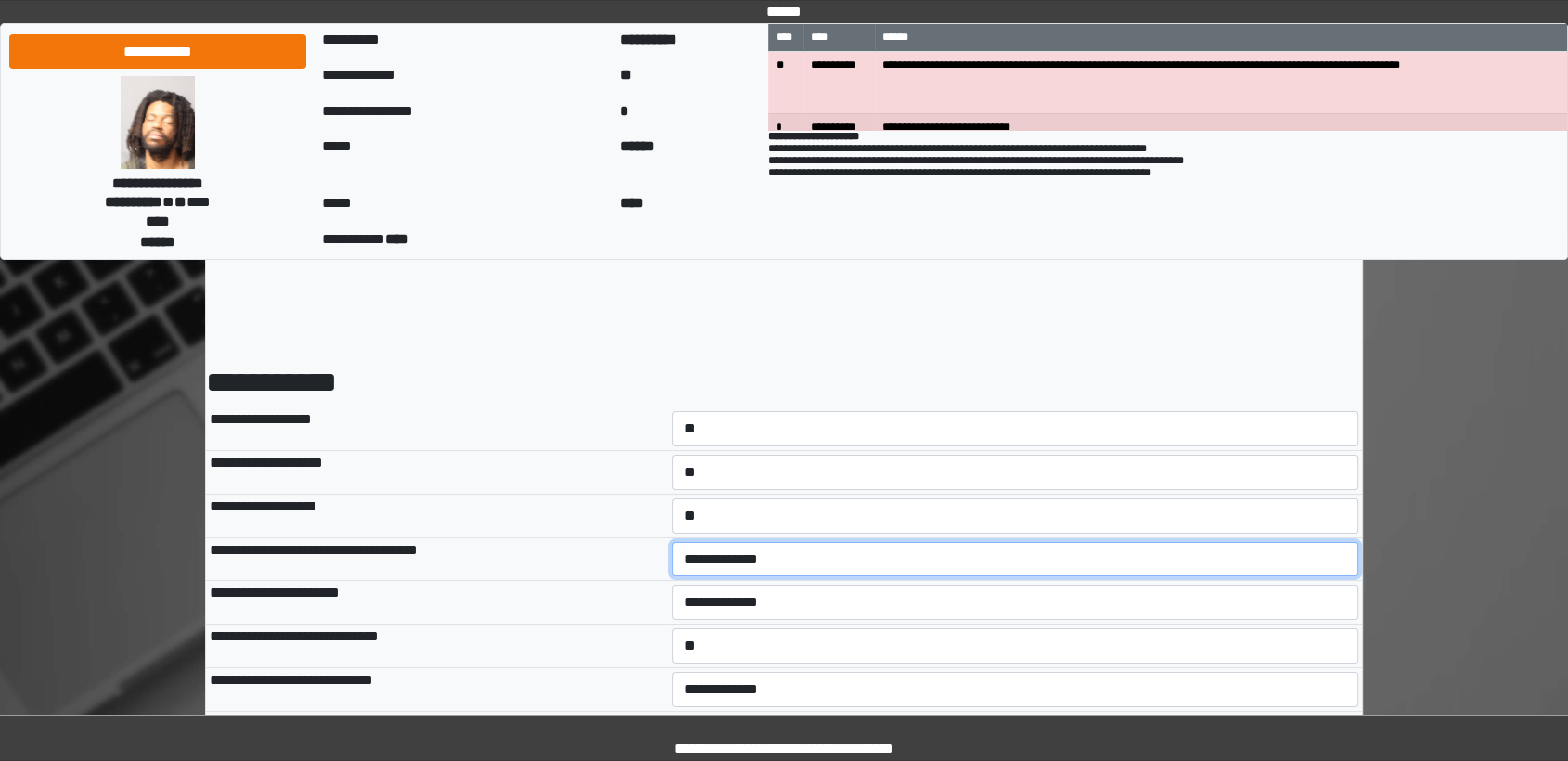 select on "*" 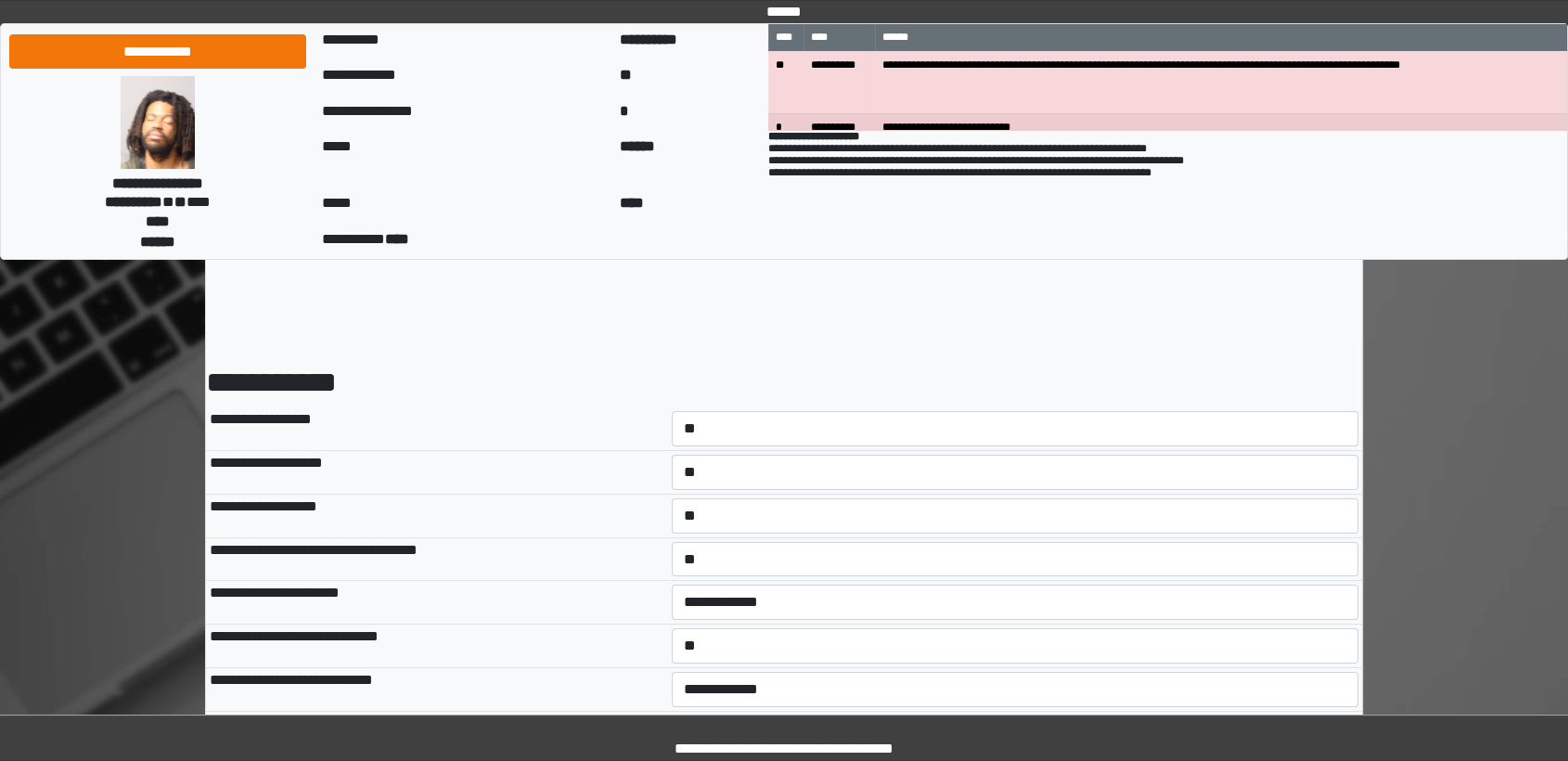 click on "**********" at bounding box center [437, 602] 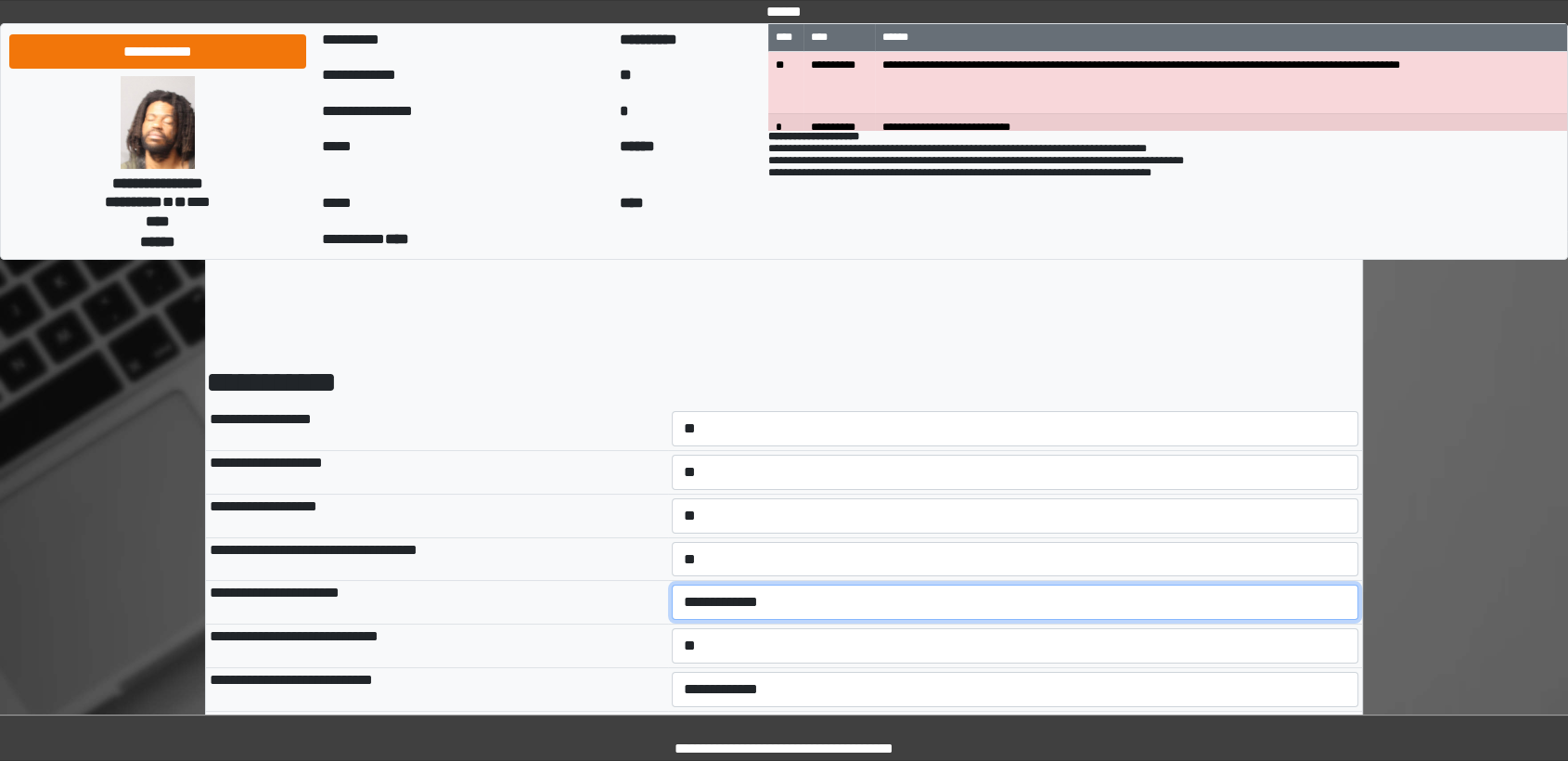 click on "**********" at bounding box center (1015, 602) 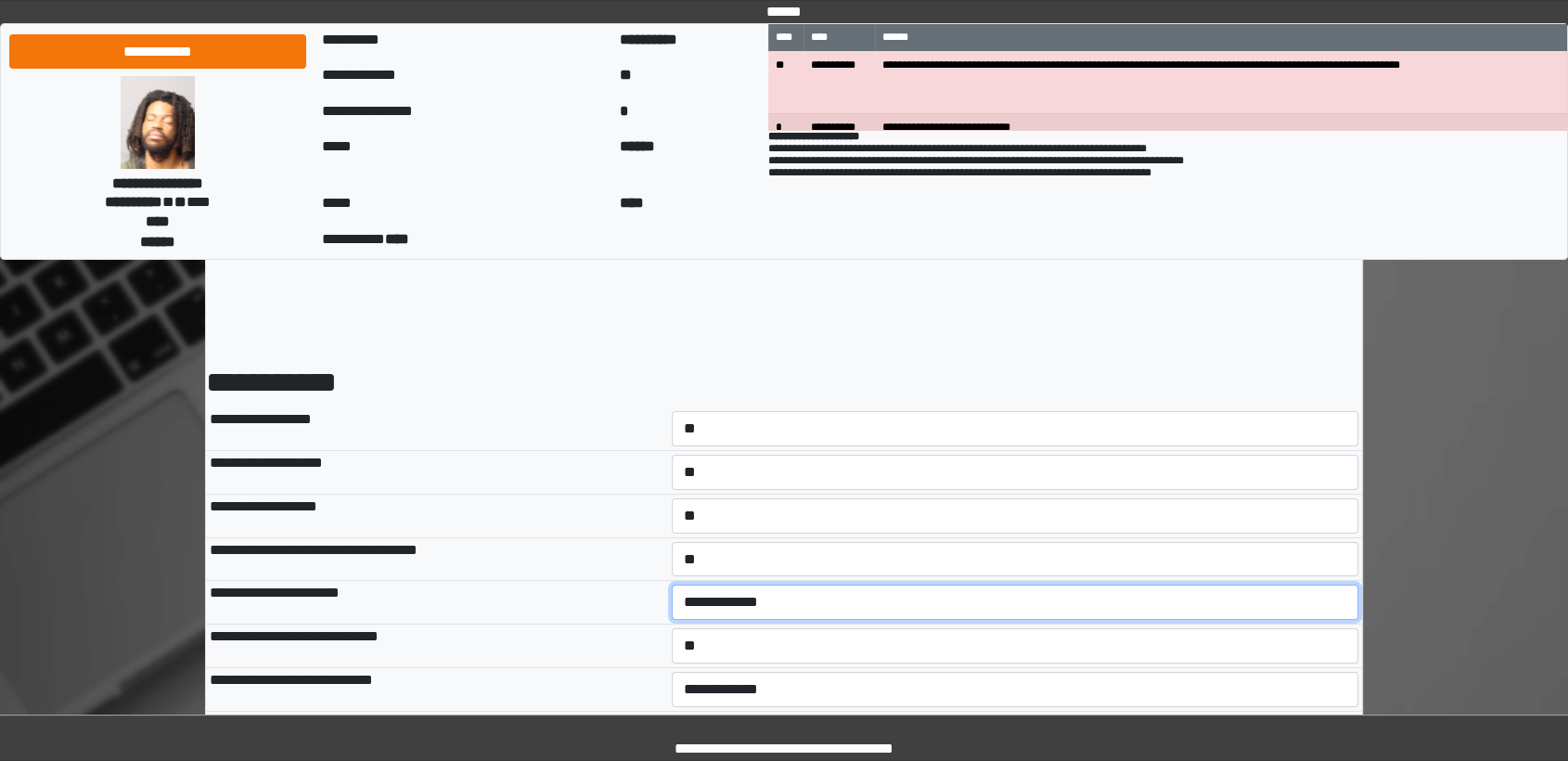 select on "*" 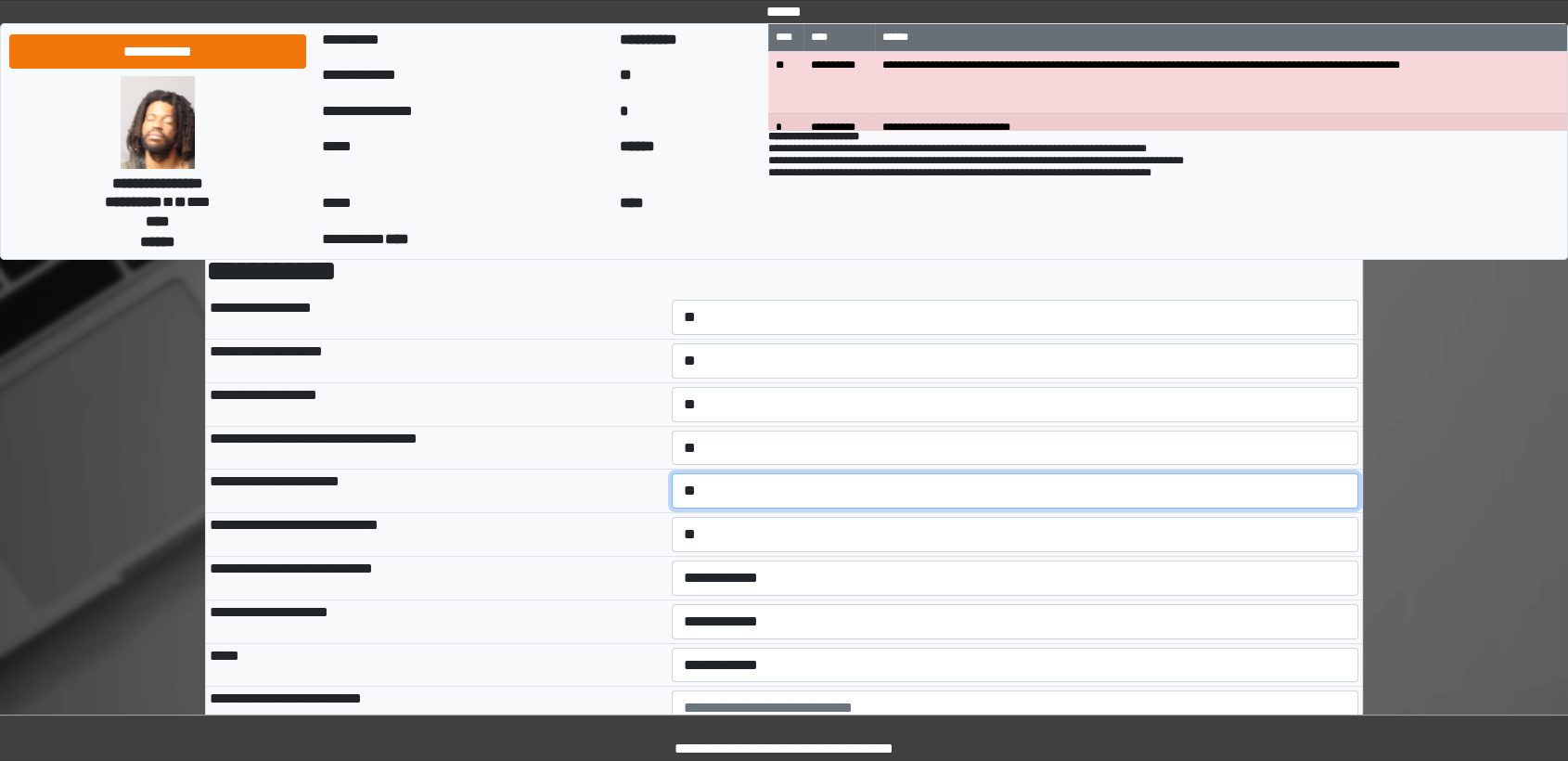 scroll, scrollTop: 309, scrollLeft: 0, axis: vertical 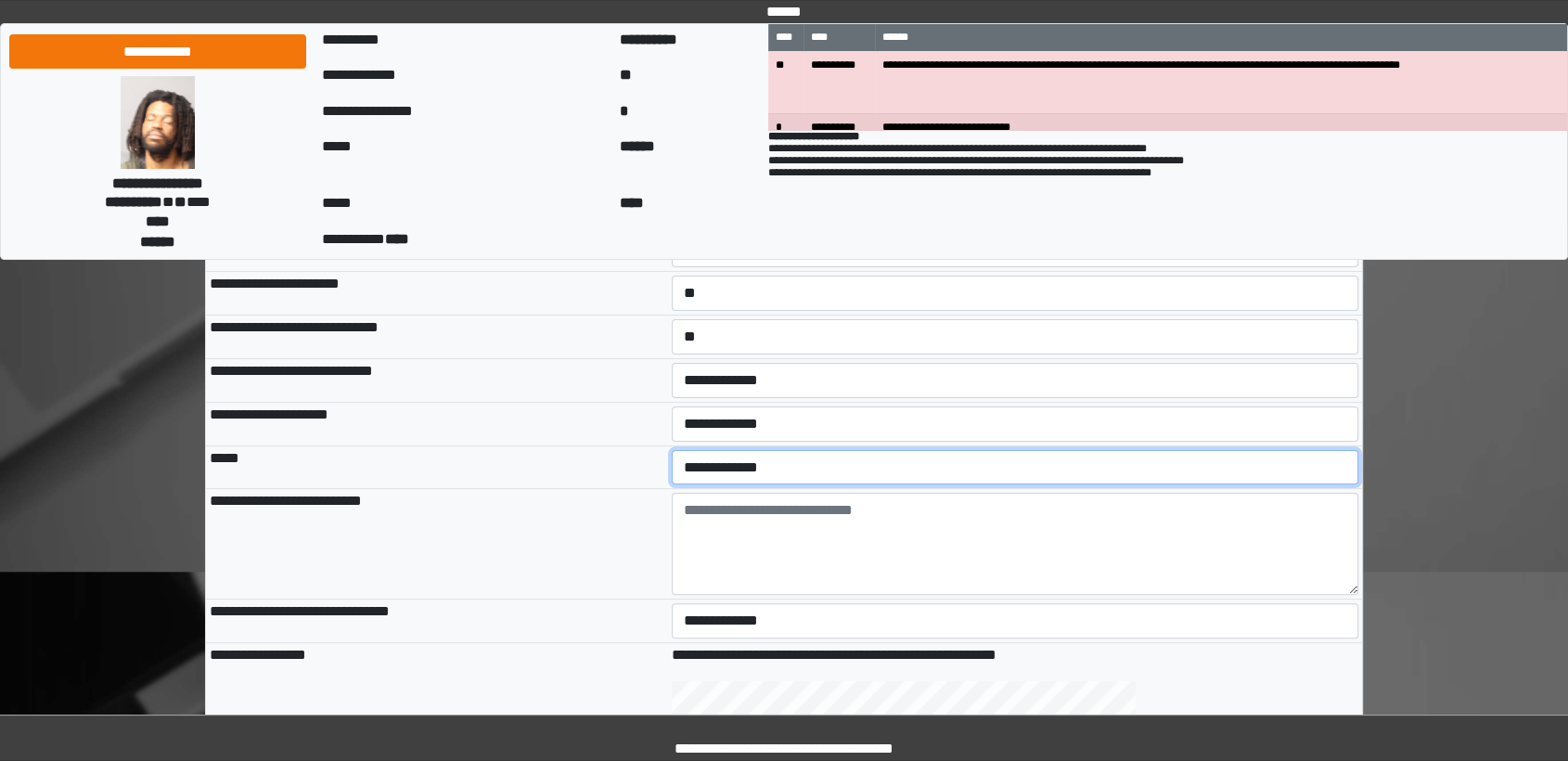 click on "**********" at bounding box center (1015, 468) 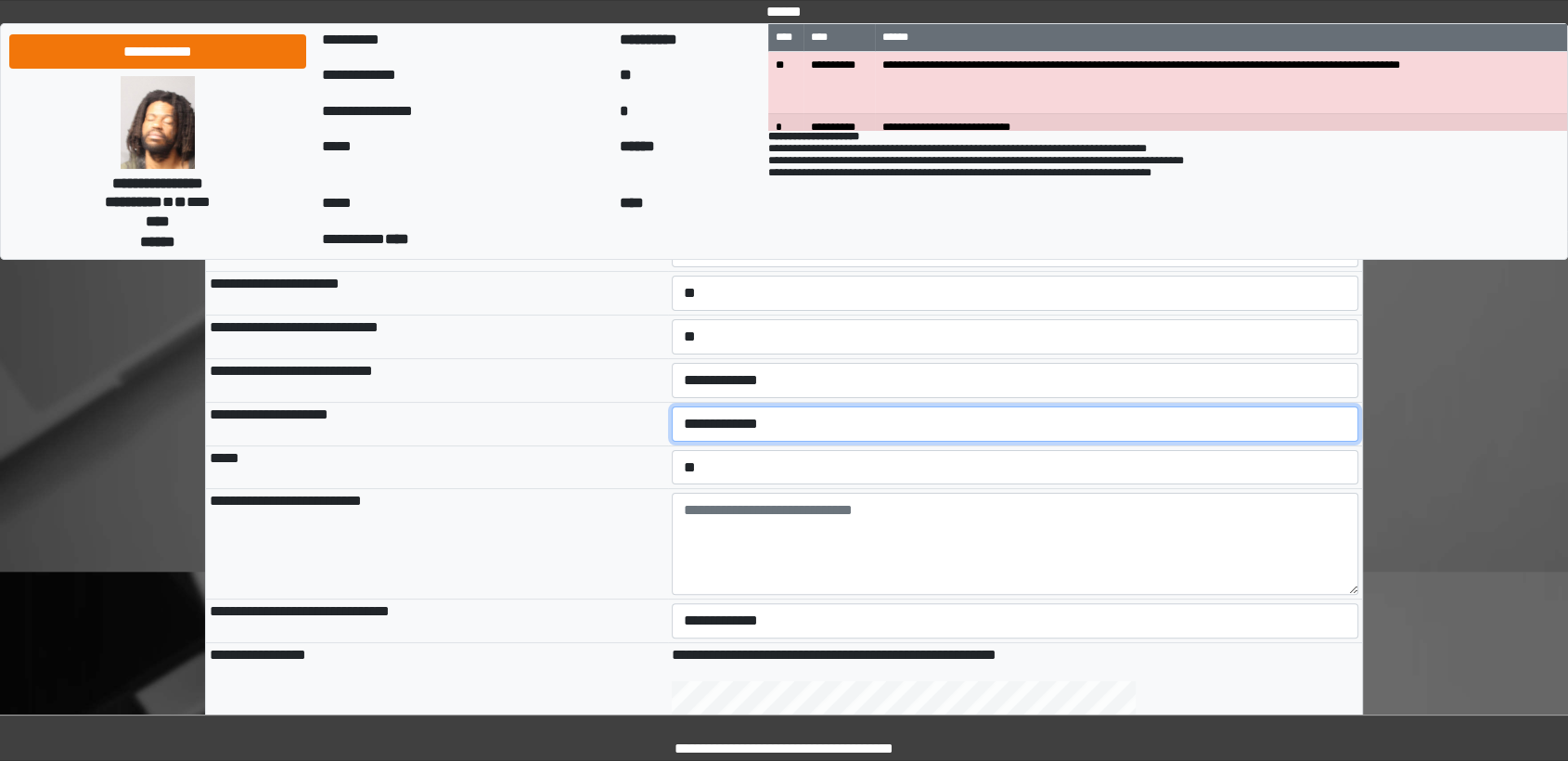 click on "**********" at bounding box center (1015, 424) 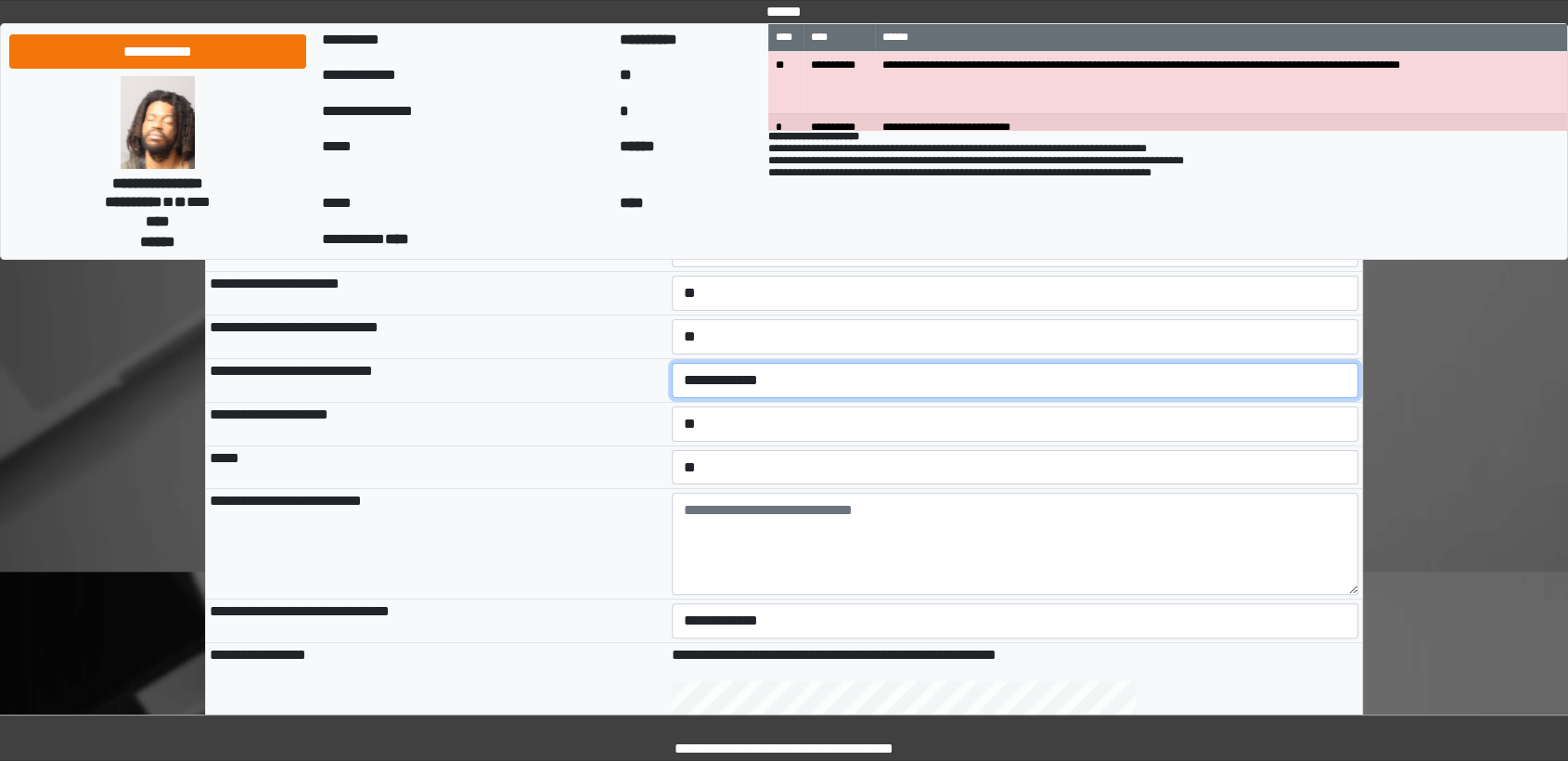 click on "**********" at bounding box center (1015, 380) 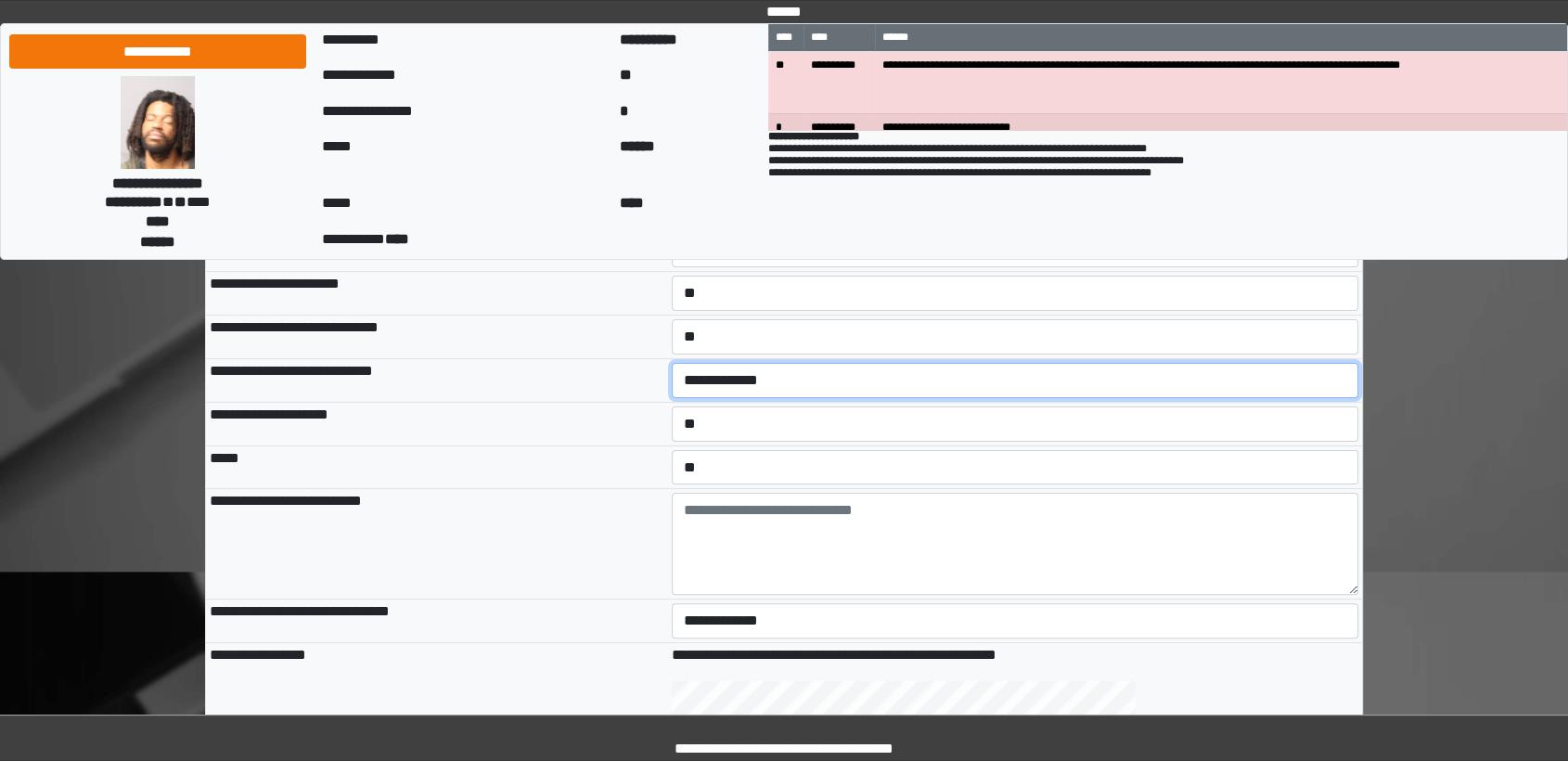 select on "*" 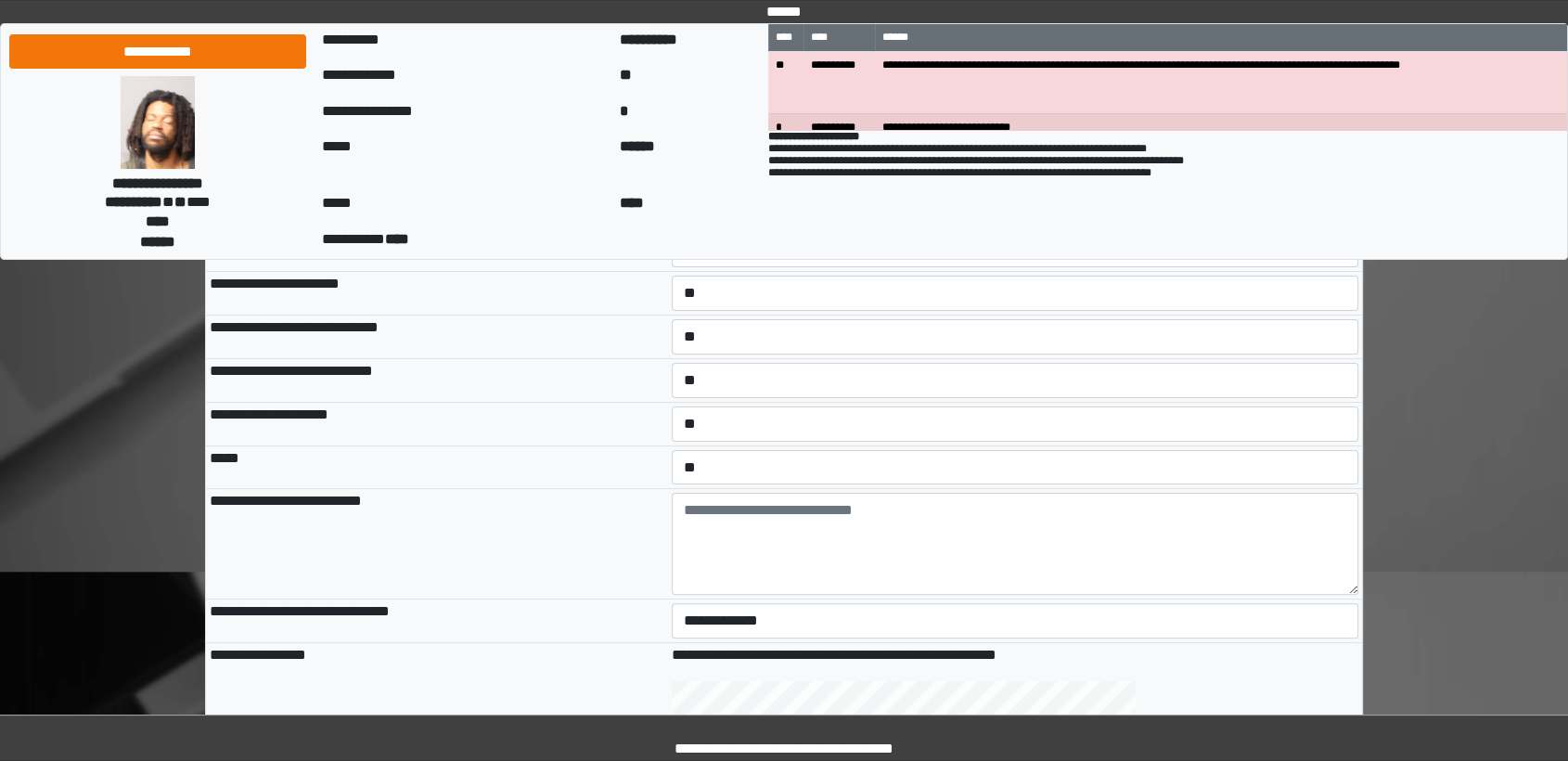 click on "**********" at bounding box center (437, 423) 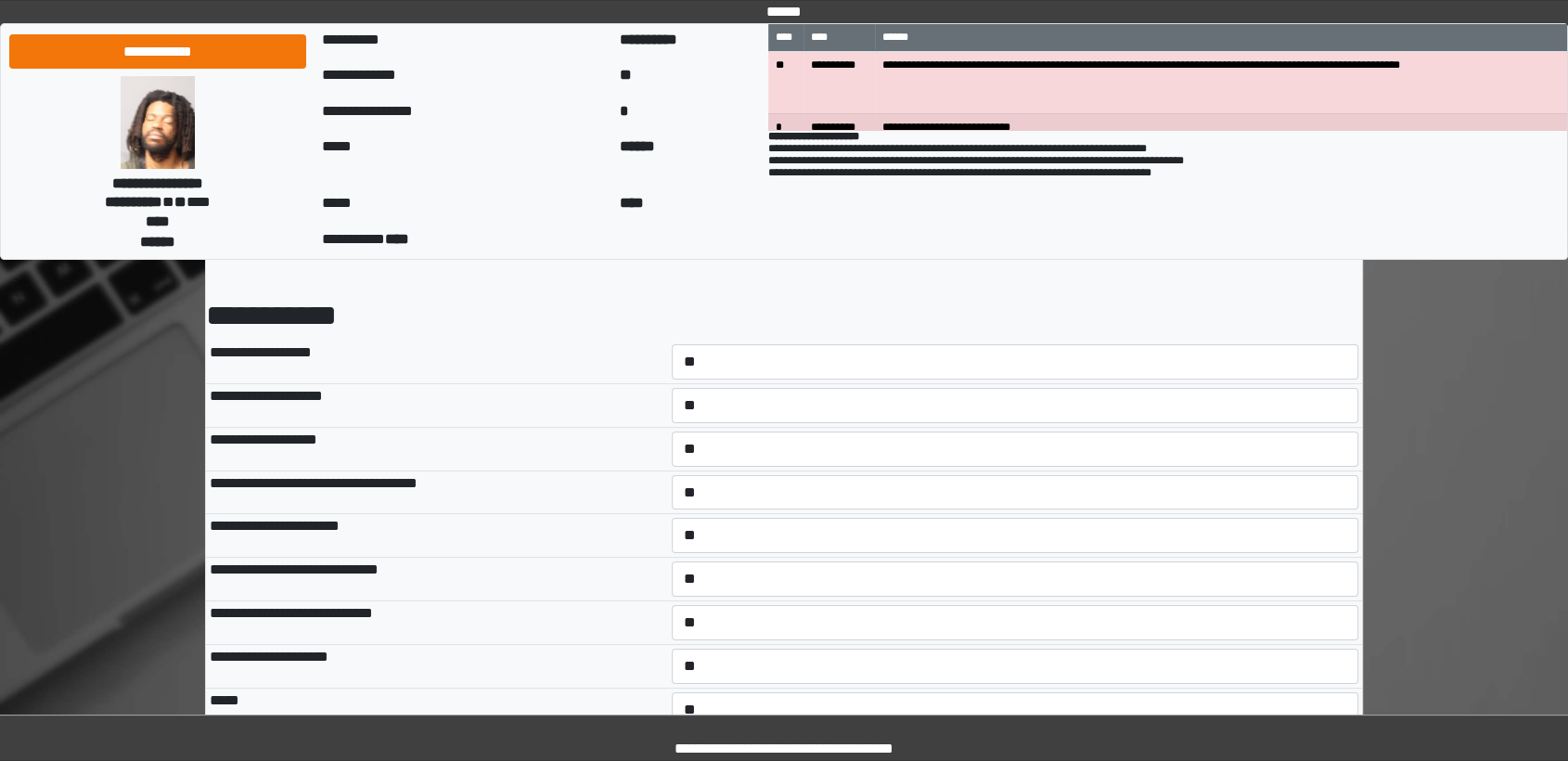 scroll, scrollTop: 309, scrollLeft: 0, axis: vertical 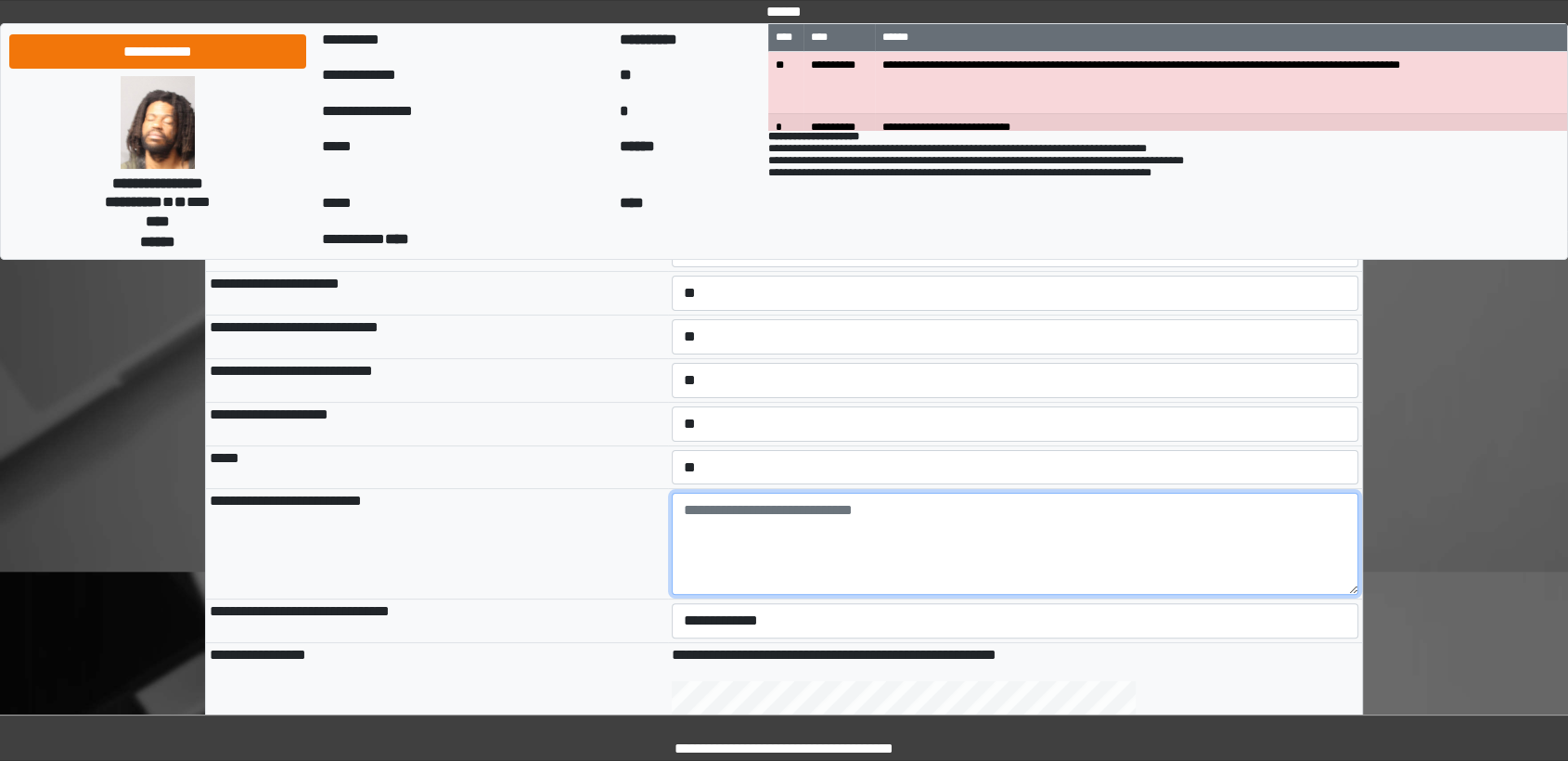 click at bounding box center [1015, 544] 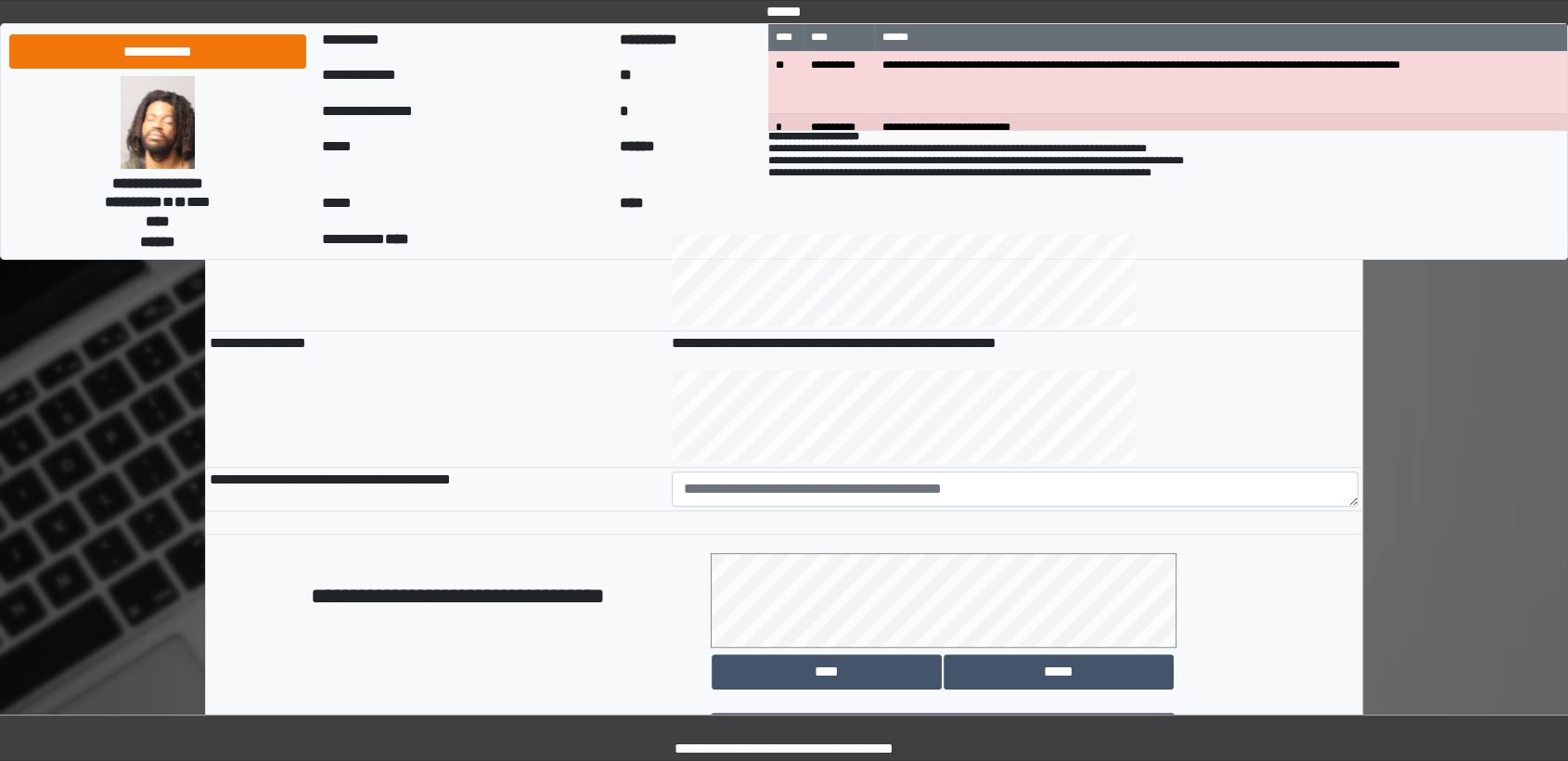 scroll, scrollTop: 755, scrollLeft: 0, axis: vertical 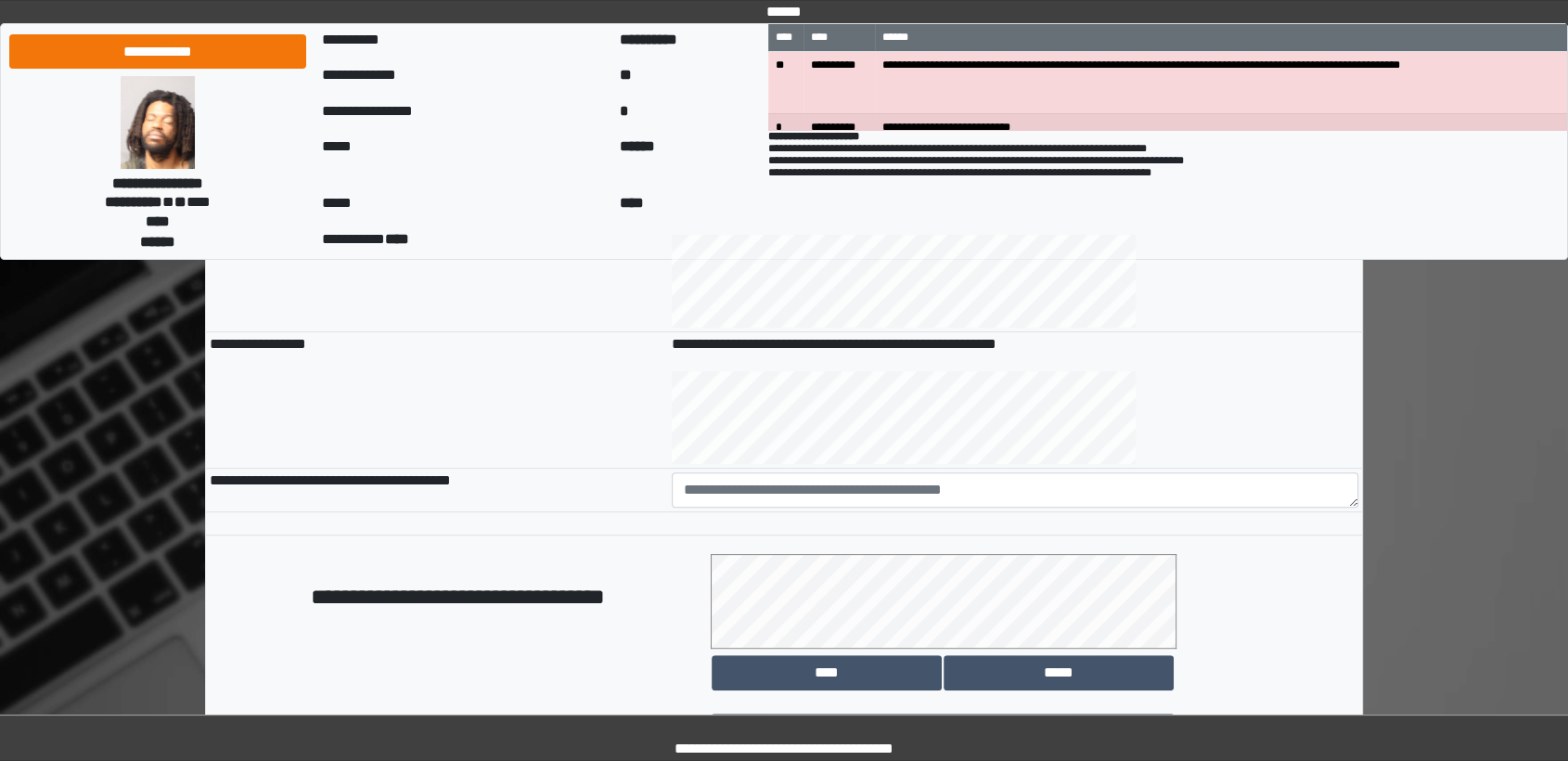 type on "**********" 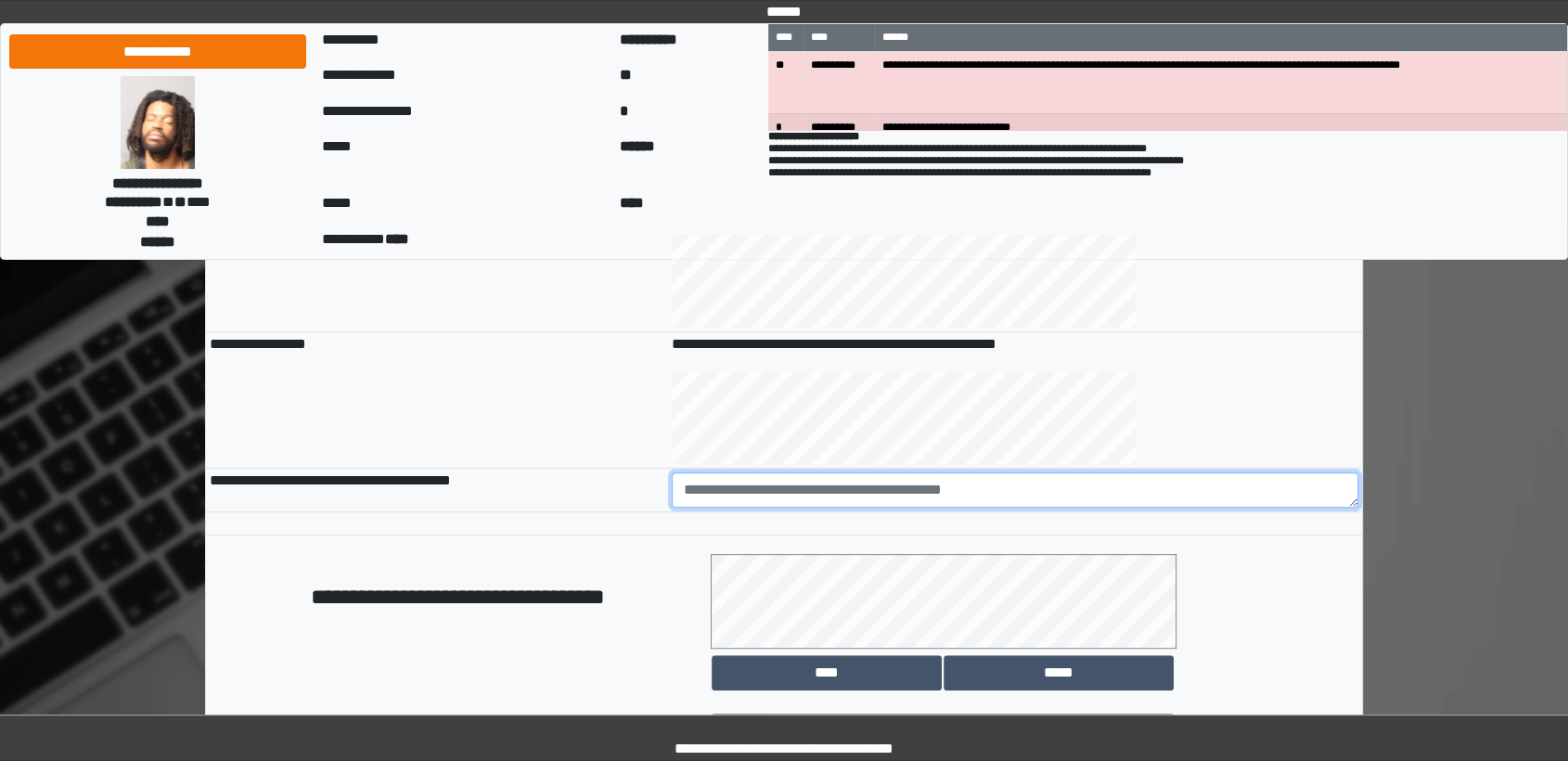 click at bounding box center (1015, 490) 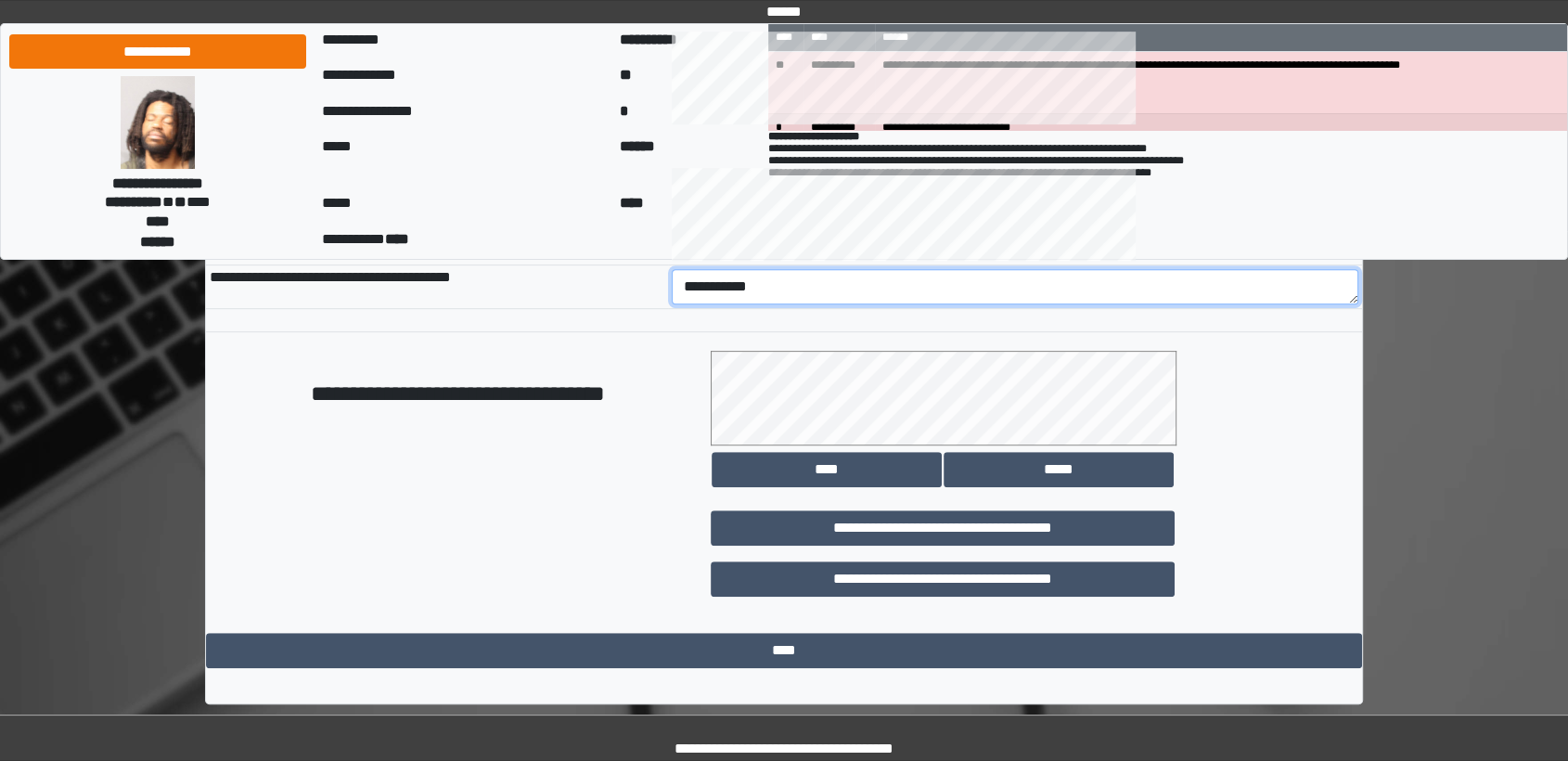 scroll, scrollTop: 961, scrollLeft: 0, axis: vertical 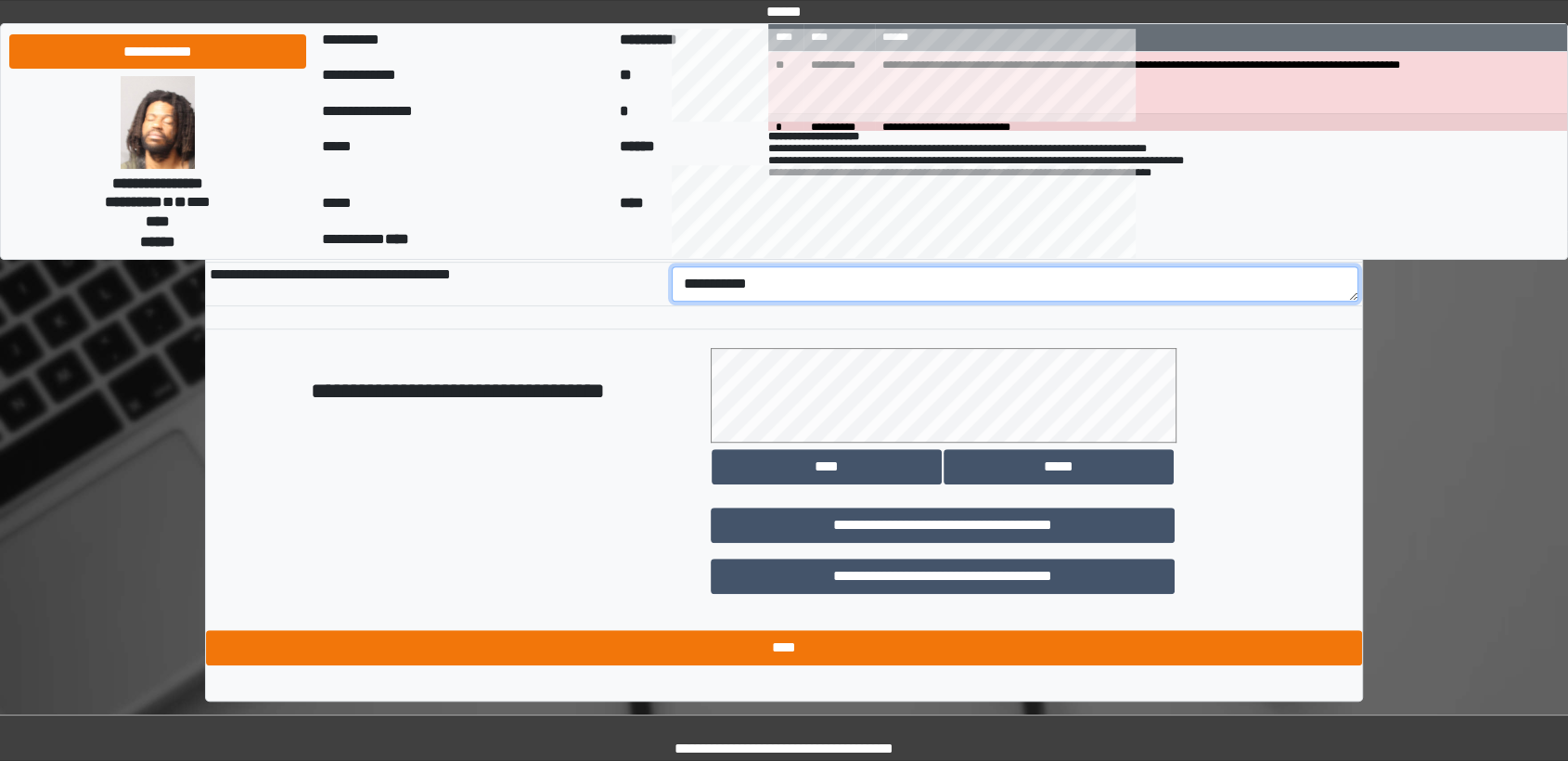 type on "**********" 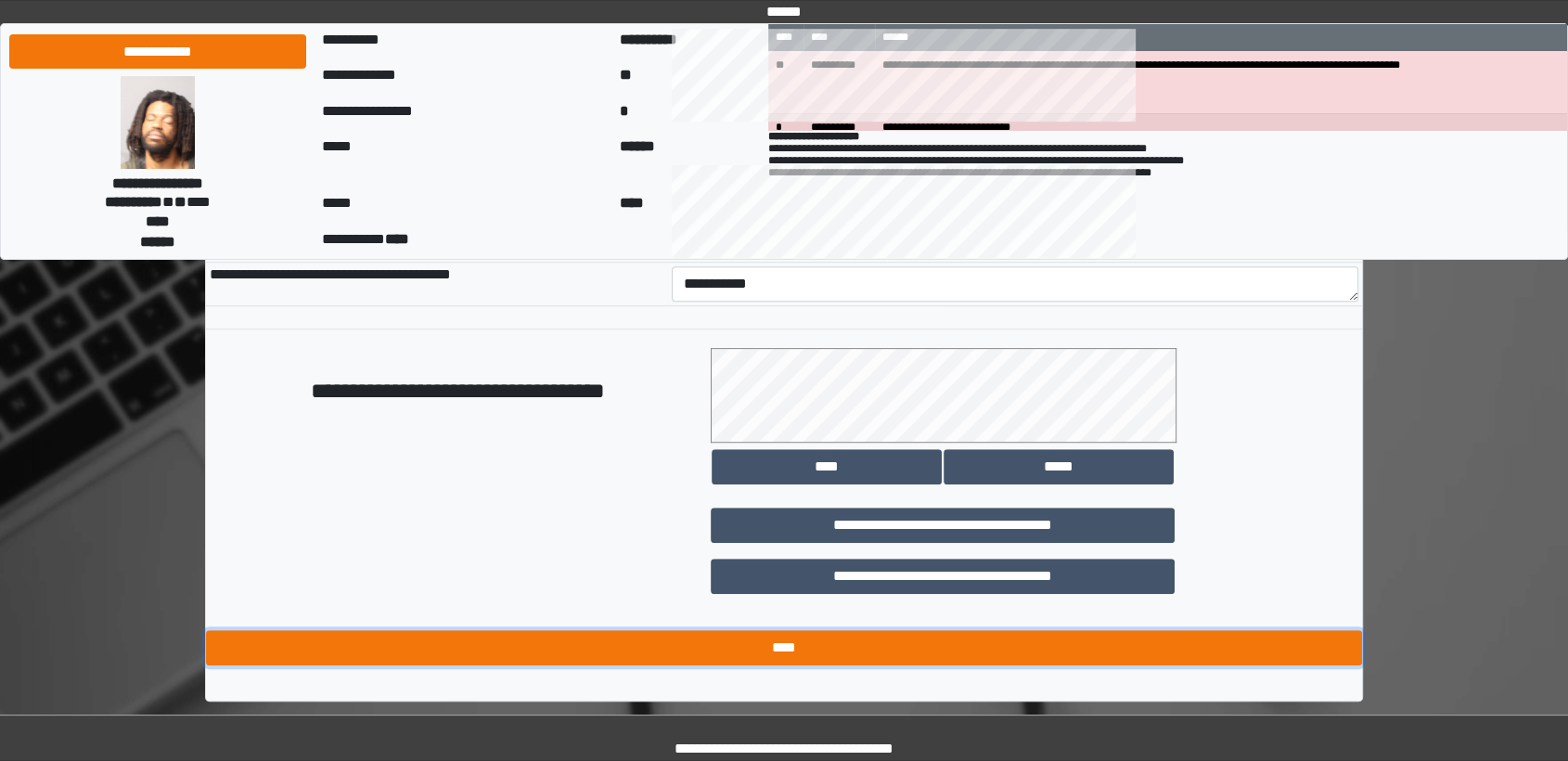click on "****" at bounding box center (784, 648) 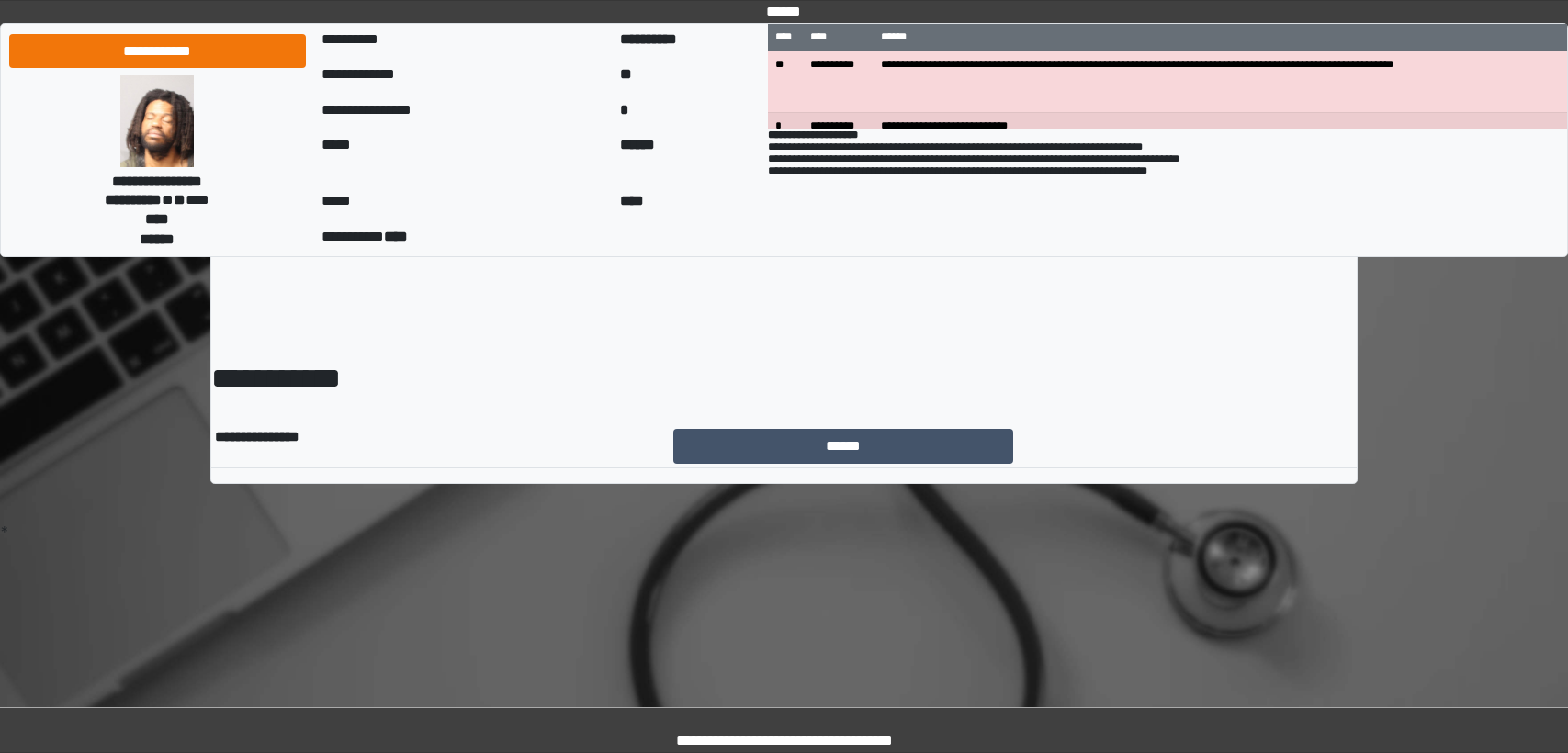 scroll, scrollTop: 0, scrollLeft: 0, axis: both 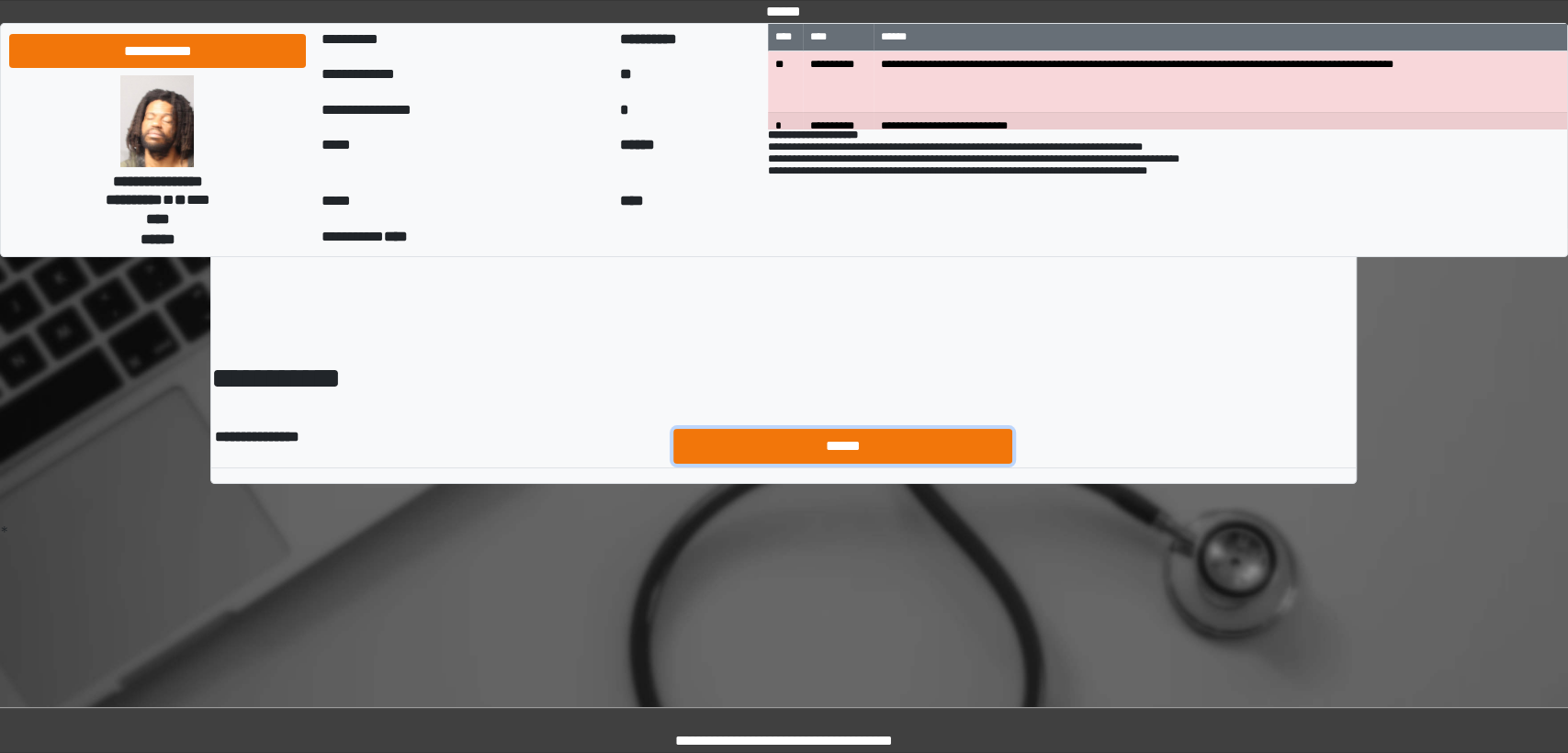 click on "******" at bounding box center [843, 446] 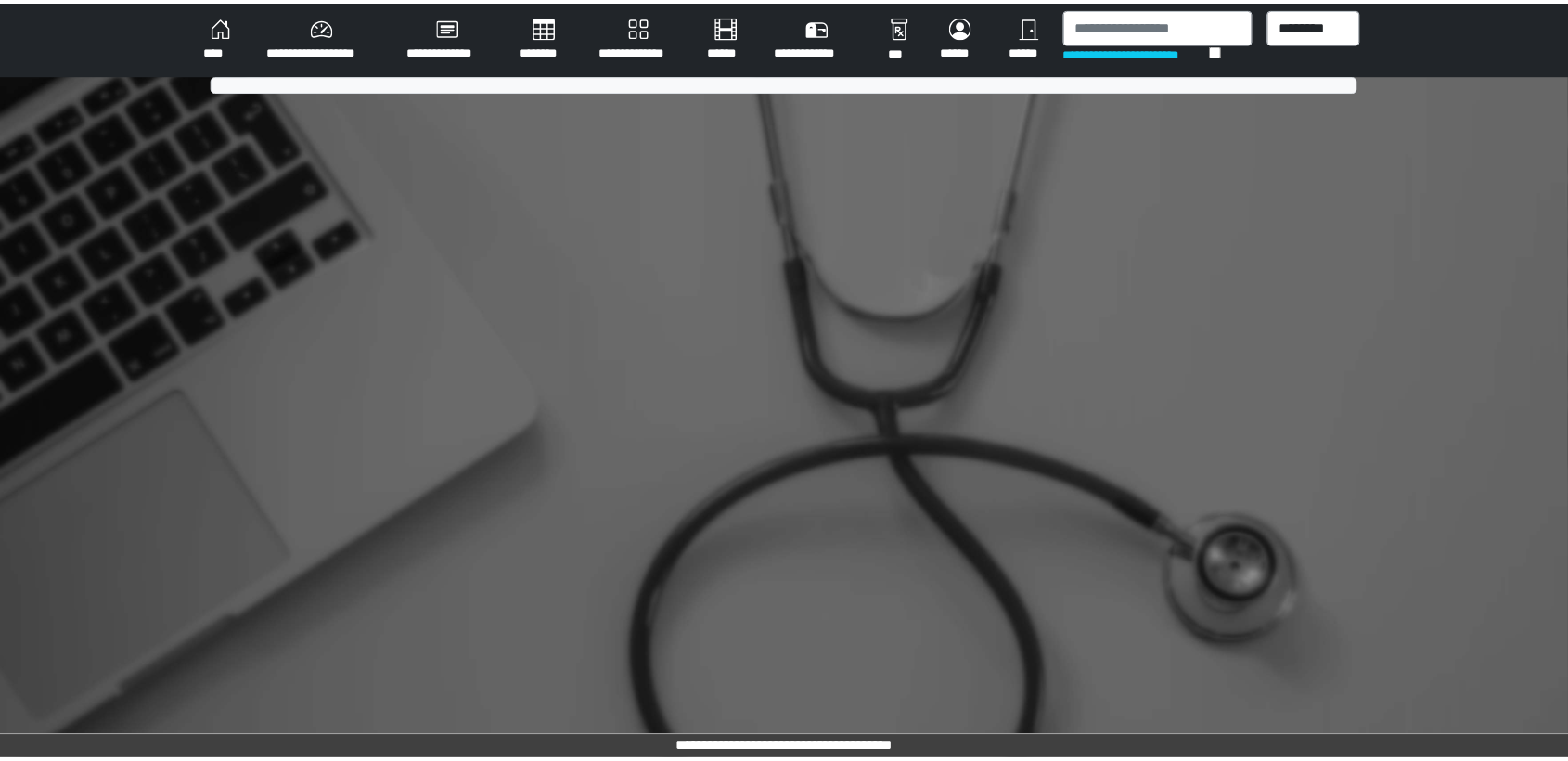 scroll, scrollTop: 0, scrollLeft: 0, axis: both 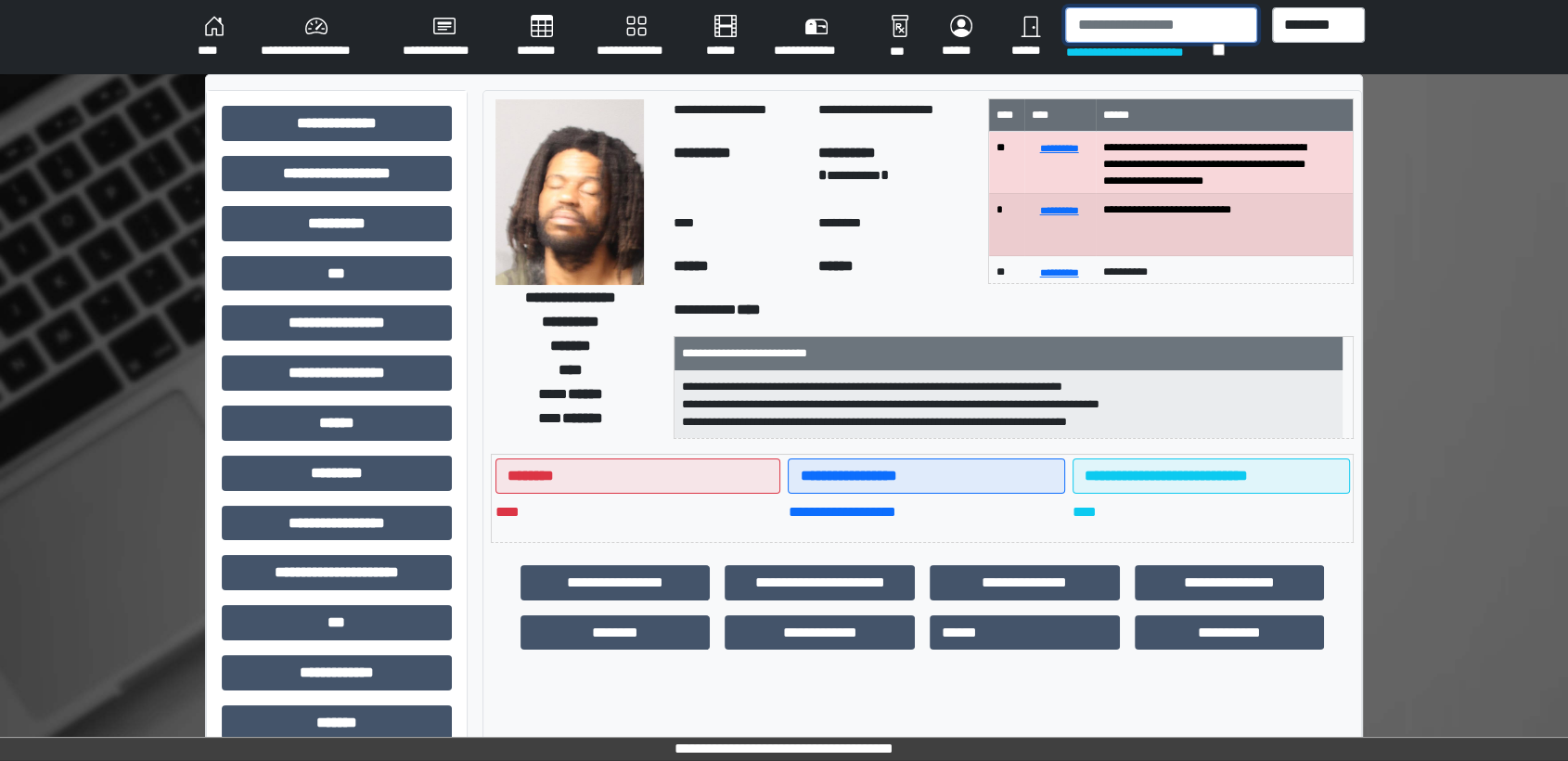 click at bounding box center (1161, 25) 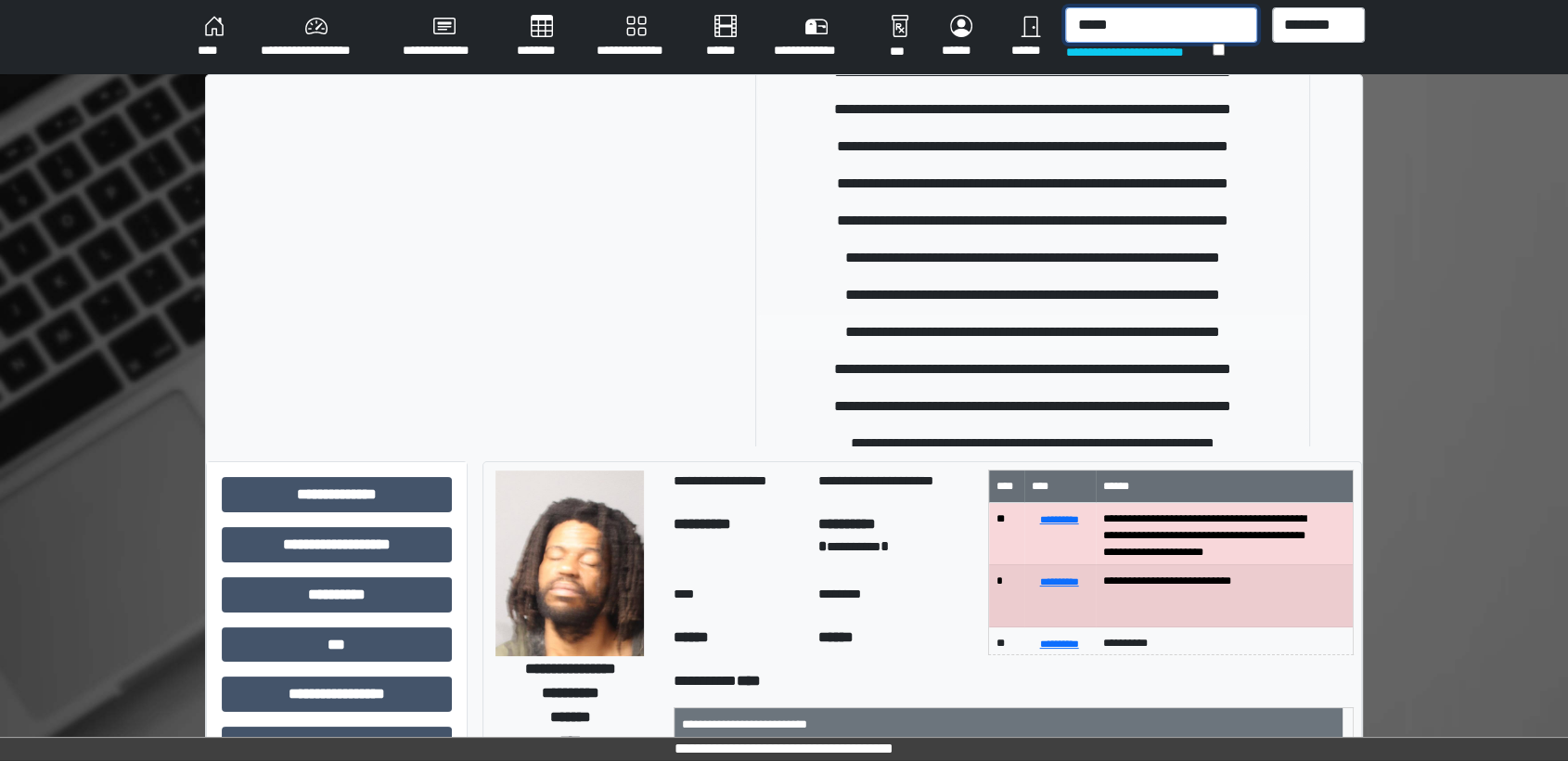 scroll, scrollTop: 642, scrollLeft: 0, axis: vertical 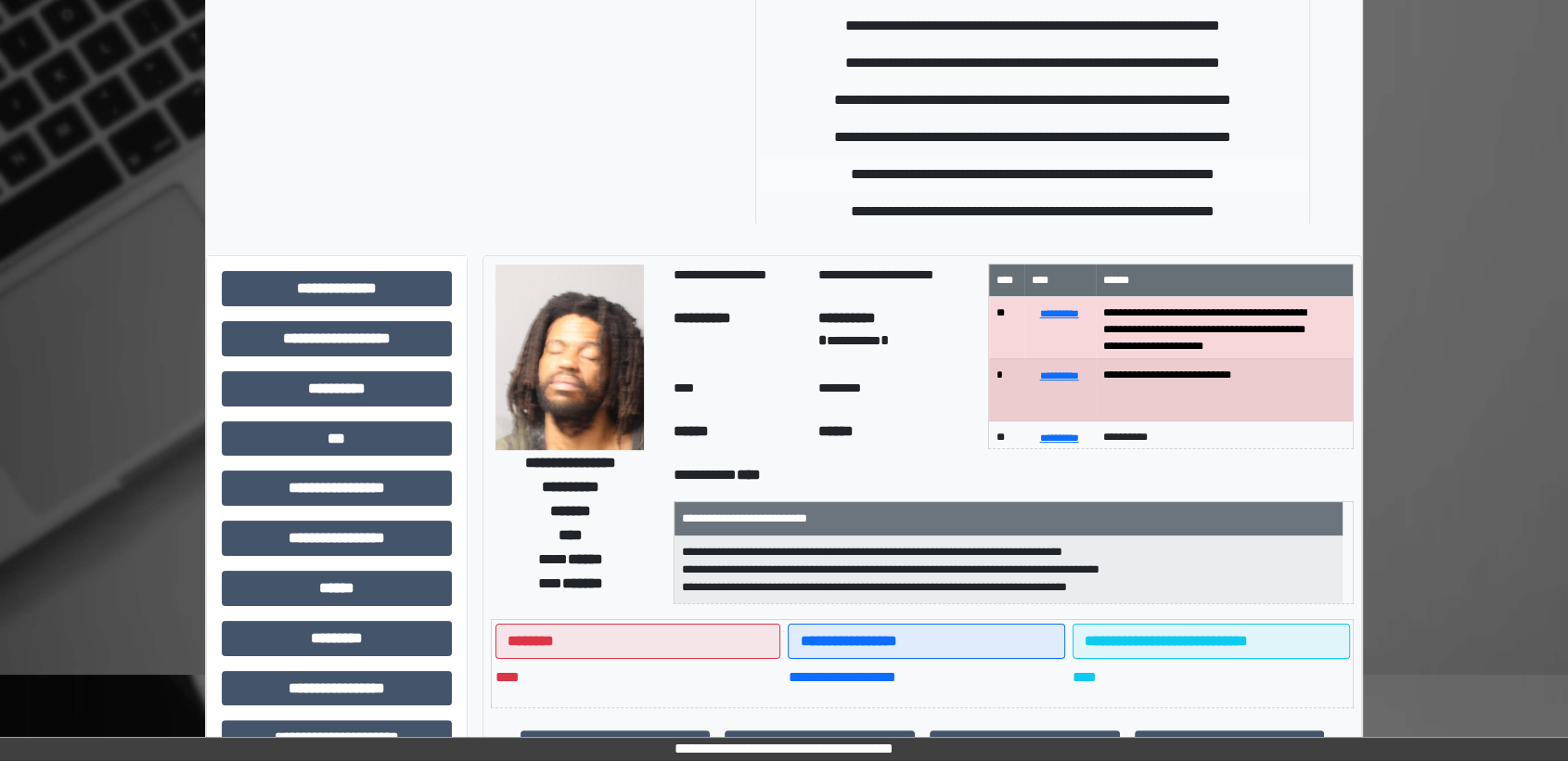 type on "*****" 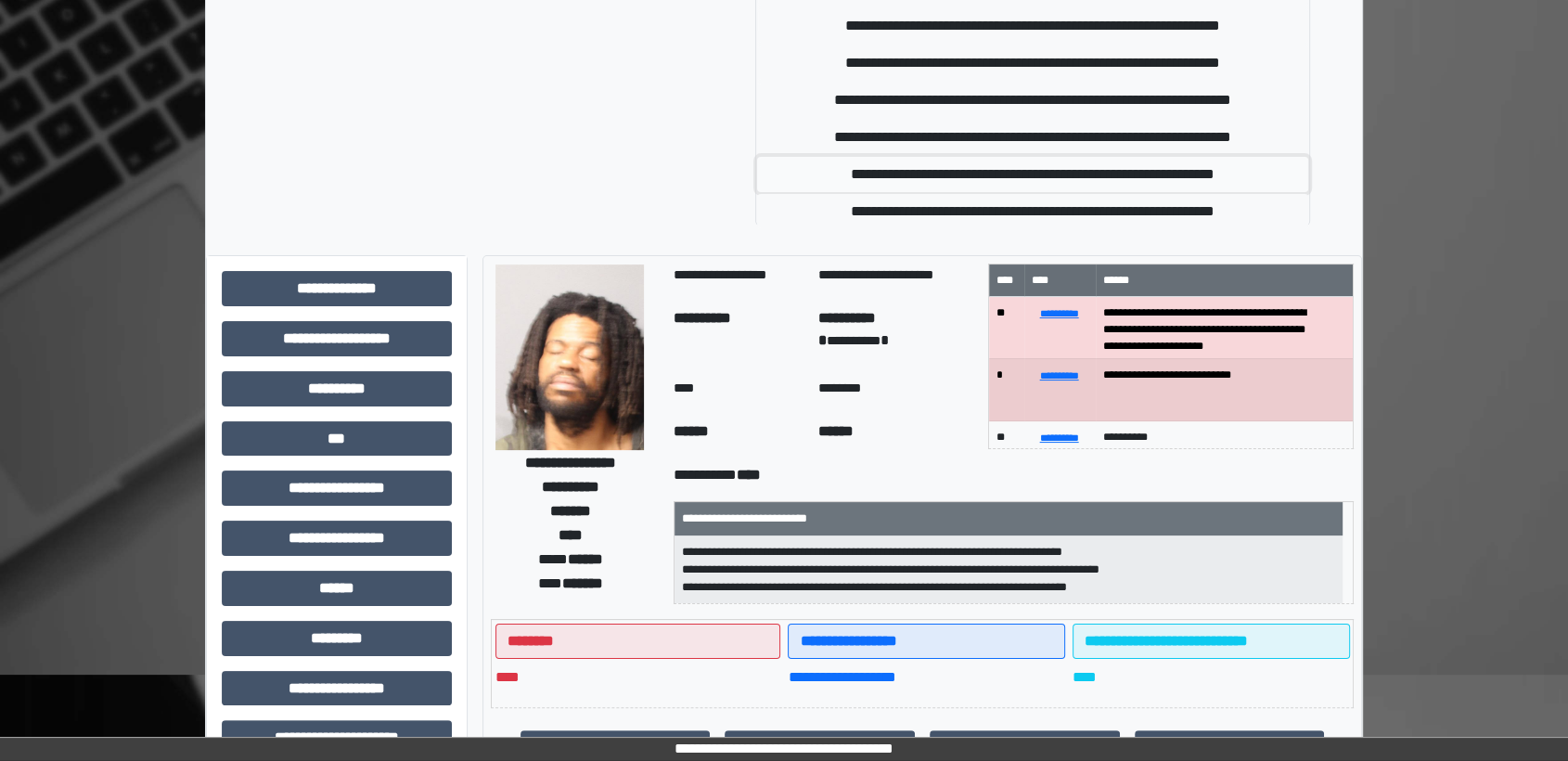 click on "**********" at bounding box center (1033, 174) 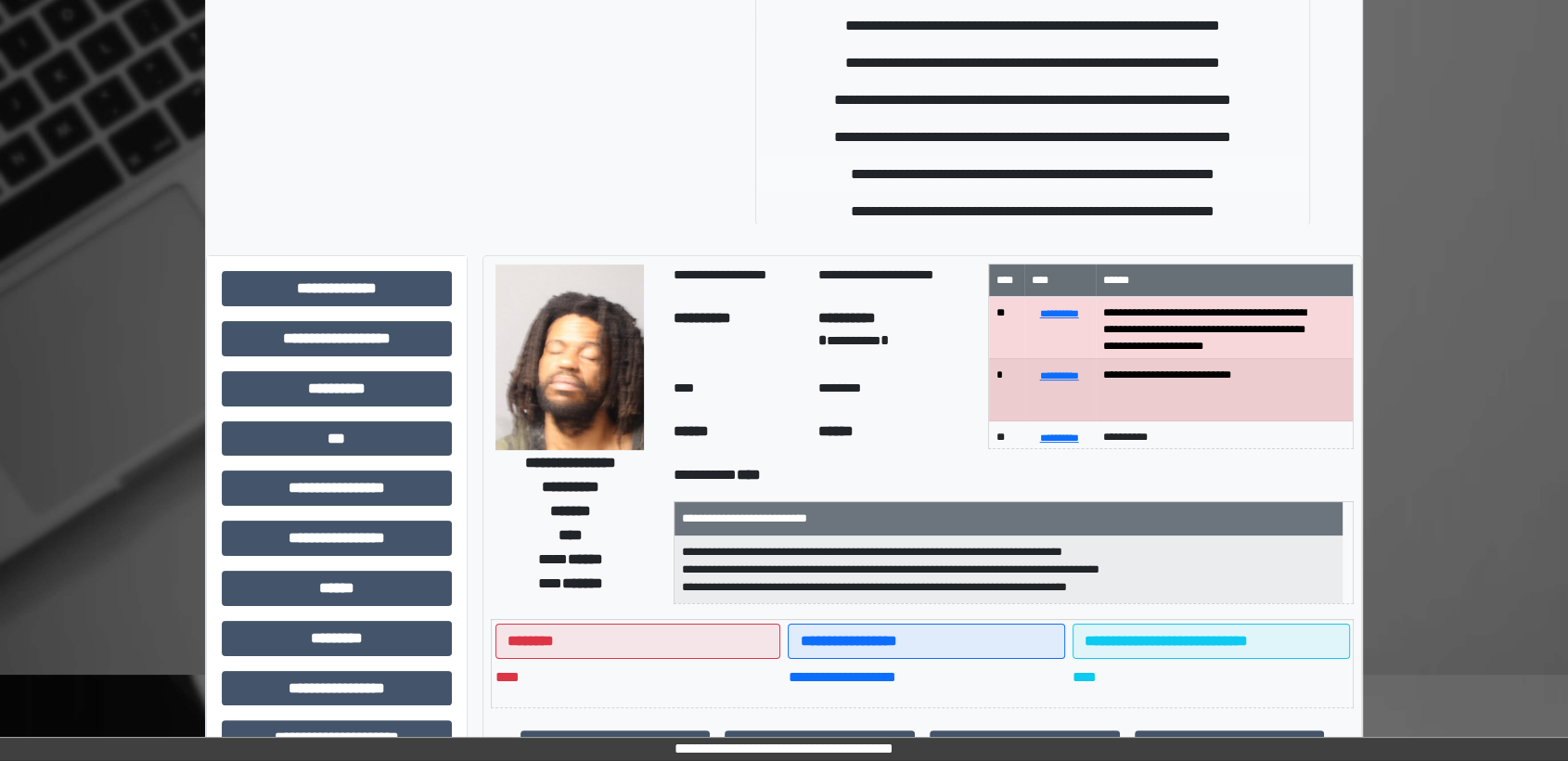 type 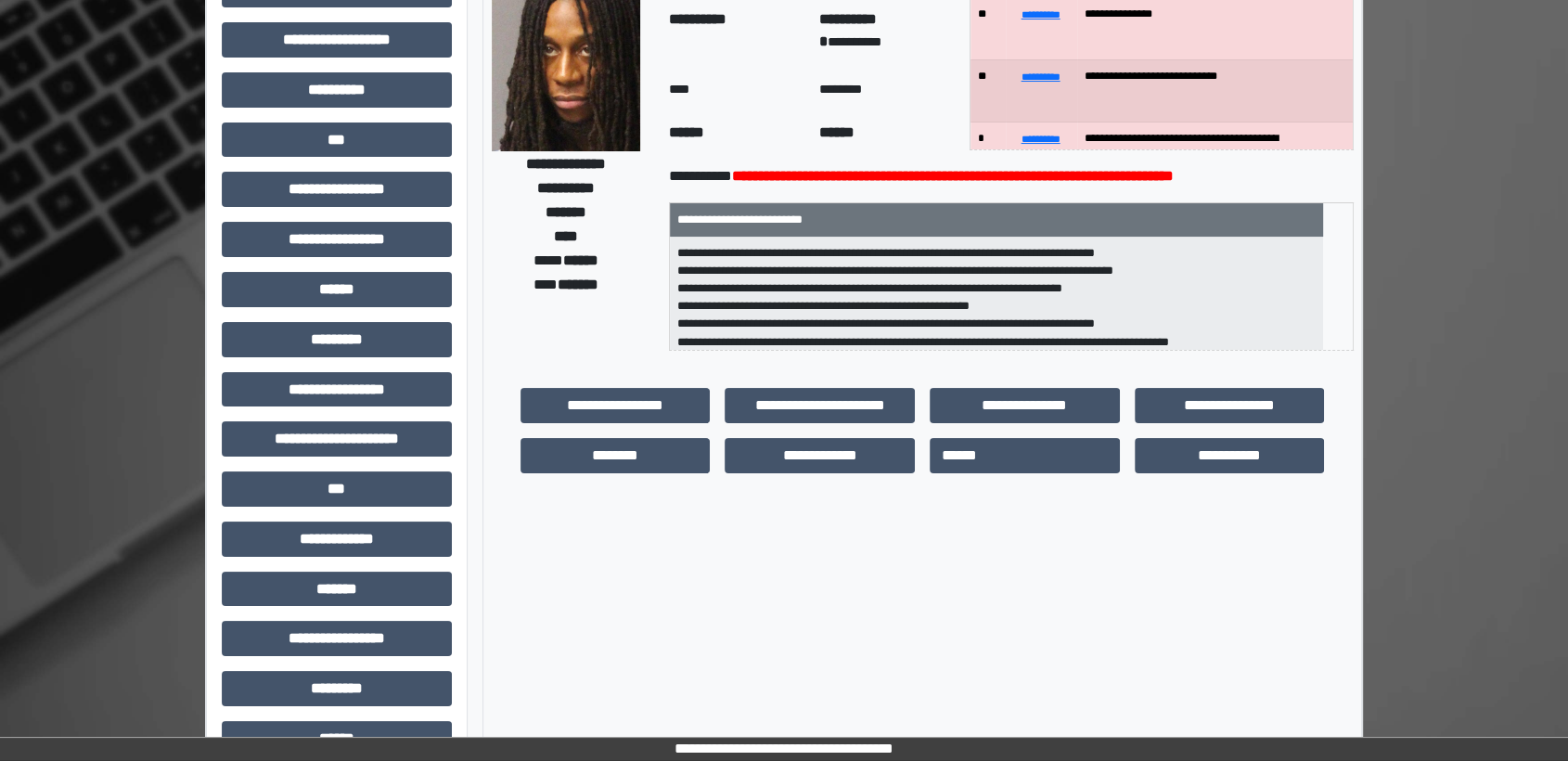 scroll, scrollTop: 15, scrollLeft: 0, axis: vertical 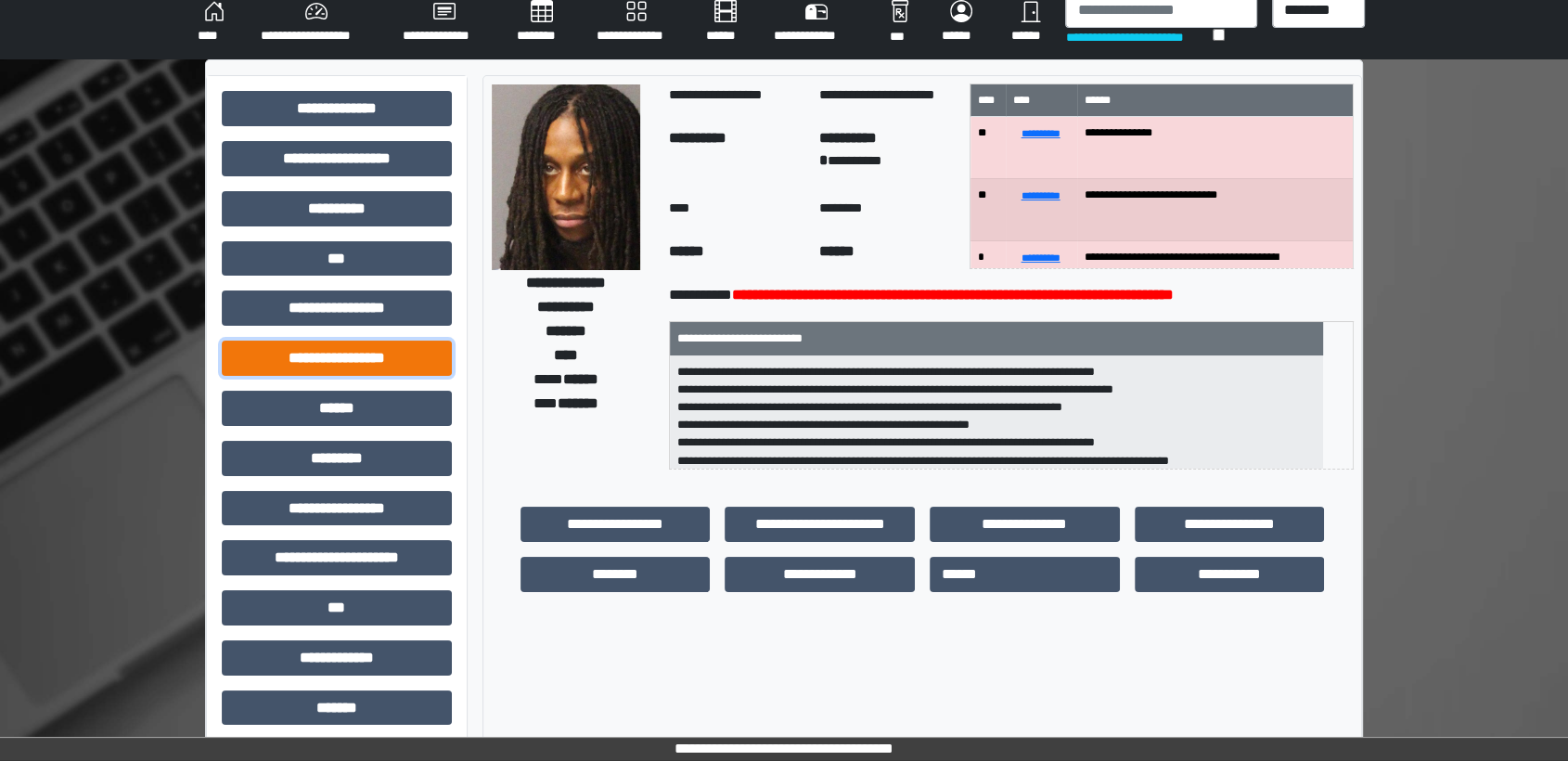 click on "**********" at bounding box center [337, 358] 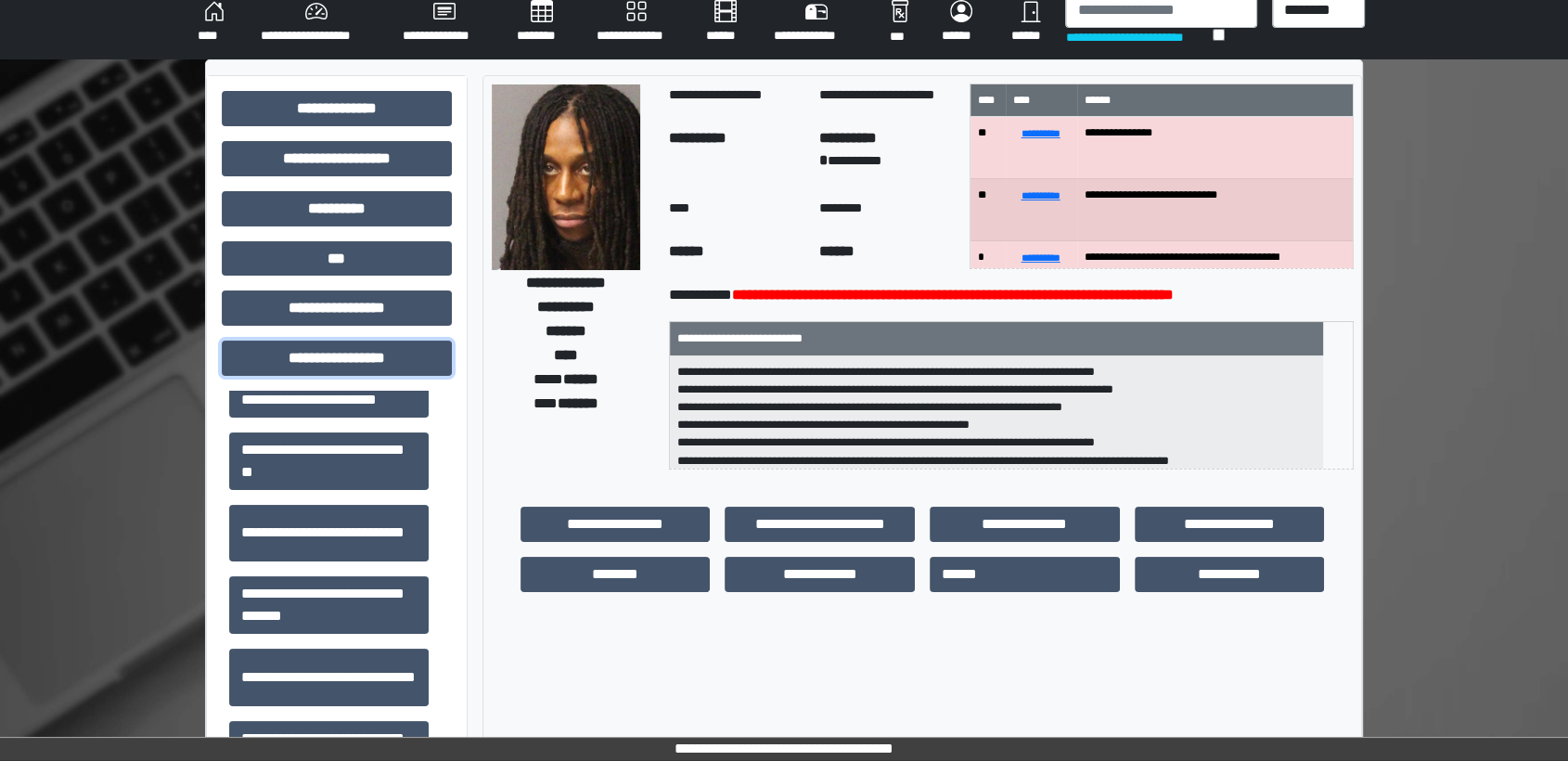 scroll, scrollTop: 1245, scrollLeft: 0, axis: vertical 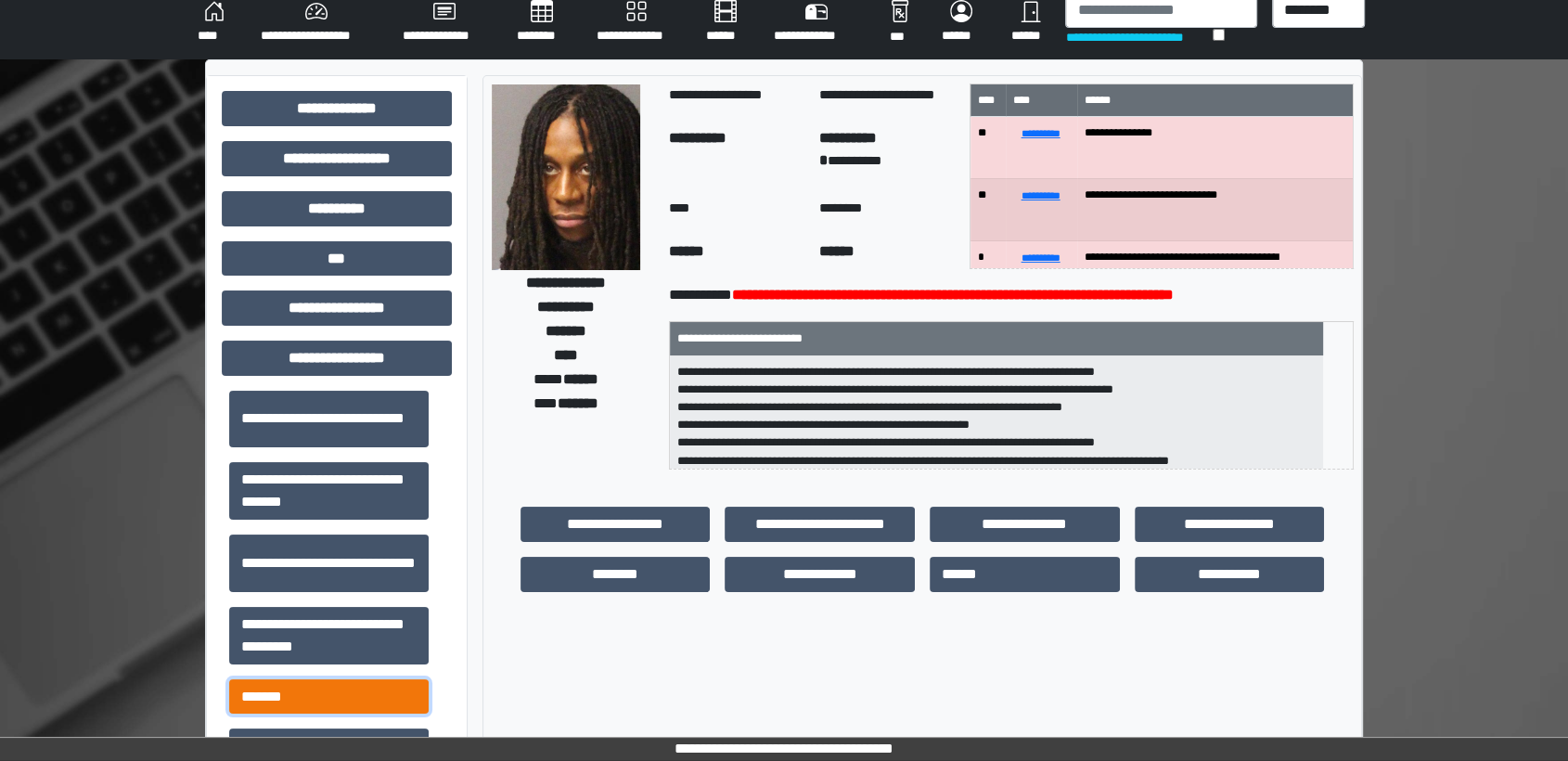 click on "*******" at bounding box center [328, 697] 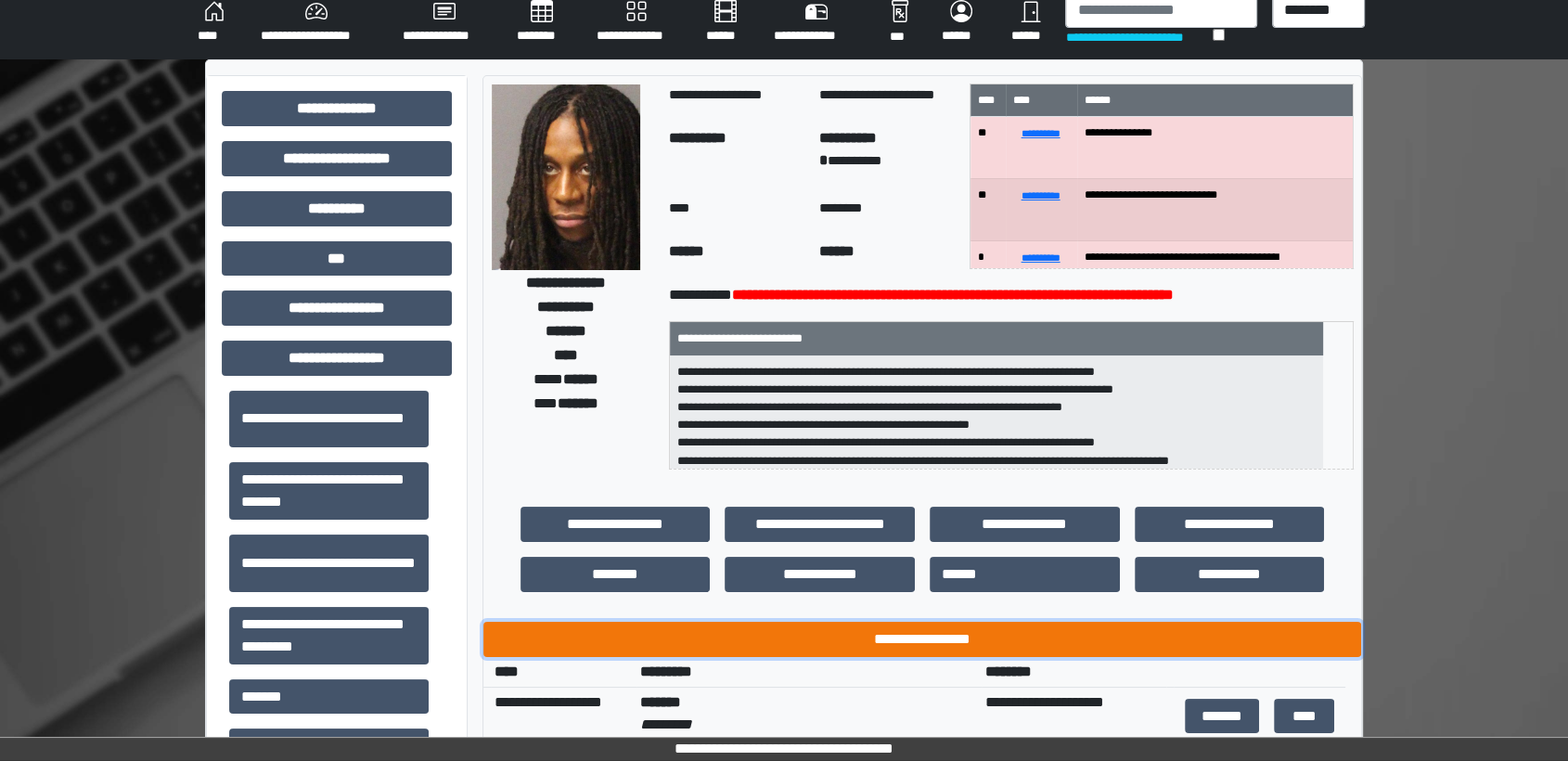 click on "**********" at bounding box center [922, 639] 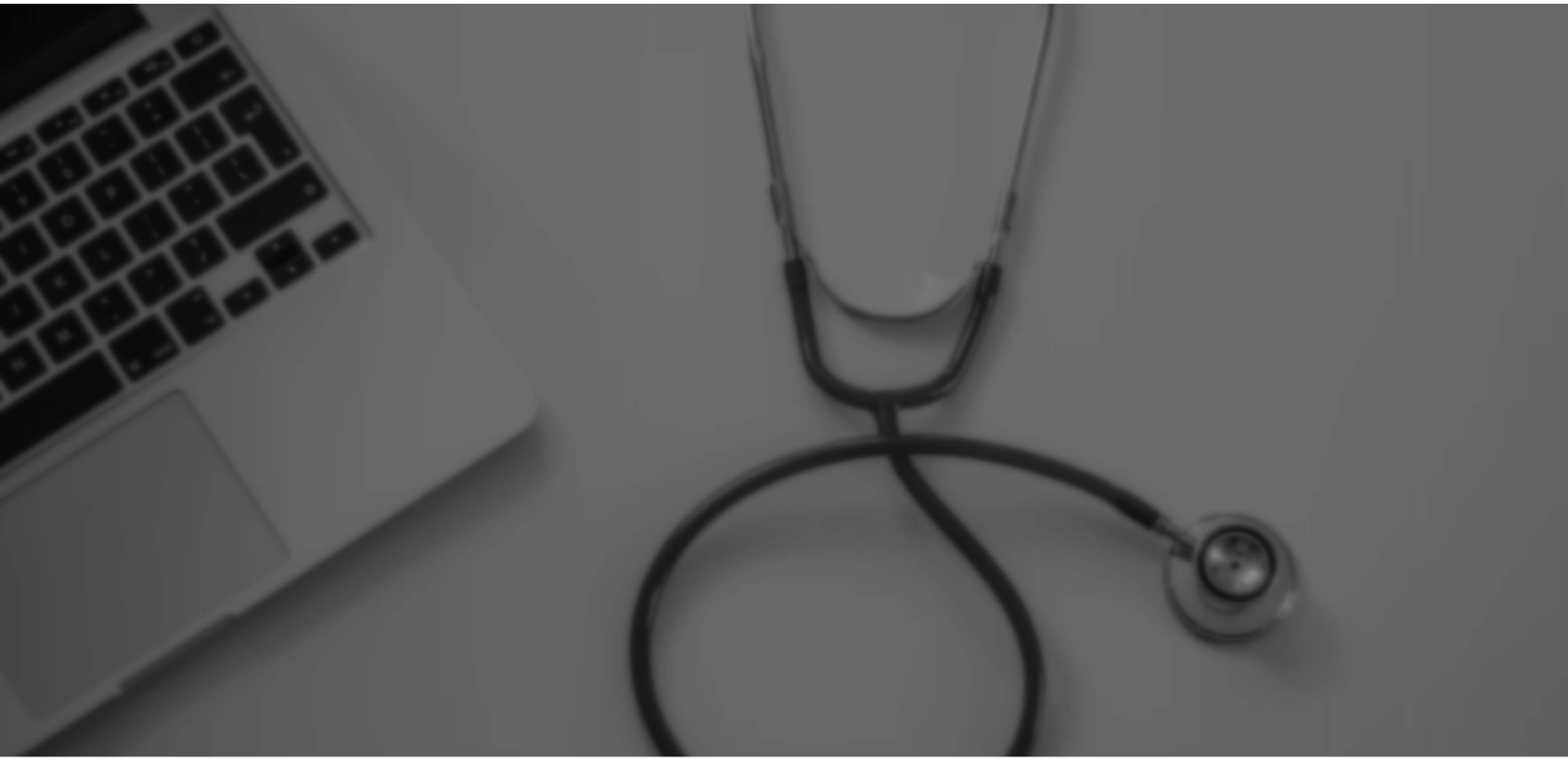 scroll, scrollTop: 0, scrollLeft: 0, axis: both 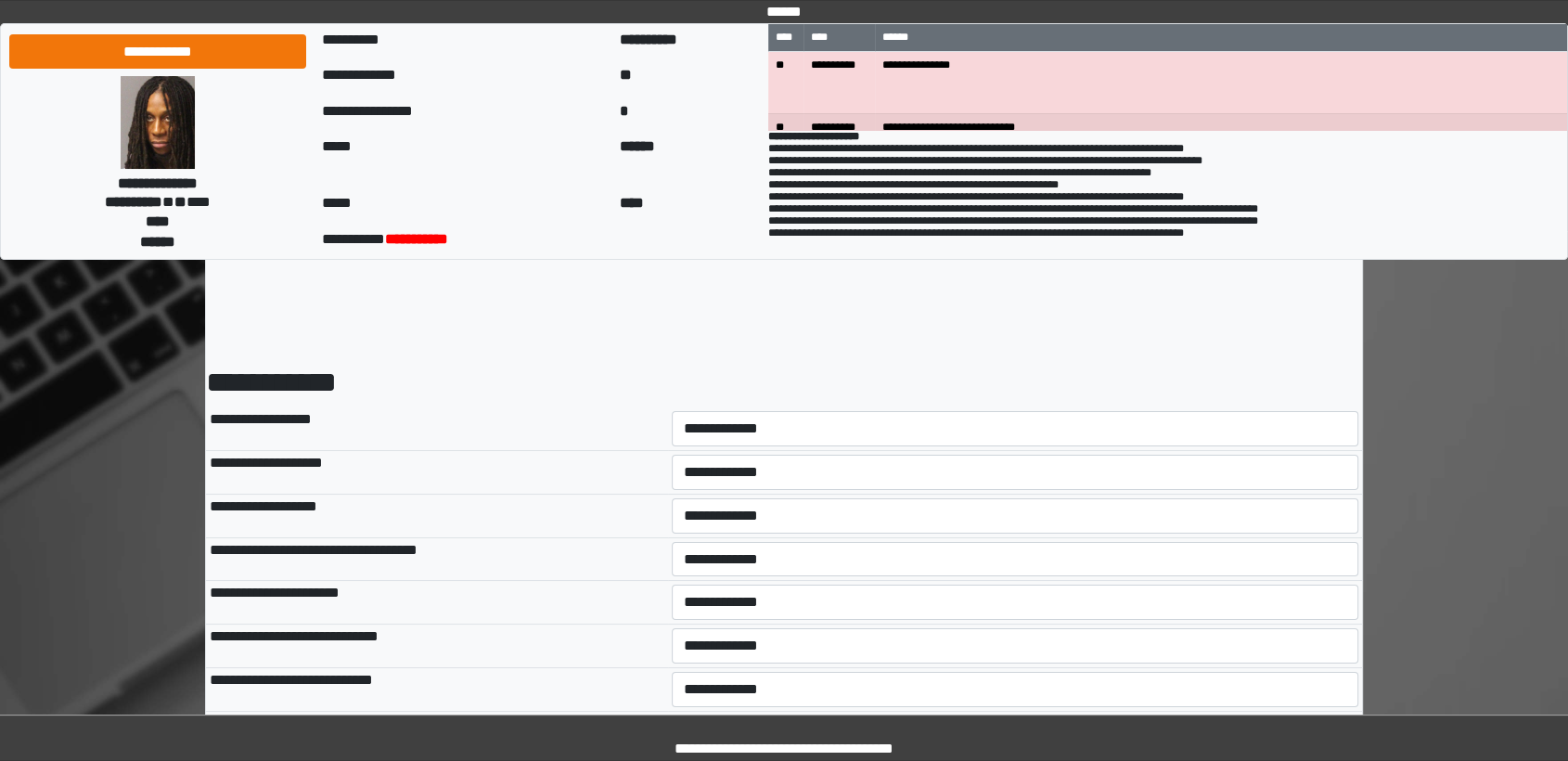 select on "*" 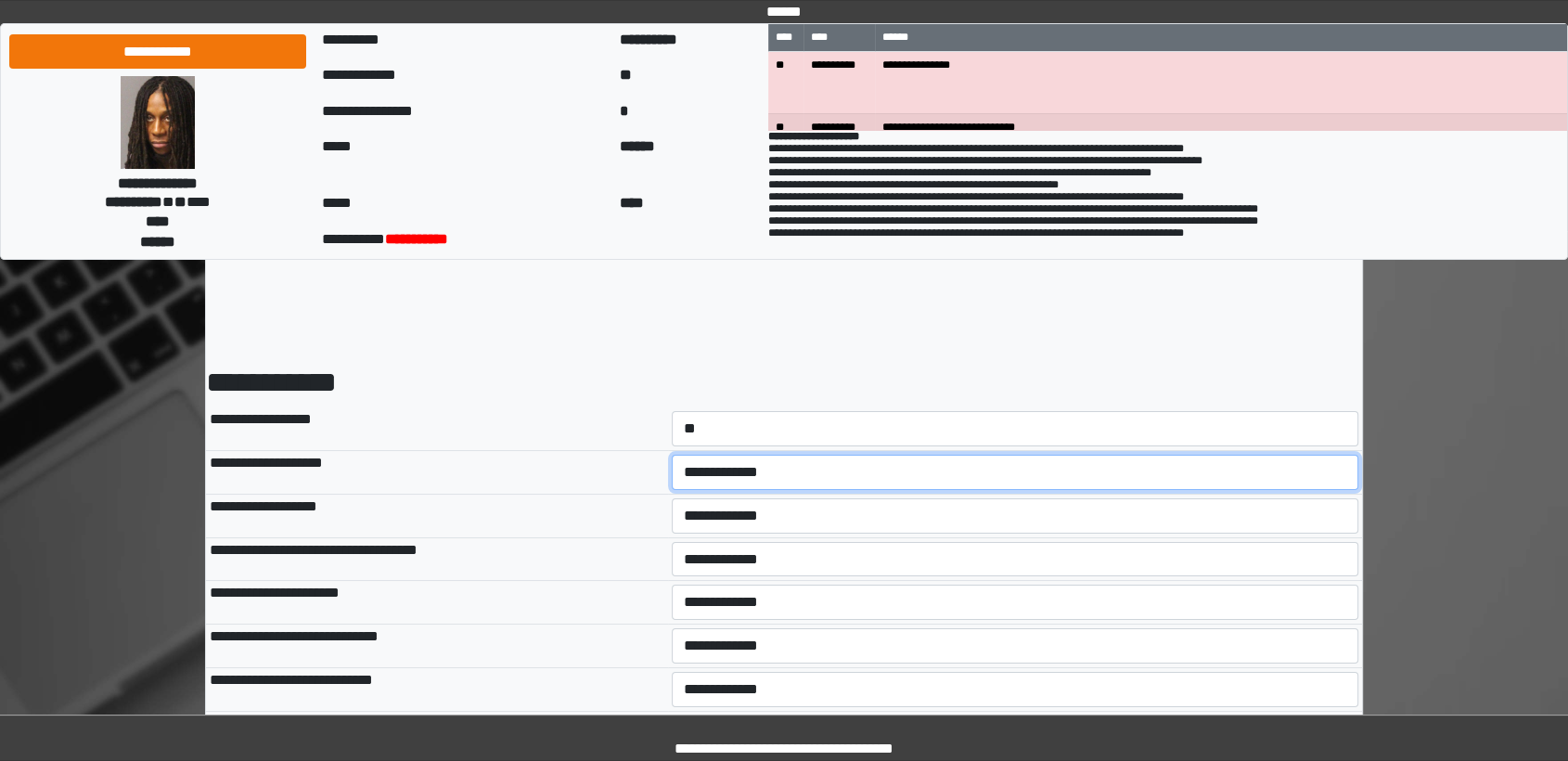 click on "**********" at bounding box center [1015, 472] 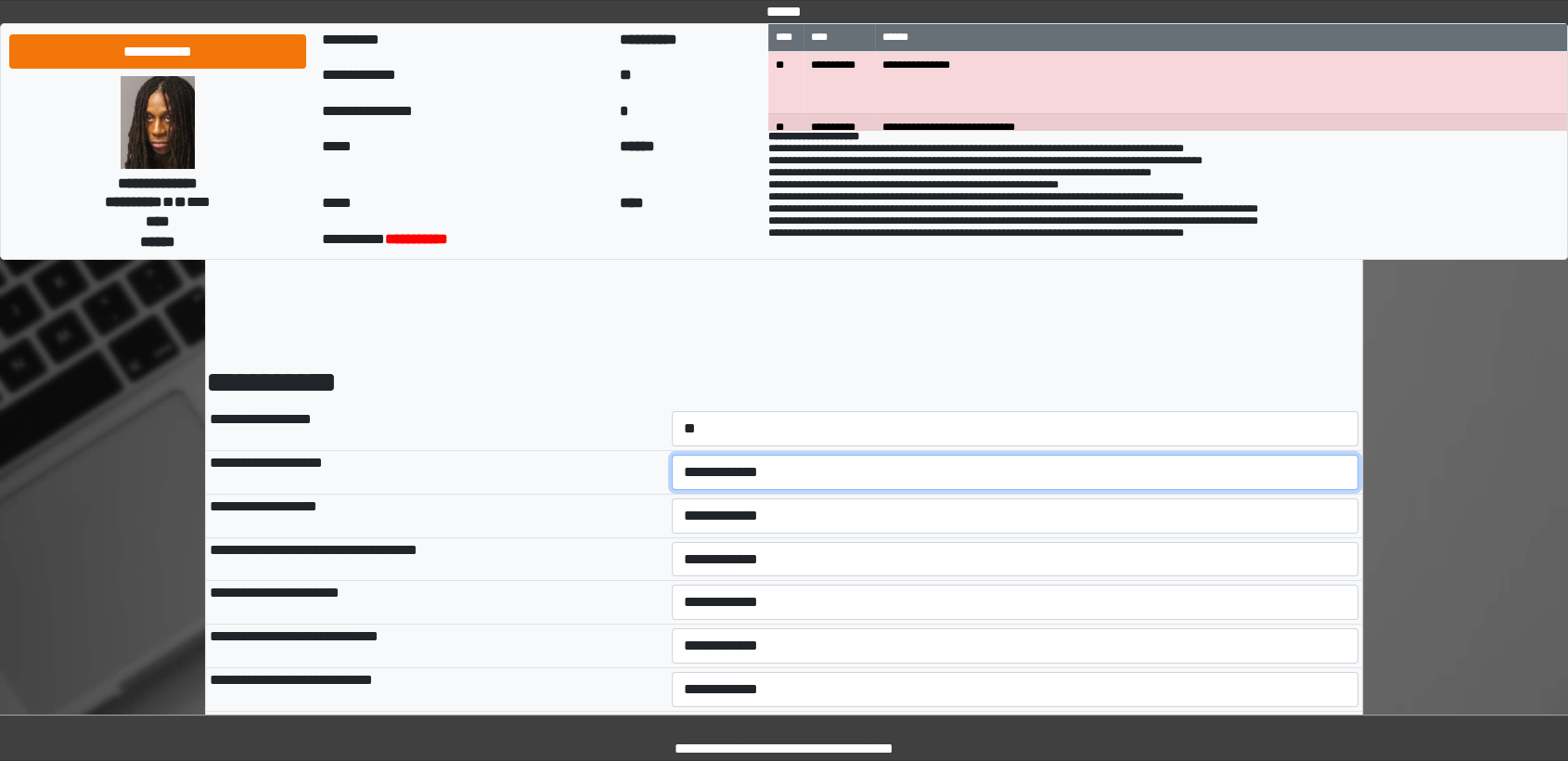 select on "*" 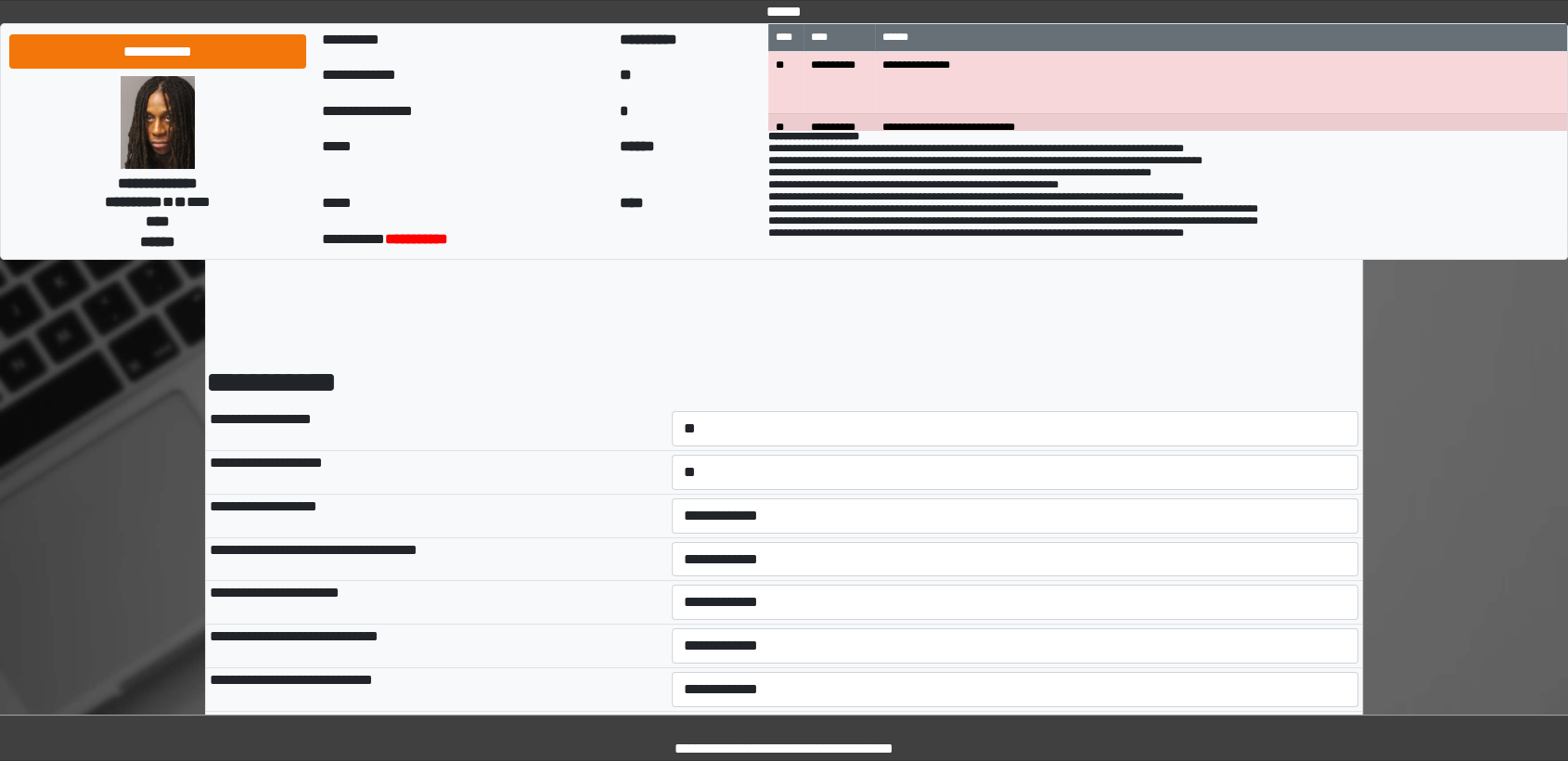 click on "**********" at bounding box center [1015, 602] 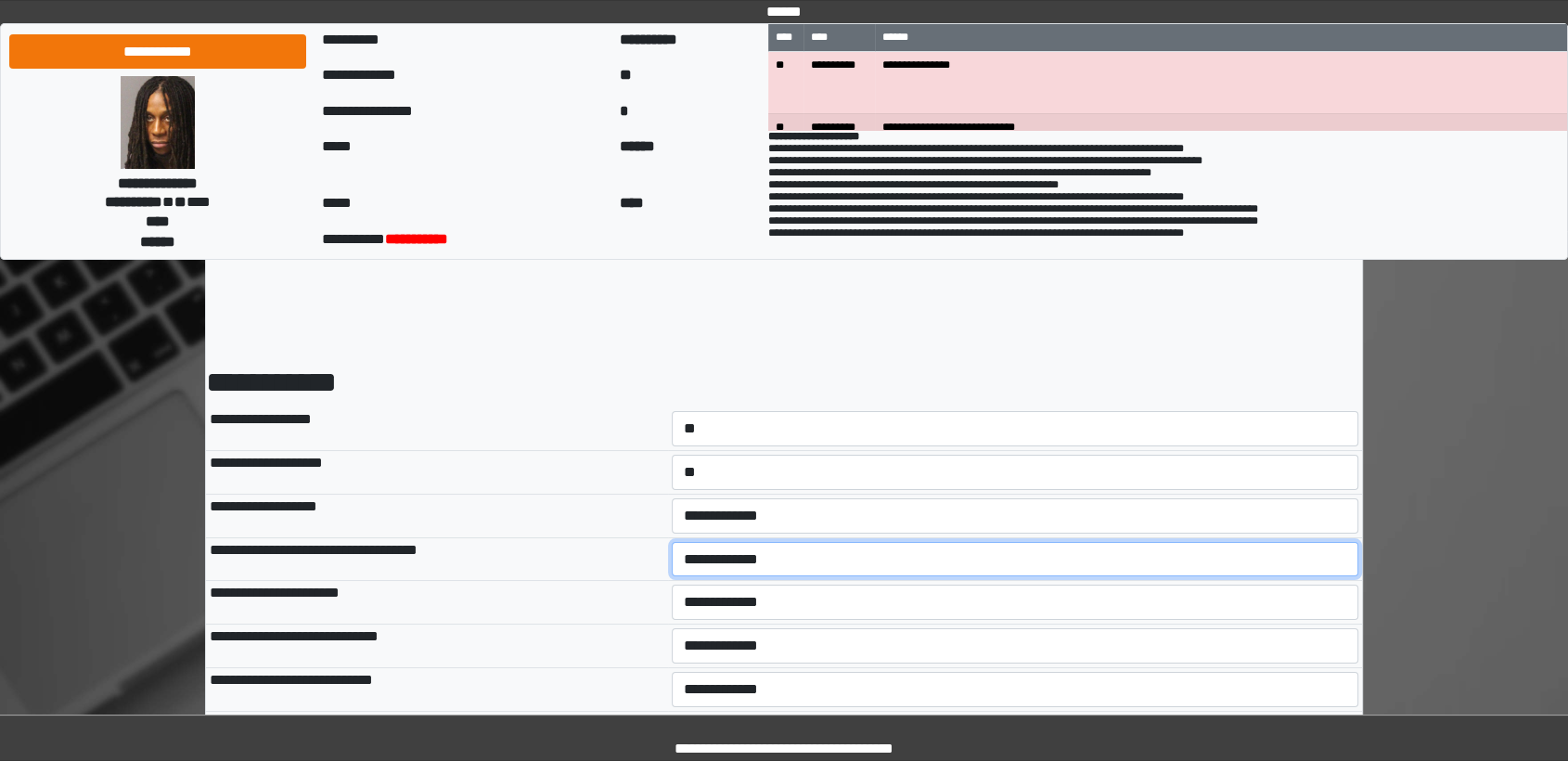 click on "**********" at bounding box center [1015, 560] 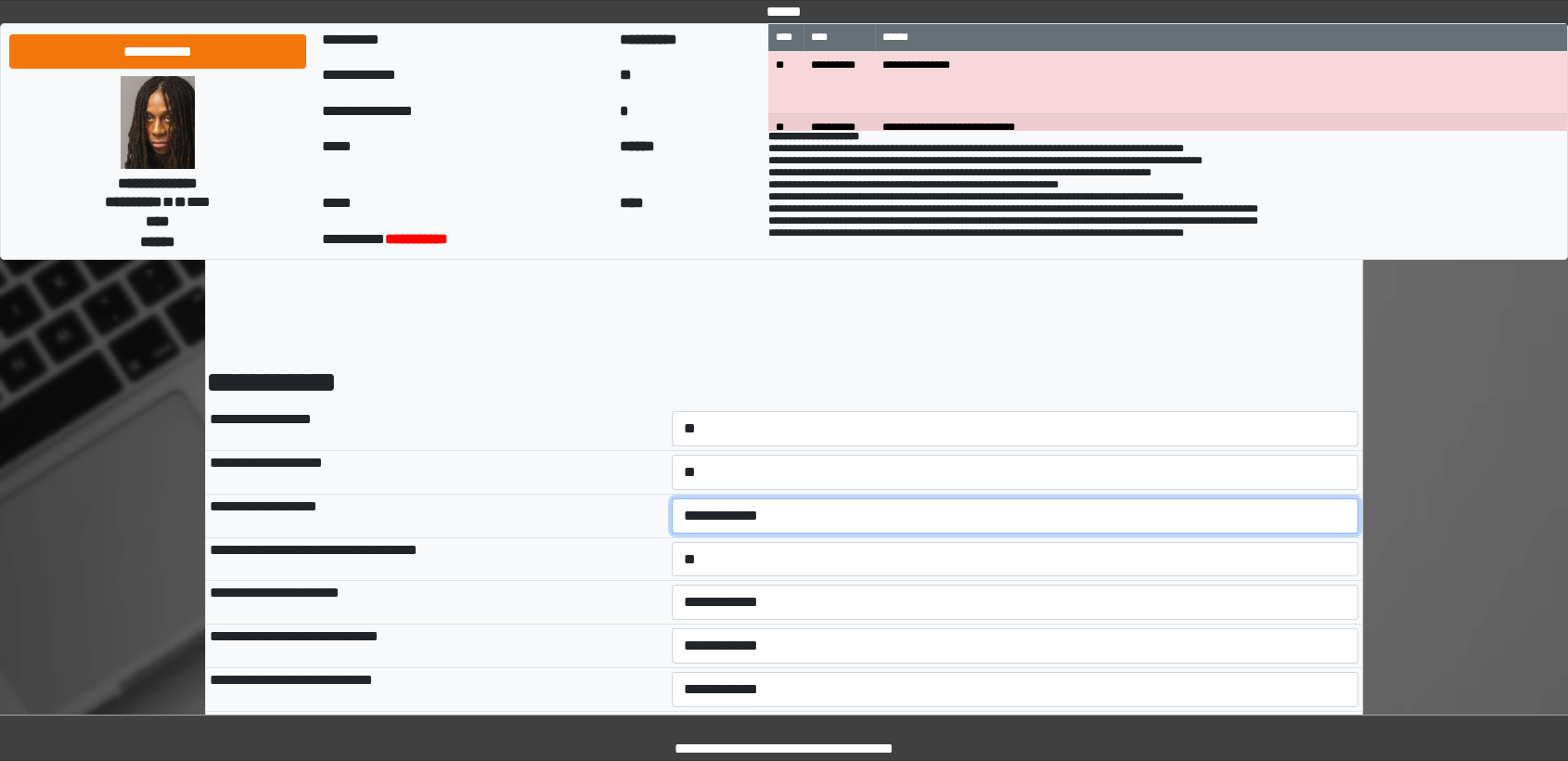 click on "**********" at bounding box center (1015, 516) 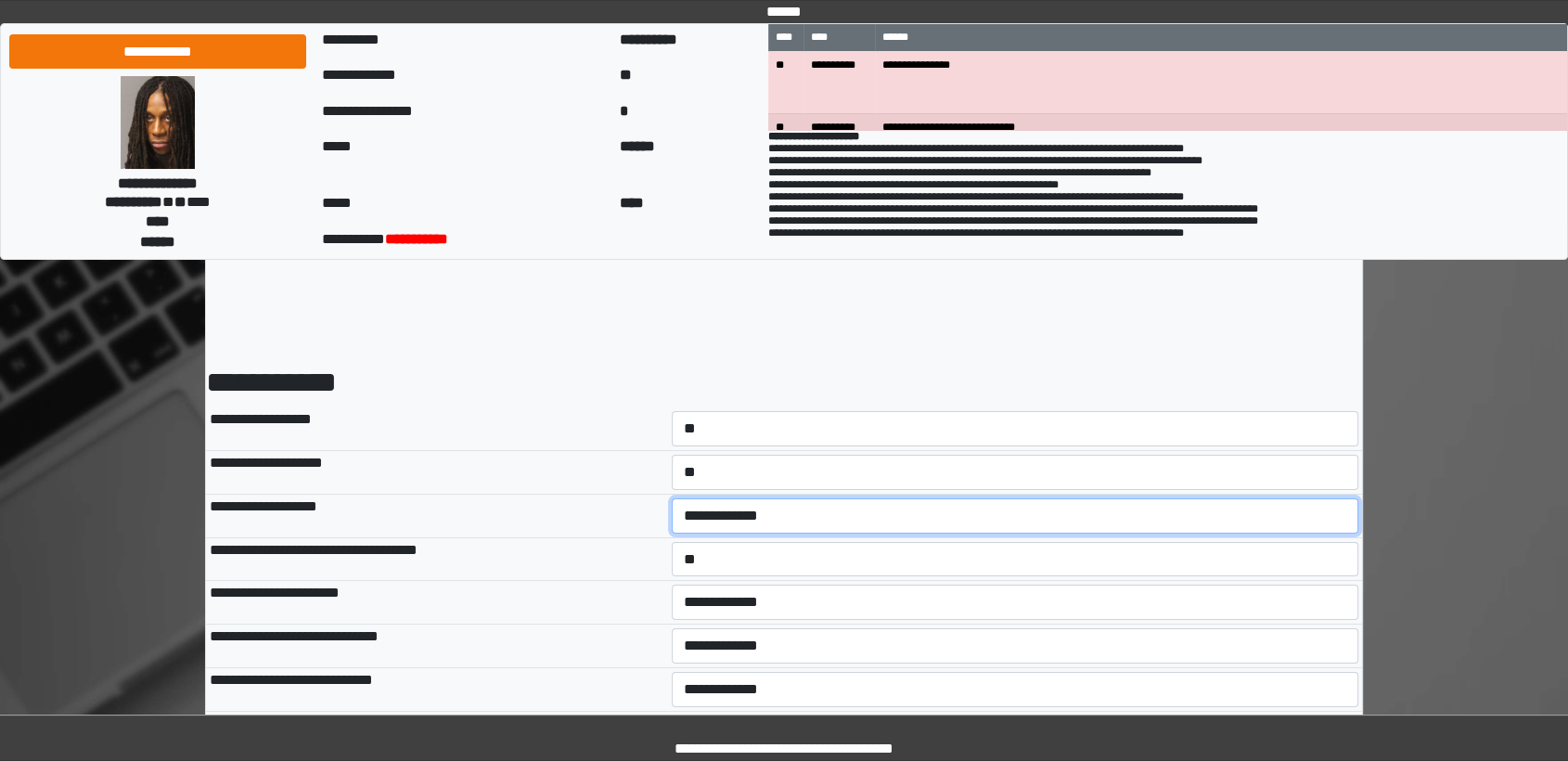 select on "*" 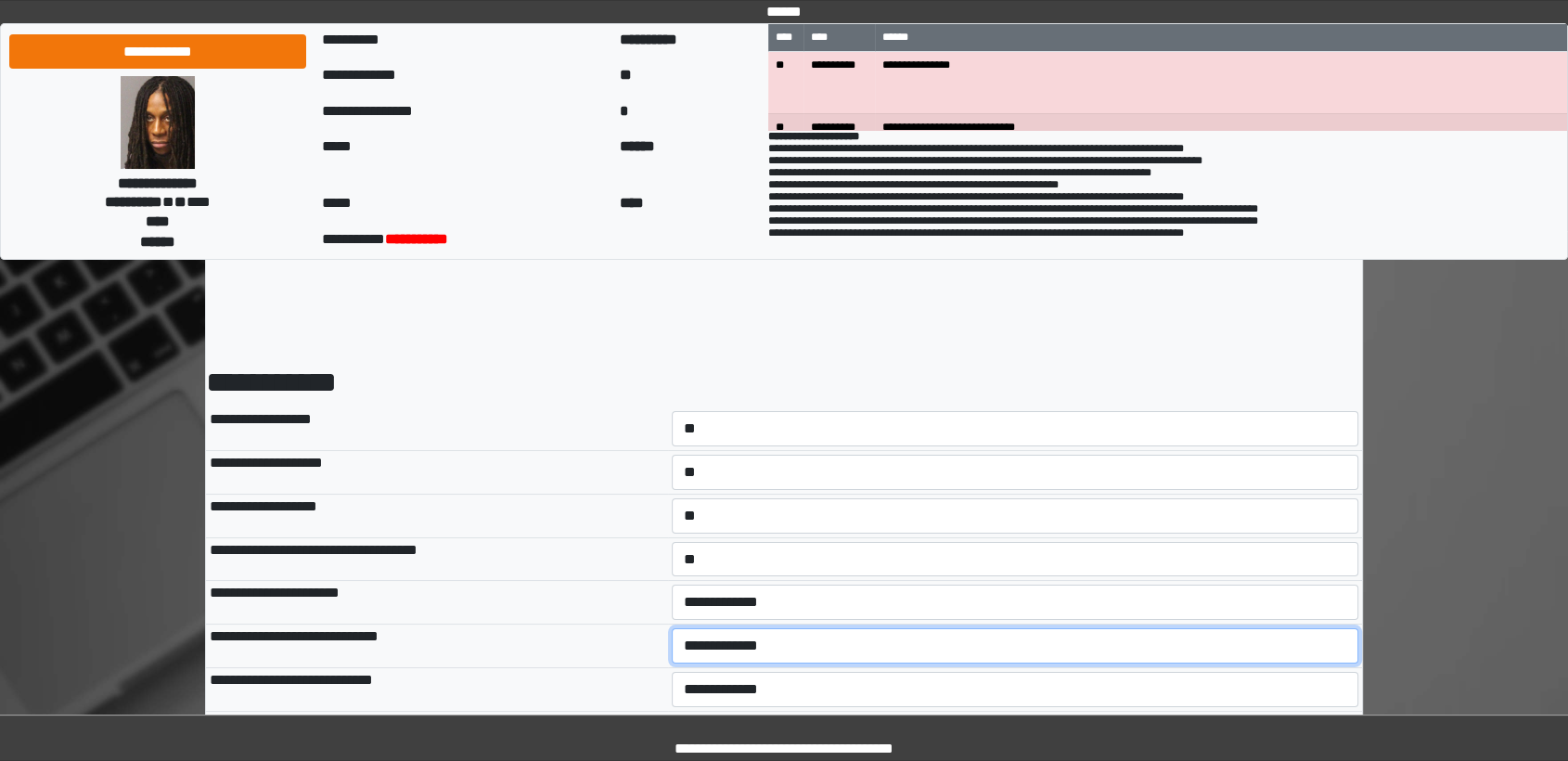 click on "**********" at bounding box center [1015, 646] 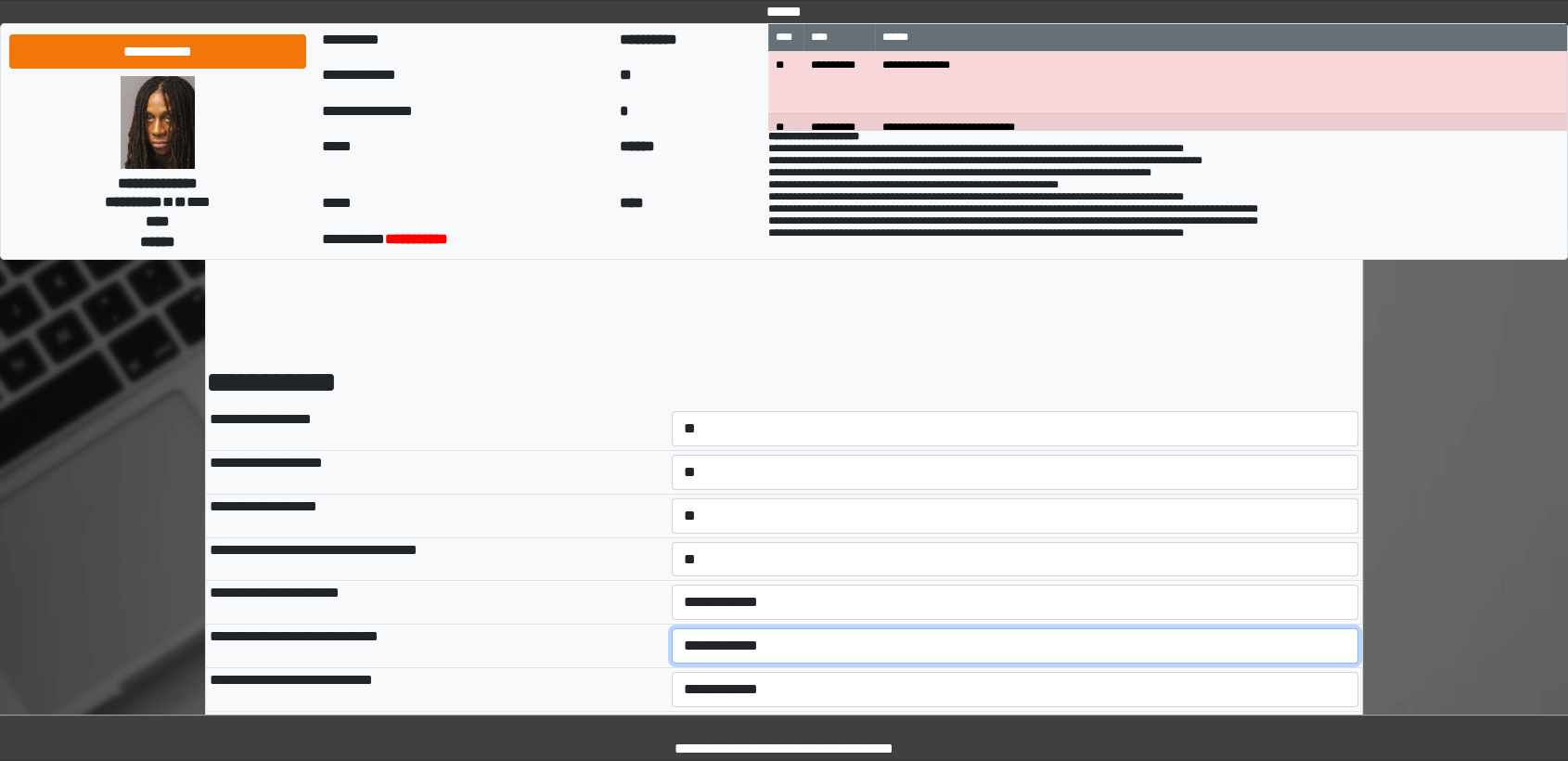 select on "*" 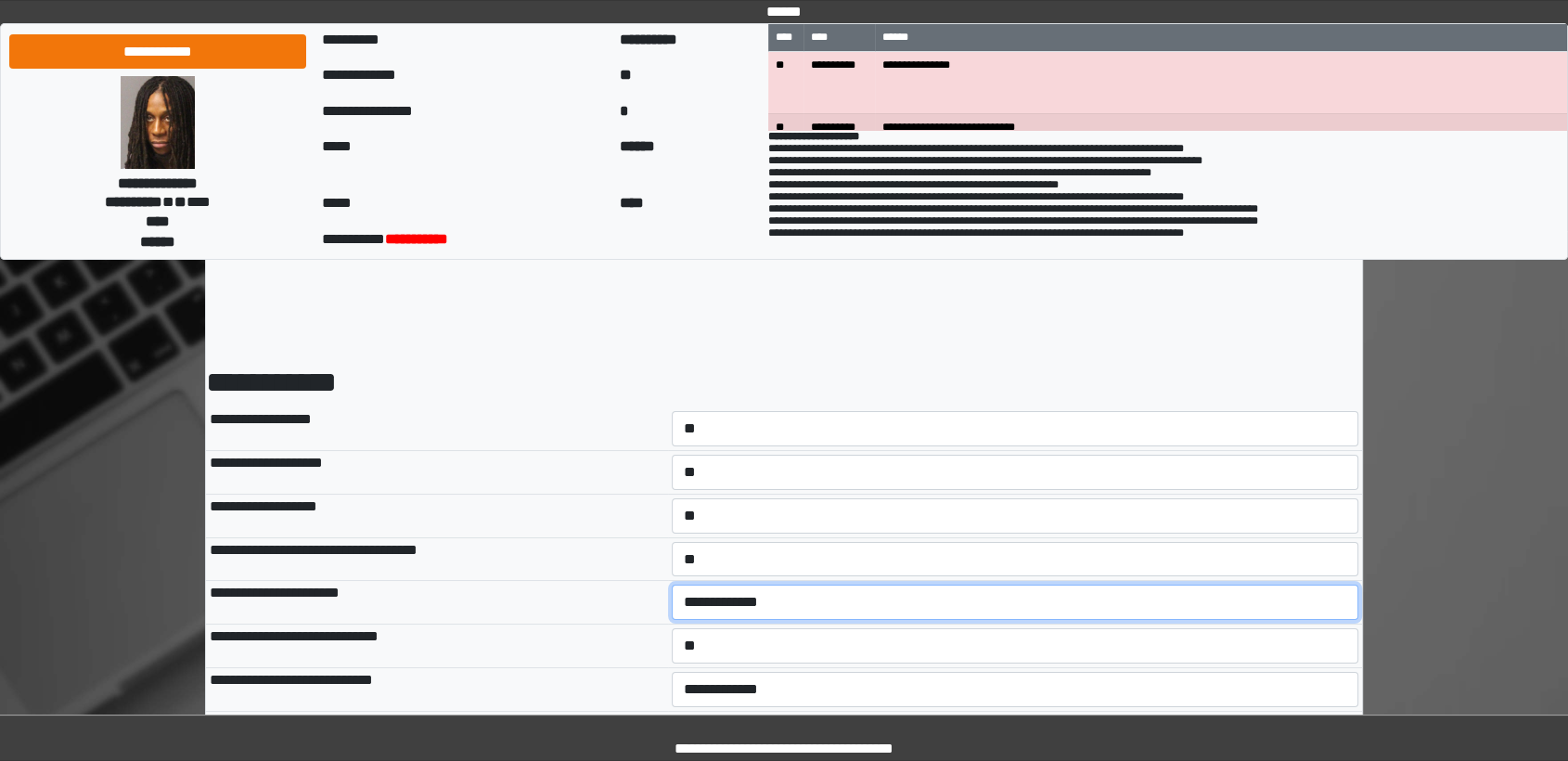 click on "**********" at bounding box center [1015, 602] 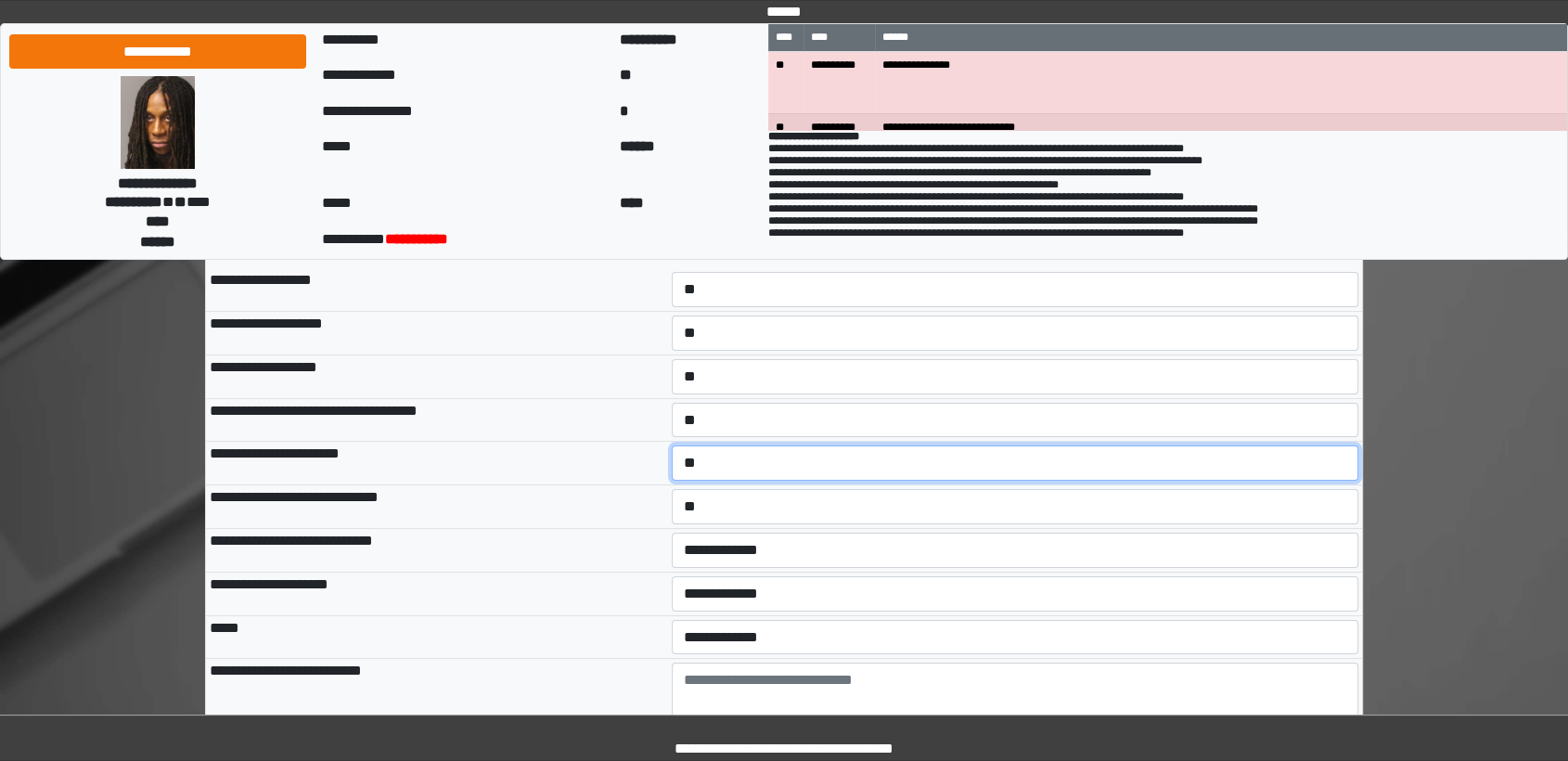 scroll, scrollTop: 309, scrollLeft: 0, axis: vertical 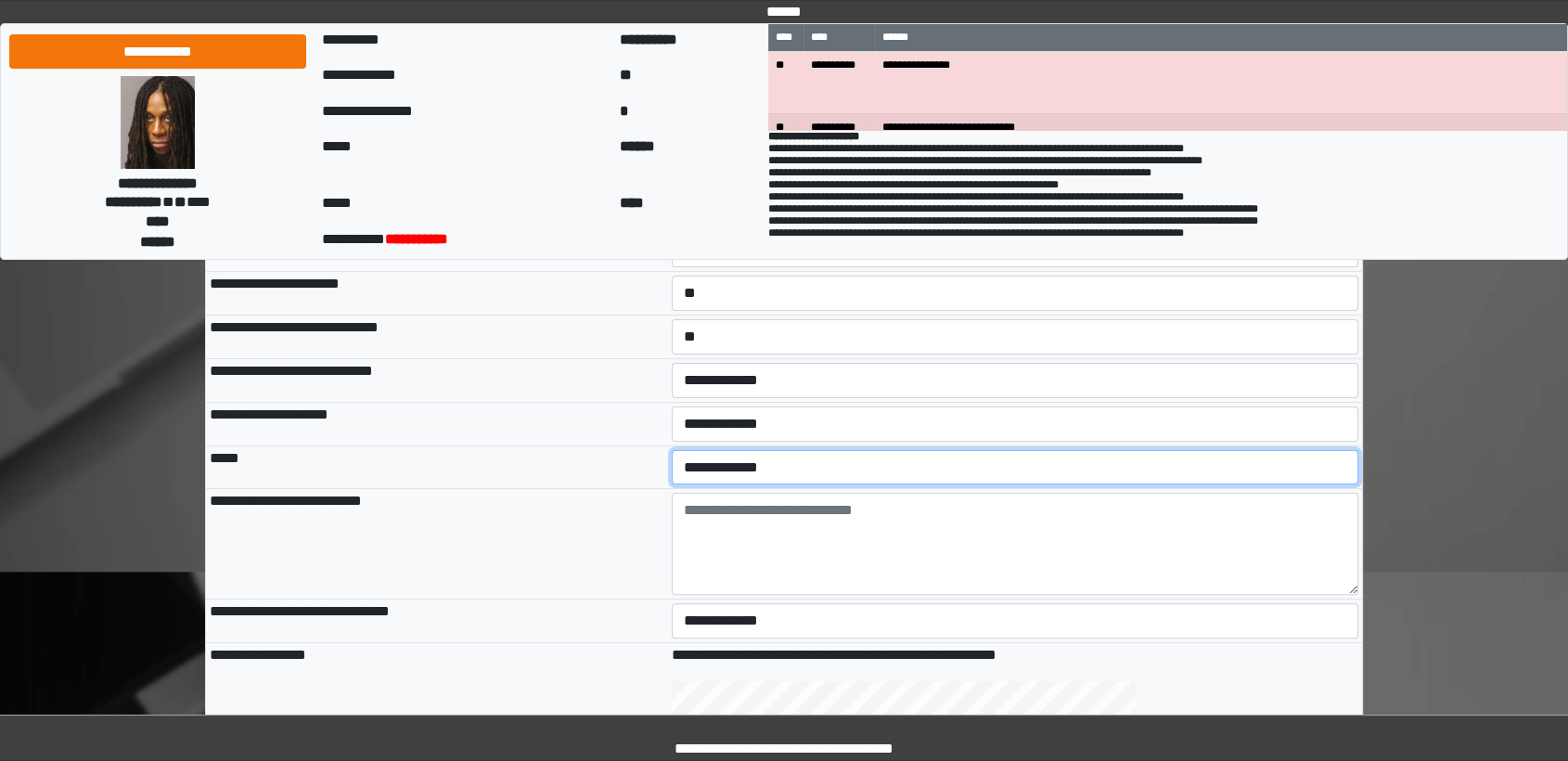 click on "**********" at bounding box center (1015, 468) 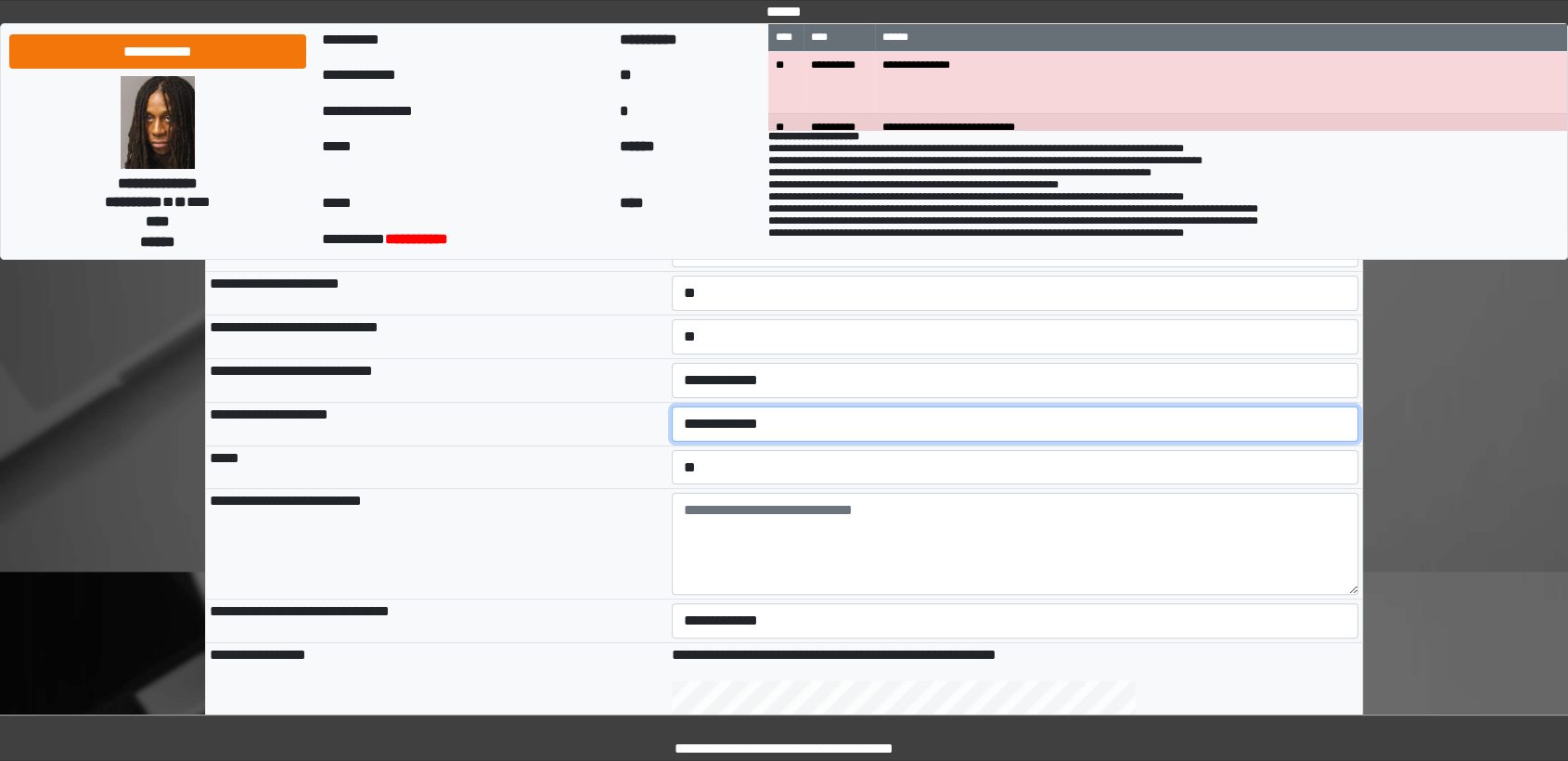 click on "**********" at bounding box center [1015, 424] 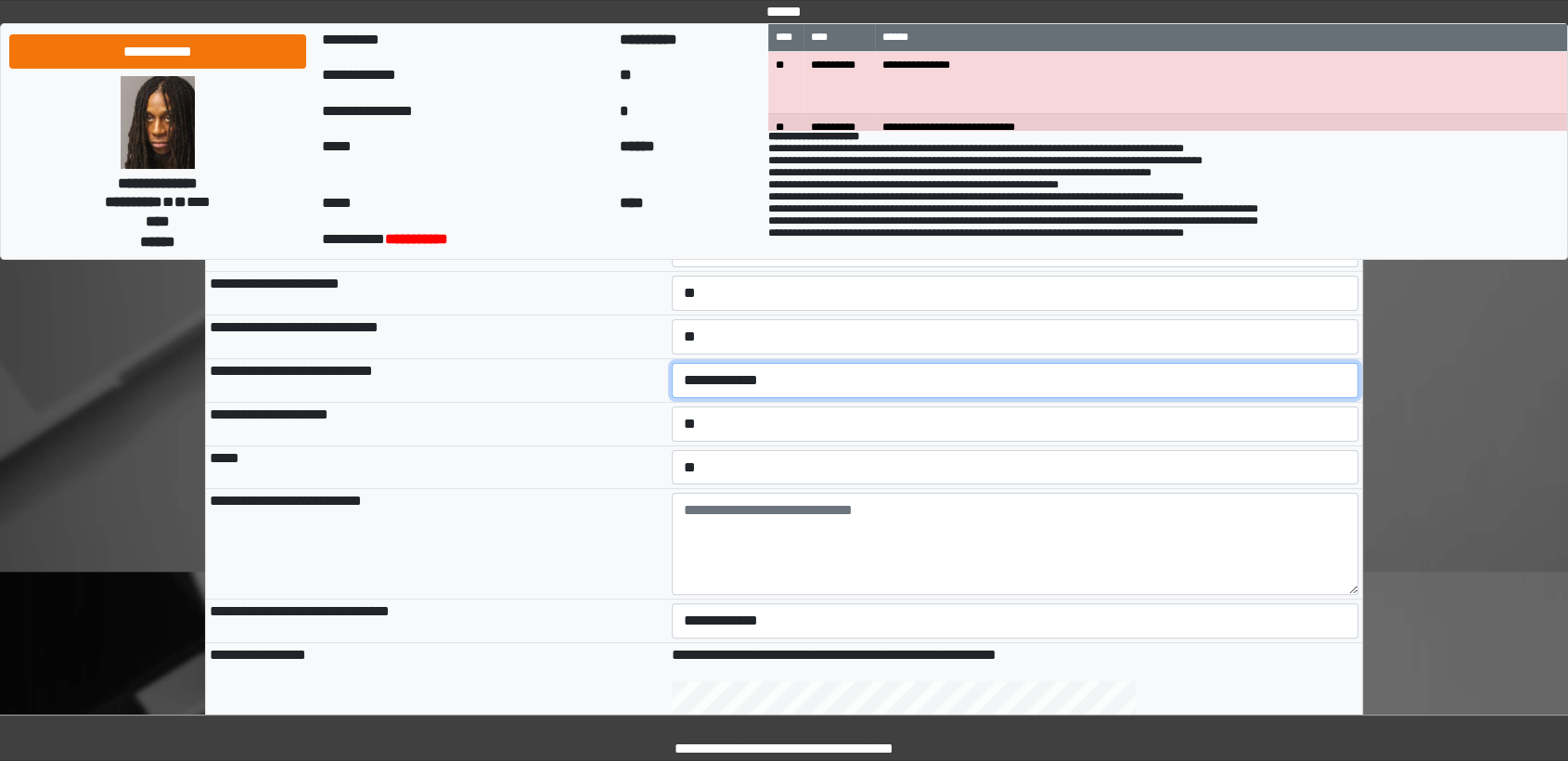 click on "**********" at bounding box center [1015, 380] 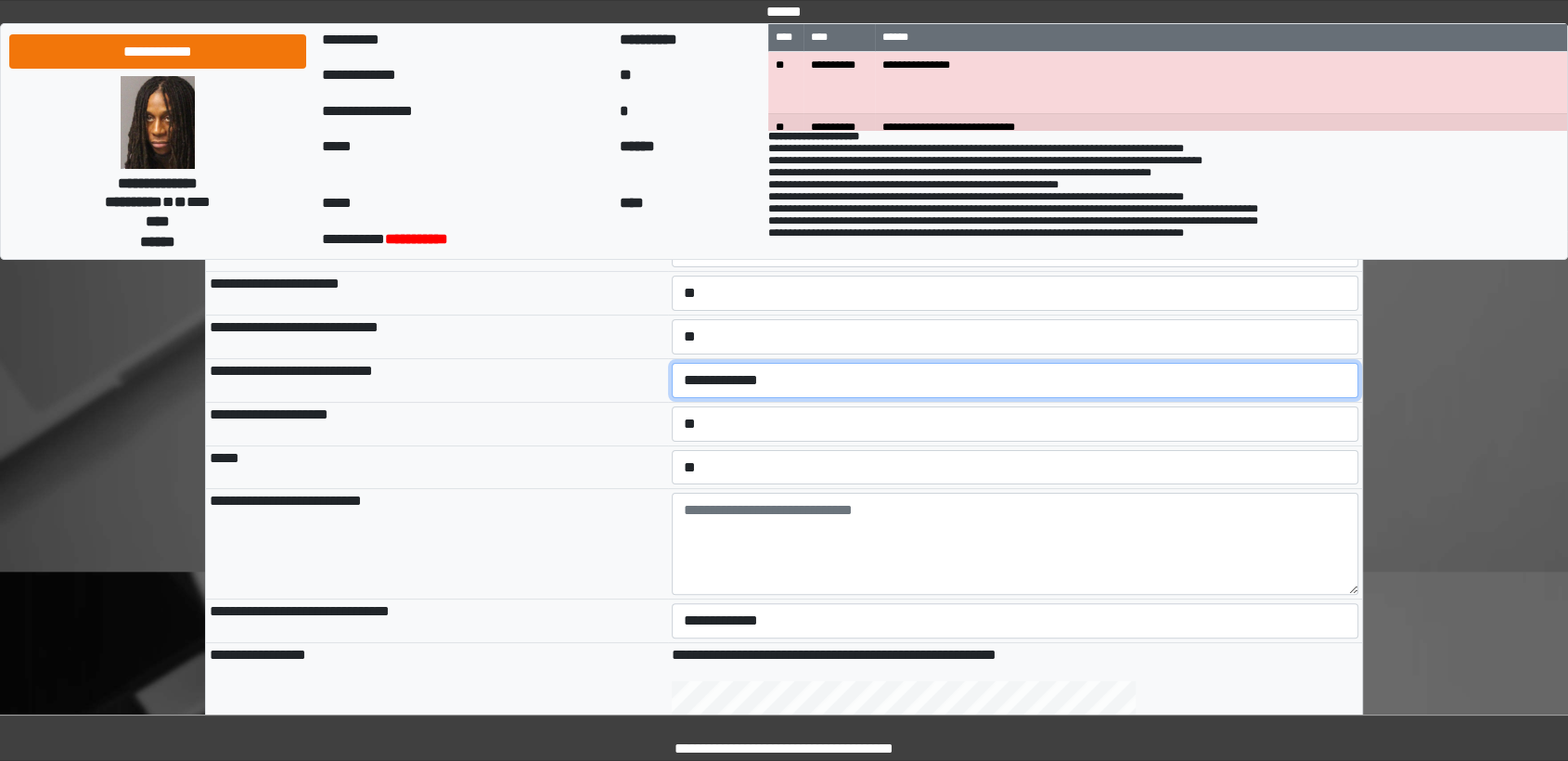 select on "*" 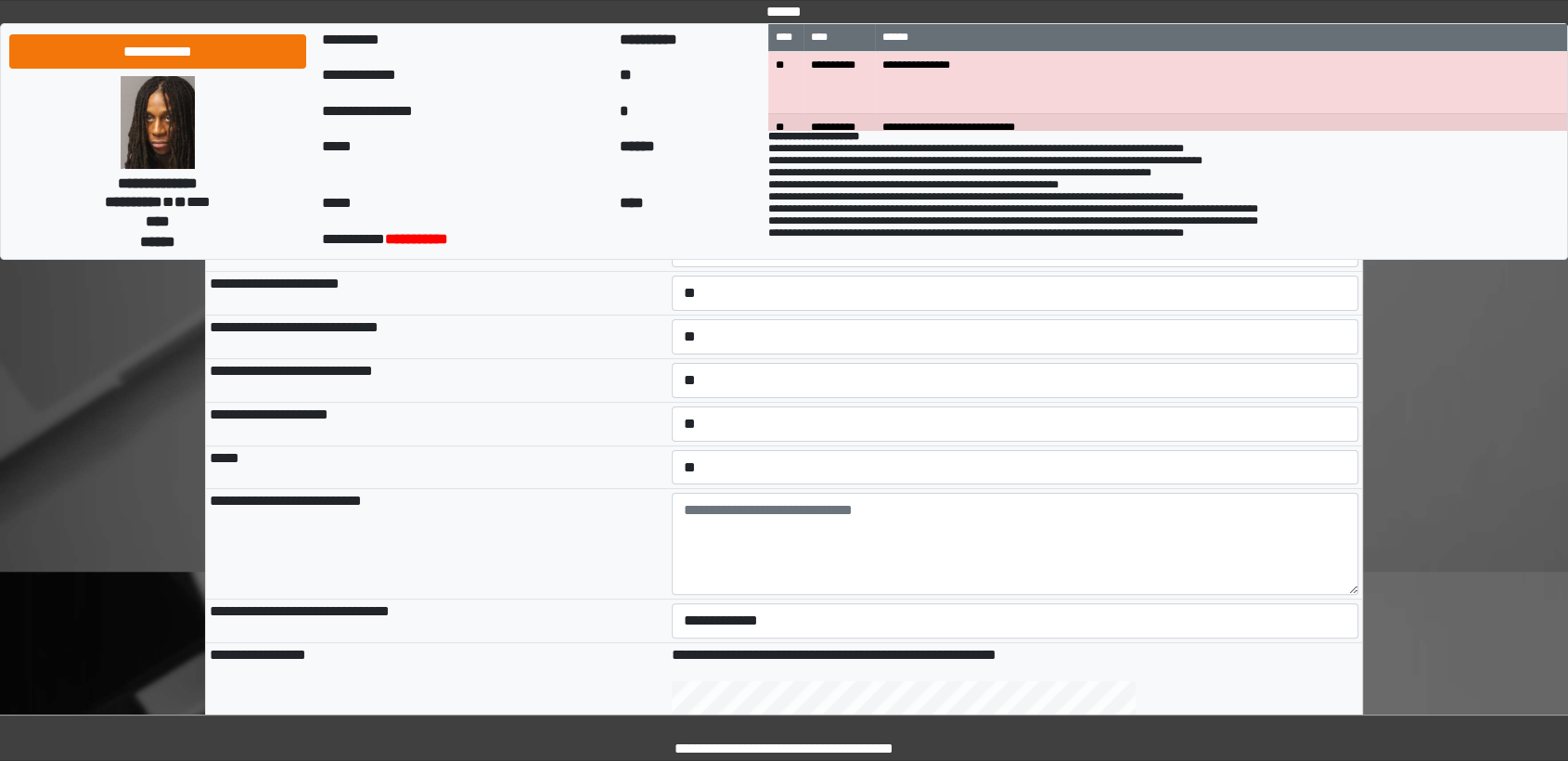 click on "**********" at bounding box center [437, 423] 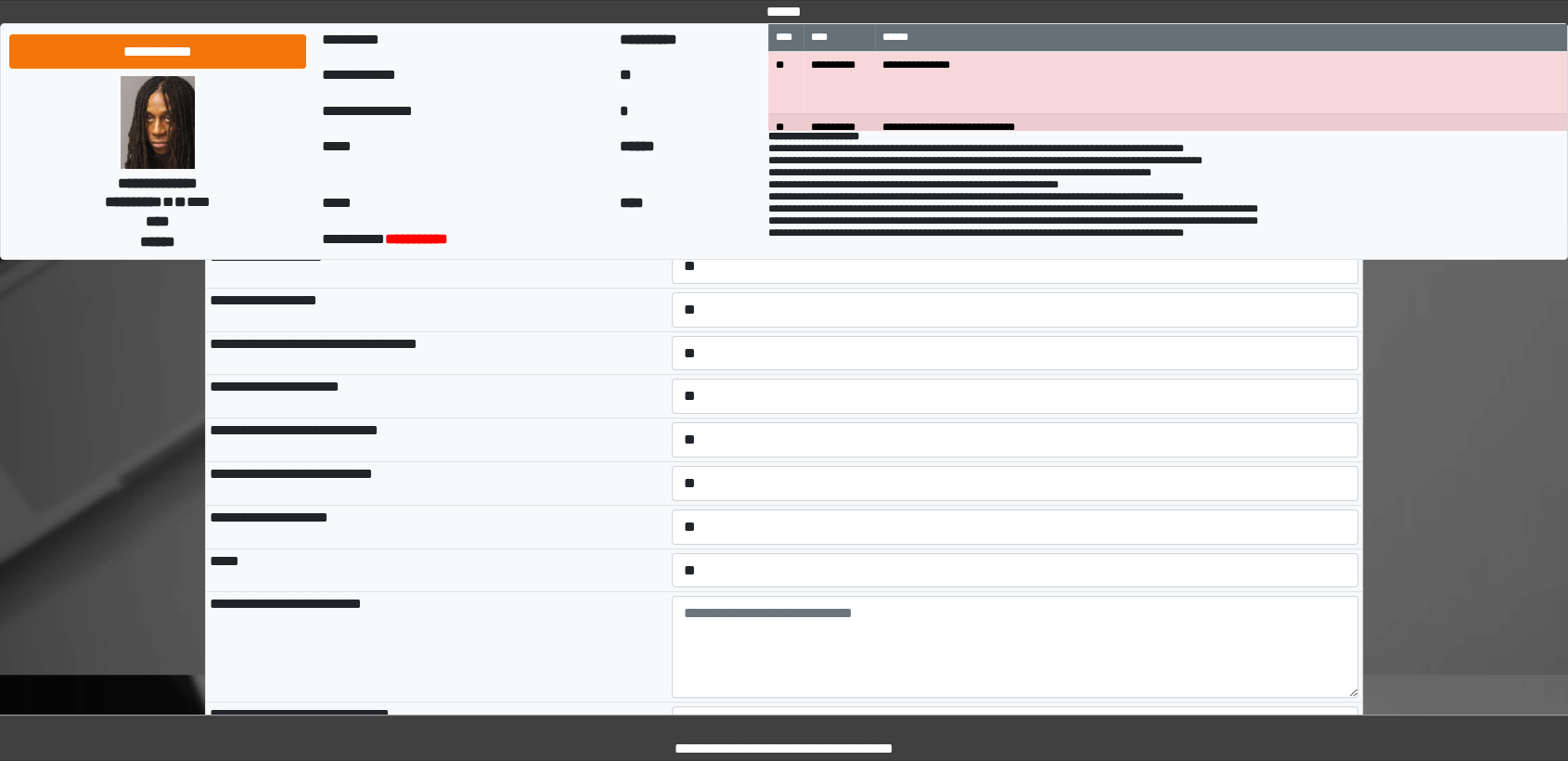 scroll, scrollTop: 412, scrollLeft: 0, axis: vertical 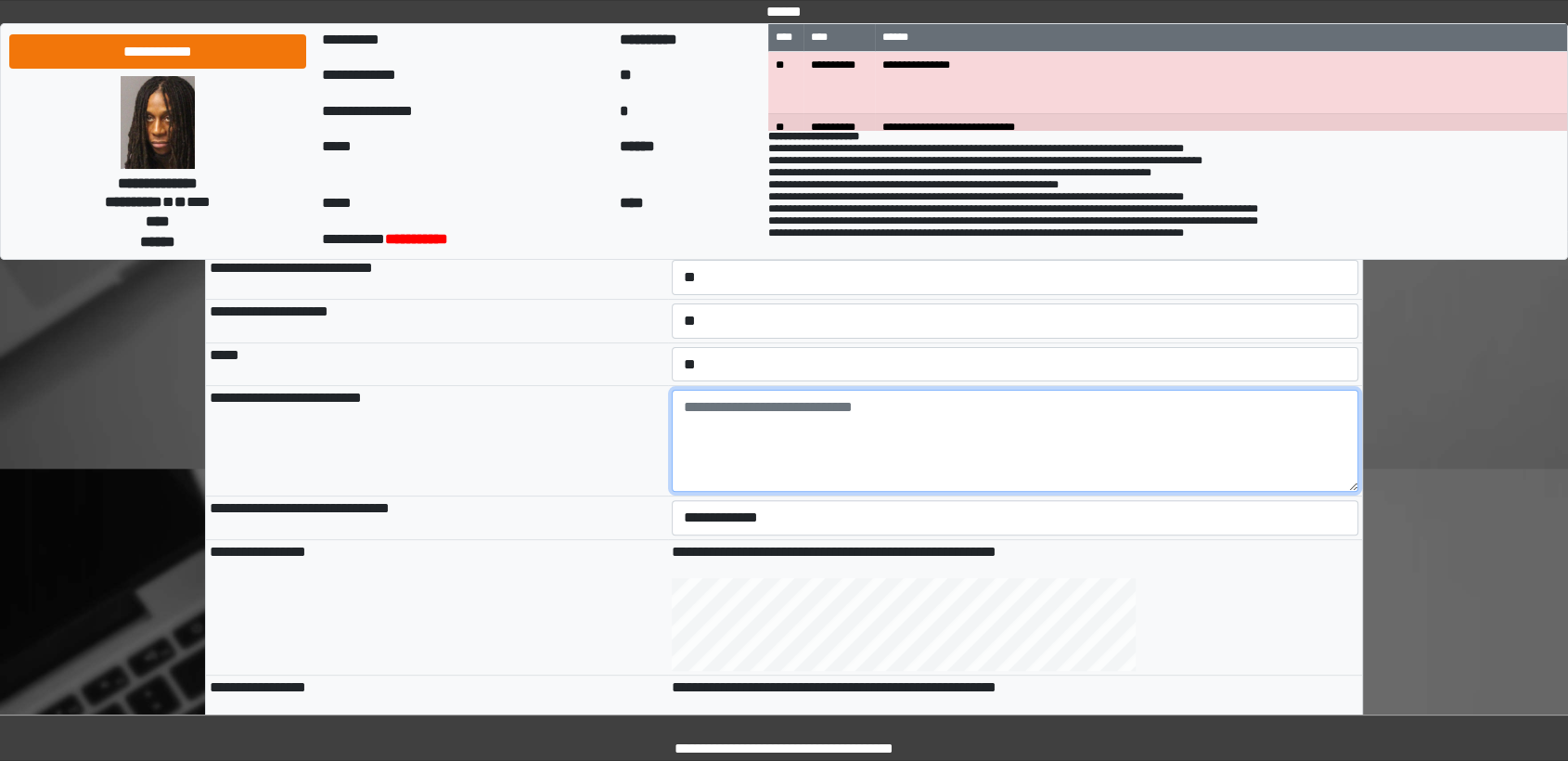 click at bounding box center (1015, 441) 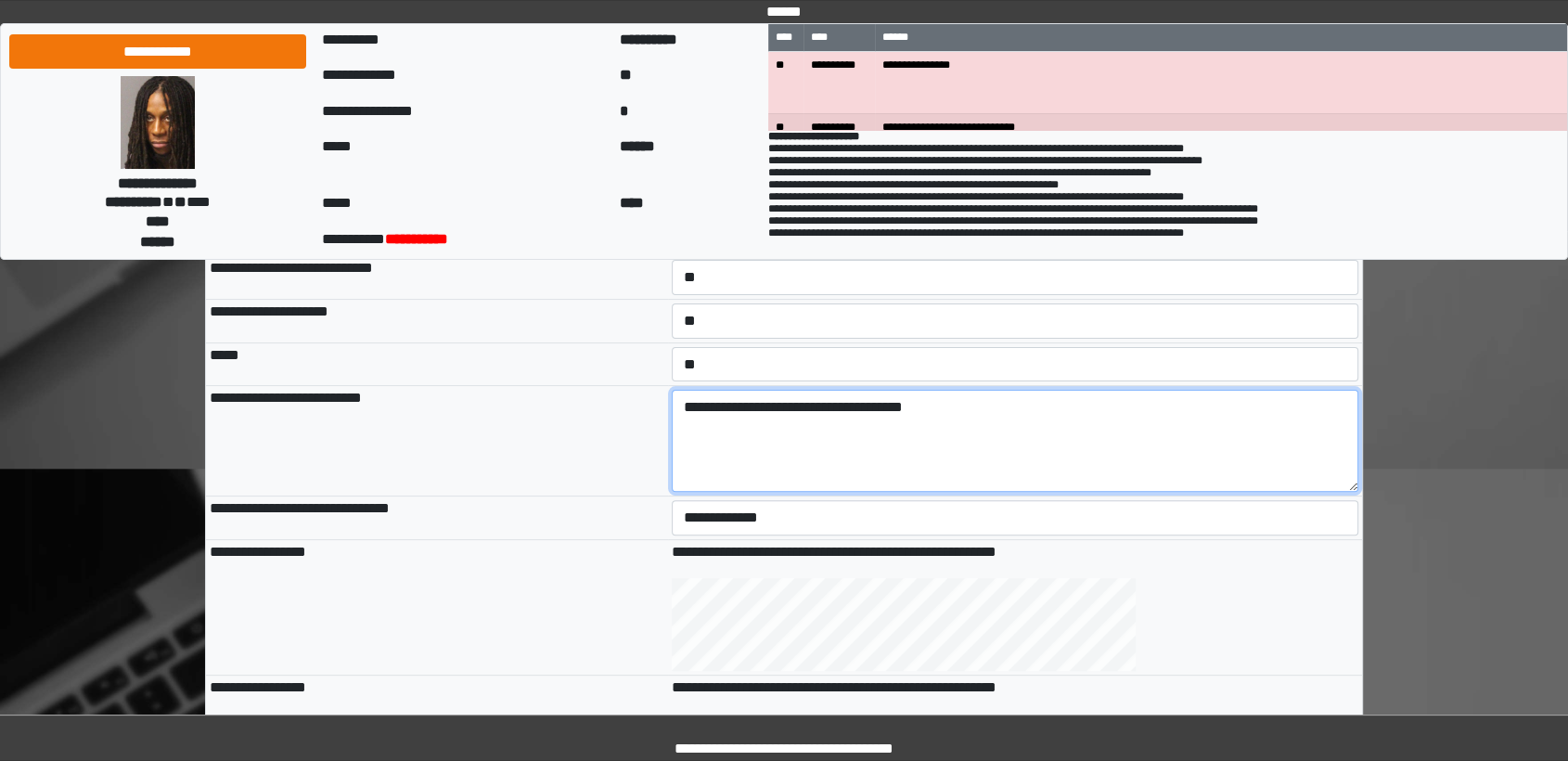 click on "**********" at bounding box center [1015, 441] 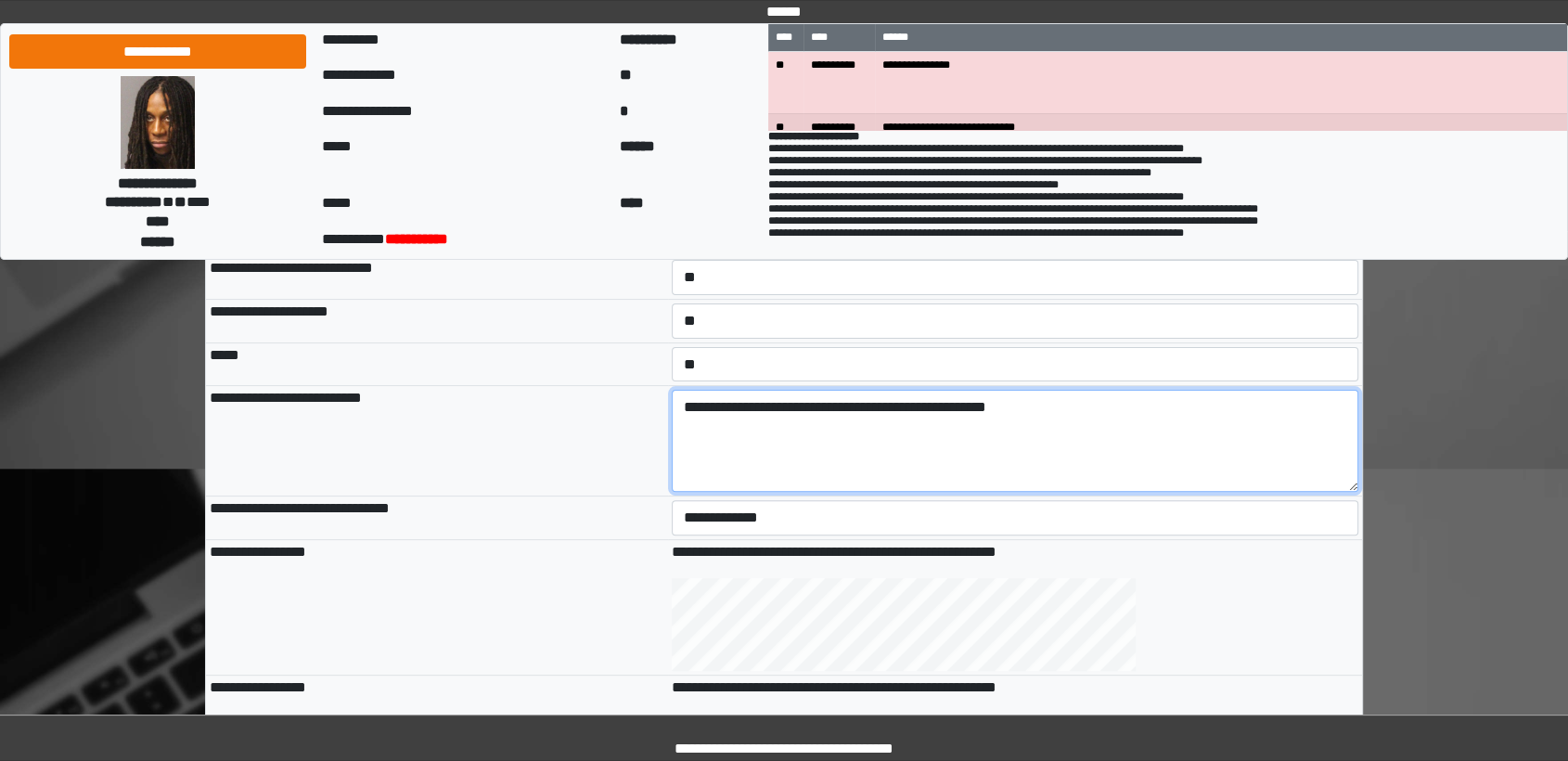 click on "**********" at bounding box center (1015, 441) 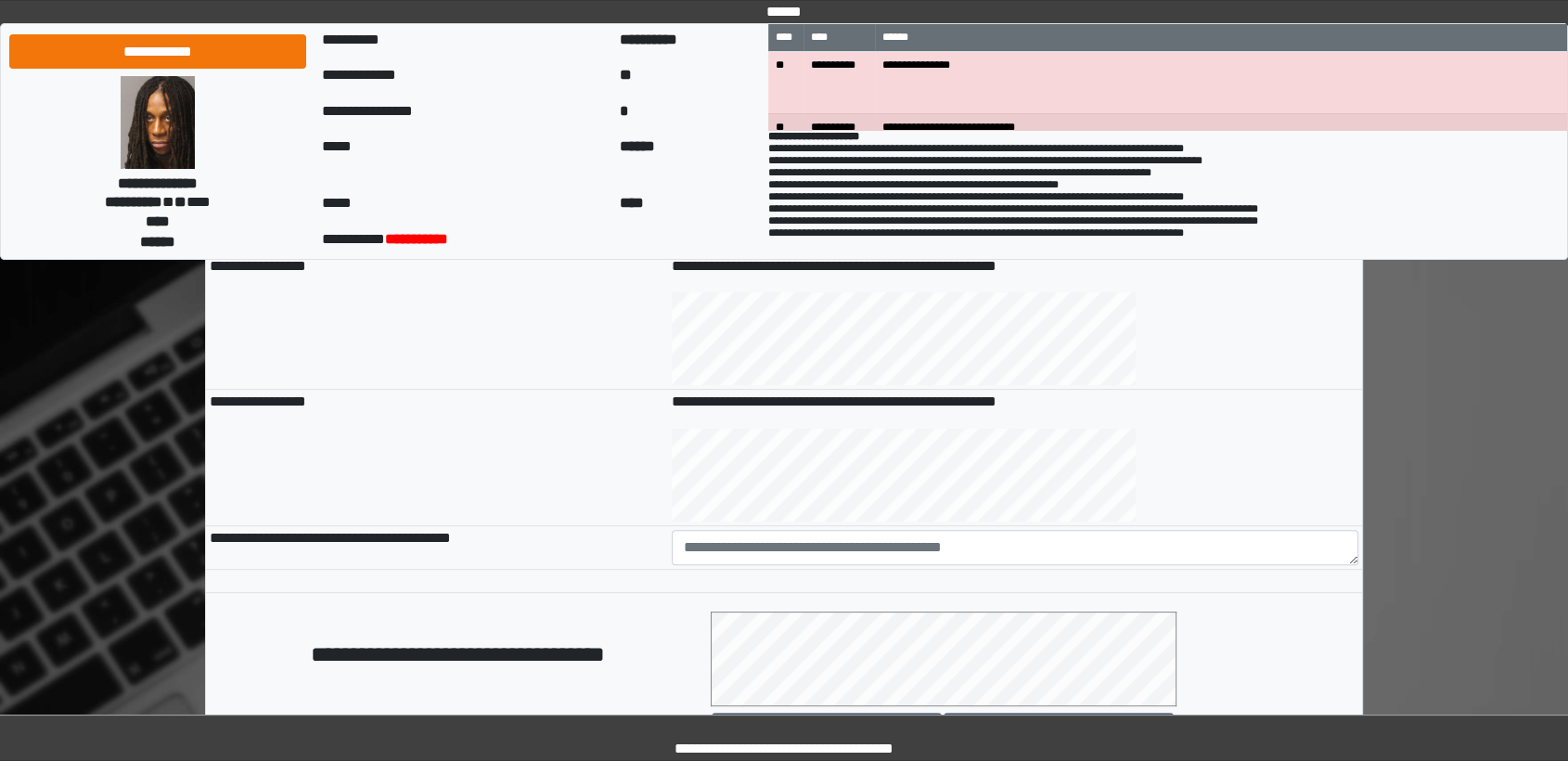 scroll, scrollTop: 824, scrollLeft: 0, axis: vertical 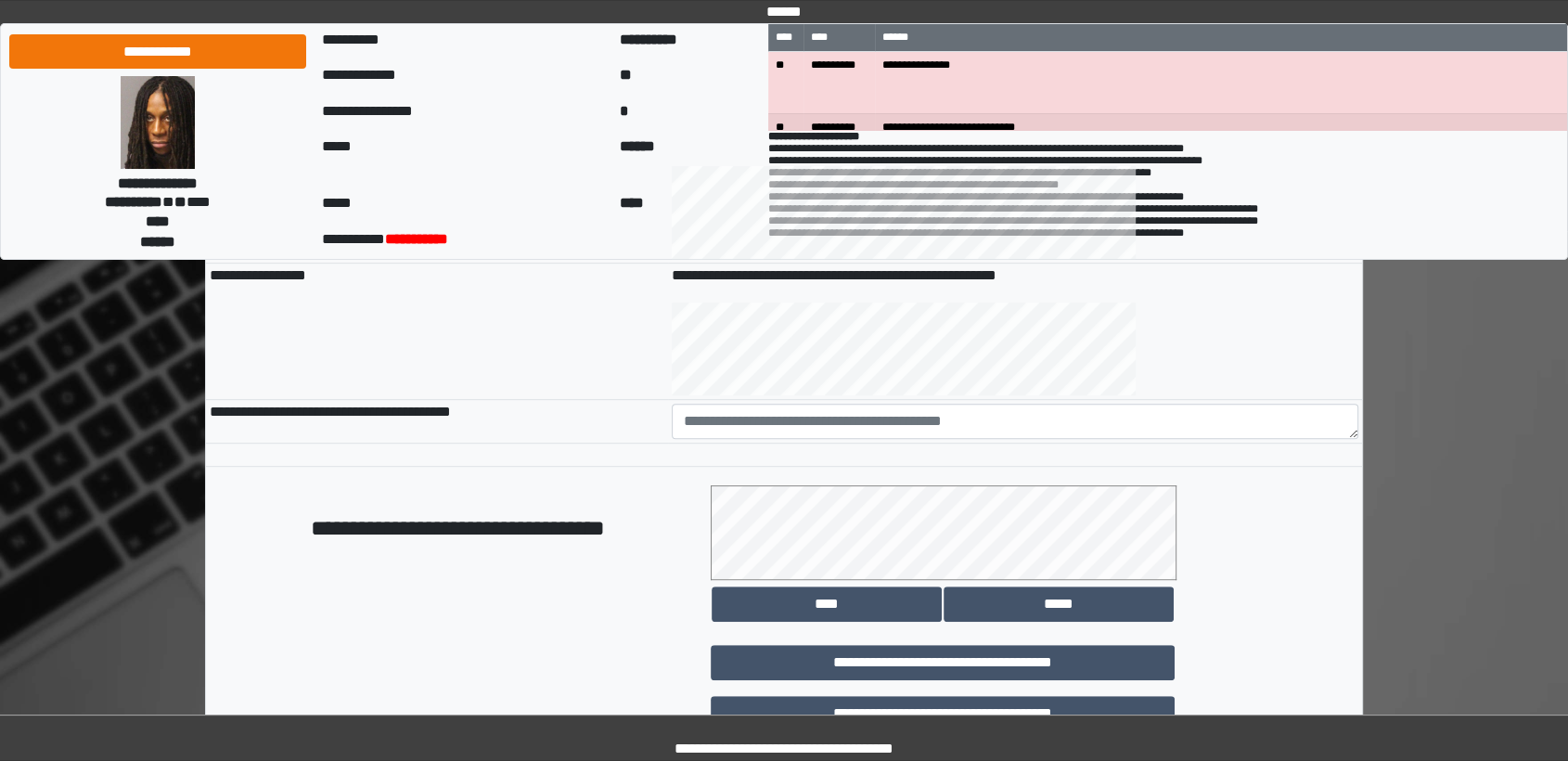 type on "**********" 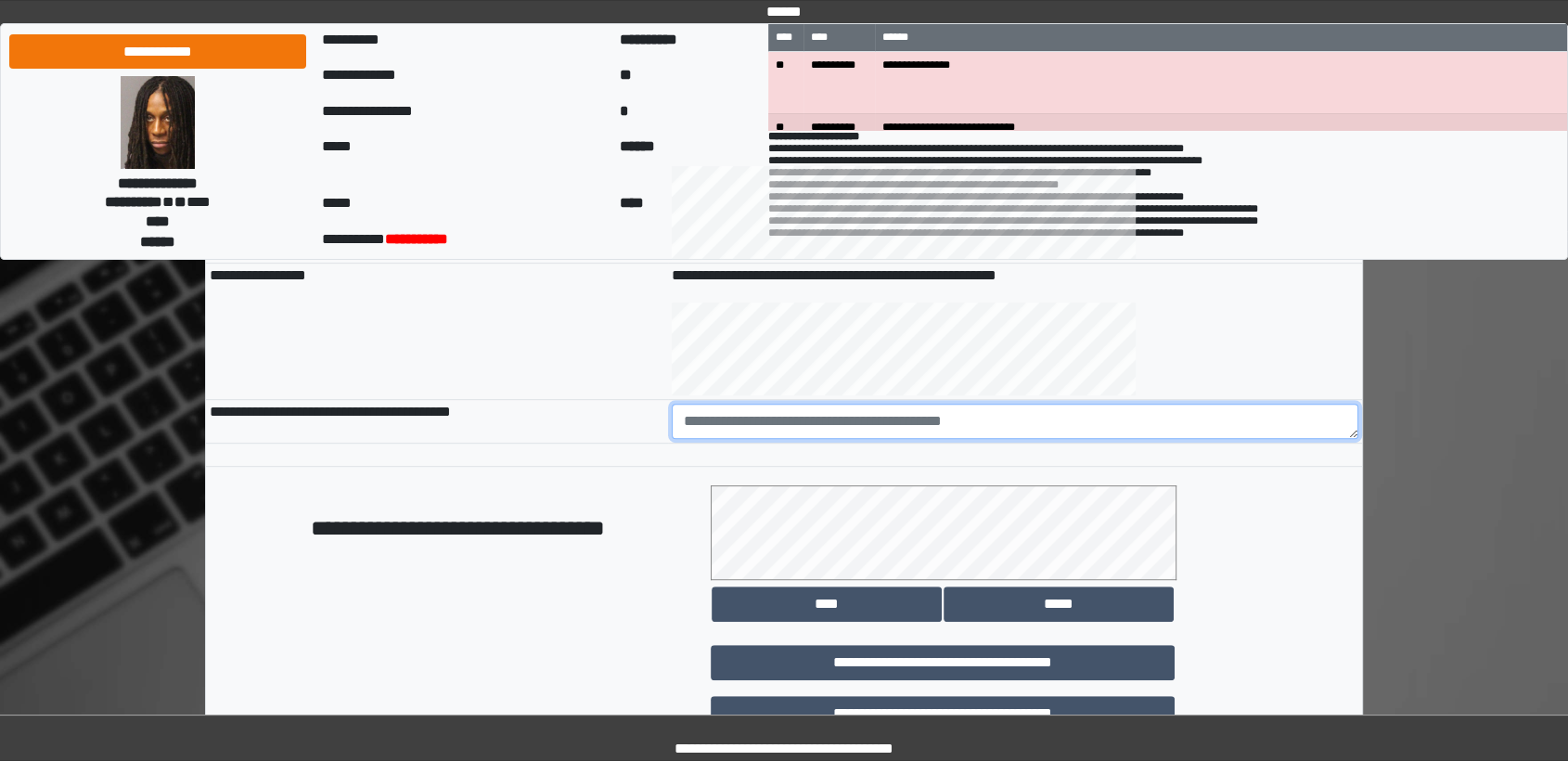 click at bounding box center (1015, 421) 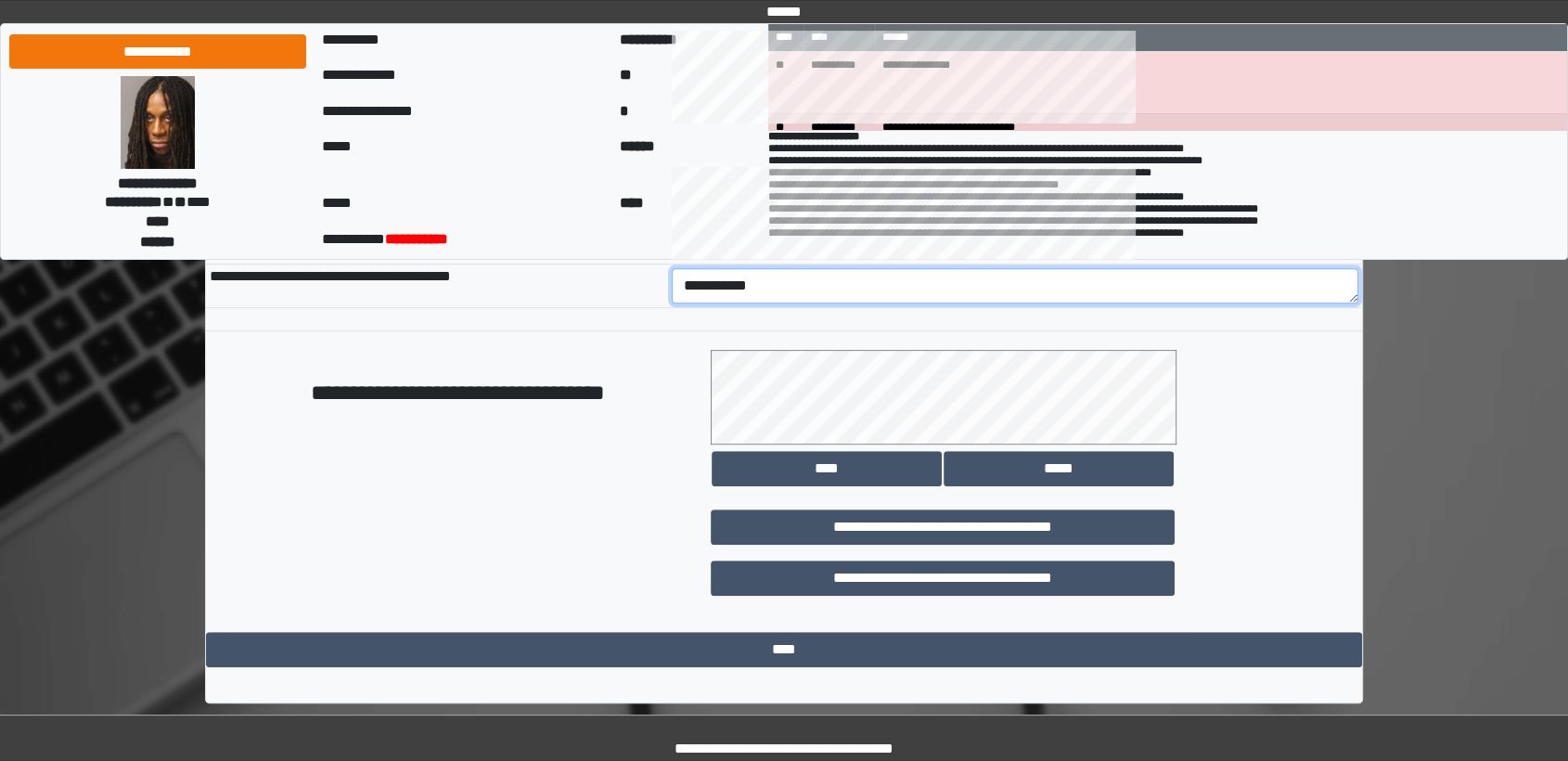 scroll, scrollTop: 961, scrollLeft: 0, axis: vertical 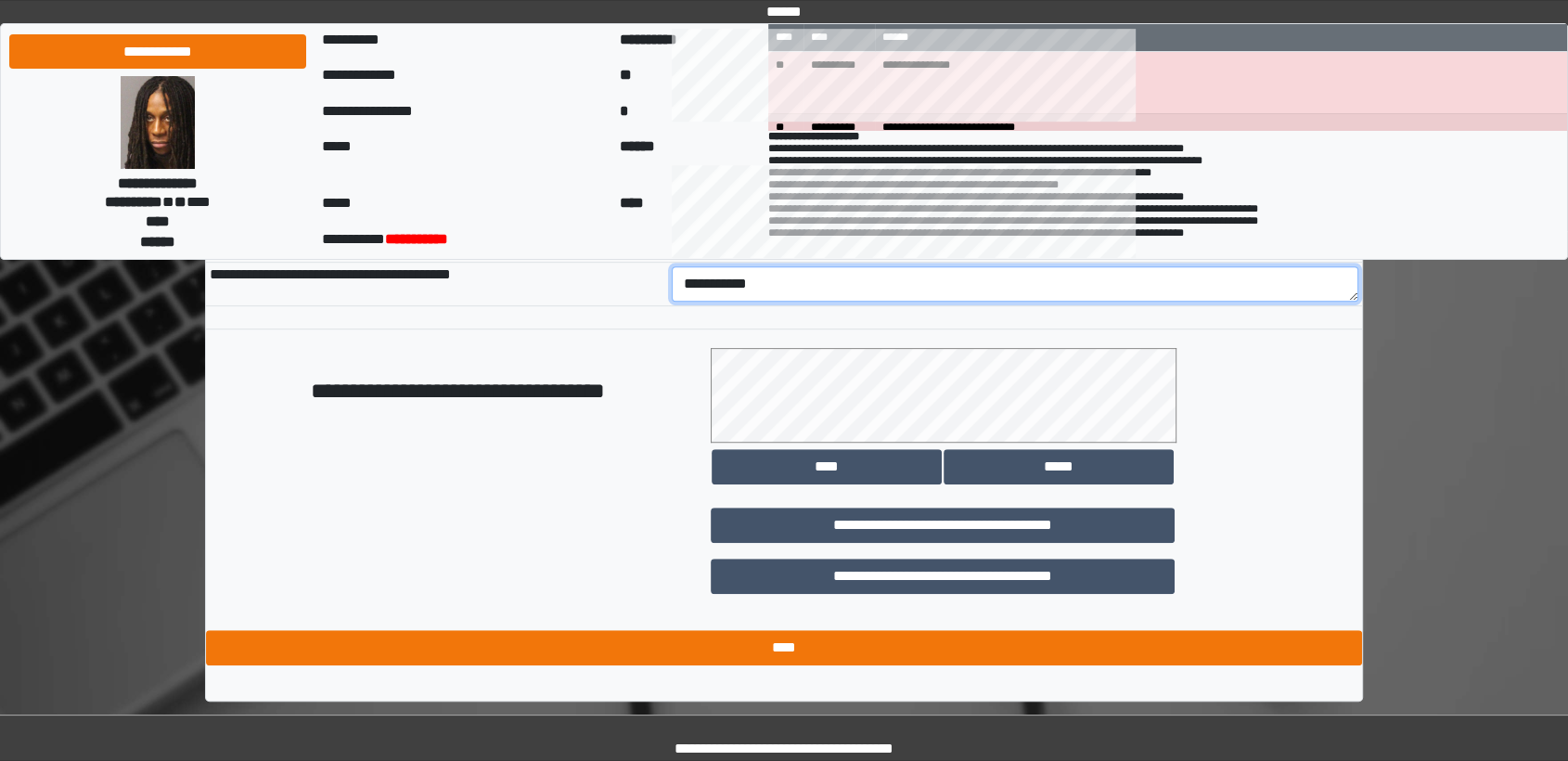type on "**********" 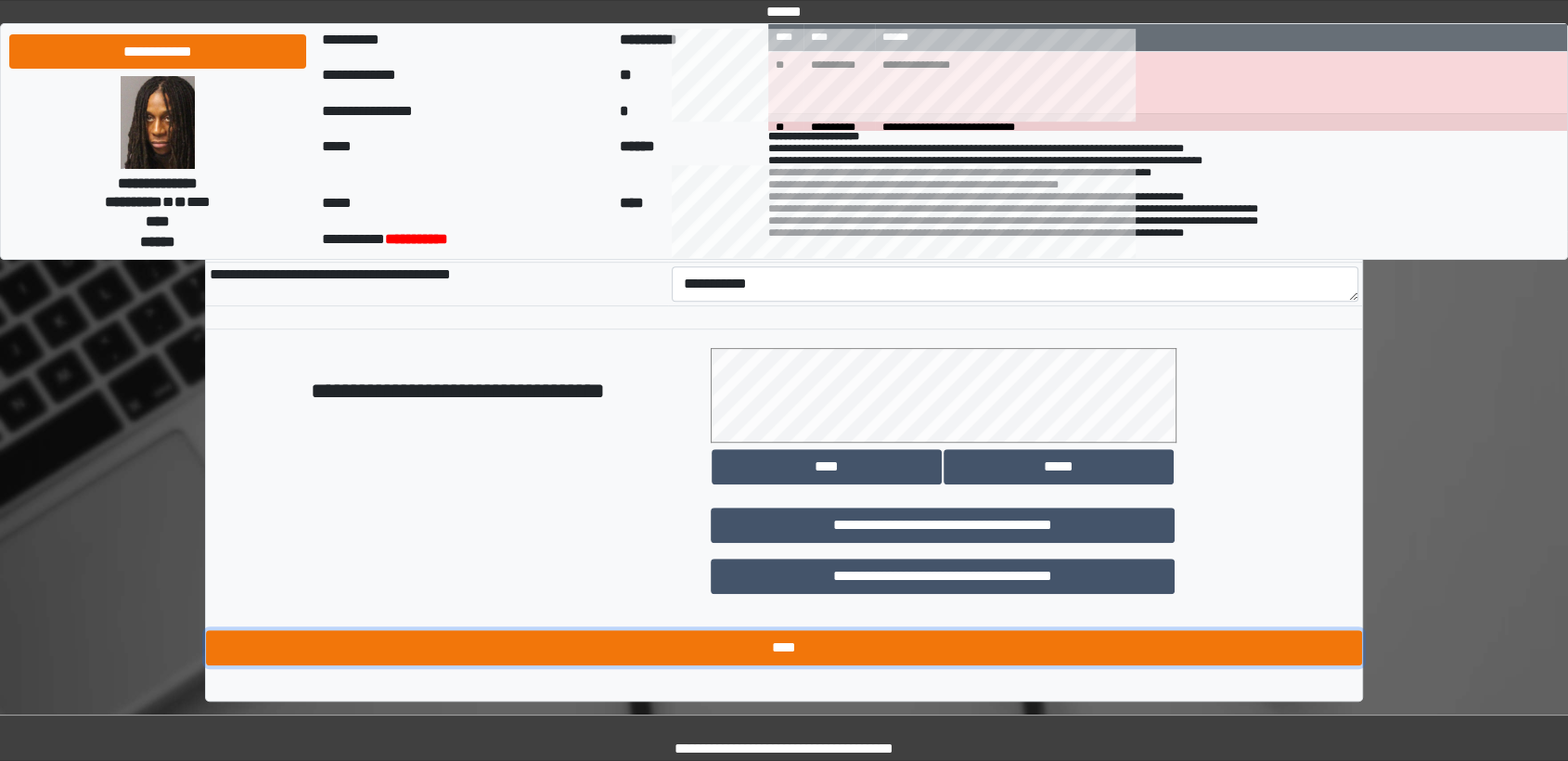 click on "****" at bounding box center [784, 648] 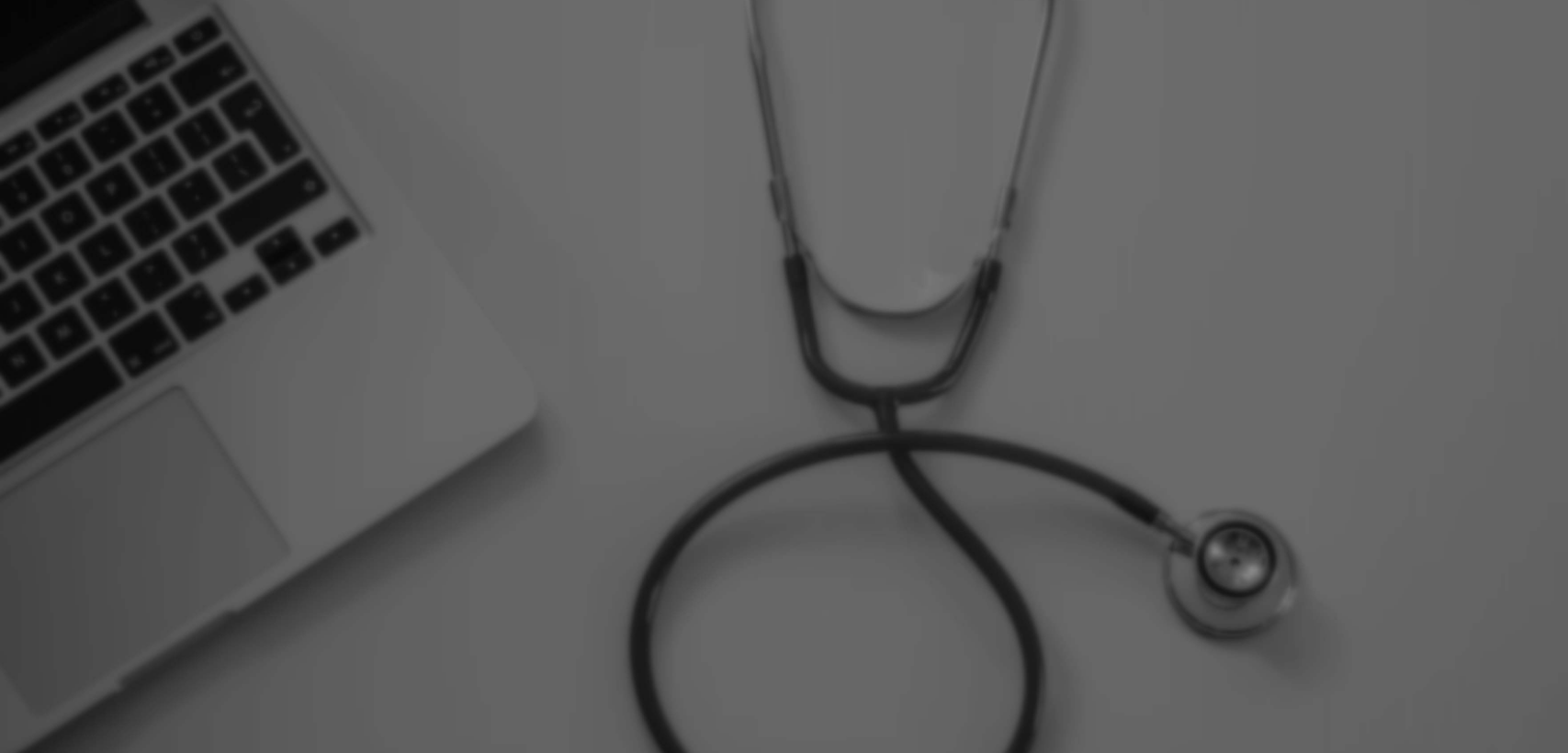 scroll, scrollTop: 0, scrollLeft: 0, axis: both 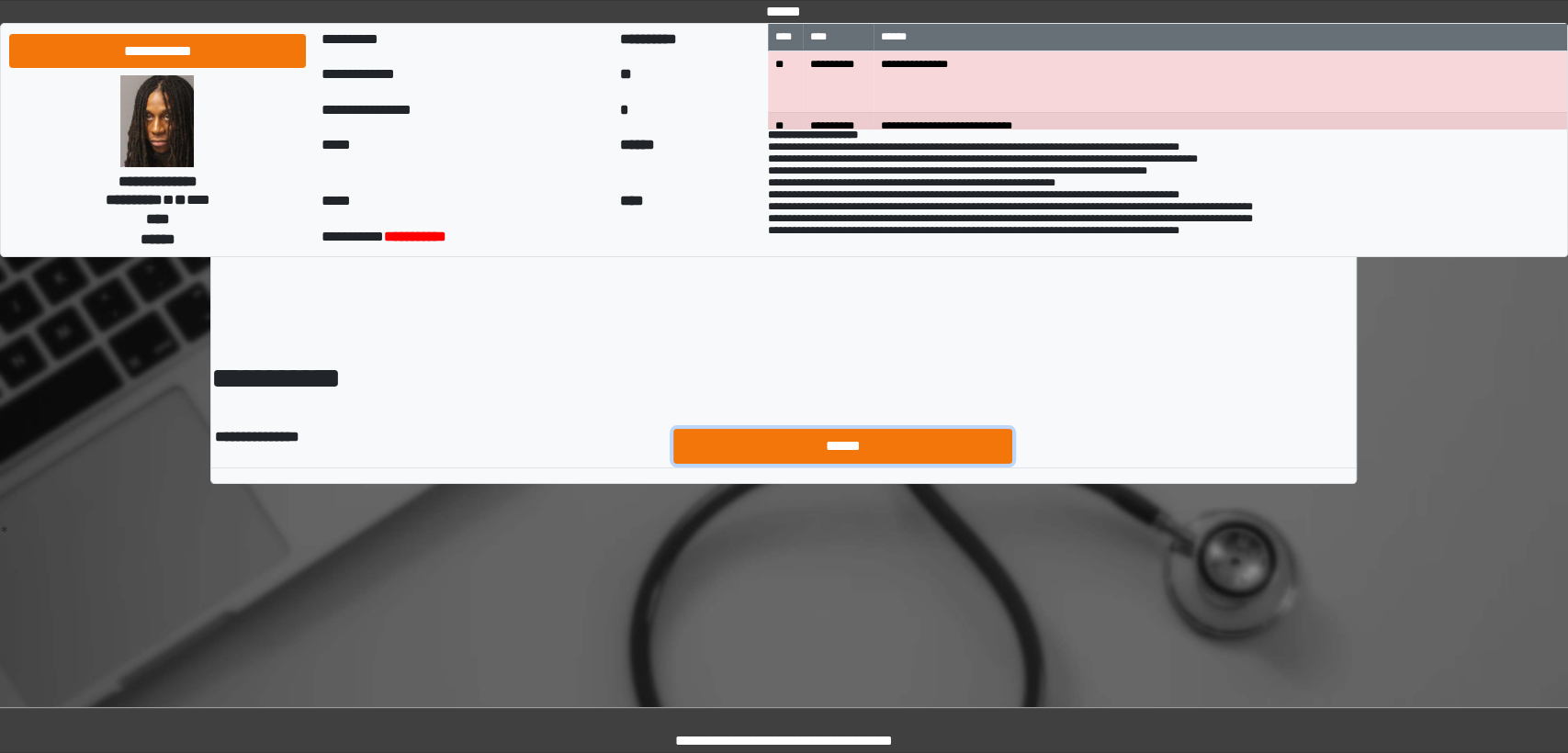 click on "******" at bounding box center [843, 446] 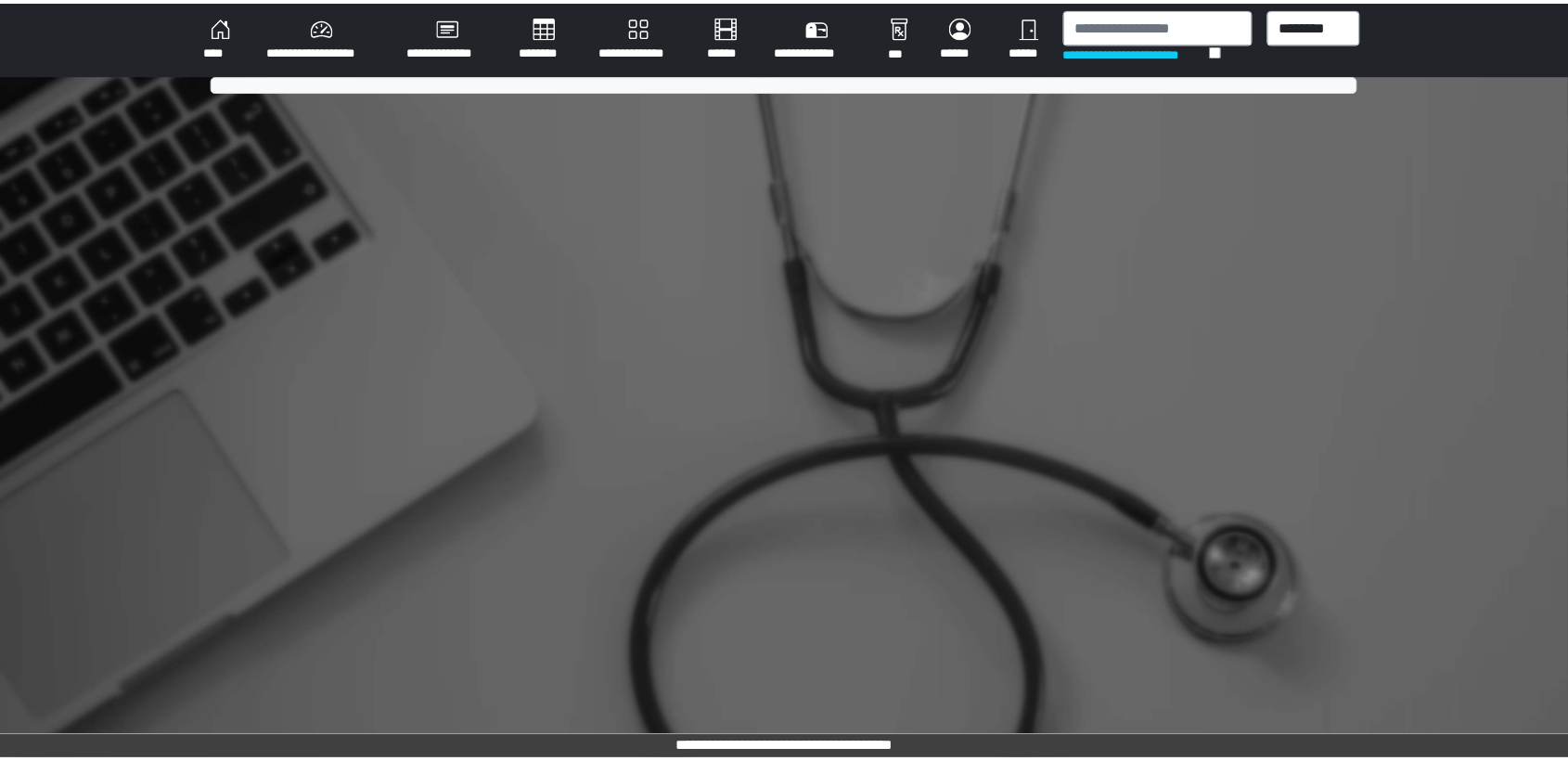 scroll, scrollTop: 0, scrollLeft: 0, axis: both 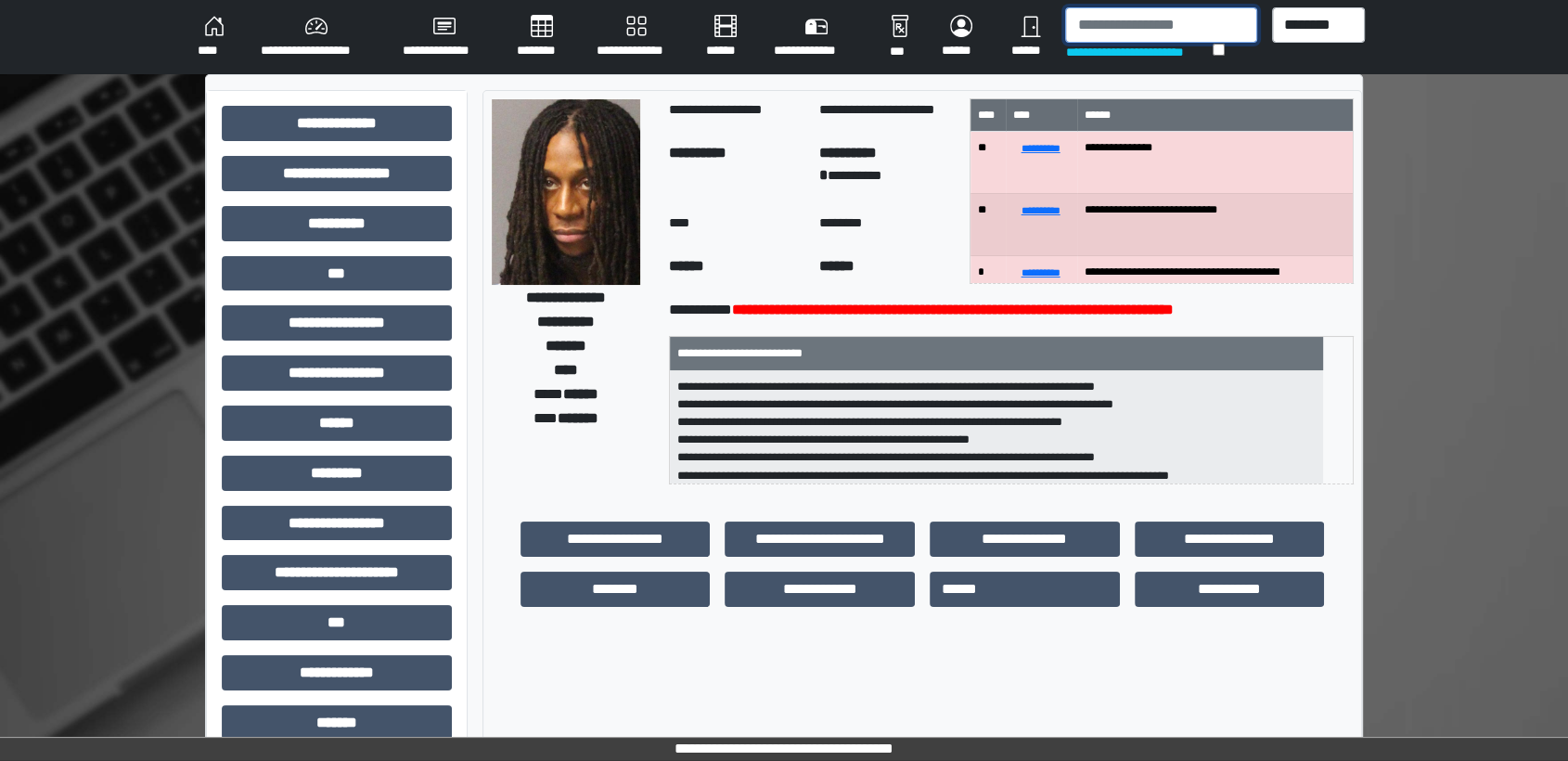 click at bounding box center [1161, 25] 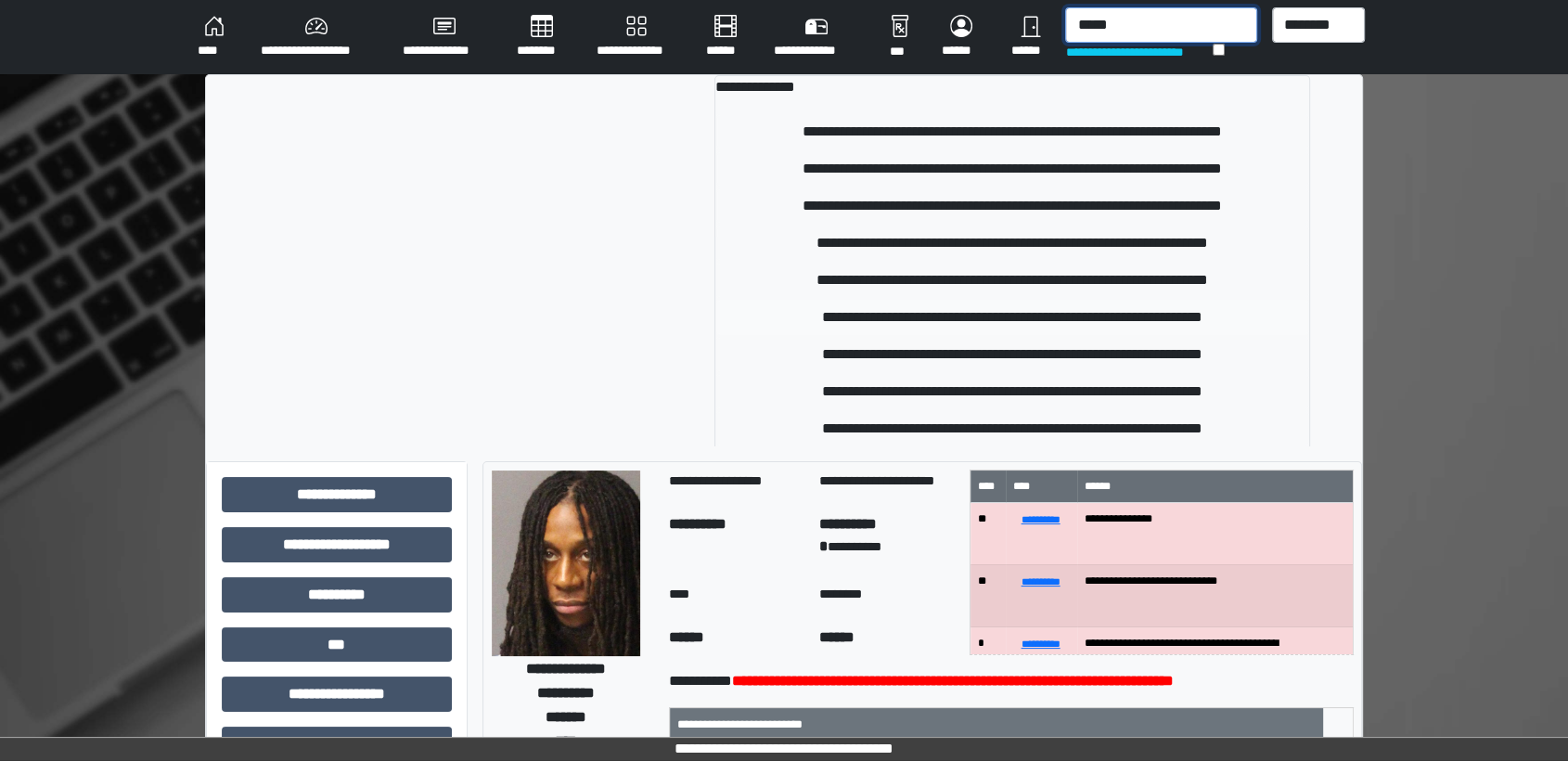 type on "*****" 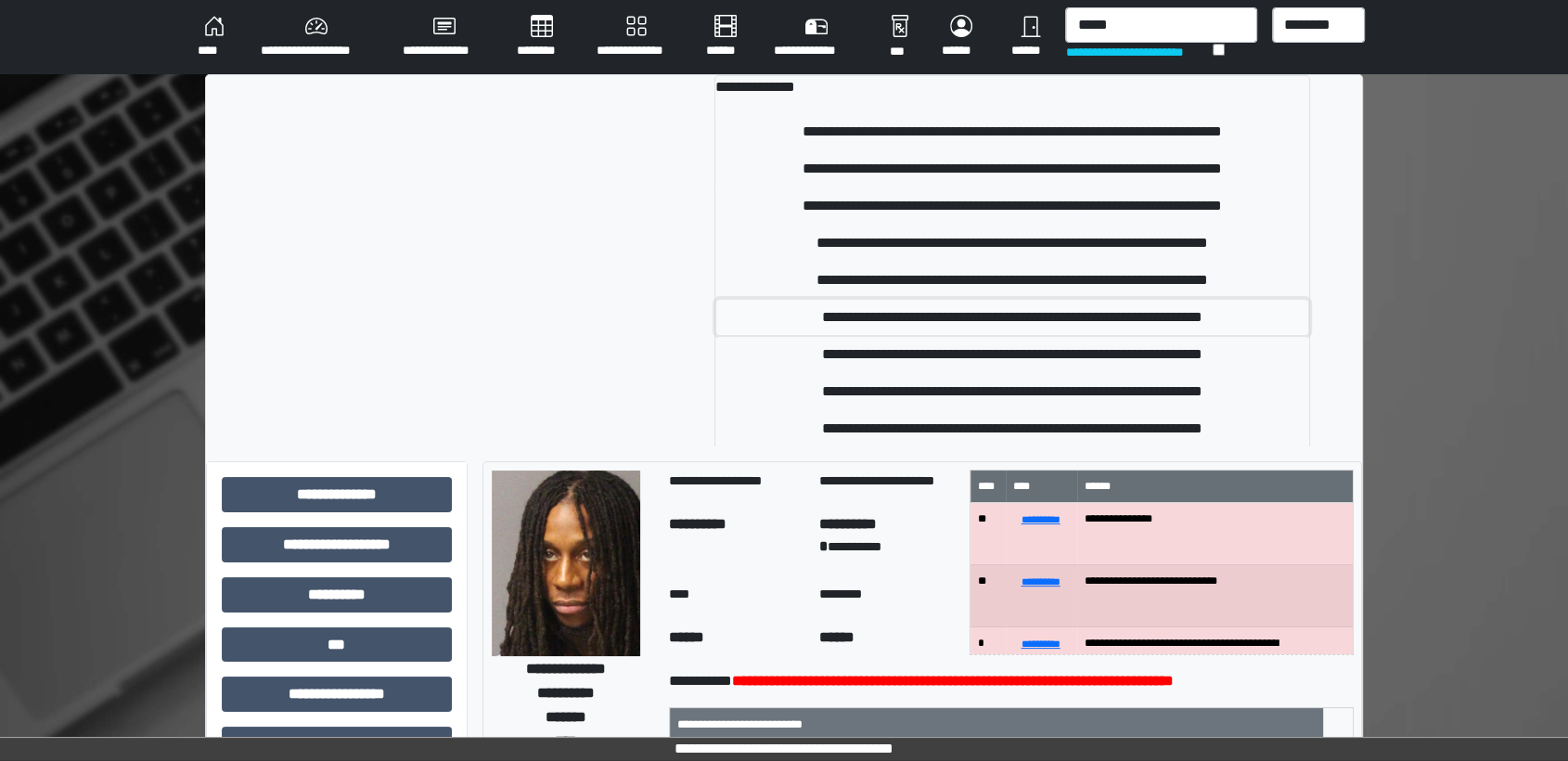 click on "**********" at bounding box center (1012, 317) 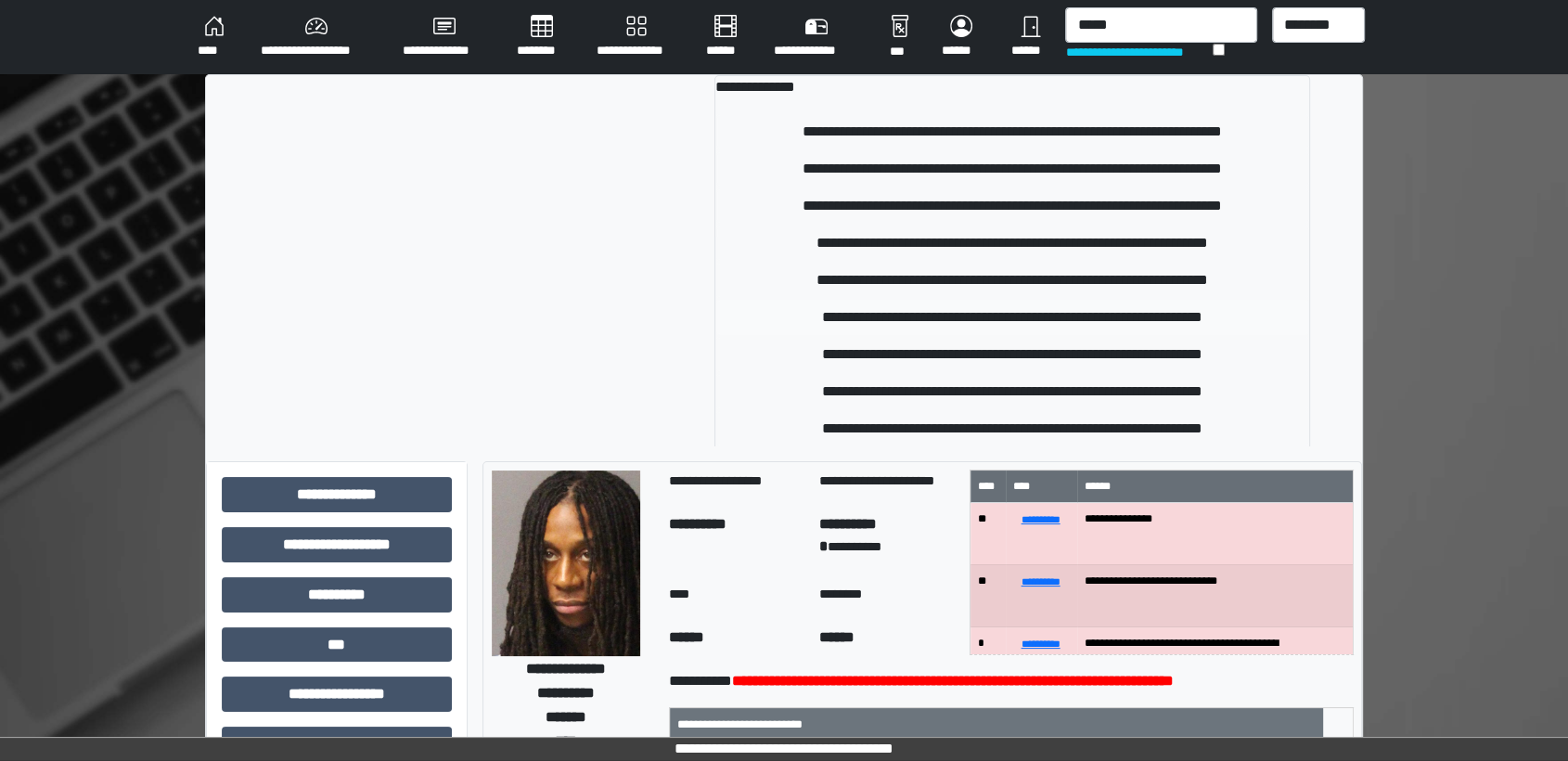 type 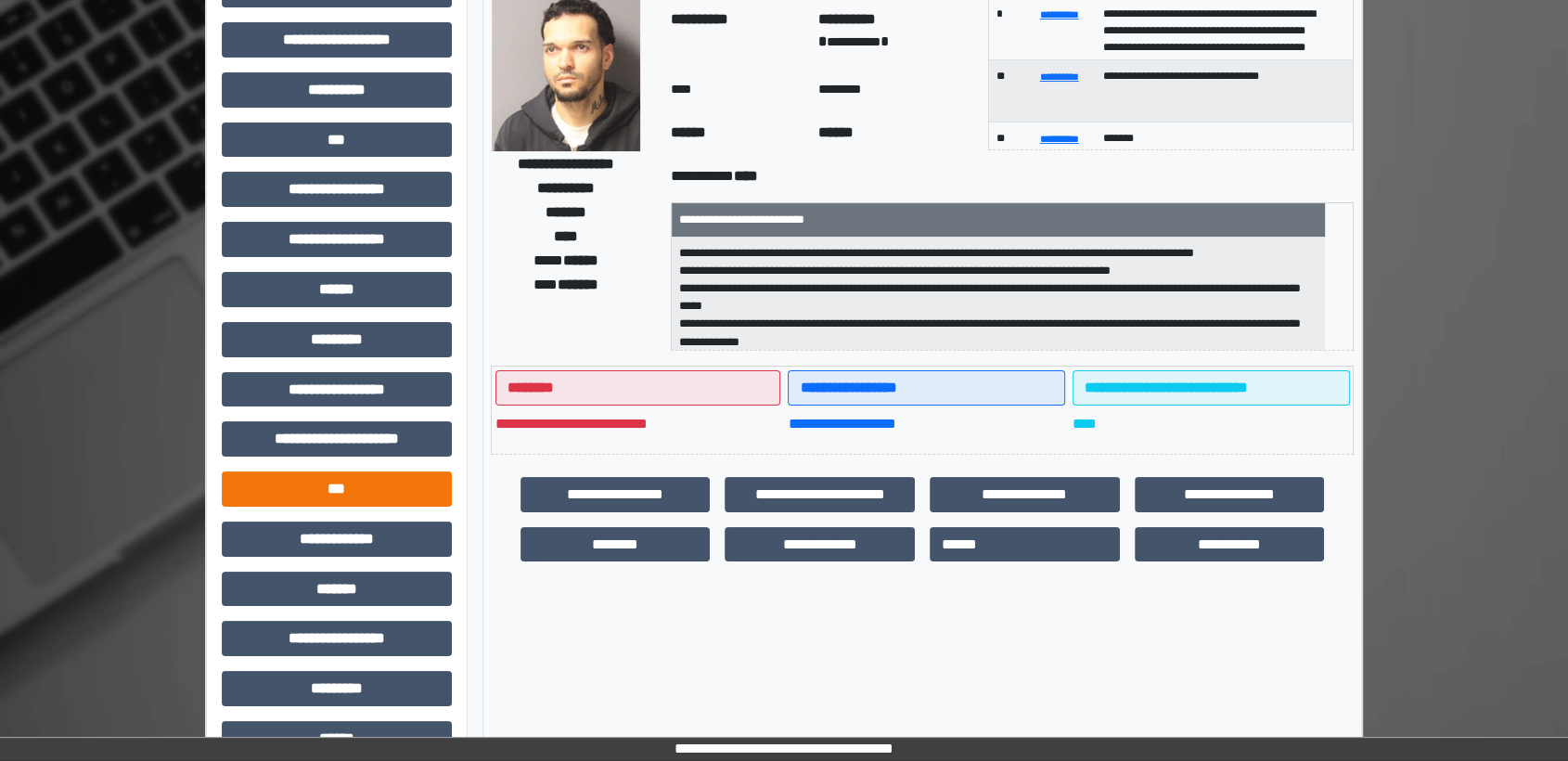 scroll, scrollTop: 0, scrollLeft: 0, axis: both 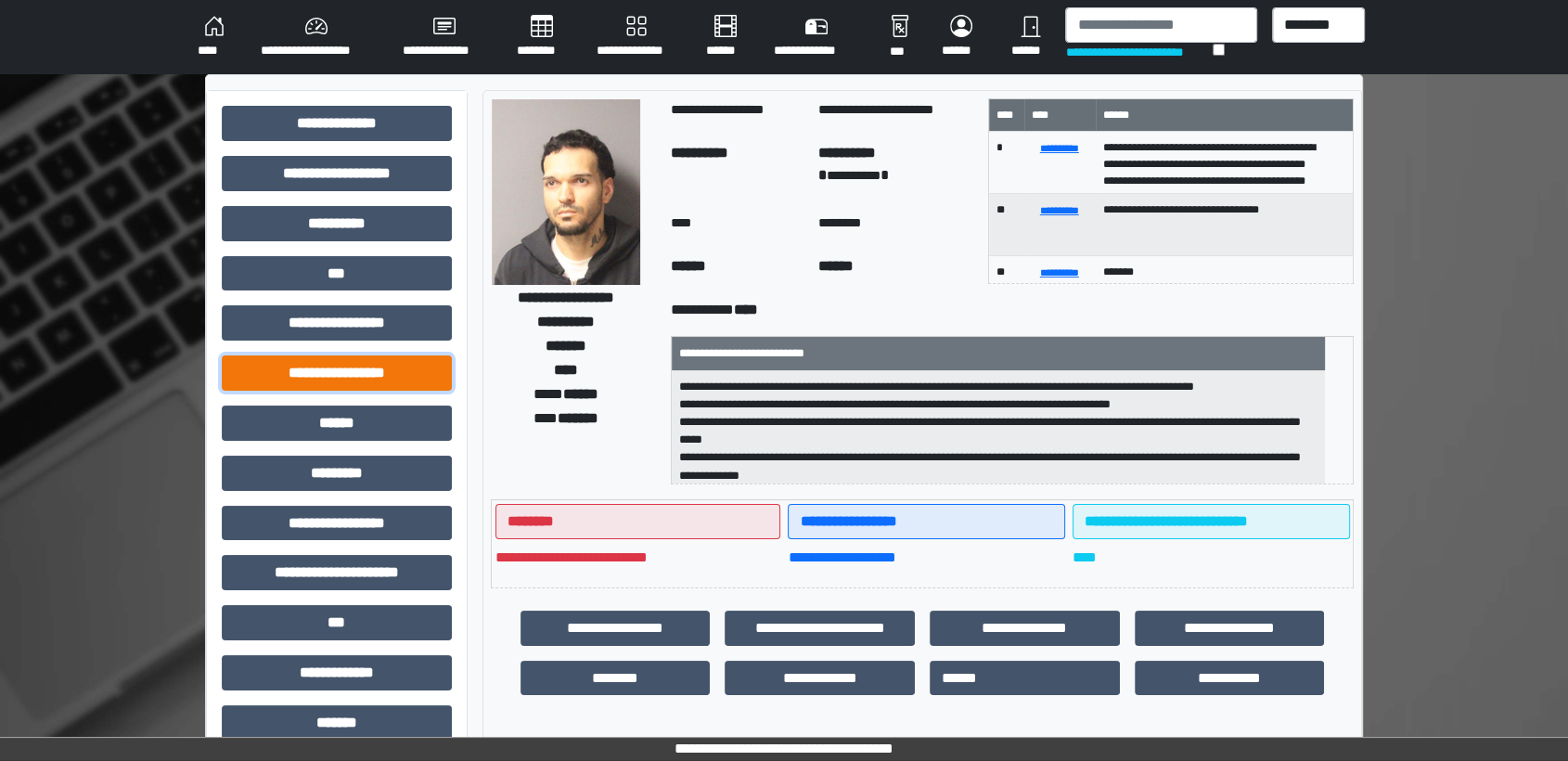 click on "**********" at bounding box center (337, 373) 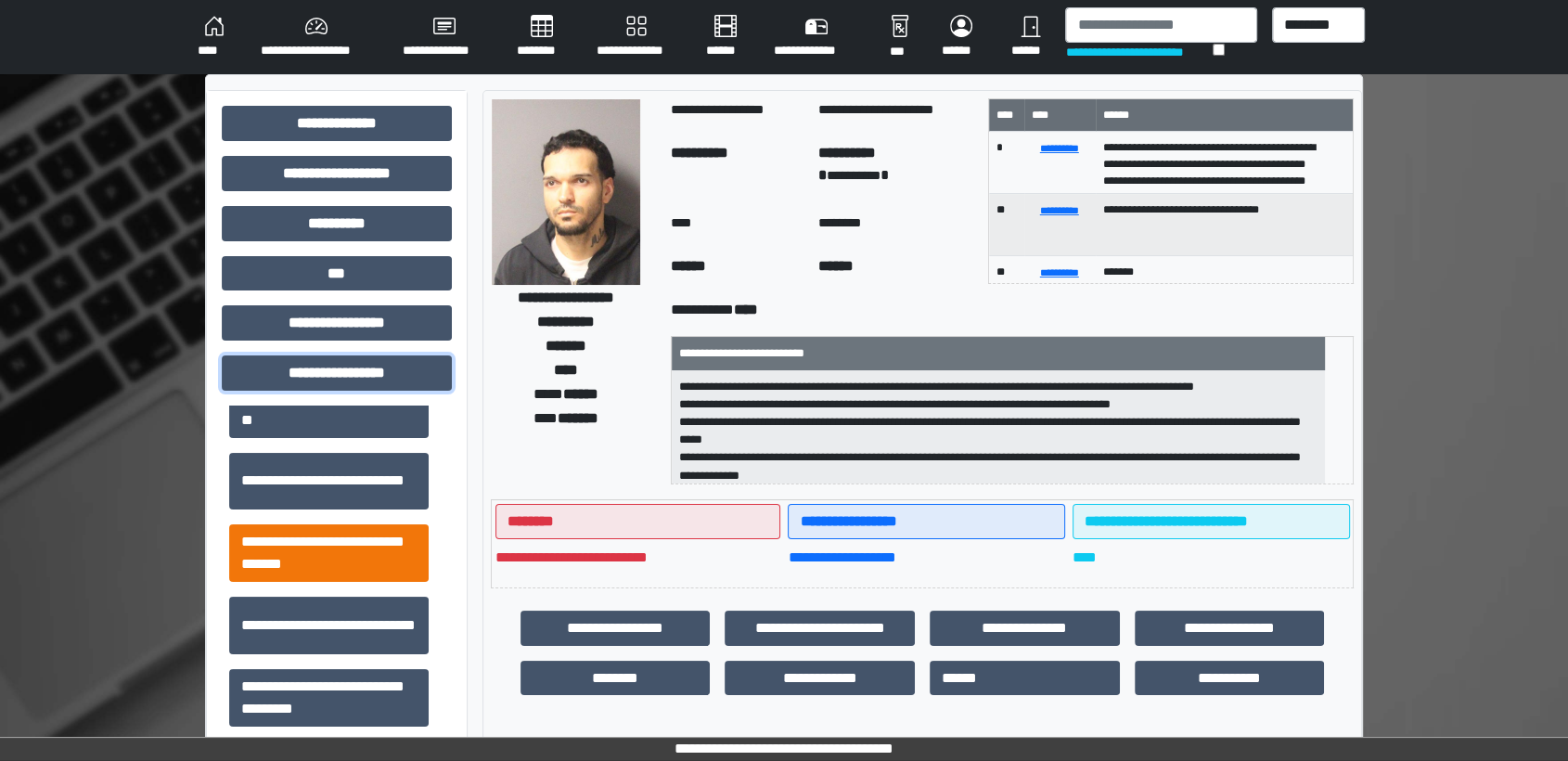 scroll, scrollTop: 1245, scrollLeft: 0, axis: vertical 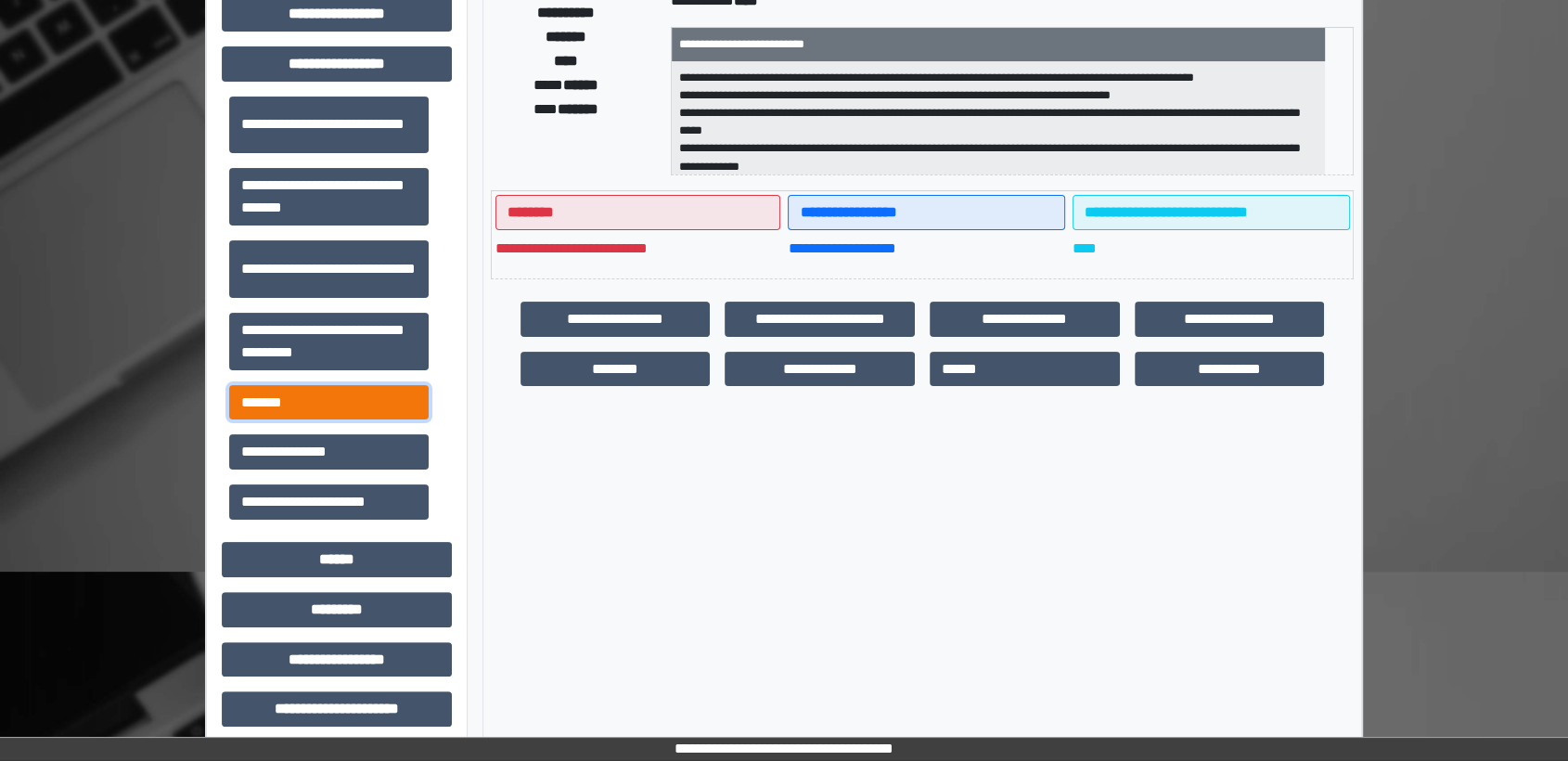 click on "*******" at bounding box center (328, 403) 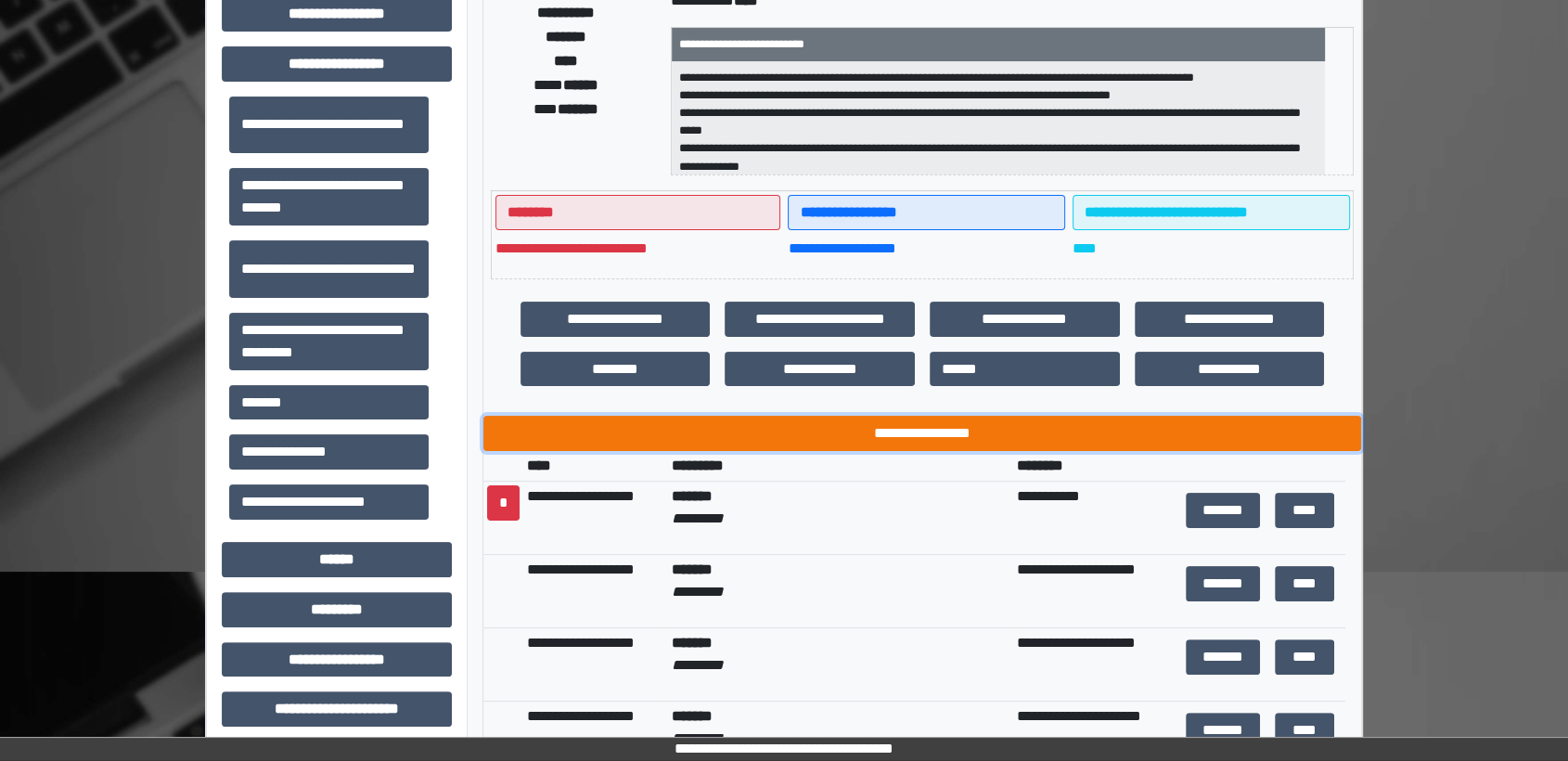 click on "**********" at bounding box center (922, 433) 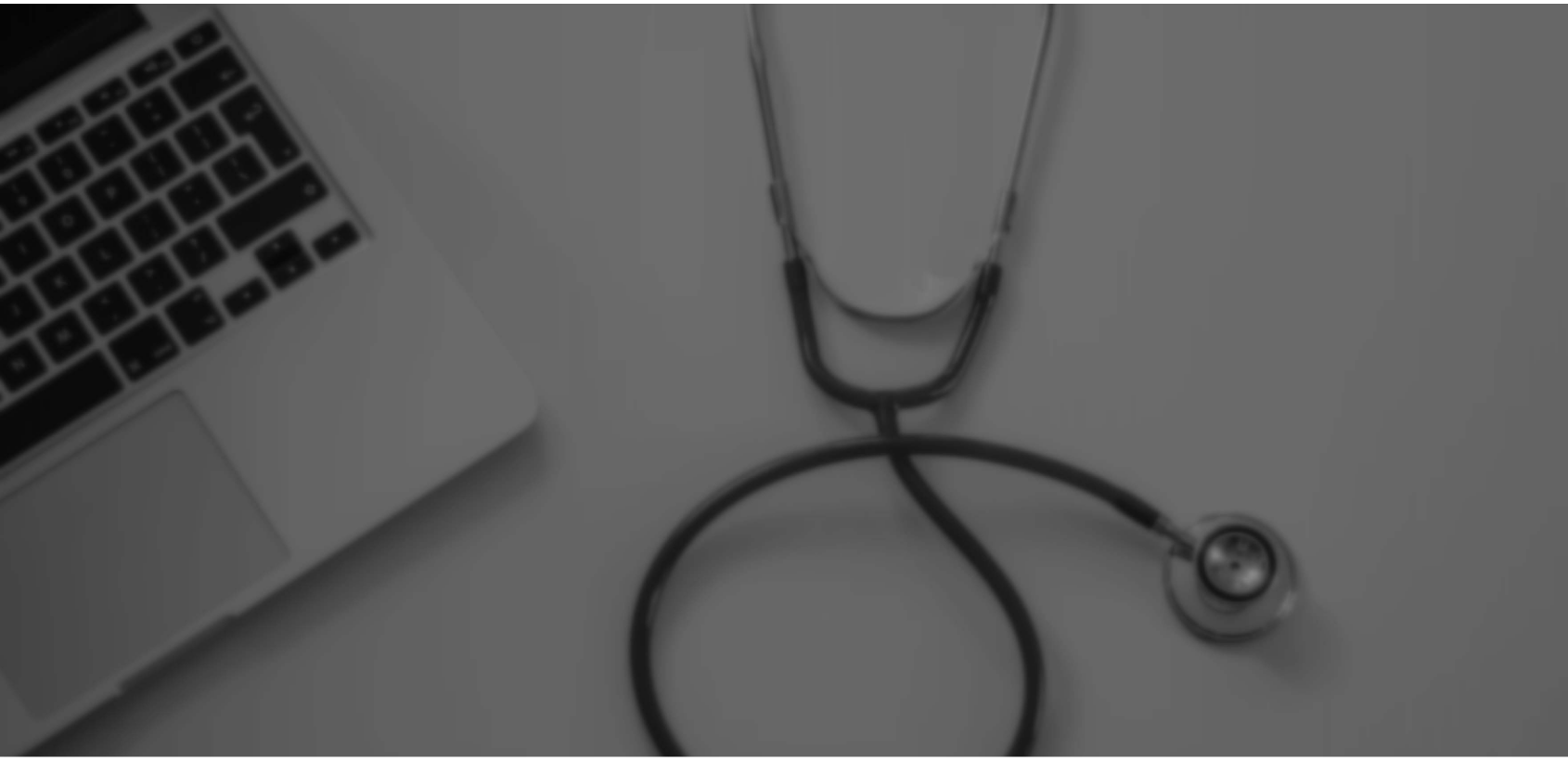 scroll, scrollTop: 0, scrollLeft: 0, axis: both 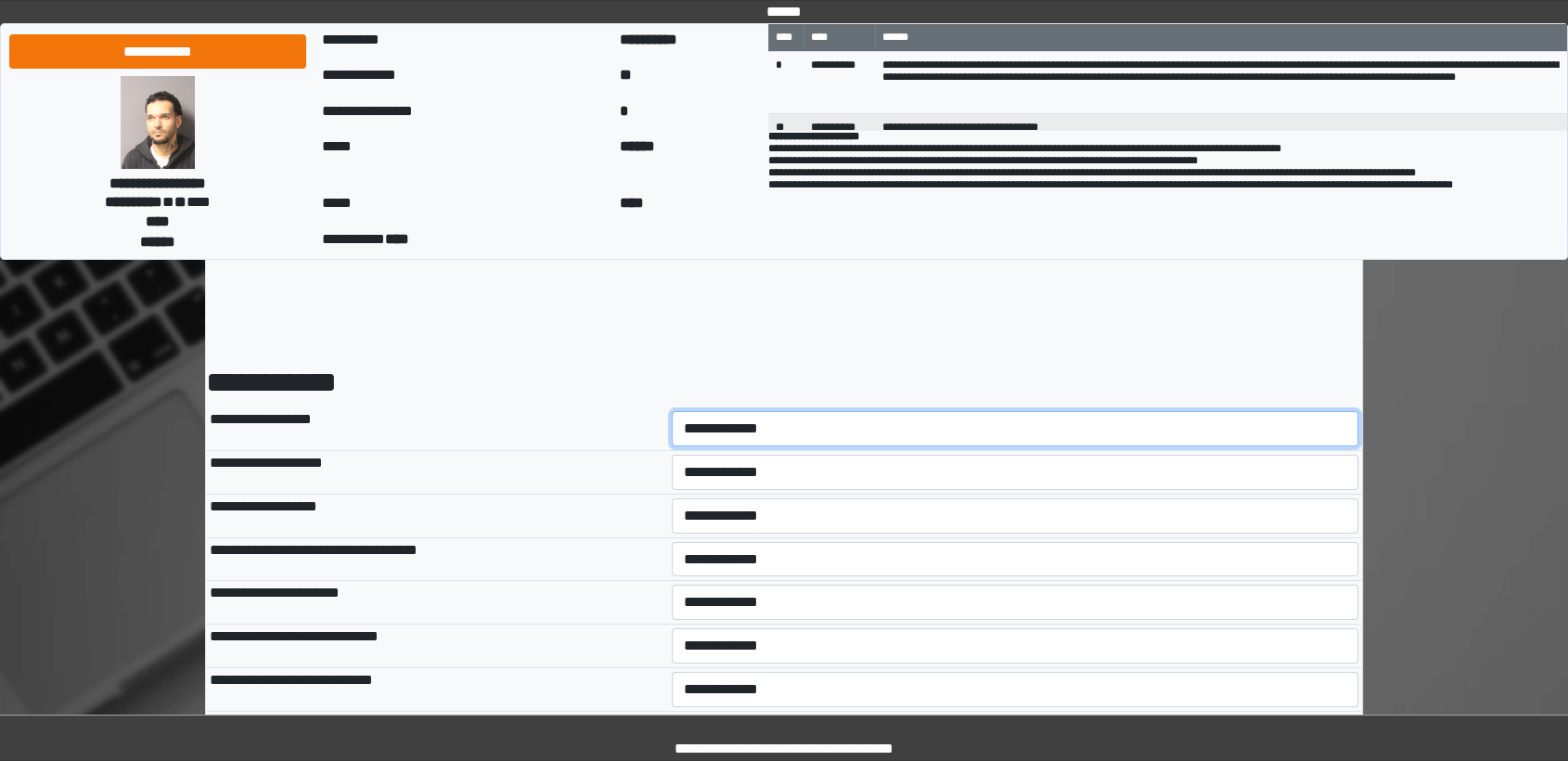 click on "**********" at bounding box center (1015, 429) 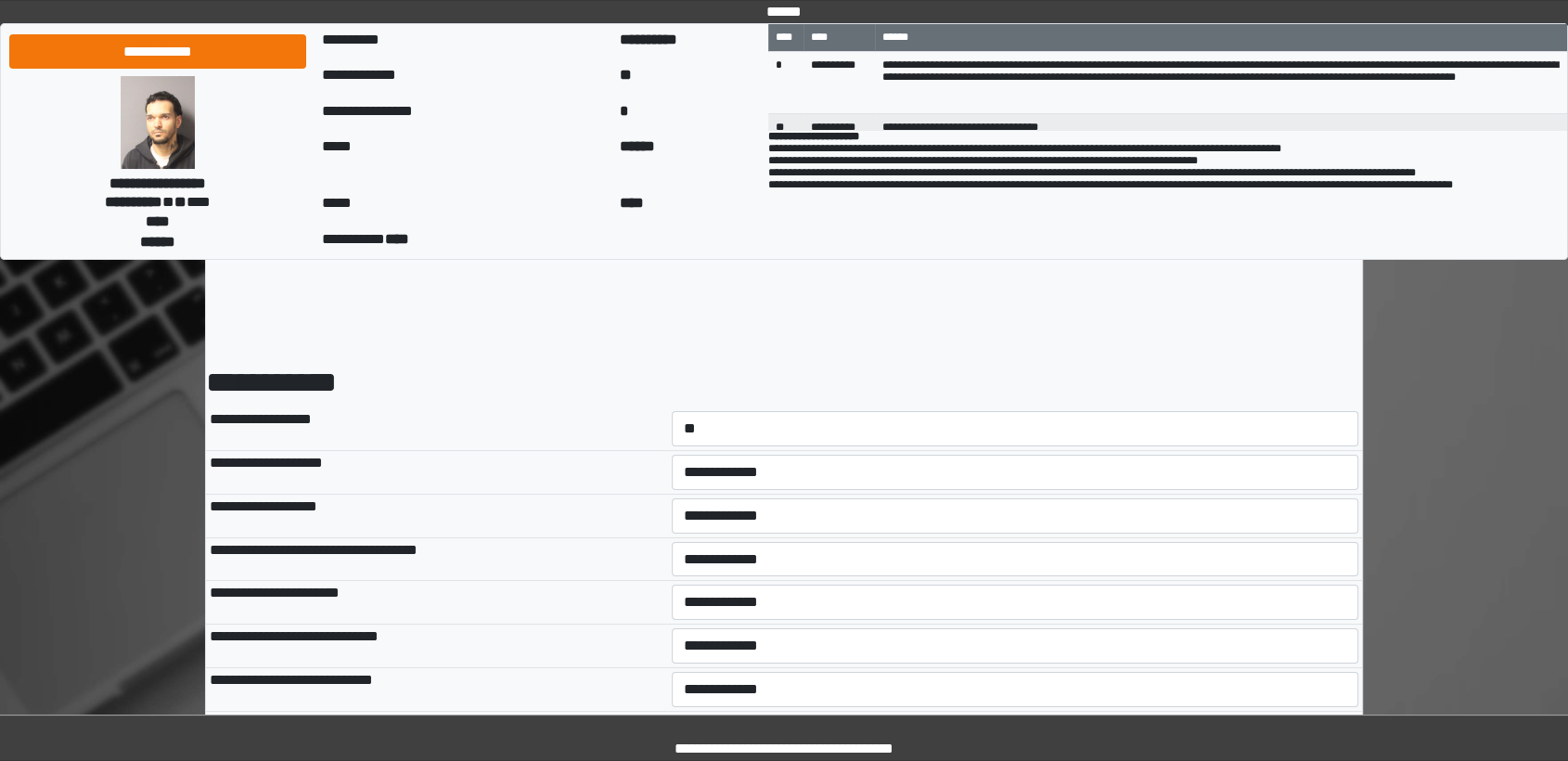 click on "**********" at bounding box center (784, 872) 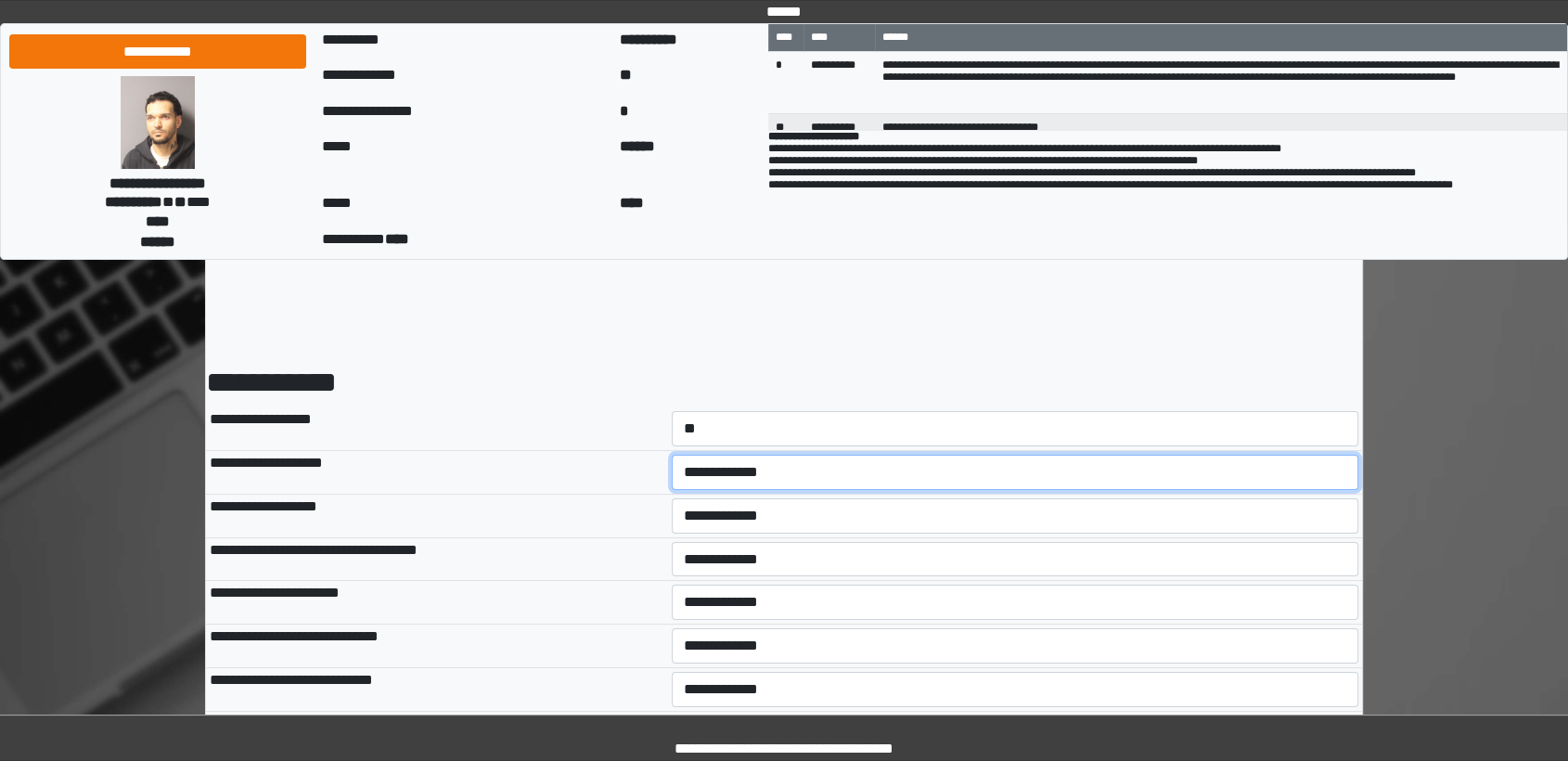 click on "**********" at bounding box center (1015, 472) 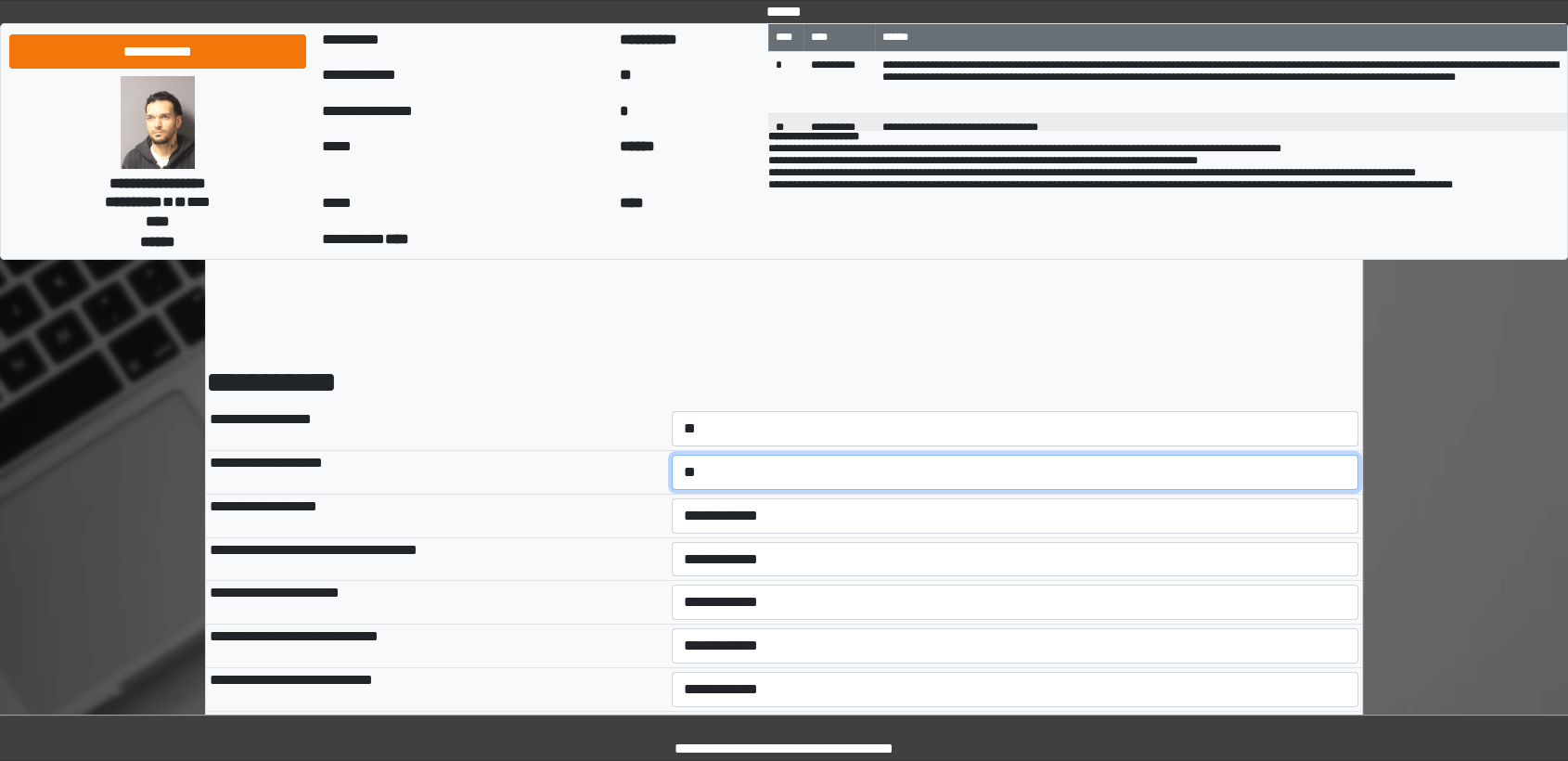 click on "**********" at bounding box center [1015, 472] 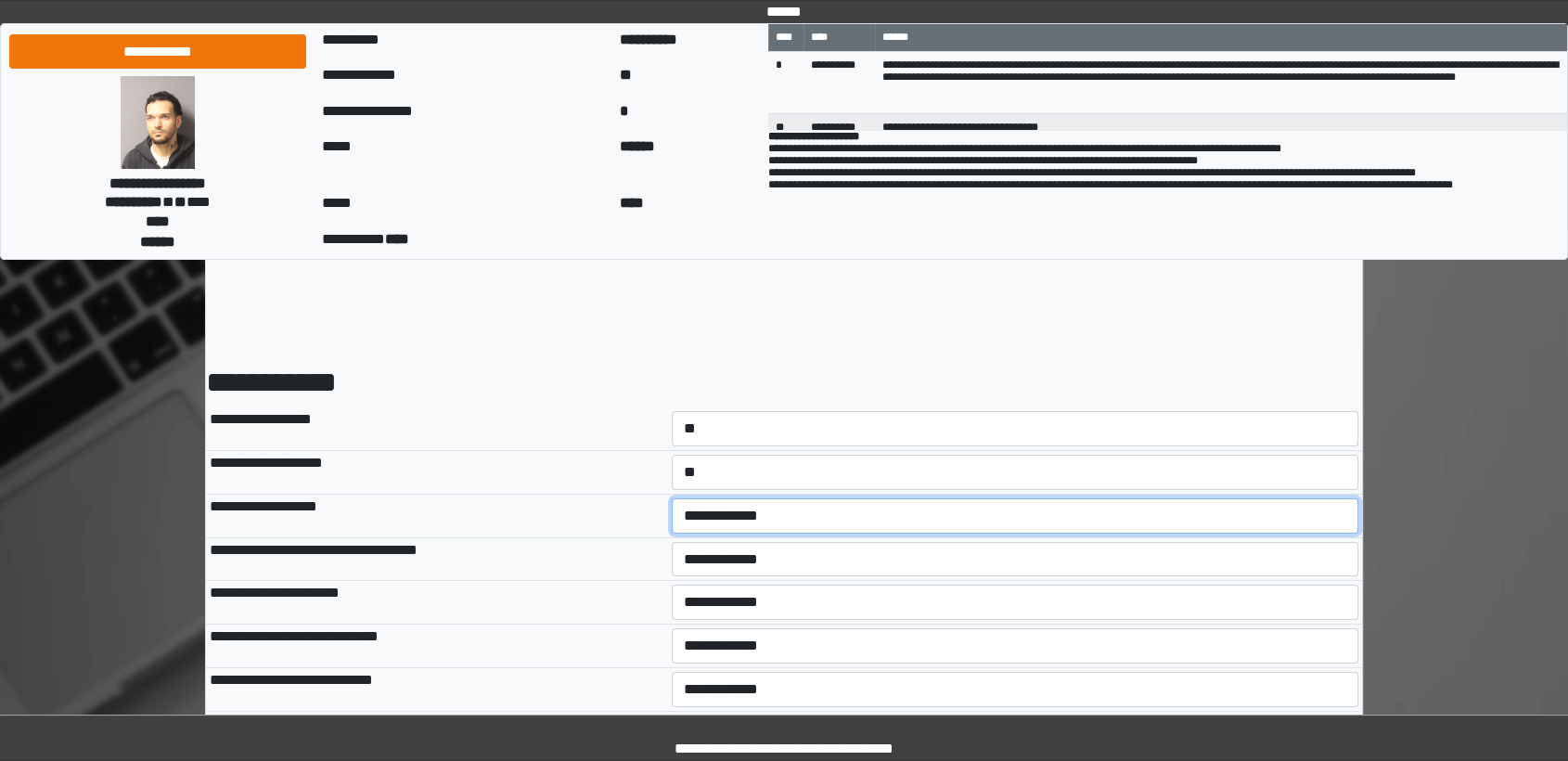 click on "**********" at bounding box center (1015, 516) 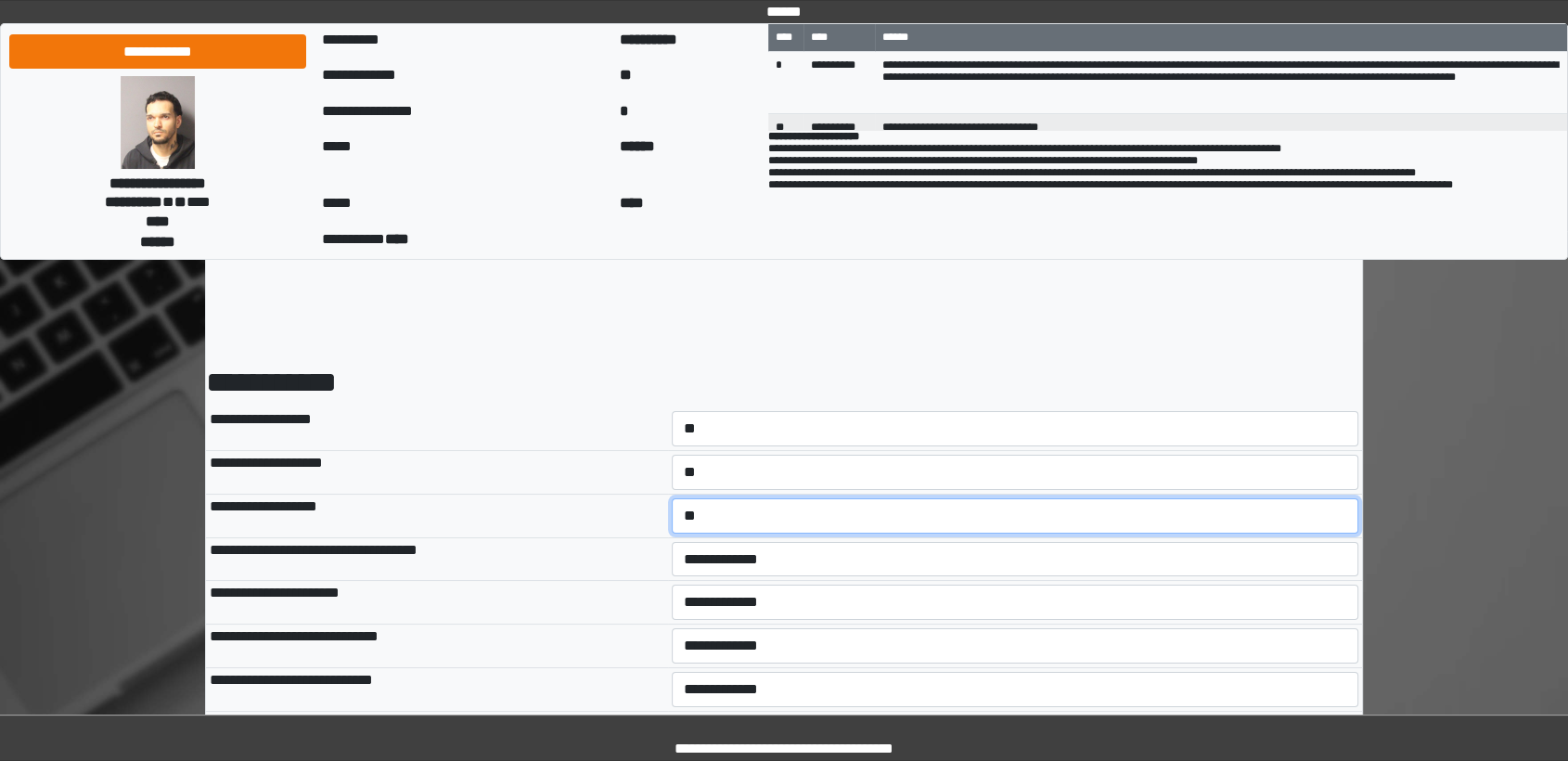 click on "**********" at bounding box center (1015, 516) 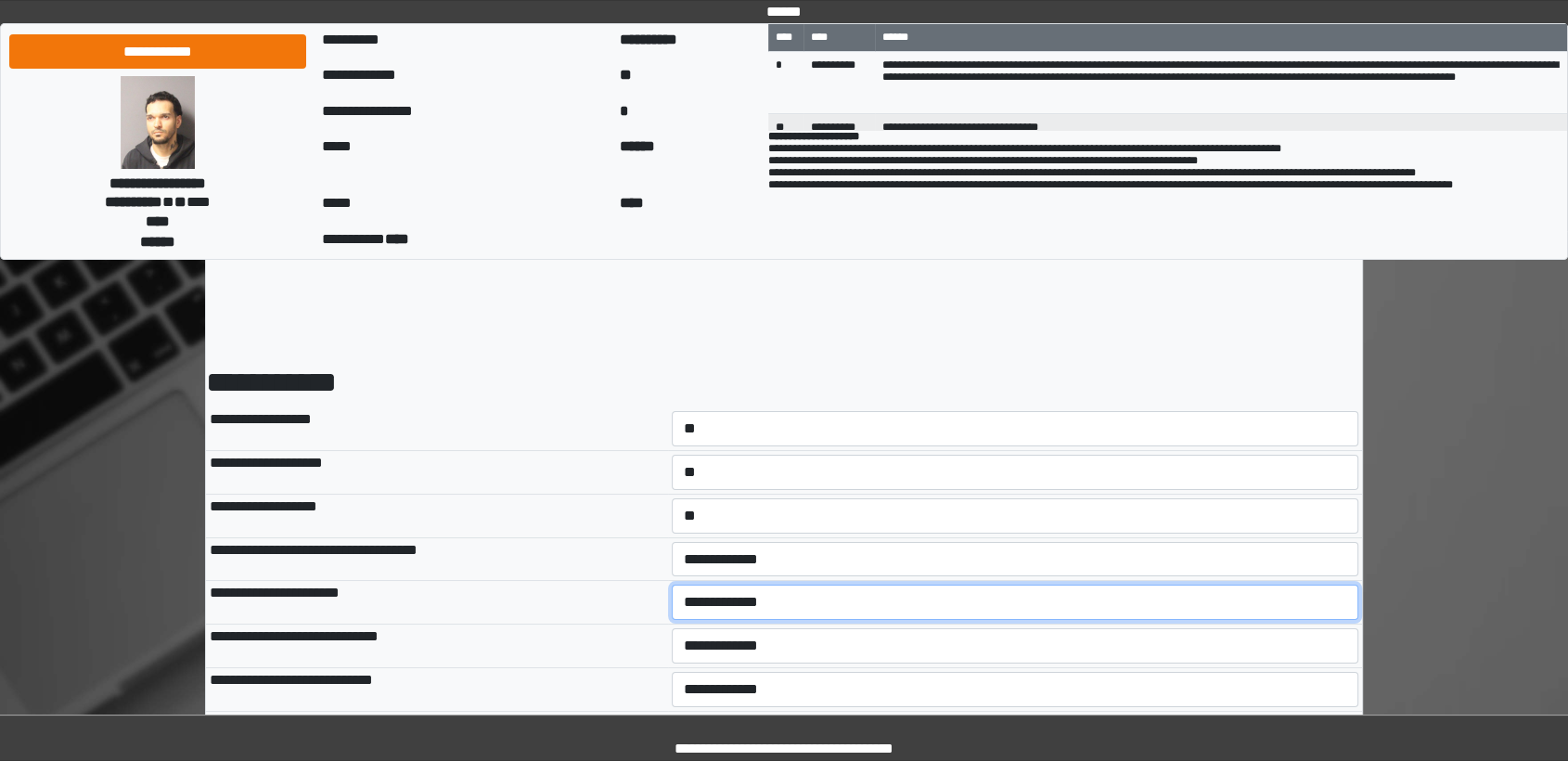 click on "**********" at bounding box center [1015, 602] 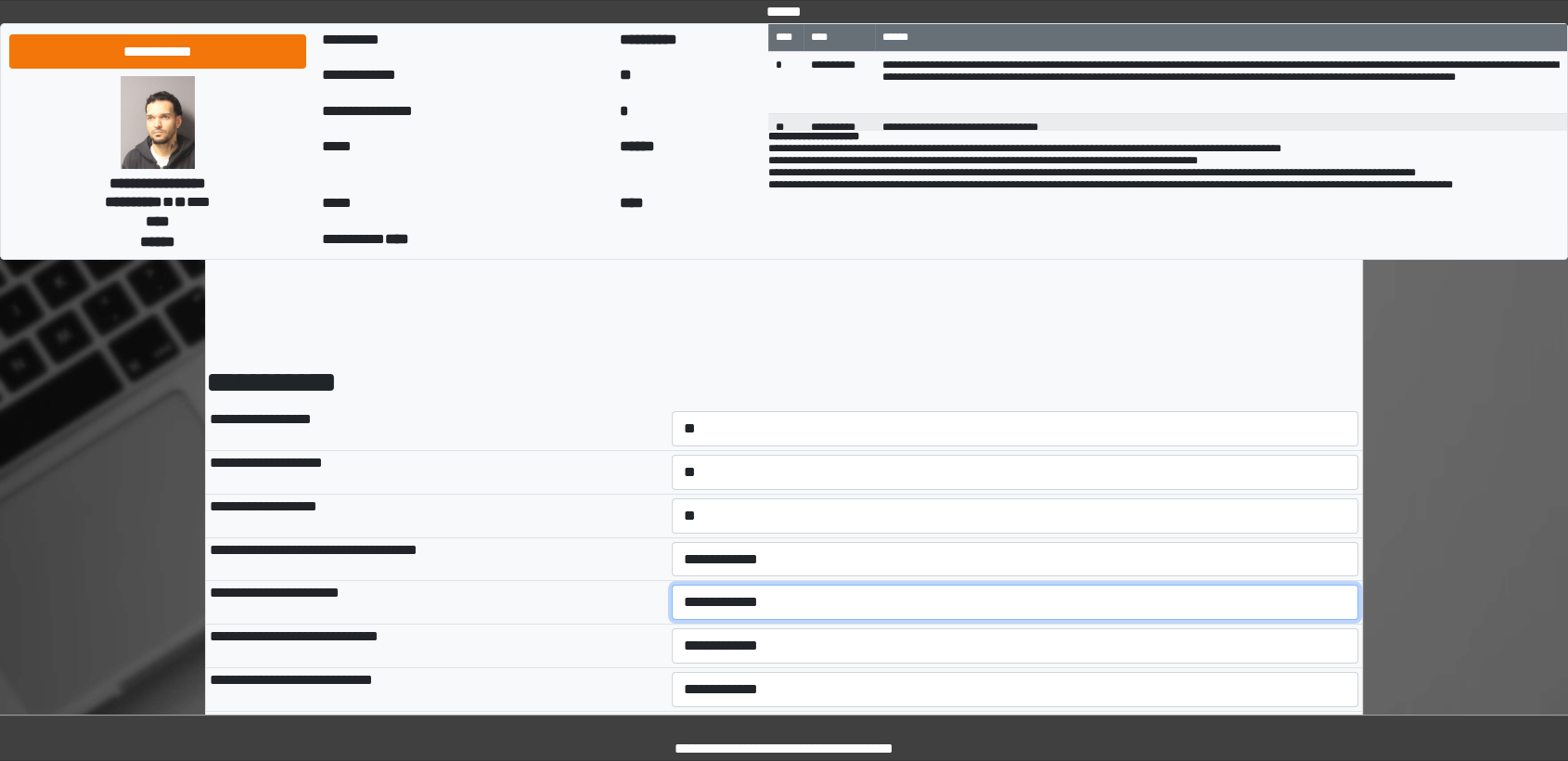 select on "*" 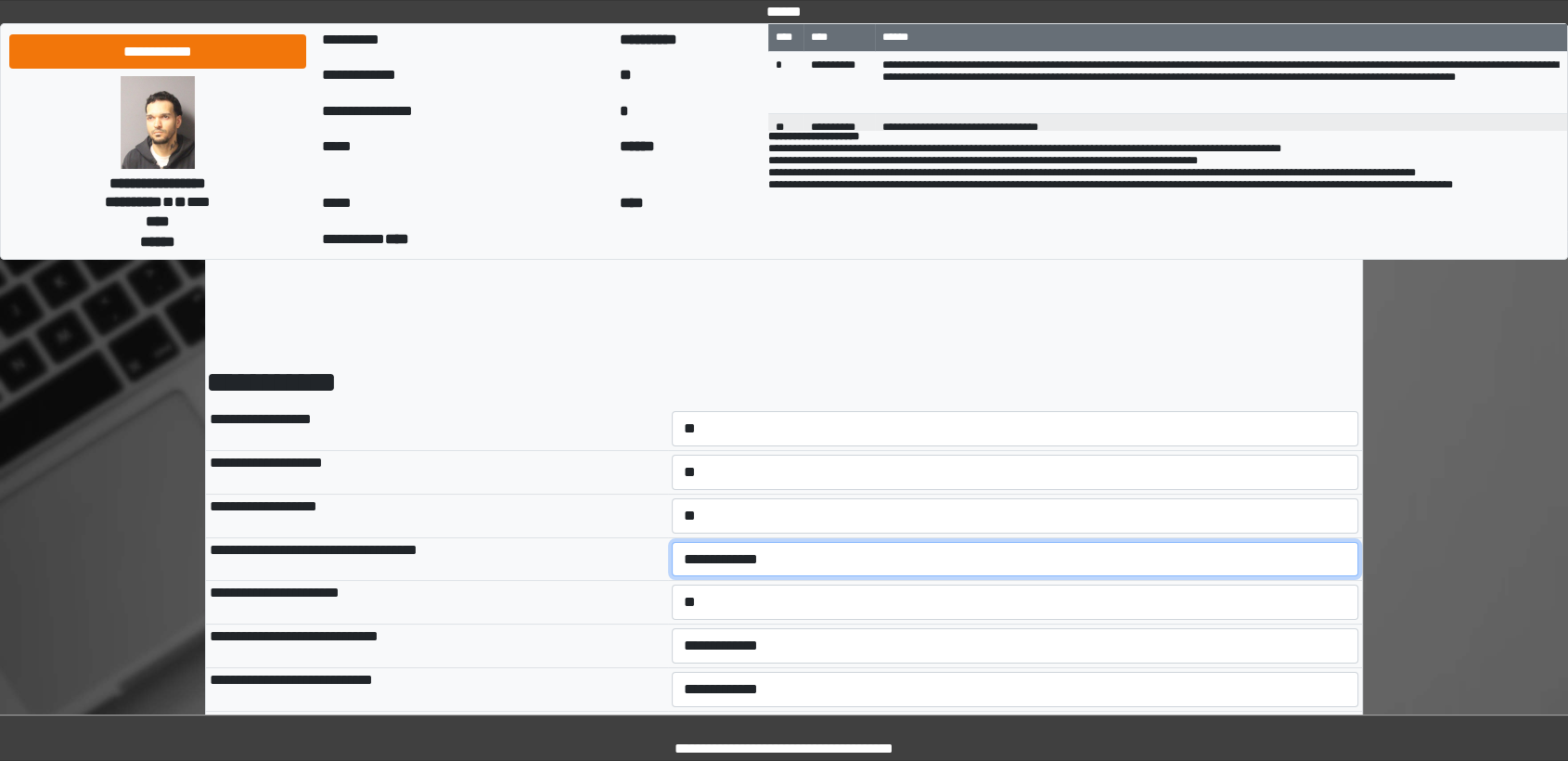 click on "**********" at bounding box center [1015, 560] 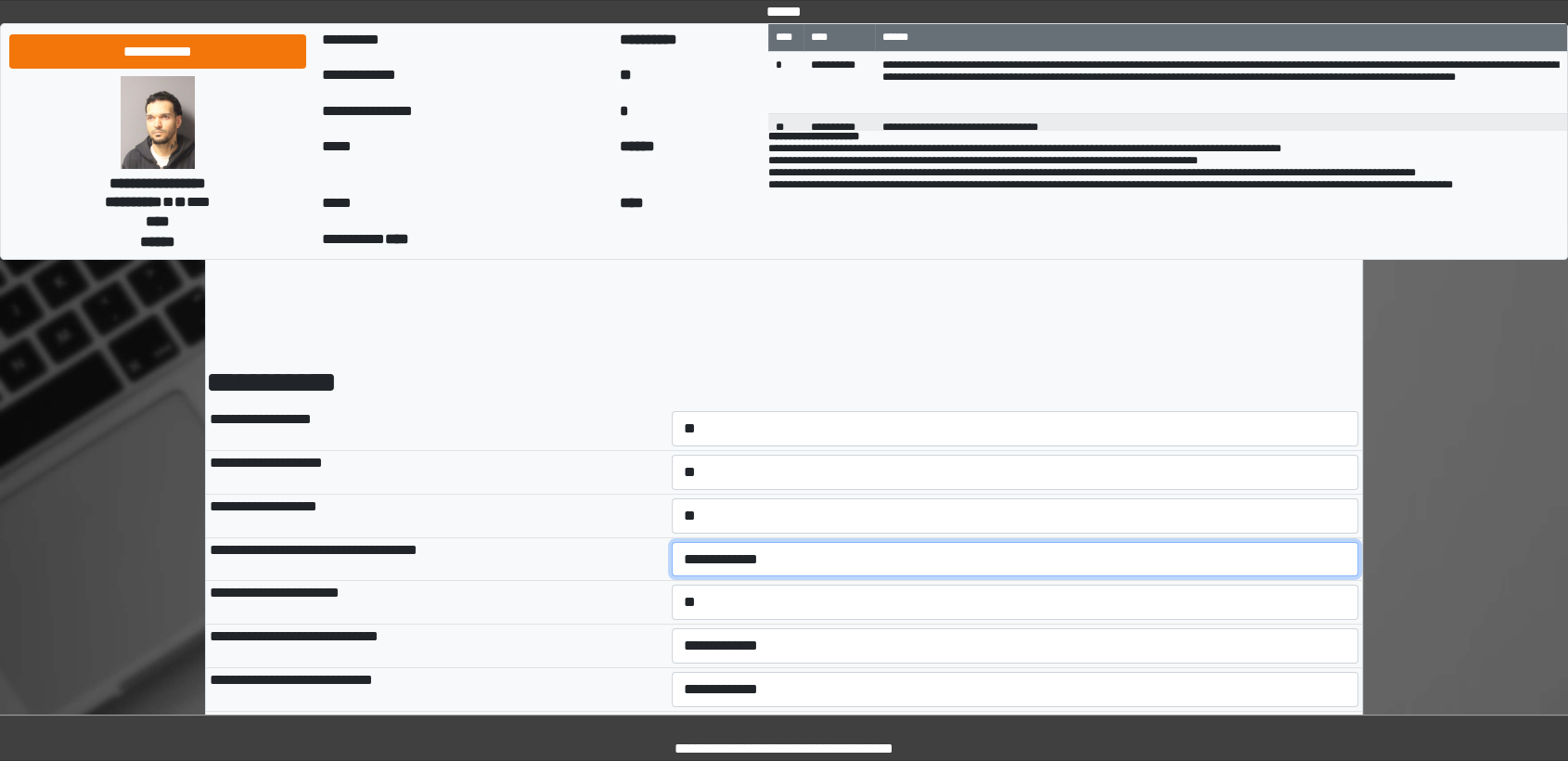 select on "*" 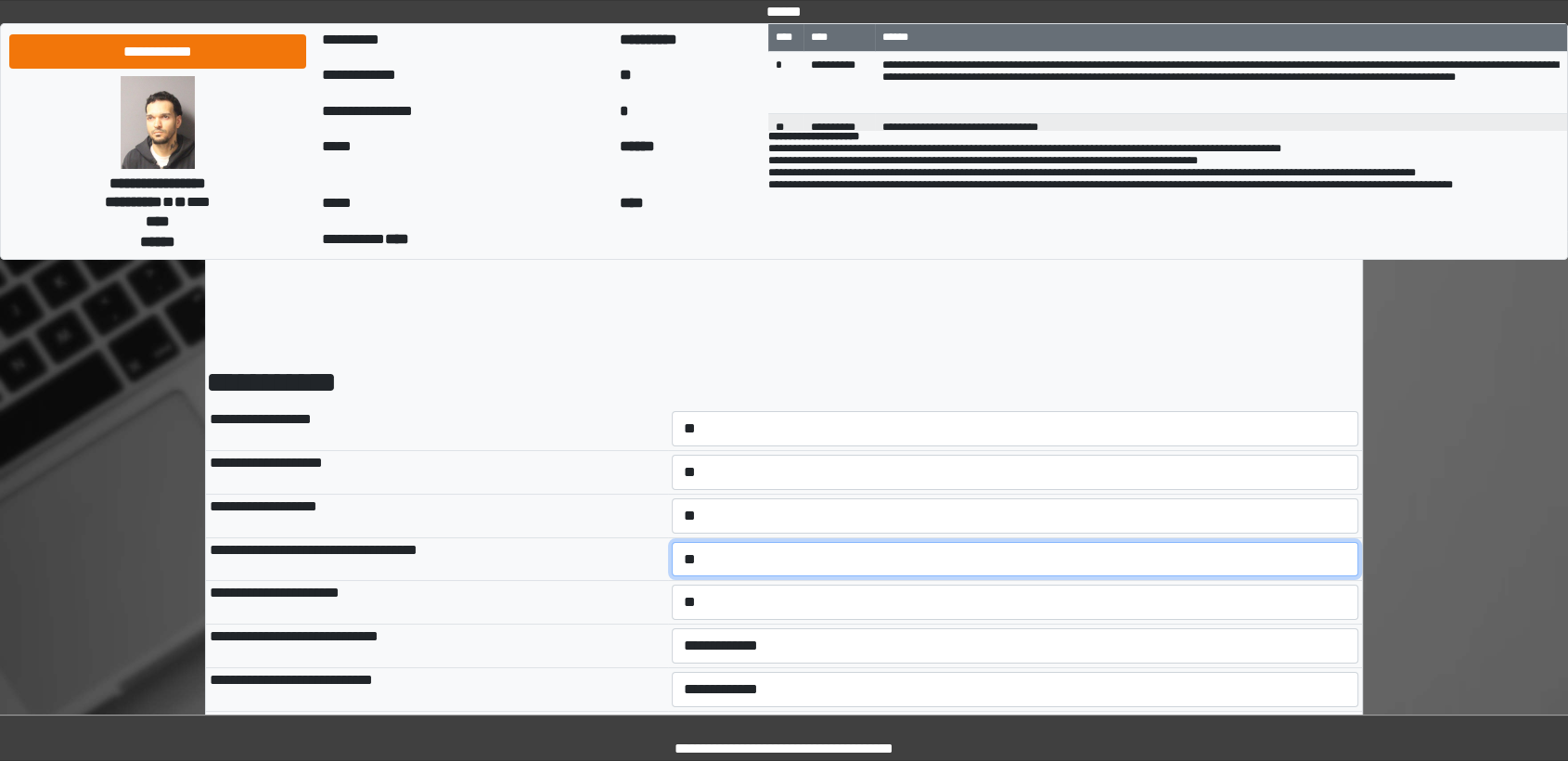click on "**********" at bounding box center [1015, 560] 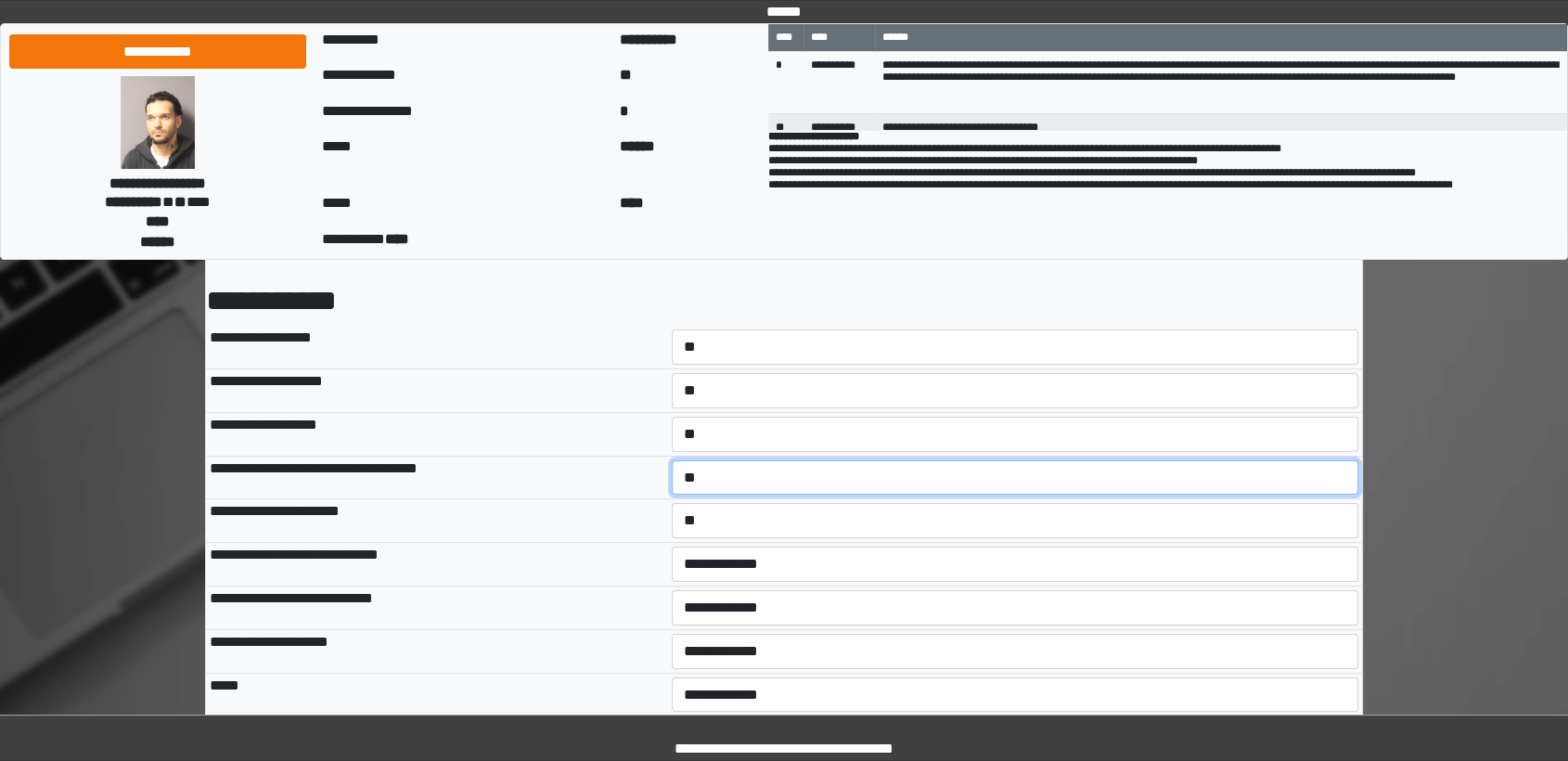scroll, scrollTop: 206, scrollLeft: 0, axis: vertical 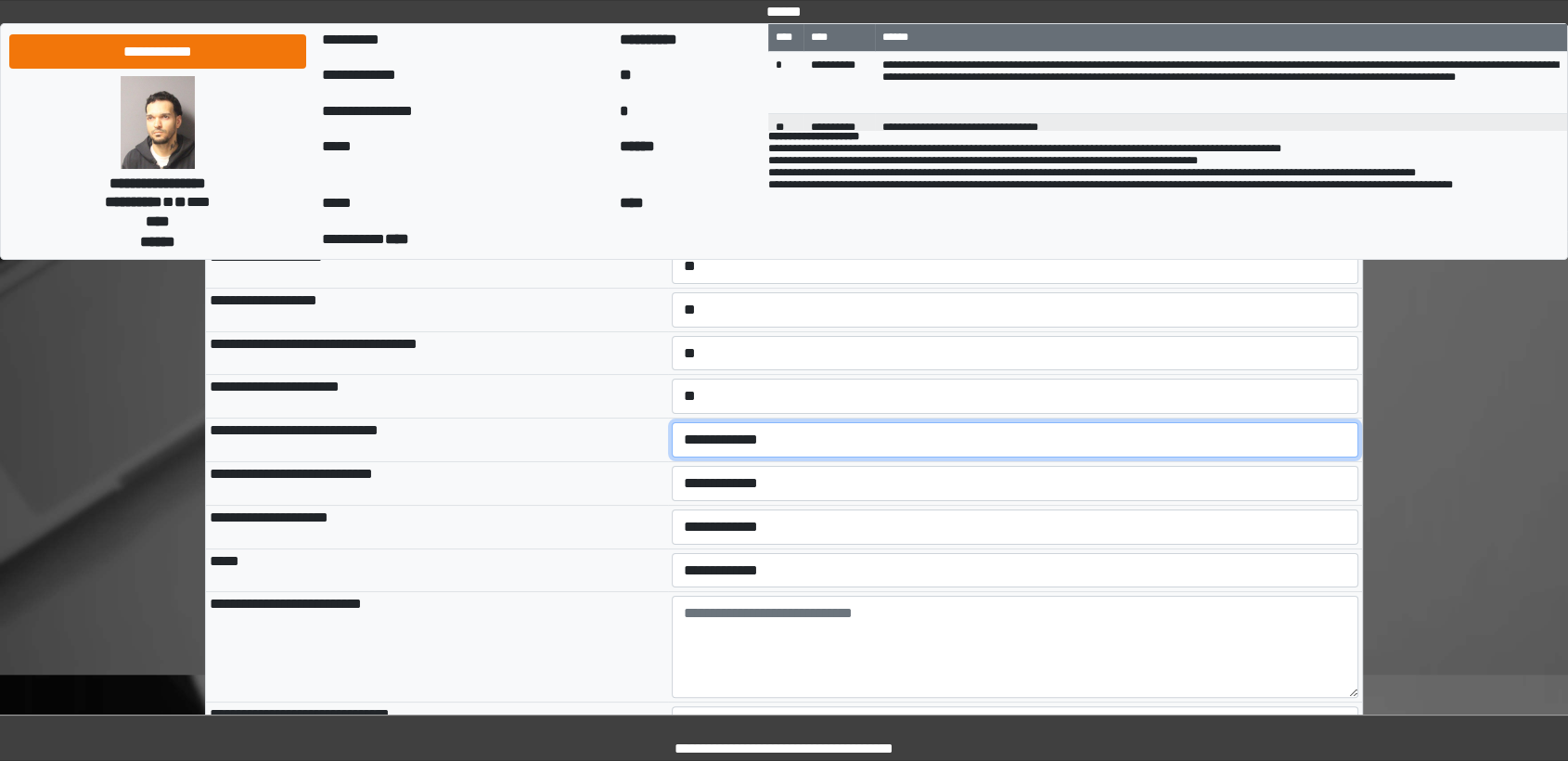 click on "**********" at bounding box center [1015, 440] 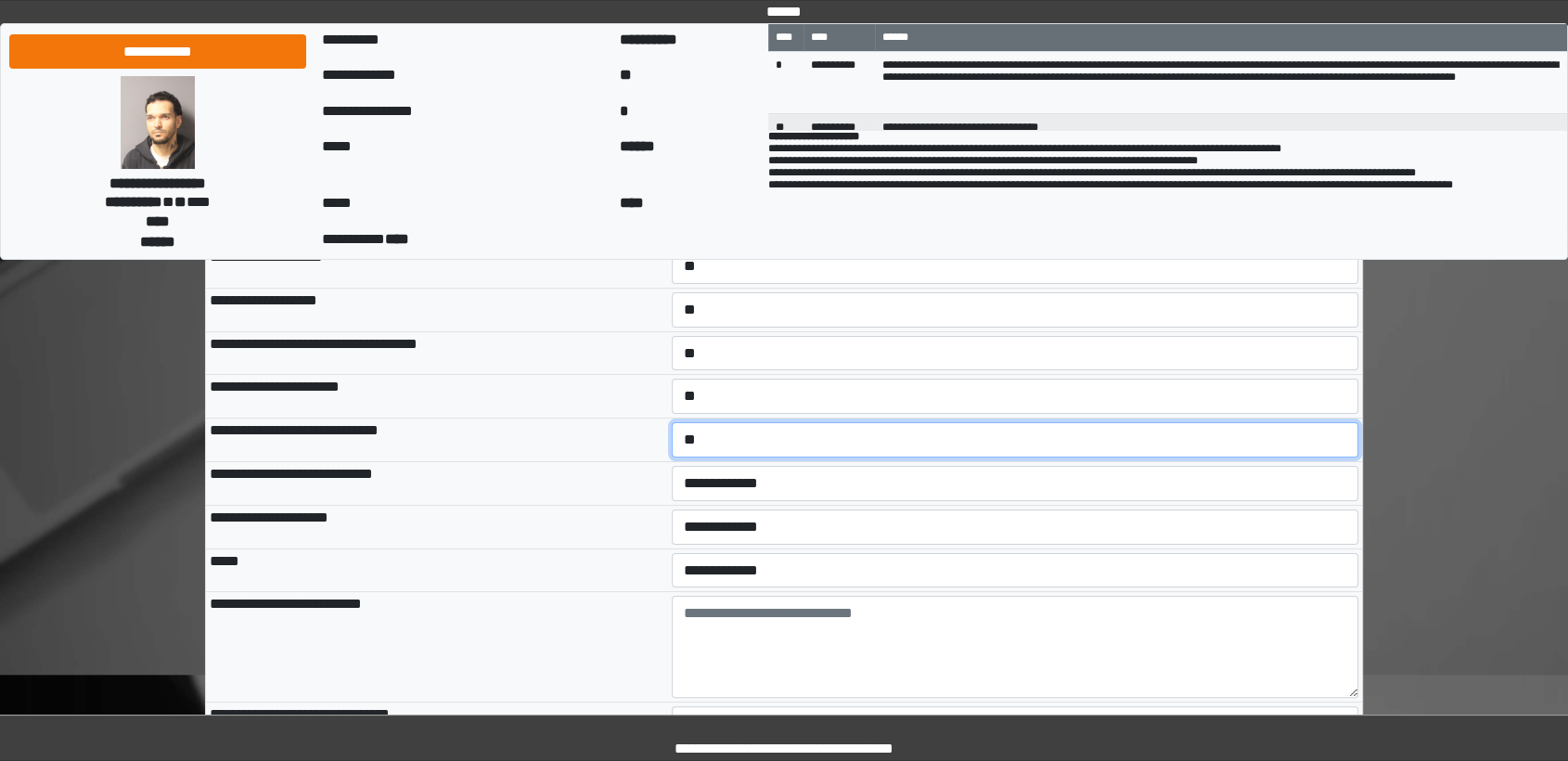 click on "**********" at bounding box center (1015, 440) 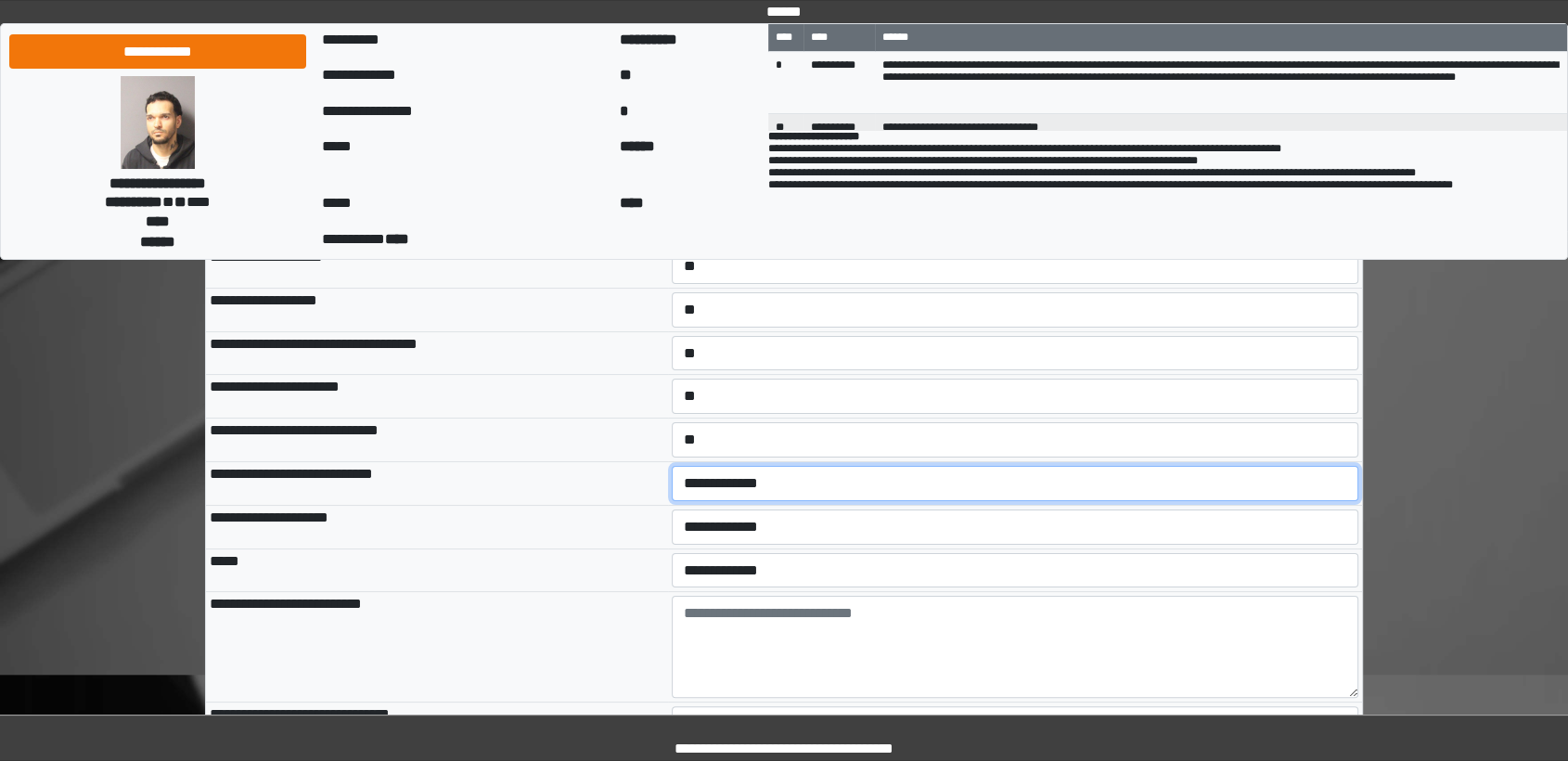 click on "**********" at bounding box center (1015, 484) 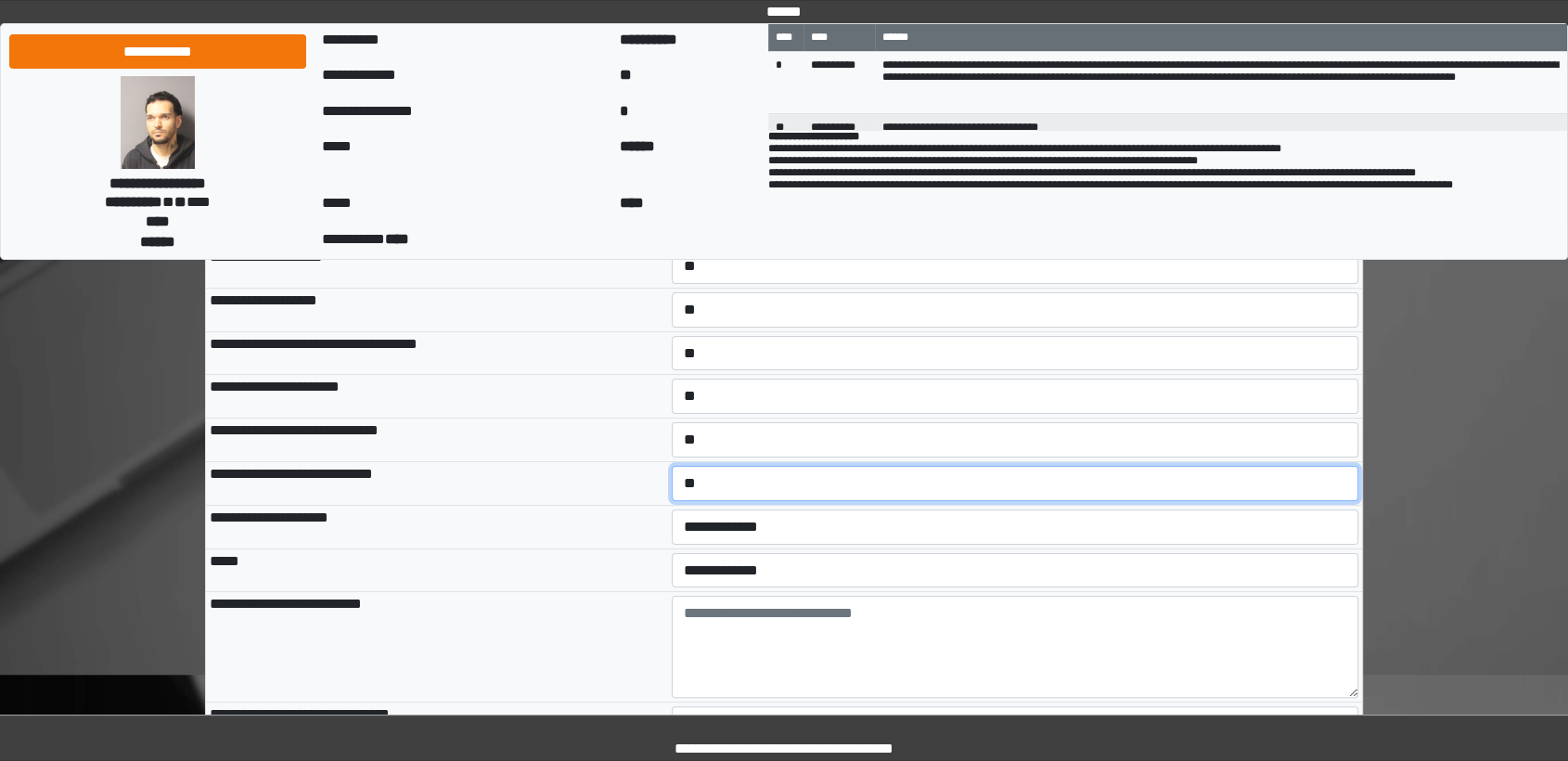 click on "**********" at bounding box center (1015, 484) 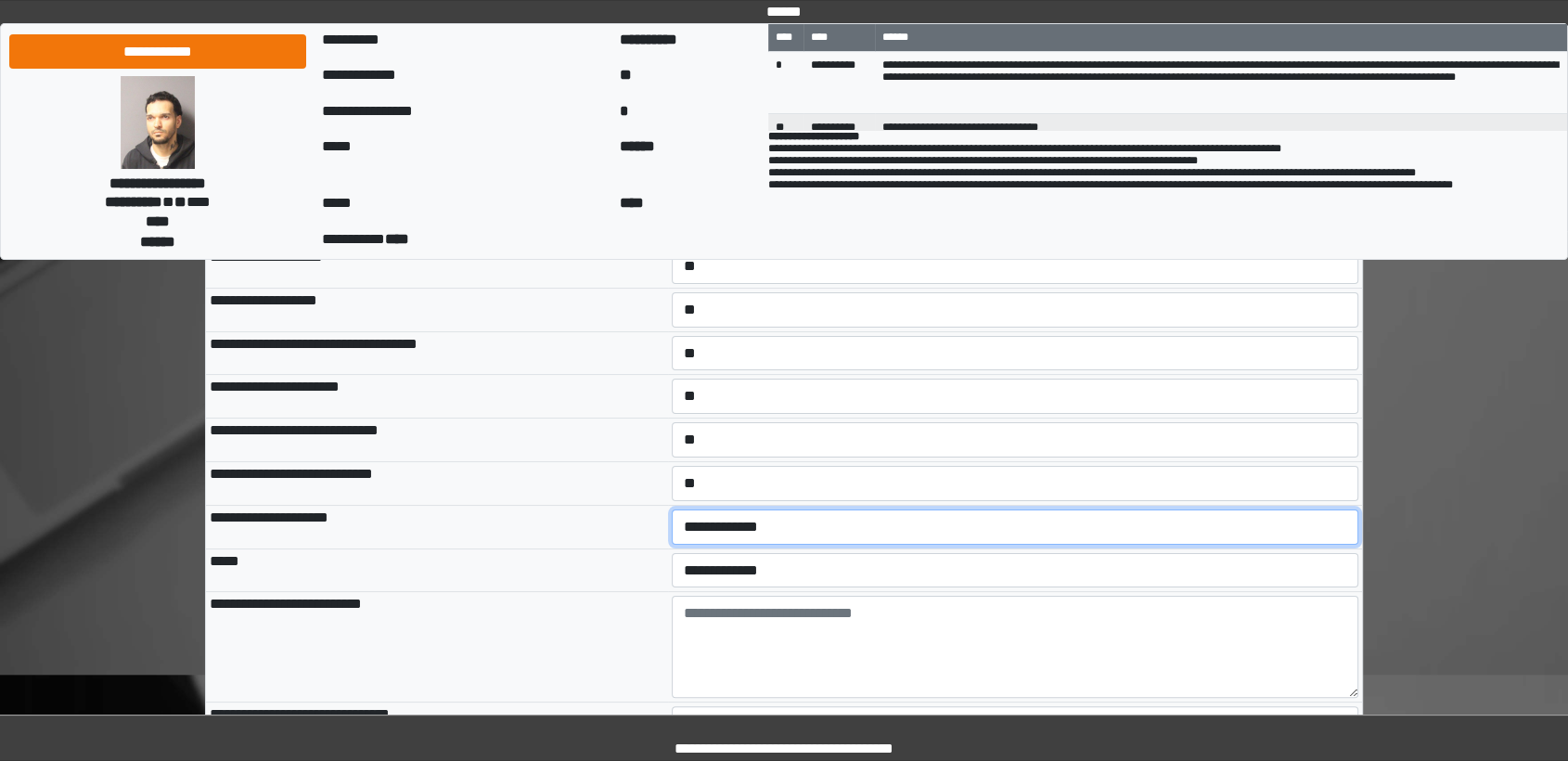 click on "**********" at bounding box center (1015, 527) 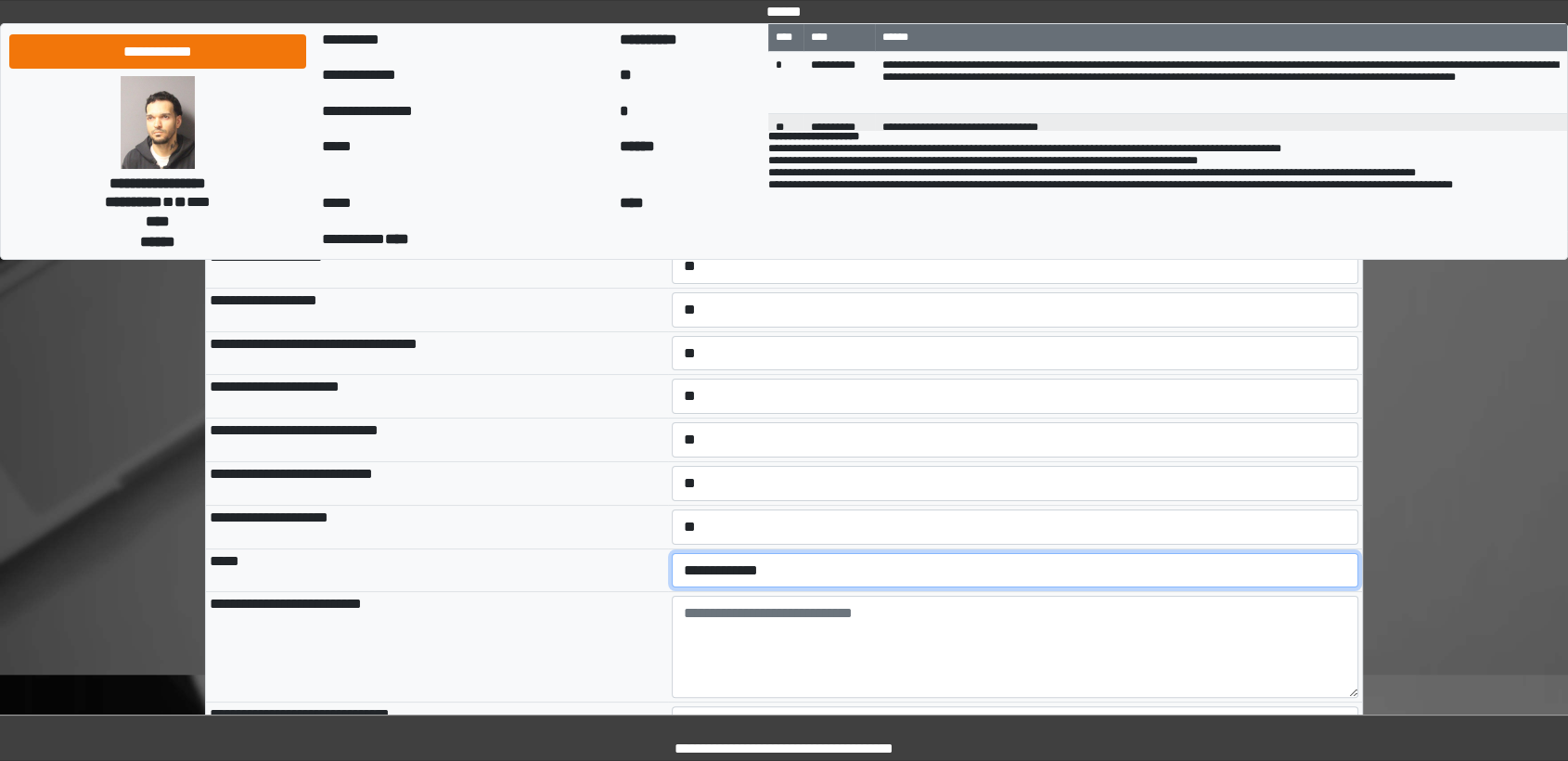 click on "**********" at bounding box center [1015, 571] 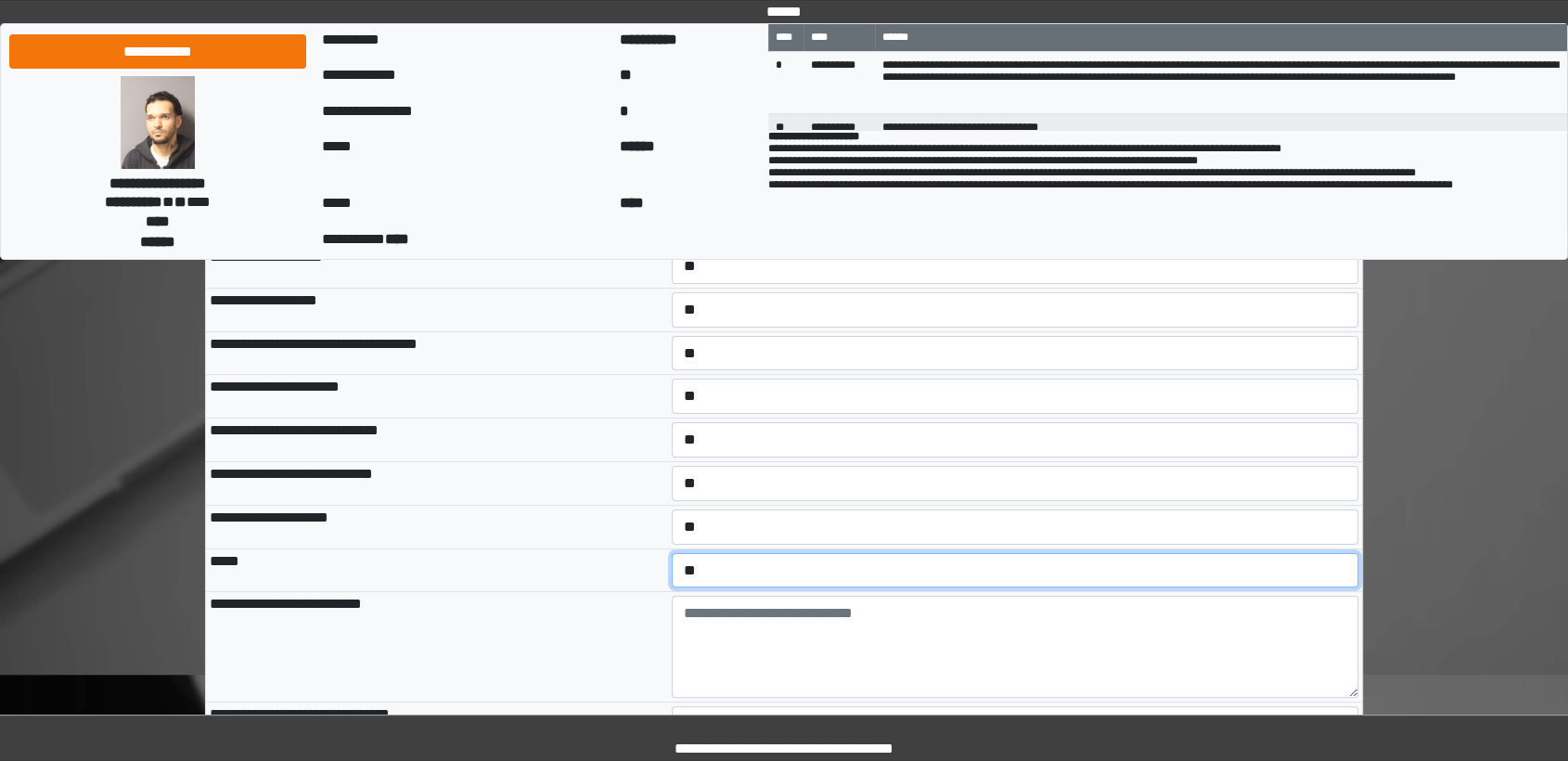 click on "**********" at bounding box center (1015, 571) 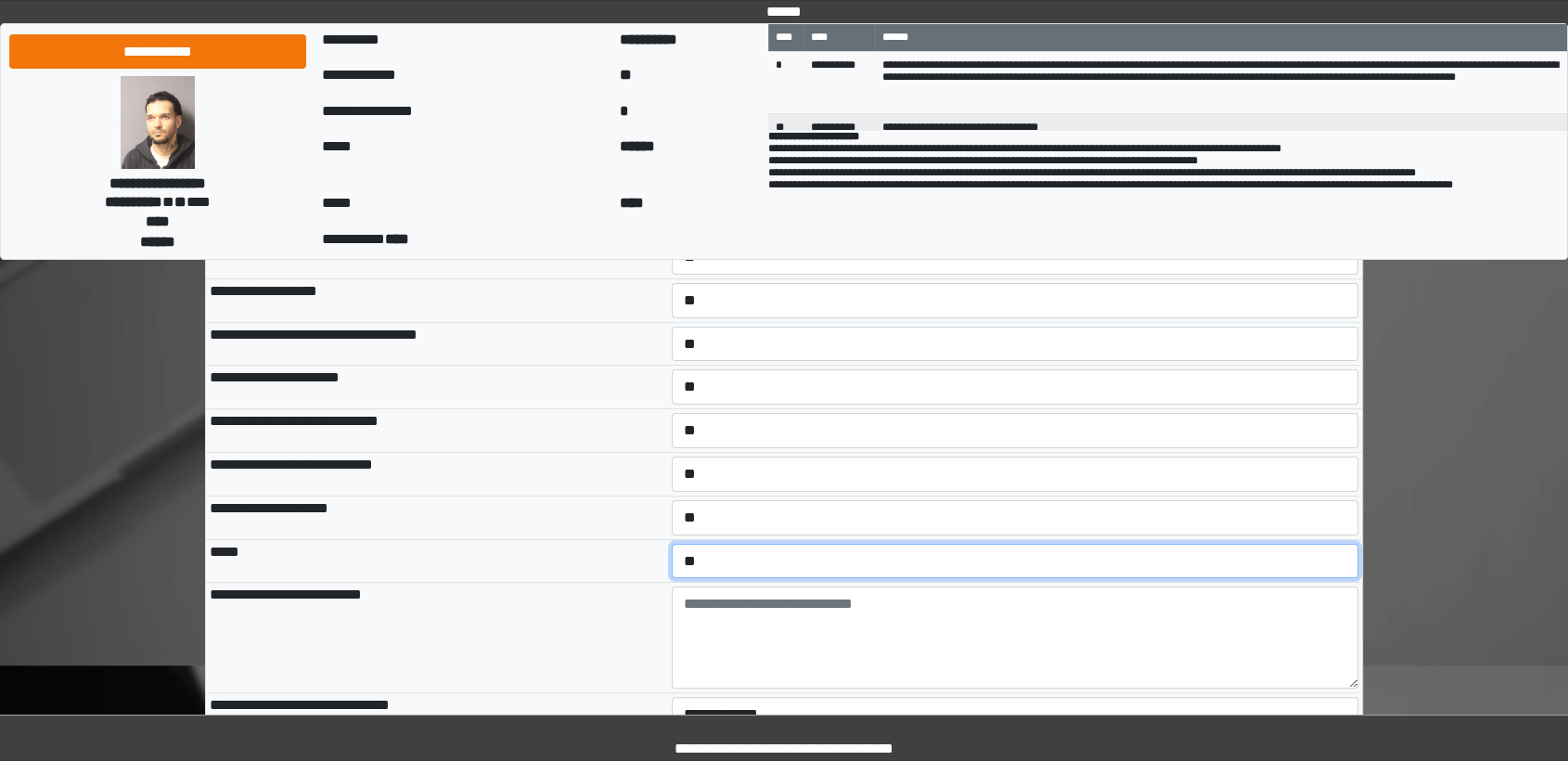scroll, scrollTop: 412, scrollLeft: 0, axis: vertical 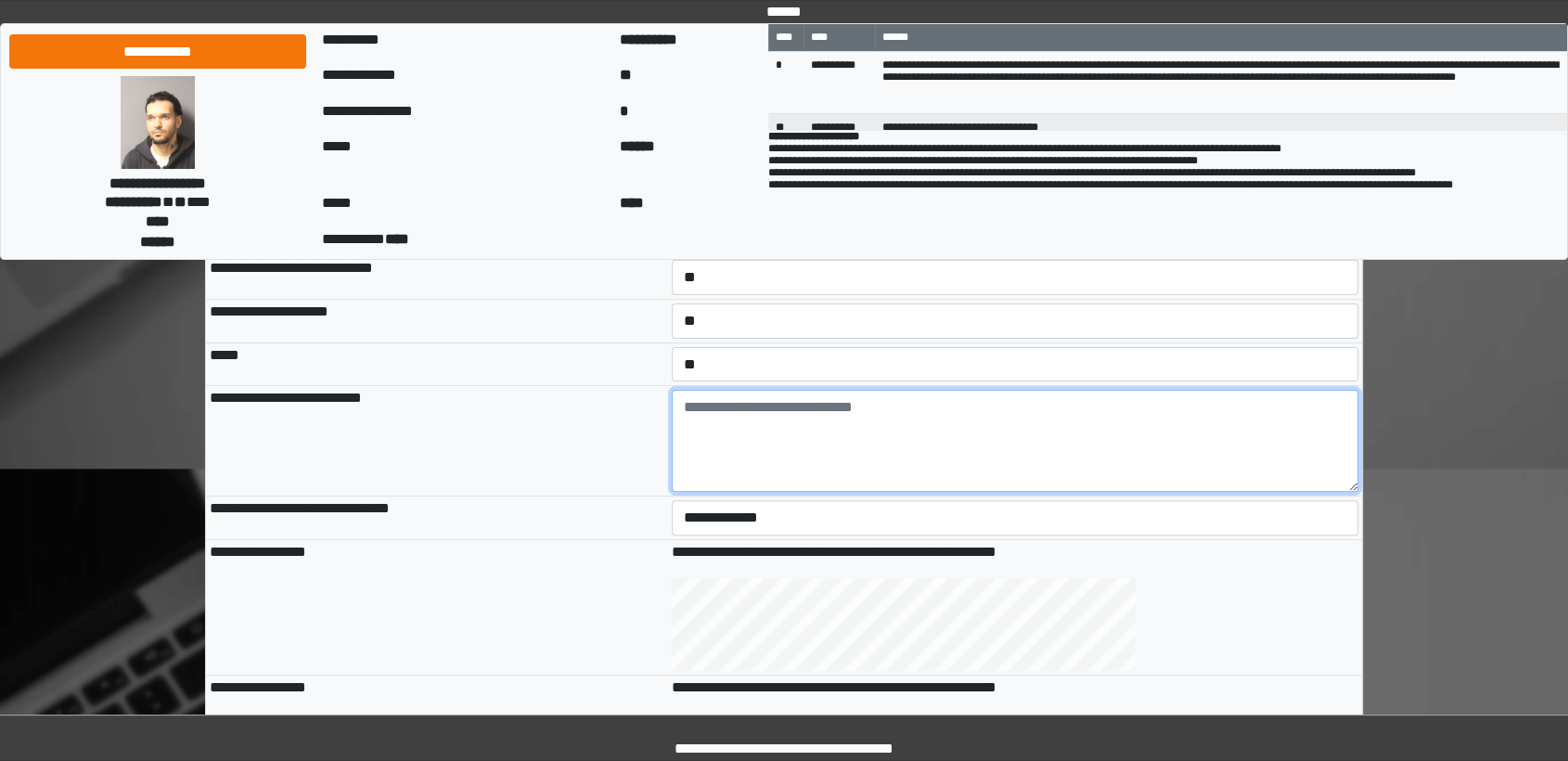 click at bounding box center (1015, 441) 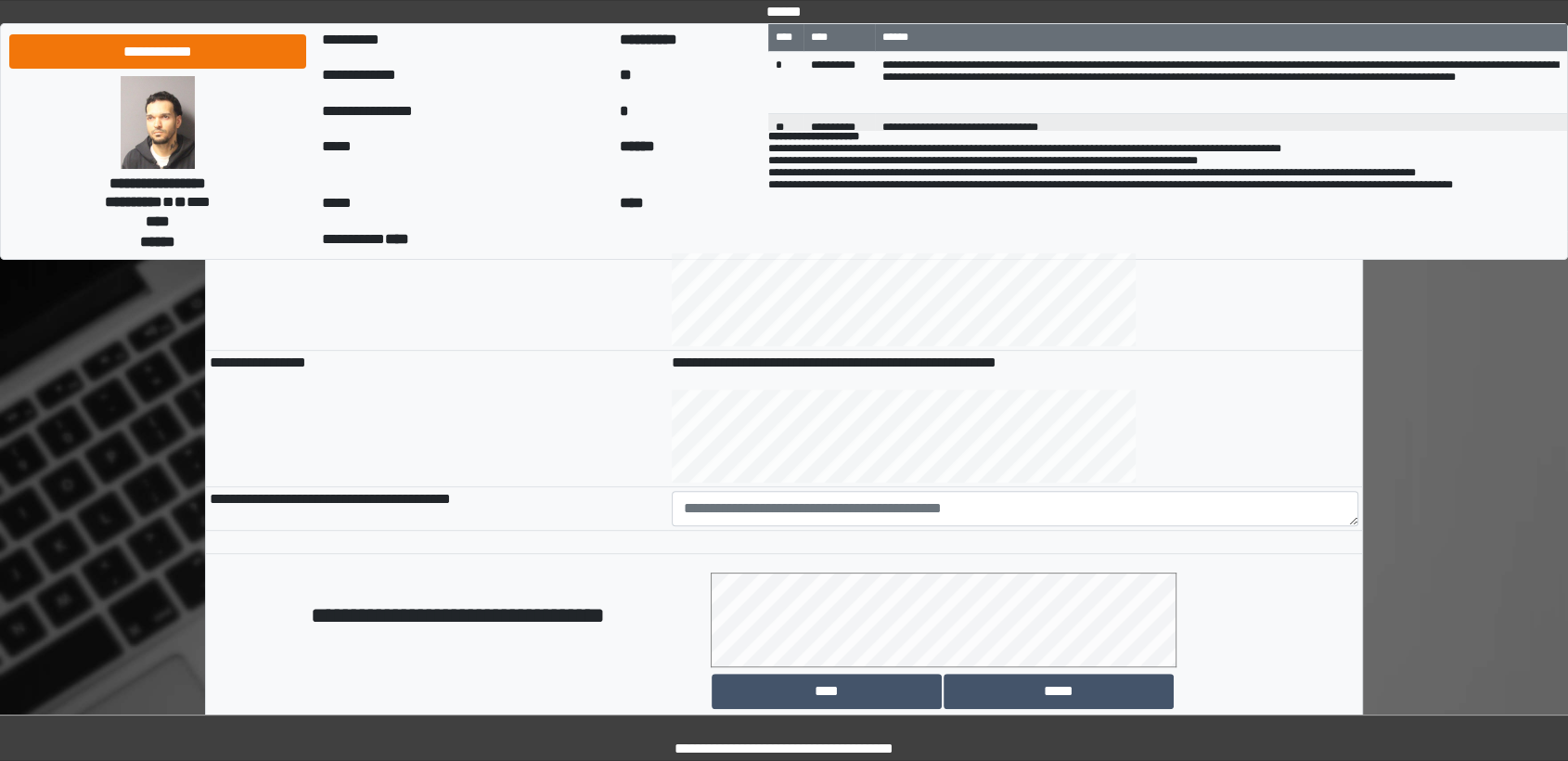 scroll, scrollTop: 824, scrollLeft: 0, axis: vertical 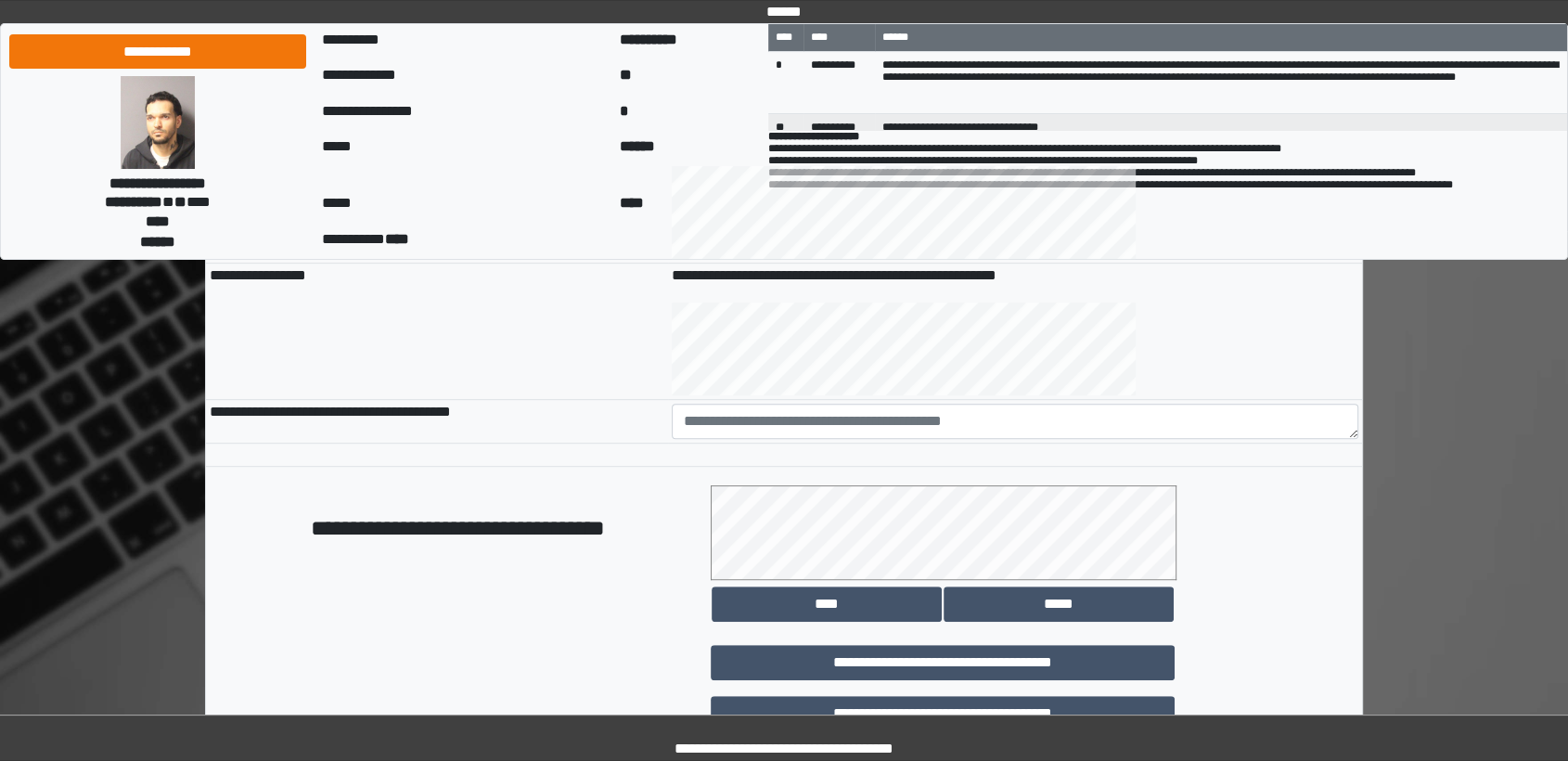 type on "**********" 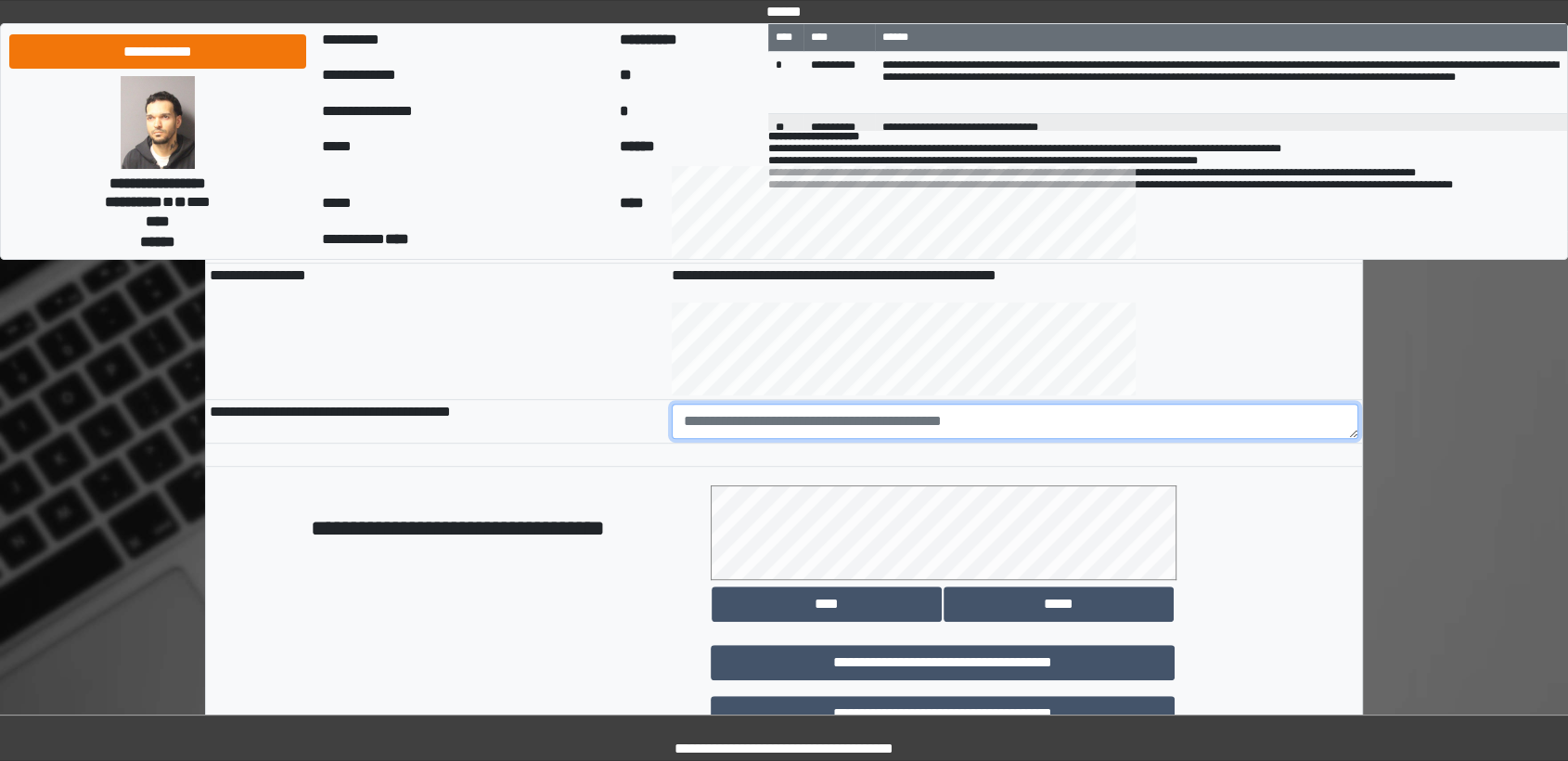 click at bounding box center [1015, 421] 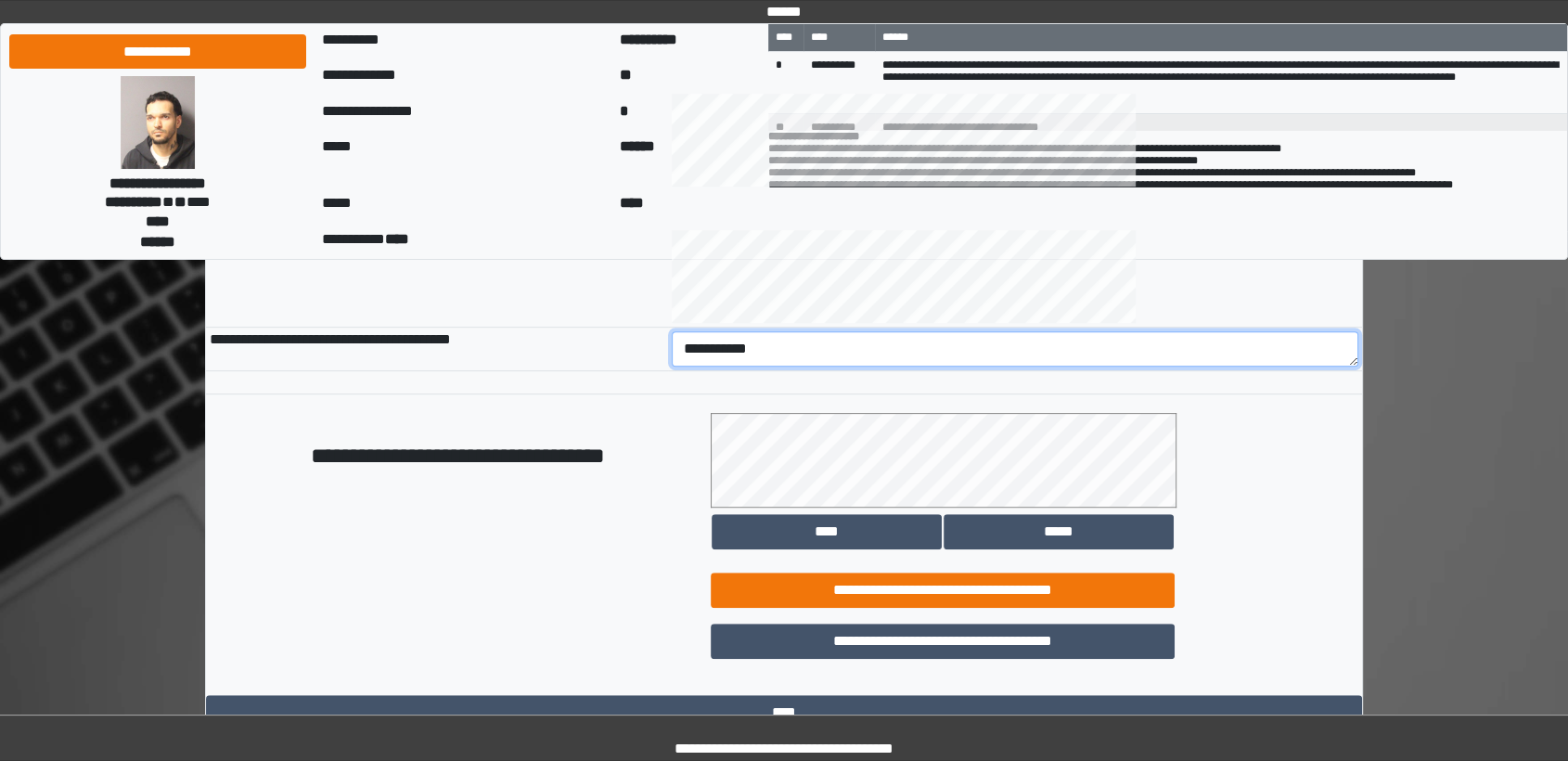 scroll, scrollTop: 961, scrollLeft: 0, axis: vertical 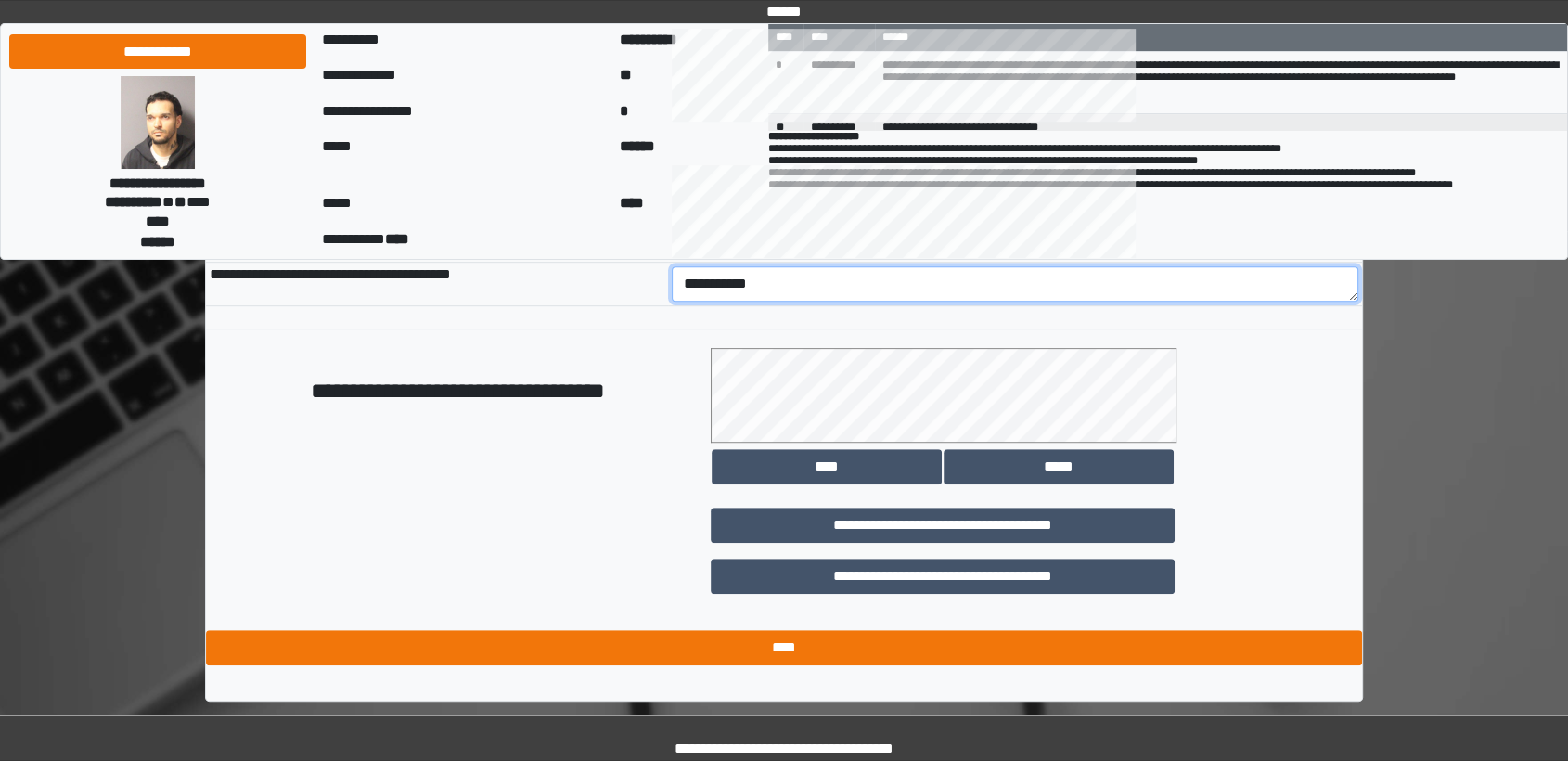 type on "**********" 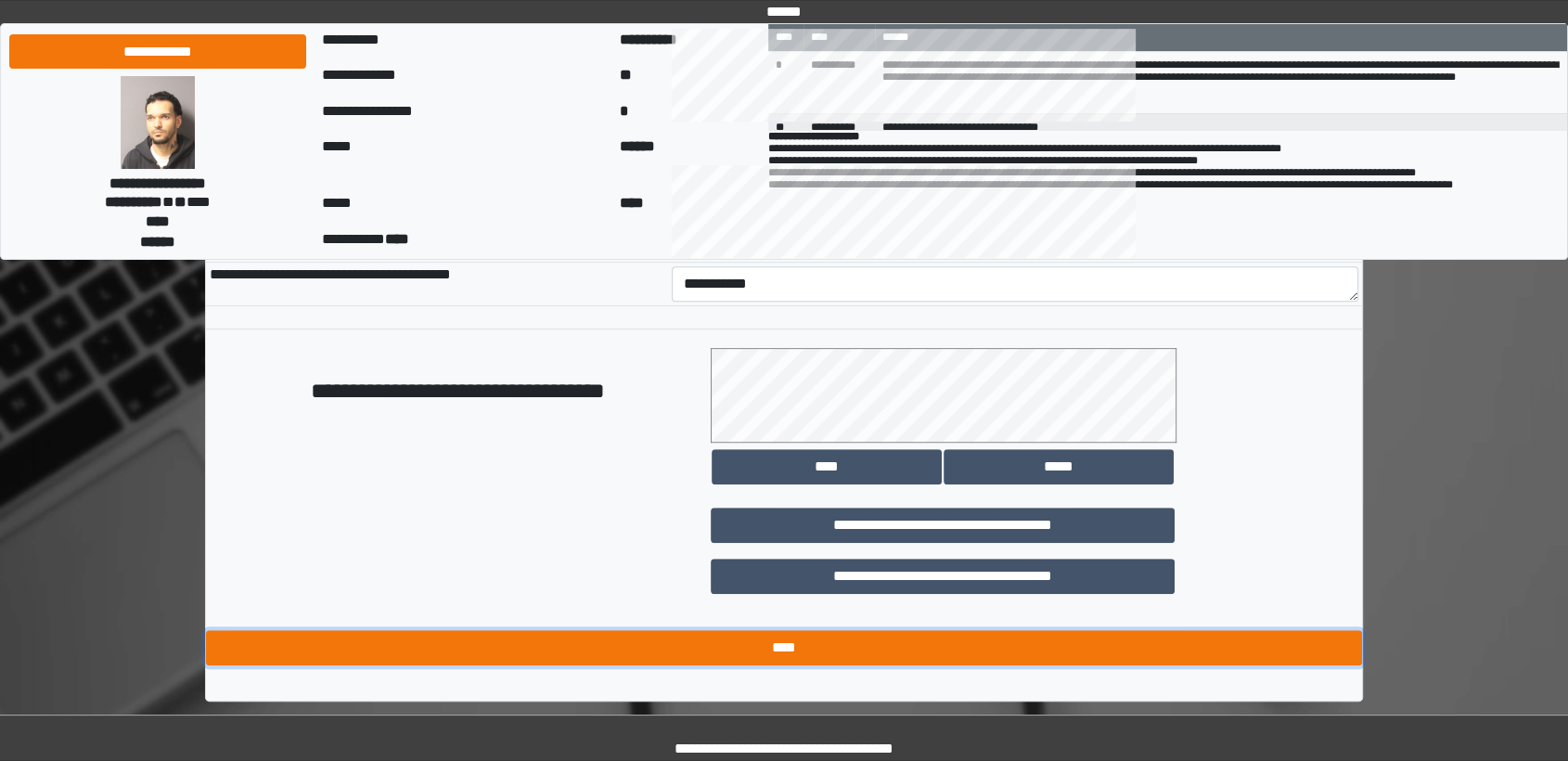 click on "****" at bounding box center [784, 648] 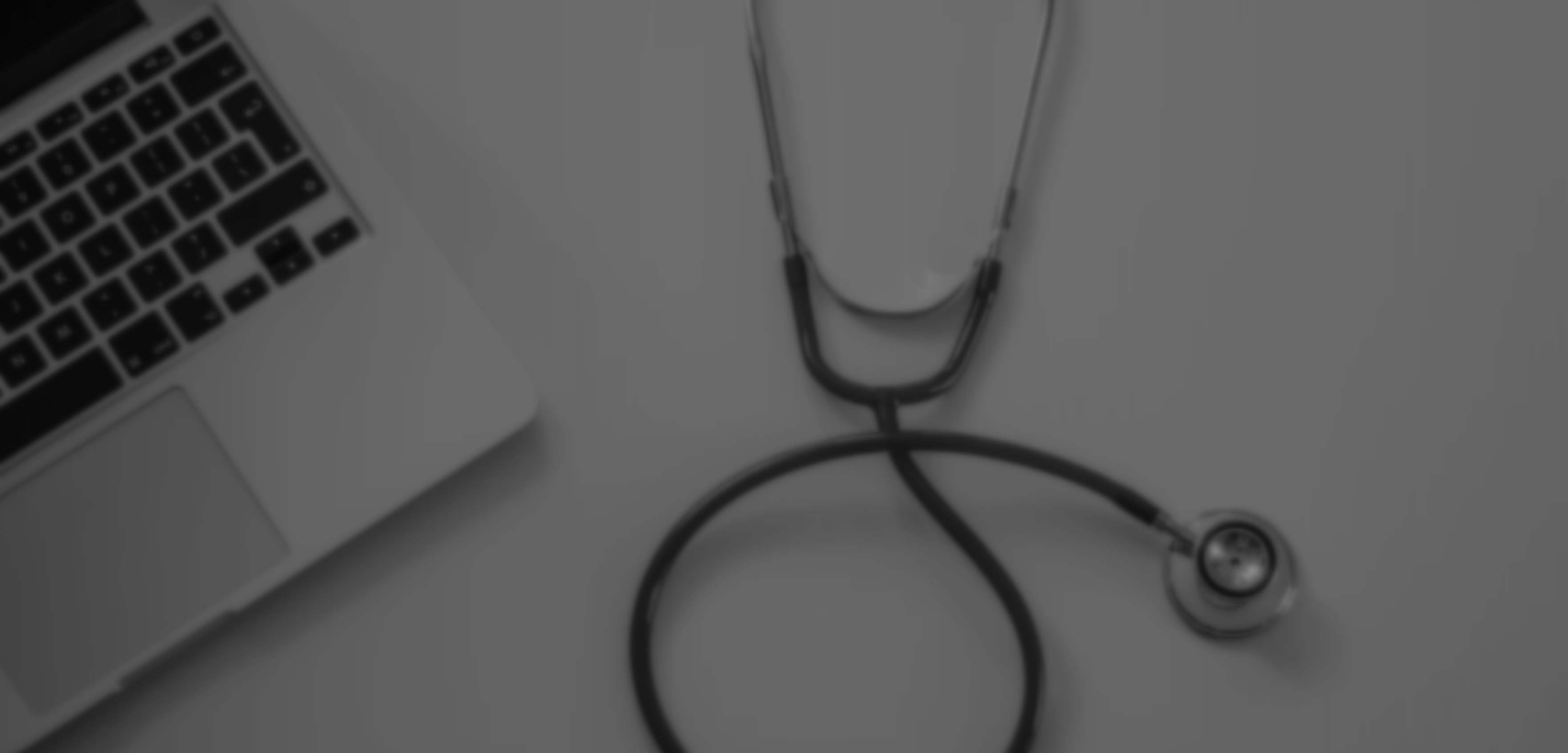 scroll, scrollTop: 0, scrollLeft: 0, axis: both 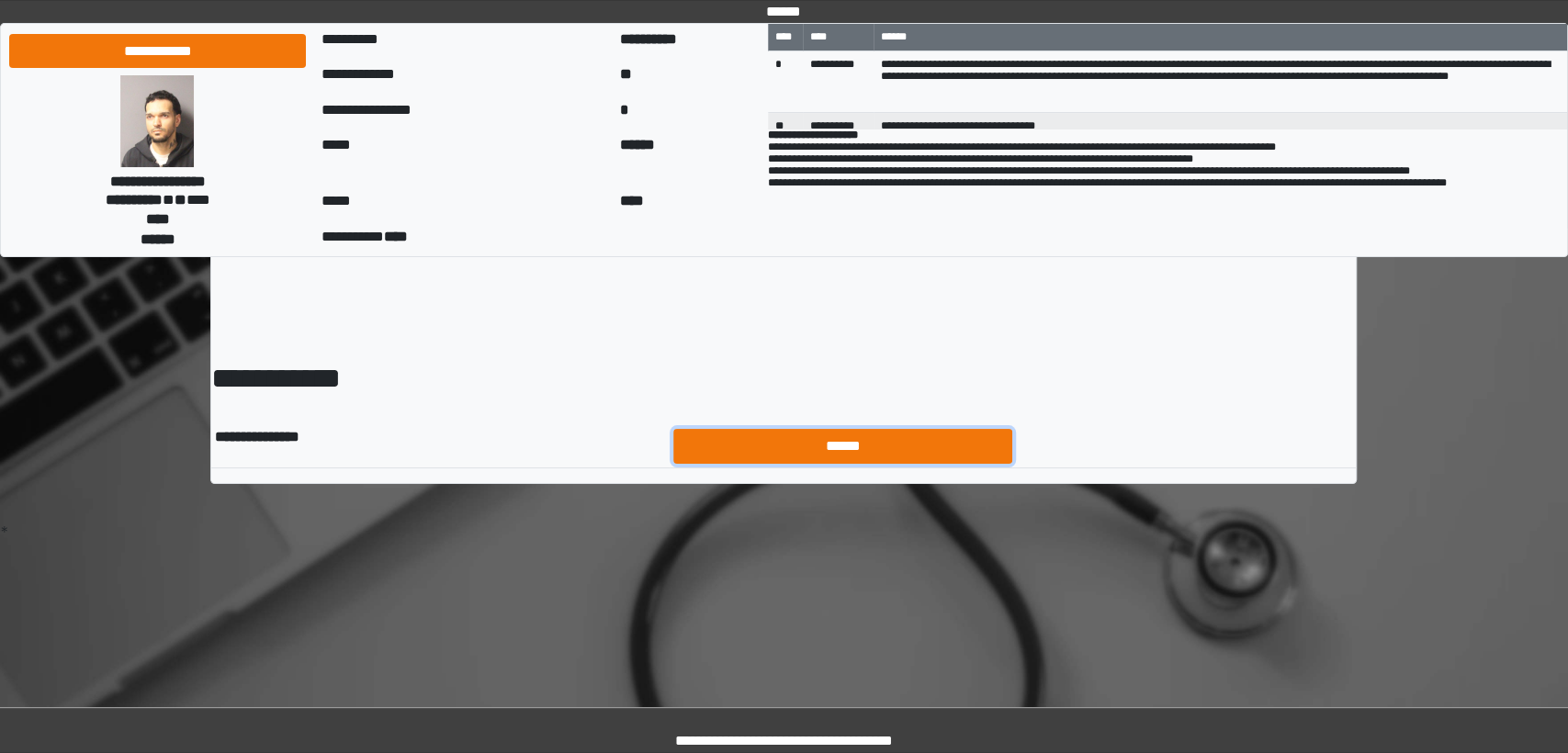 click on "******" at bounding box center [843, 446] 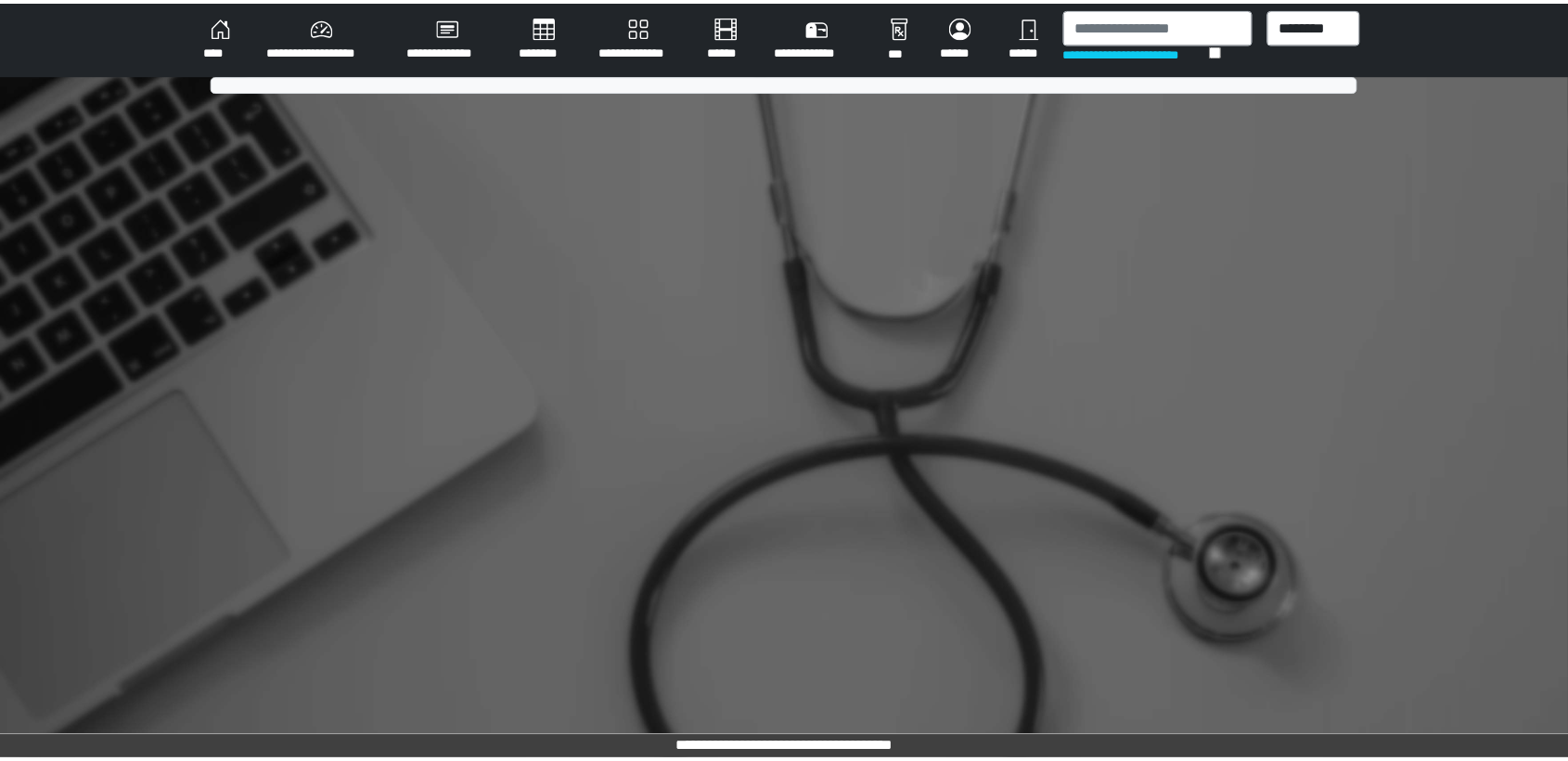scroll, scrollTop: 0, scrollLeft: 0, axis: both 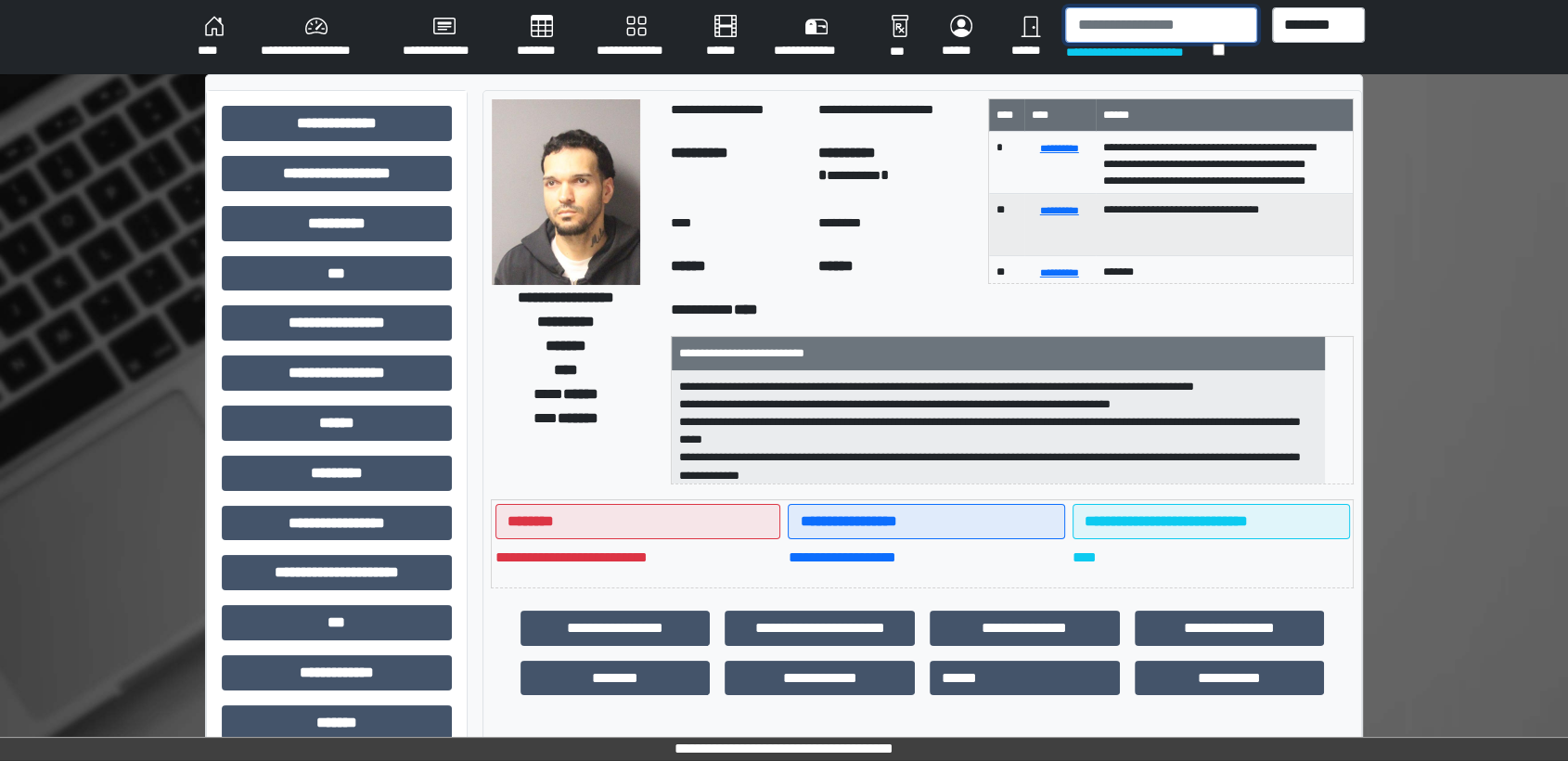 click at bounding box center [1161, 25] 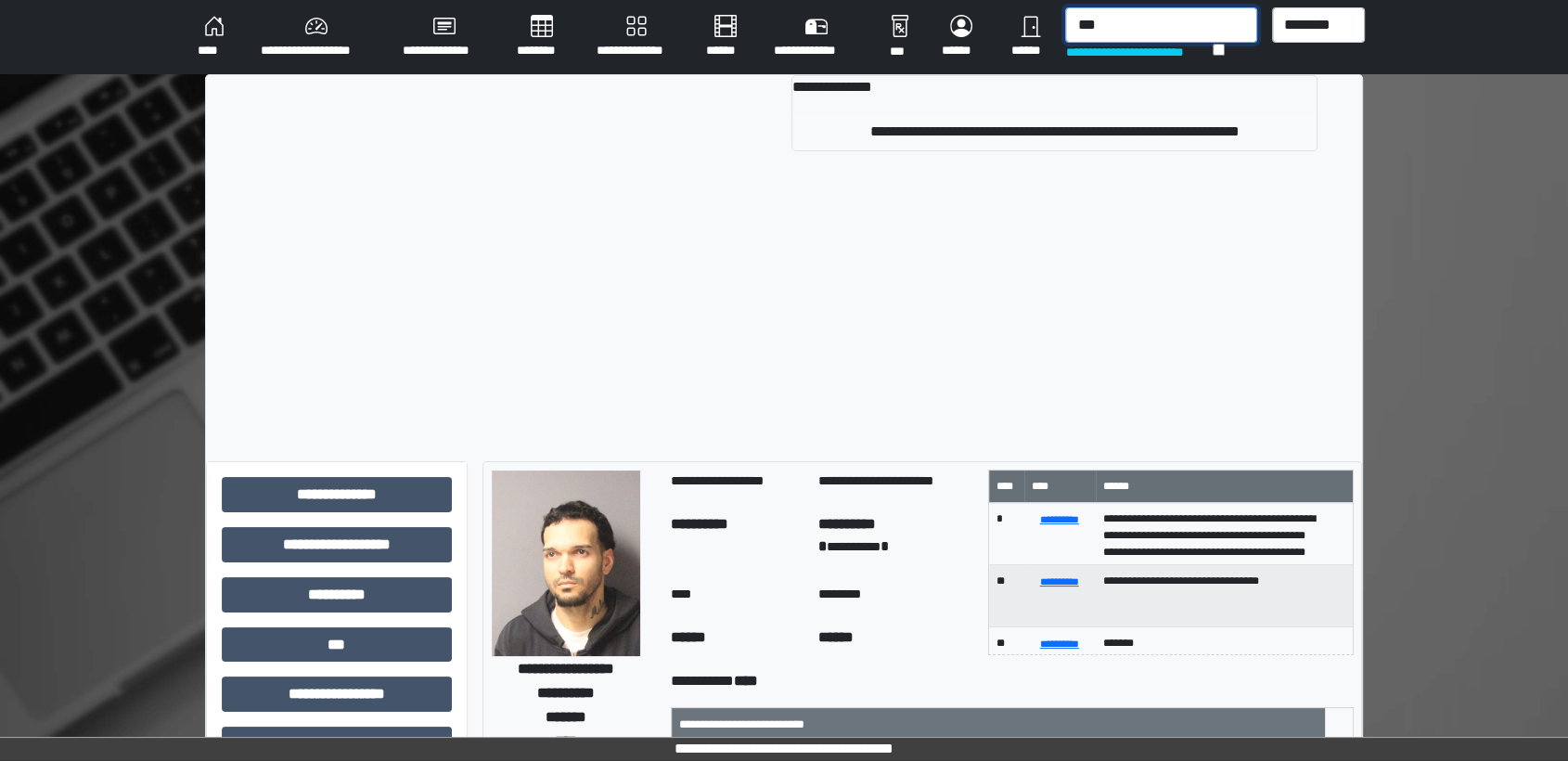 type on "***" 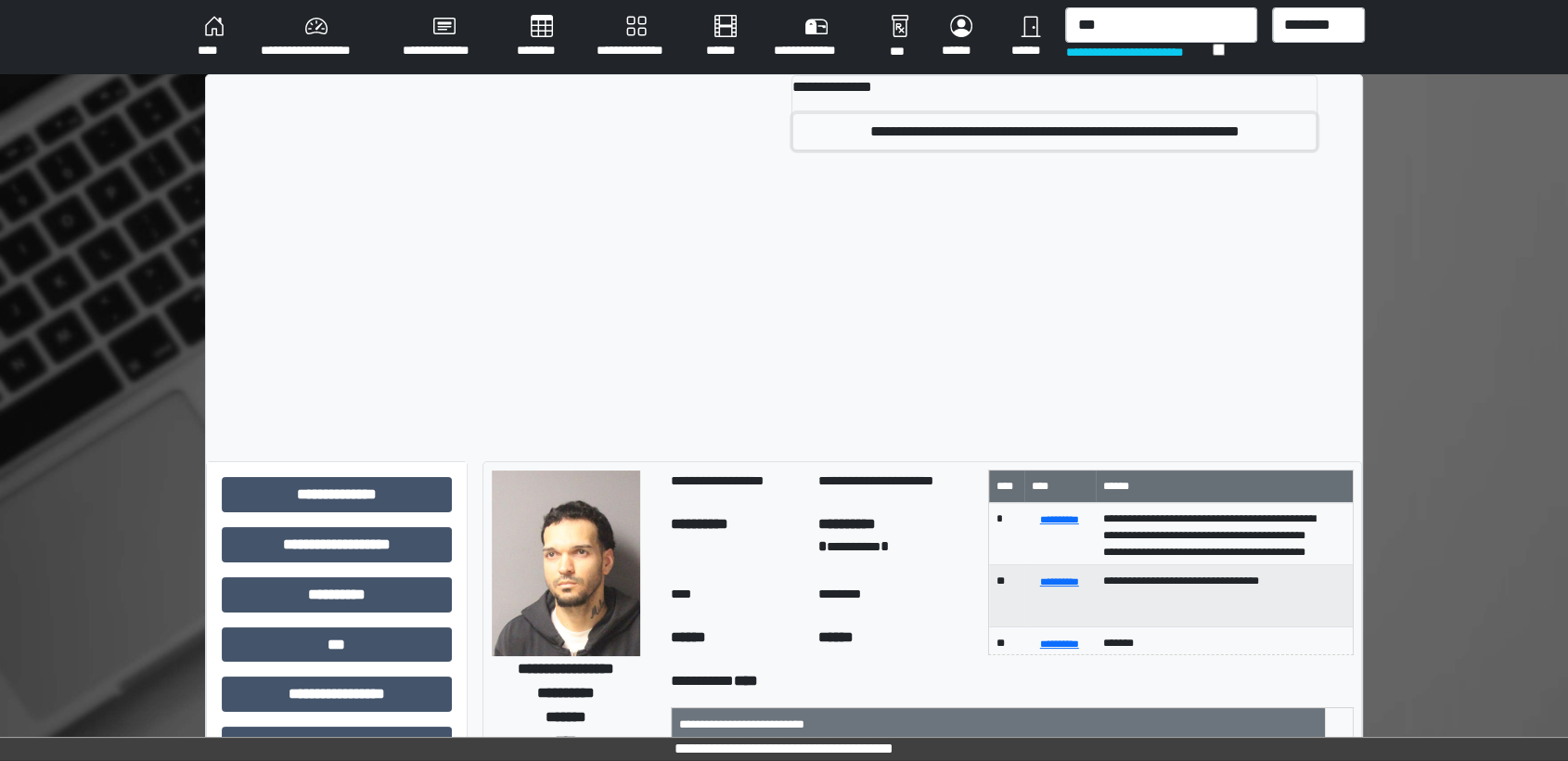 click on "**********" at bounding box center [1054, 132] 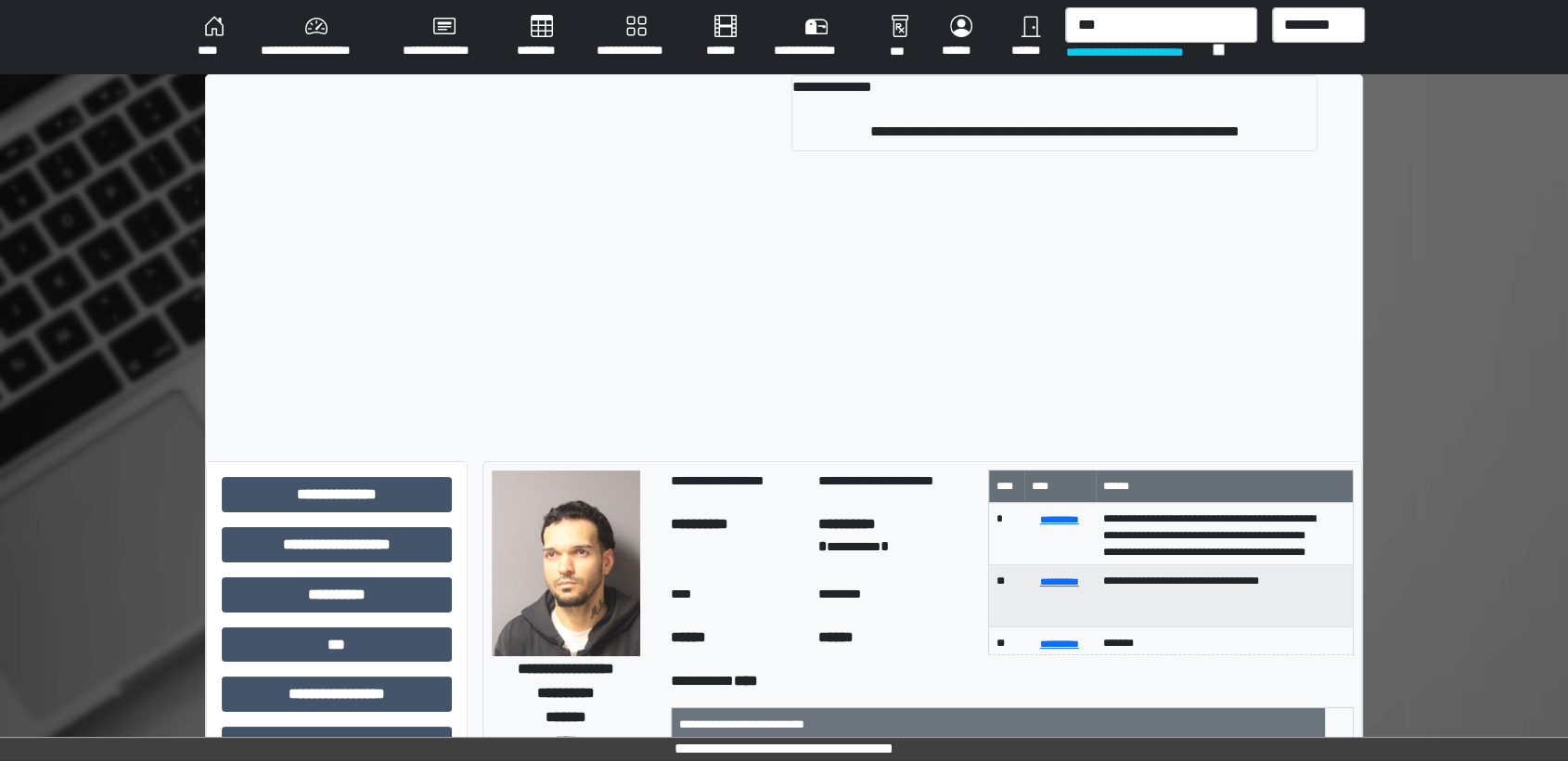 type 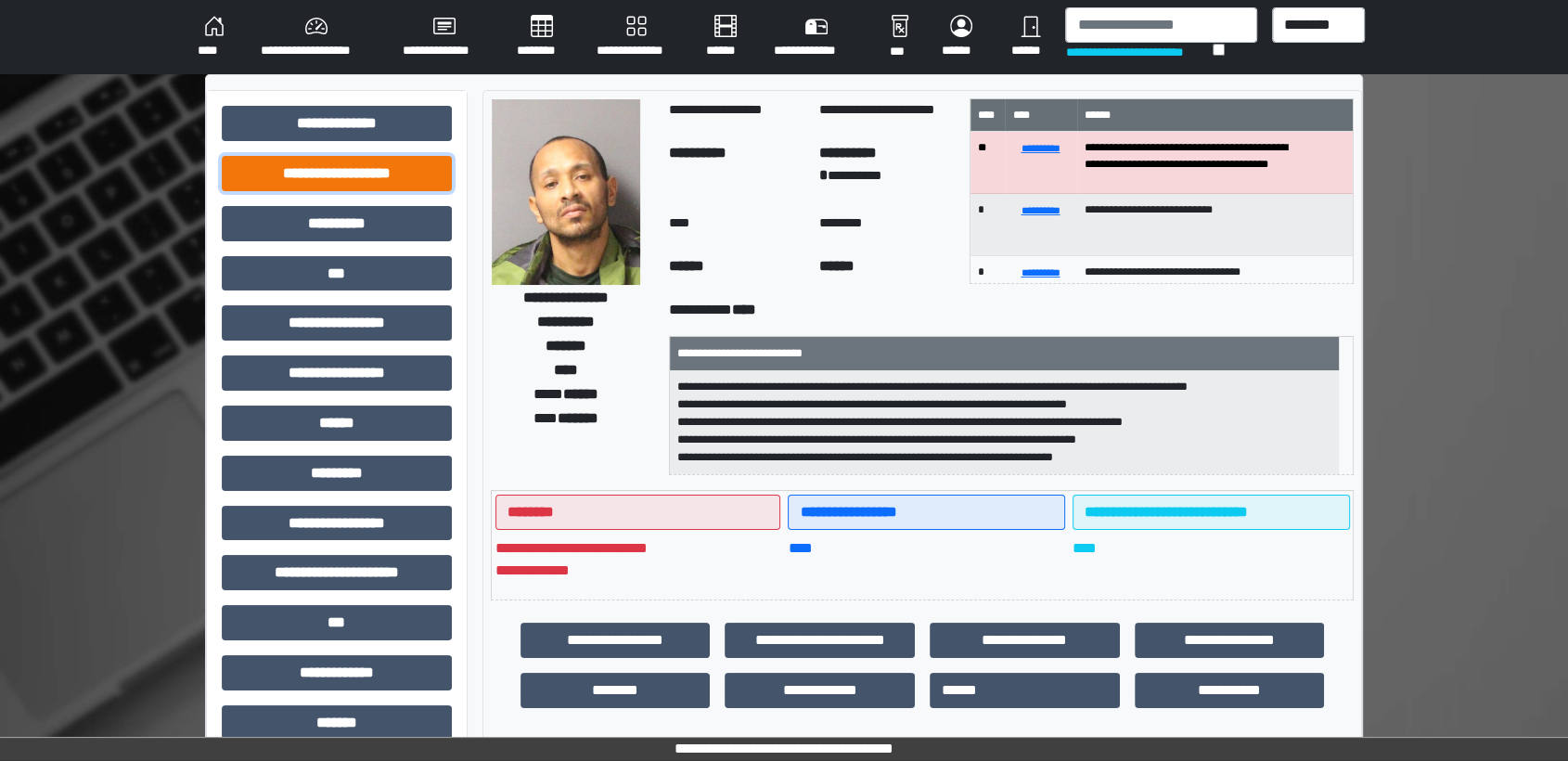 drag, startPoint x: 393, startPoint y: 174, endPoint x: 410, endPoint y: 196, distance: 27.802878 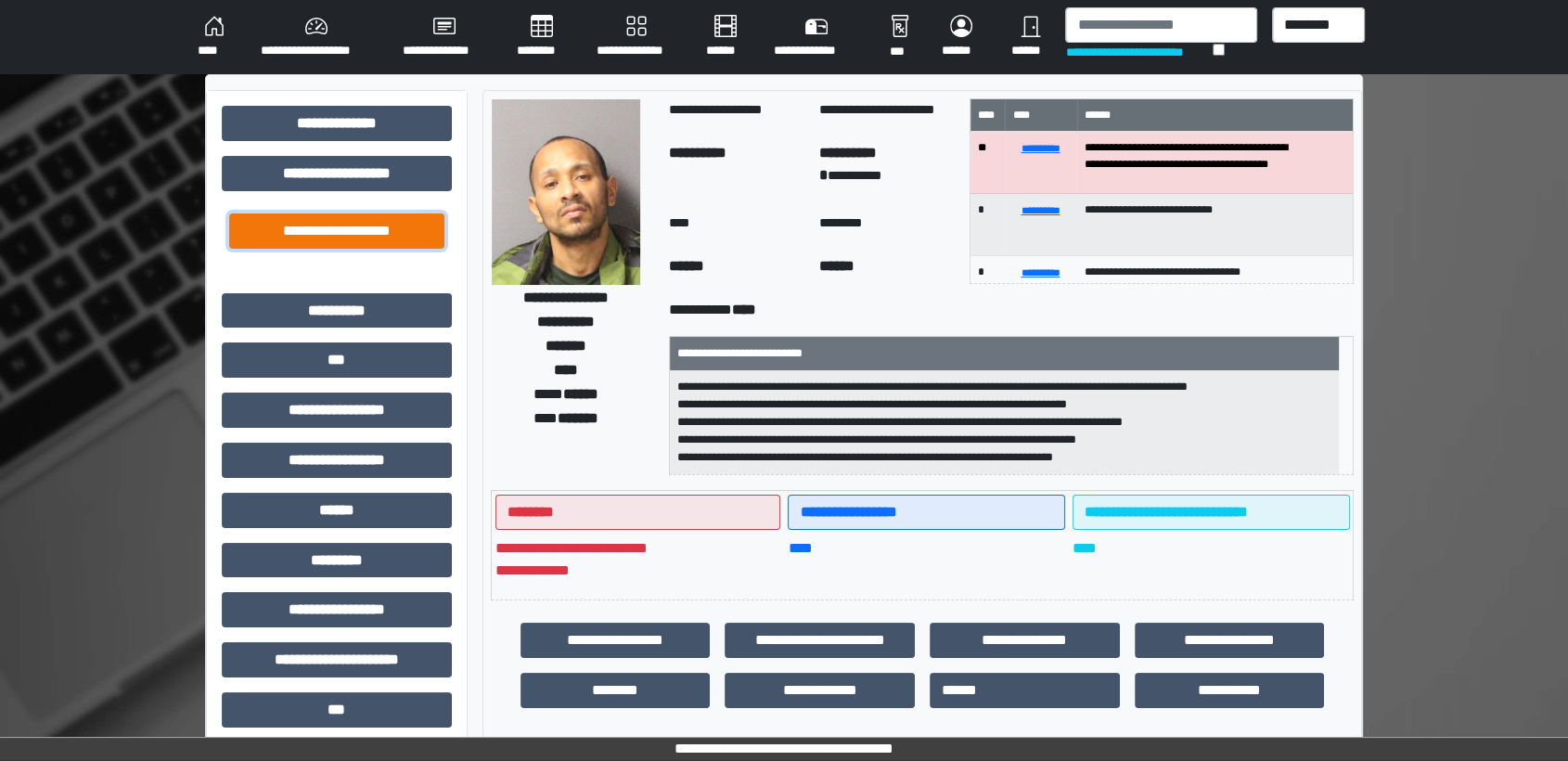 click on "**********" at bounding box center (337, 231) 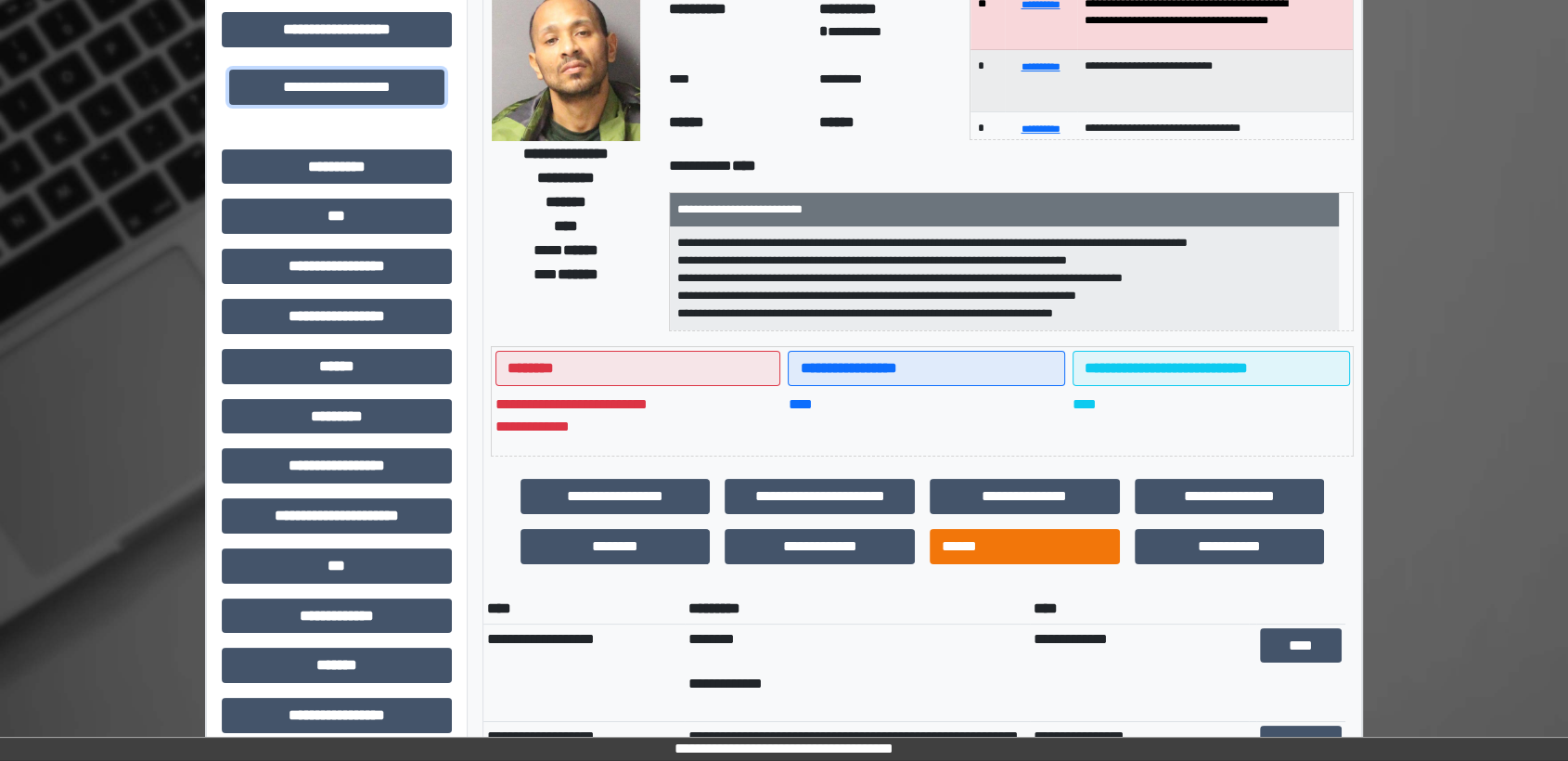 scroll, scrollTop: 309, scrollLeft: 0, axis: vertical 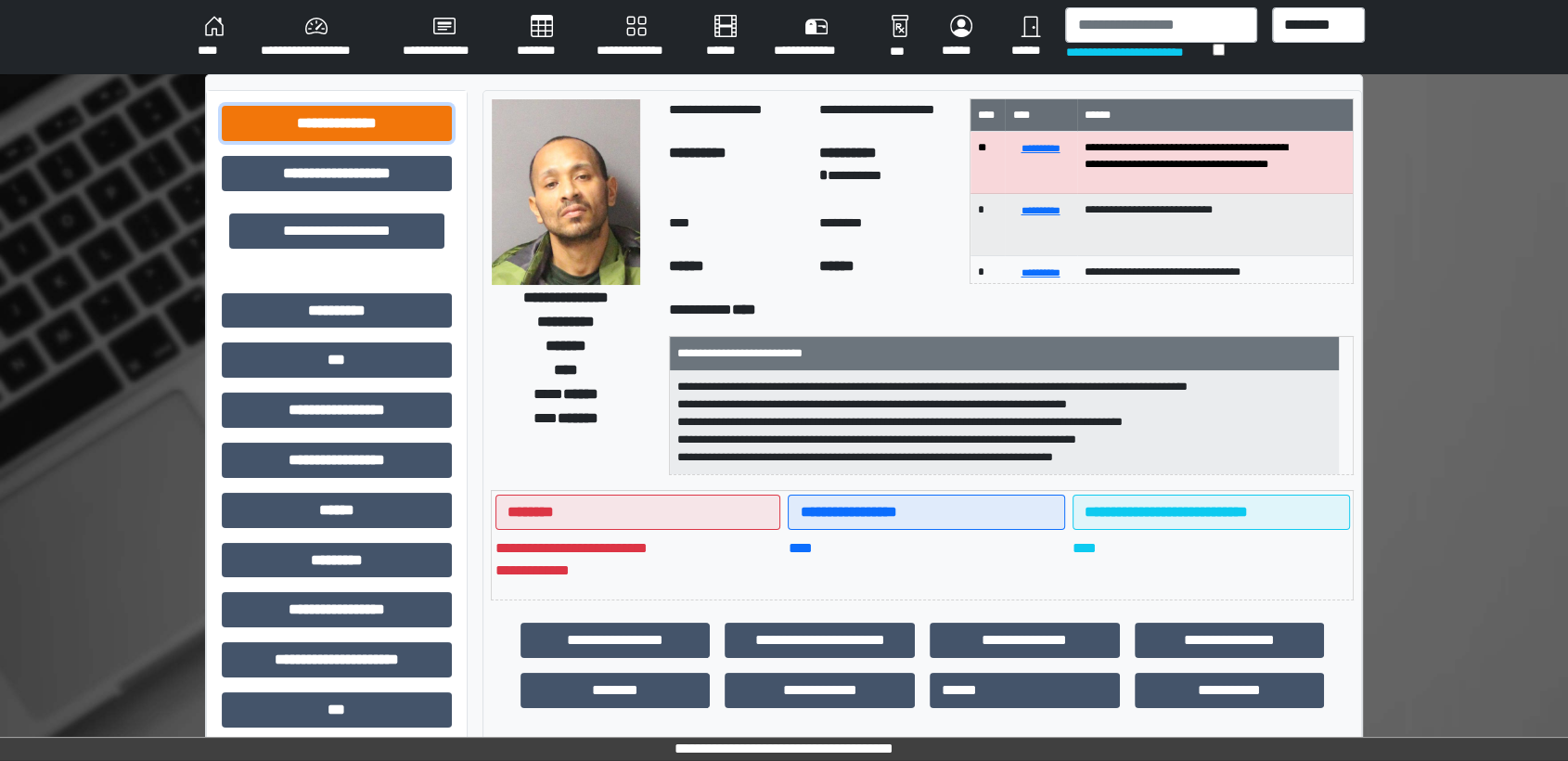 click on "**********" at bounding box center [337, 123] 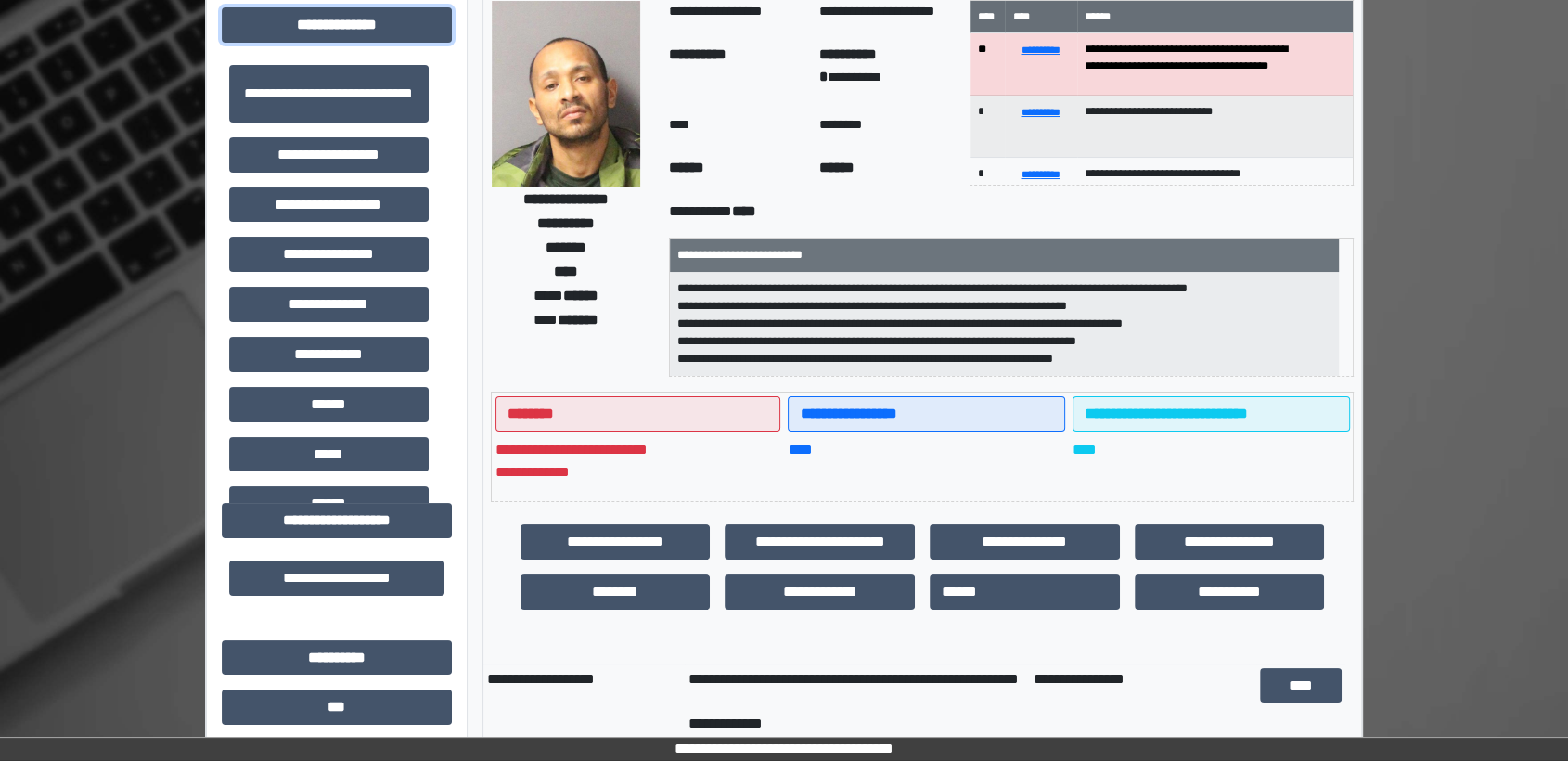 scroll, scrollTop: 309, scrollLeft: 0, axis: vertical 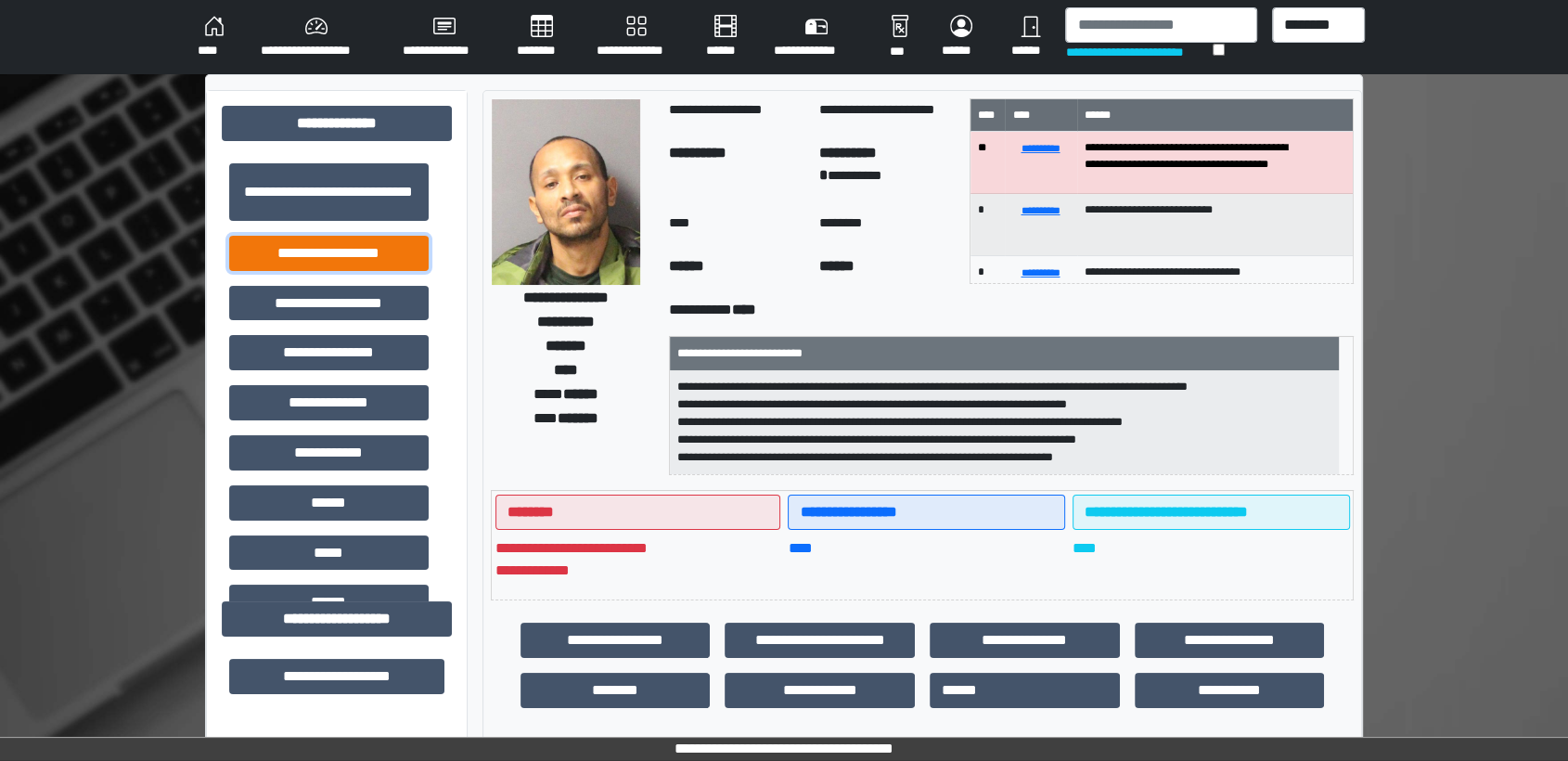 click on "**********" at bounding box center [328, 253] 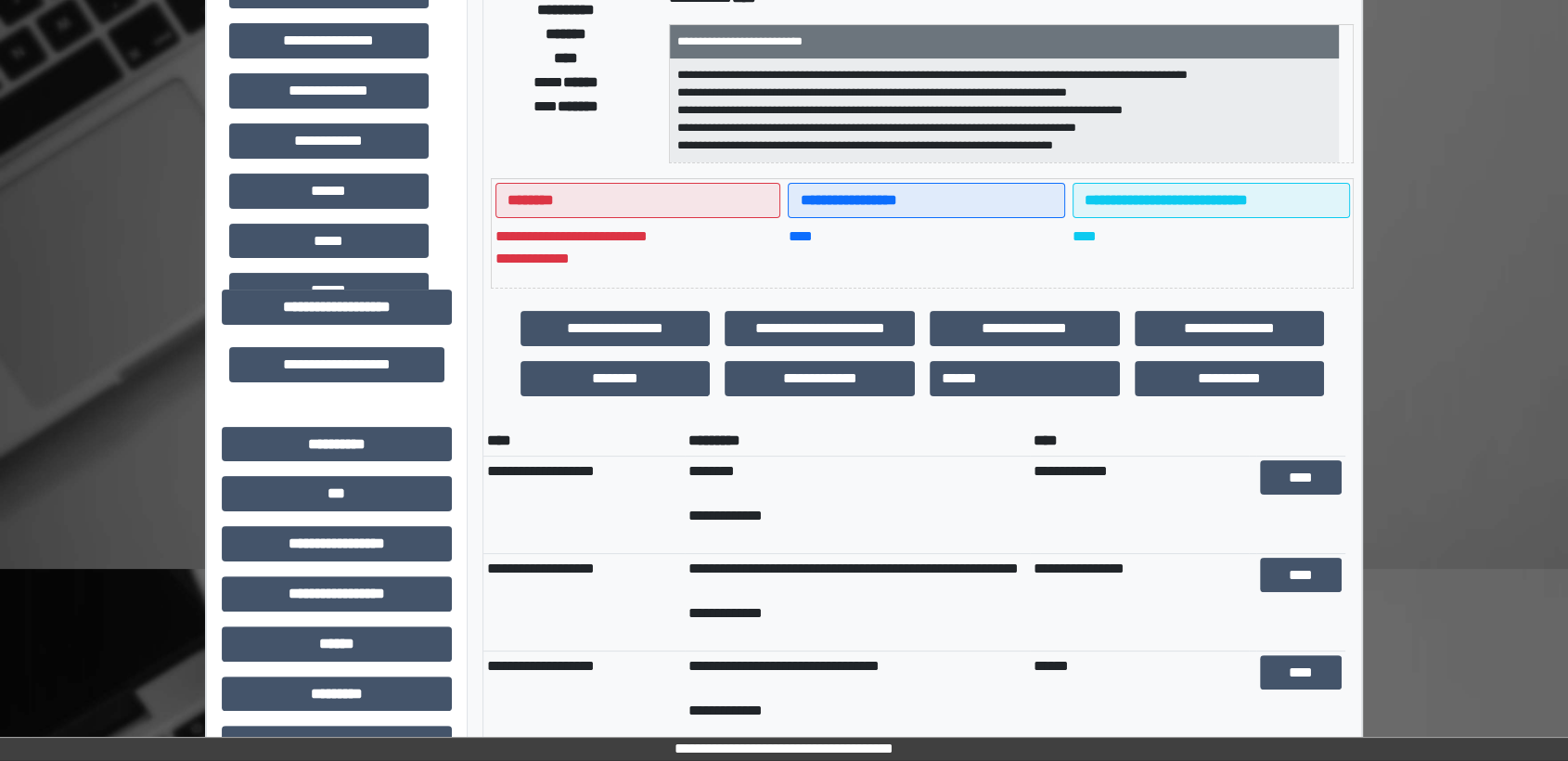 scroll, scrollTop: 412, scrollLeft: 0, axis: vertical 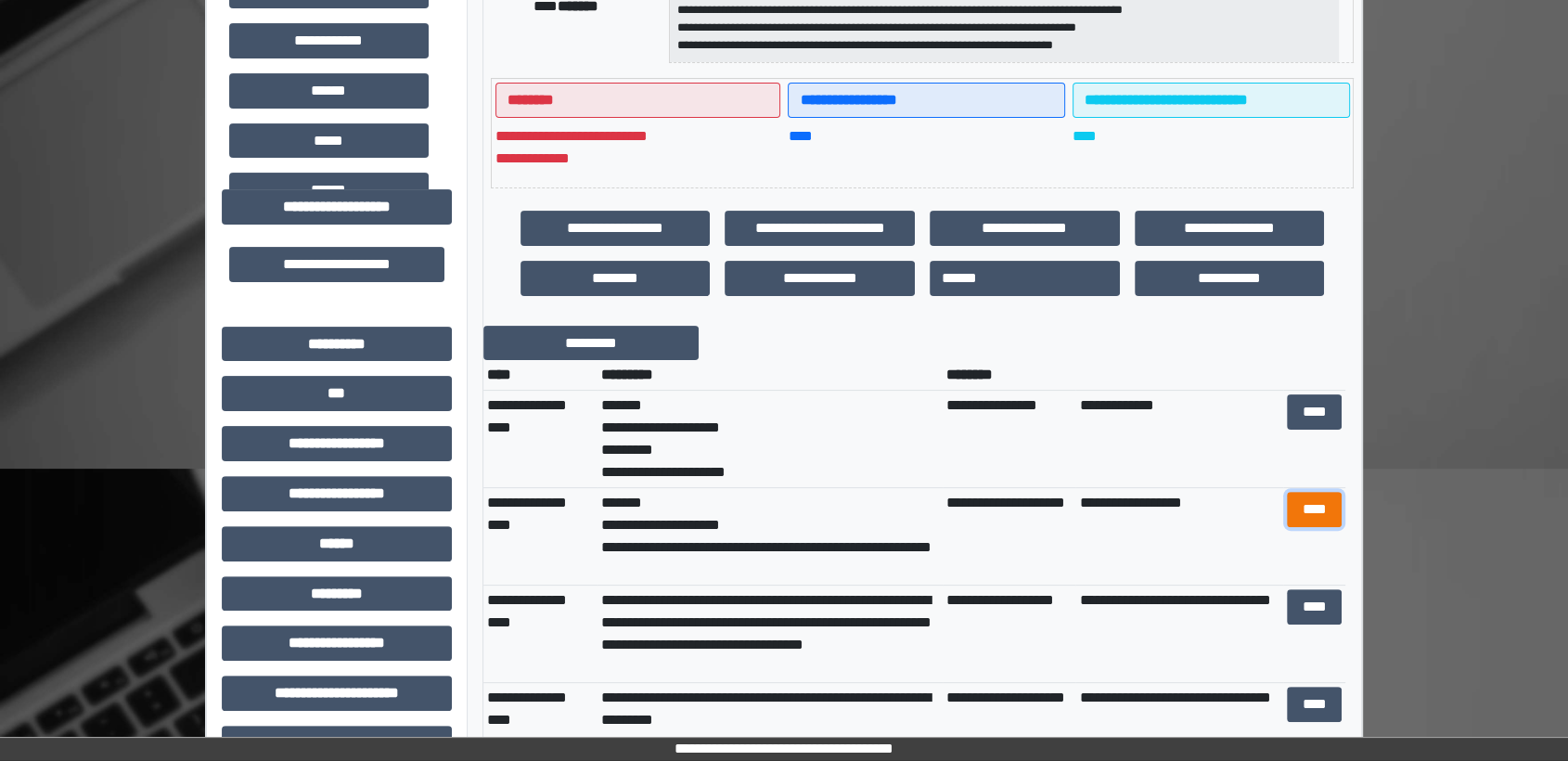 click on "****" at bounding box center [1315, 509] 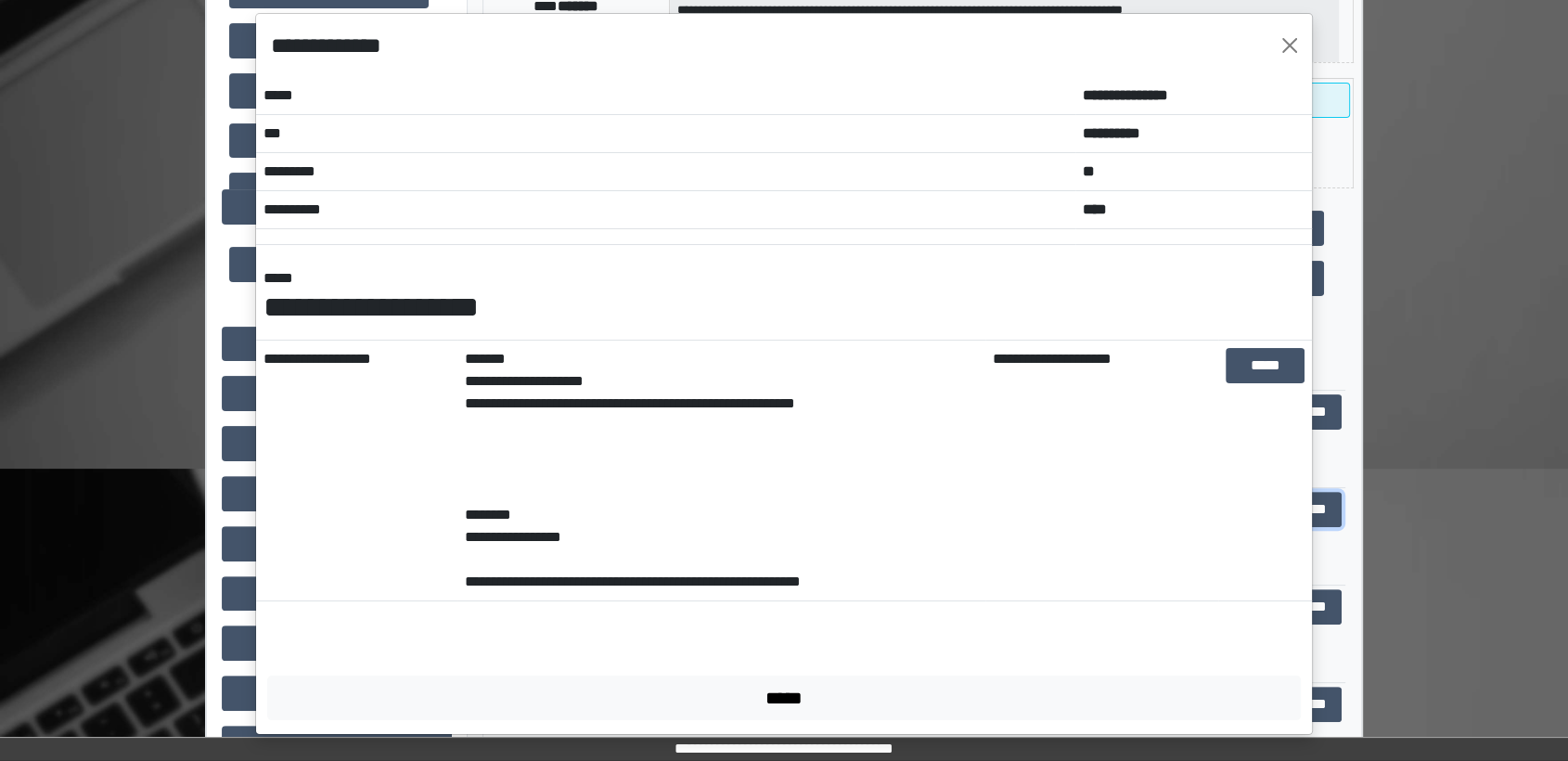 scroll, scrollTop: 0, scrollLeft: 0, axis: both 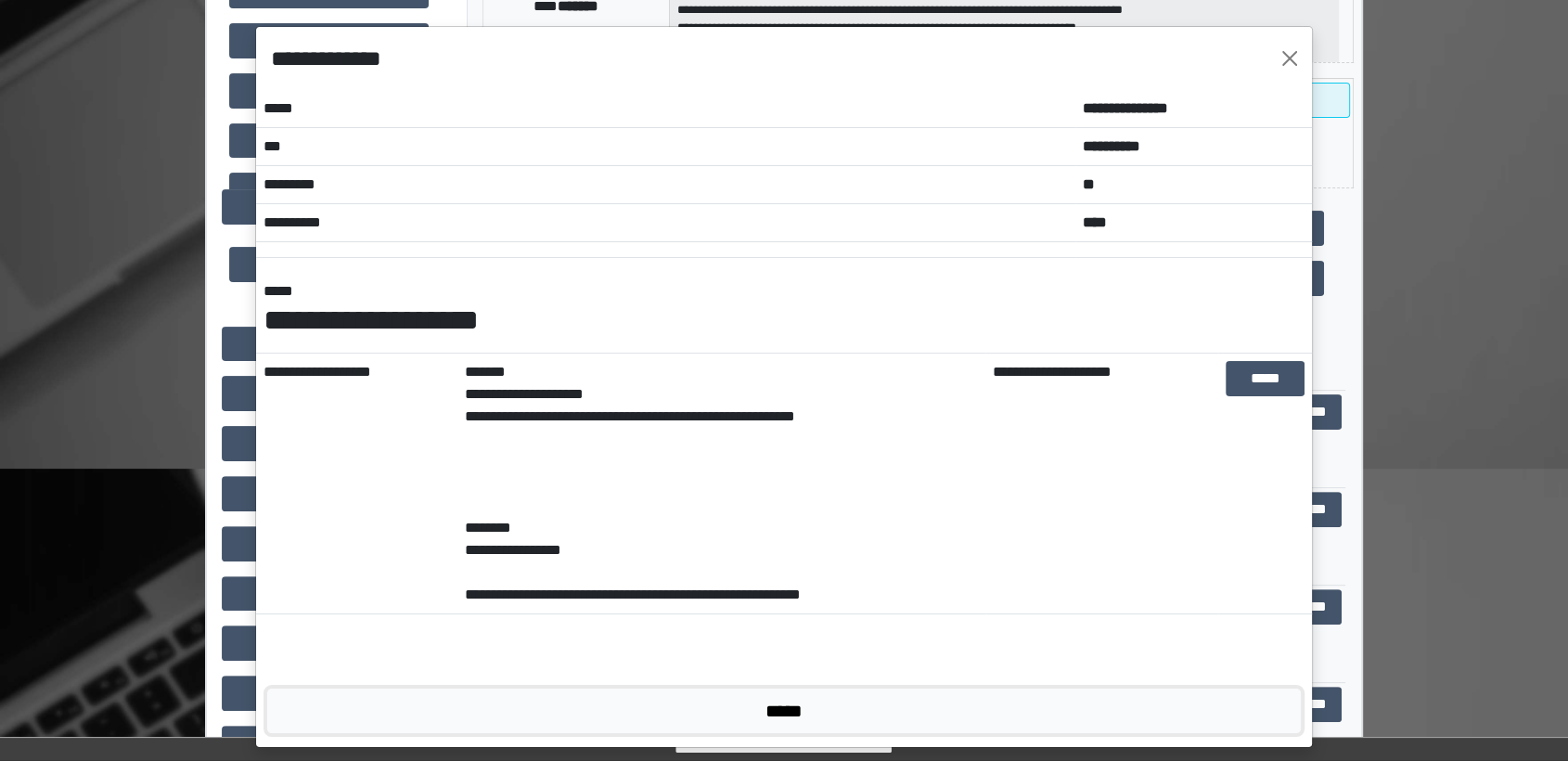 click on "*****" at bounding box center (784, 711) 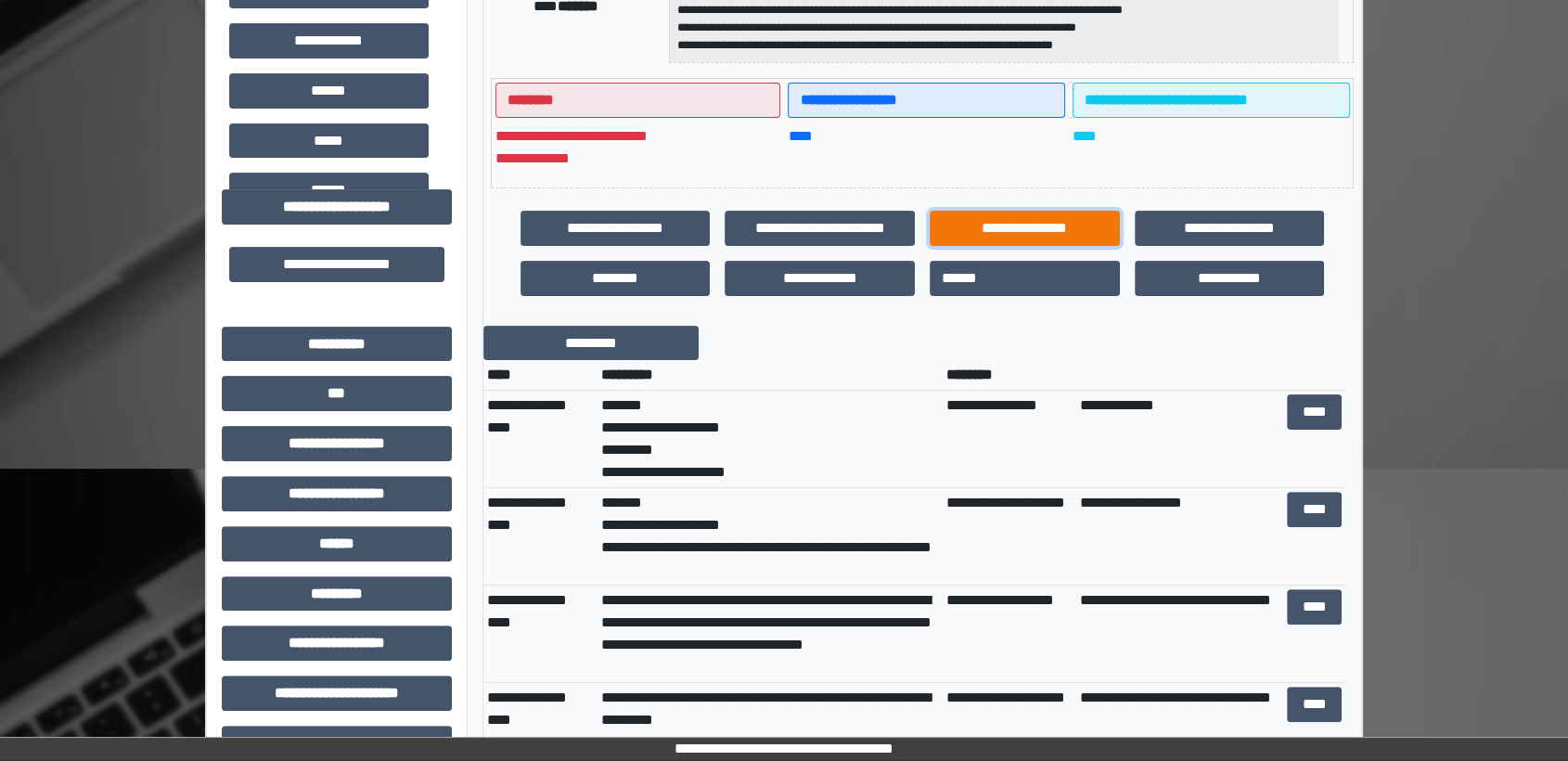 click on "**********" at bounding box center (1024, 228) 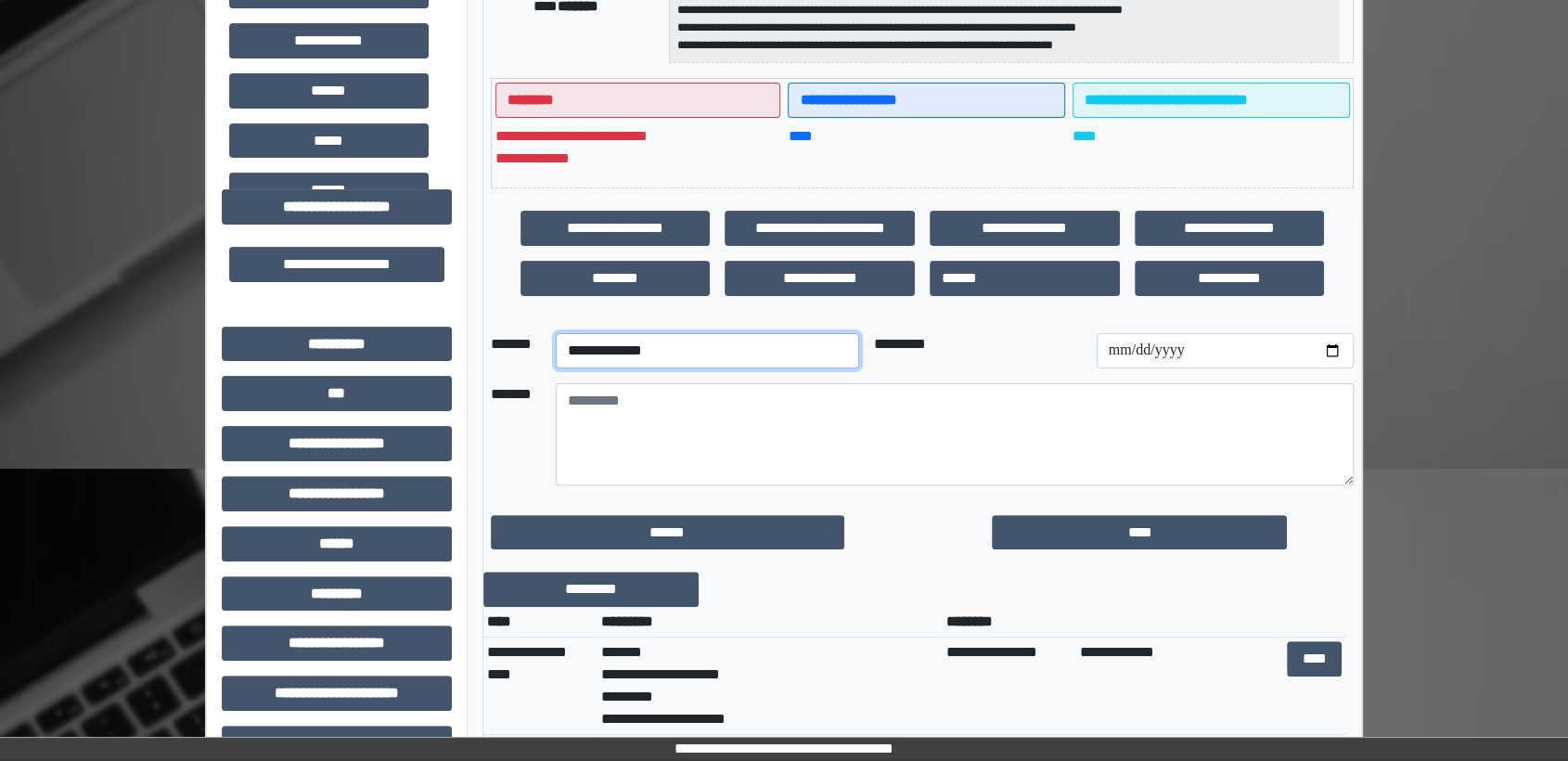 click on "**********" at bounding box center [707, 351] 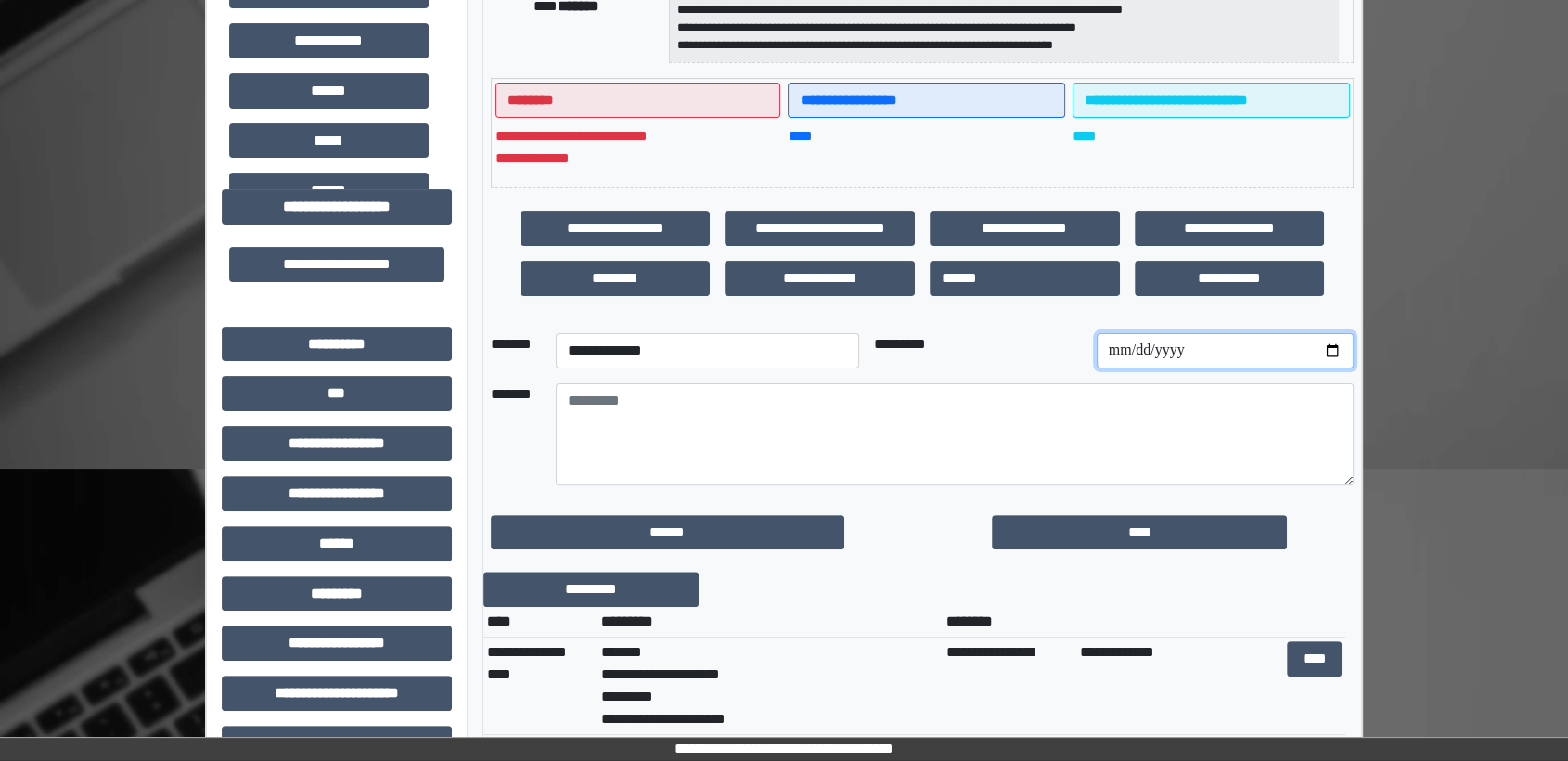 click at bounding box center (1225, 351) 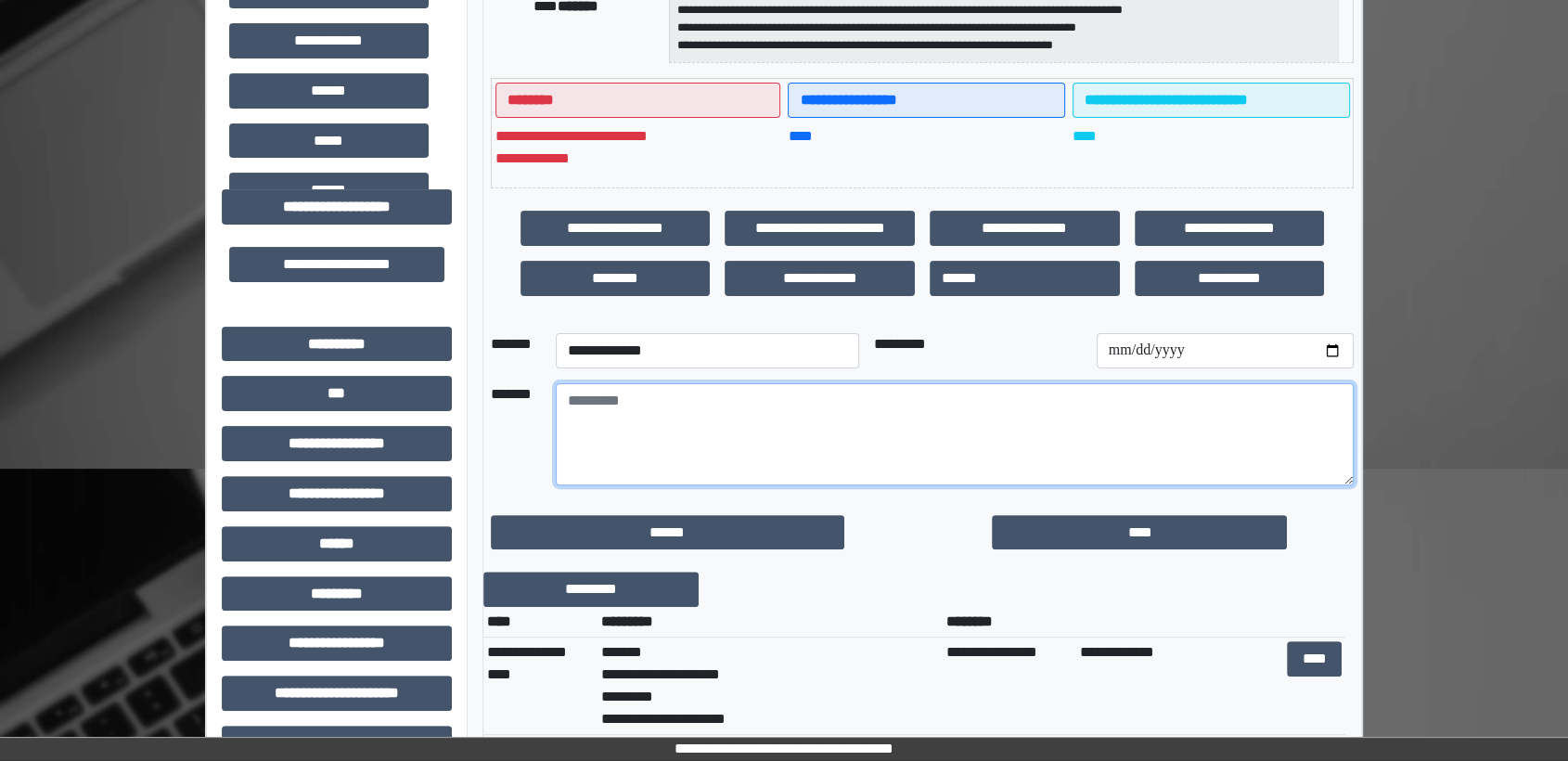 click at bounding box center (955, 434) 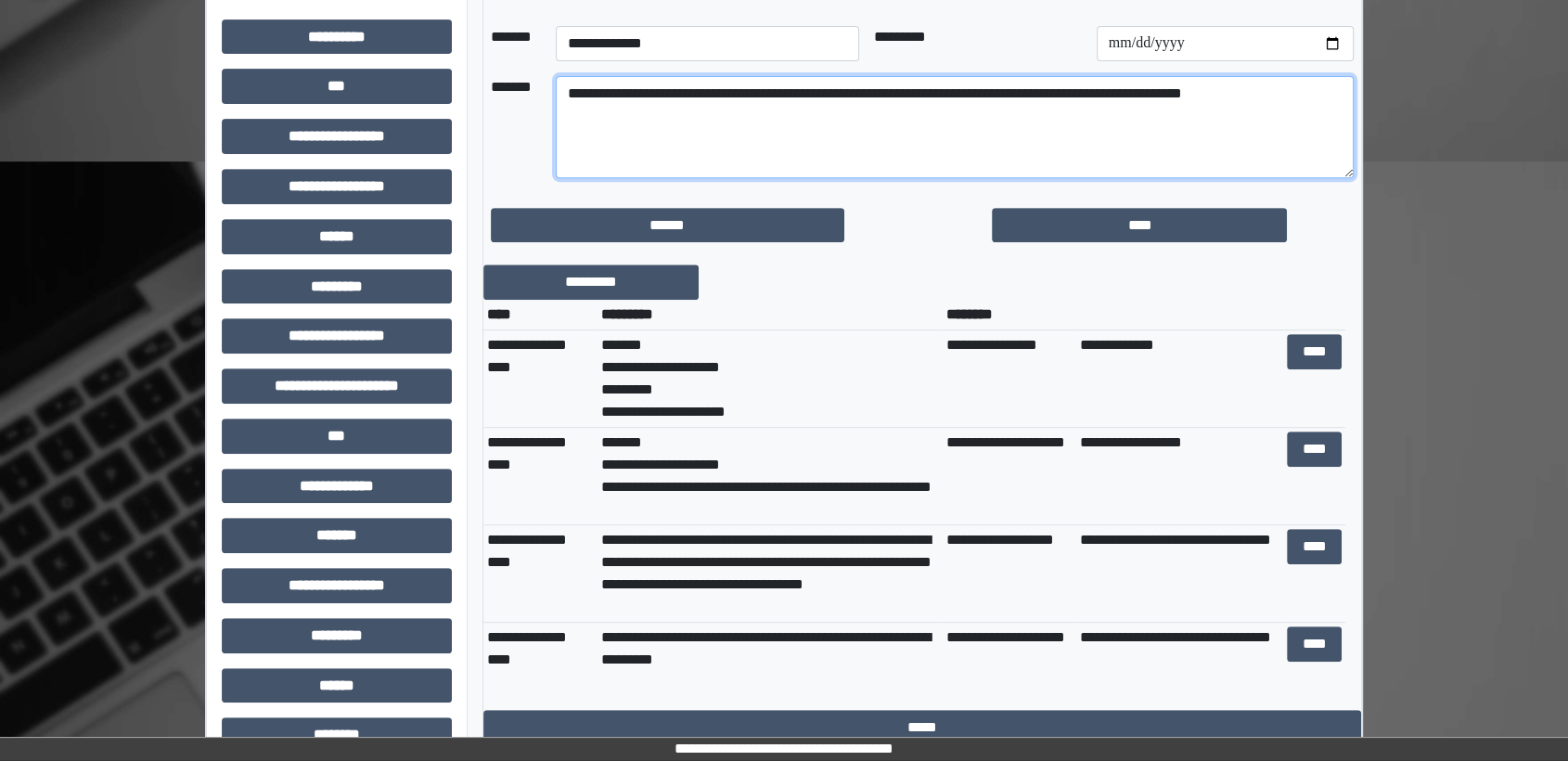 scroll, scrollTop: 721, scrollLeft: 0, axis: vertical 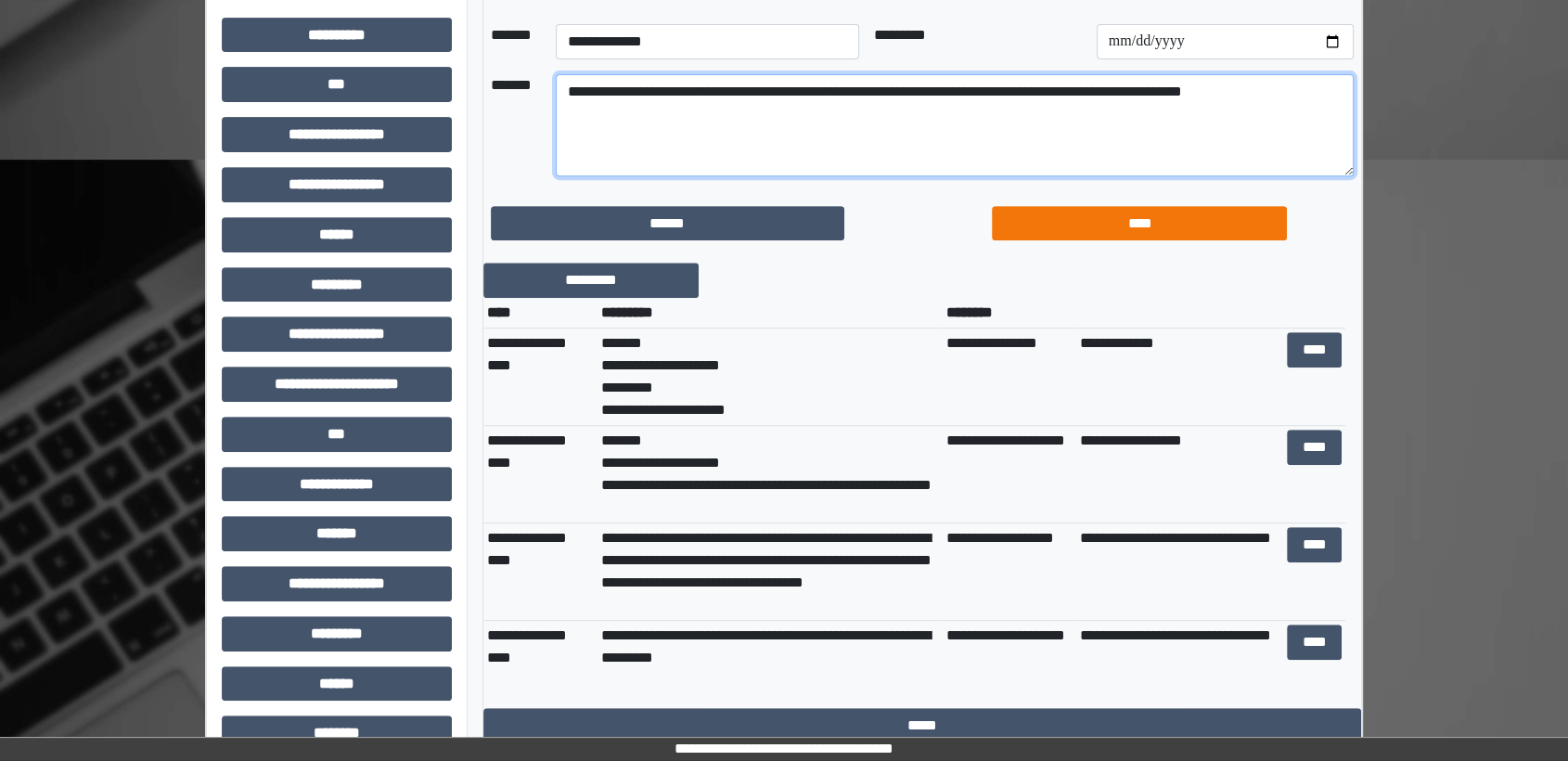 type on "**********" 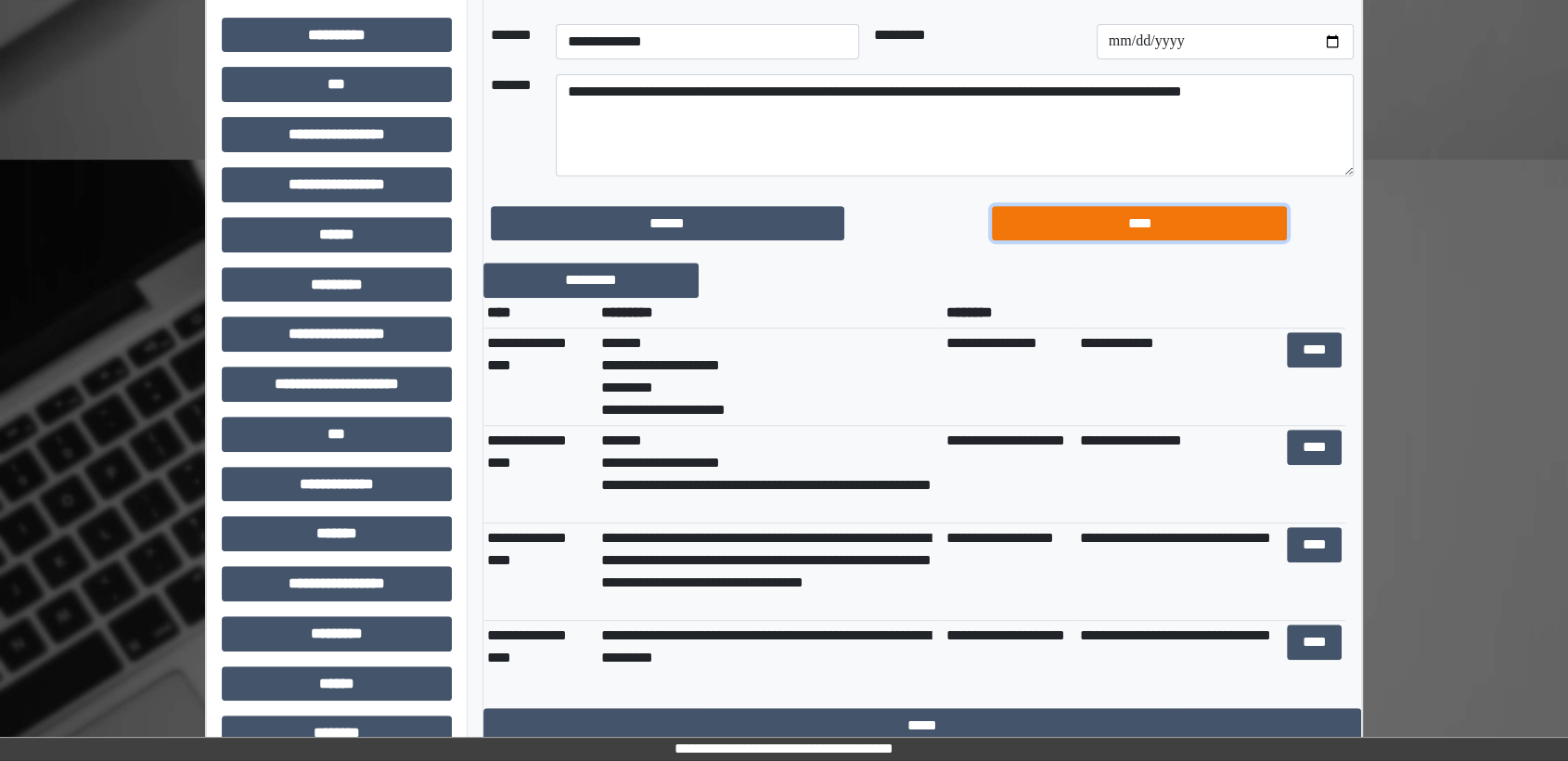 click on "****" at bounding box center [1139, 224] 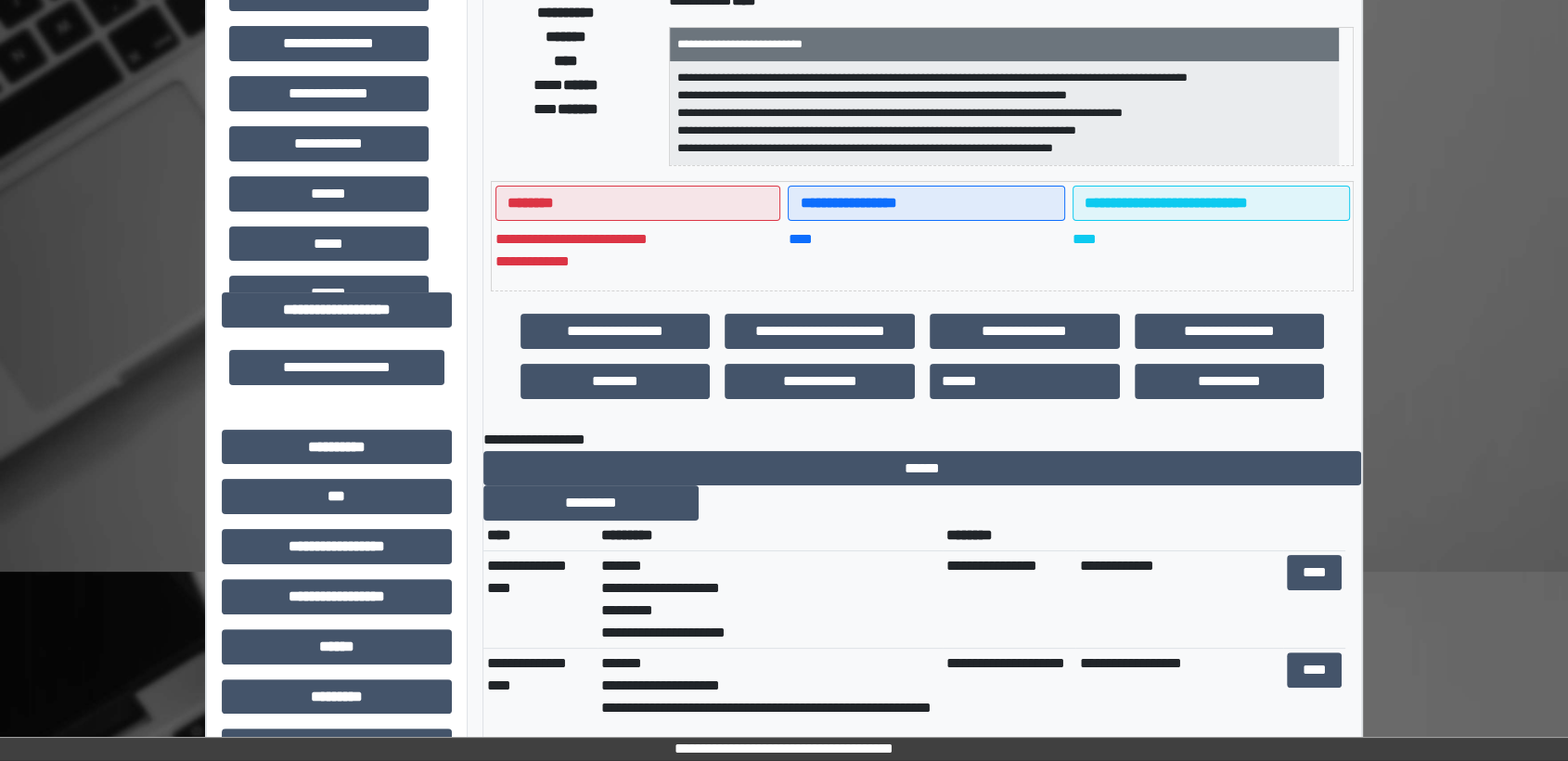 scroll, scrollTop: 0, scrollLeft: 0, axis: both 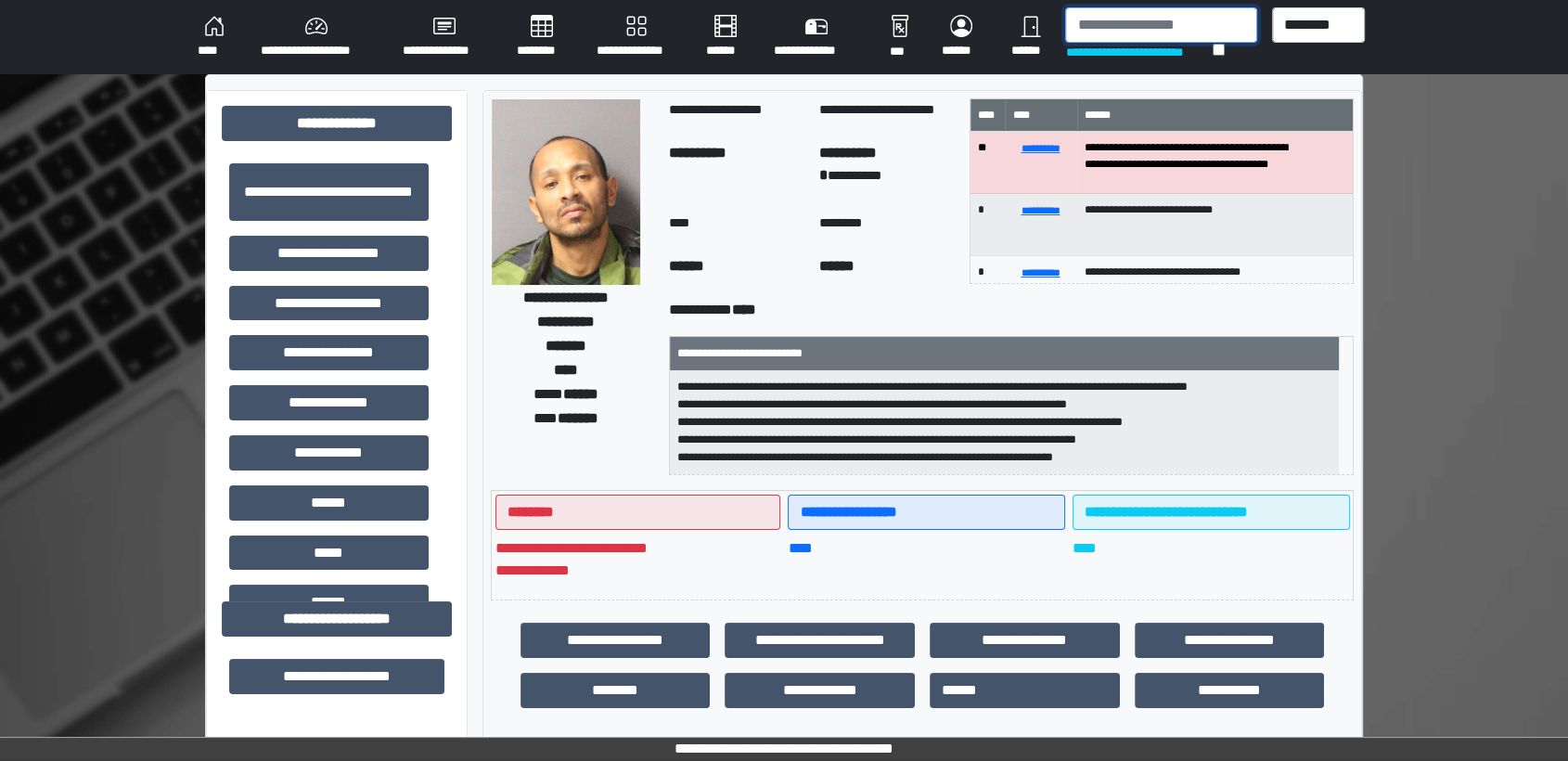 click at bounding box center [1161, 25] 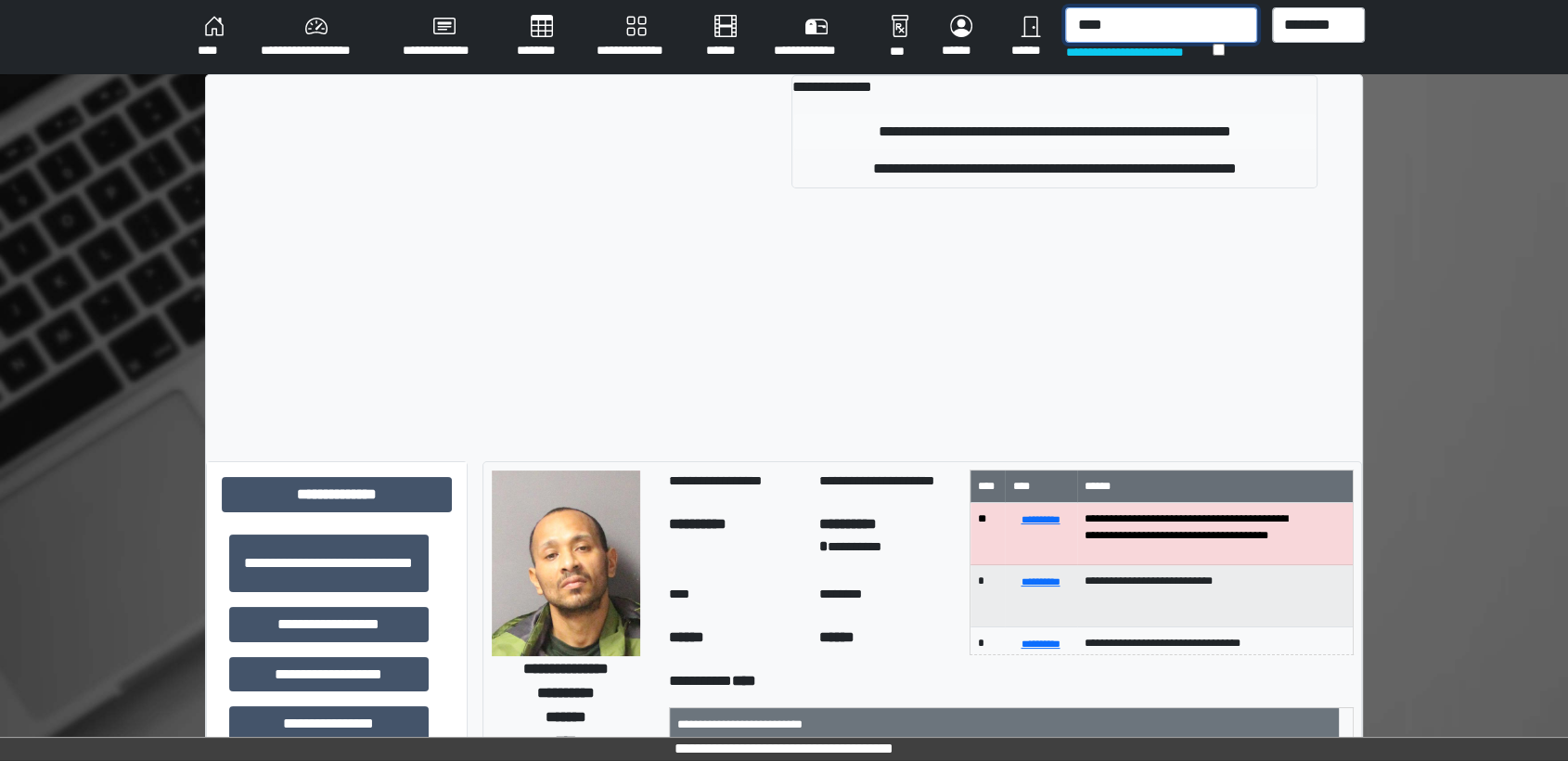 type on "****" 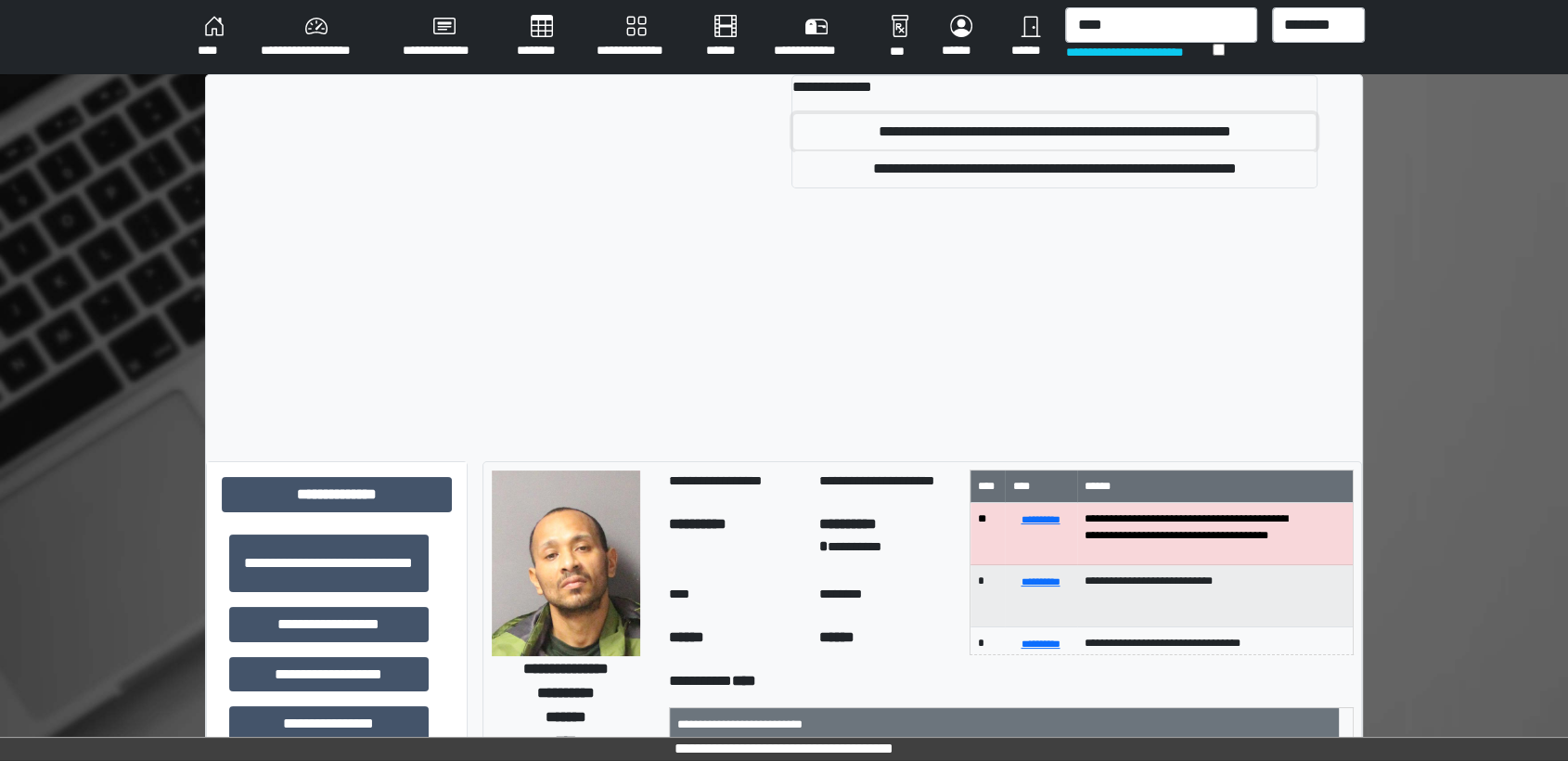 click on "**********" at bounding box center (1054, 132) 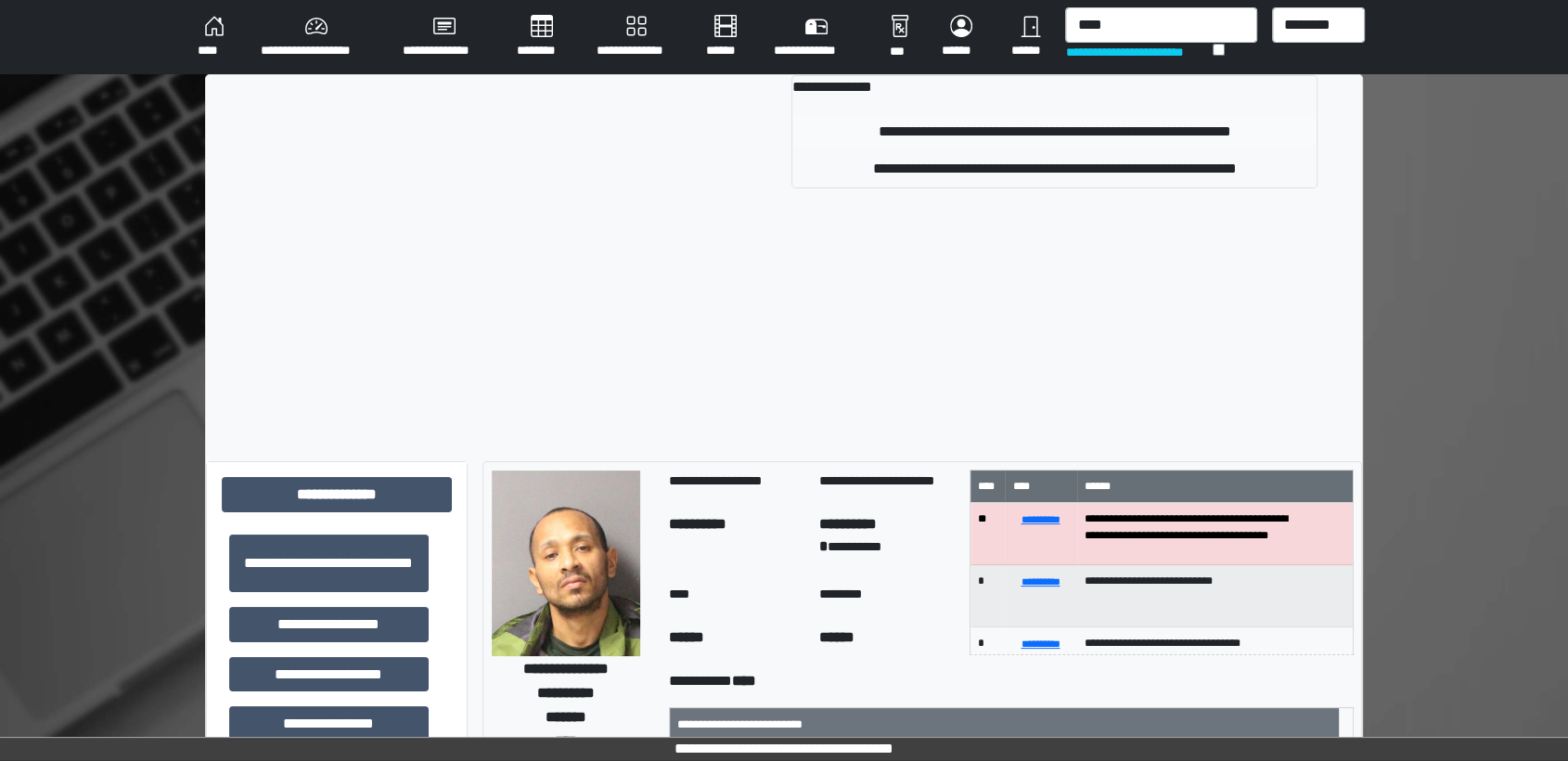 type 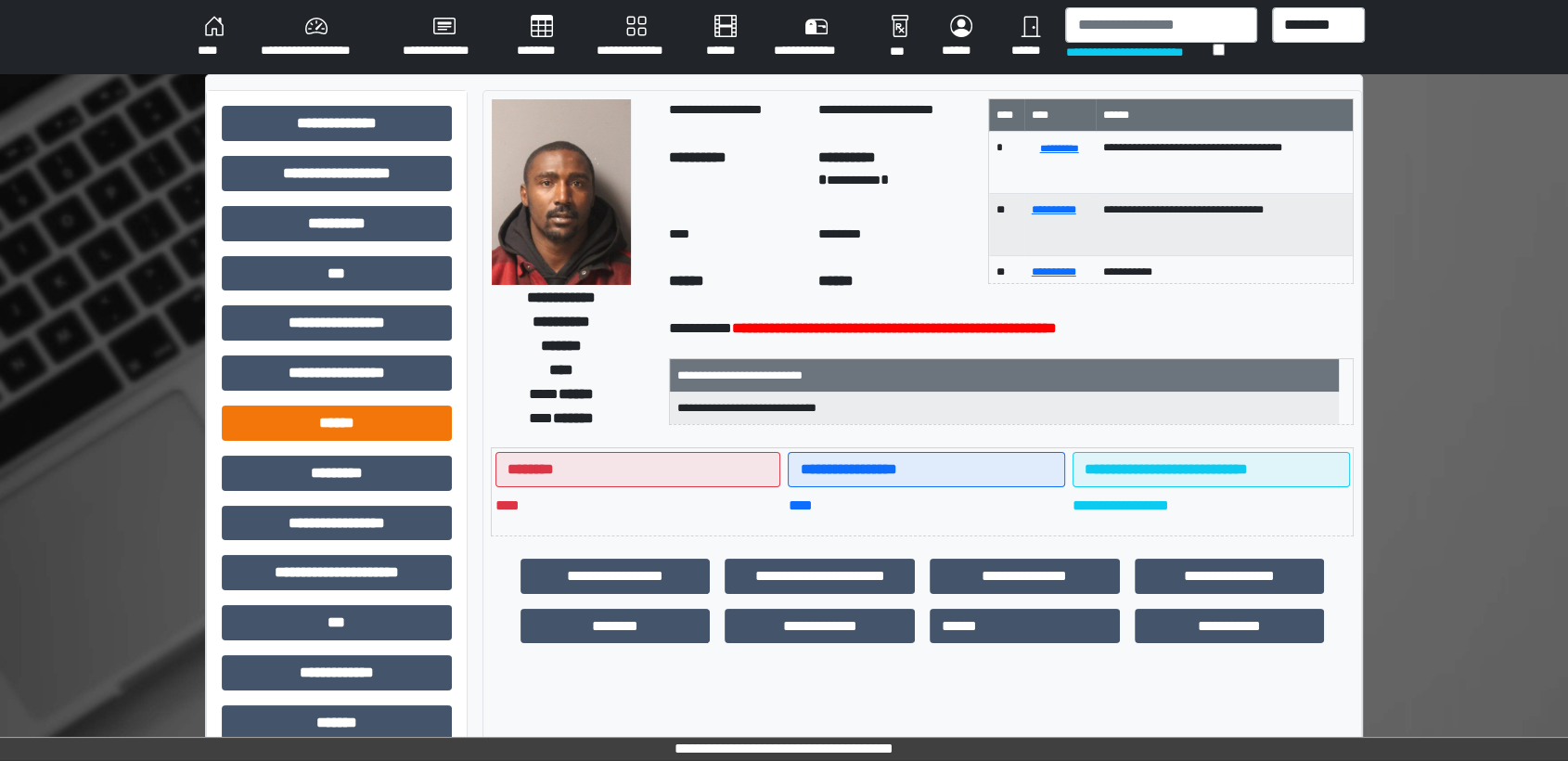 scroll, scrollTop: 325, scrollLeft: 0, axis: vertical 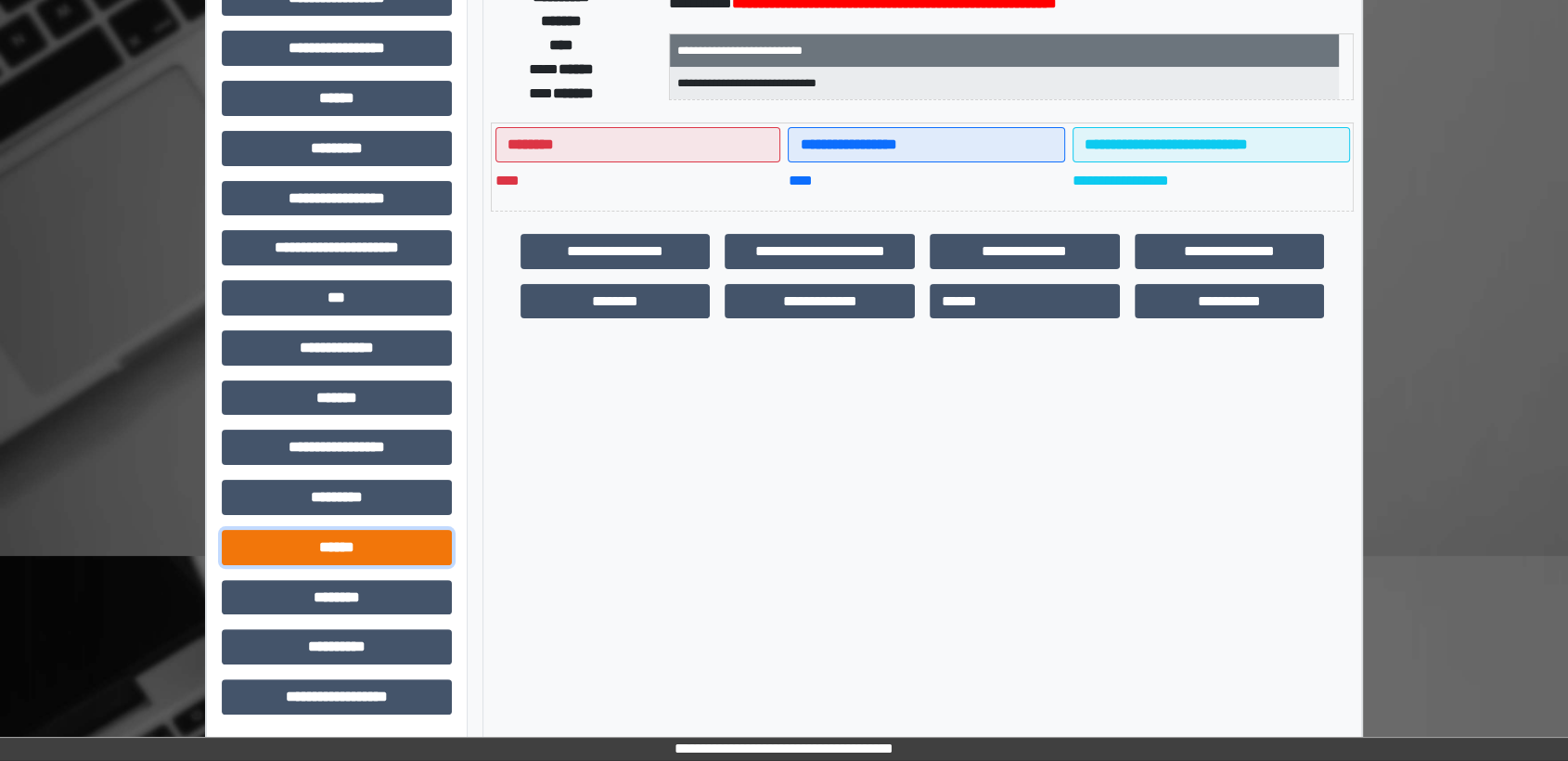 click on "******" at bounding box center [337, 548] 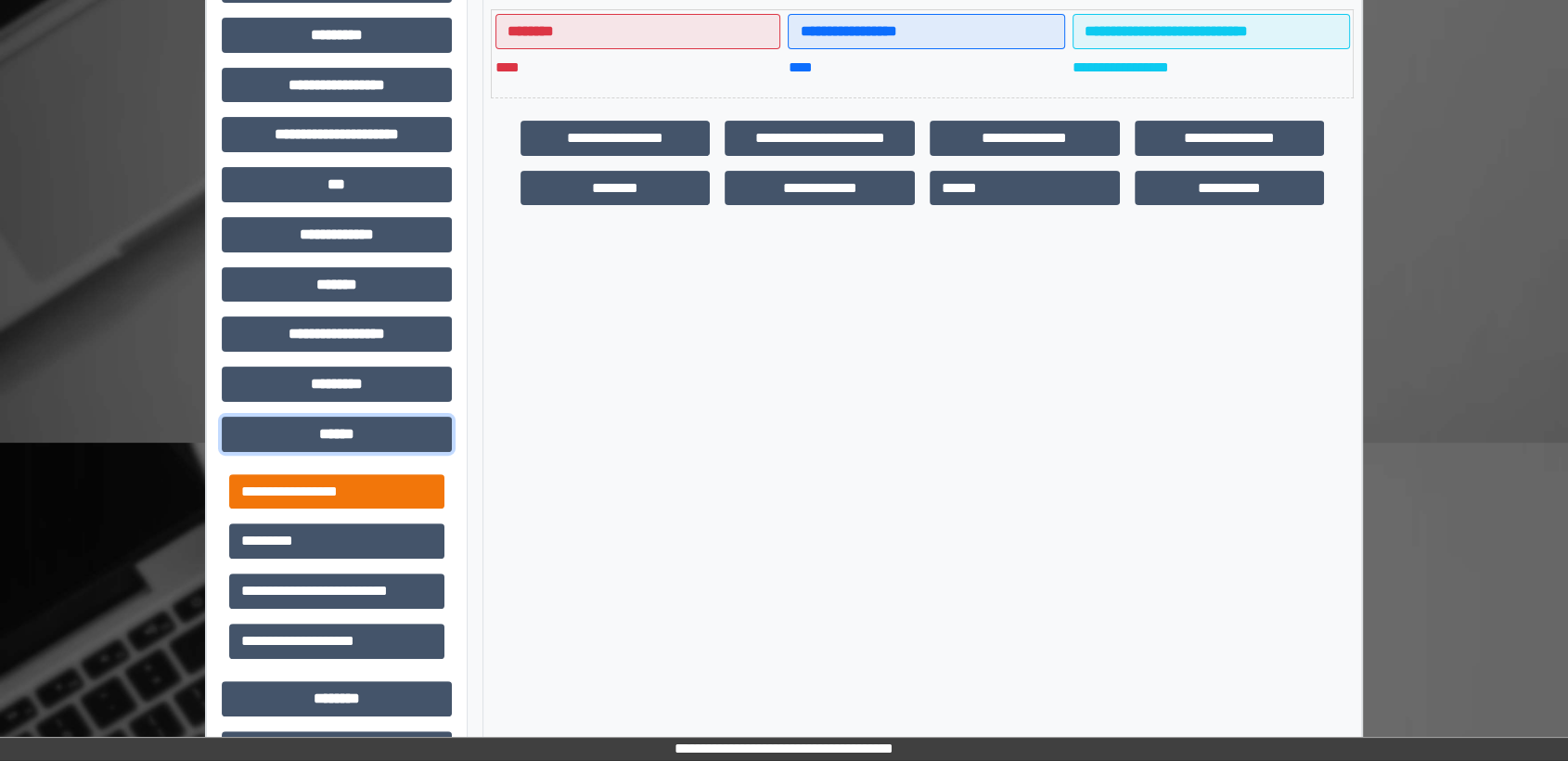 scroll, scrollTop: 531, scrollLeft: 0, axis: vertical 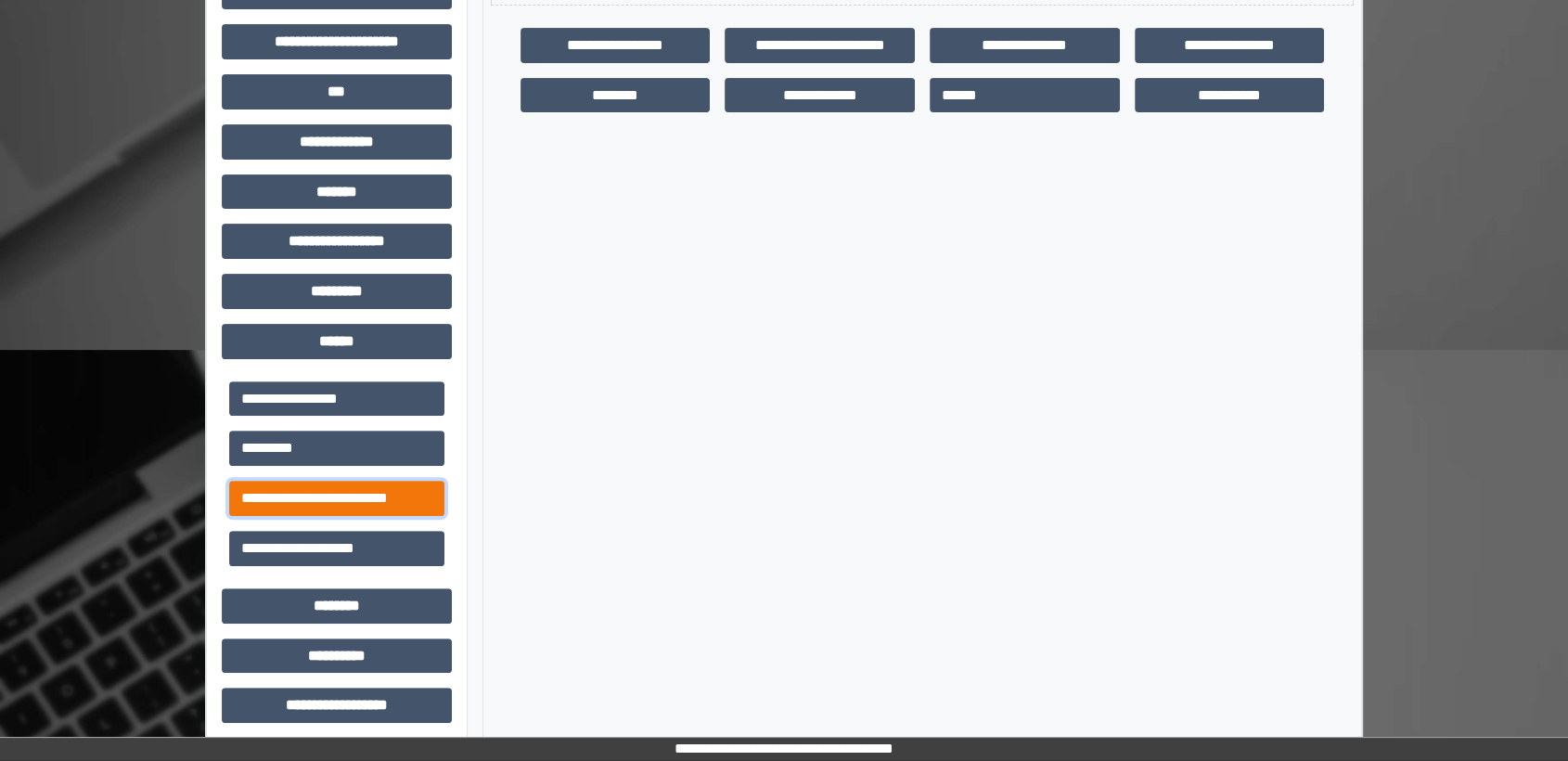click on "**********" at bounding box center [337, 498] 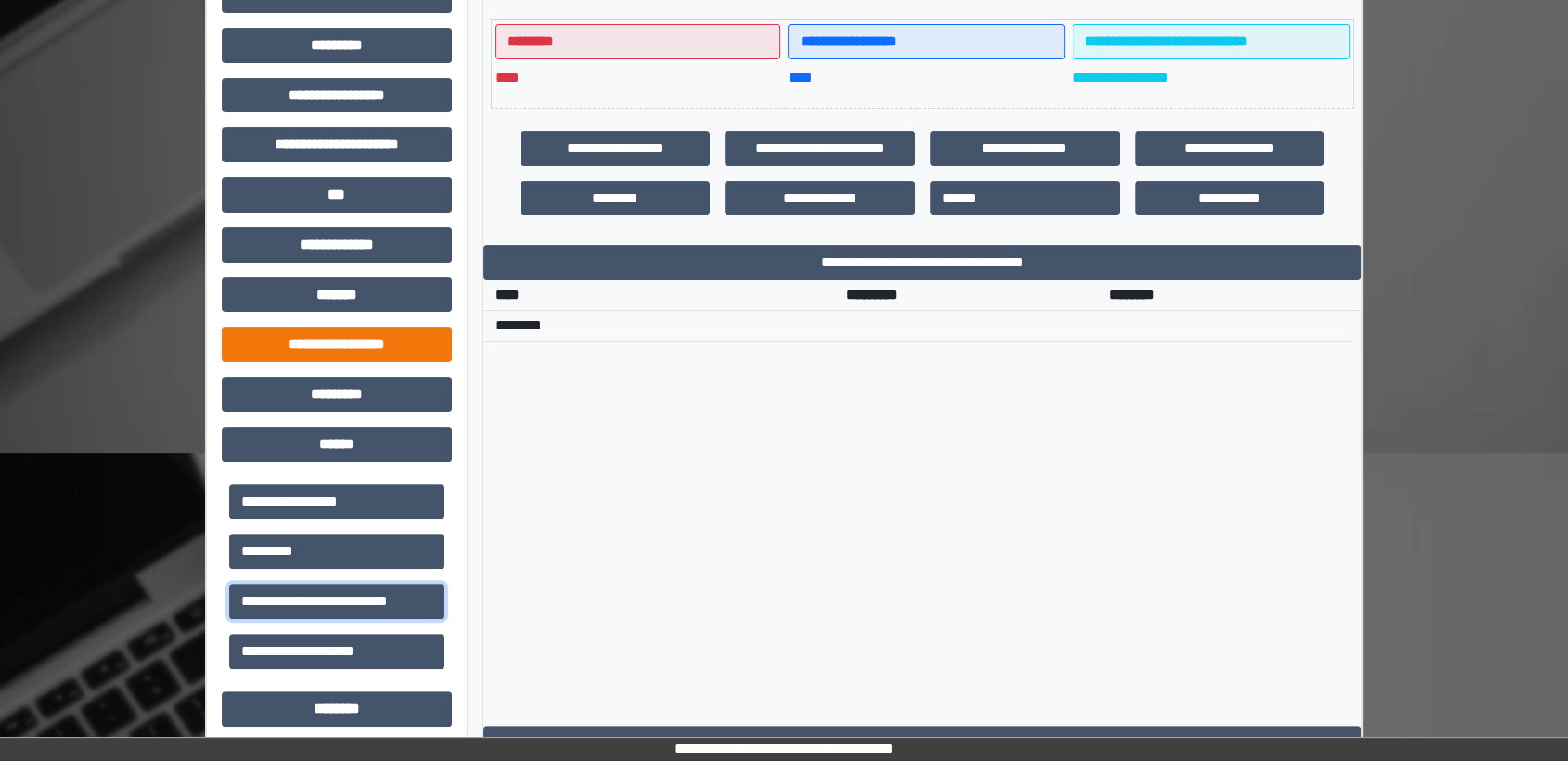 scroll, scrollTop: 0, scrollLeft: 0, axis: both 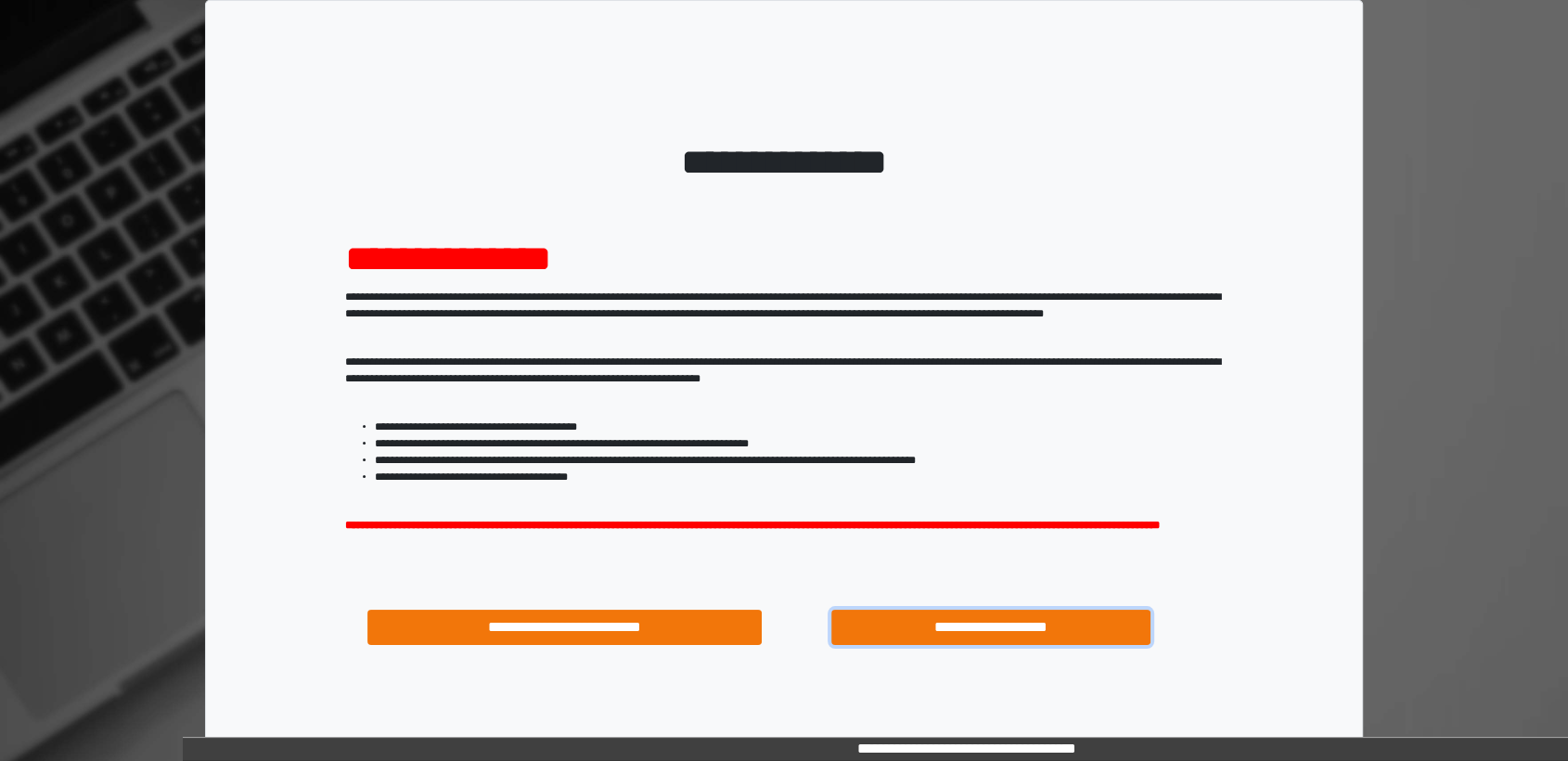 click on "**********" at bounding box center [991, 627] 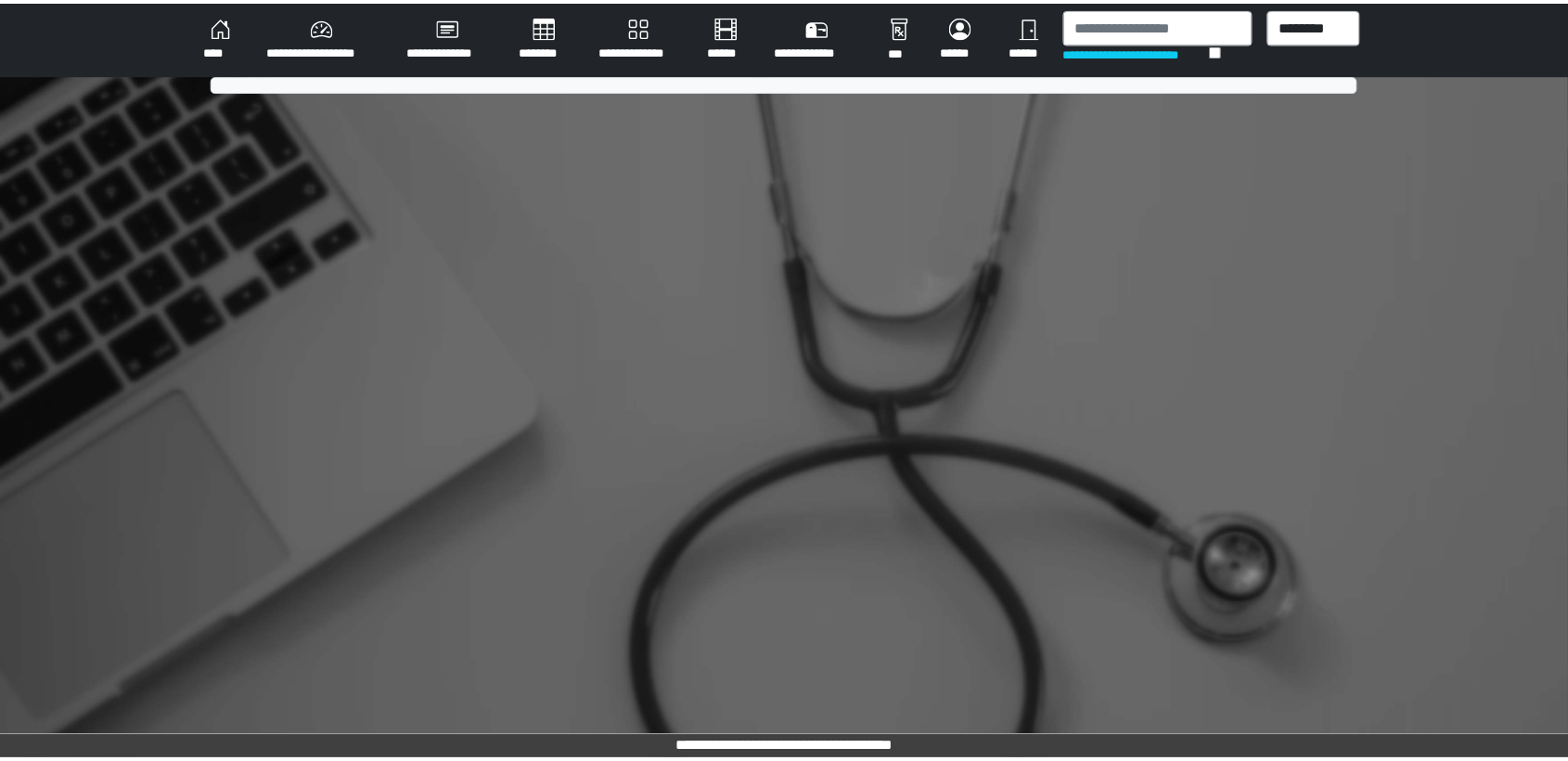 scroll, scrollTop: 0, scrollLeft: 0, axis: both 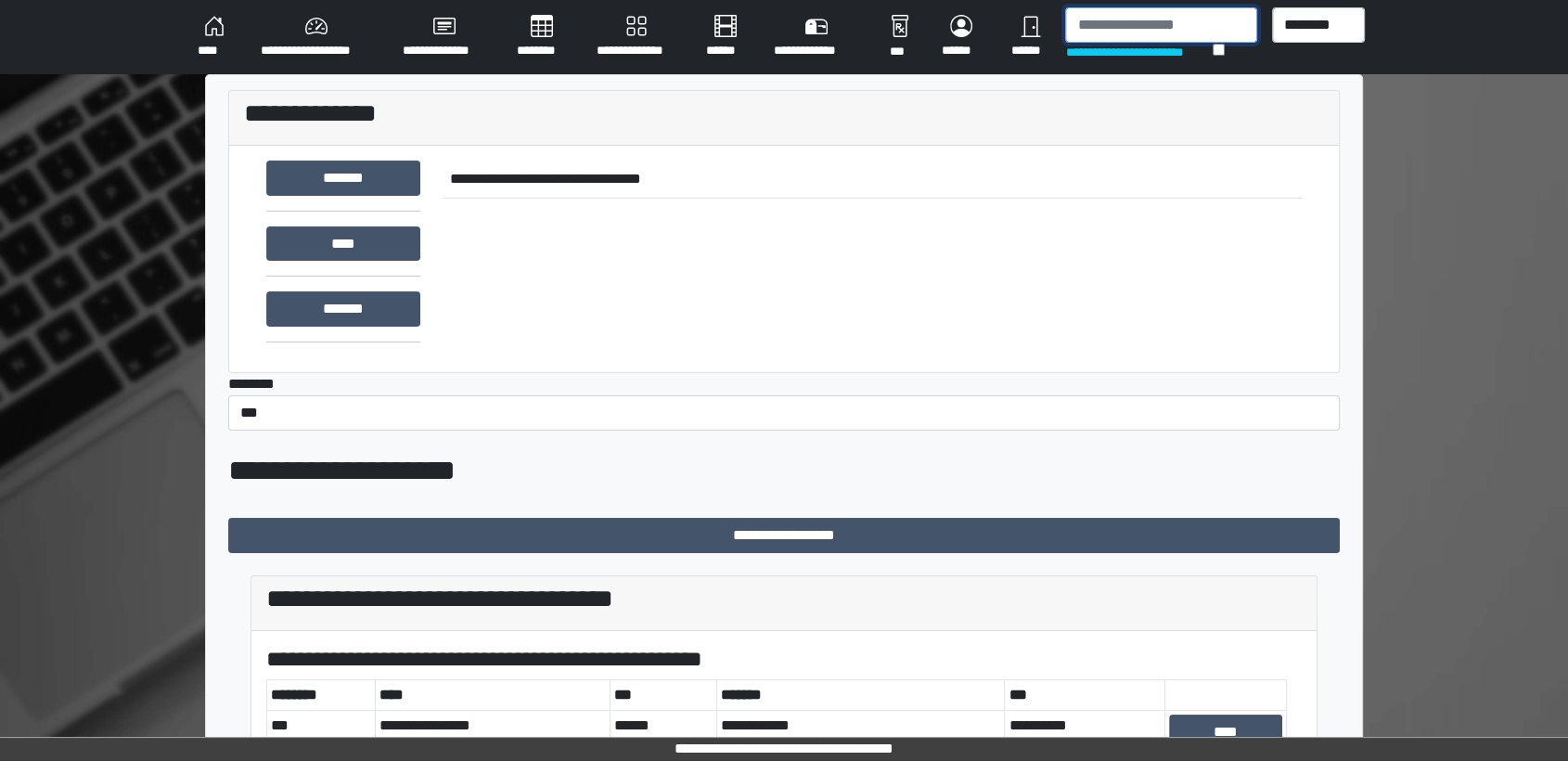click at bounding box center [1161, 25] 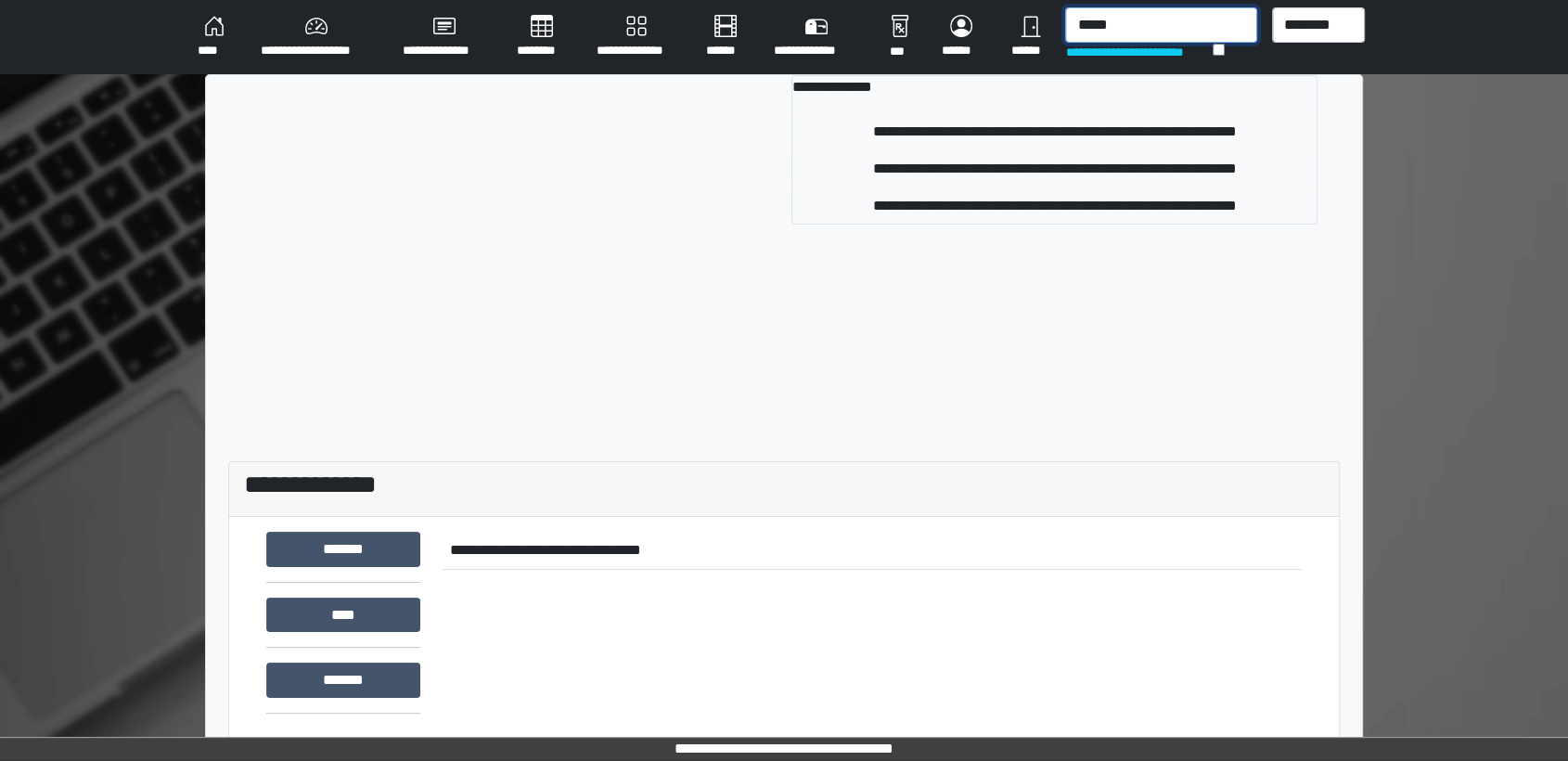 type on "*****" 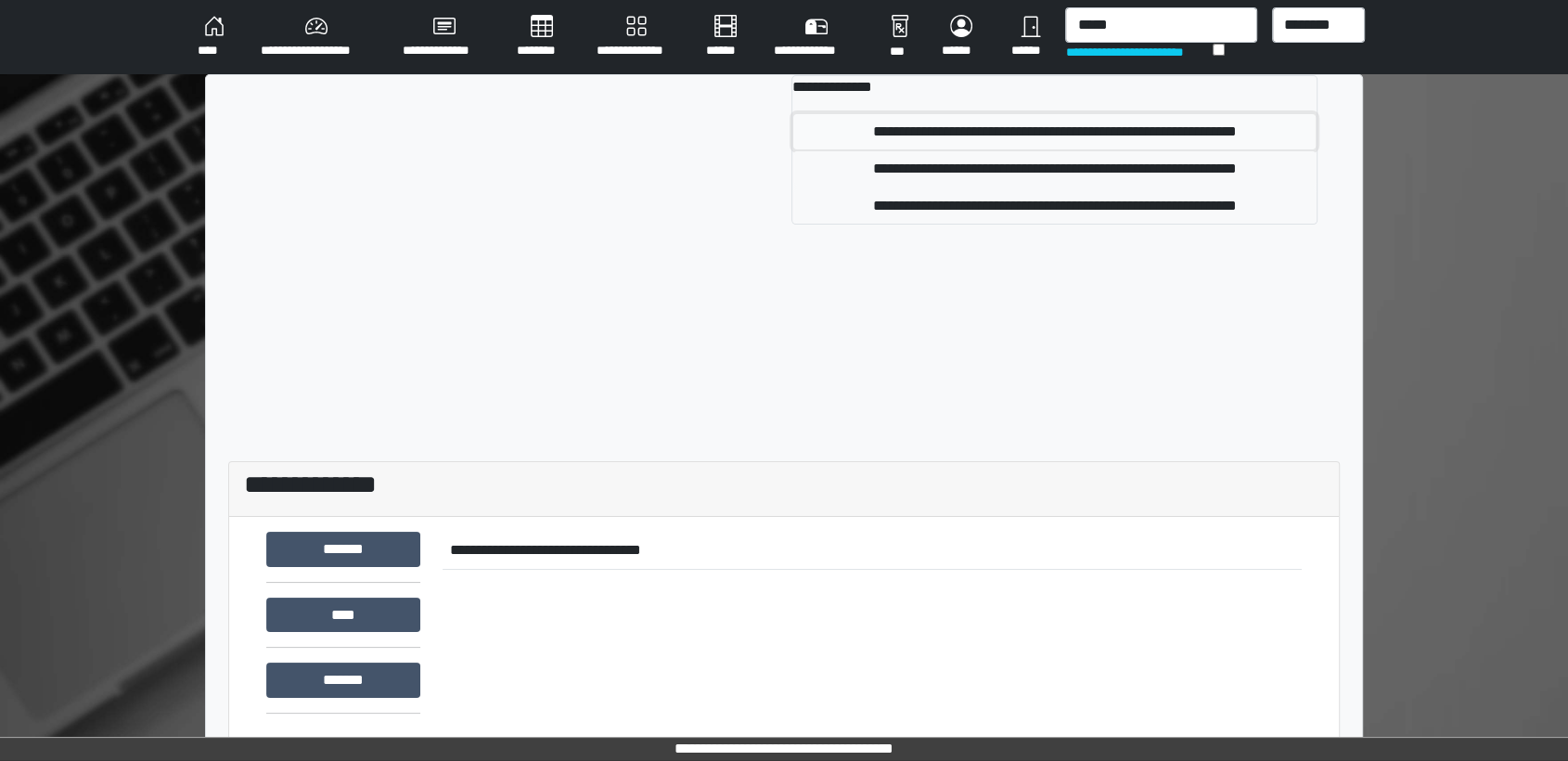 click on "**********" at bounding box center [1054, 132] 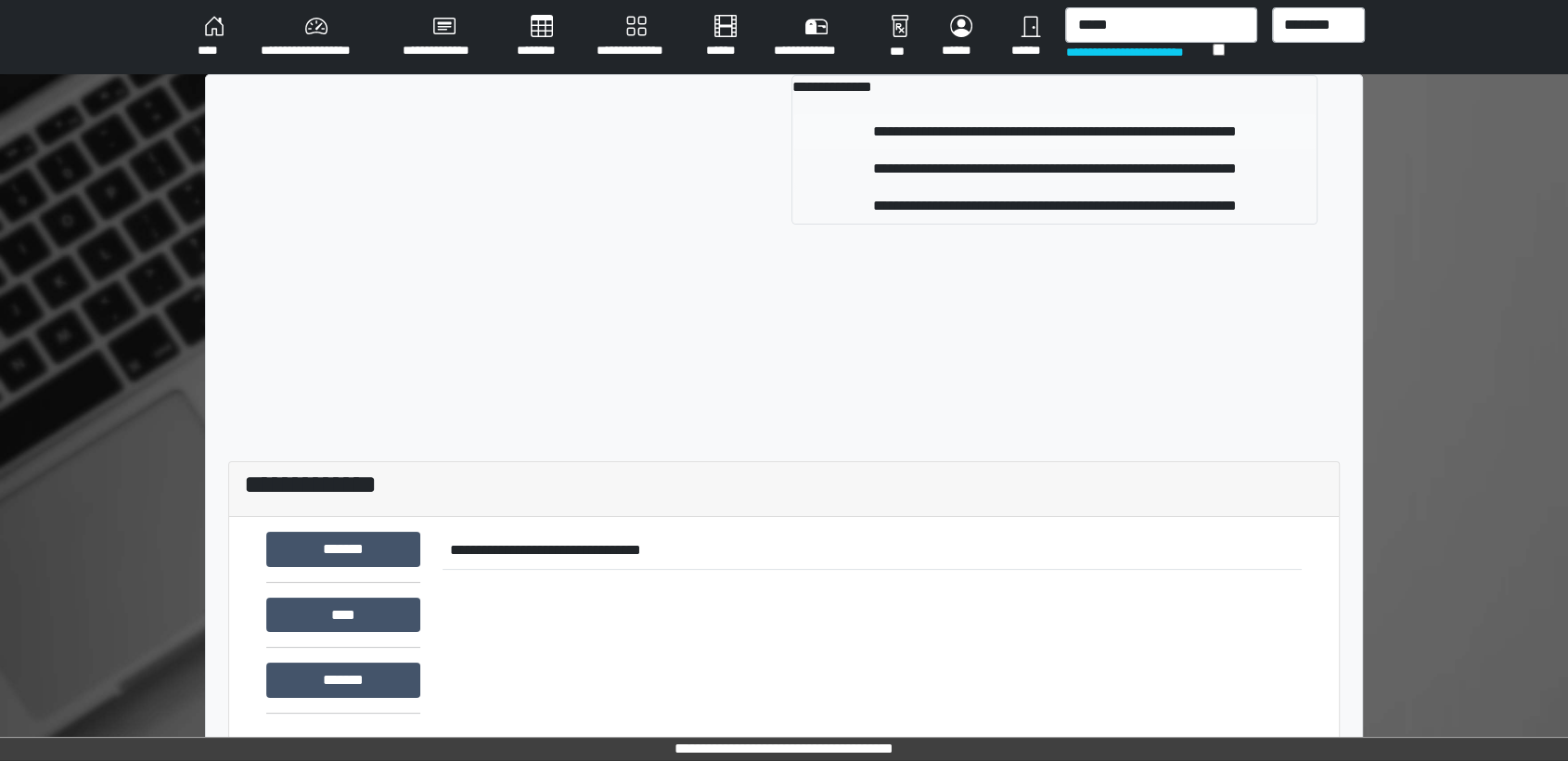 type 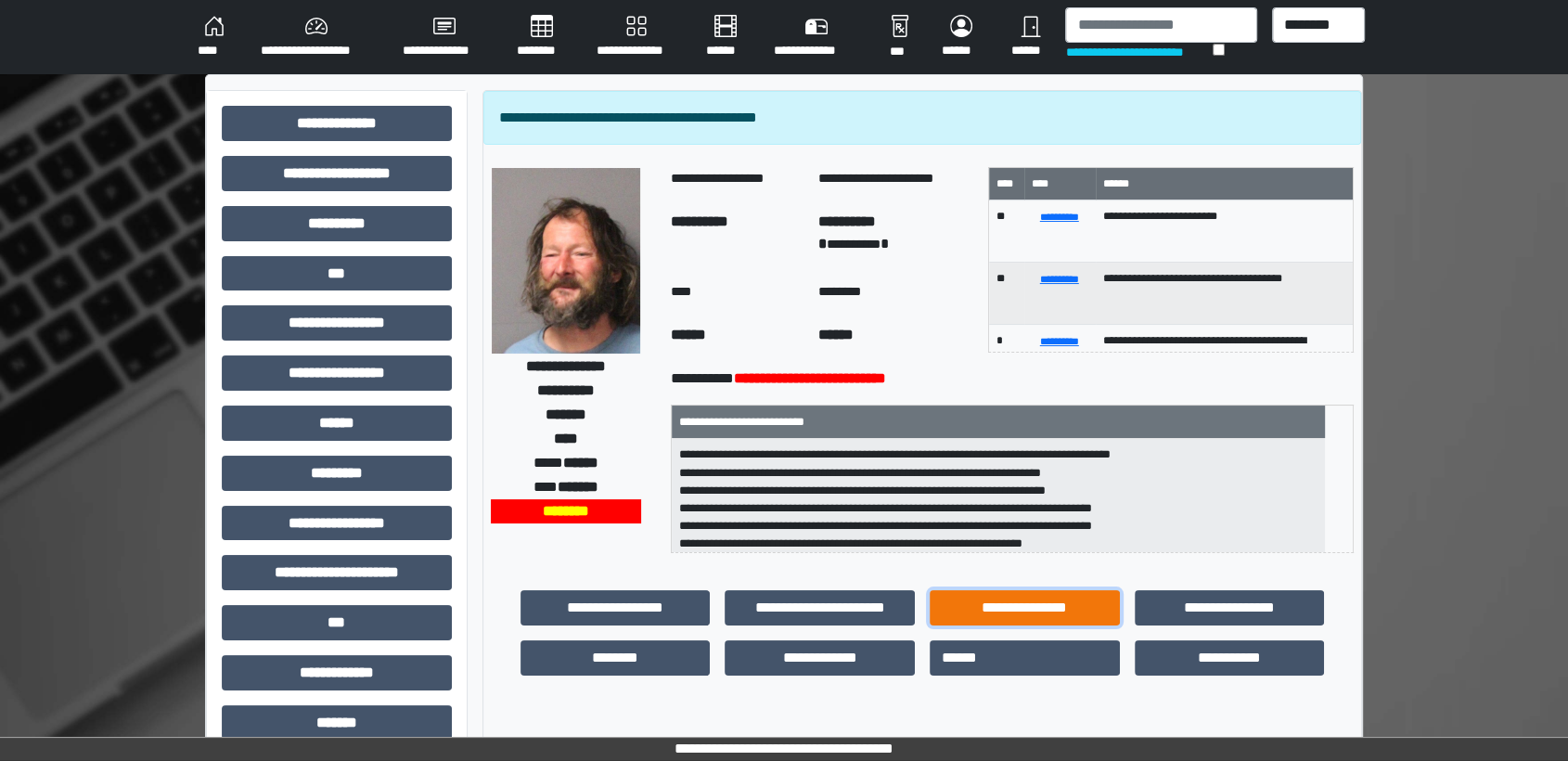 click on "**********" at bounding box center (1024, 608) 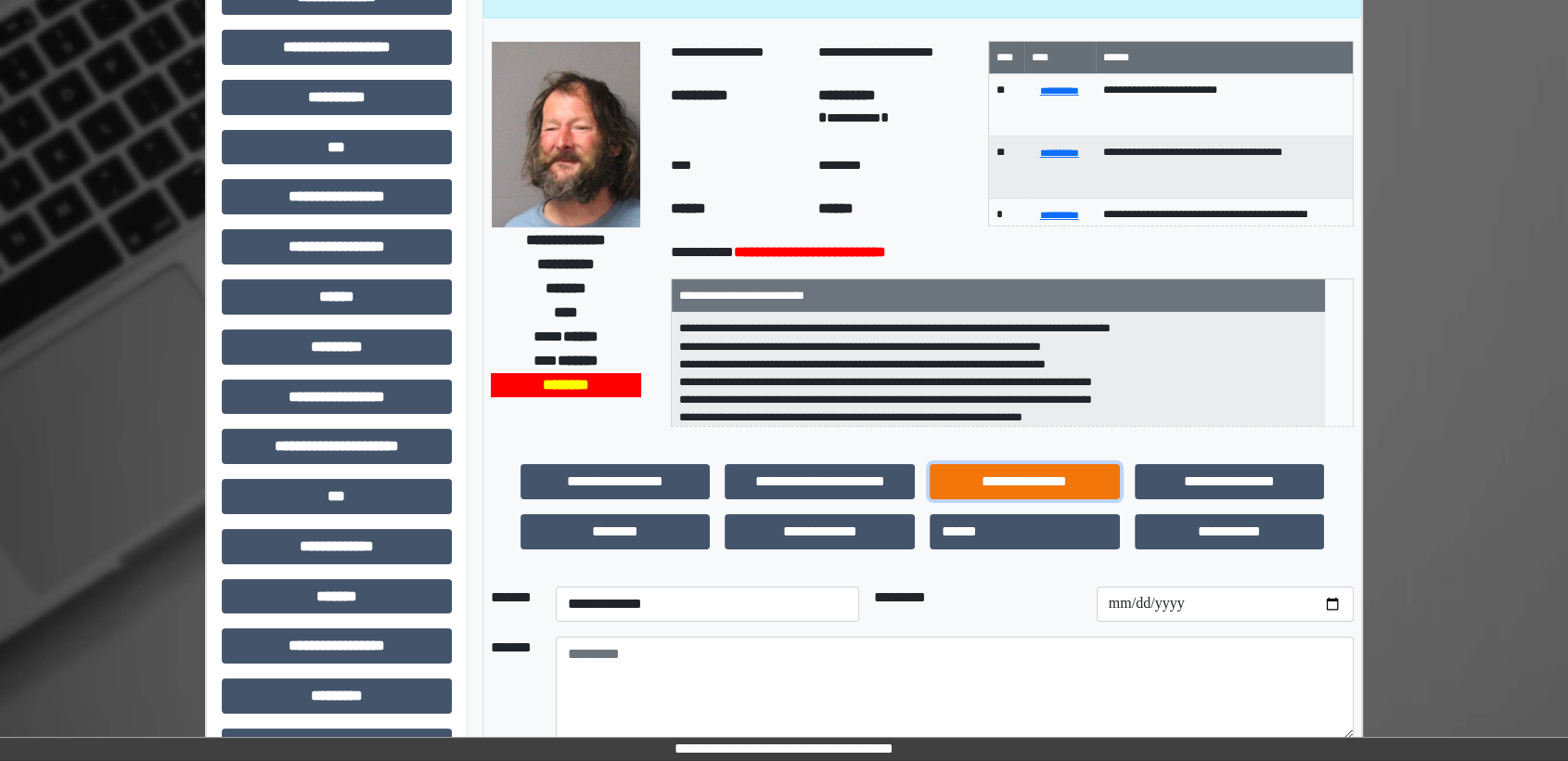 scroll, scrollTop: 309, scrollLeft: 0, axis: vertical 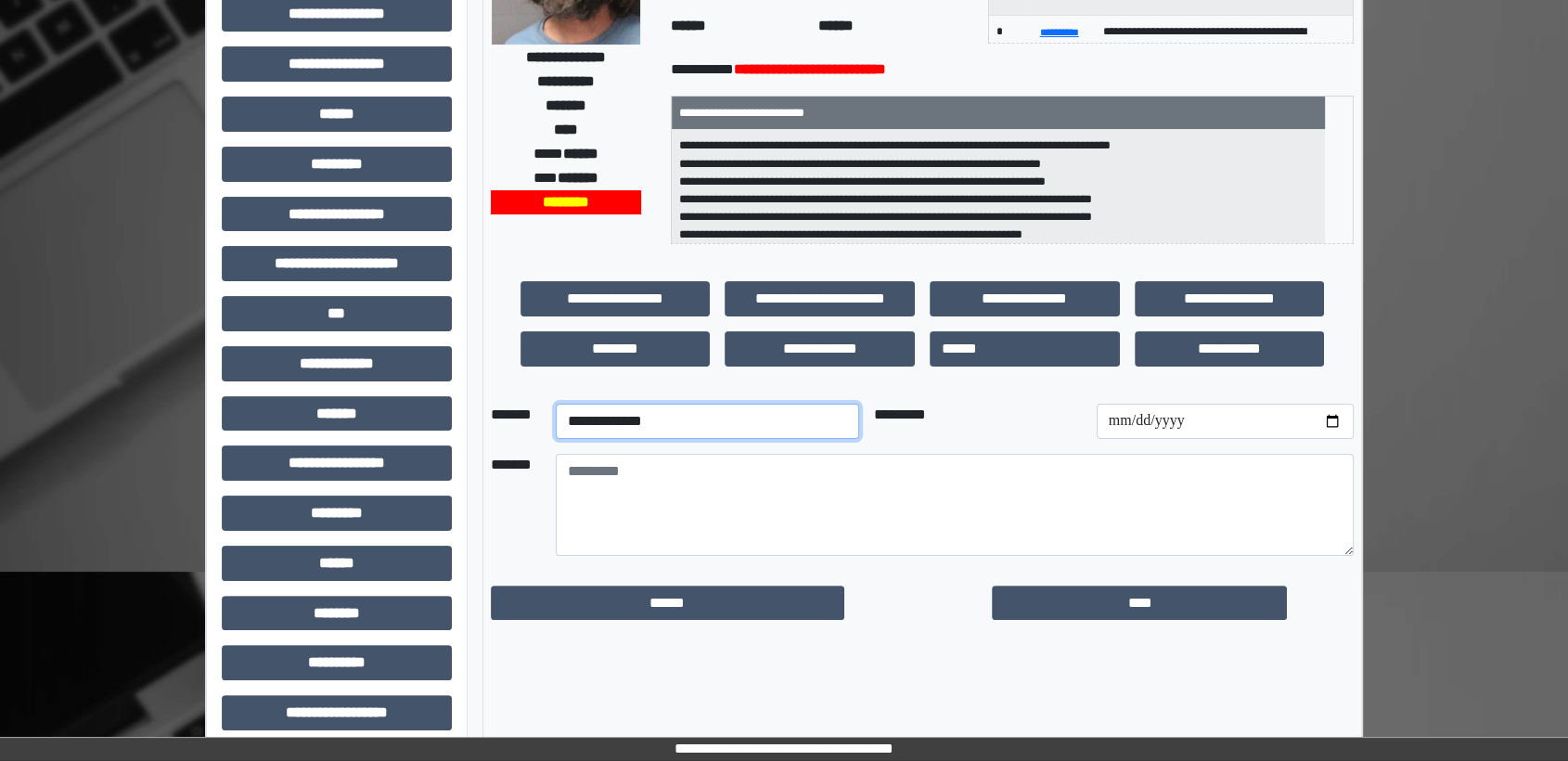 click on "**********" at bounding box center (707, 421) 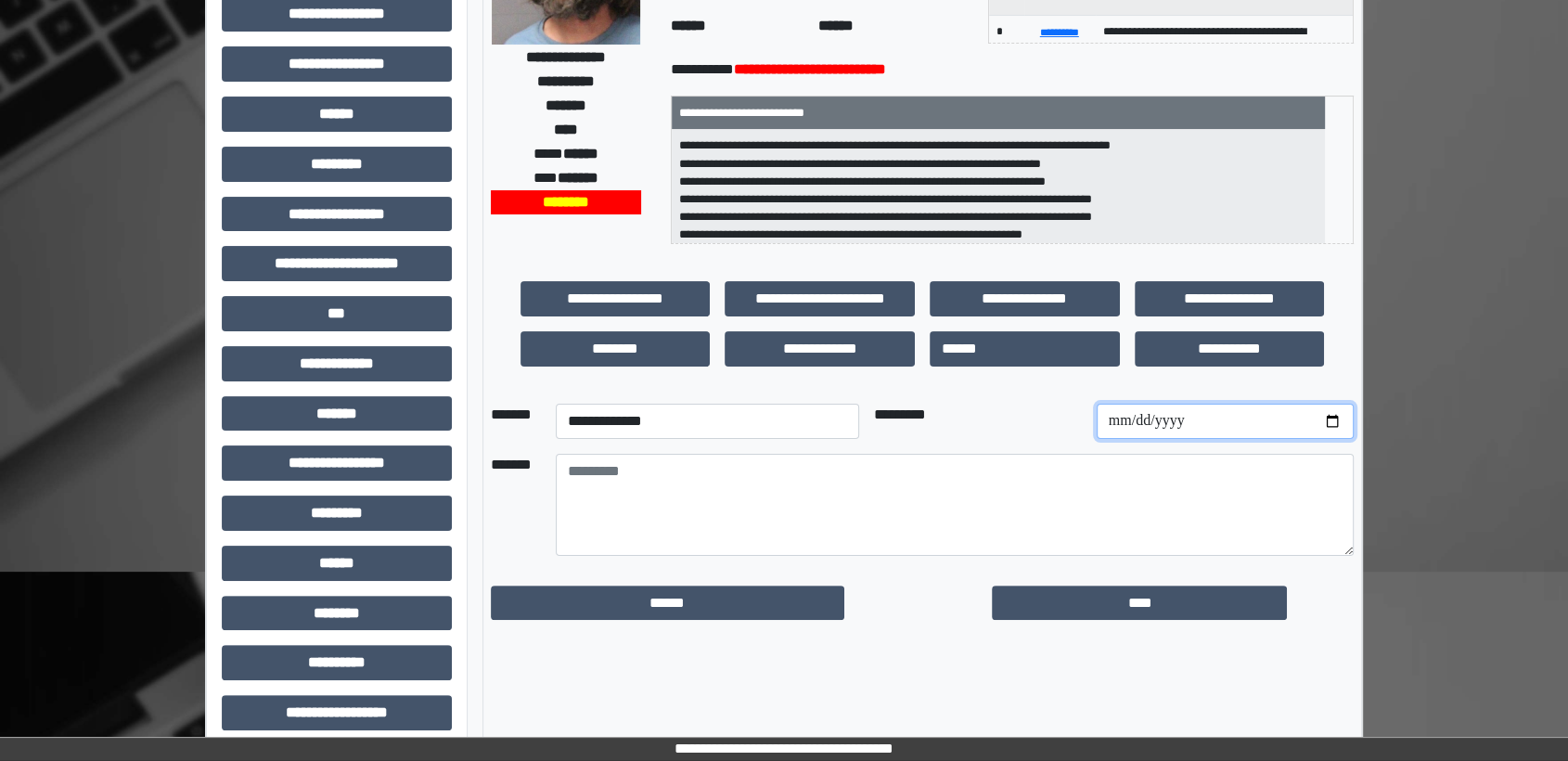 click at bounding box center (1225, 421) 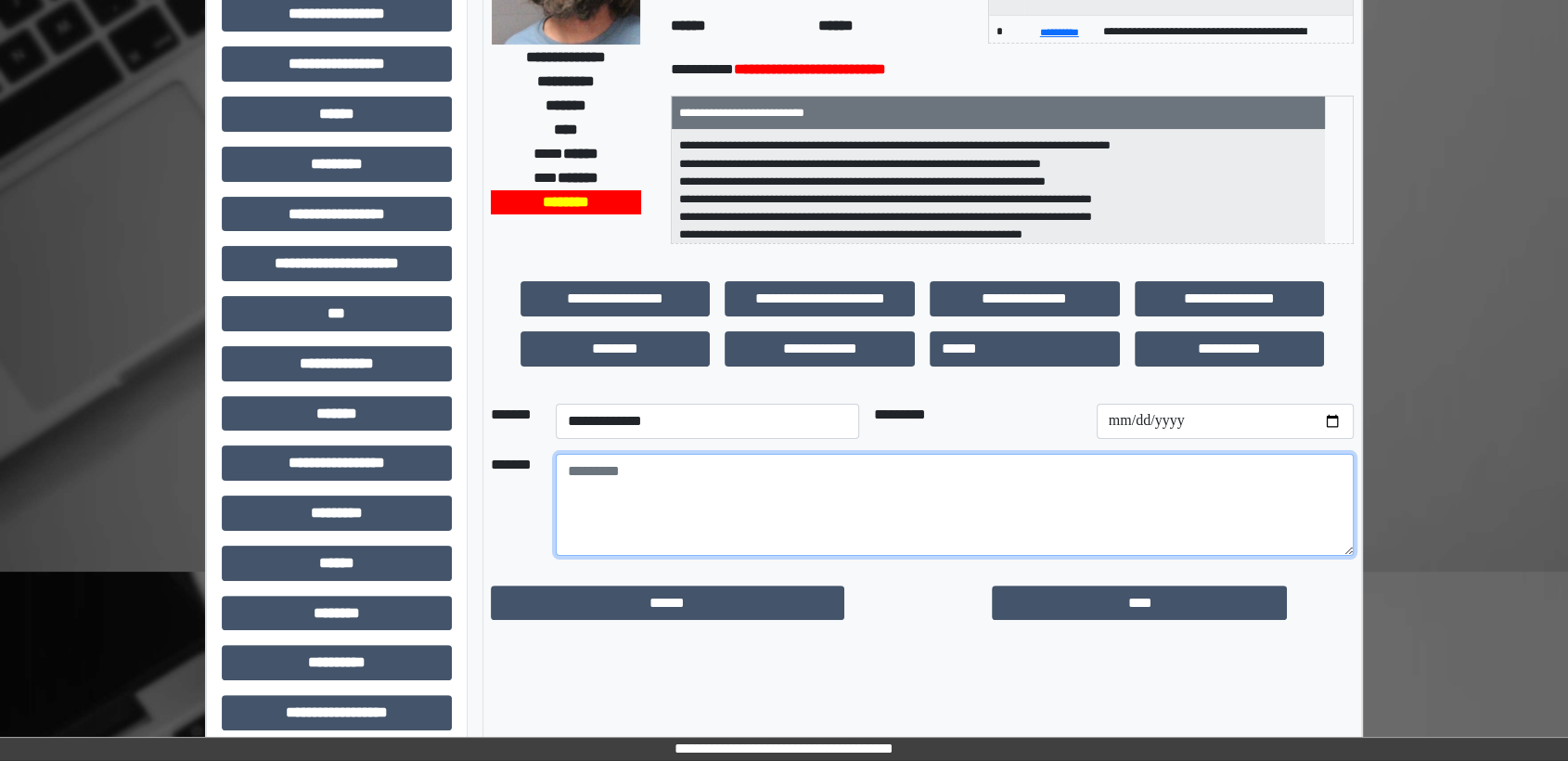 click at bounding box center (955, 505) 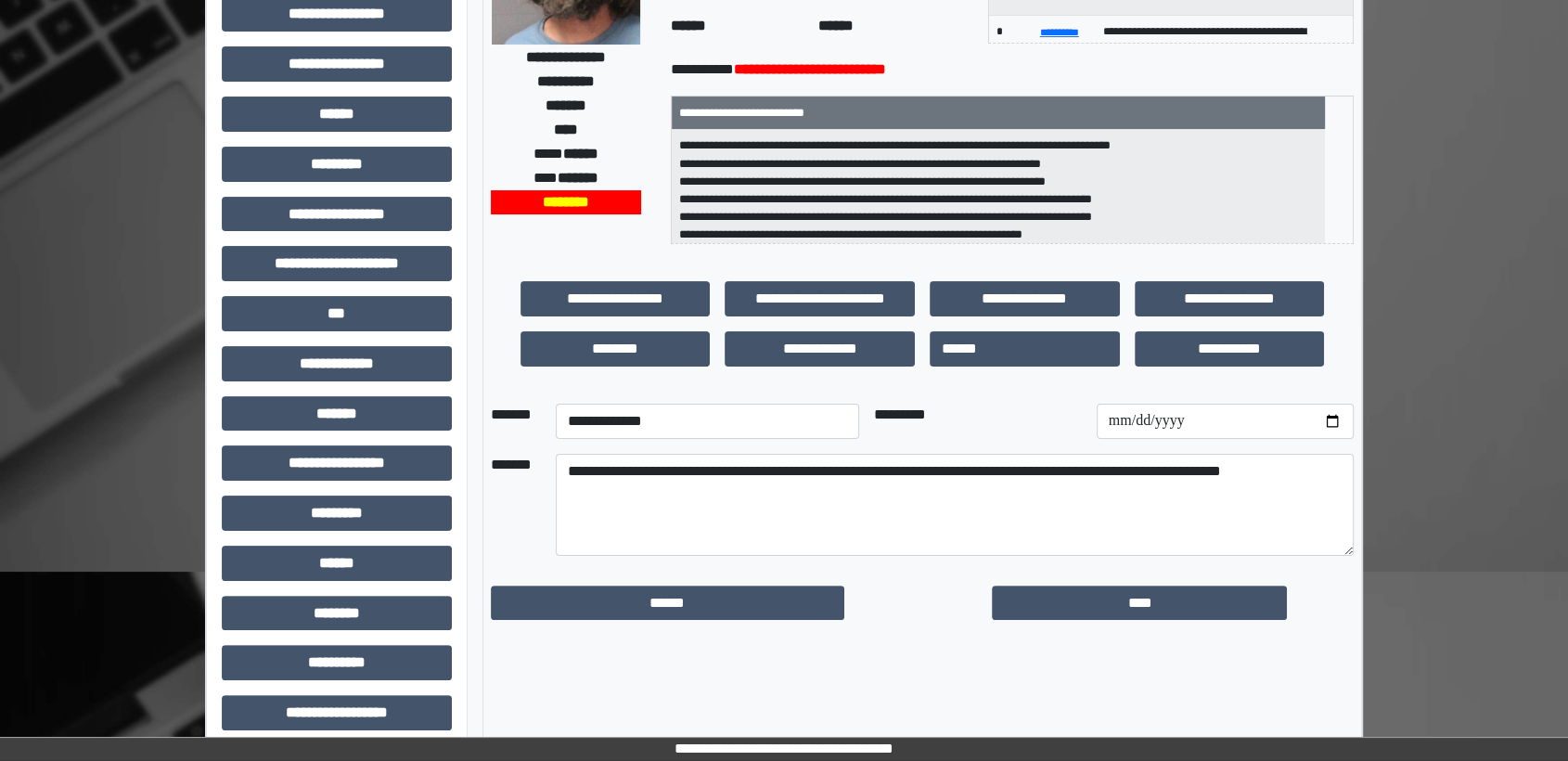 drag, startPoint x: 618, startPoint y: 497, endPoint x: 915, endPoint y: 637, distance: 328.34281 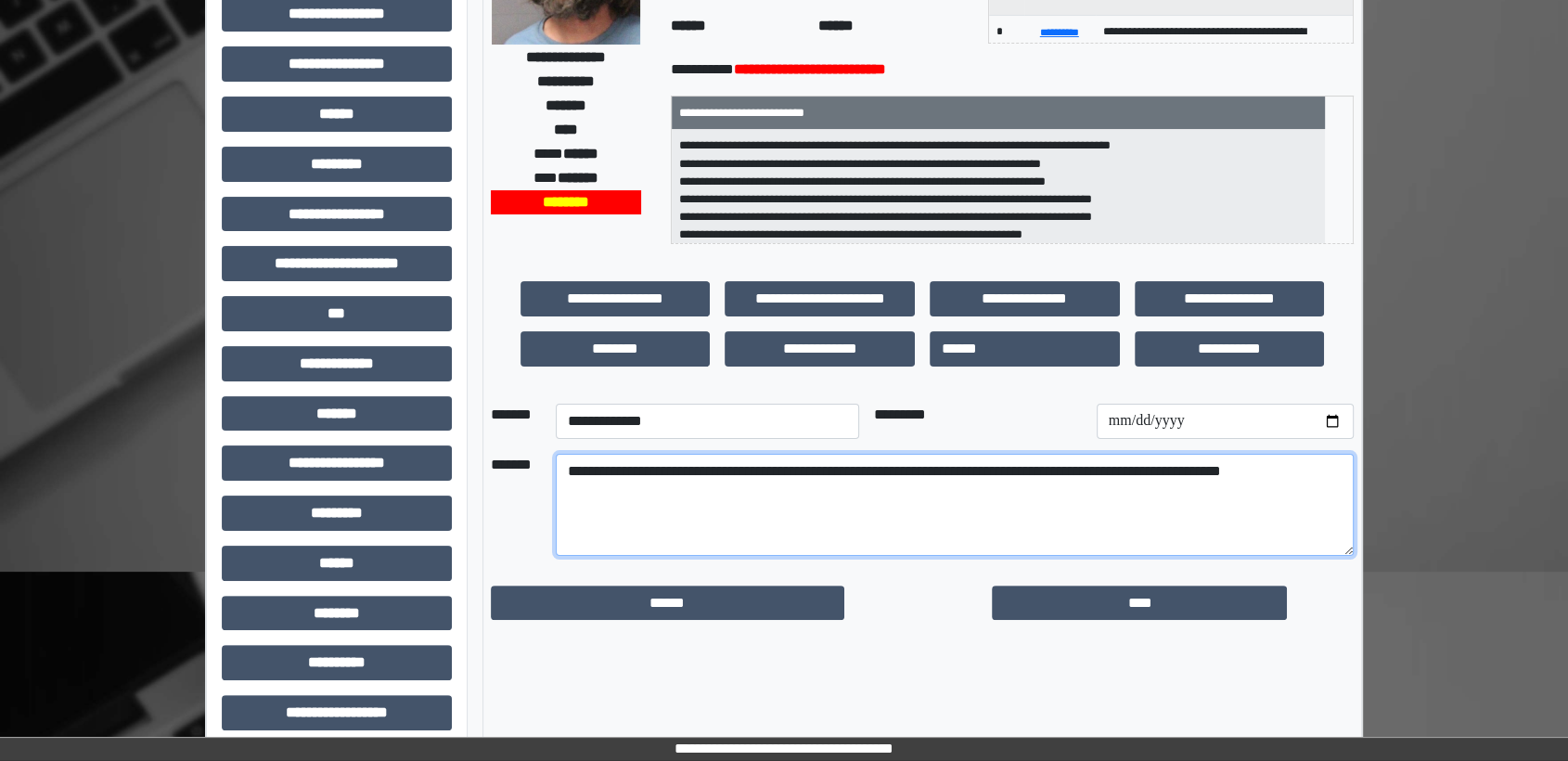 click on "**********" at bounding box center (955, 505) 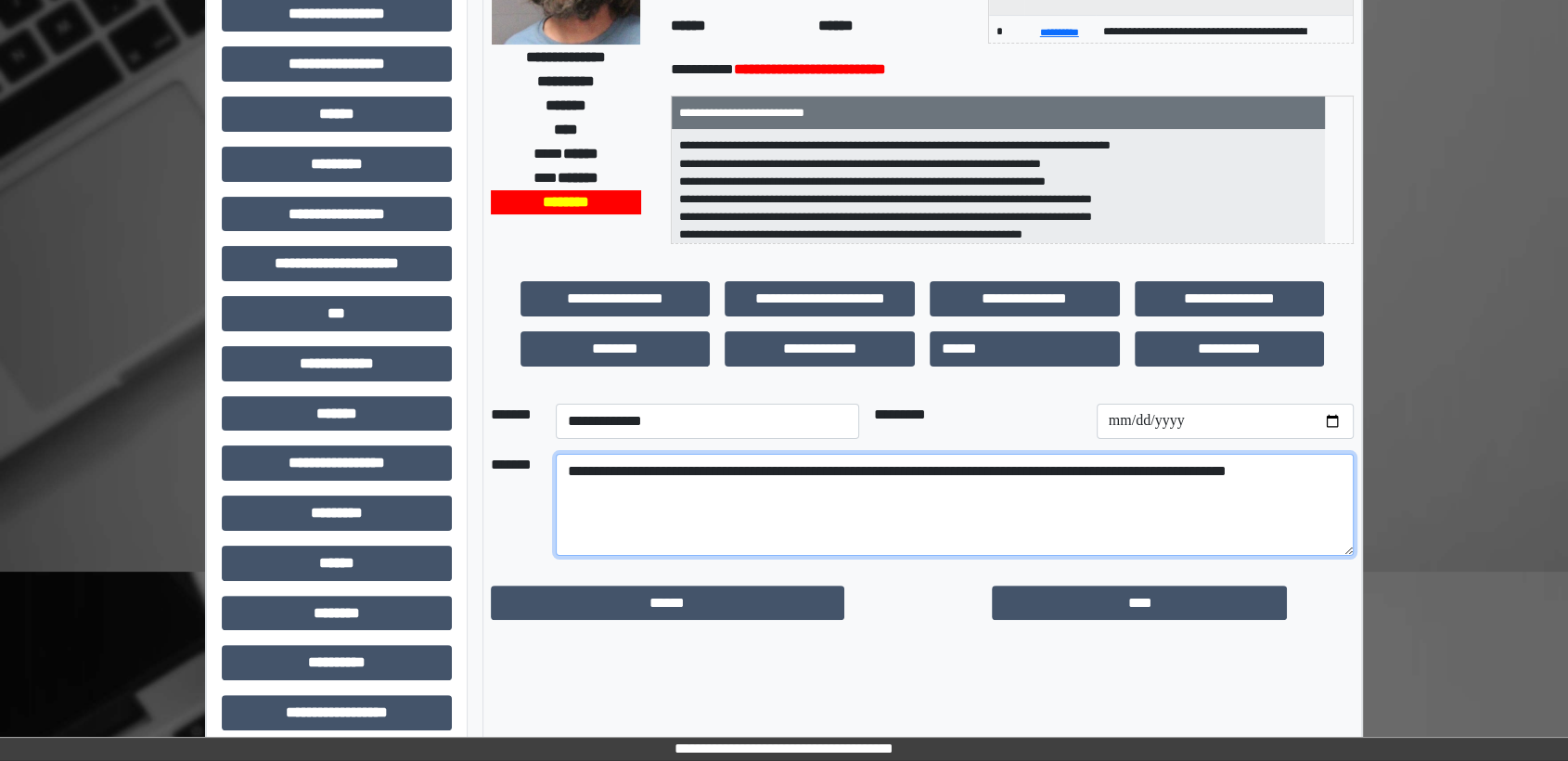 click on "**********" at bounding box center [955, 505] 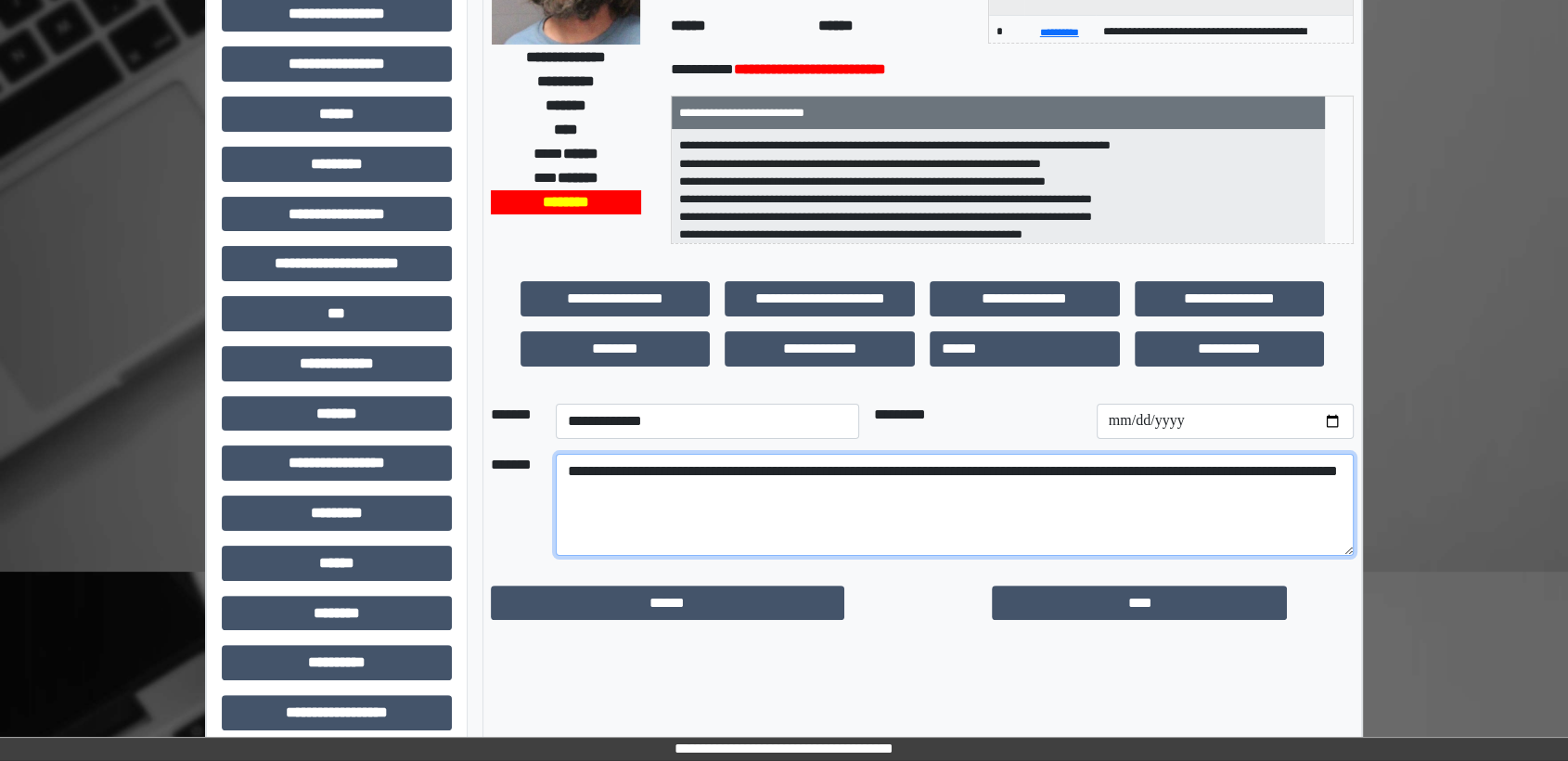 type on "**********" 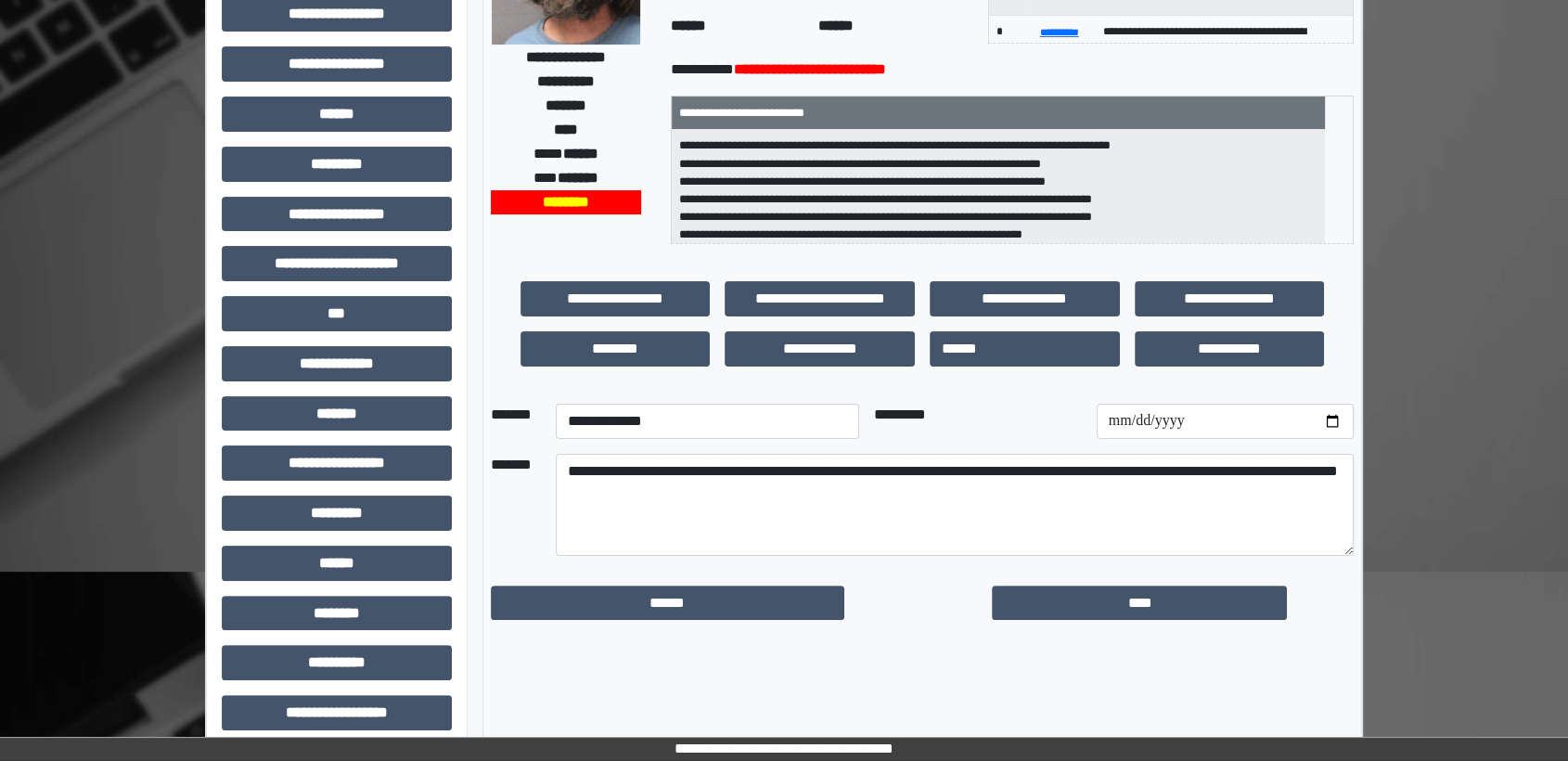 click at bounding box center (939, 603) 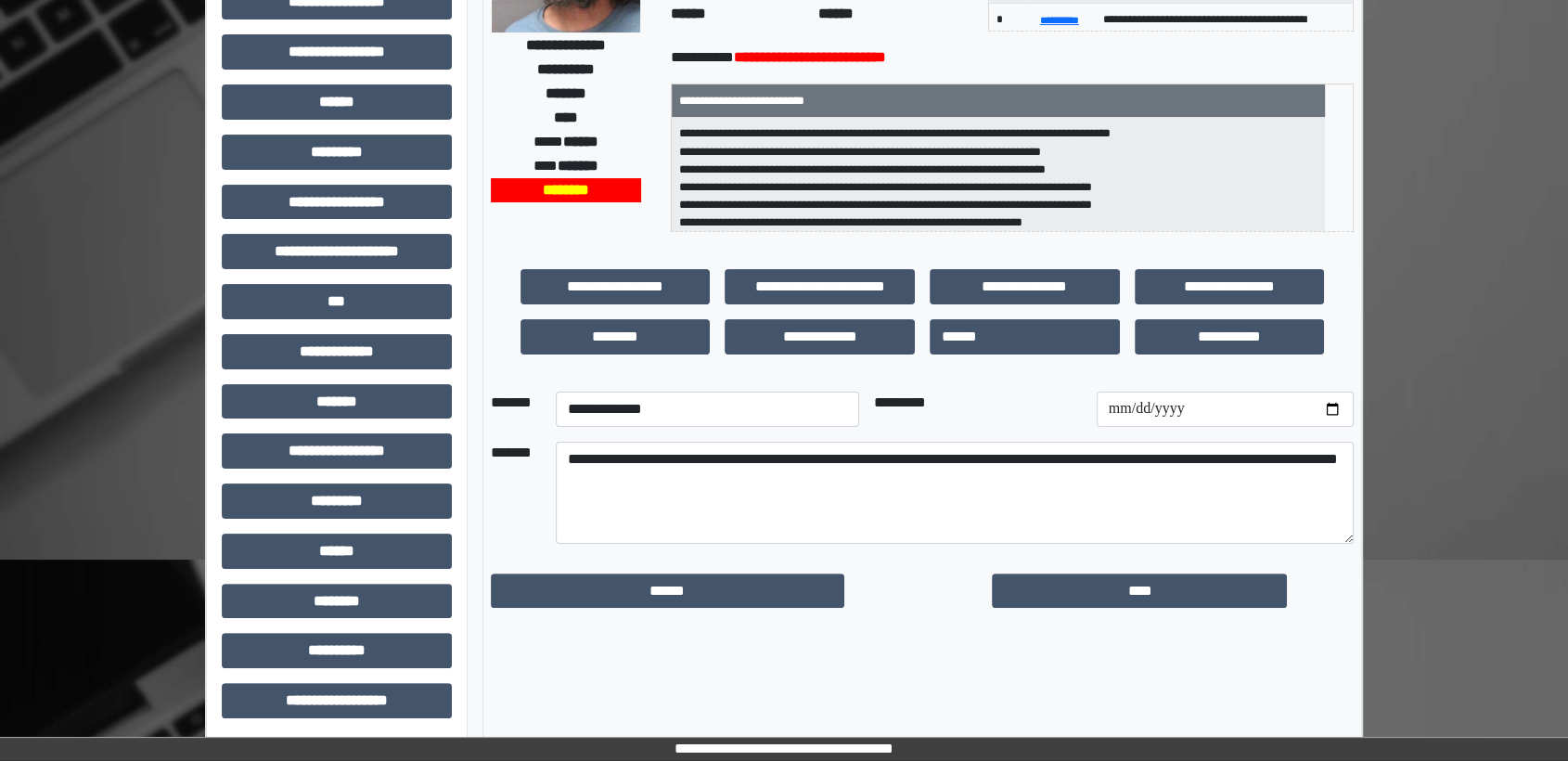 scroll, scrollTop: 325, scrollLeft: 0, axis: vertical 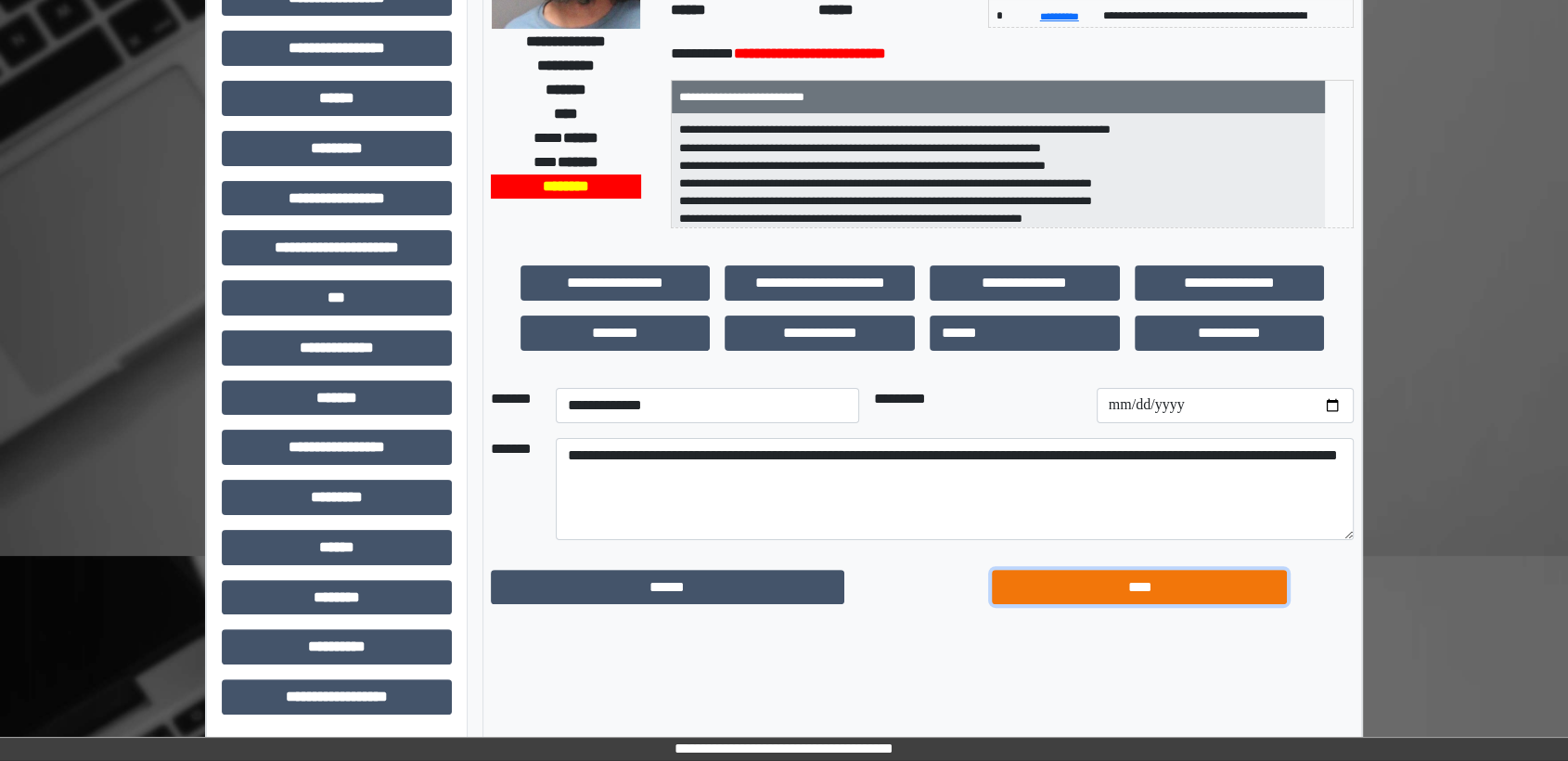 click on "****" at bounding box center (1139, 587) 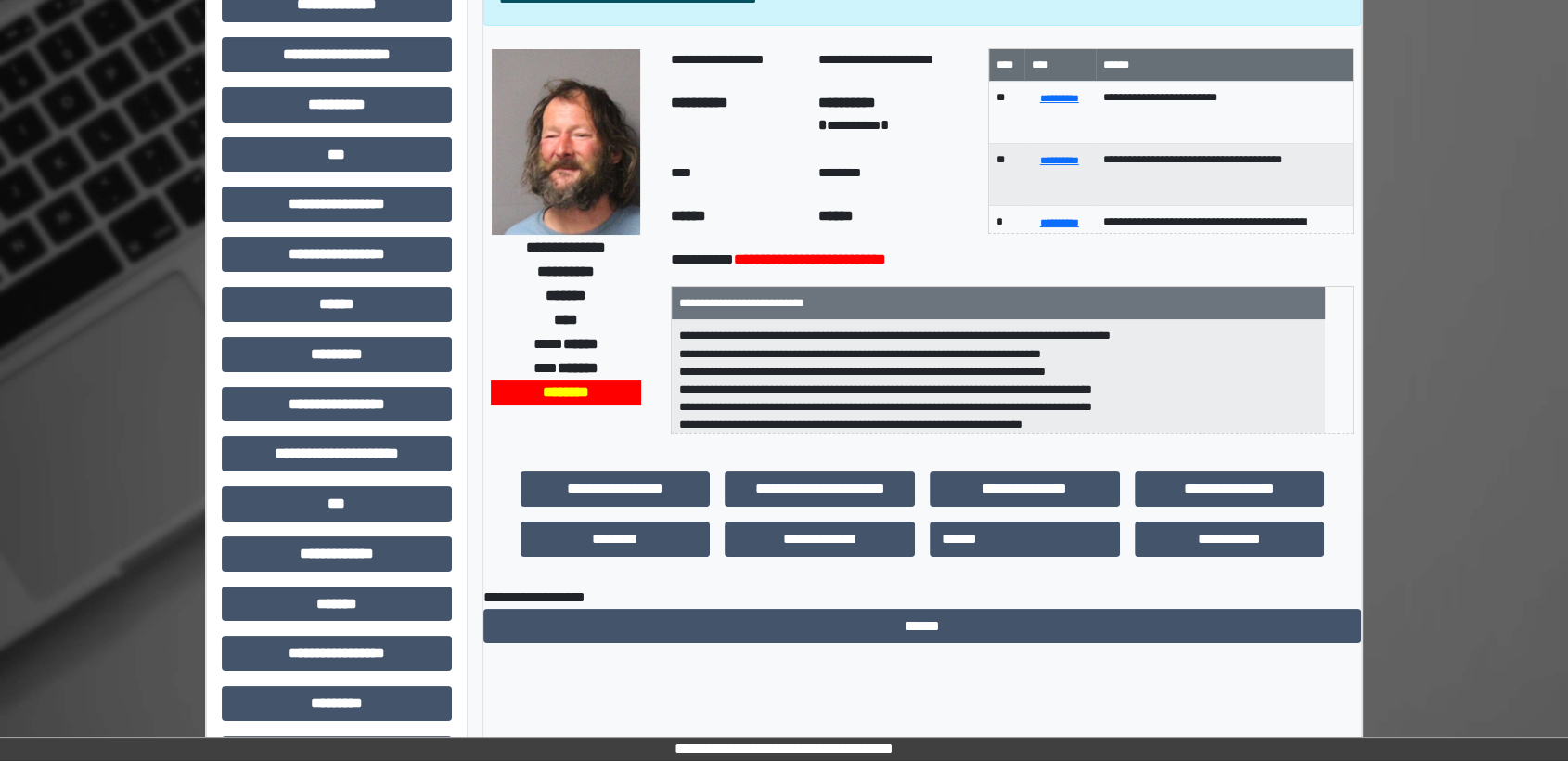 scroll, scrollTop: 206, scrollLeft: 0, axis: vertical 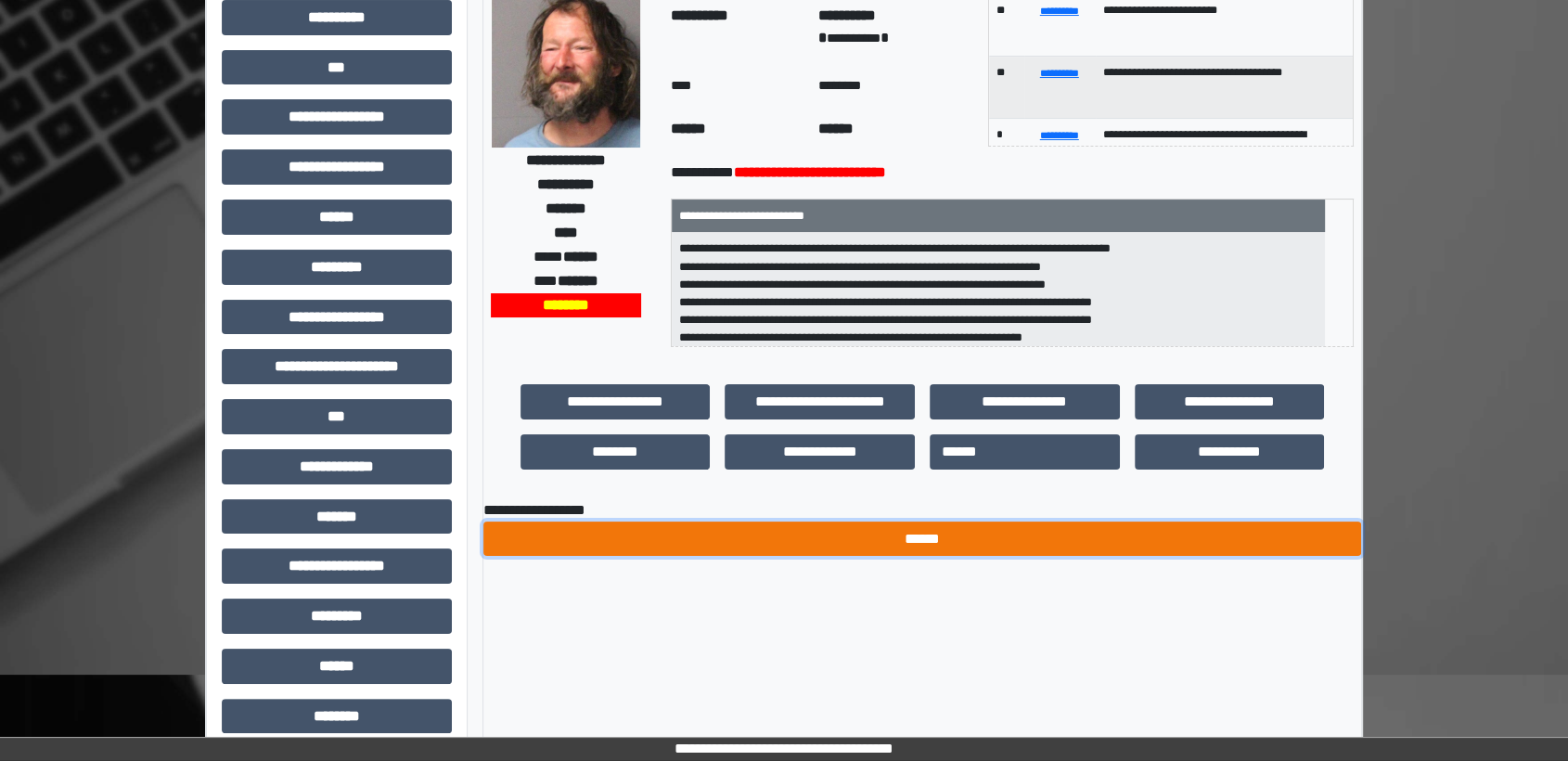 click on "******" at bounding box center (922, 539) 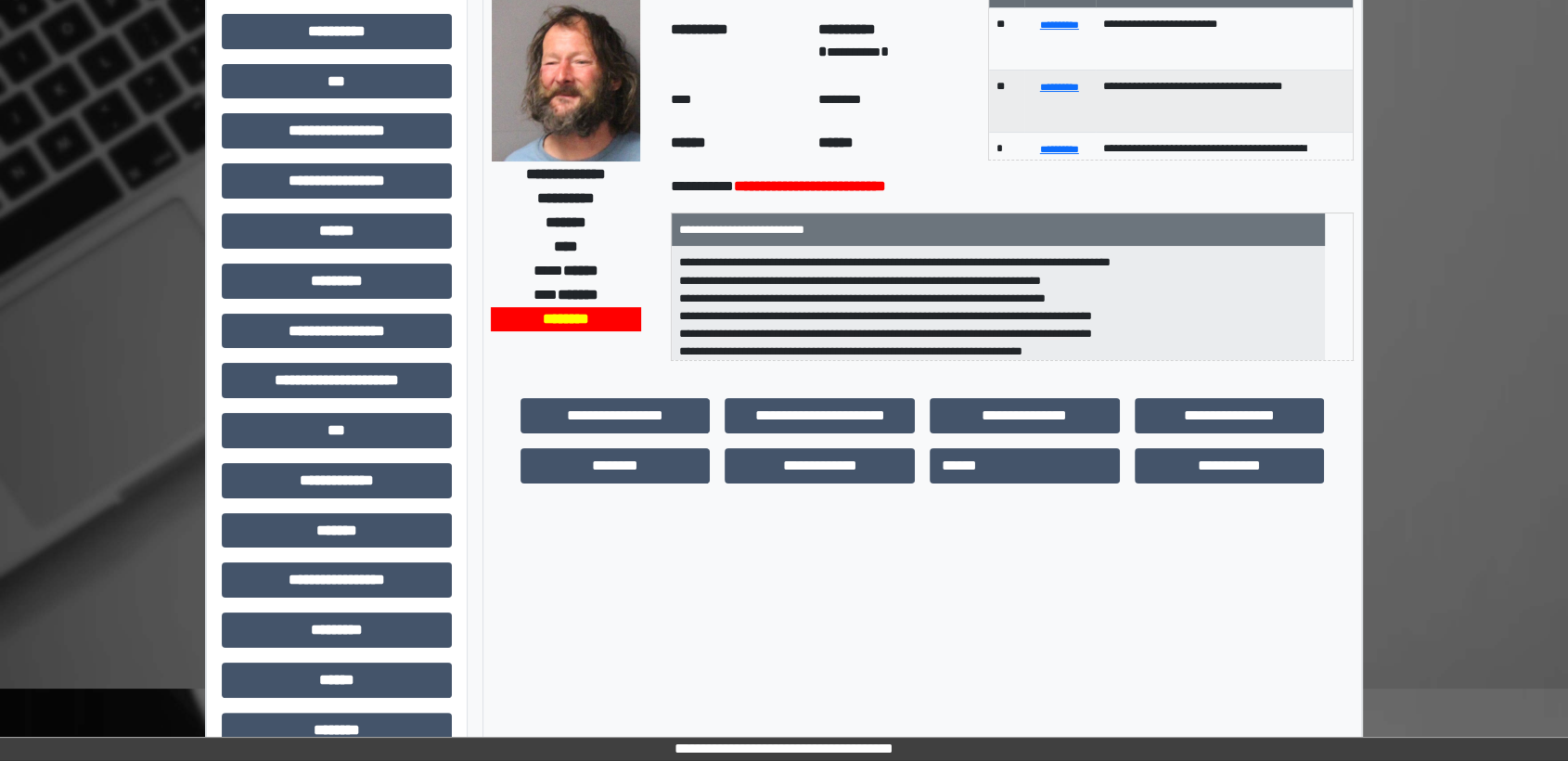 scroll, scrollTop: 0, scrollLeft: 0, axis: both 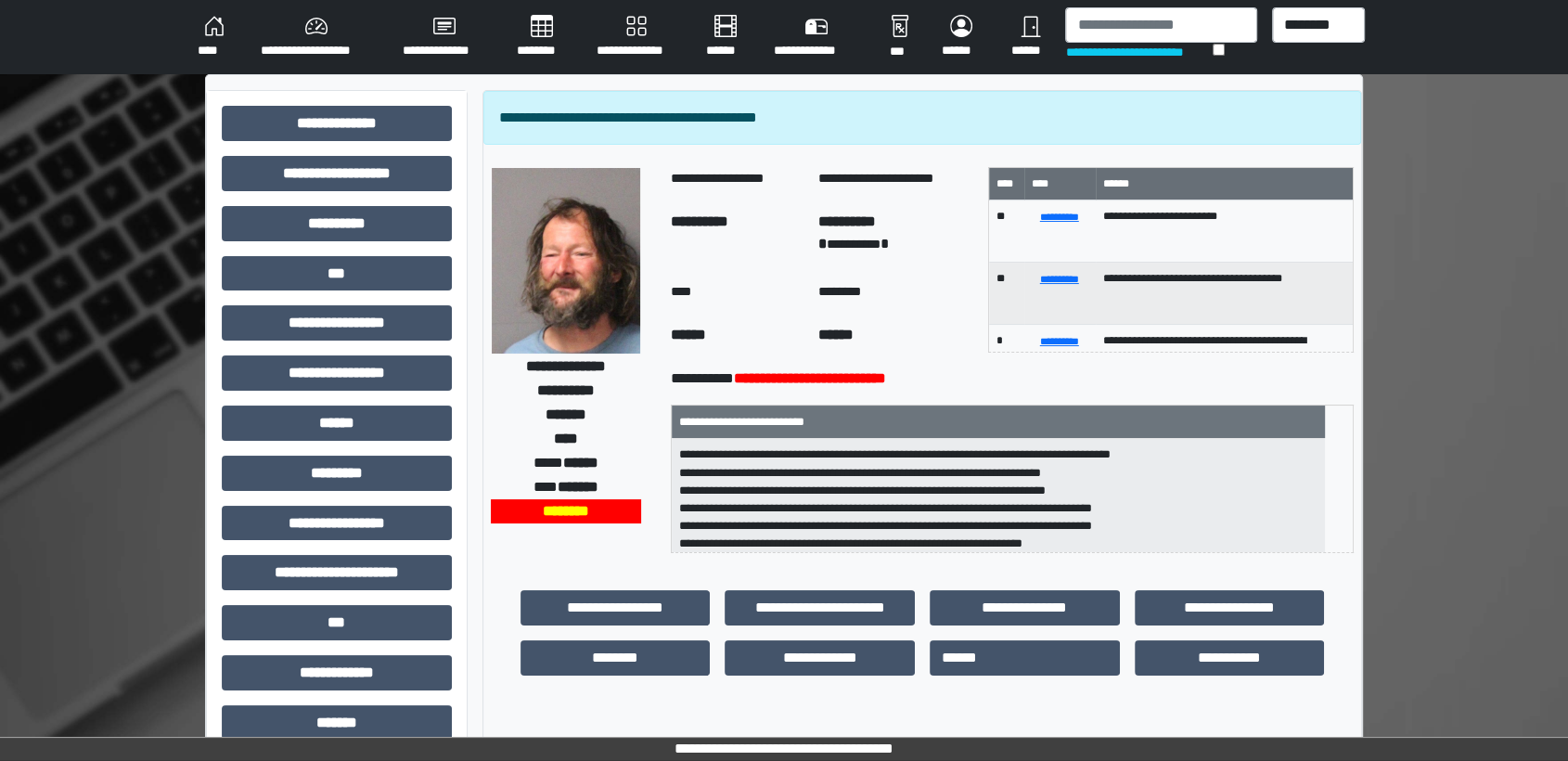 click on "********" at bounding box center [542, 37] 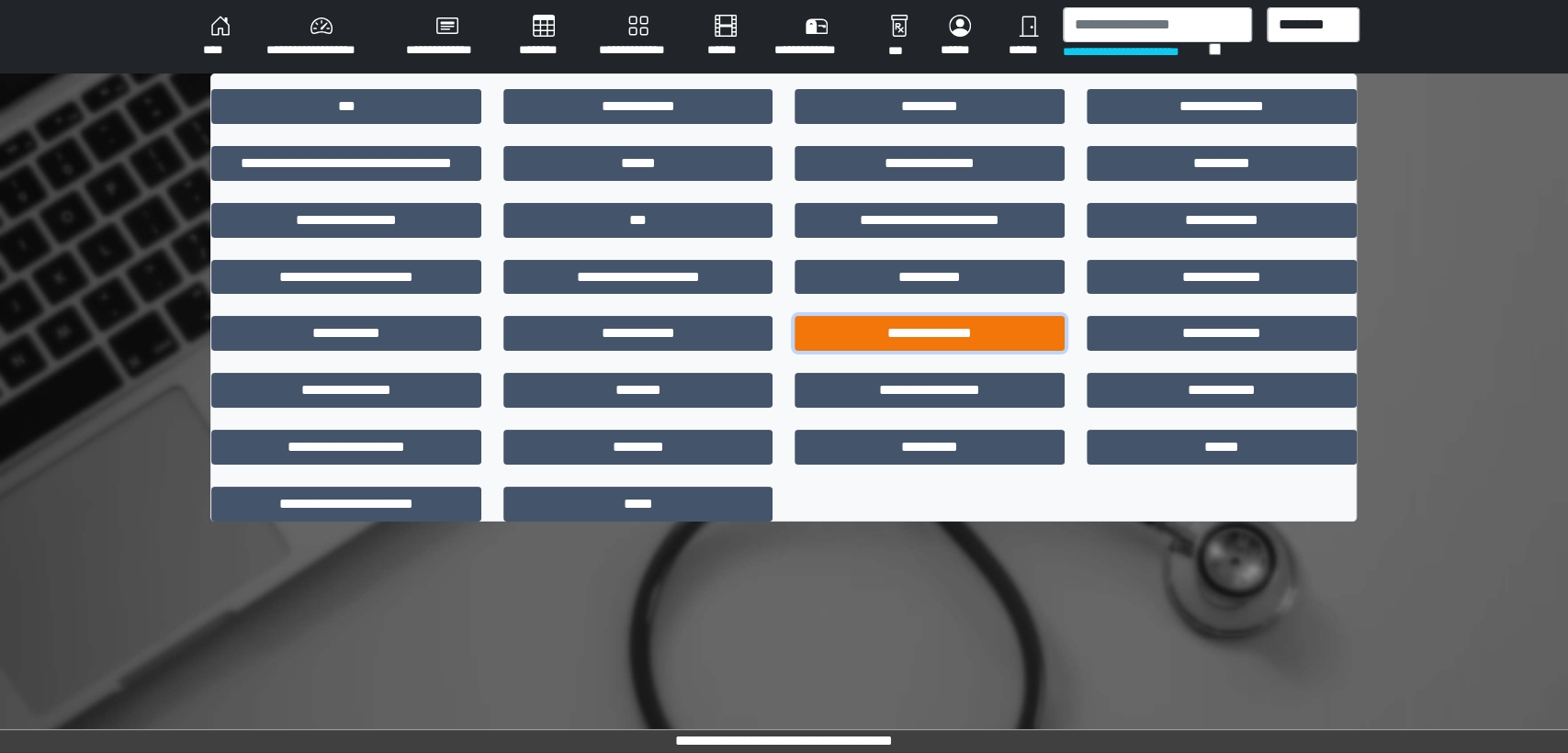 click on "**********" at bounding box center (930, 333) 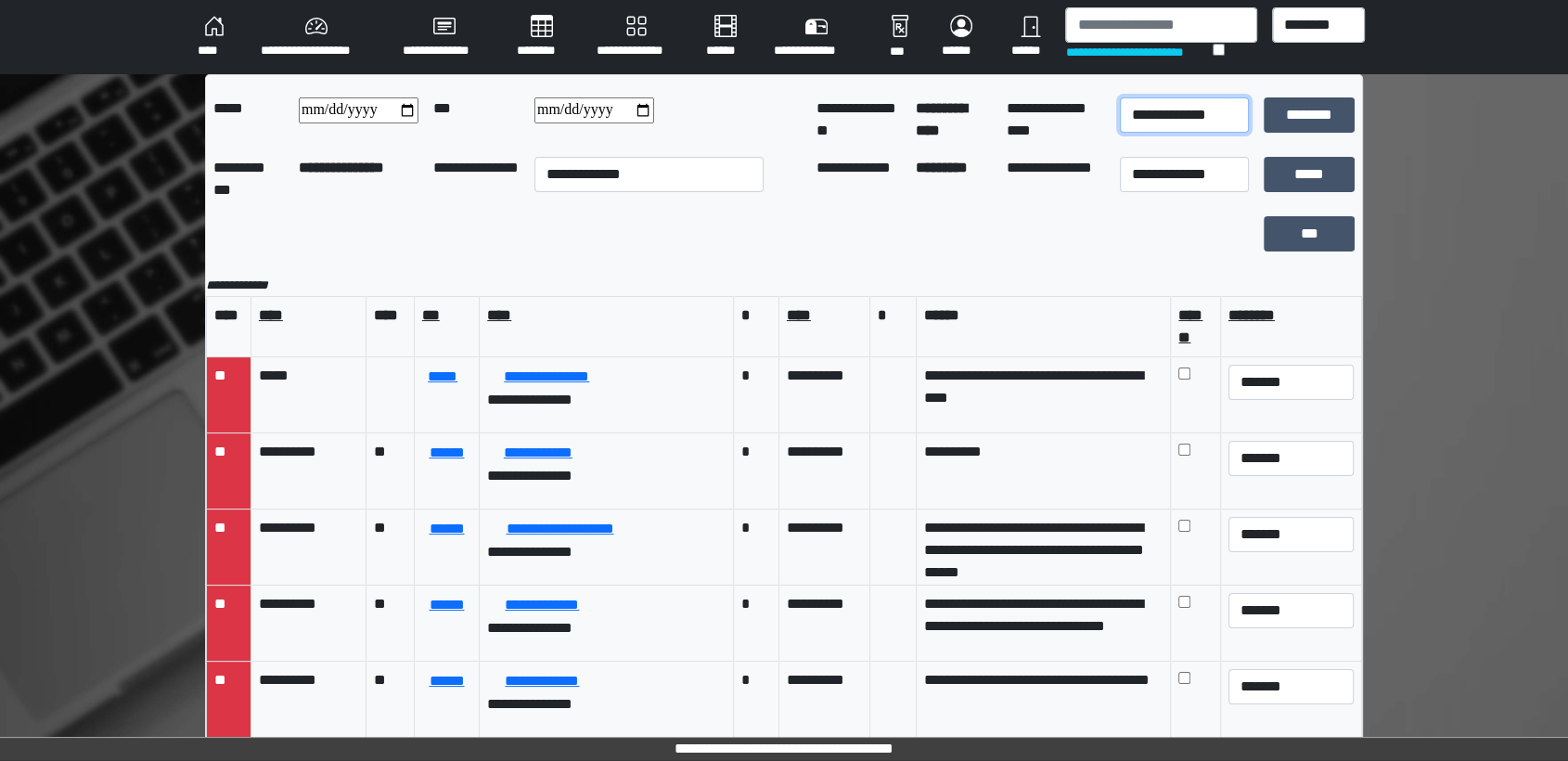 click on "**********" at bounding box center (1184, 115) 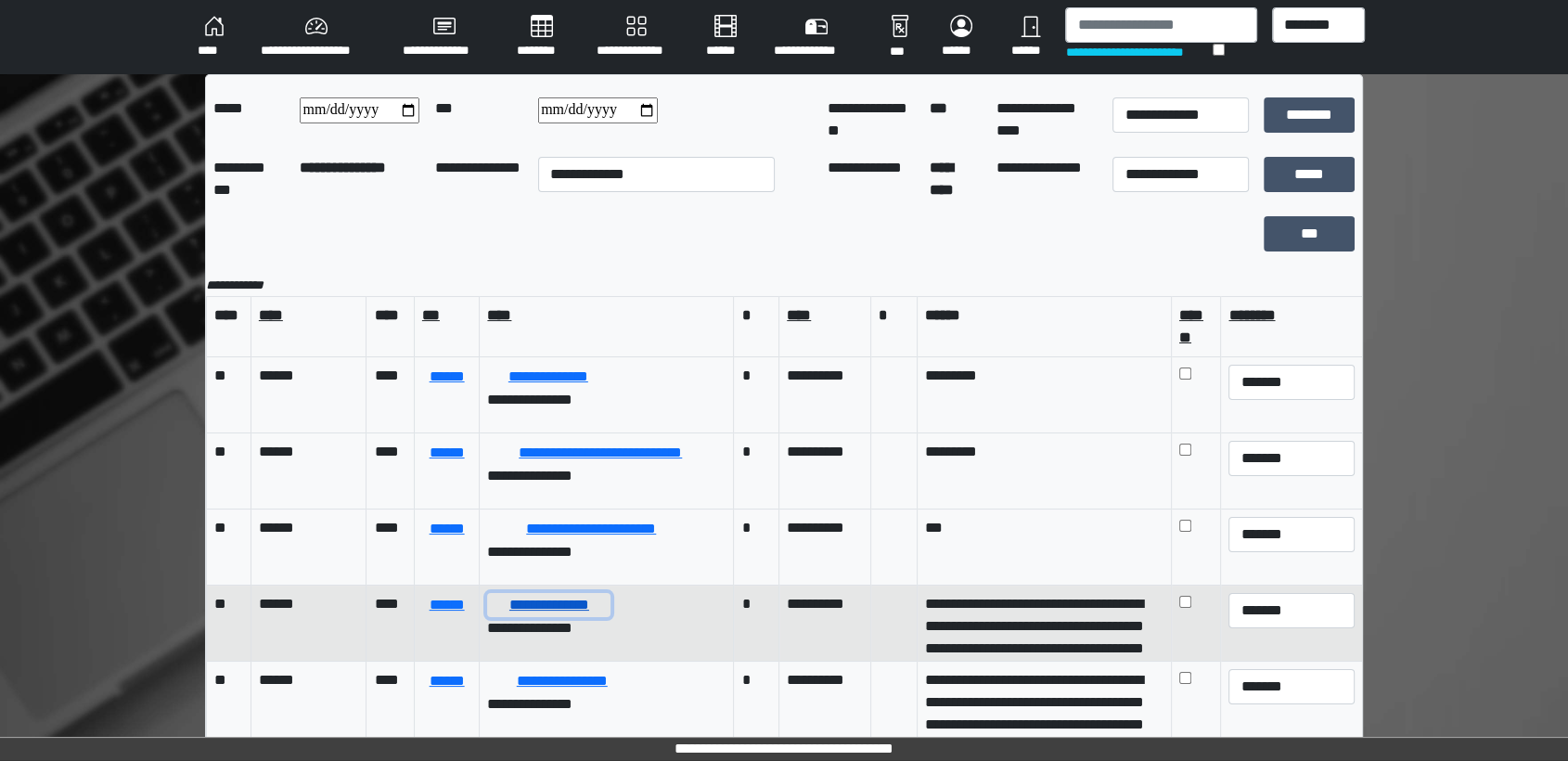 click on "**********" at bounding box center (548, 605) 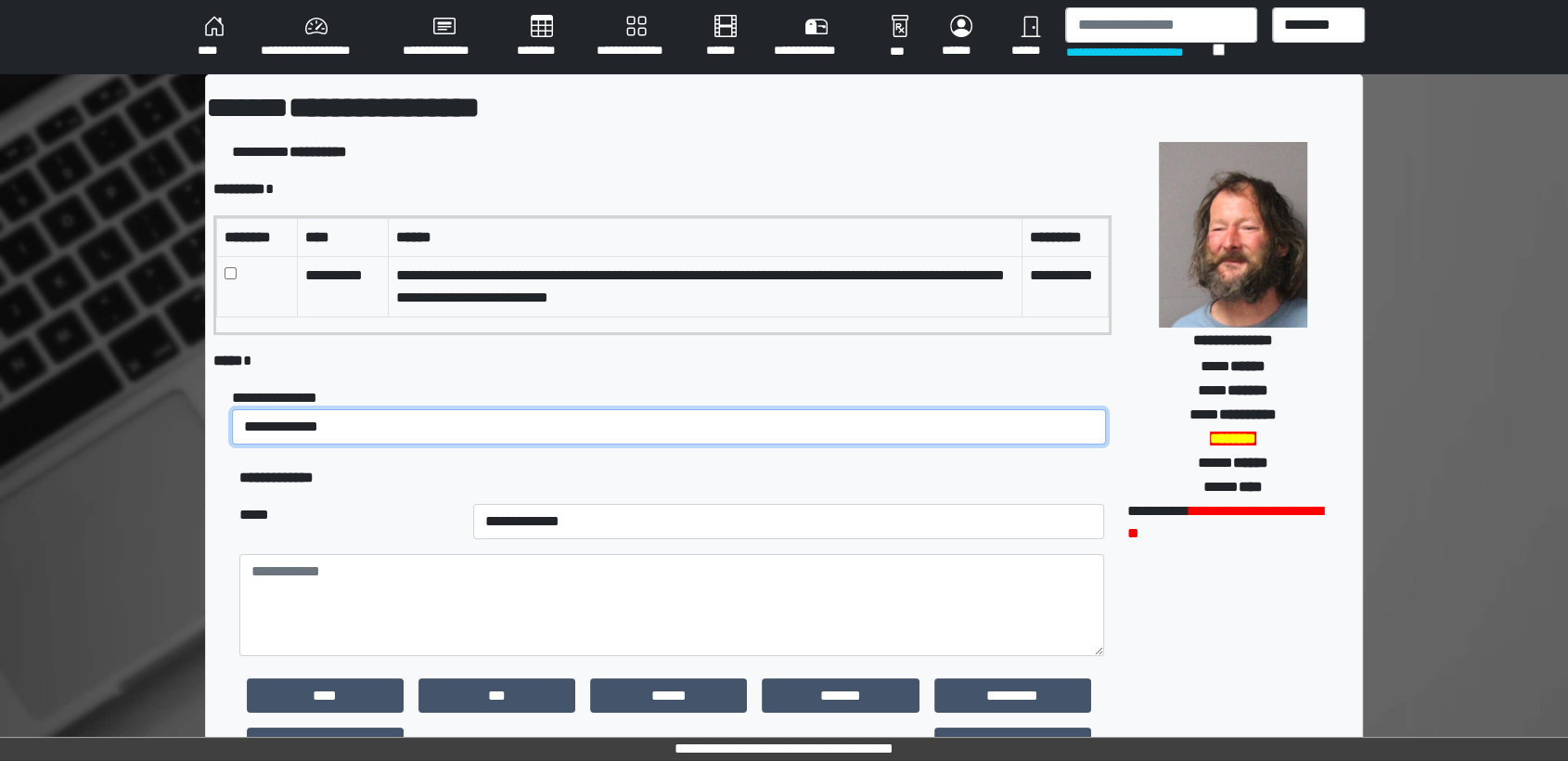 click on "**********" at bounding box center [669, 427] 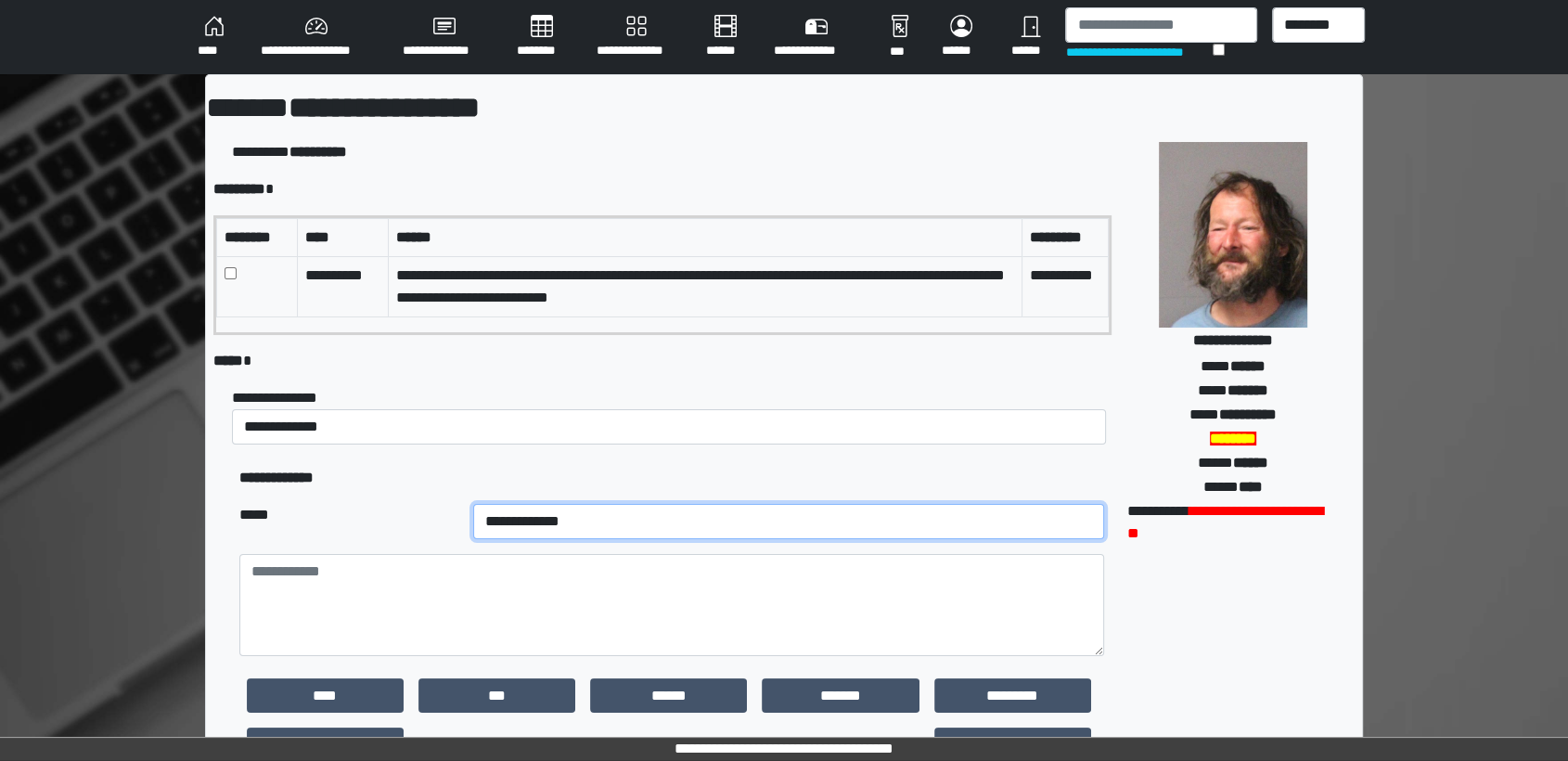 click on "**********" at bounding box center (789, 522) 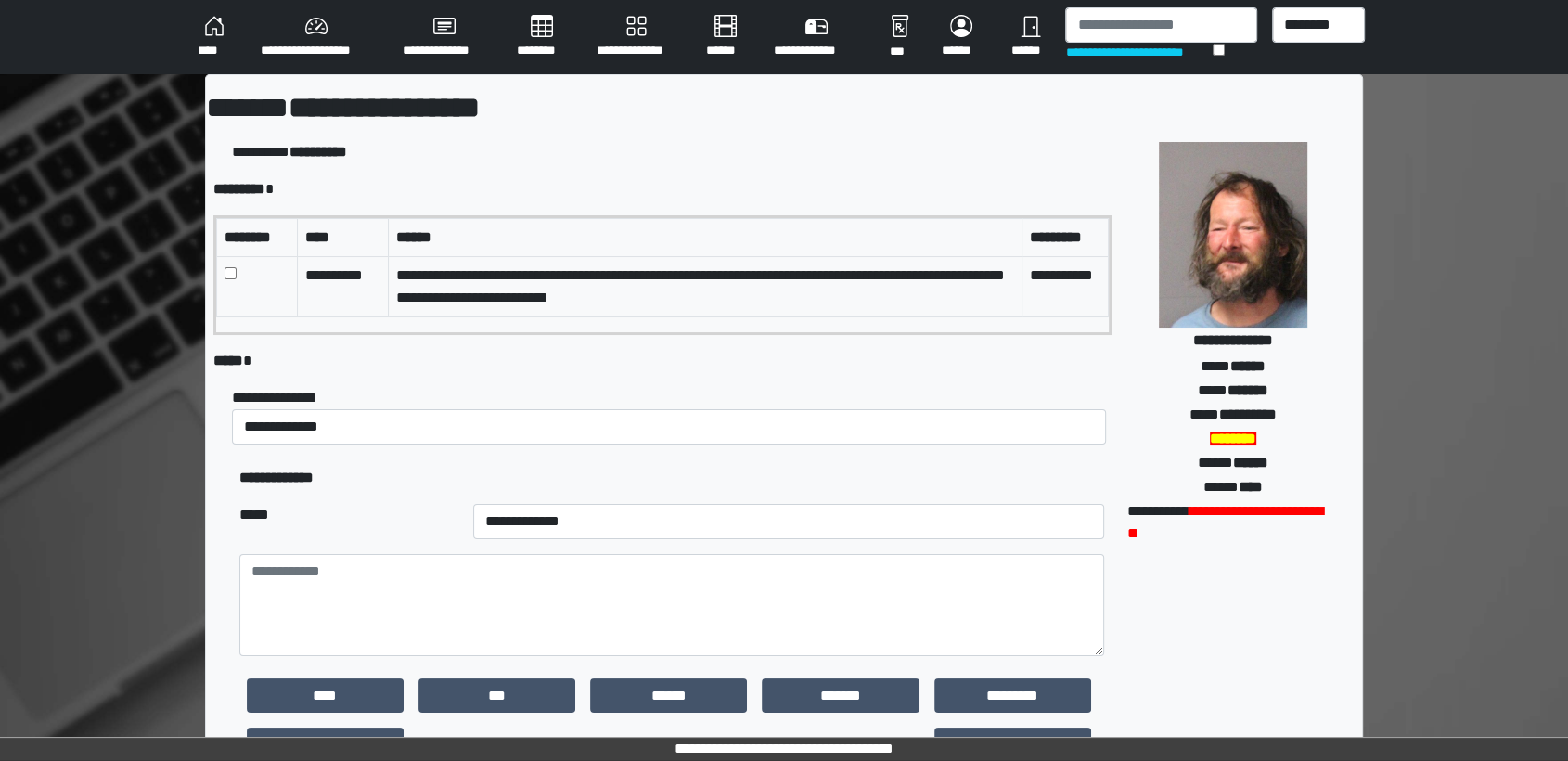 click on "*****" at bounding box center (349, 522) 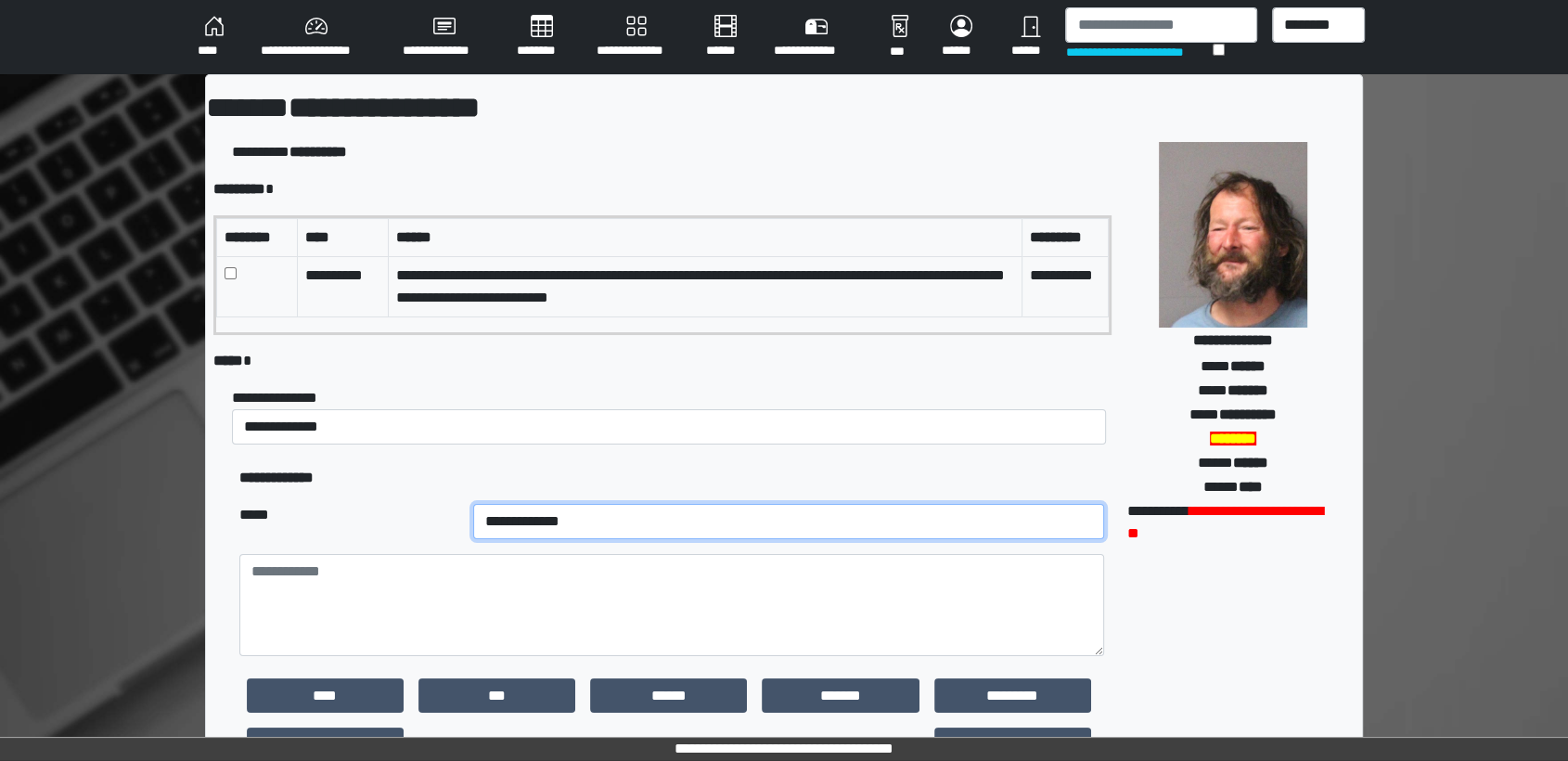 click on "**********" at bounding box center (789, 522) 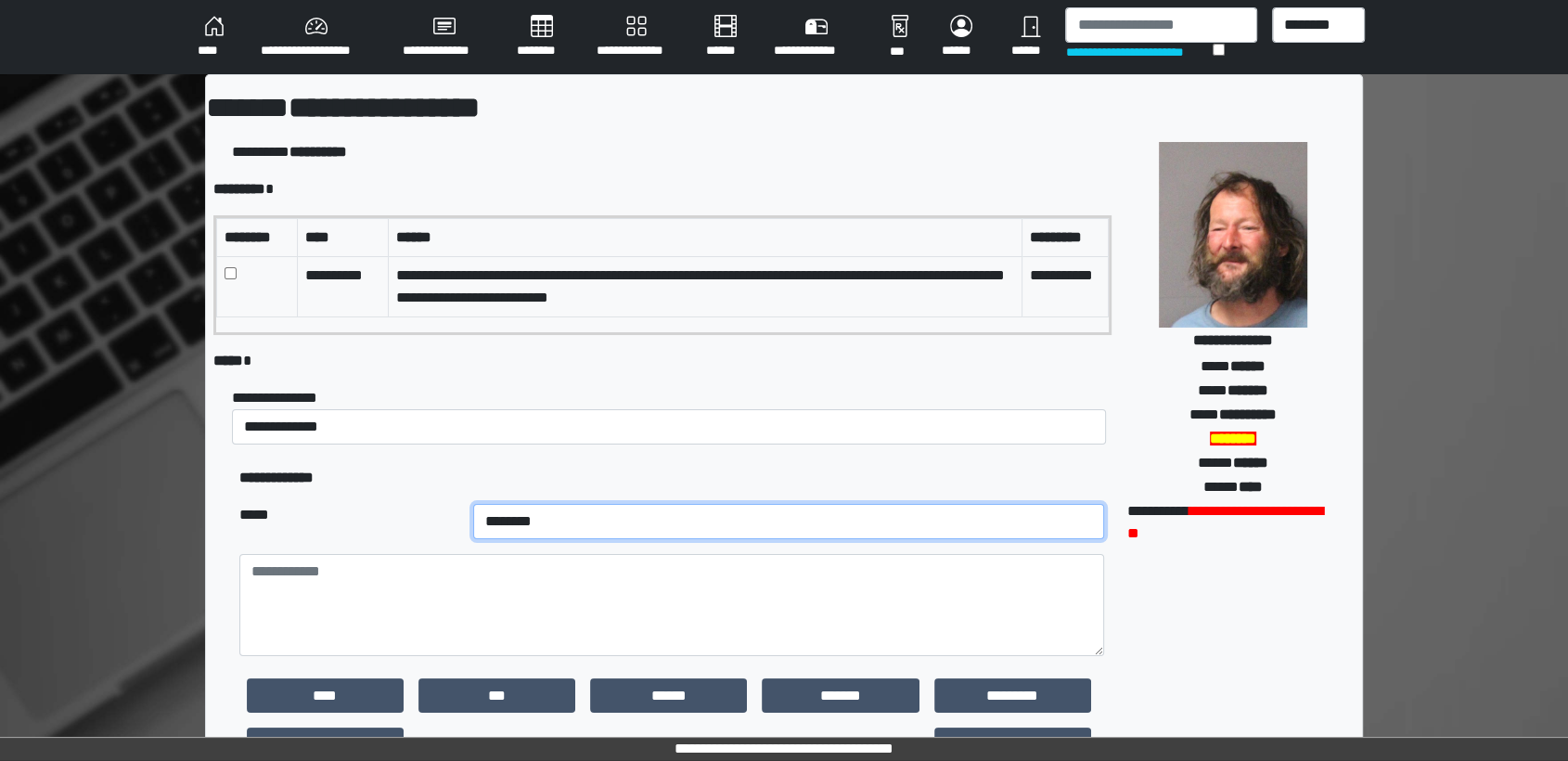 click on "**********" at bounding box center [789, 522] 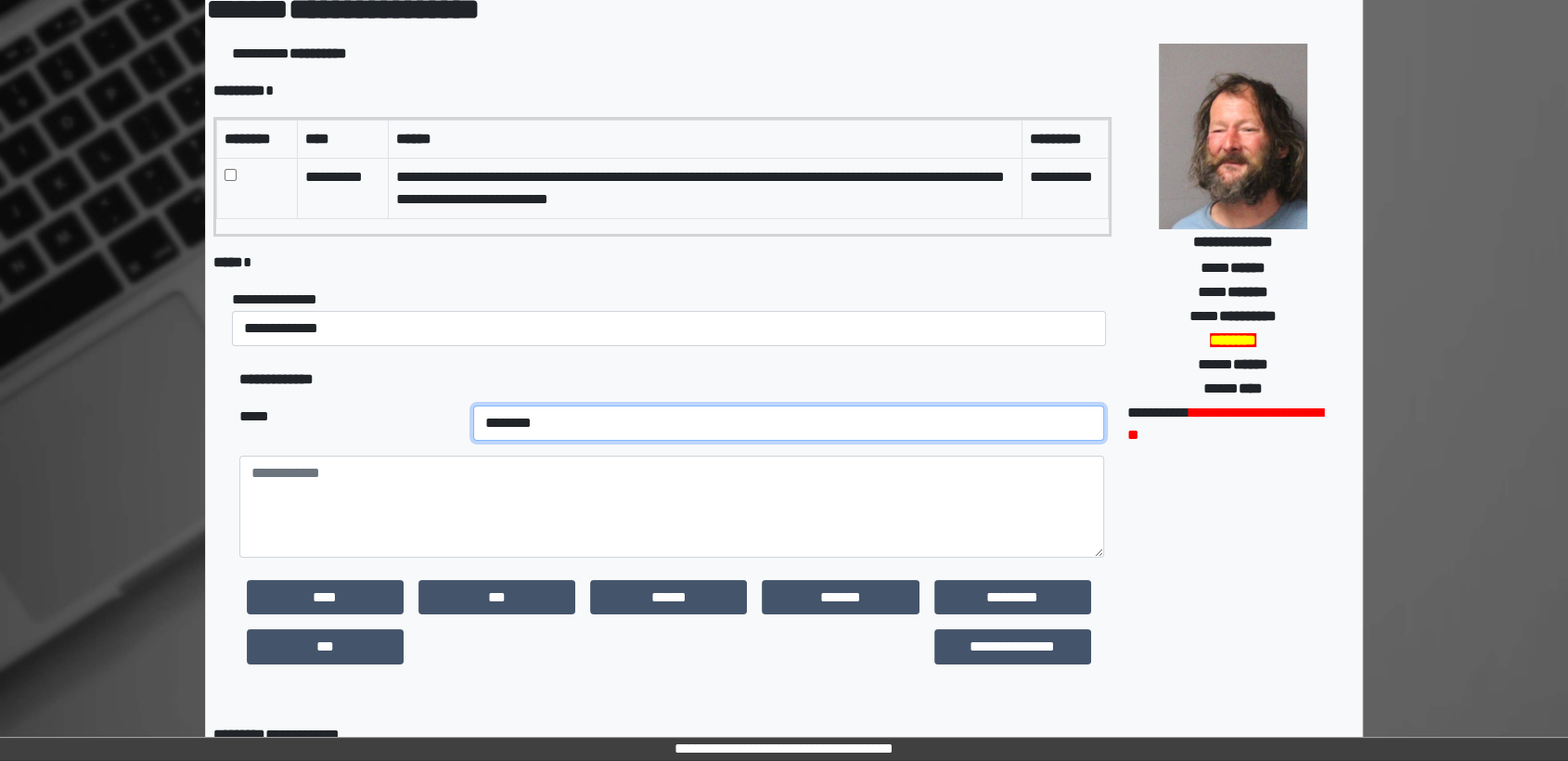 scroll, scrollTop: 206, scrollLeft: 0, axis: vertical 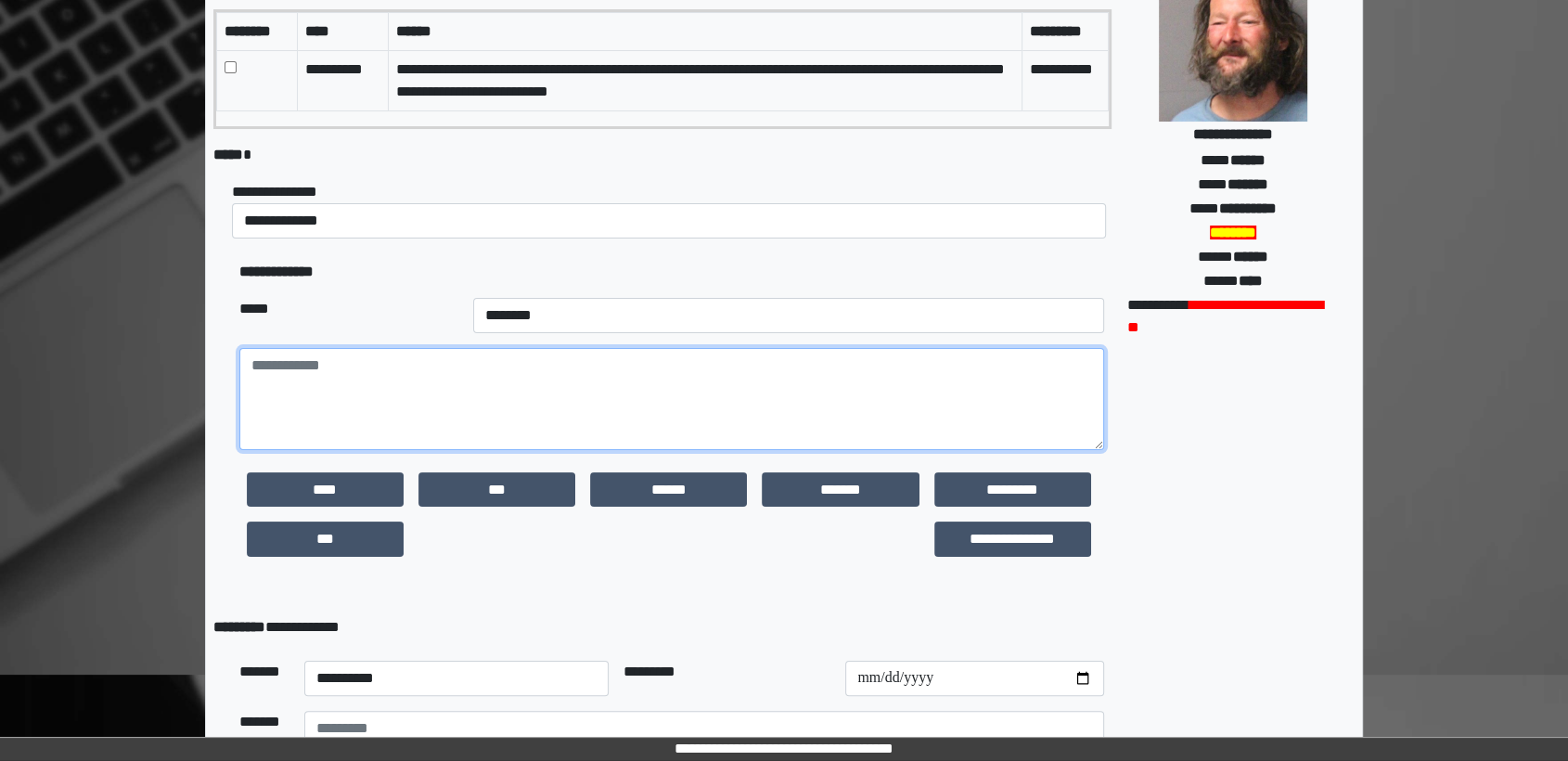 click at bounding box center [672, 399] 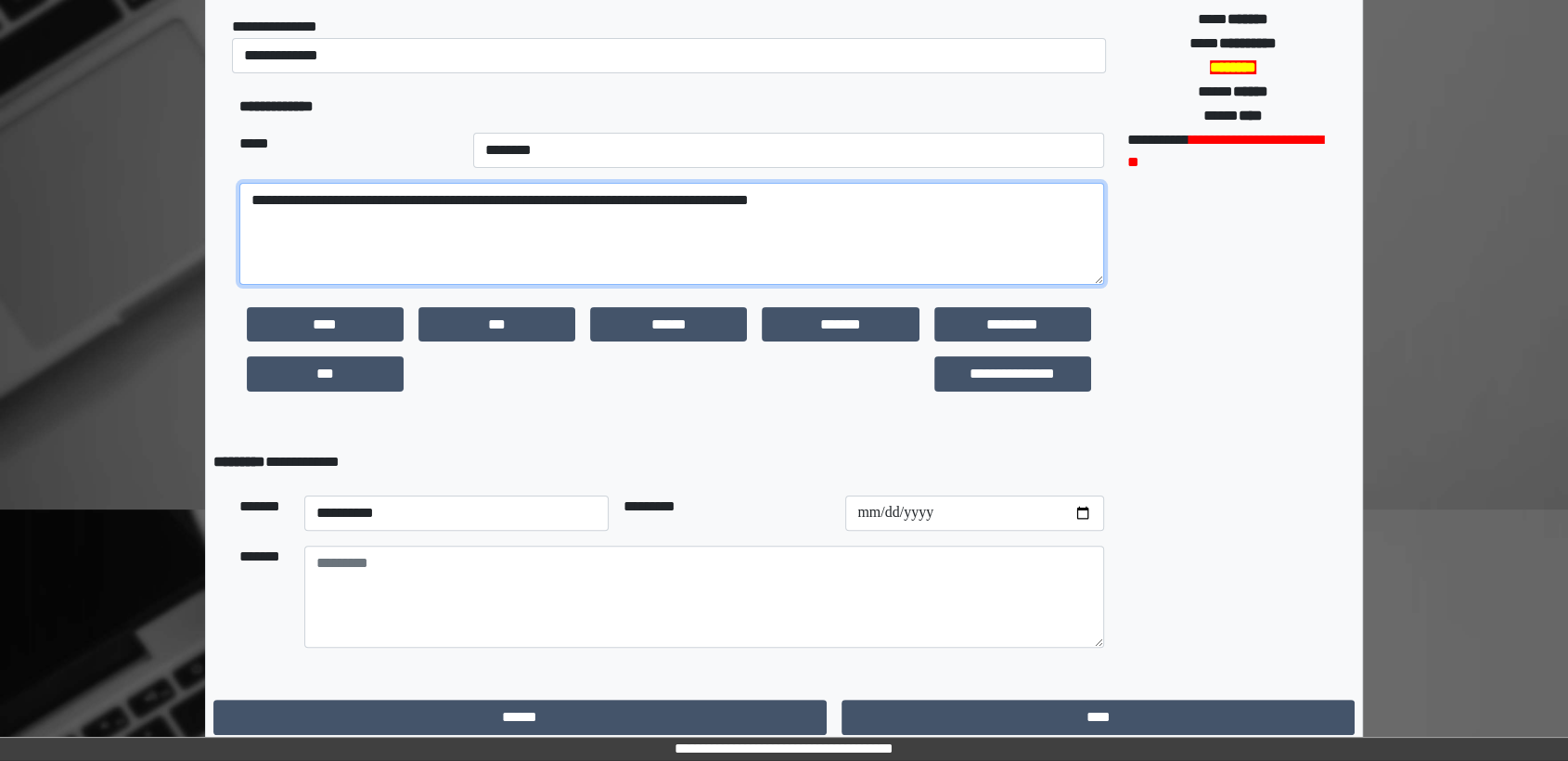 scroll, scrollTop: 381, scrollLeft: 0, axis: vertical 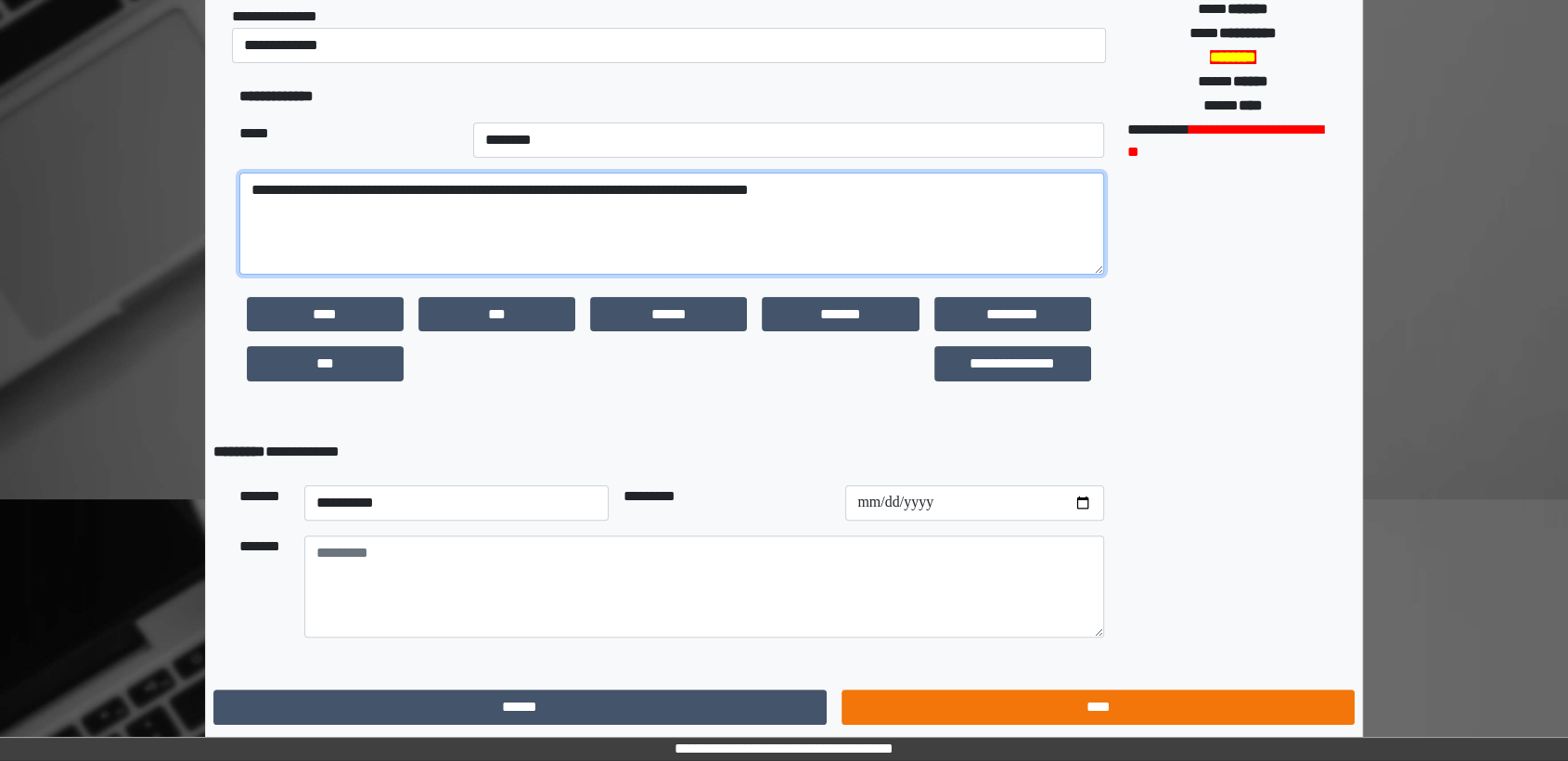 type on "**********" 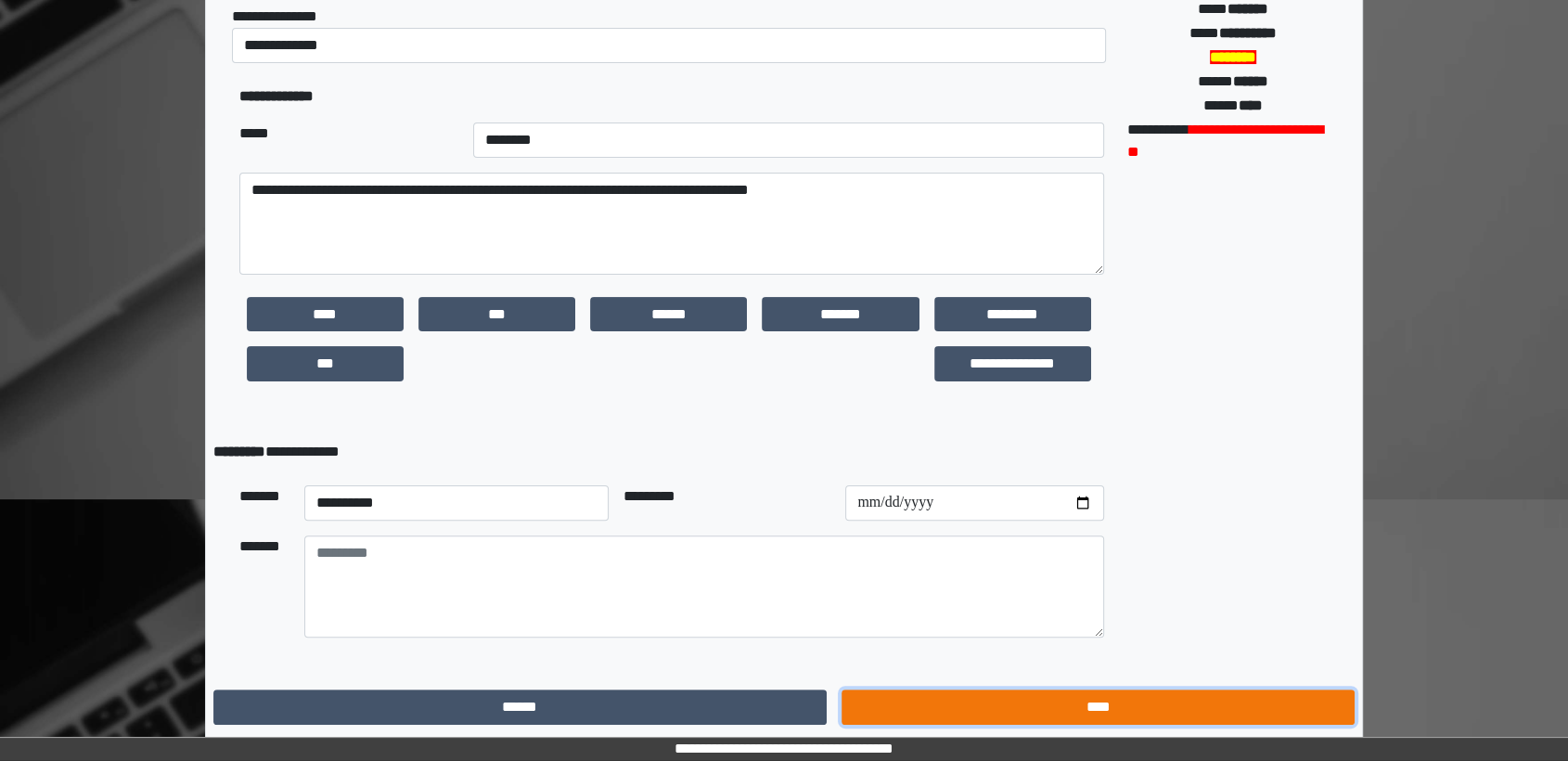 click on "****" at bounding box center (1098, 707) 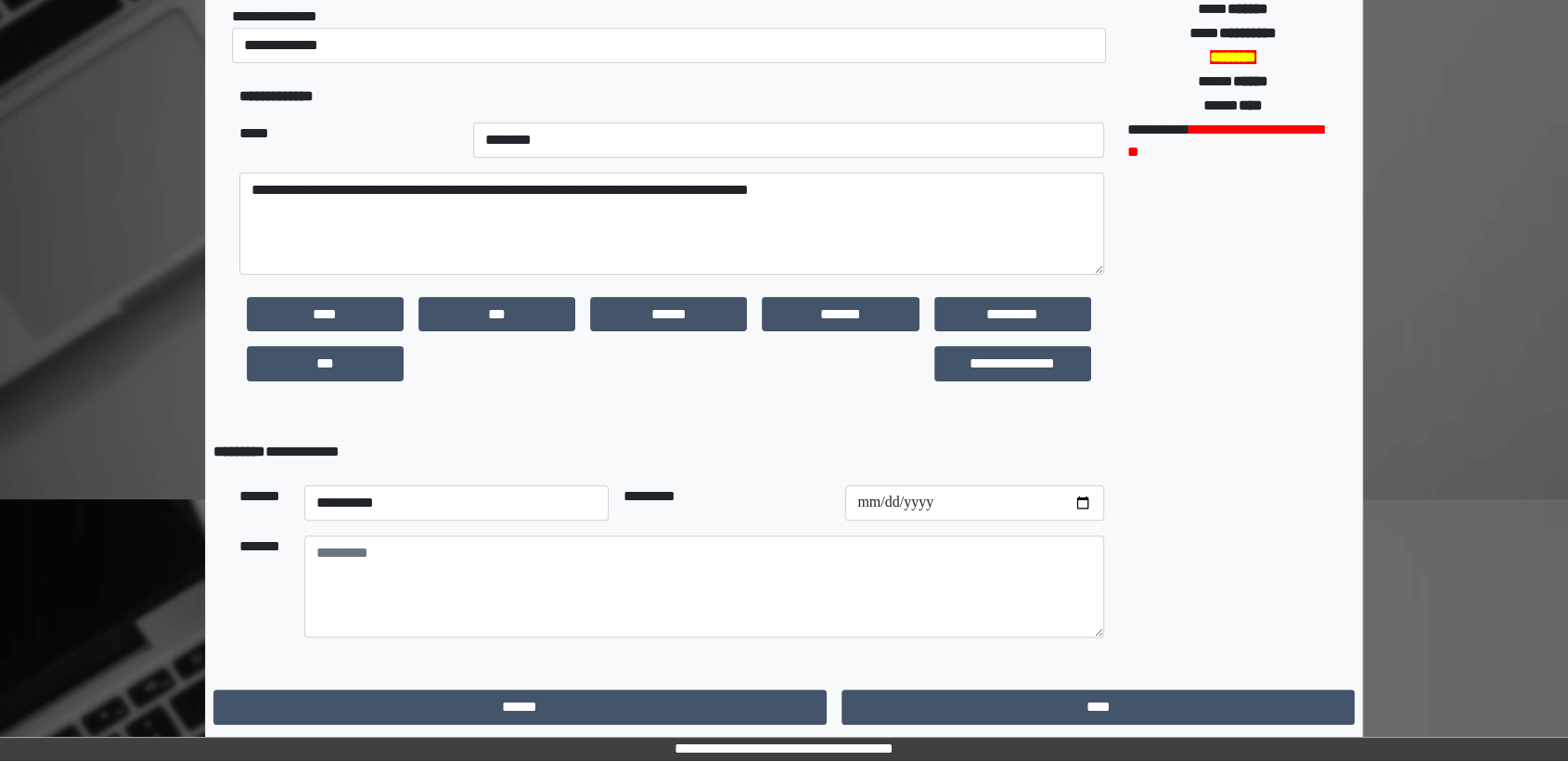 scroll, scrollTop: 0, scrollLeft: 0, axis: both 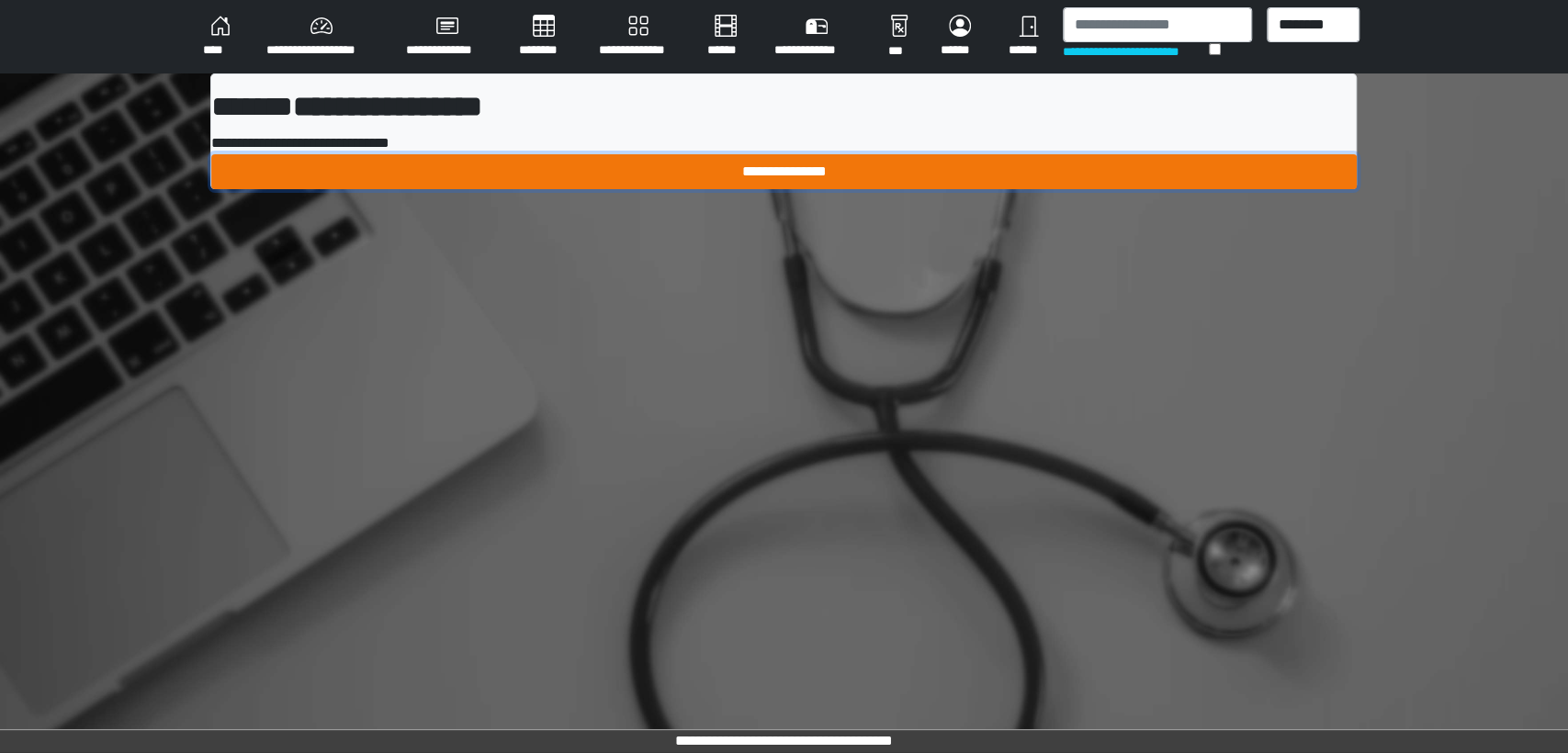 click on "**********" at bounding box center [784, 172] 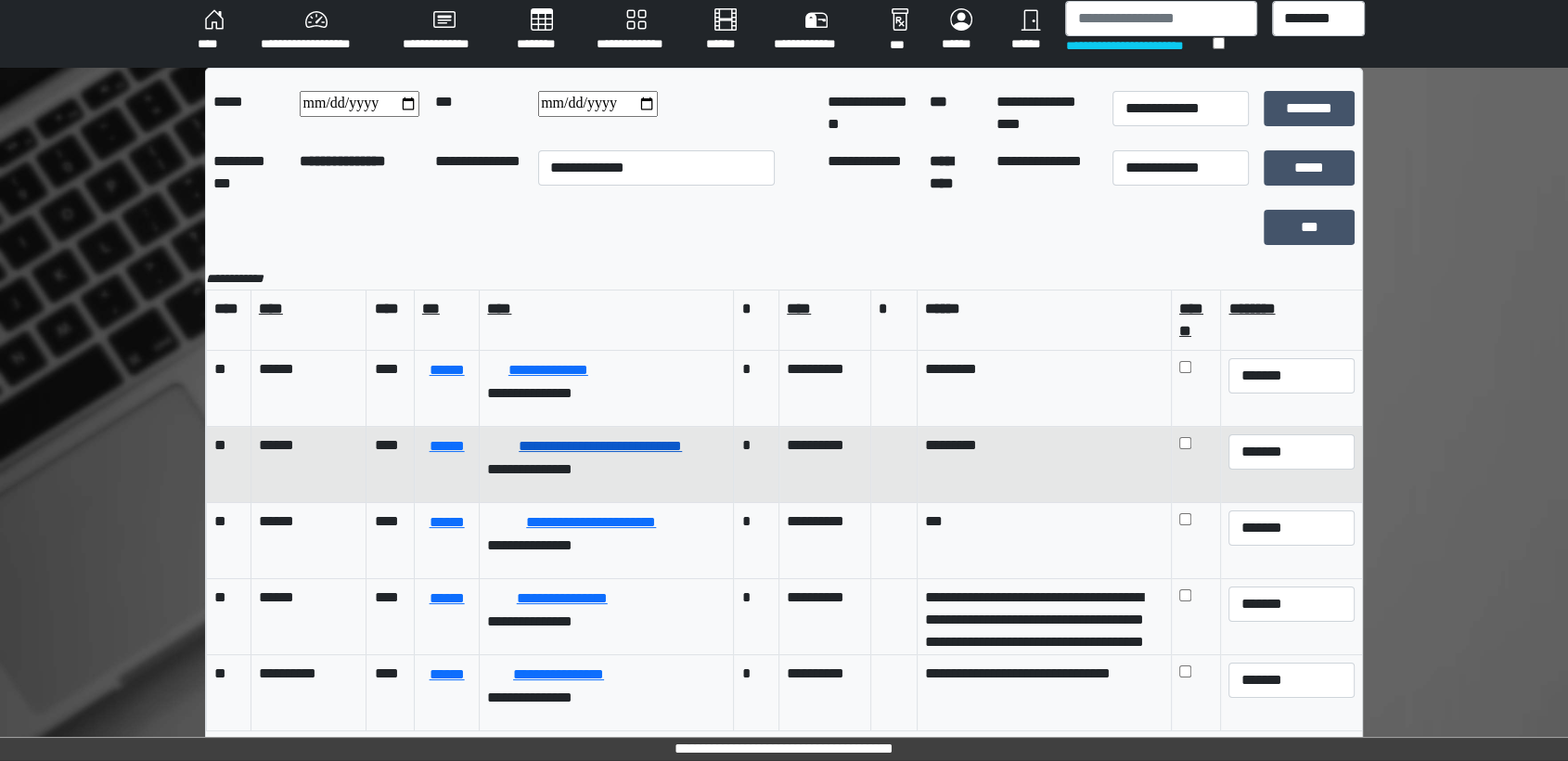 scroll, scrollTop: 0, scrollLeft: 0, axis: both 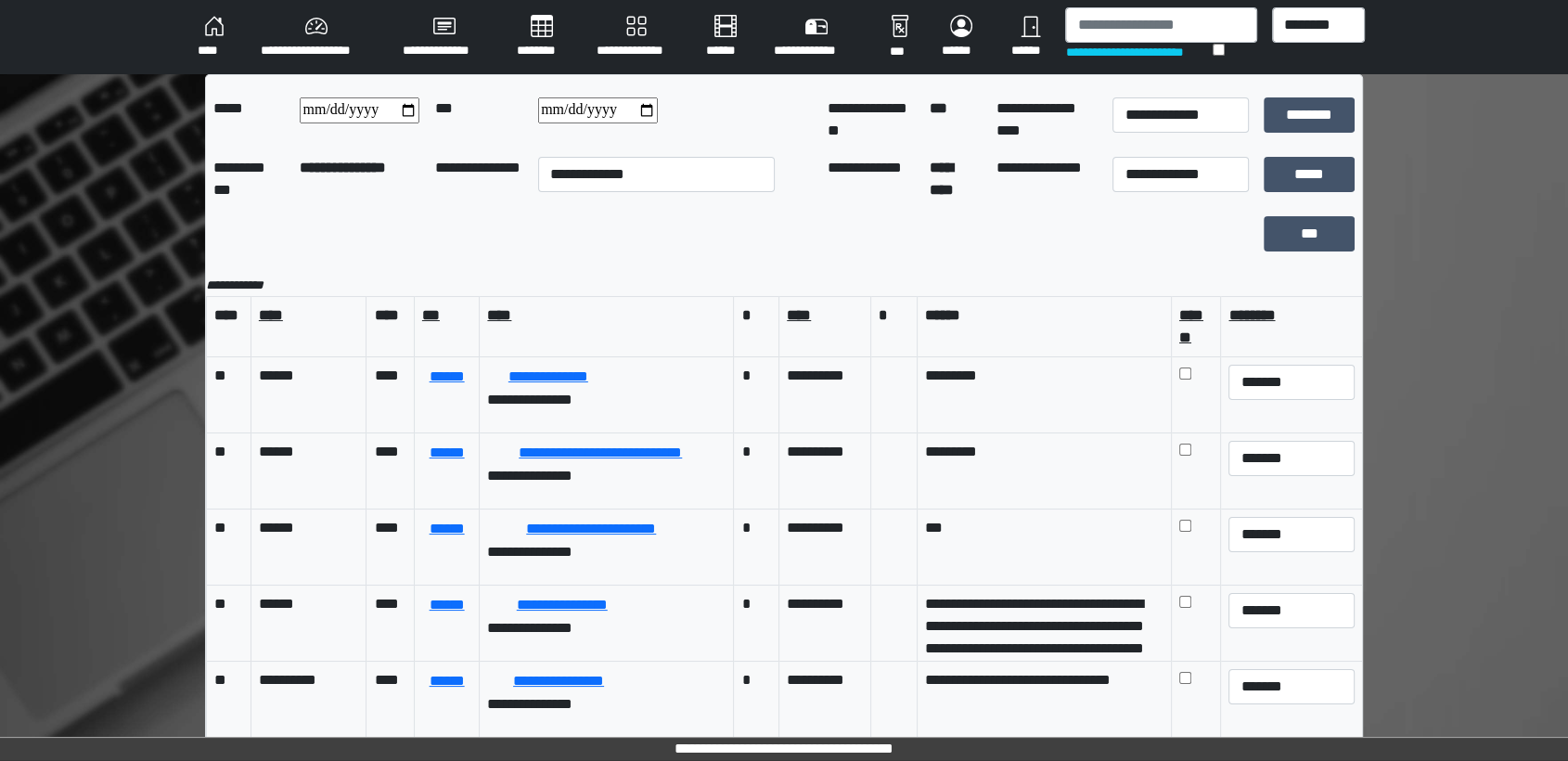 click on "****" at bounding box center [214, 37] 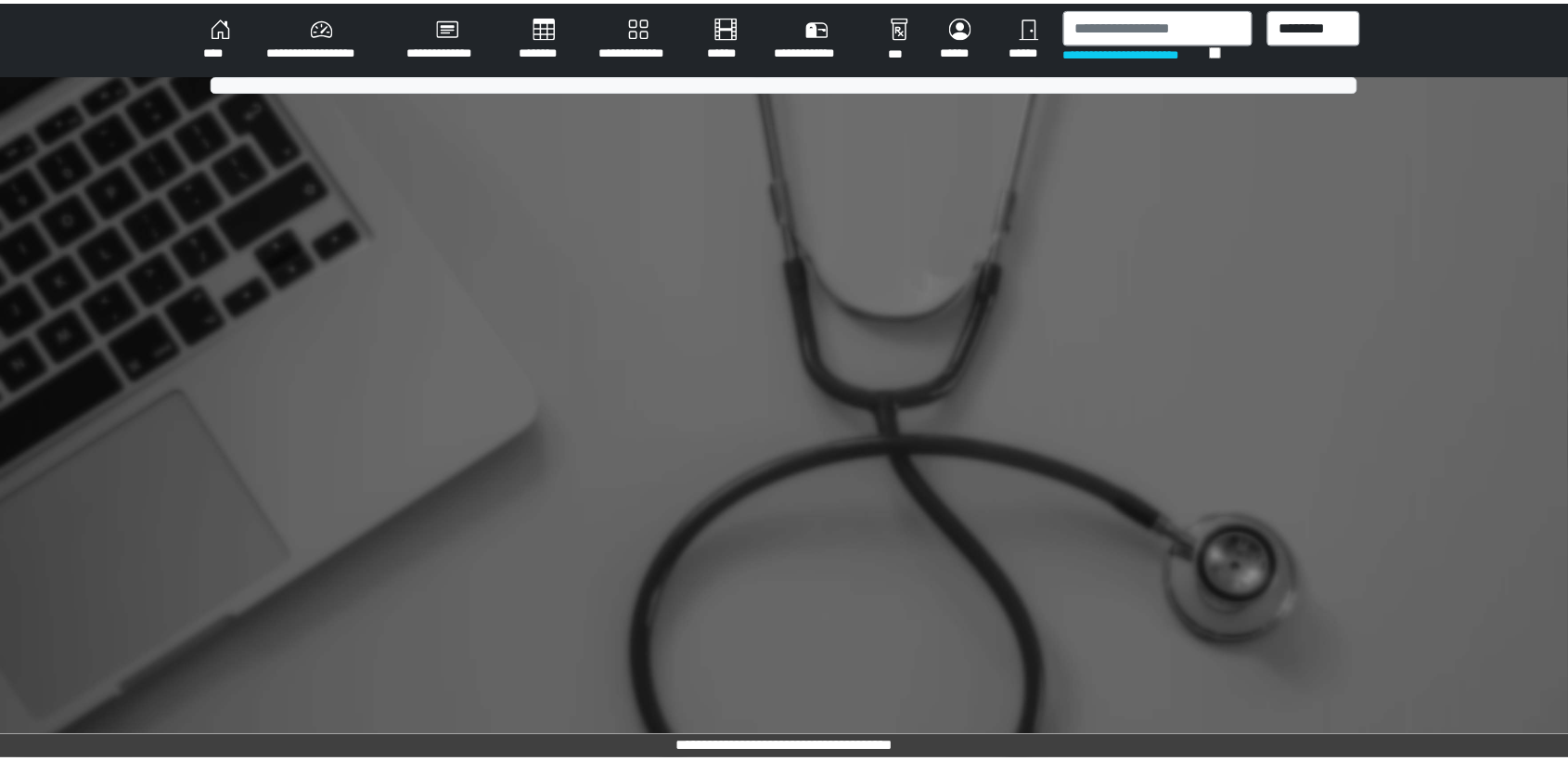 scroll, scrollTop: 0, scrollLeft: 0, axis: both 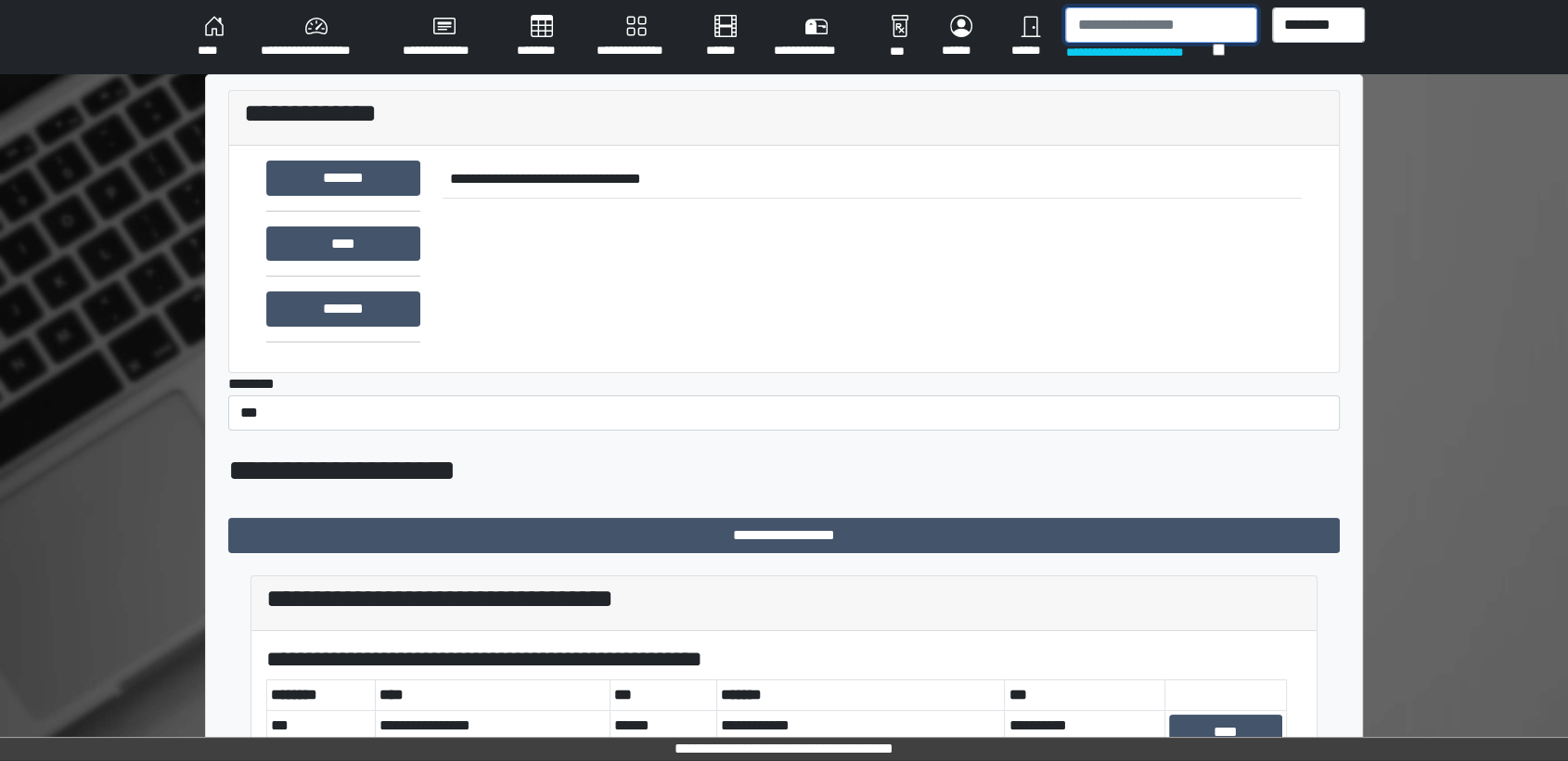 click at bounding box center [1161, 25] 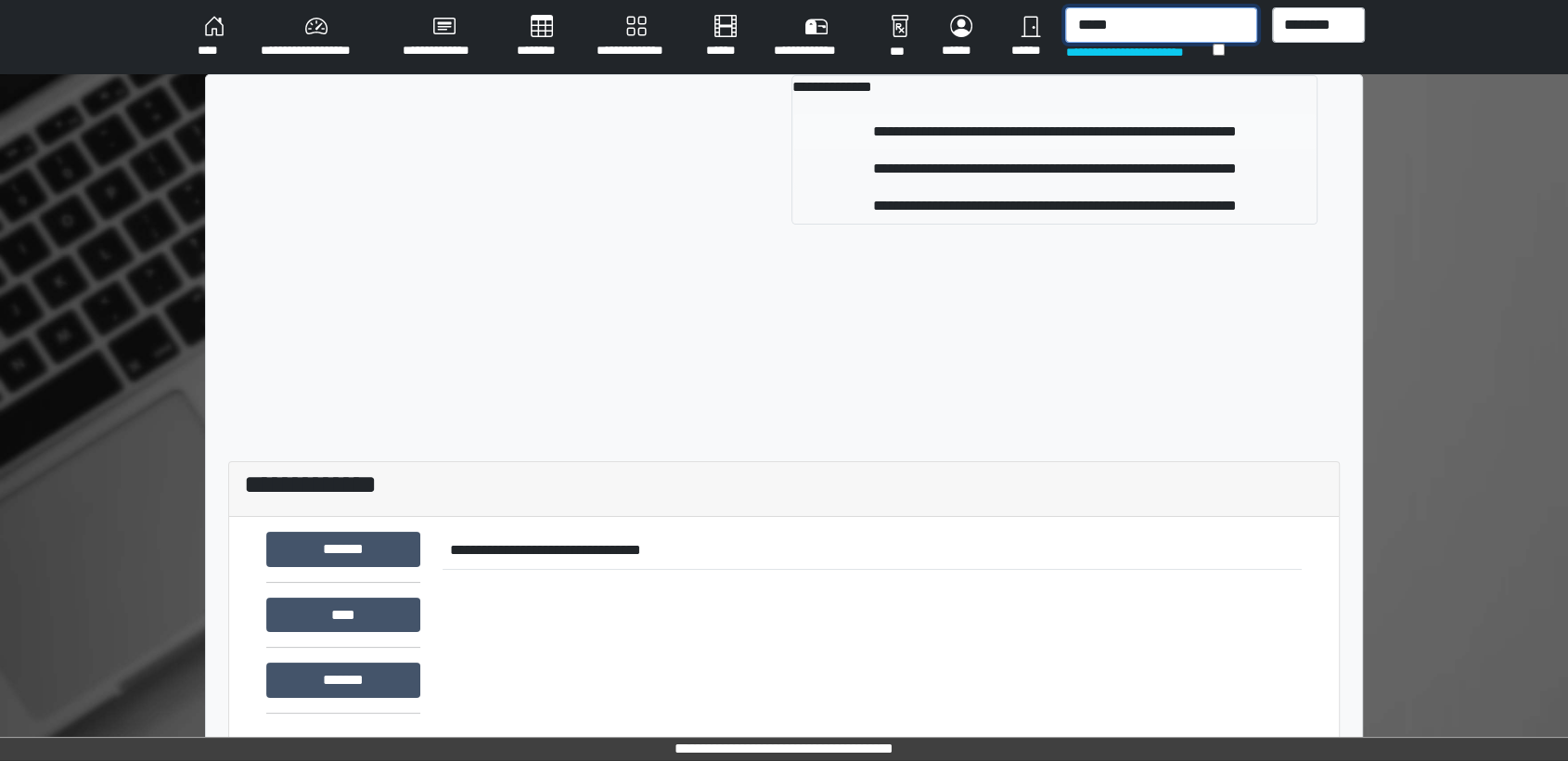 type on "*****" 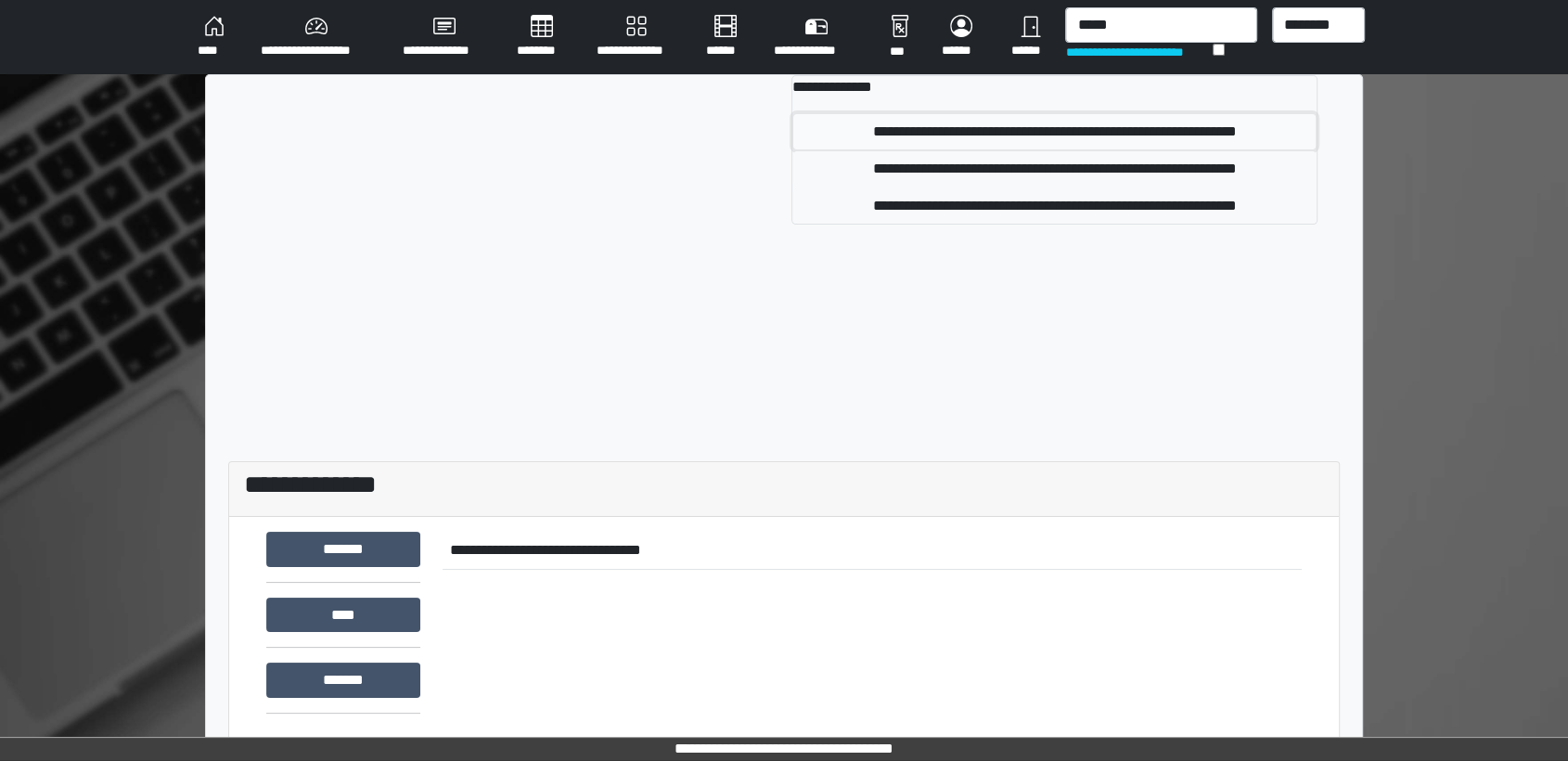 click on "**********" at bounding box center [1054, 132] 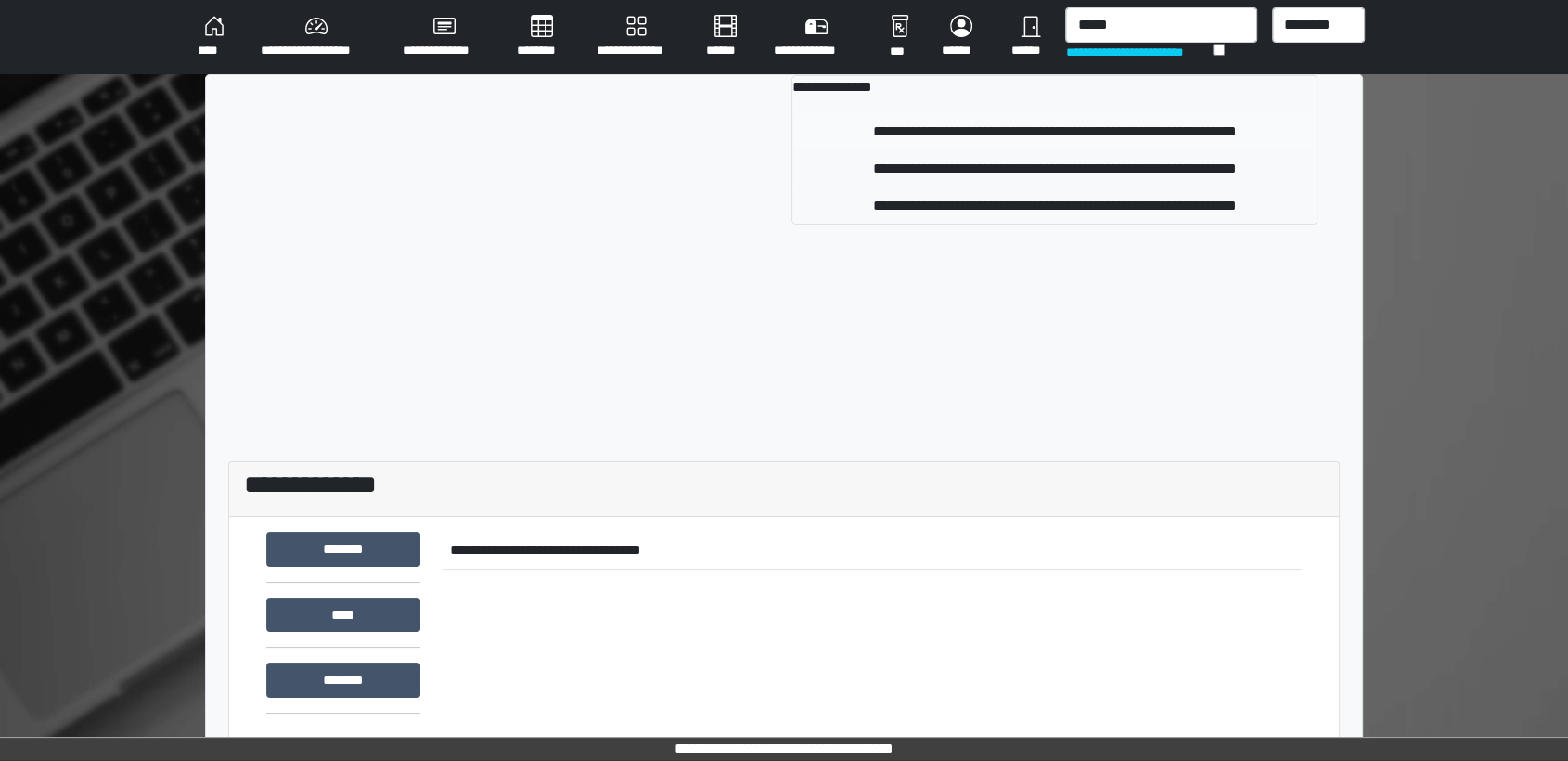 type 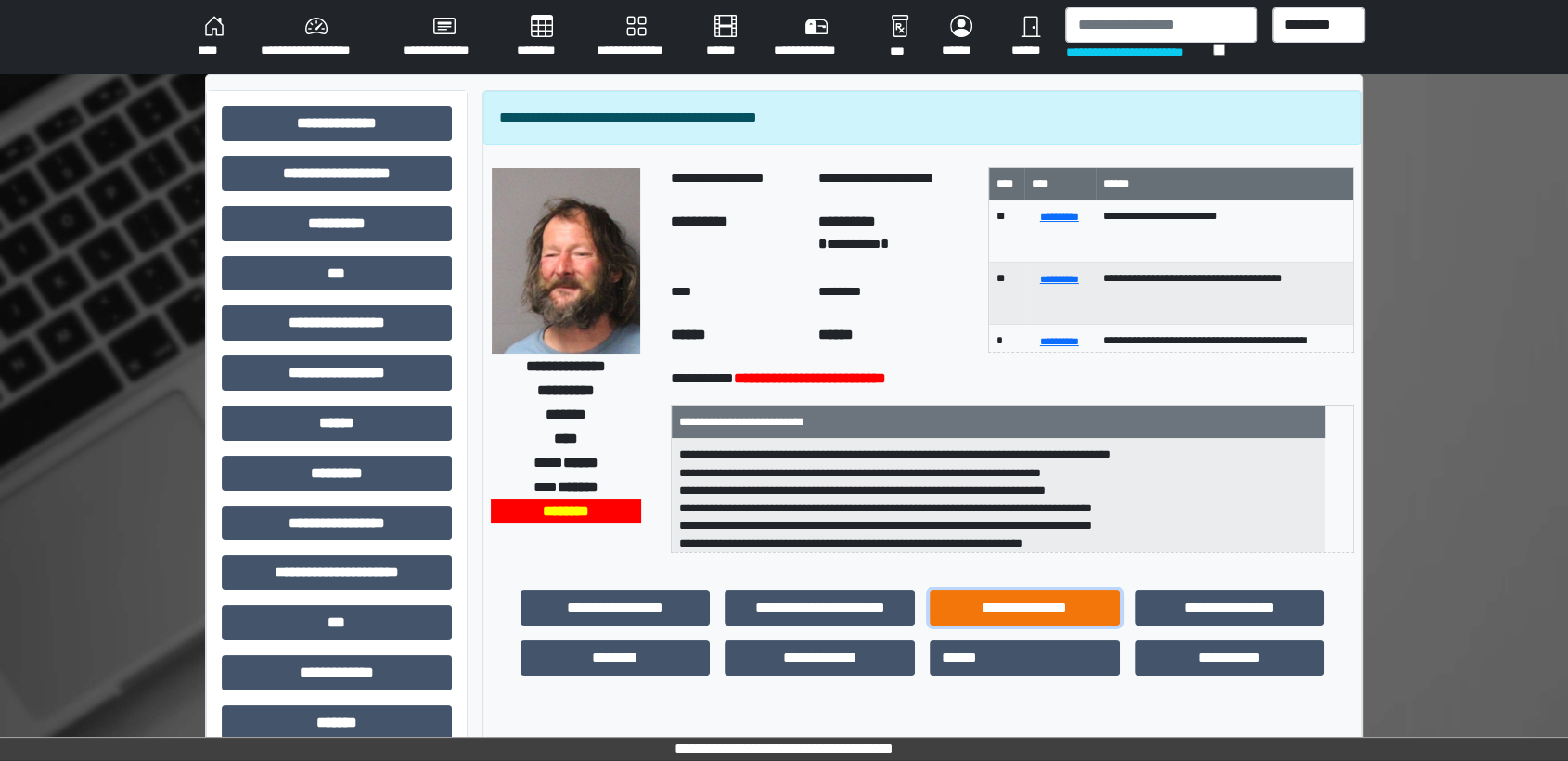 click on "**********" at bounding box center (1024, 608) 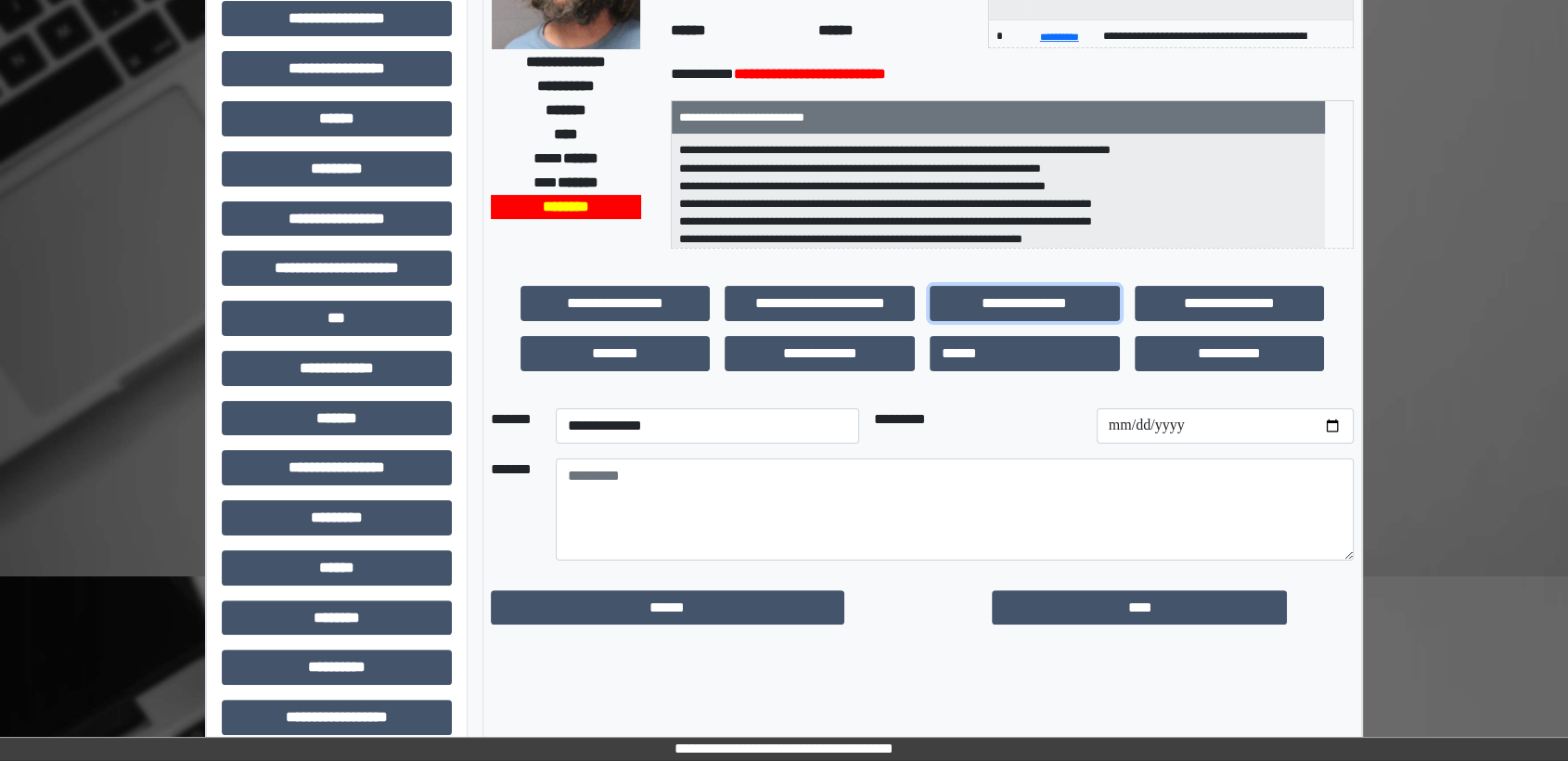 scroll, scrollTop: 309, scrollLeft: 0, axis: vertical 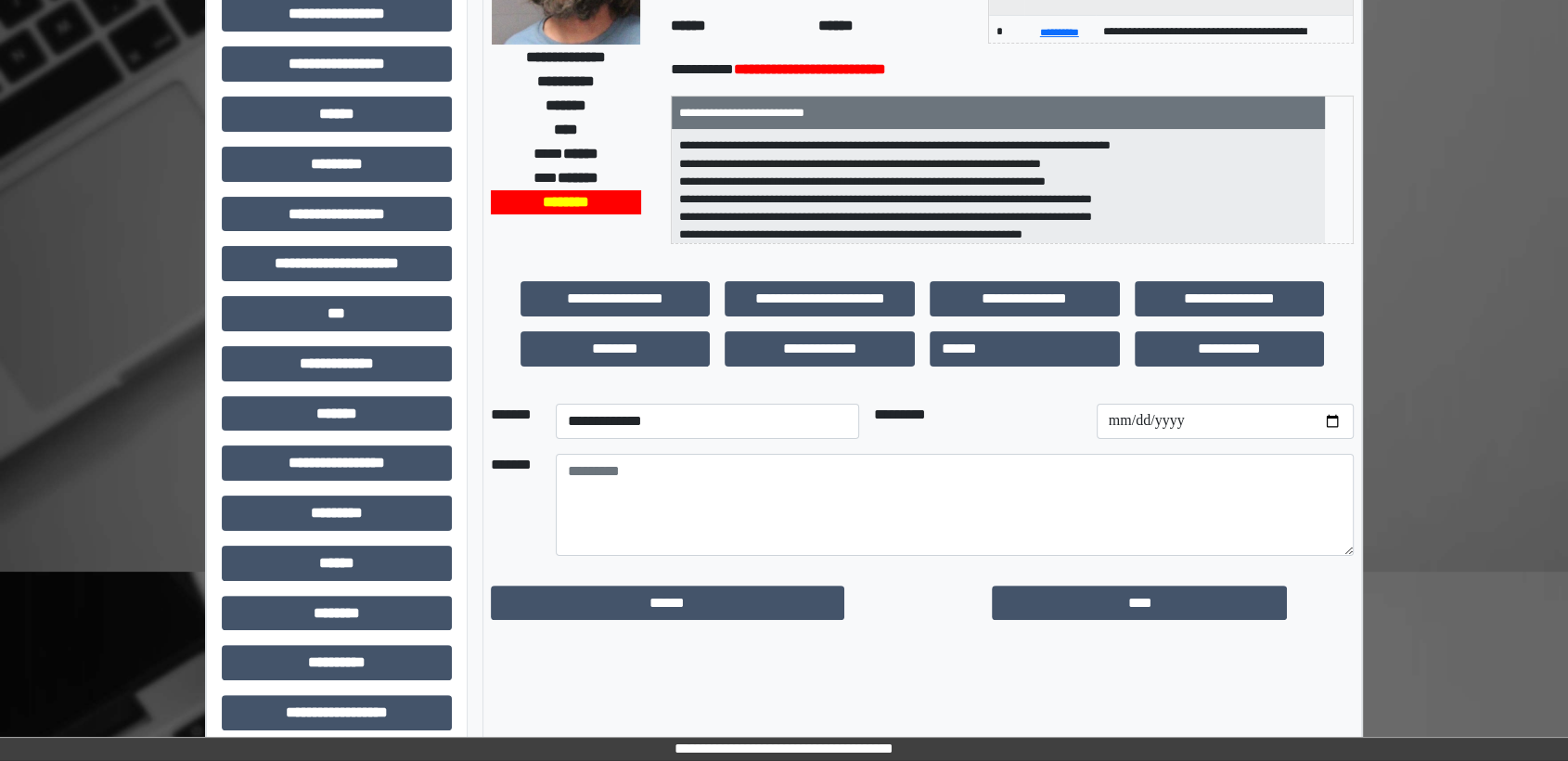 click on "**********" at bounding box center (707, 421) 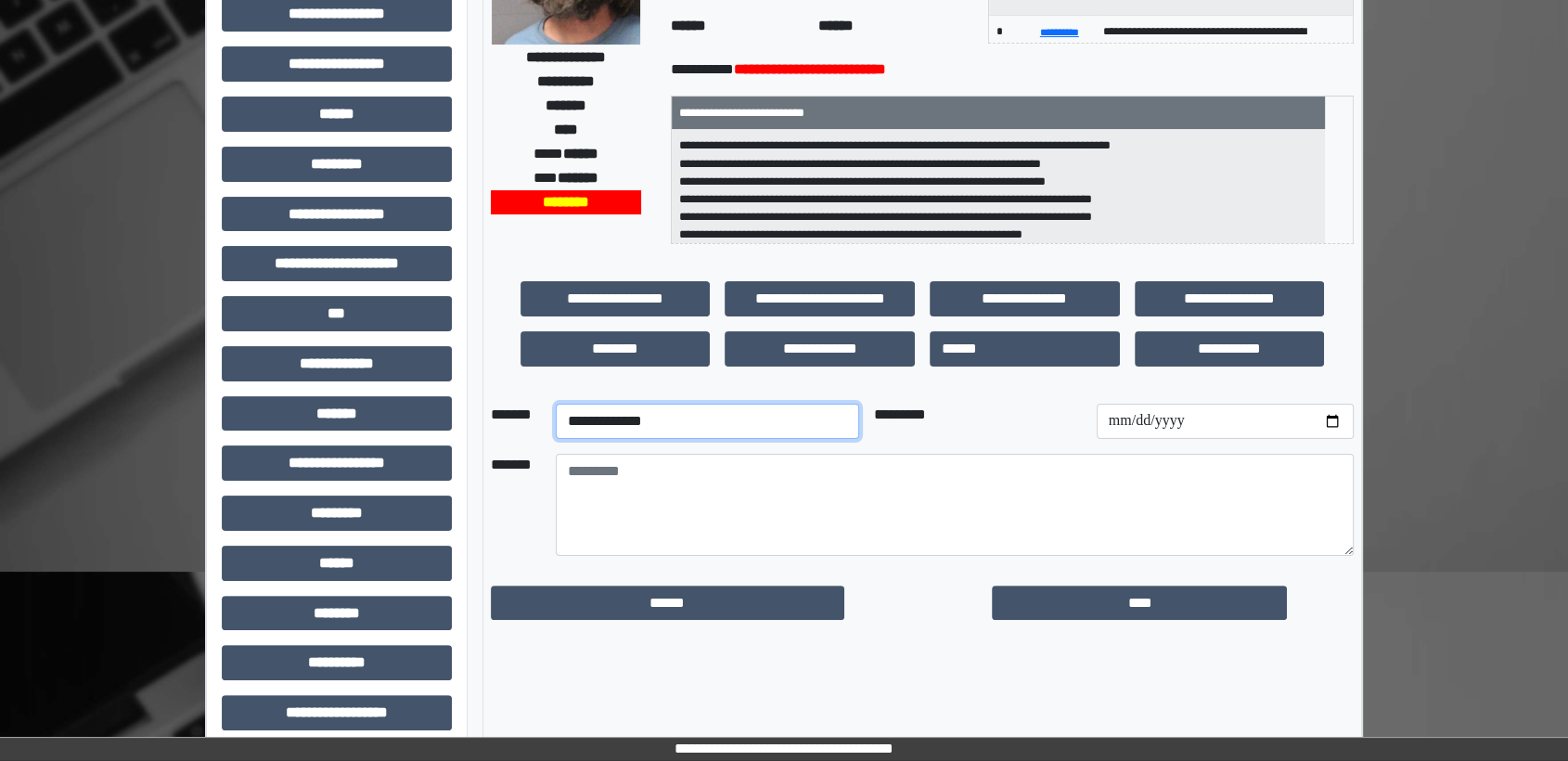 click on "**********" at bounding box center [707, 421] 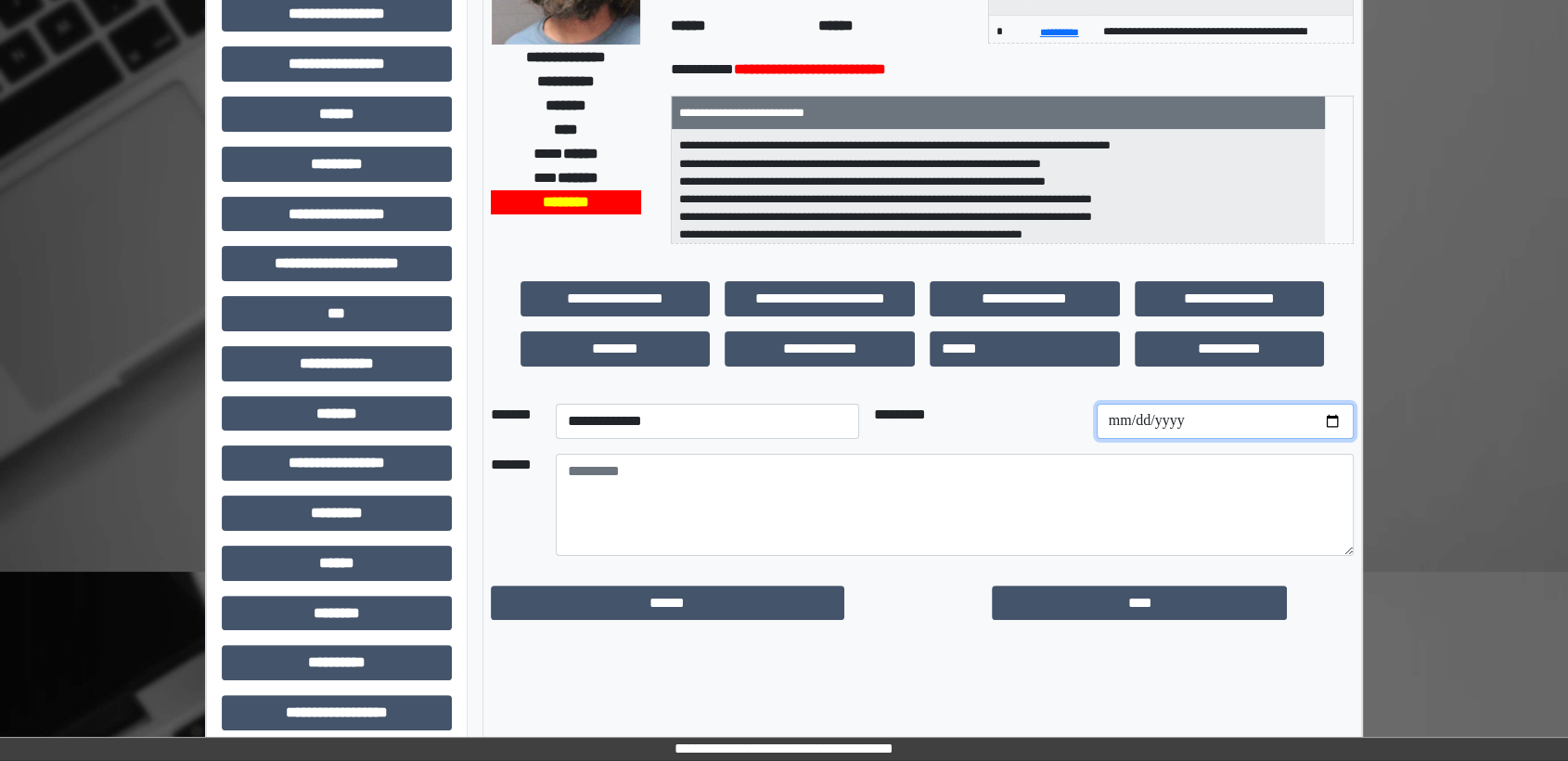 click at bounding box center (1225, 421) 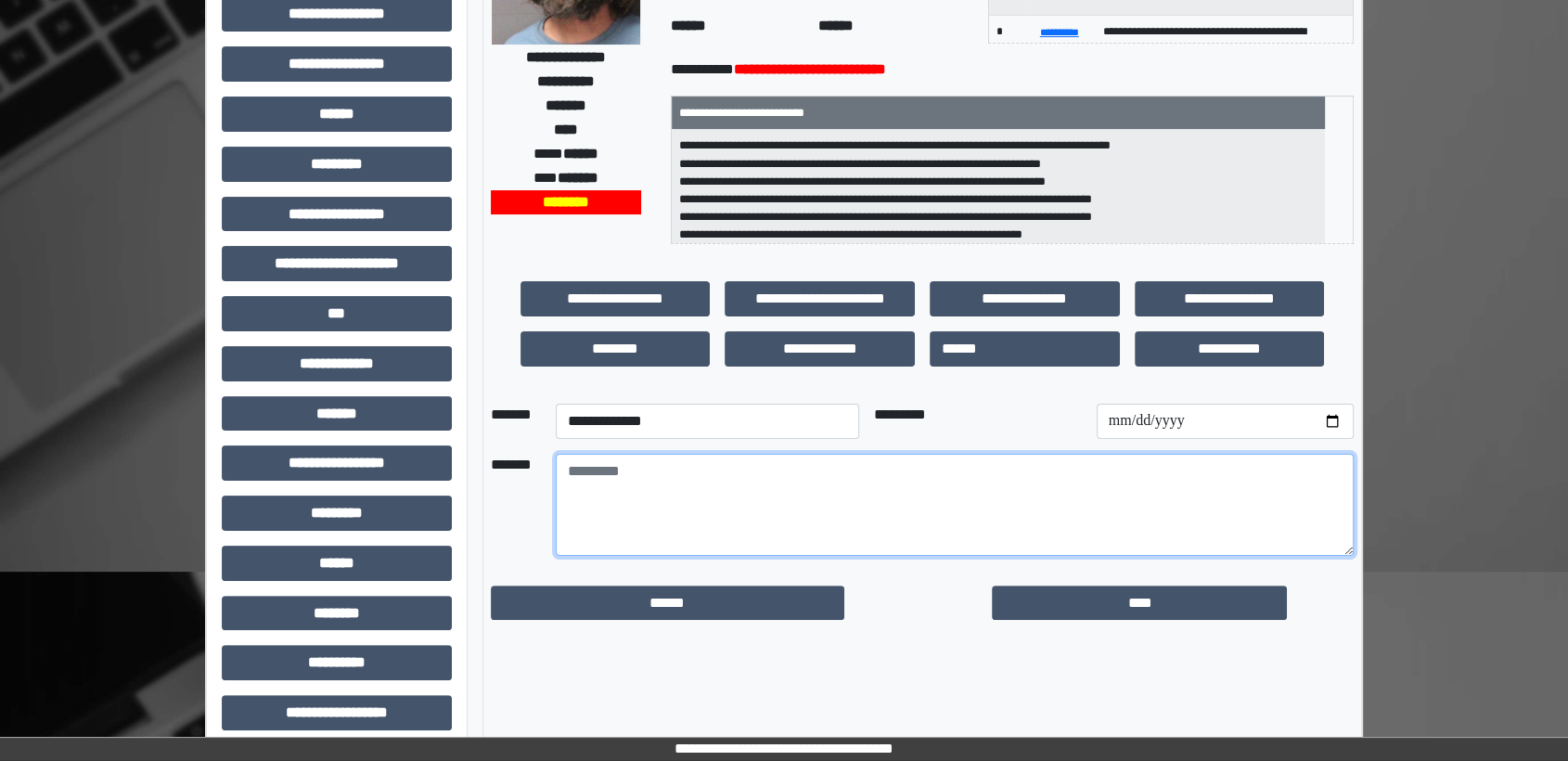 click at bounding box center [955, 505] 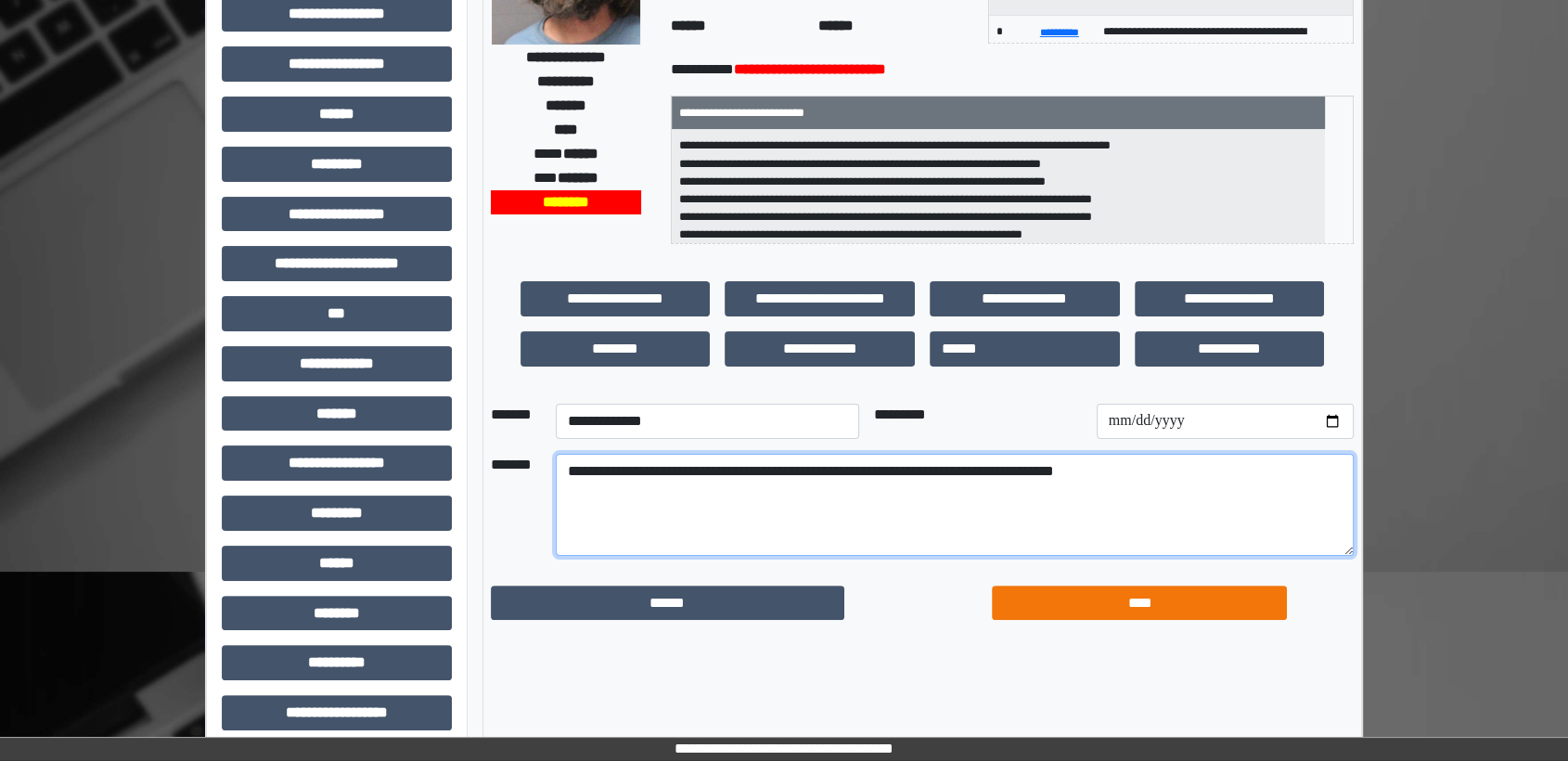 type on "**********" 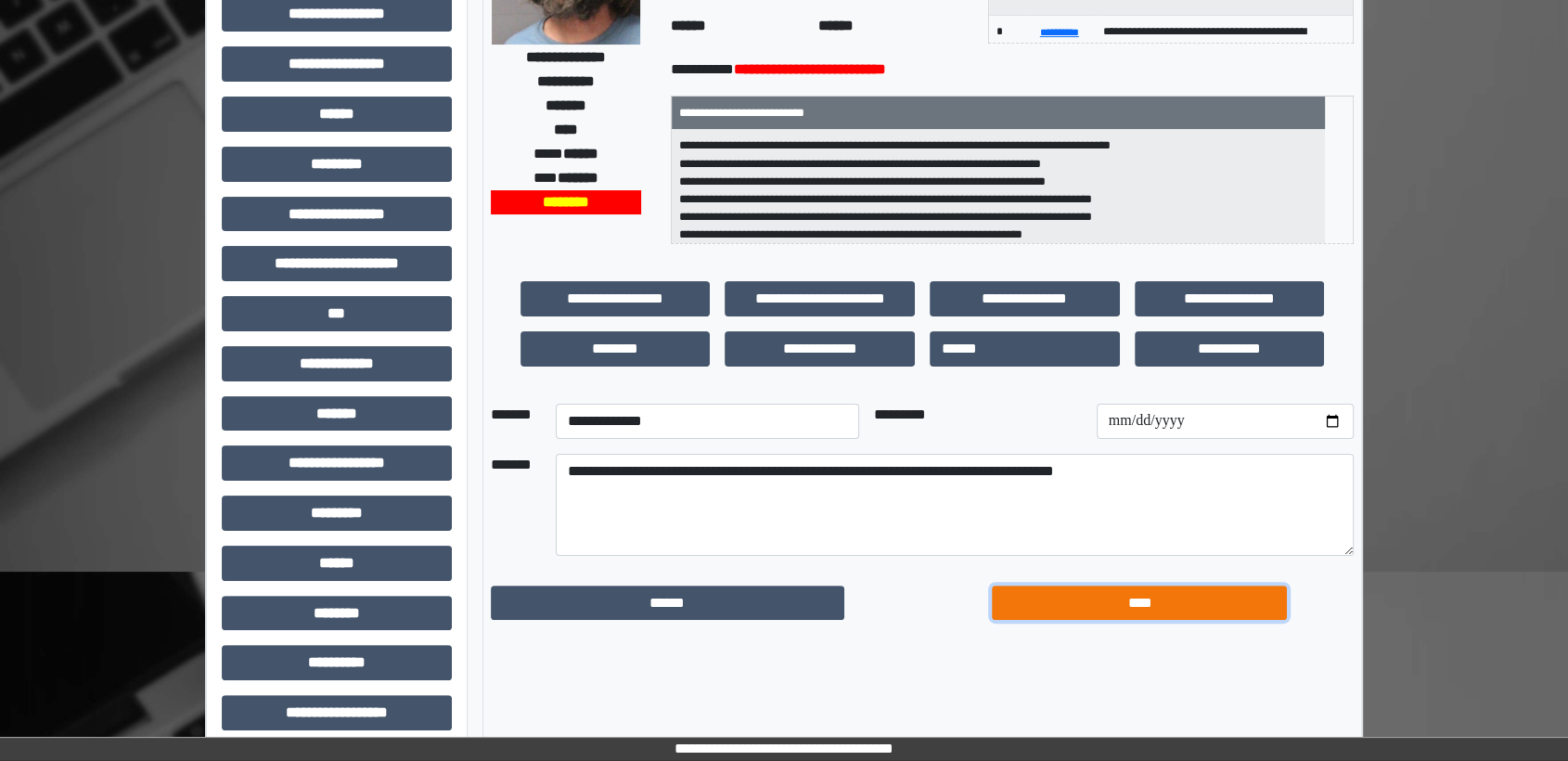 click on "****" at bounding box center [1139, 603] 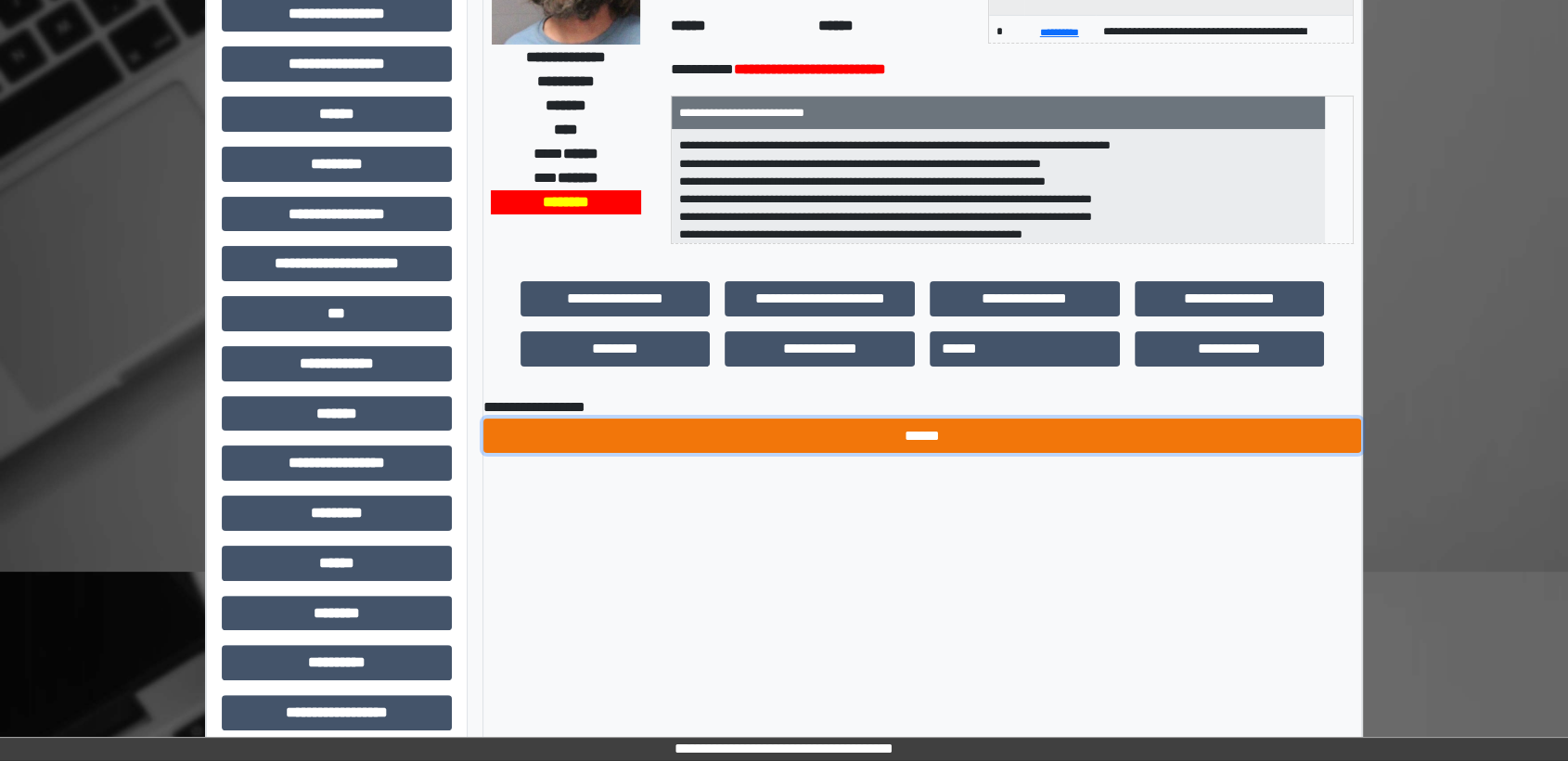 click on "******" at bounding box center (922, 436) 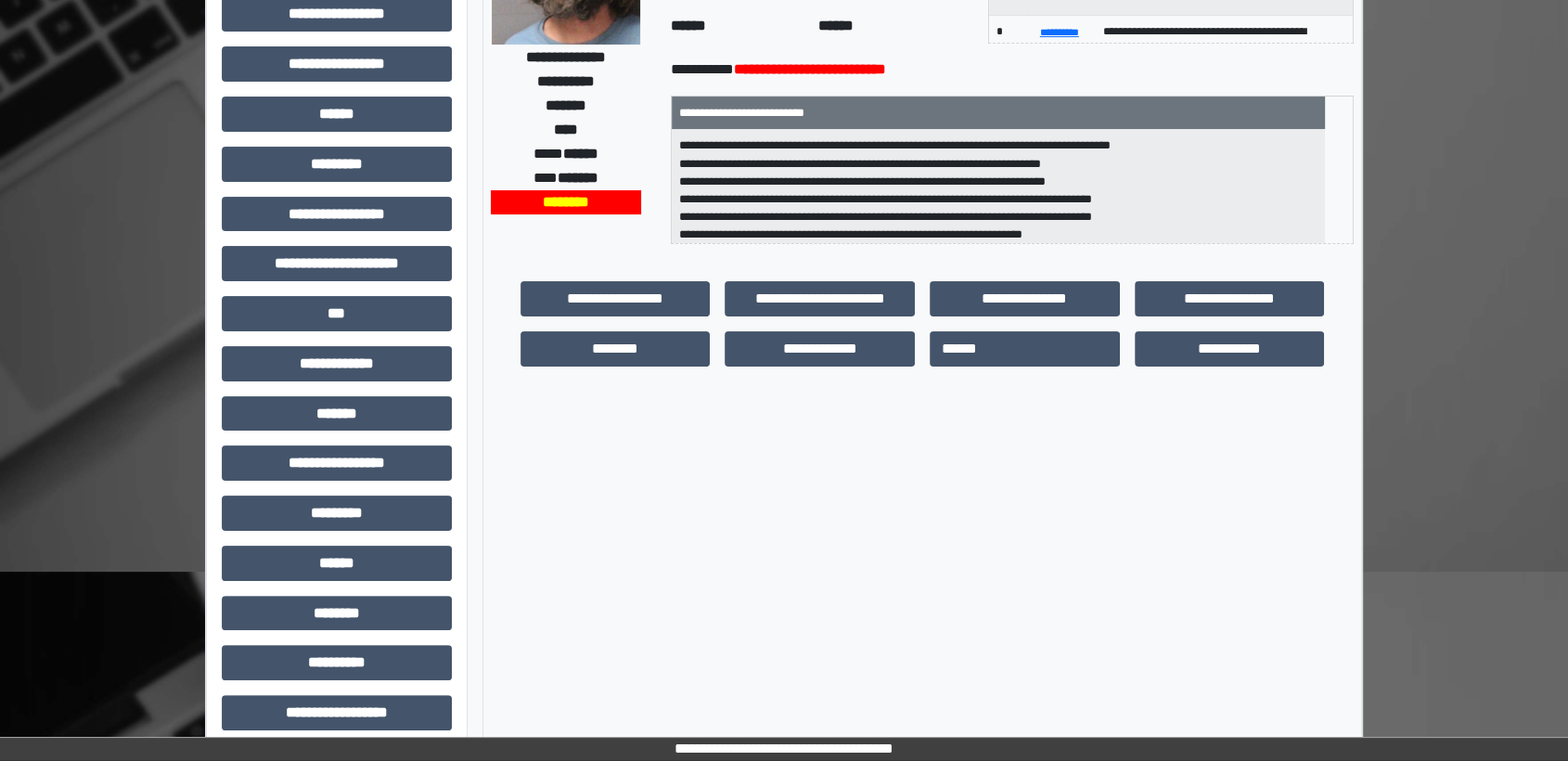 scroll, scrollTop: 0, scrollLeft: 0, axis: both 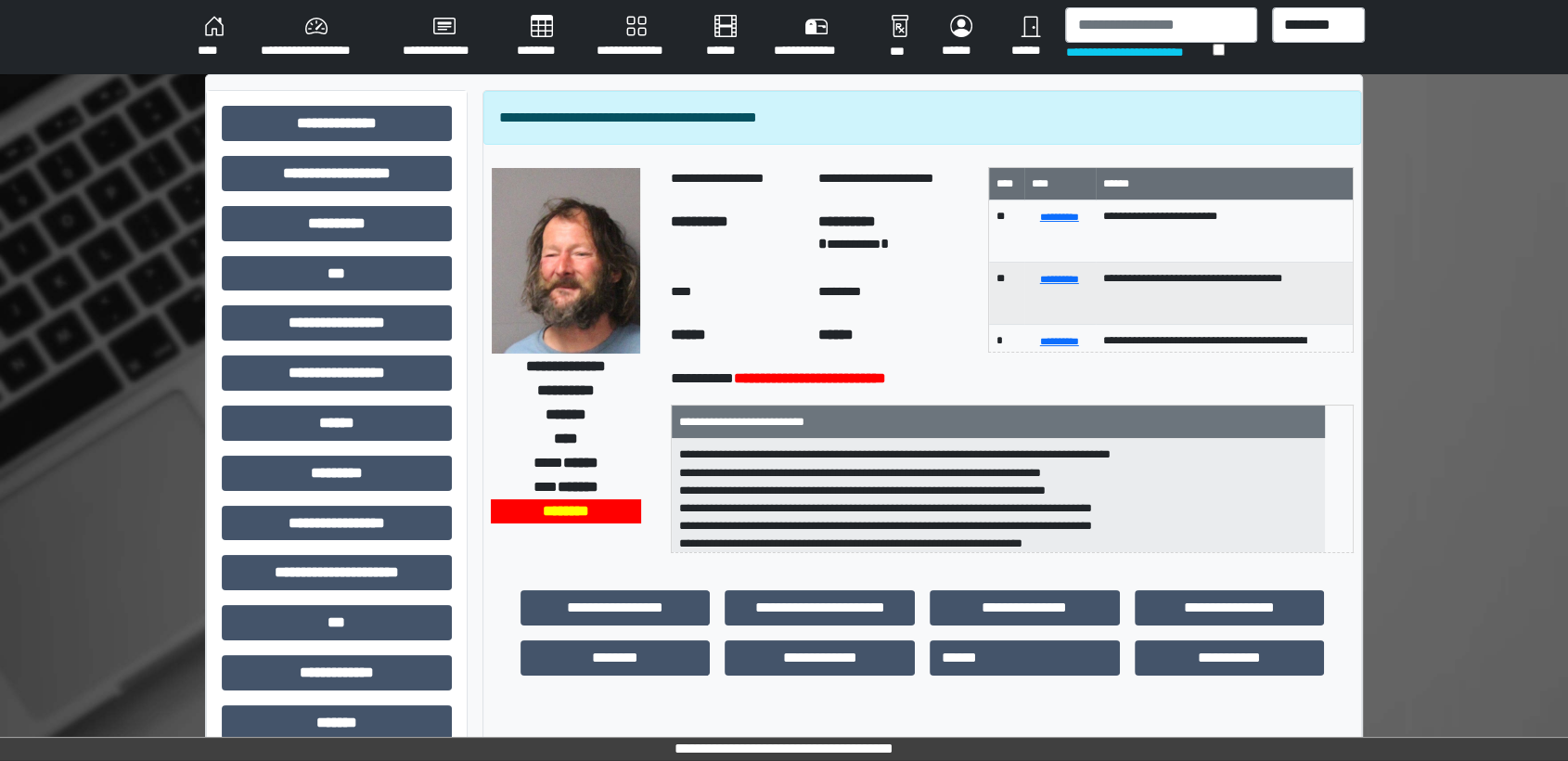 click on "**********" at bounding box center [1138, 52] 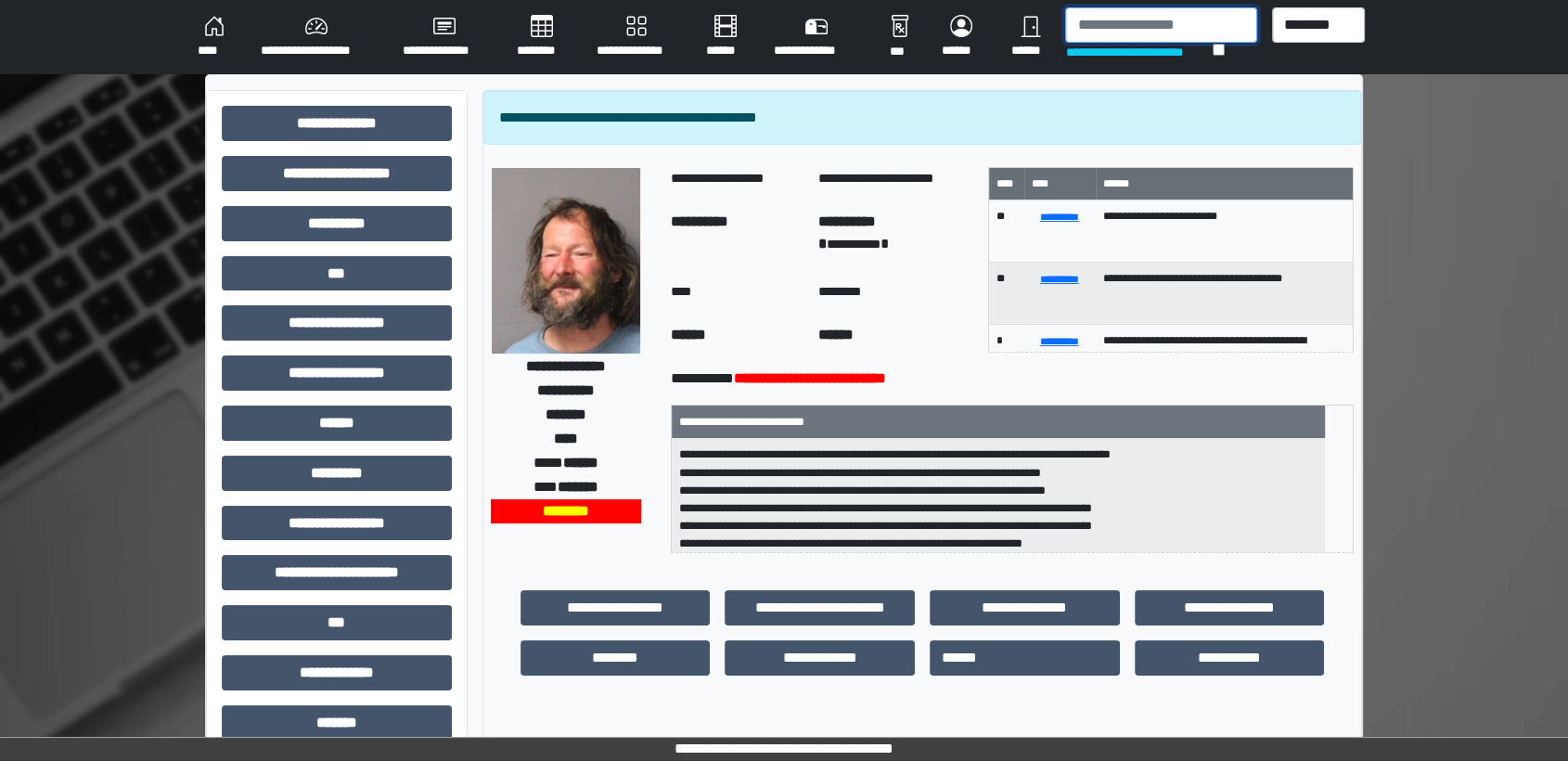 click at bounding box center (1161, 25) 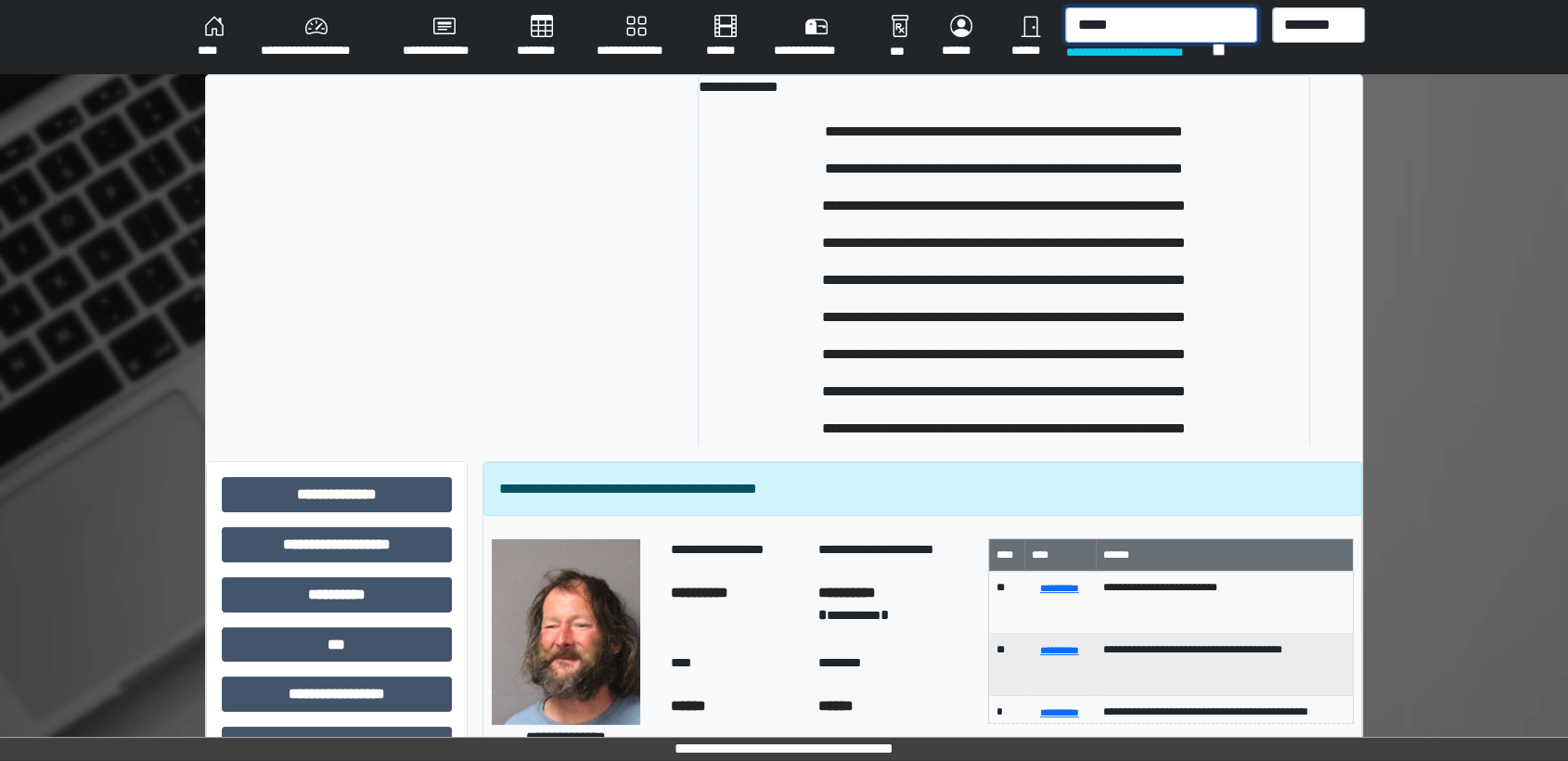 type on "*****" 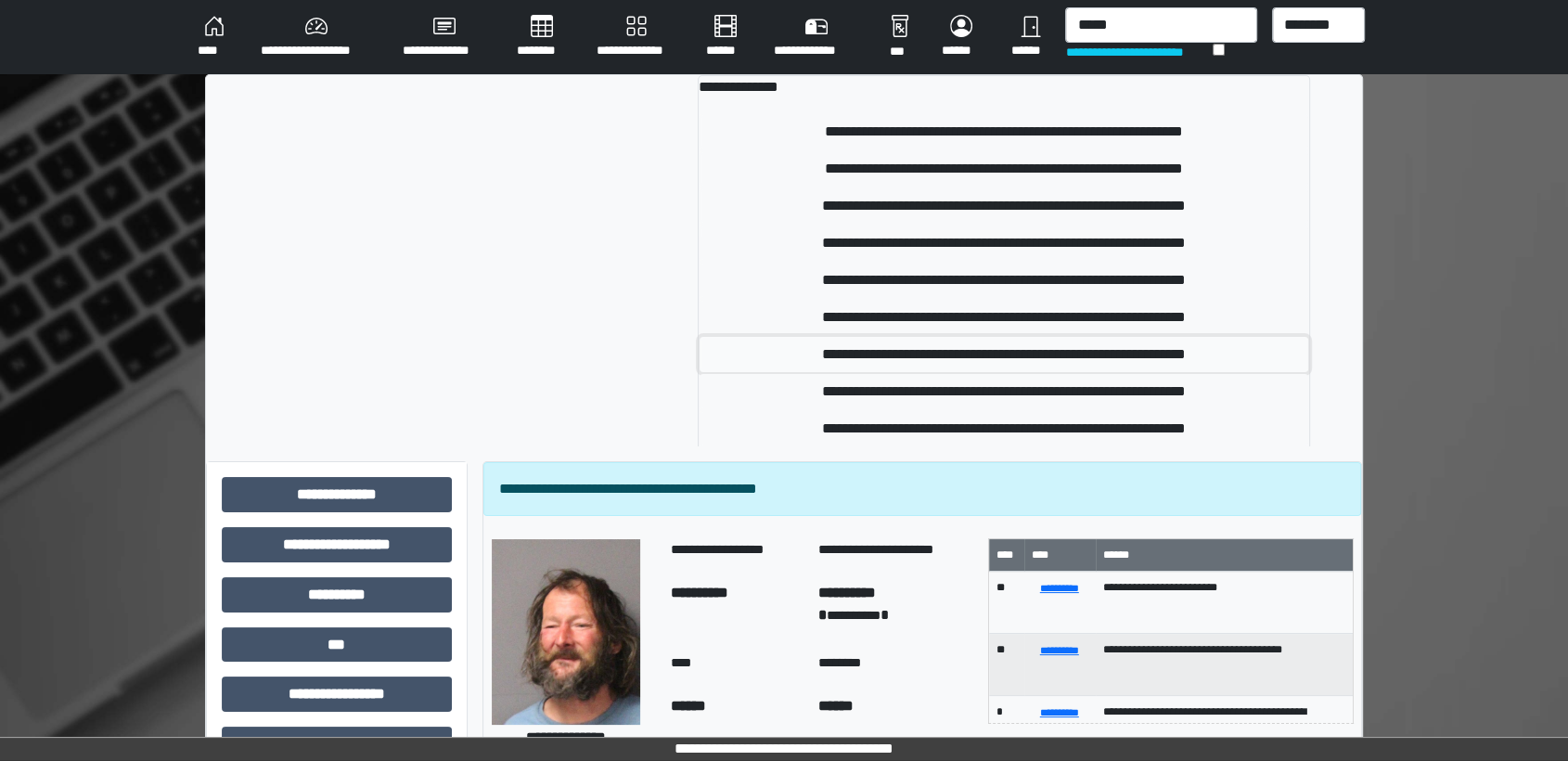 click on "**********" at bounding box center [1004, 355] 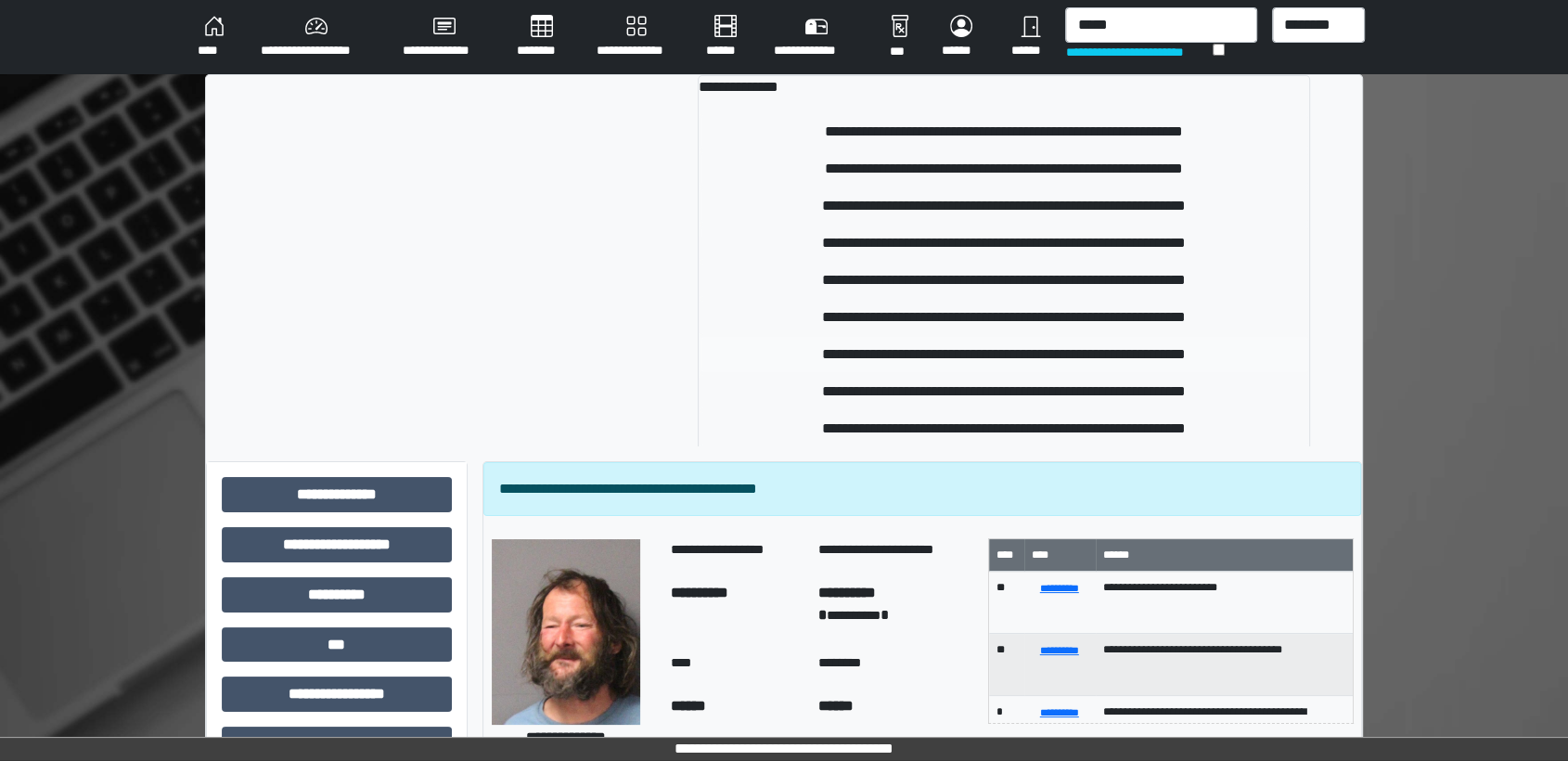type 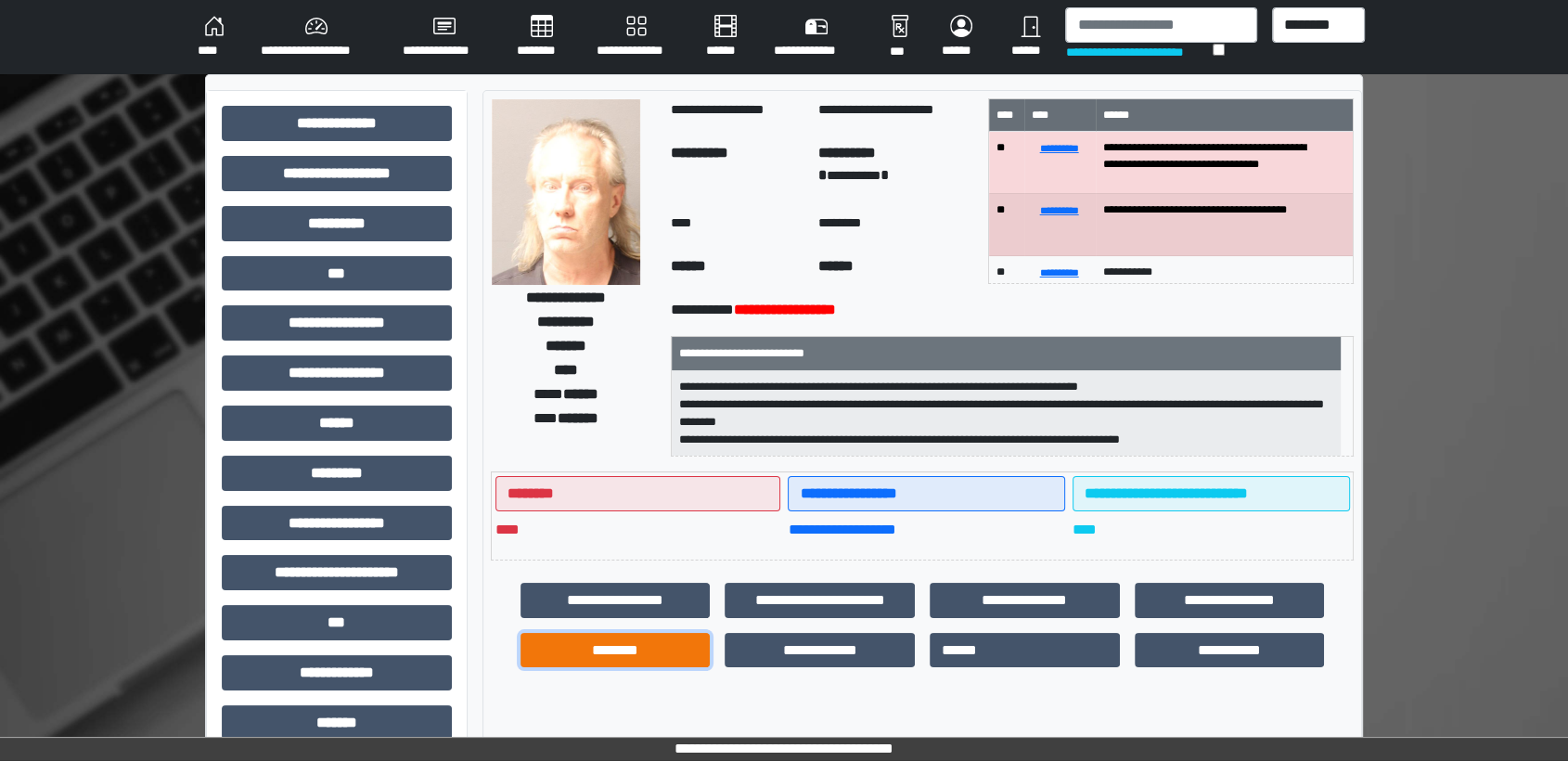 click on "********" at bounding box center (615, 651) 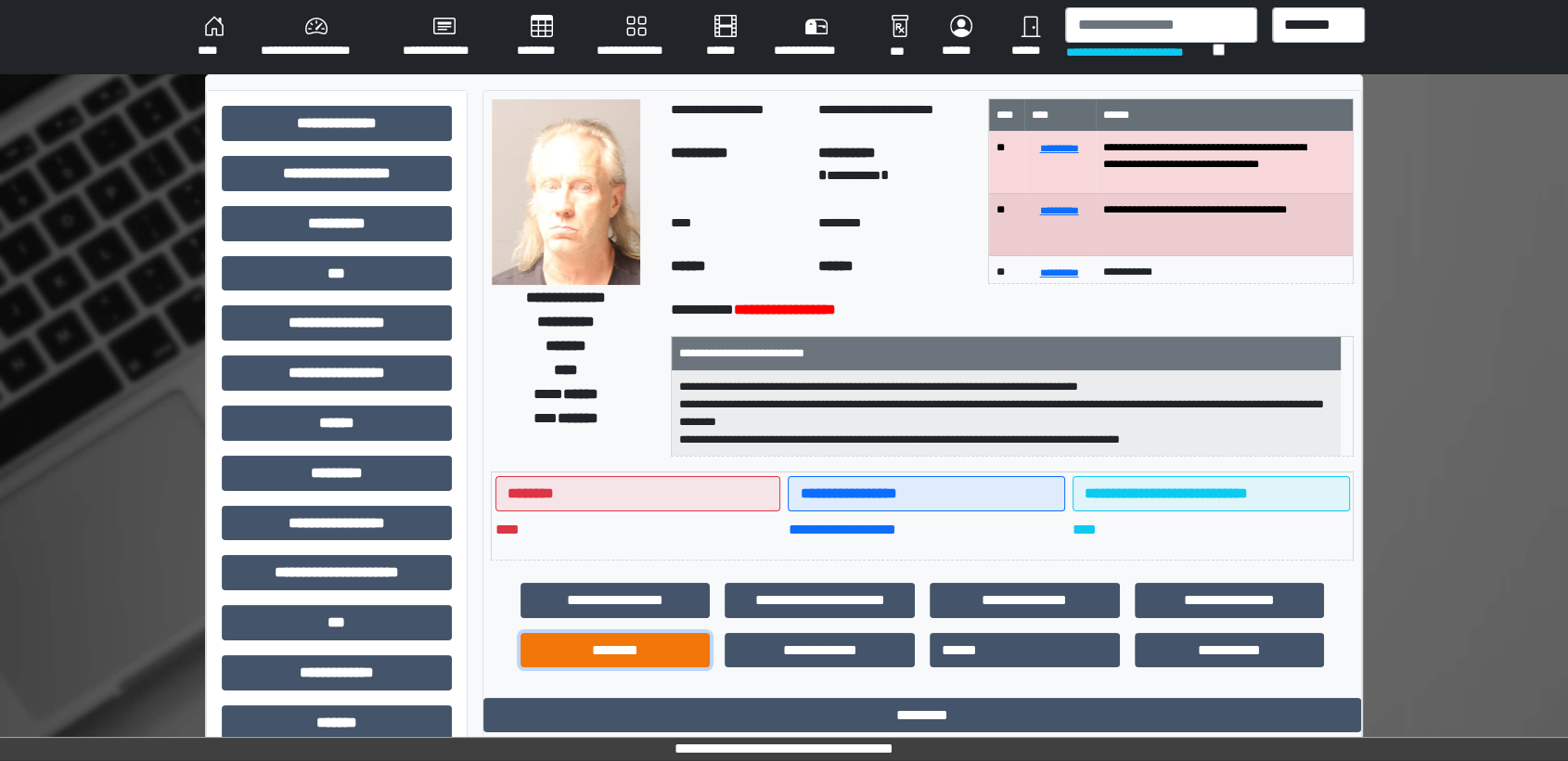 scroll, scrollTop: 412, scrollLeft: 0, axis: vertical 